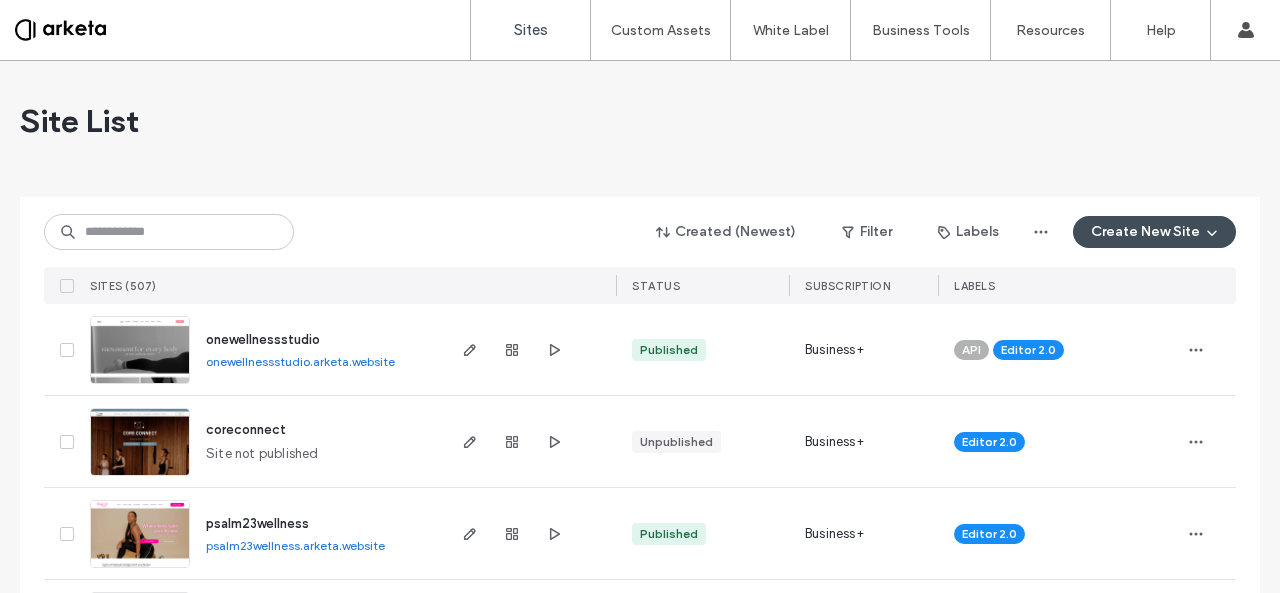 scroll, scrollTop: 0, scrollLeft: 0, axis: both 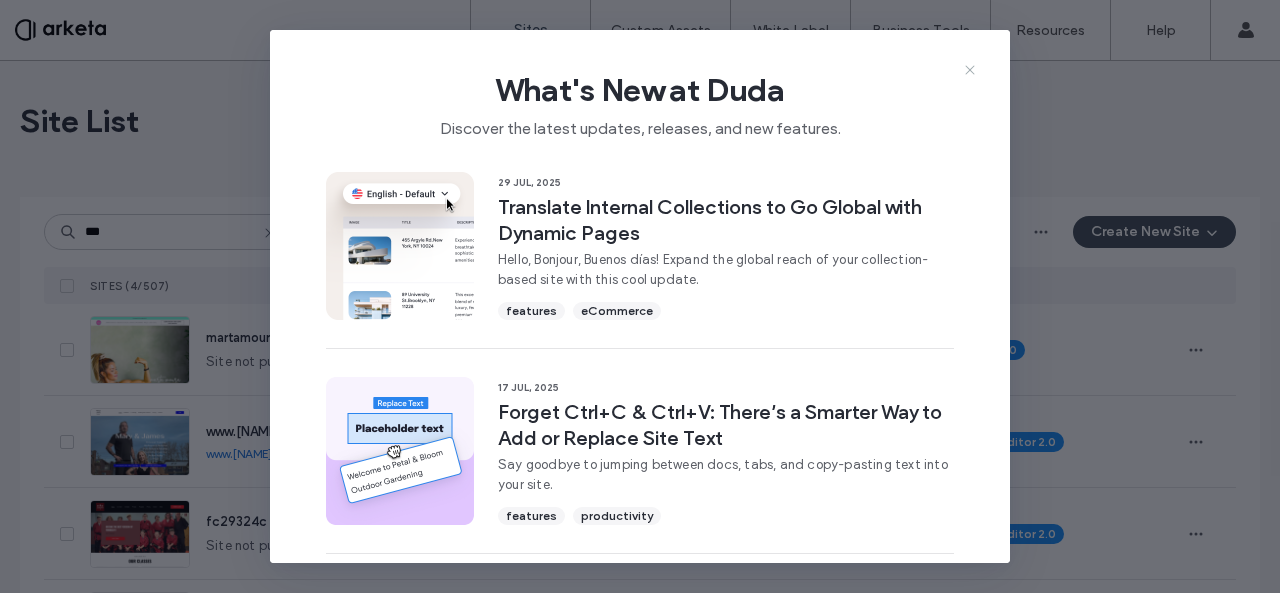type on "***" 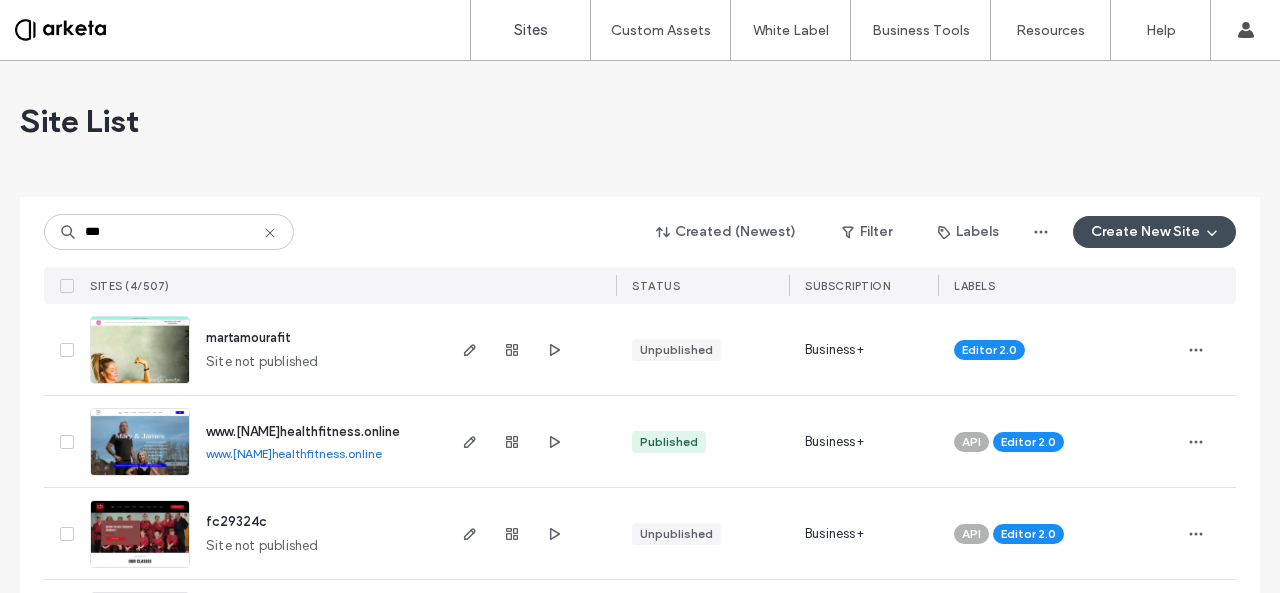 scroll, scrollTop: 0, scrollLeft: 0, axis: both 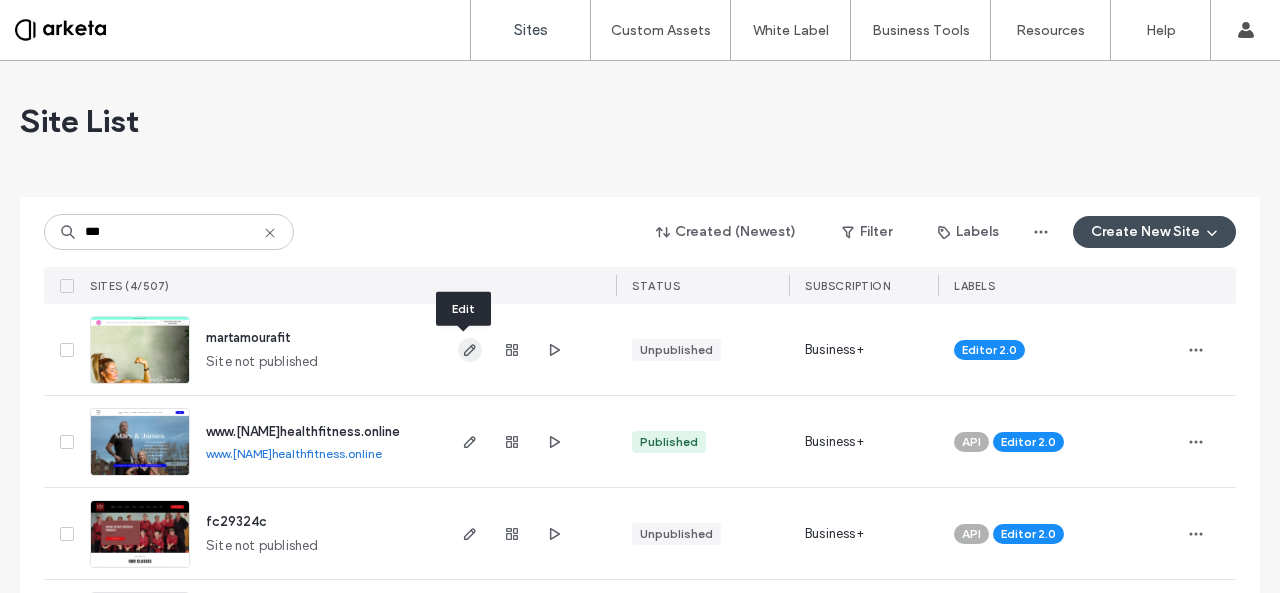 click 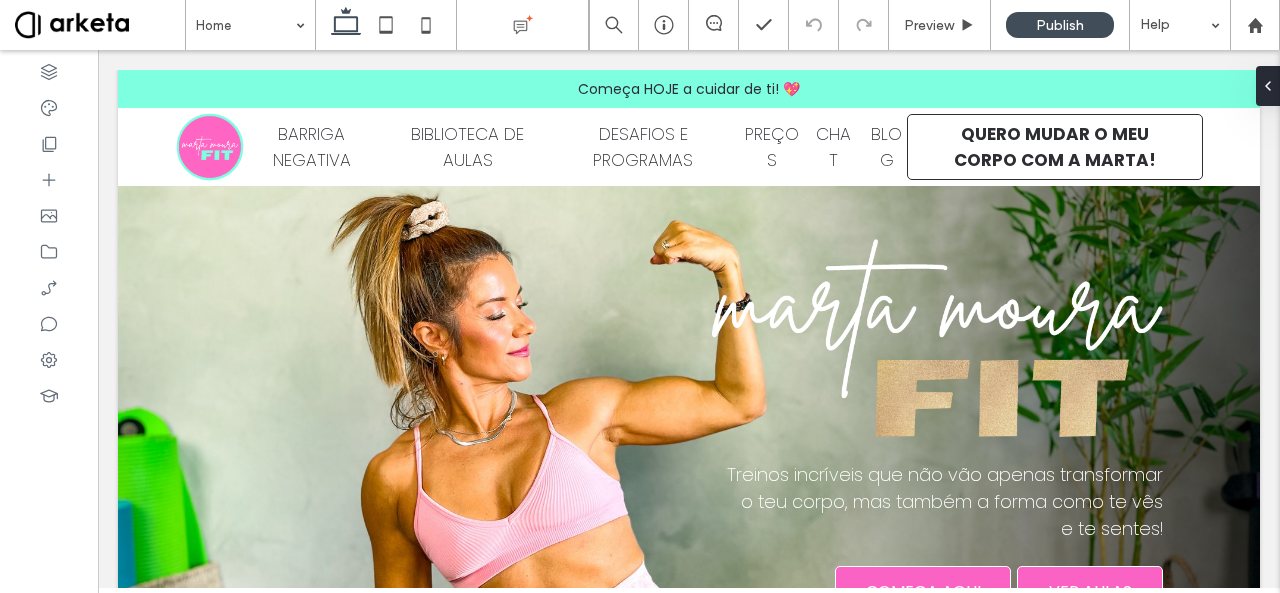 scroll, scrollTop: 0, scrollLeft: 0, axis: both 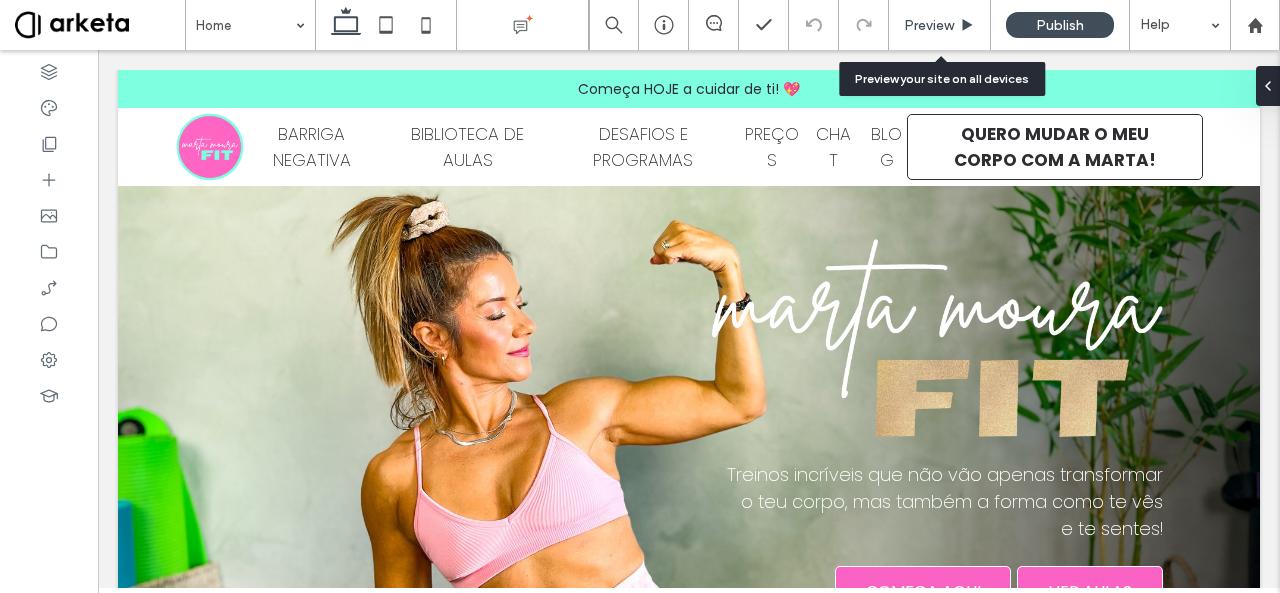 click on "Preview" at bounding box center (940, 25) 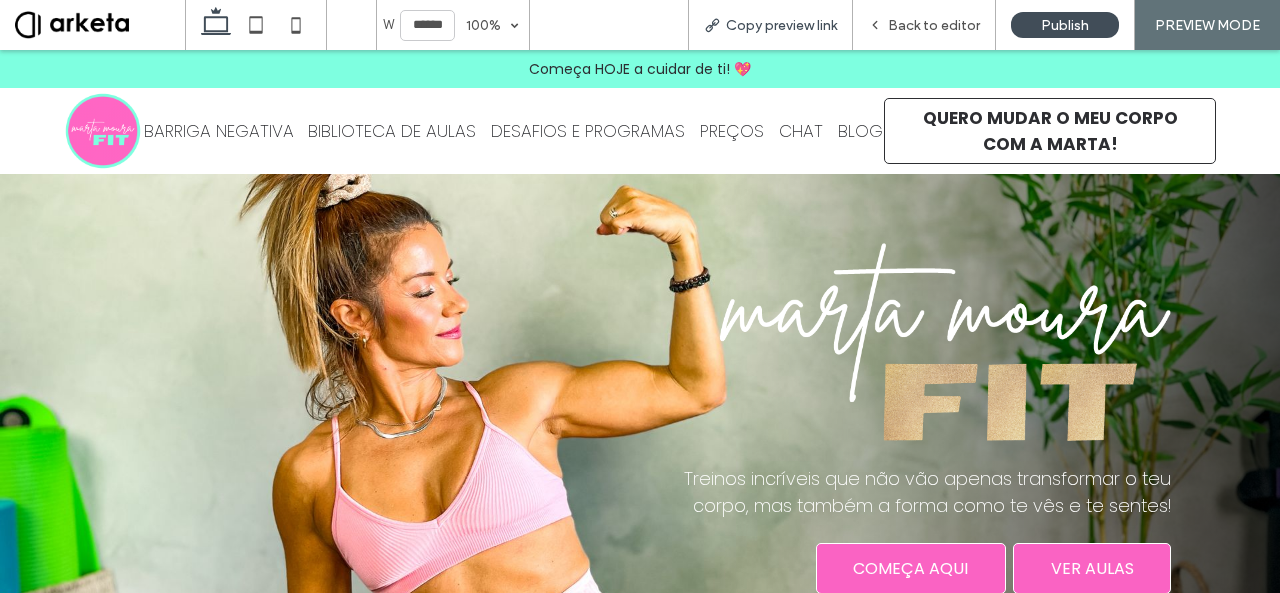 click on "Copy preview link" at bounding box center (781, 25) 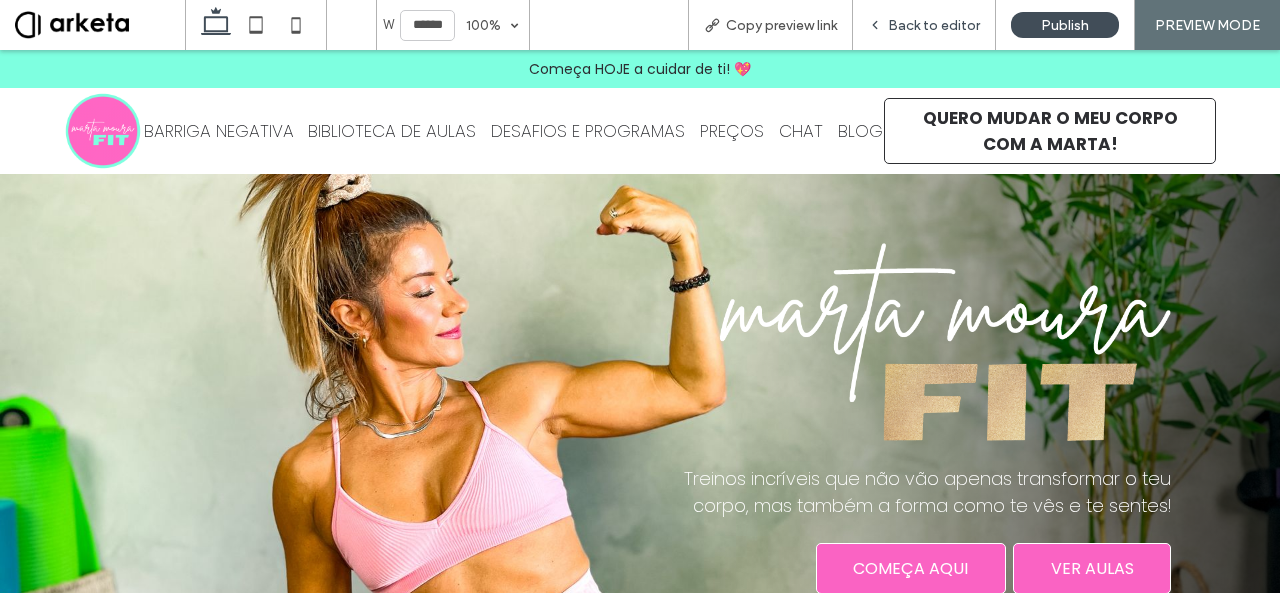 click on "Back to editor" at bounding box center (934, 25) 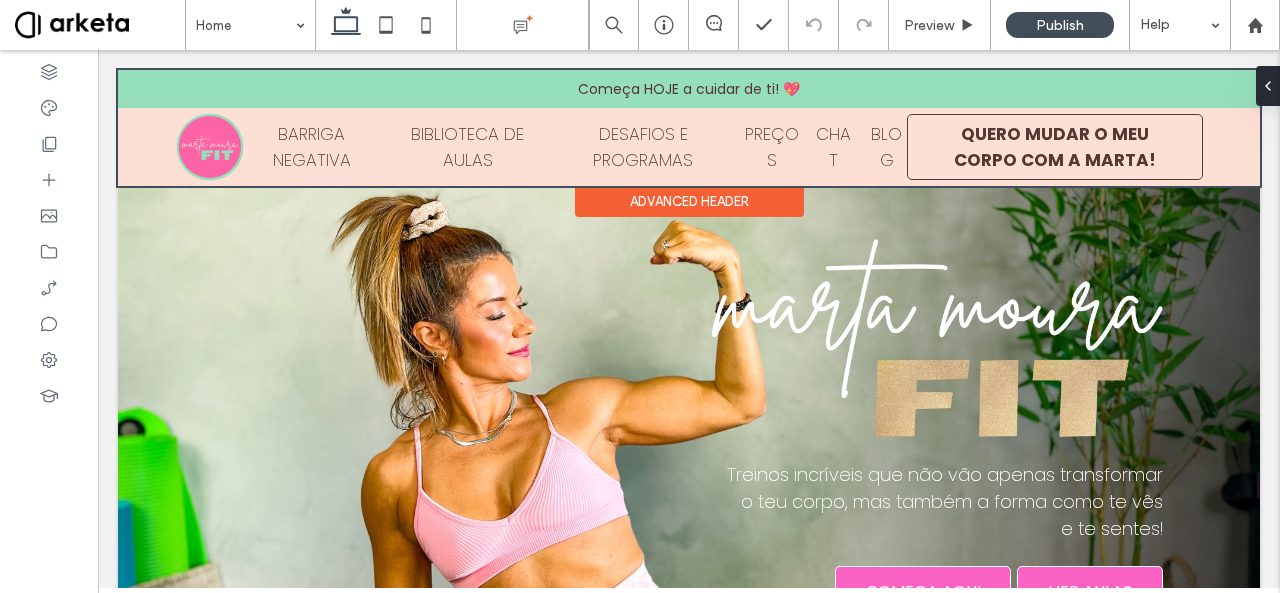 click at bounding box center (689, 128) 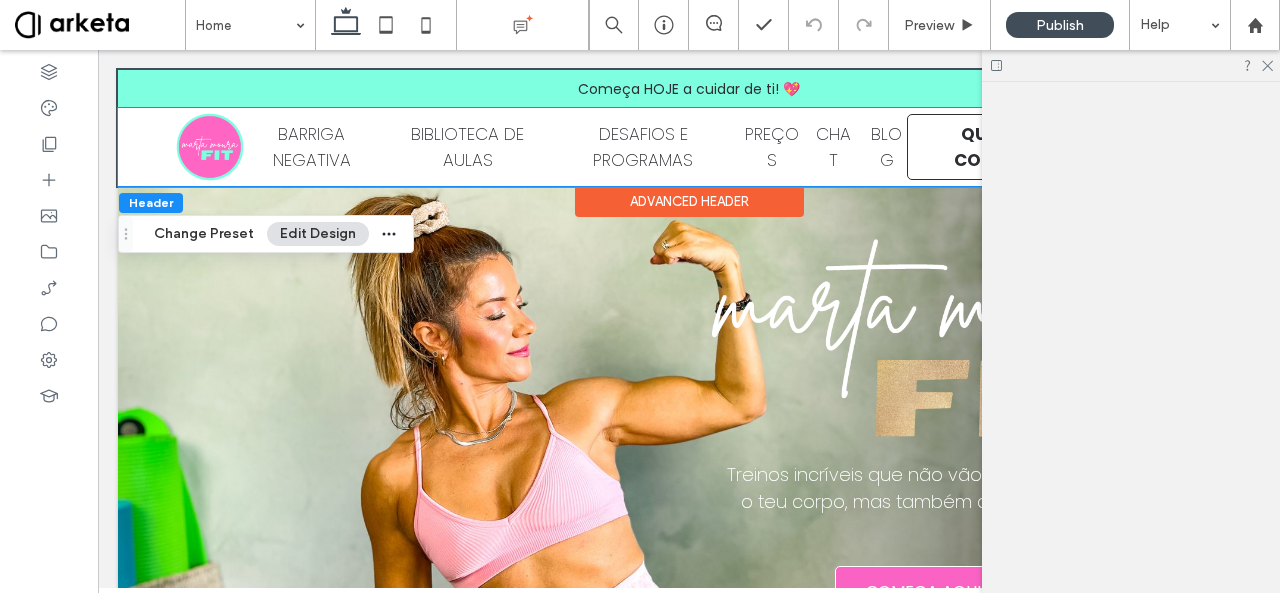 click on "PREÇOS" at bounding box center (772, 147) 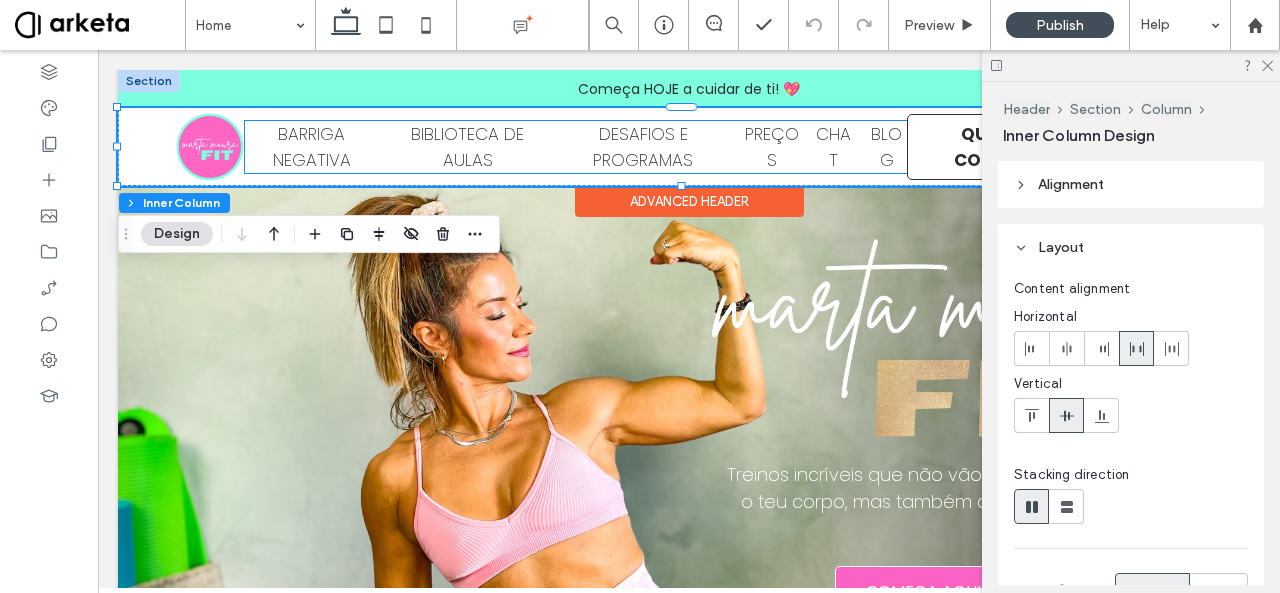 click on "BARRIGA NEGATIVA" at bounding box center (312, 147) 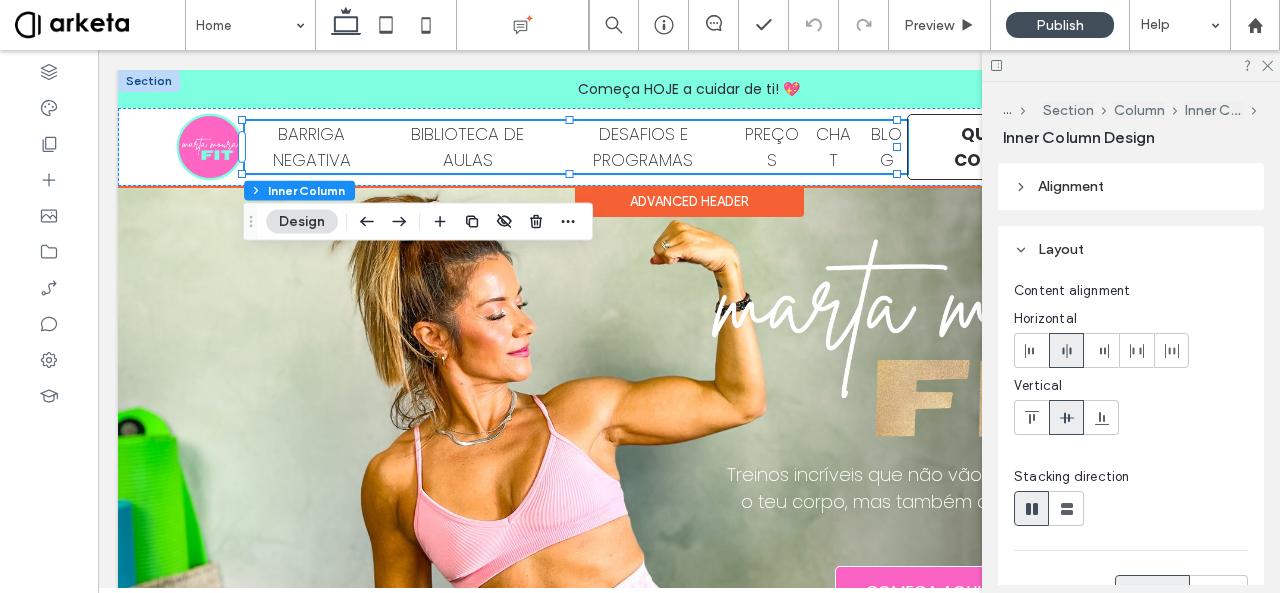 click on "BARRIGA NEGATIVA" at bounding box center (312, 147) 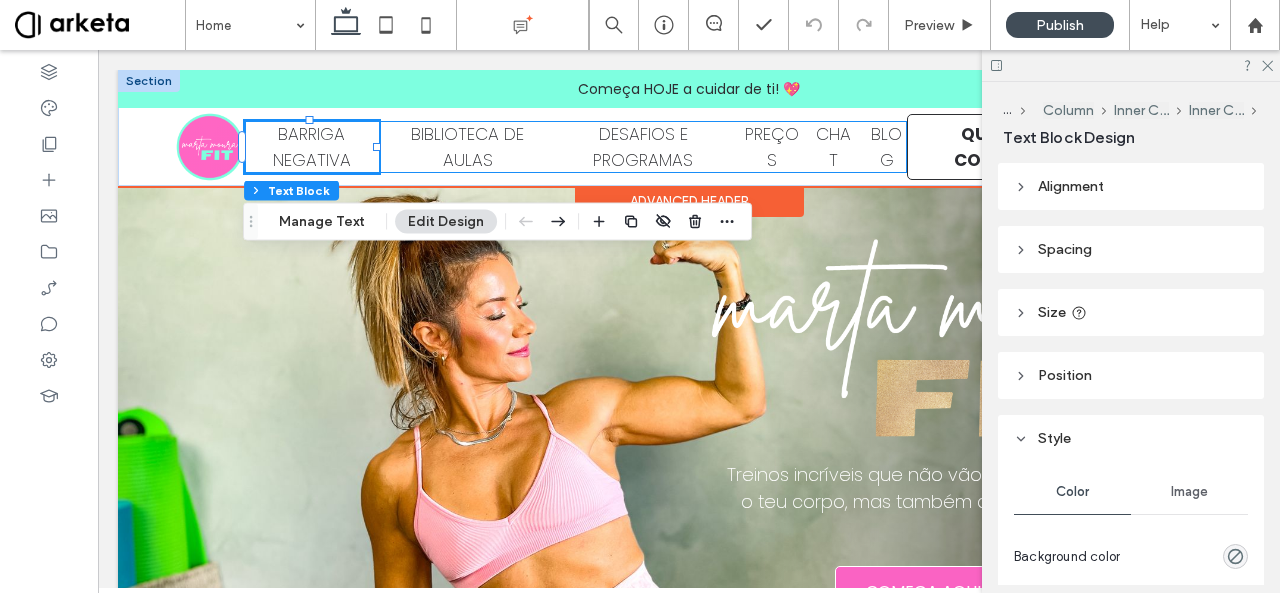 click on "BARRIGA NEGATIVA
BIBLIOTECA DE AULAS
DESAFIOS E PROGRAMAS
PREÇOS
CHAT
BLOG" at bounding box center (576, 147) 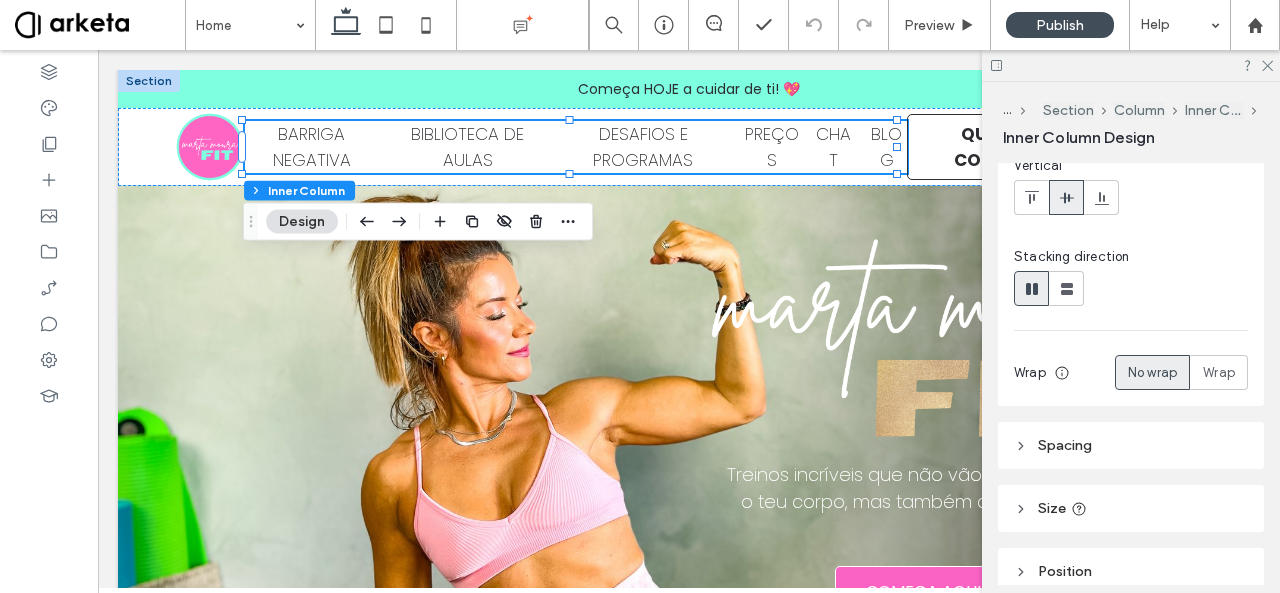 scroll, scrollTop: 370, scrollLeft: 0, axis: vertical 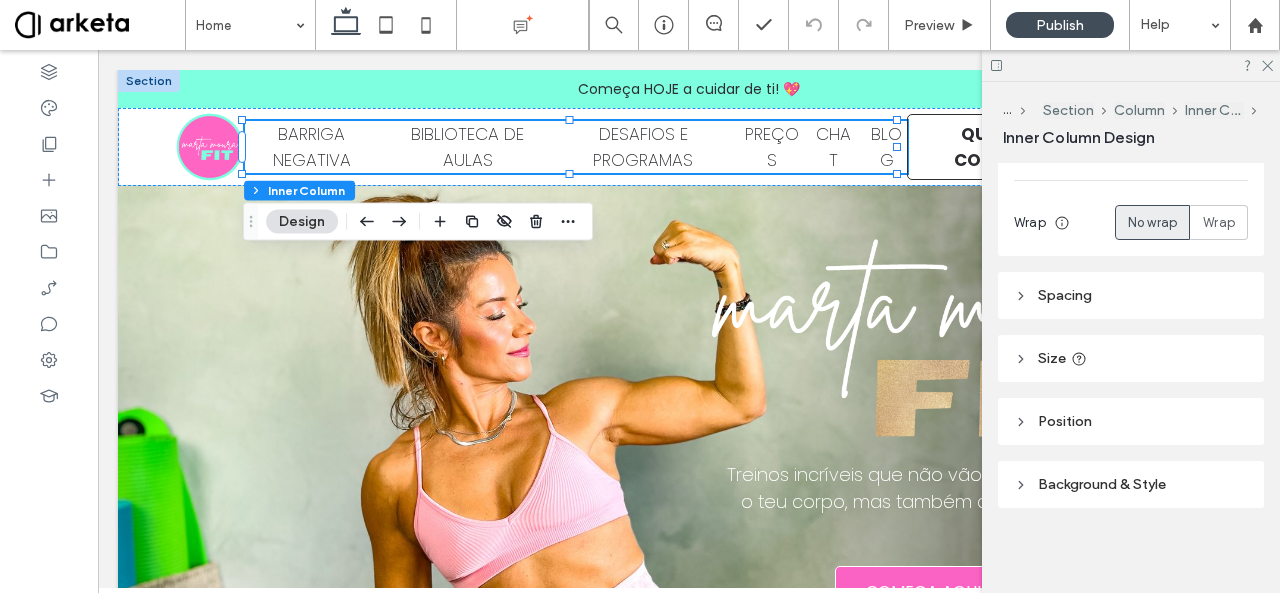 click on "Spacing" at bounding box center (1065, 295) 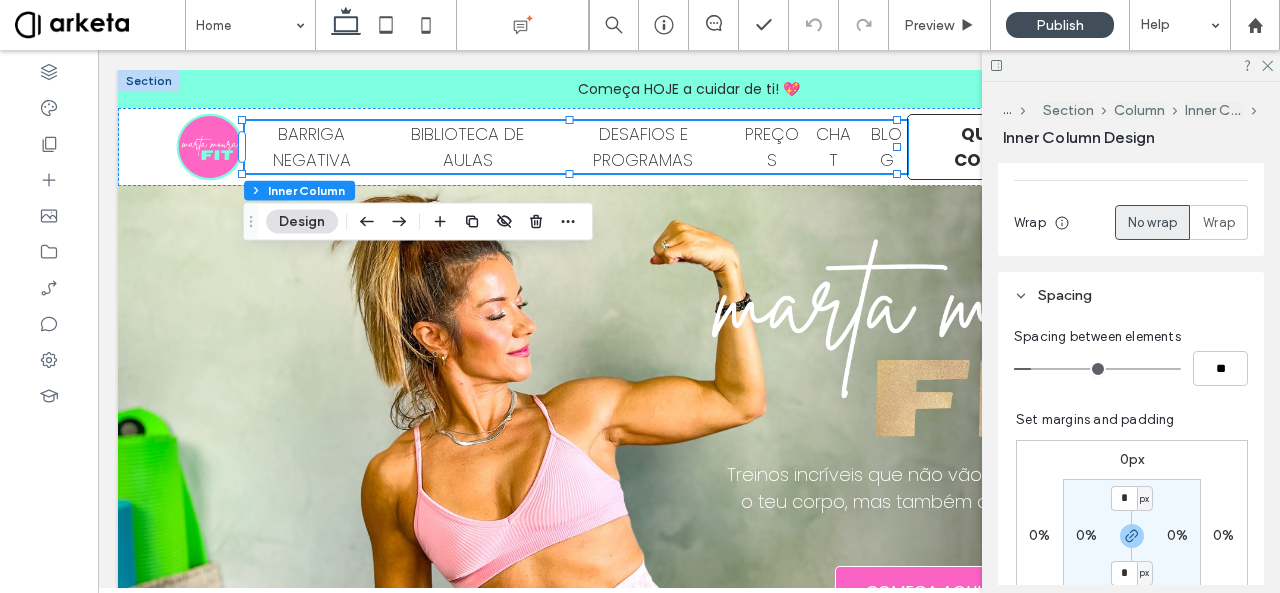 scroll, scrollTop: 428, scrollLeft: 0, axis: vertical 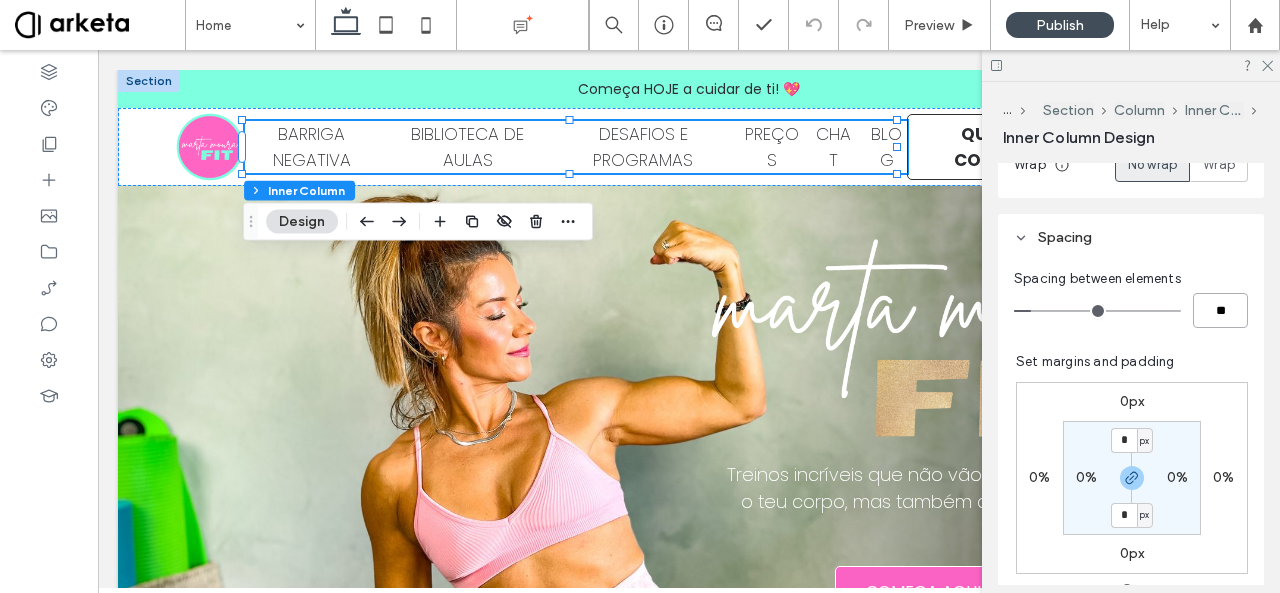 click on "**" at bounding box center (1220, 310) 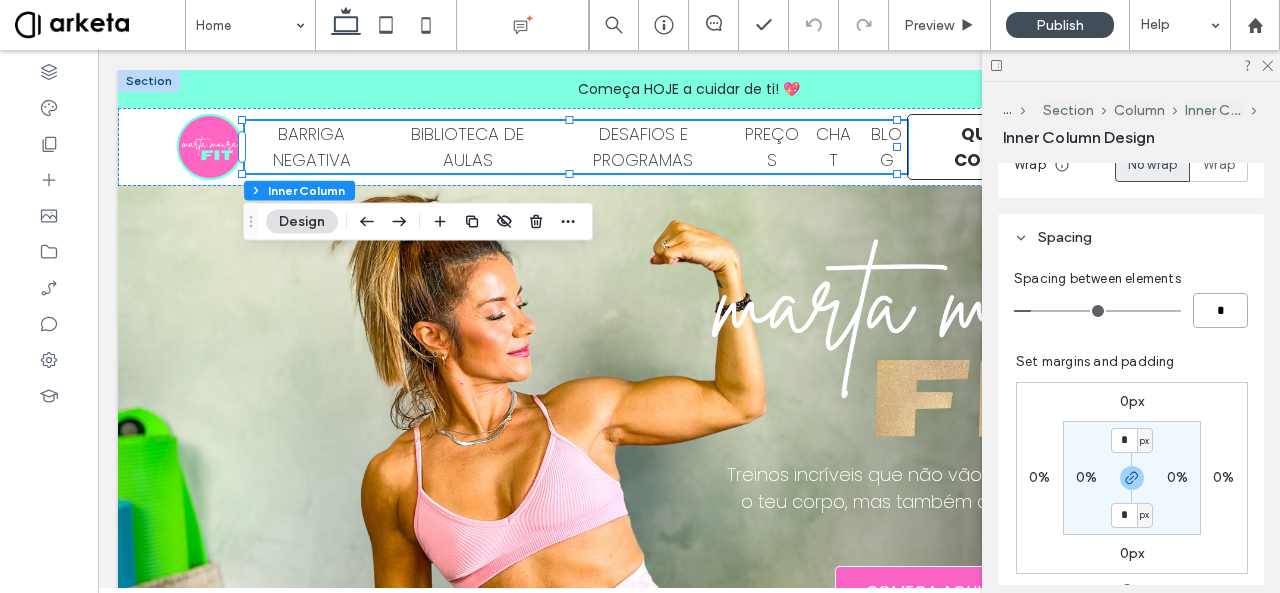 type on "**" 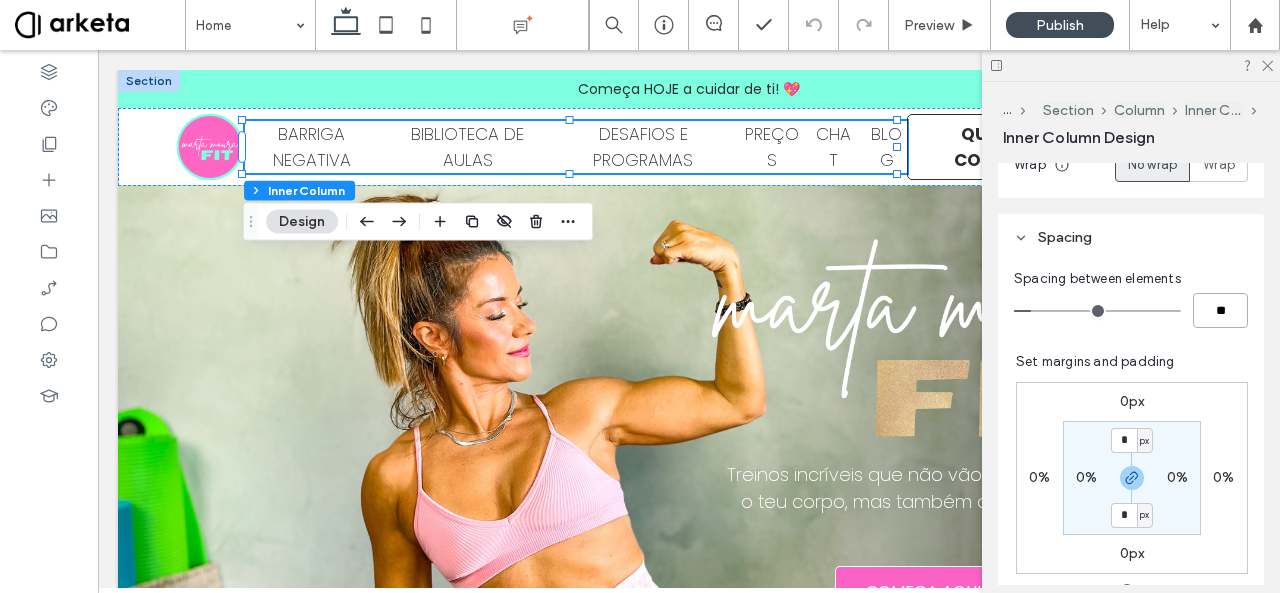 type on "*" 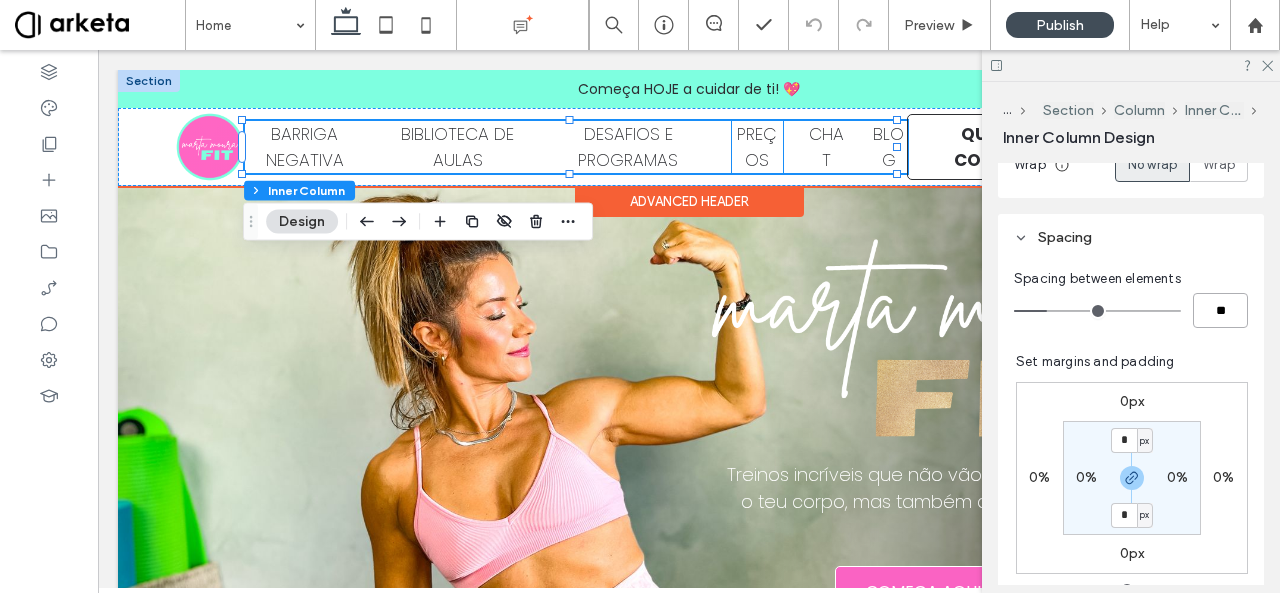 click on "PREÇOS" at bounding box center [757, 147] 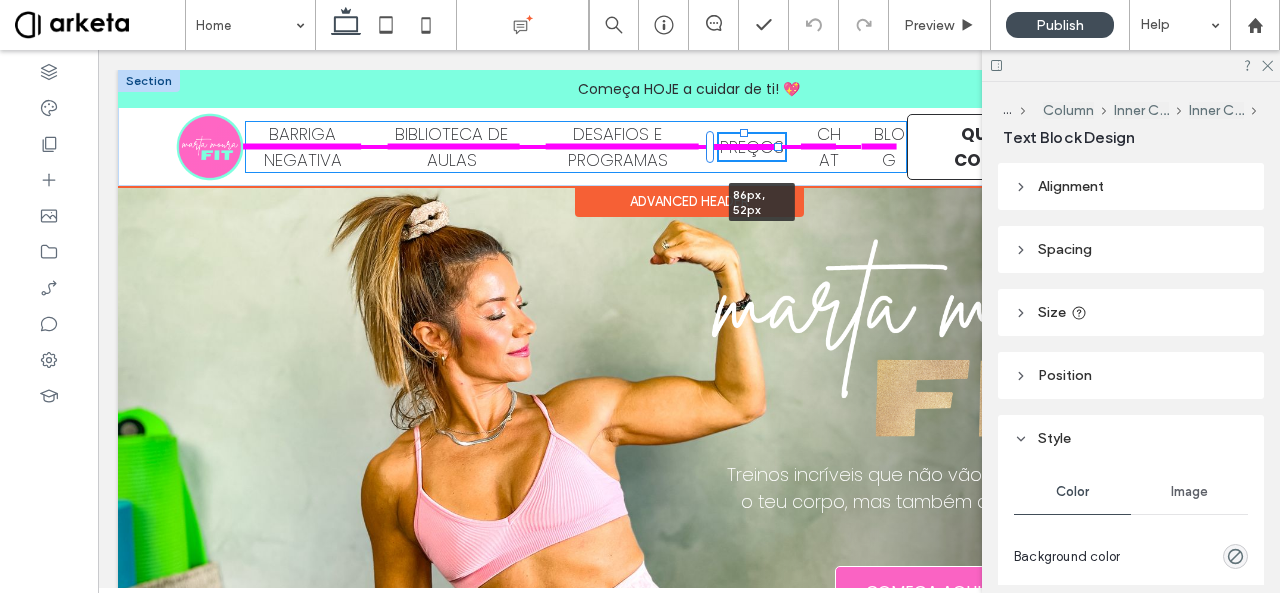 drag, startPoint x: 776, startPoint y: 145, endPoint x: 793, endPoint y: 145, distance: 17 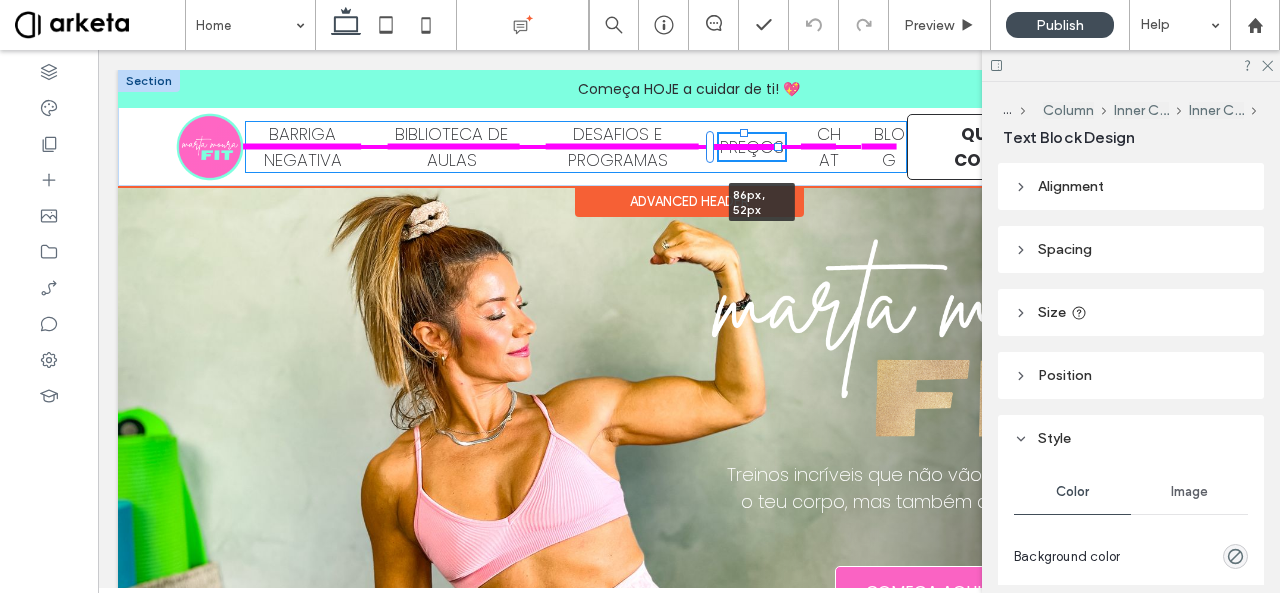 click on "Começa HOJE a cuidar de ti! 💖
BARRIGA NEGATIVA
BIBLIOTECA DE AULAS
DESAFIOS E PROGRAMAS
PREÇOS
86px , 52px
CHAT
BLOG
QUERO MUDAR O MEU CORPO COM A MARTA!" at bounding box center (689, 128) 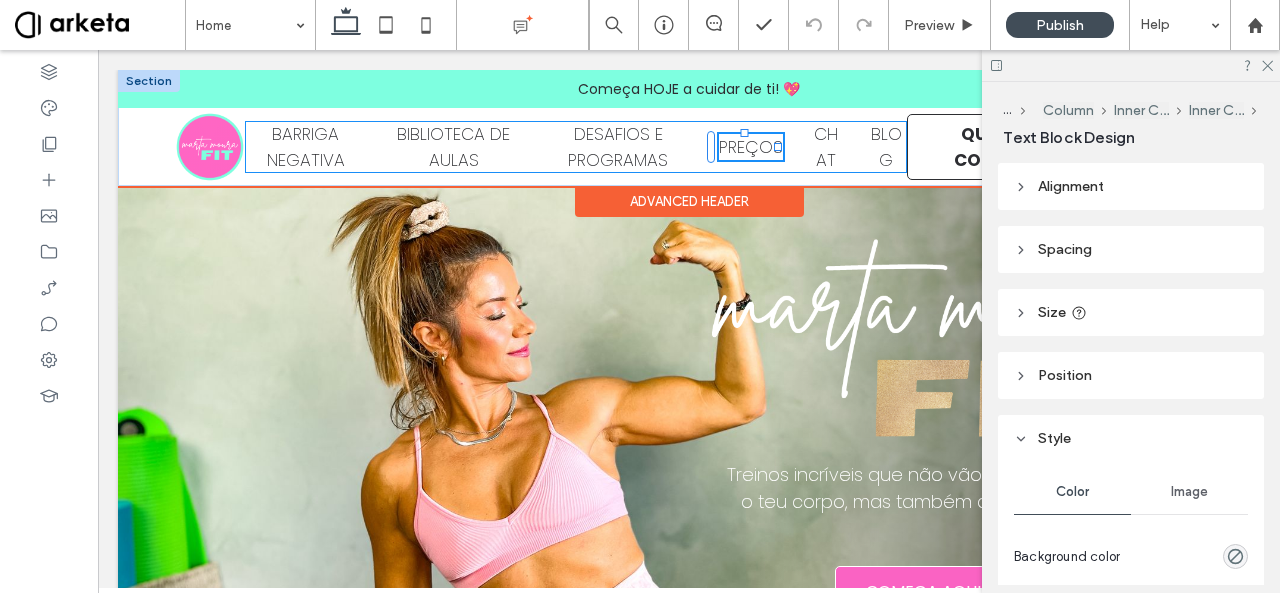 type on "**" 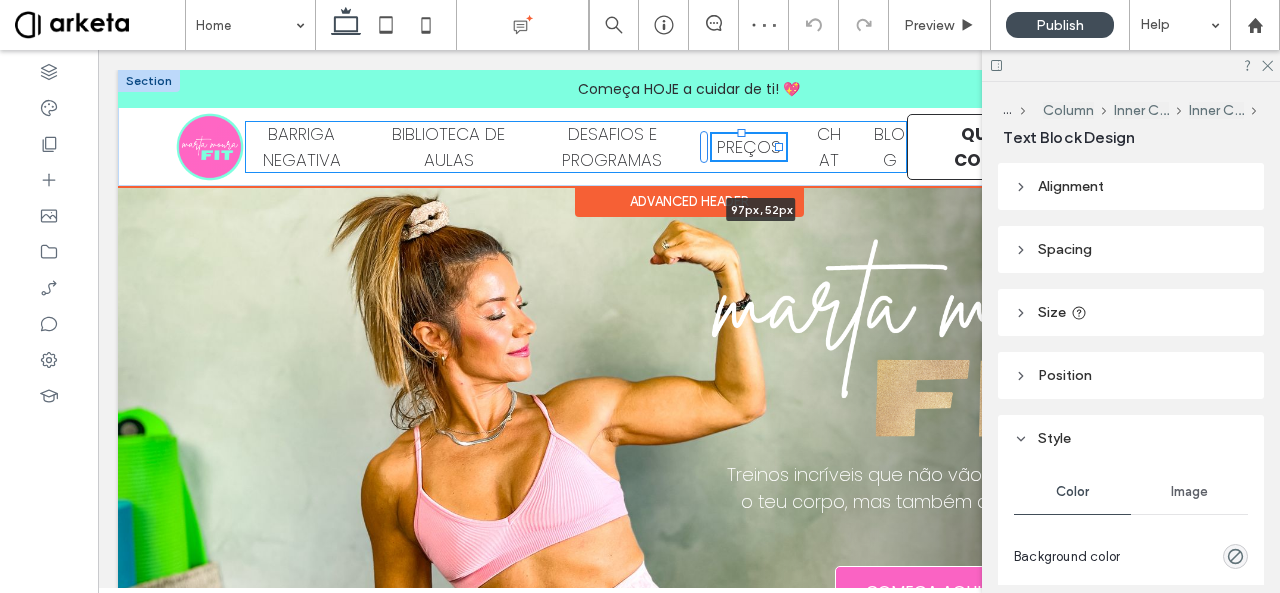 drag, startPoint x: 776, startPoint y: 149, endPoint x: 798, endPoint y: 148, distance: 22.022715 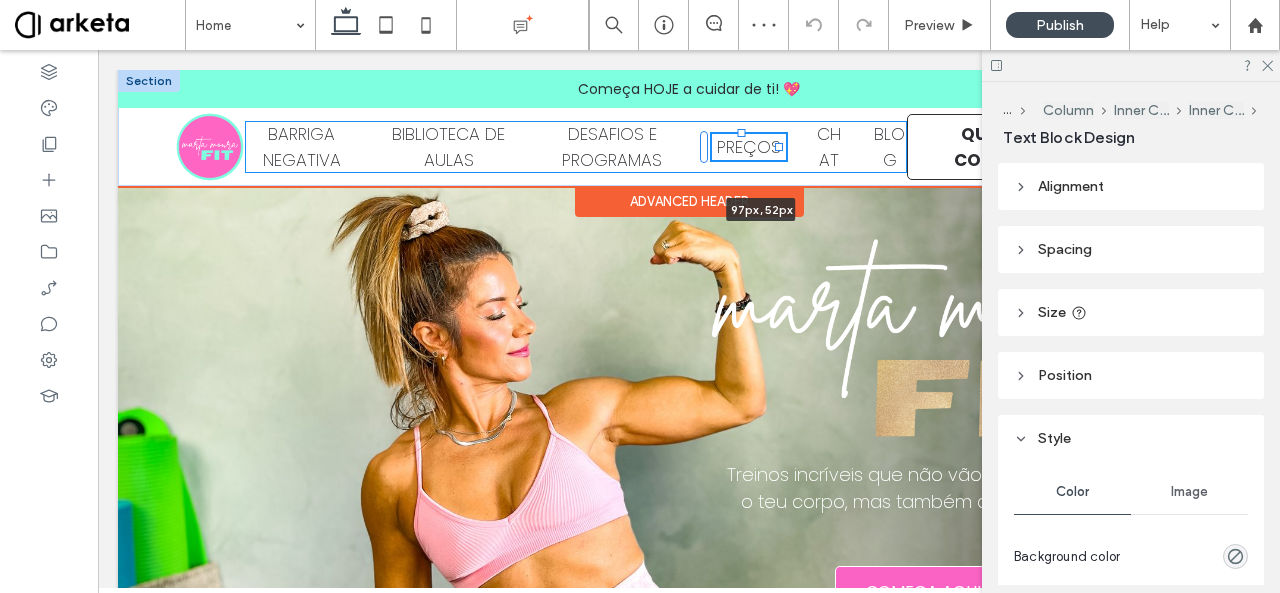 click on "Começa HOJE a cuidar de ti! 💖
BARRIGA NEGATIVA
BIBLIOTECA DE AULAS
DESAFIOS E PROGRAMAS
PREÇOS
97px , 52px
CHAT
BLOG
QUERO MUDAR O MEU CORPO COM A MARTA!" at bounding box center [689, 128] 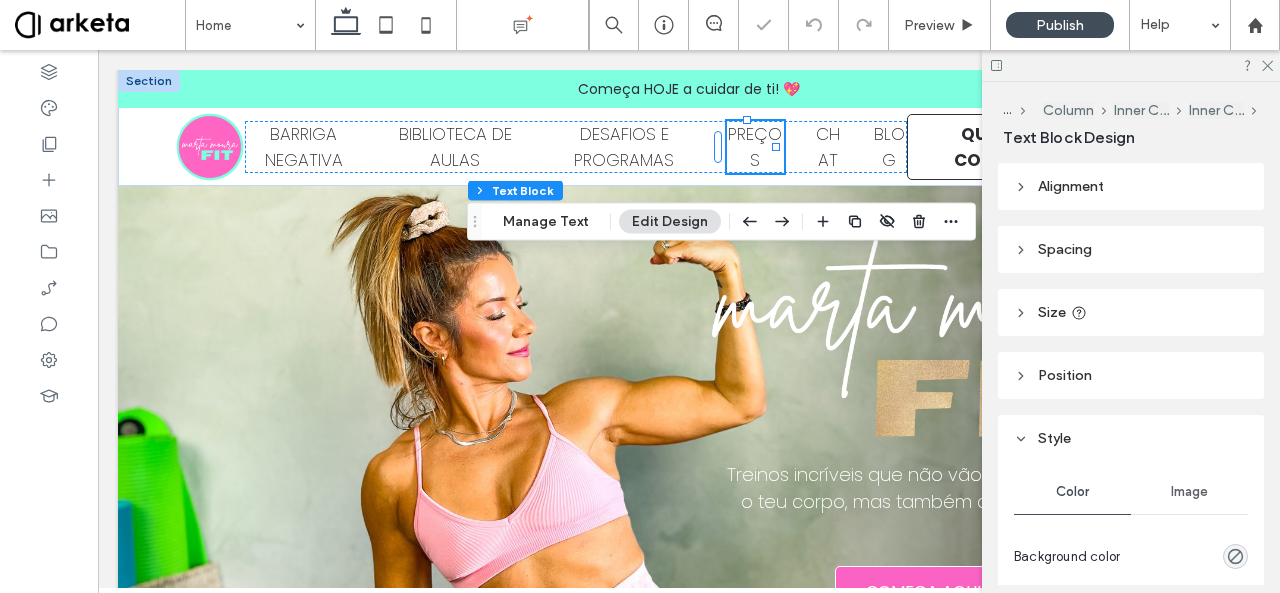 click on "Size" at bounding box center [1131, 312] 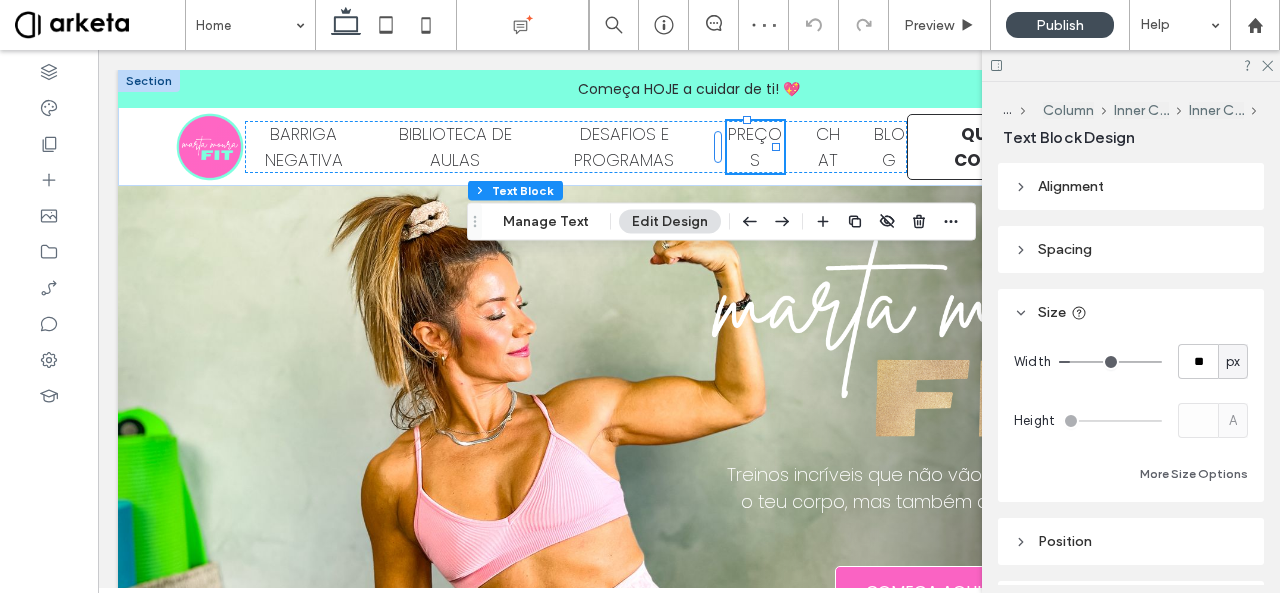 scroll, scrollTop: 240, scrollLeft: 0, axis: vertical 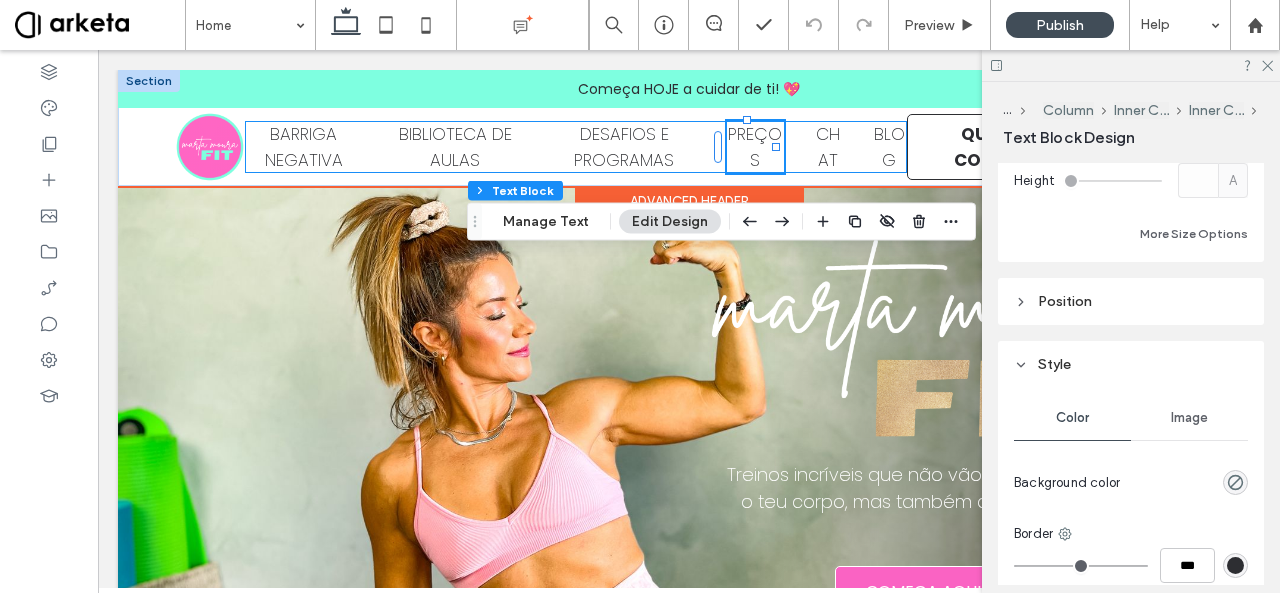 click on "BARRIGA NEGATIVA
BIBLIOTECA DE AULAS
DESAFIOS E PROGRAMAS
PREÇOS
95px , 52px
CHAT
BLOG" at bounding box center (576, 147) 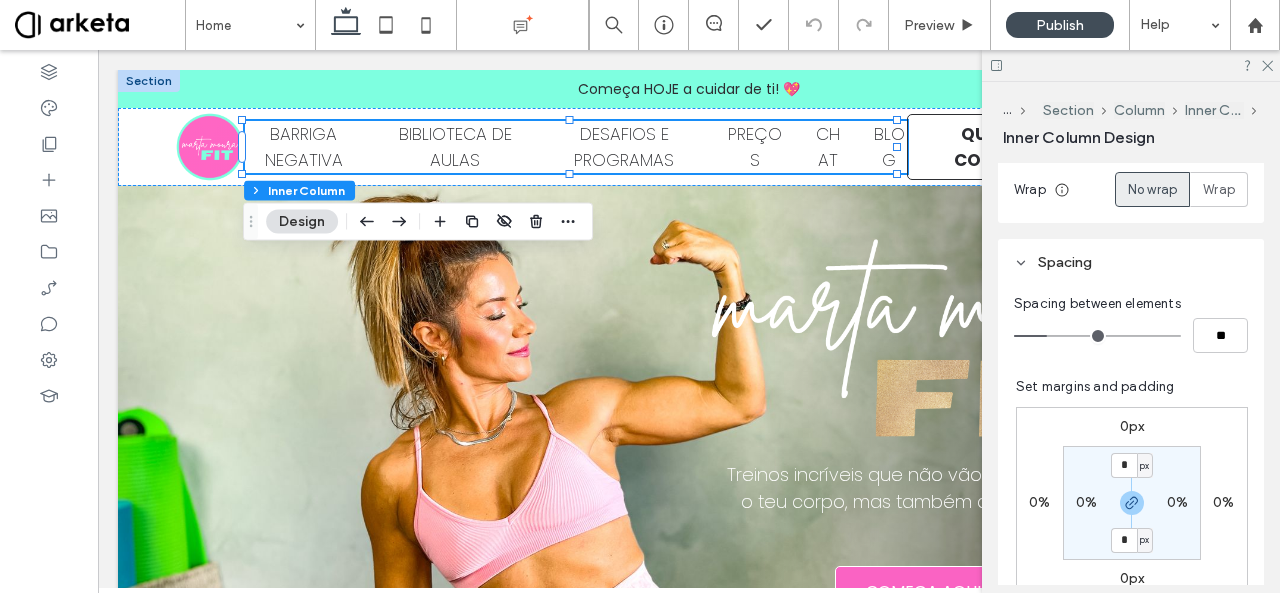 scroll, scrollTop: 404, scrollLeft: 0, axis: vertical 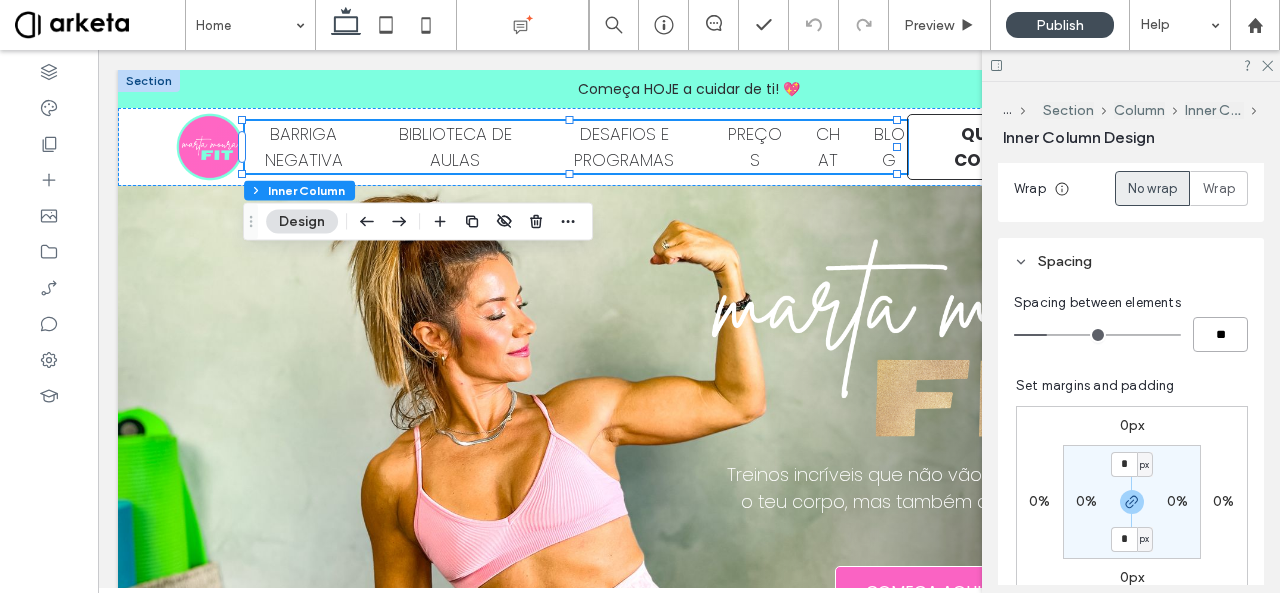 click on "**" at bounding box center (1220, 334) 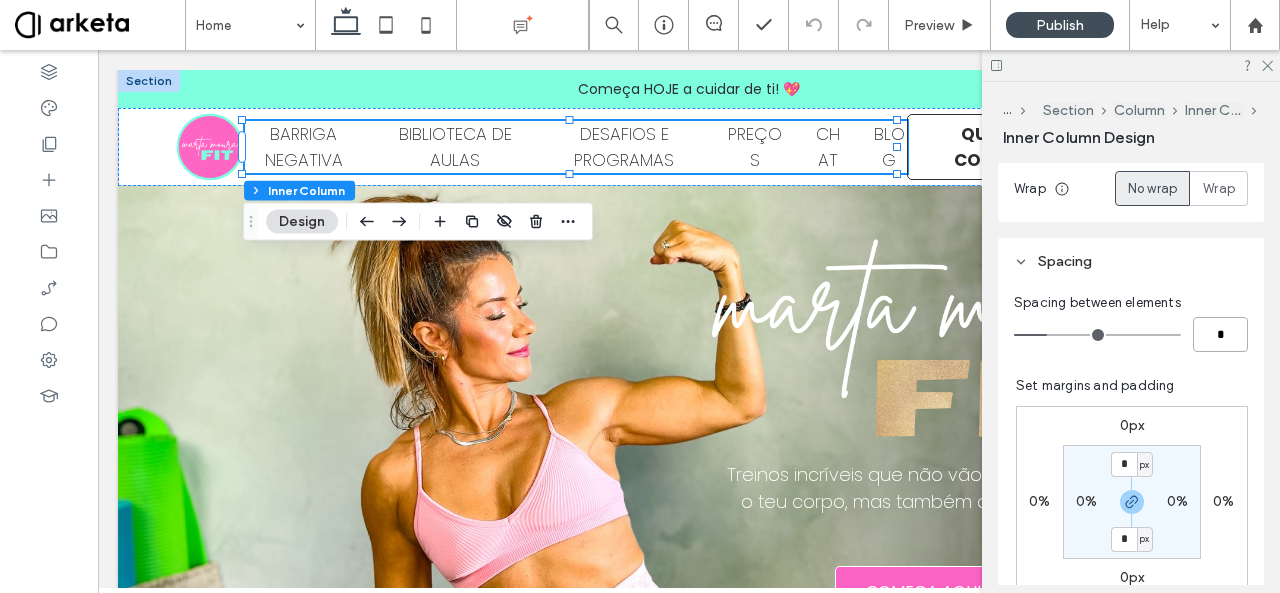type on "*" 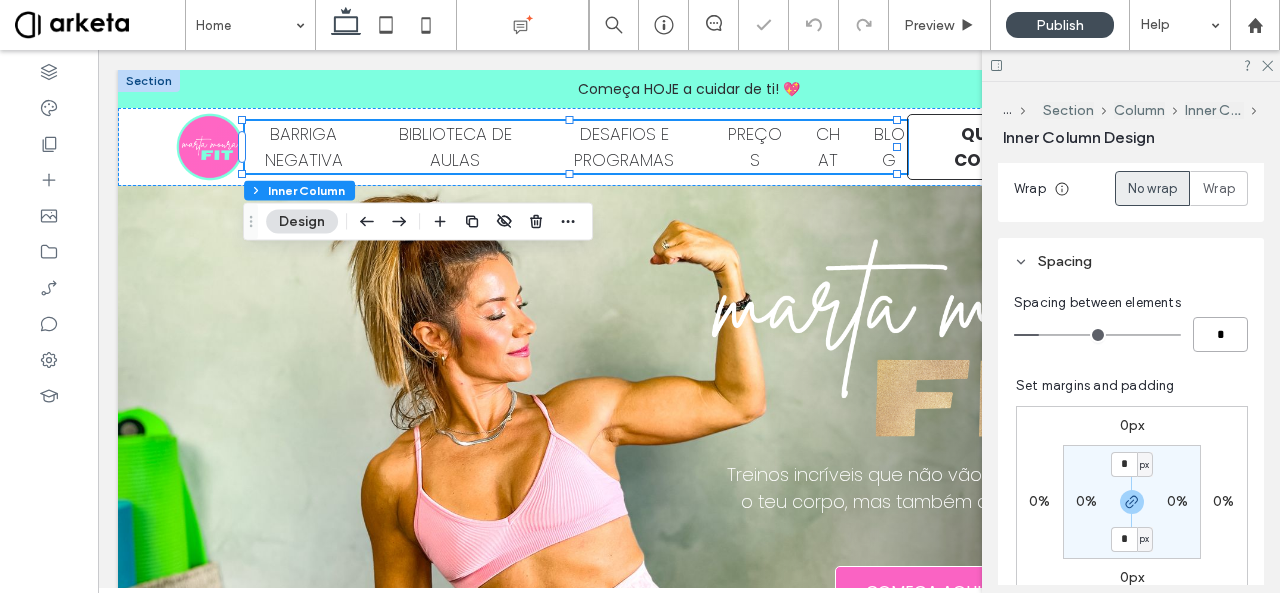 type on "*" 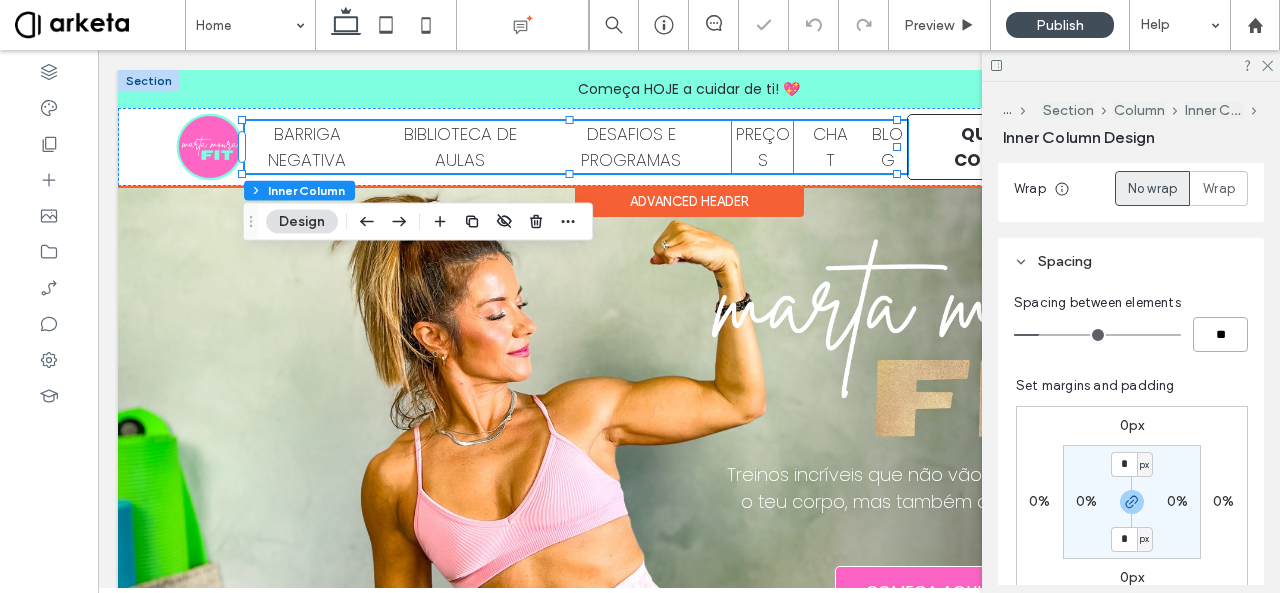 click on "PREÇOS" at bounding box center [763, 147] 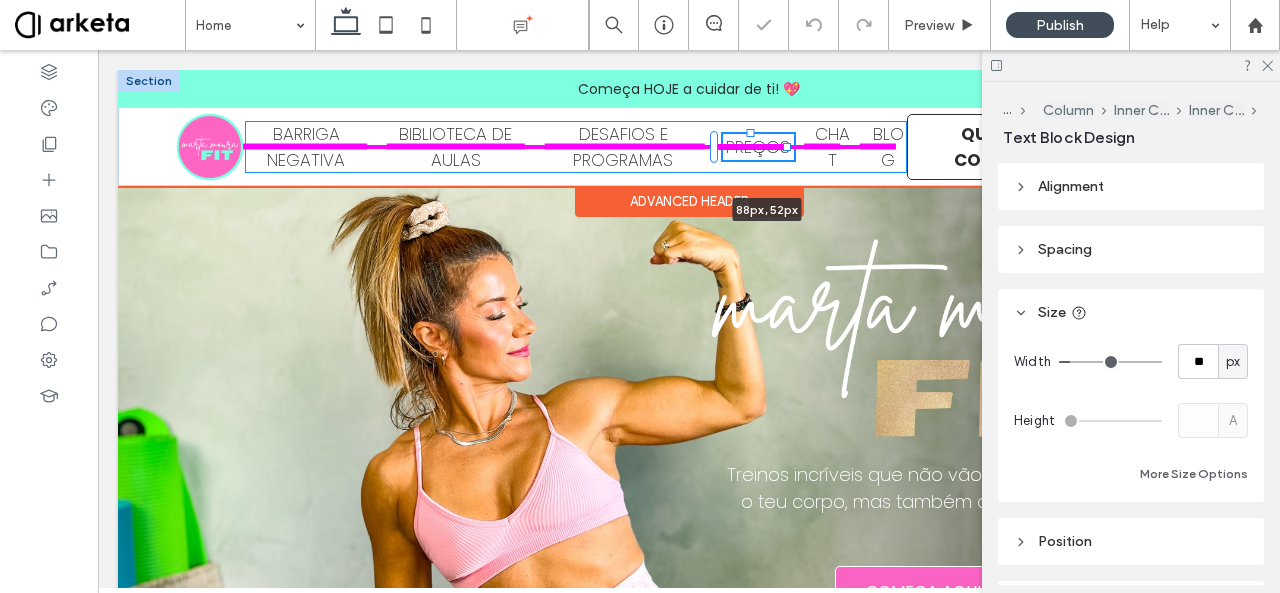drag, startPoint x: 788, startPoint y: 145, endPoint x: 803, endPoint y: 147, distance: 15.132746 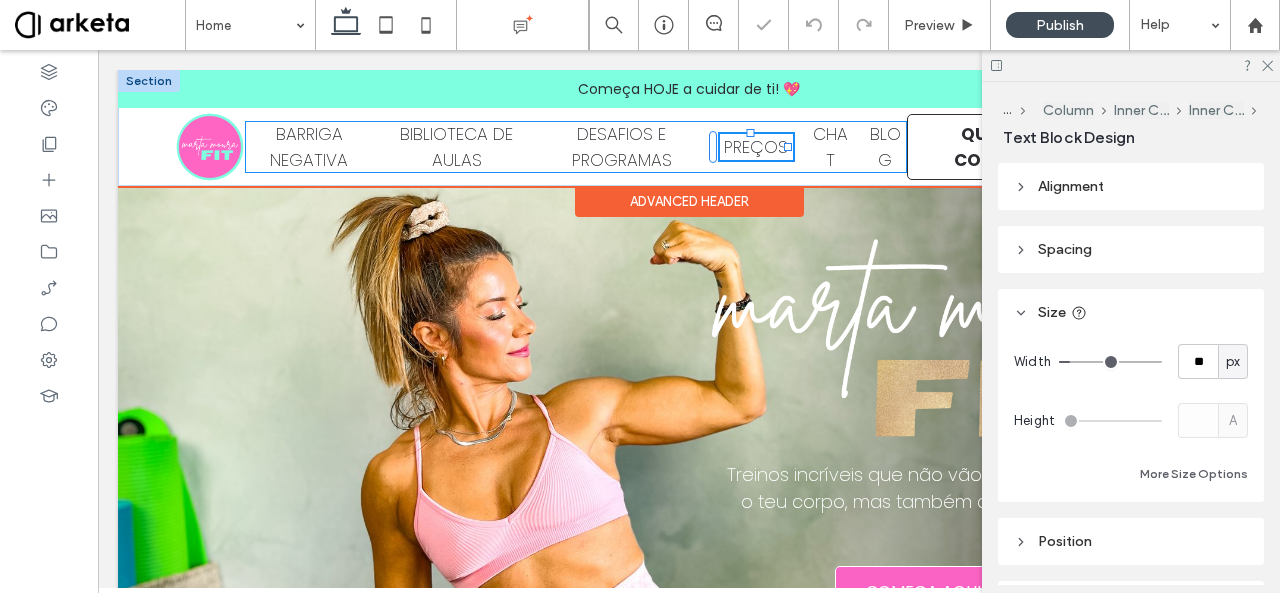type on "**" 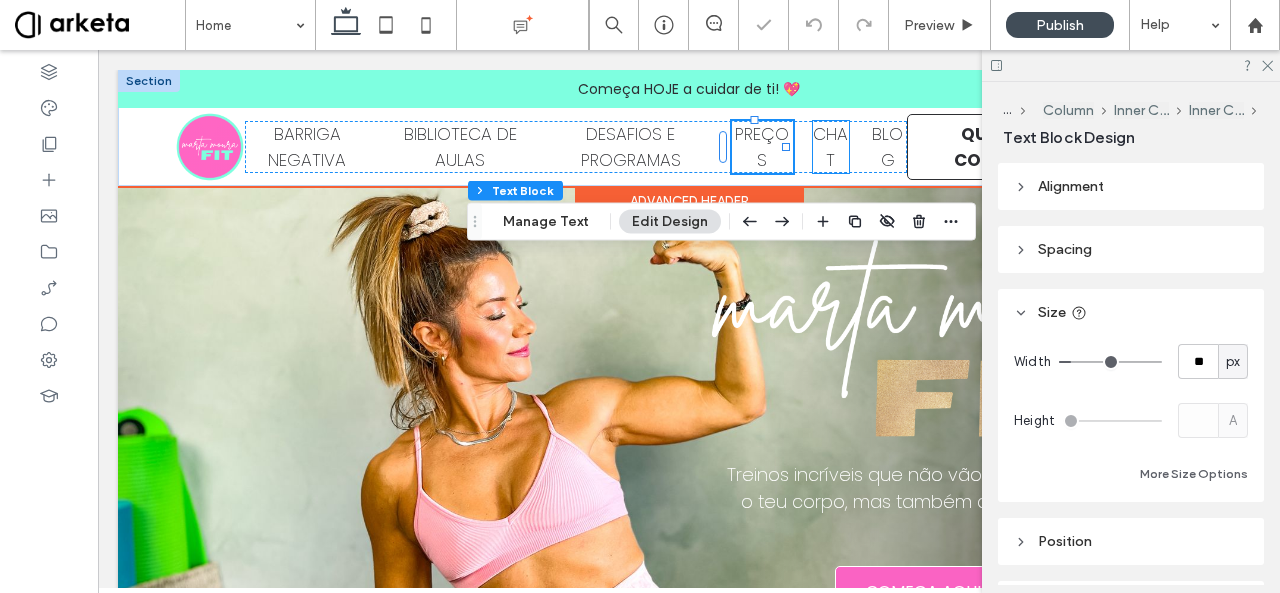 click on "CHAT" at bounding box center (830, 147) 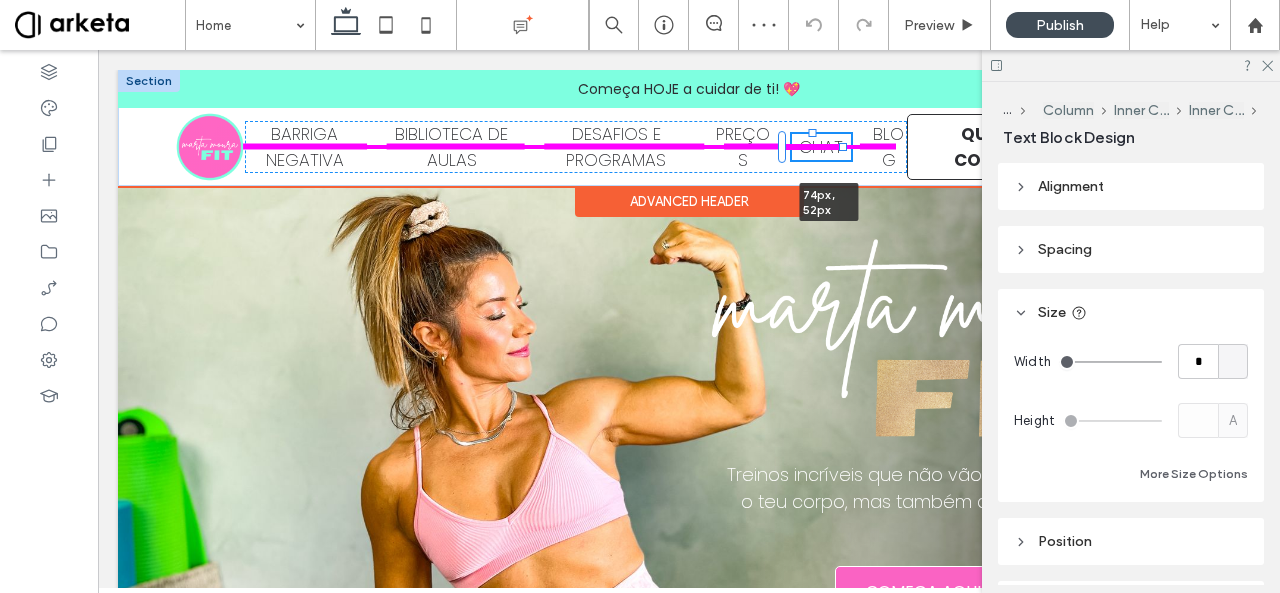 drag, startPoint x: 840, startPoint y: 144, endPoint x: 862, endPoint y: 143, distance: 22.022715 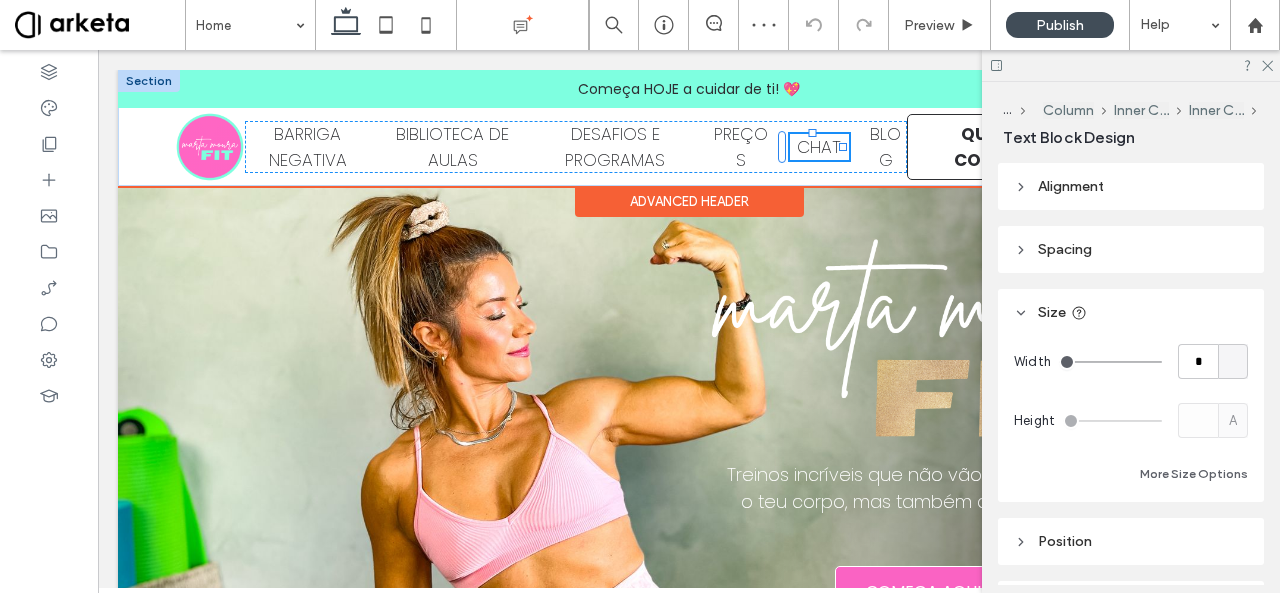 type on "**" 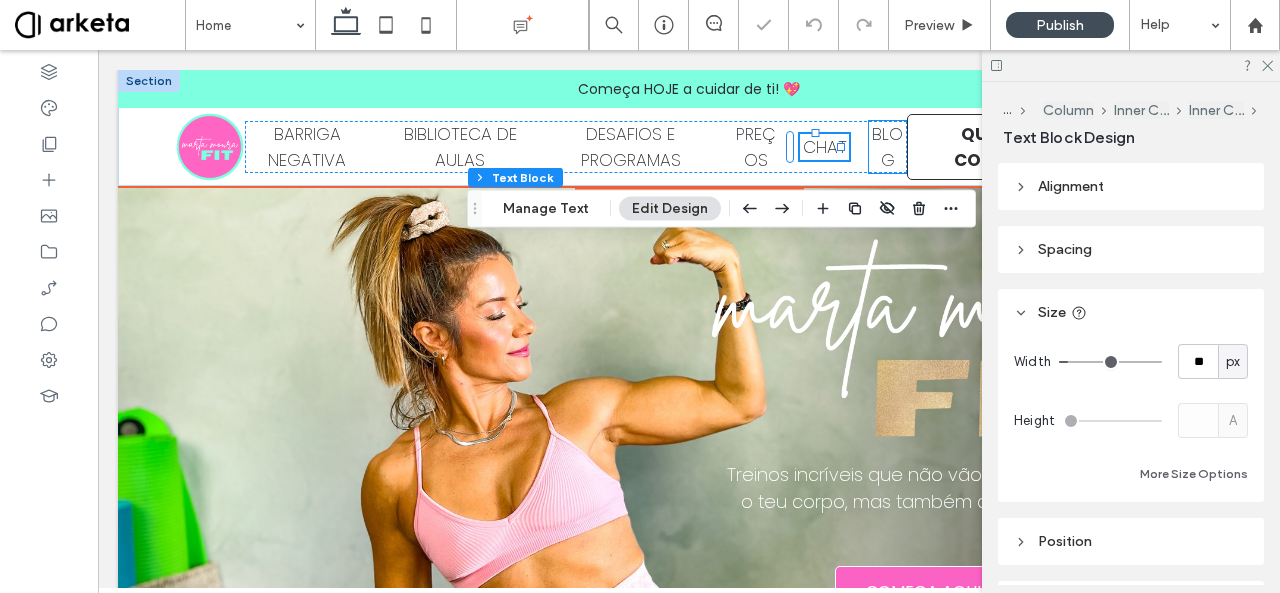 click on "BLOG" at bounding box center (887, 147) 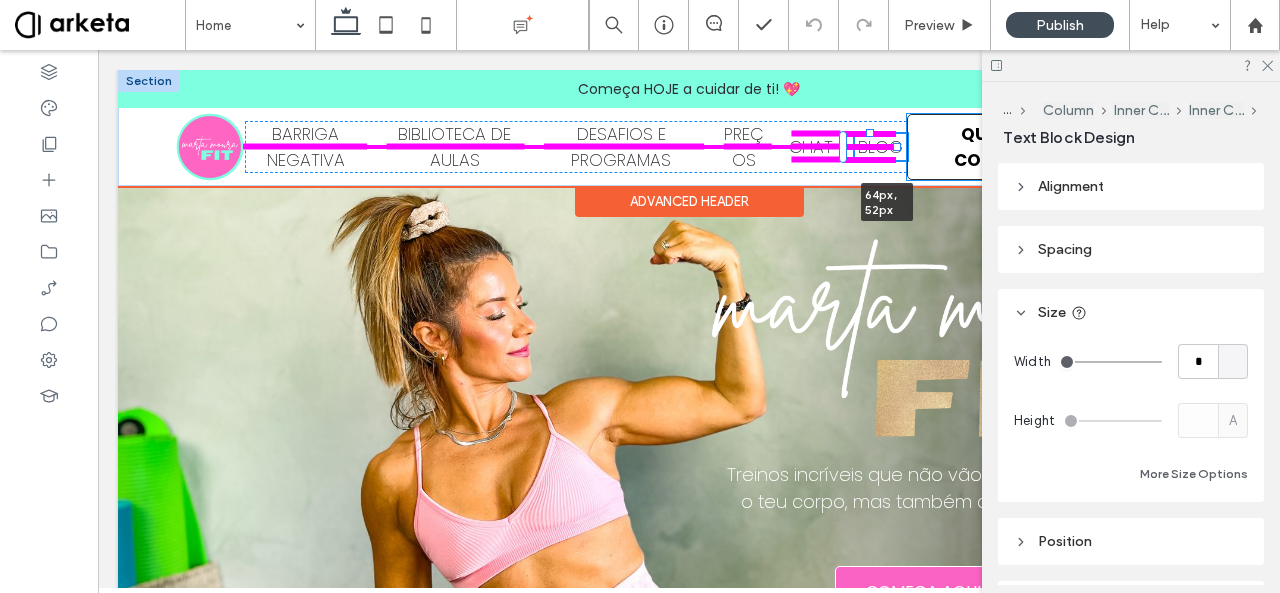 drag, startPoint x: 896, startPoint y: 146, endPoint x: 910, endPoint y: 146, distance: 14 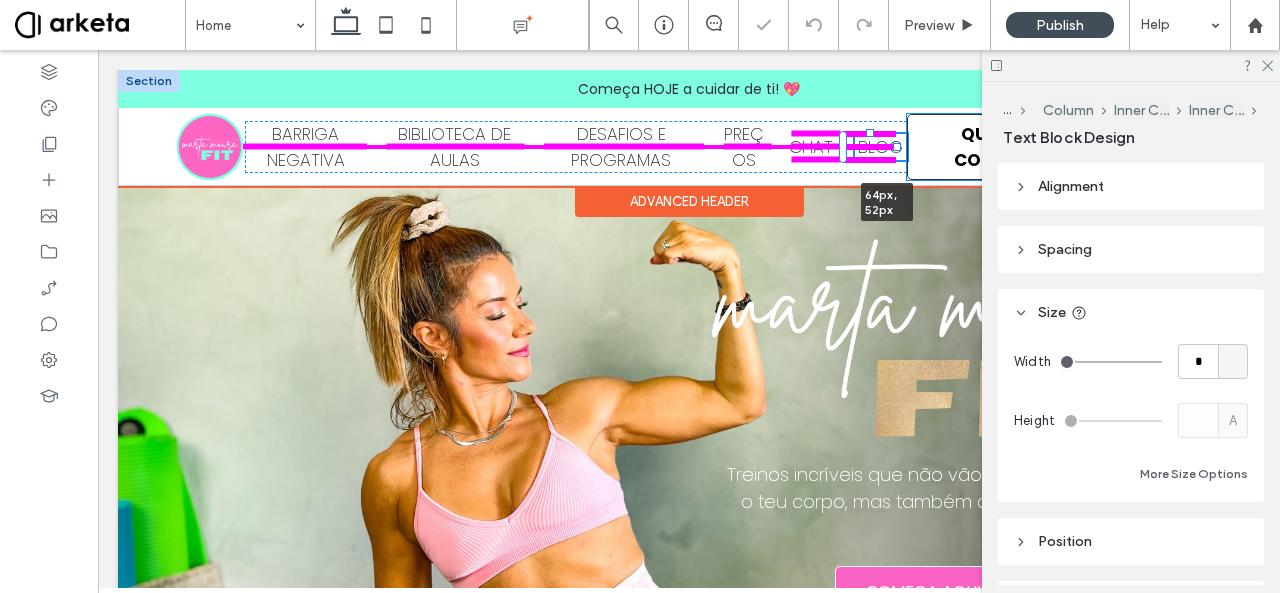 type on "**" 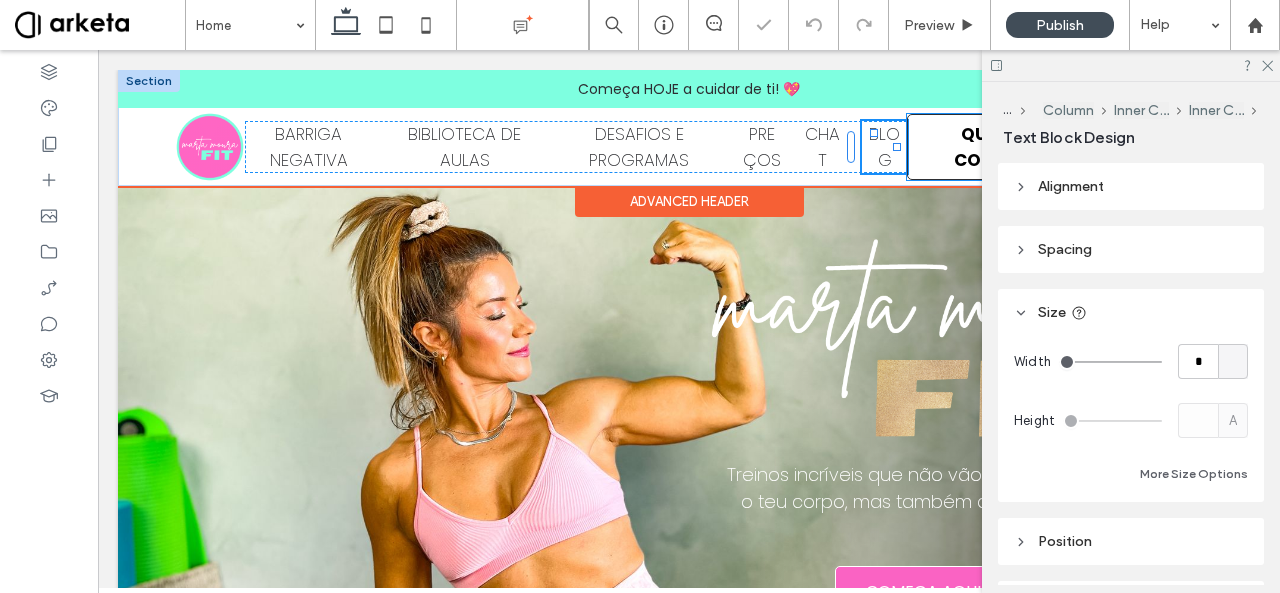type on "**" 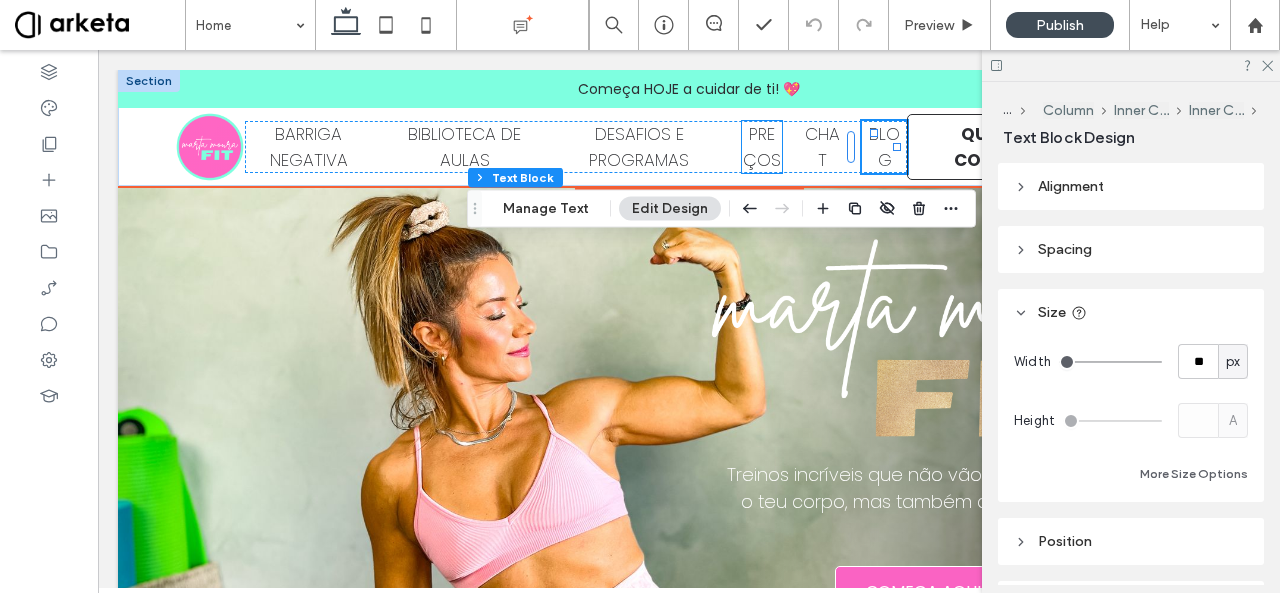 click on "PREÇOS" at bounding box center (762, 147) 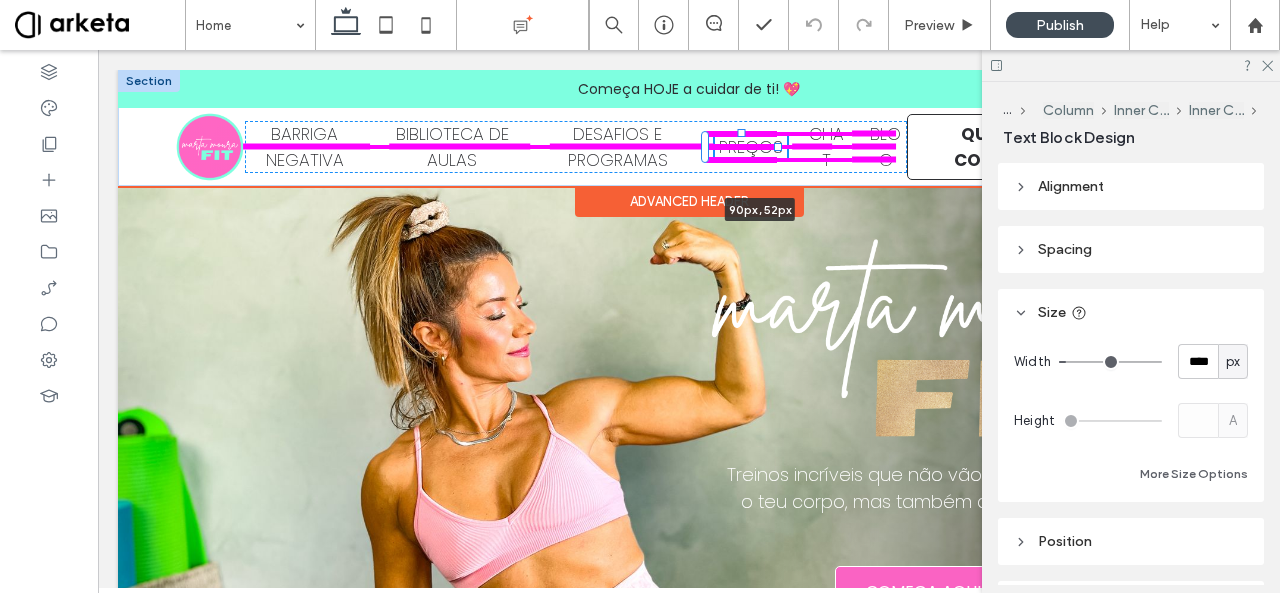 drag, startPoint x: 772, startPoint y: 147, endPoint x: 796, endPoint y: 149, distance: 24.083189 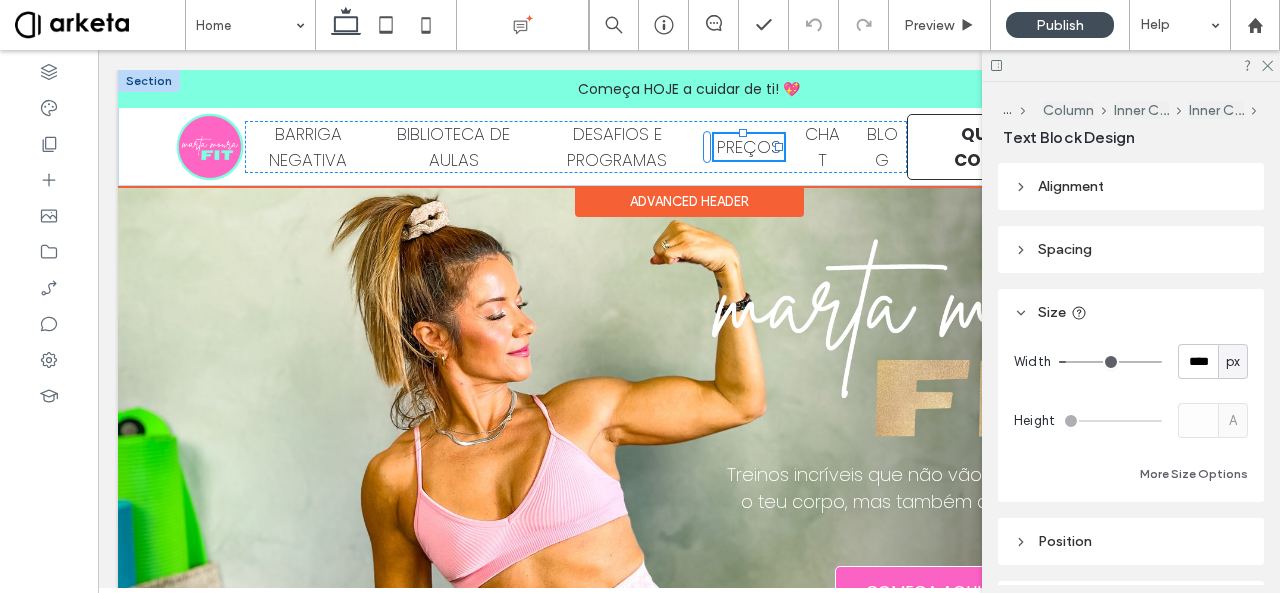 type on "**" 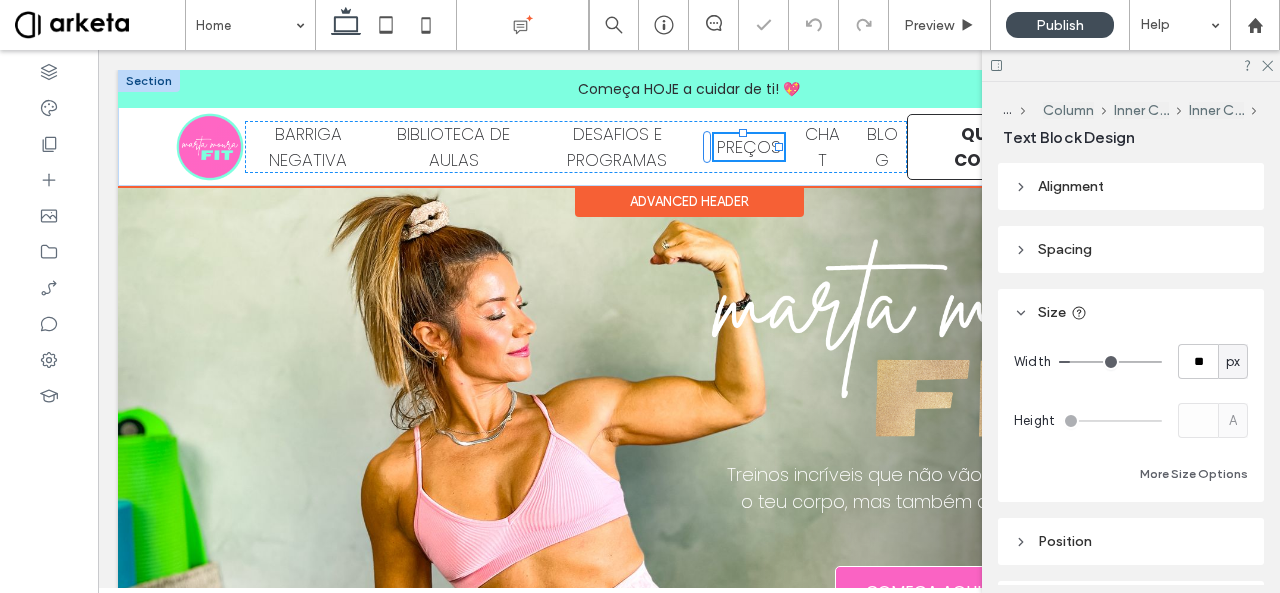 type on "**" 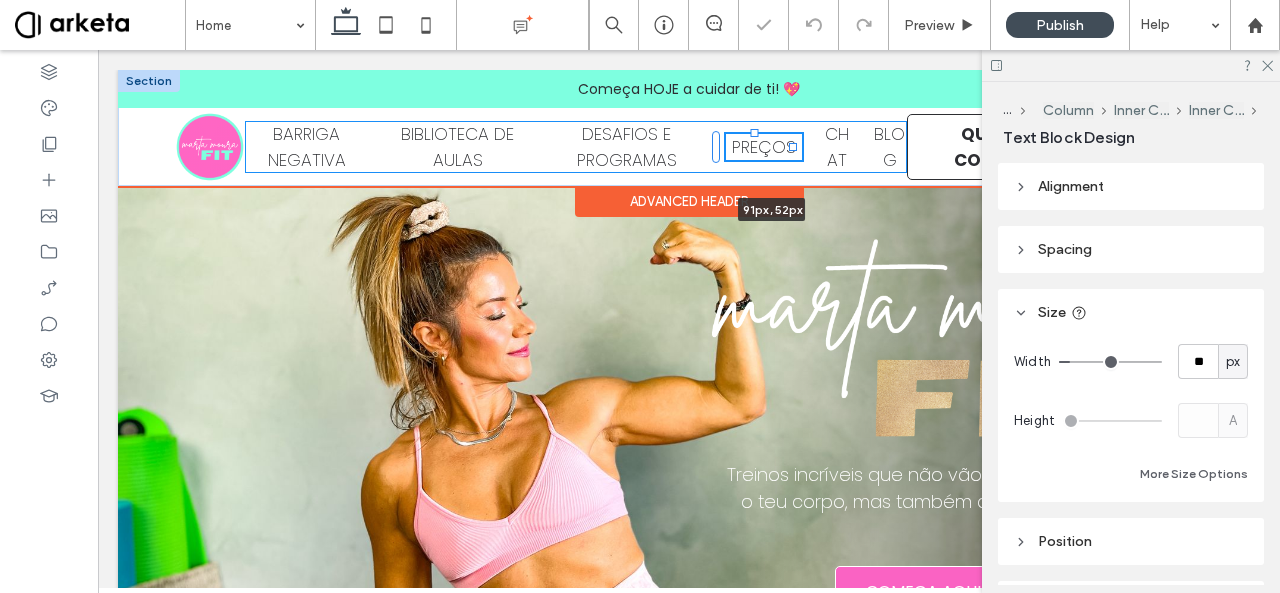 drag, startPoint x: 792, startPoint y: 149, endPoint x: 808, endPoint y: 149, distance: 16 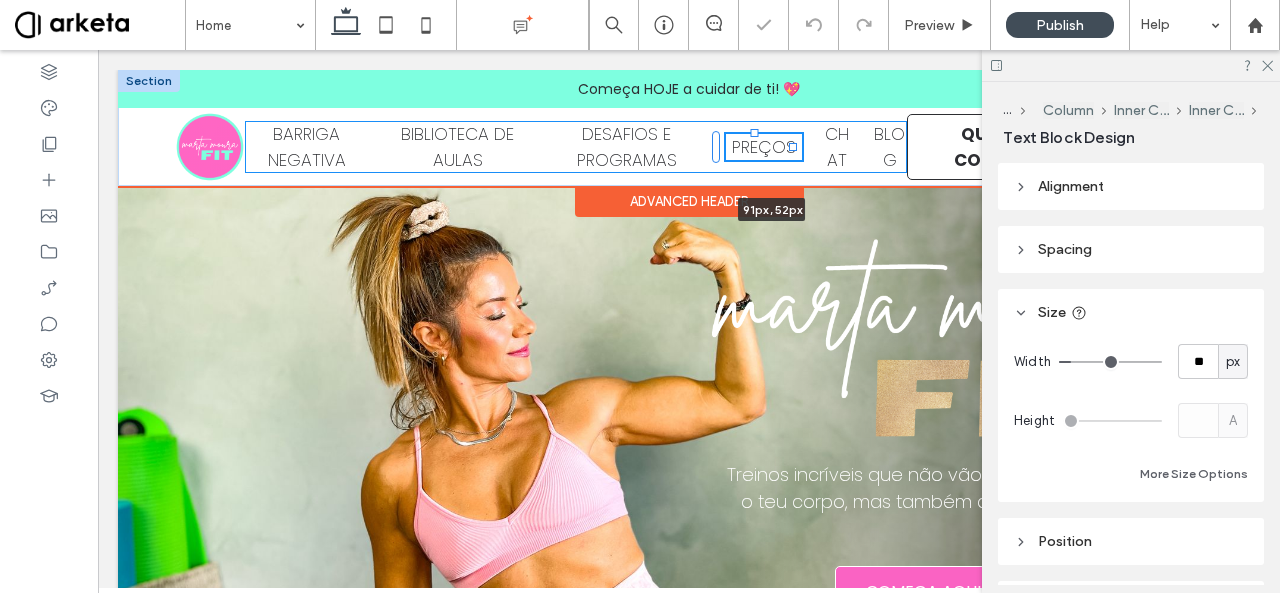 type on "**" 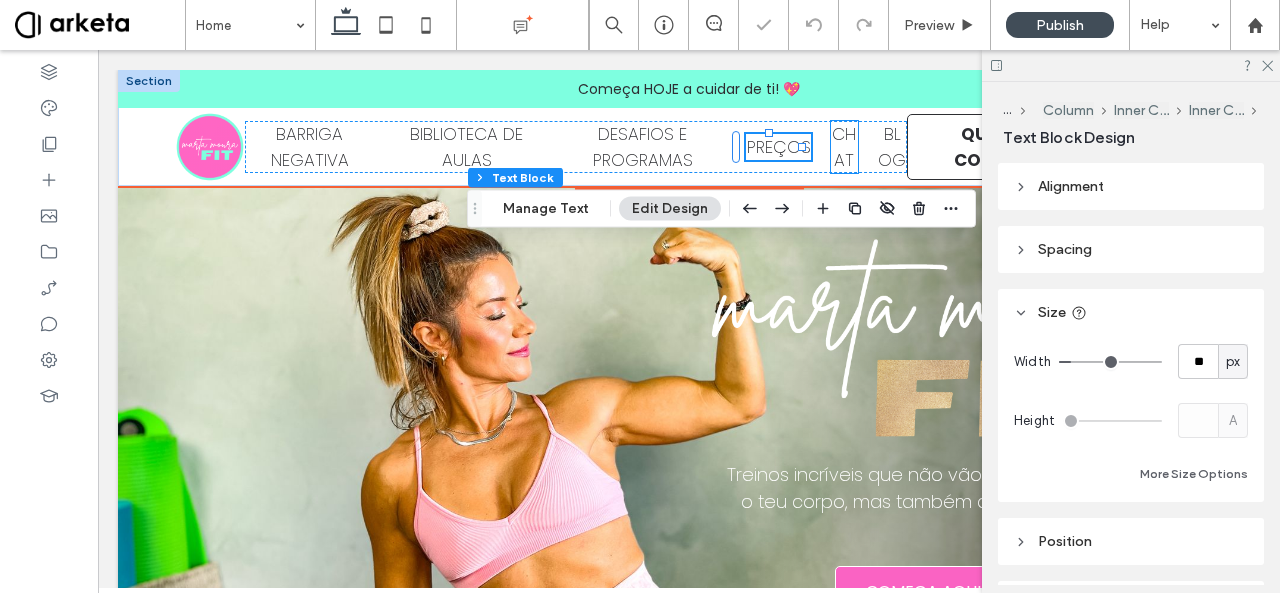 click on "CHAT" at bounding box center (844, 147) 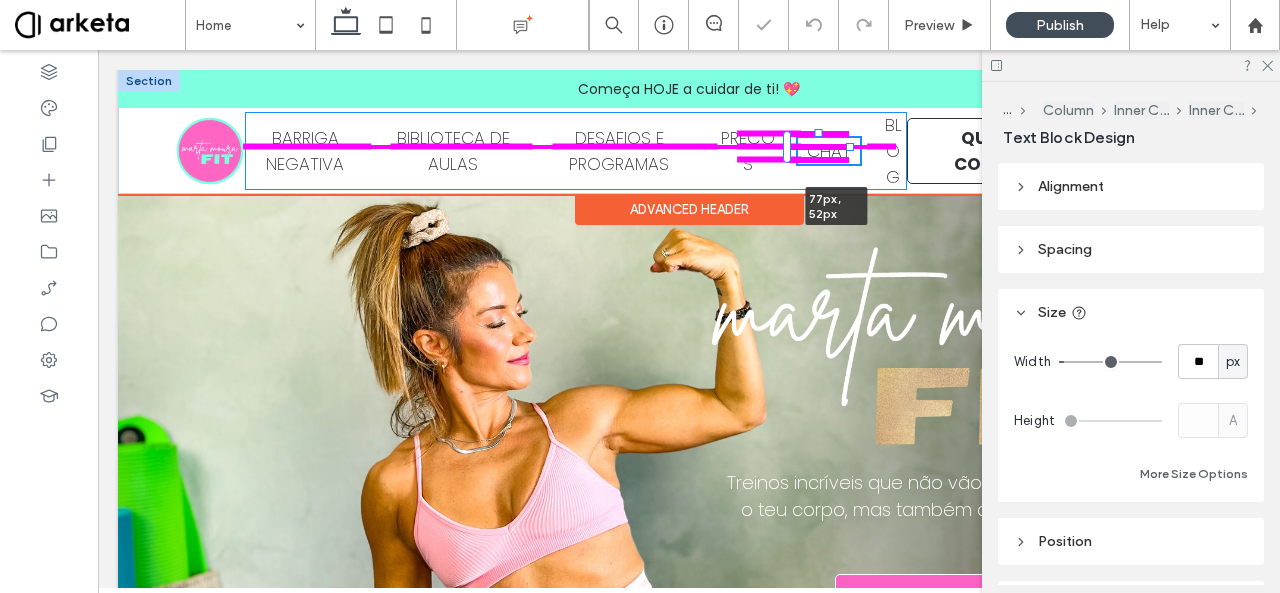 drag, startPoint x: 850, startPoint y: 145, endPoint x: 876, endPoint y: 146, distance: 26.019224 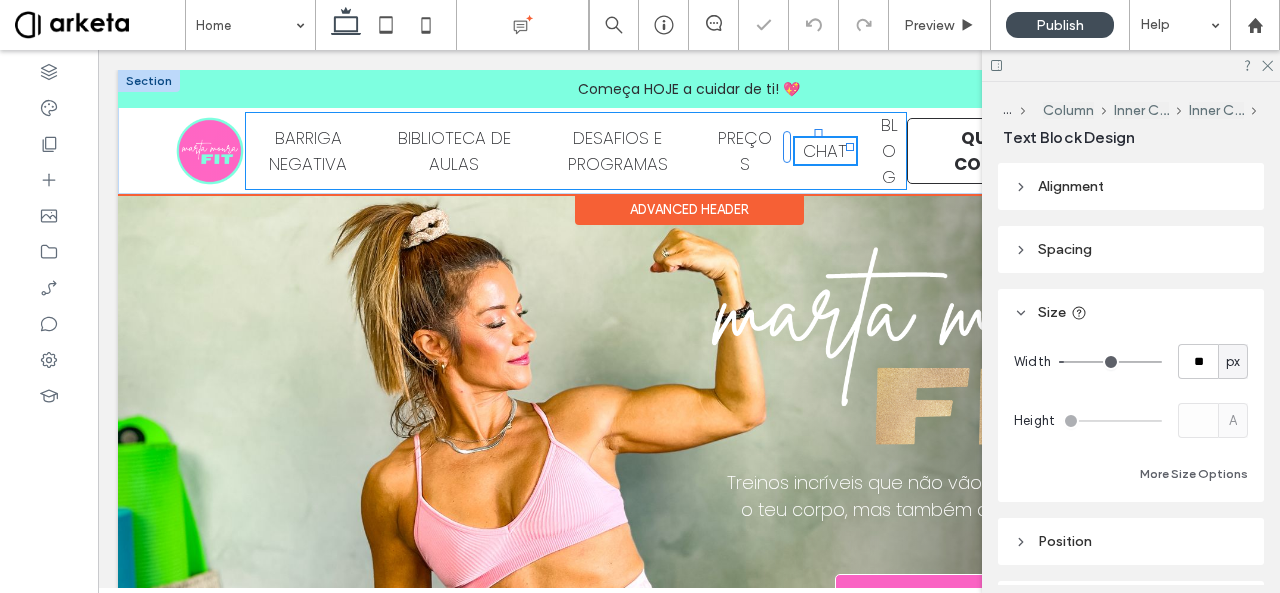 type on "**" 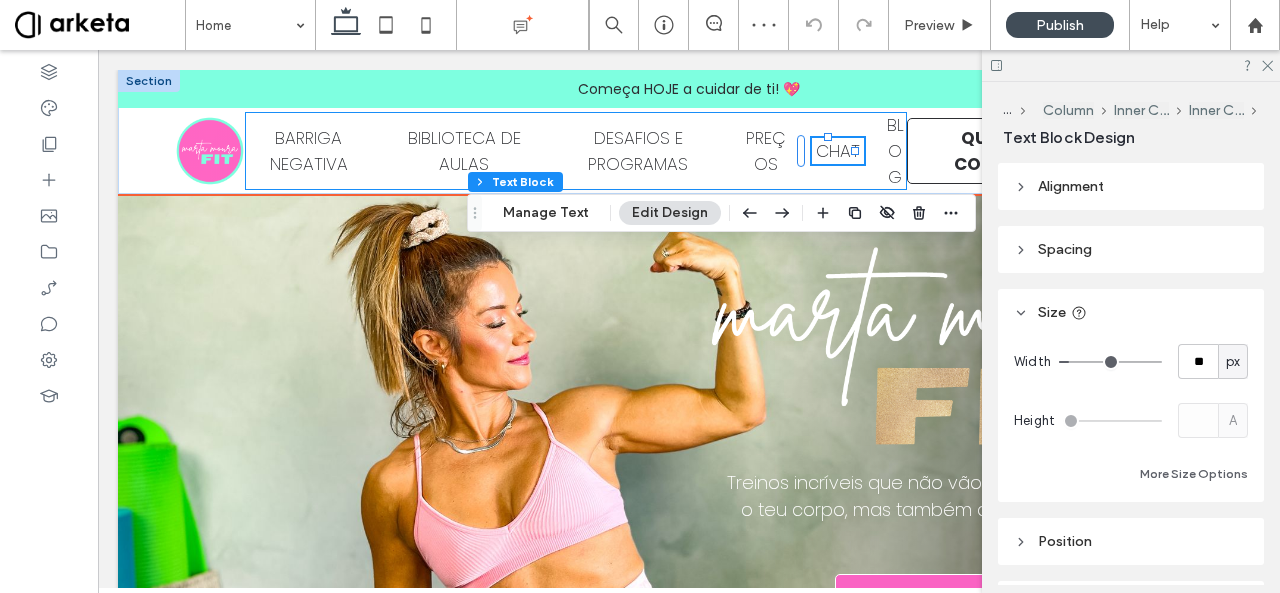 click on "BARRIGA NEGATIVA
BIBLIOTECA DE AULAS
DESAFIOS E PROGRAMAS
PREÇOS
CHAT
77px , 52px
BLOG" at bounding box center (576, 151) 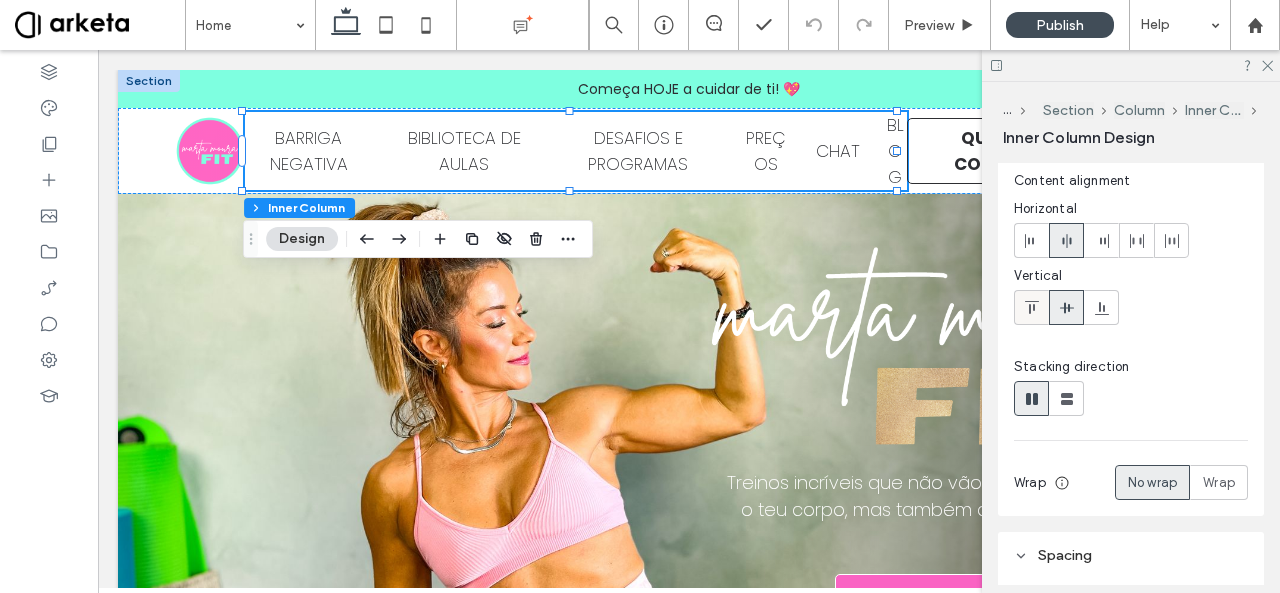 scroll, scrollTop: 72, scrollLeft: 0, axis: vertical 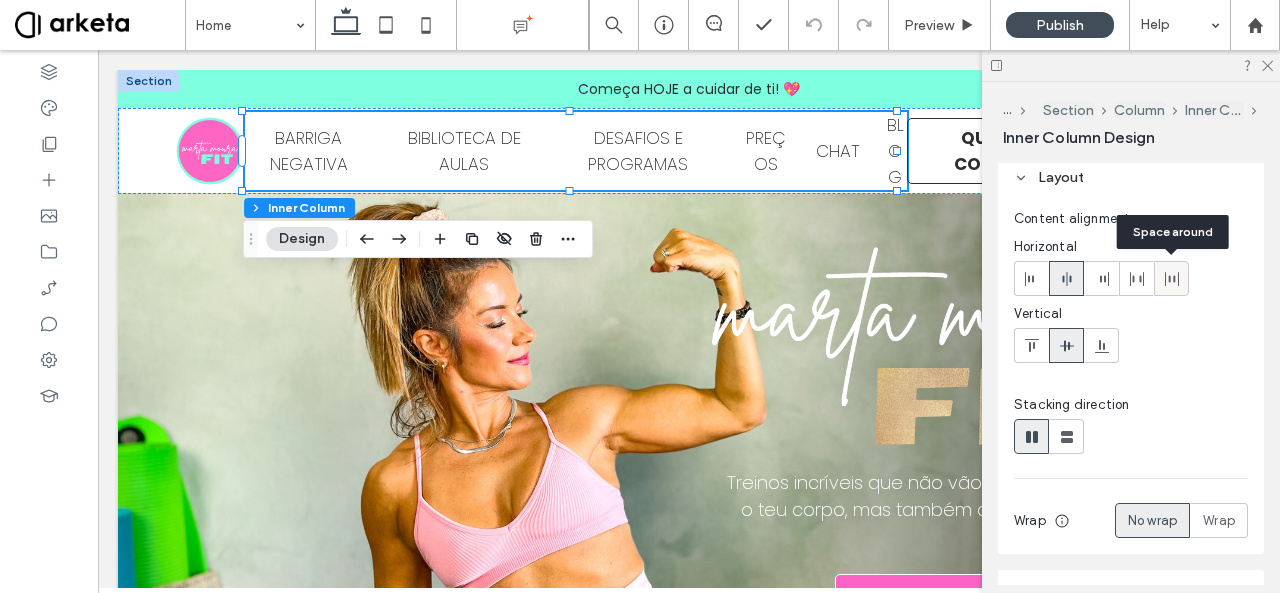 click 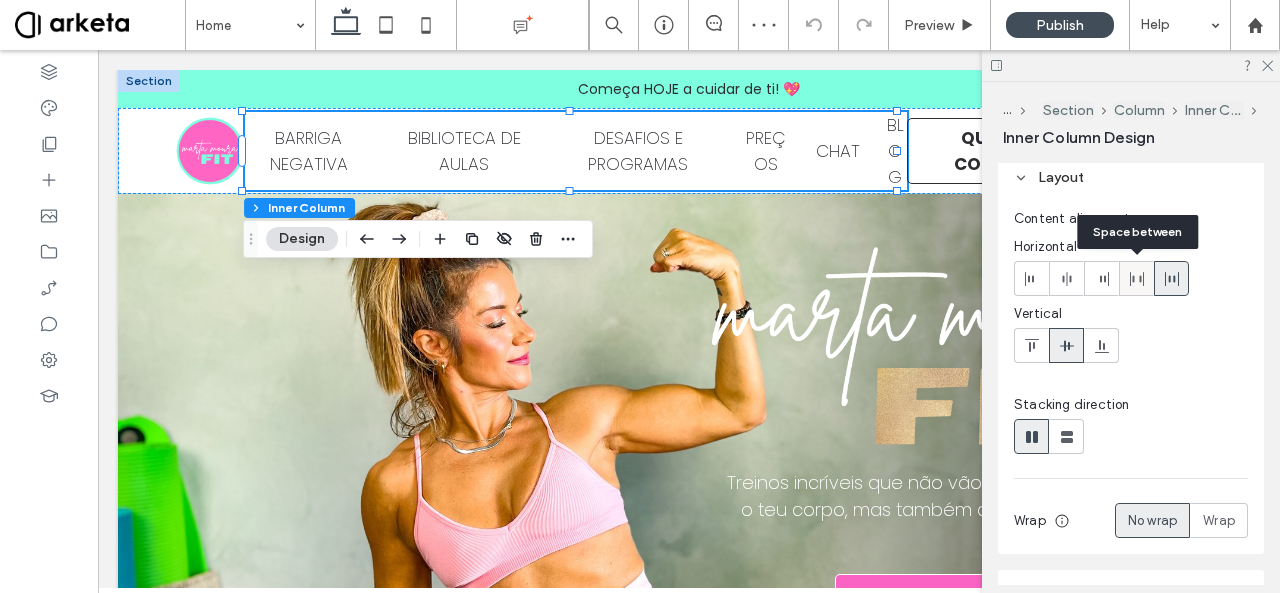 click 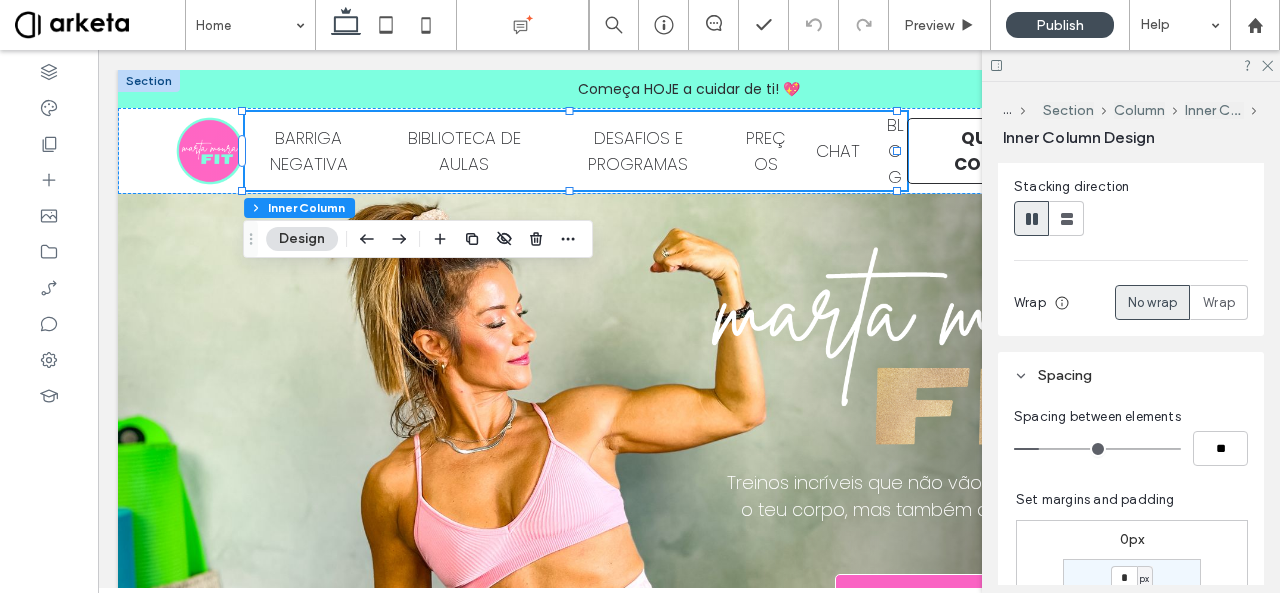 scroll, scrollTop: 294, scrollLeft: 0, axis: vertical 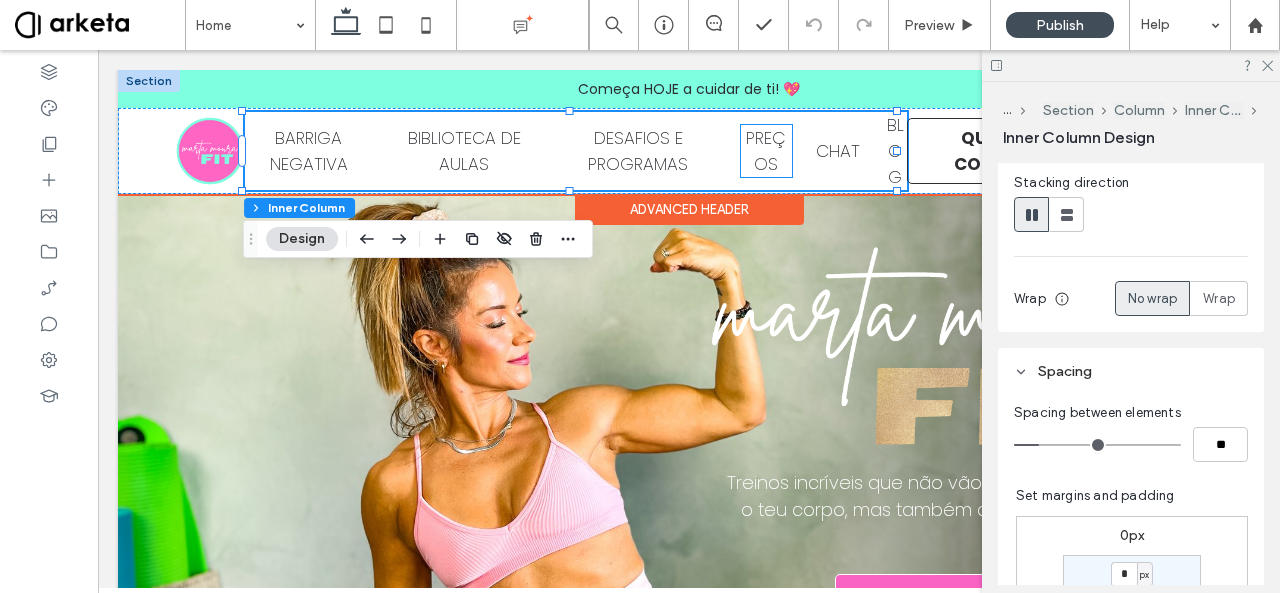 click on "PREÇOS" at bounding box center [766, 151] 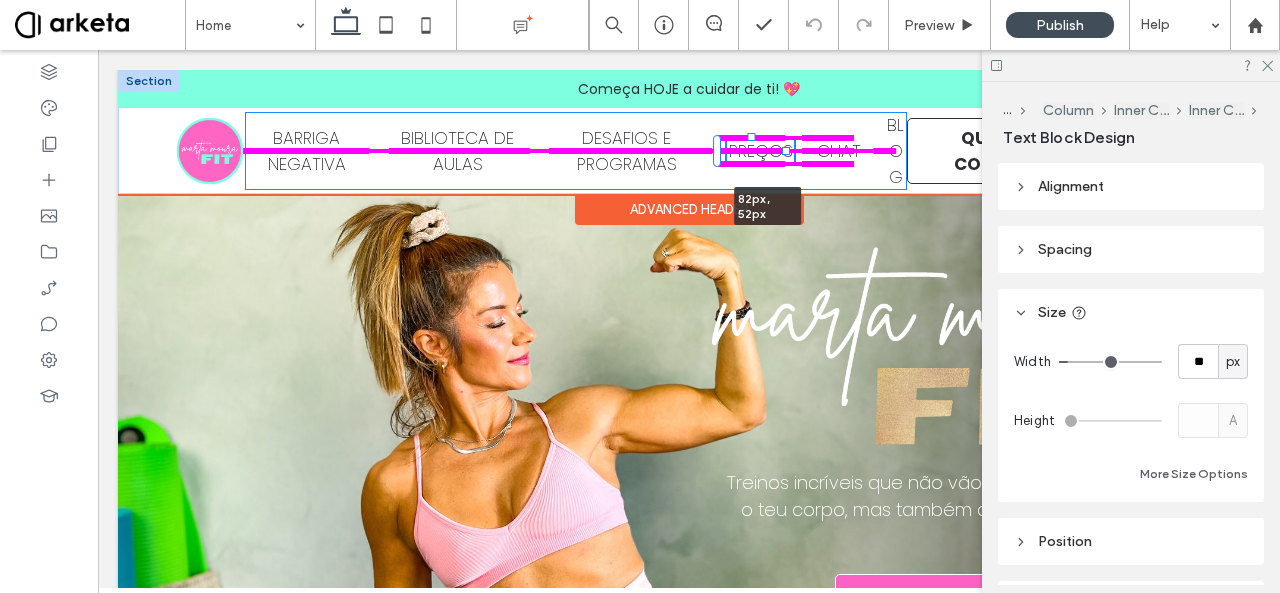 drag, startPoint x: 786, startPoint y: 152, endPoint x: 815, endPoint y: 153, distance: 29.017237 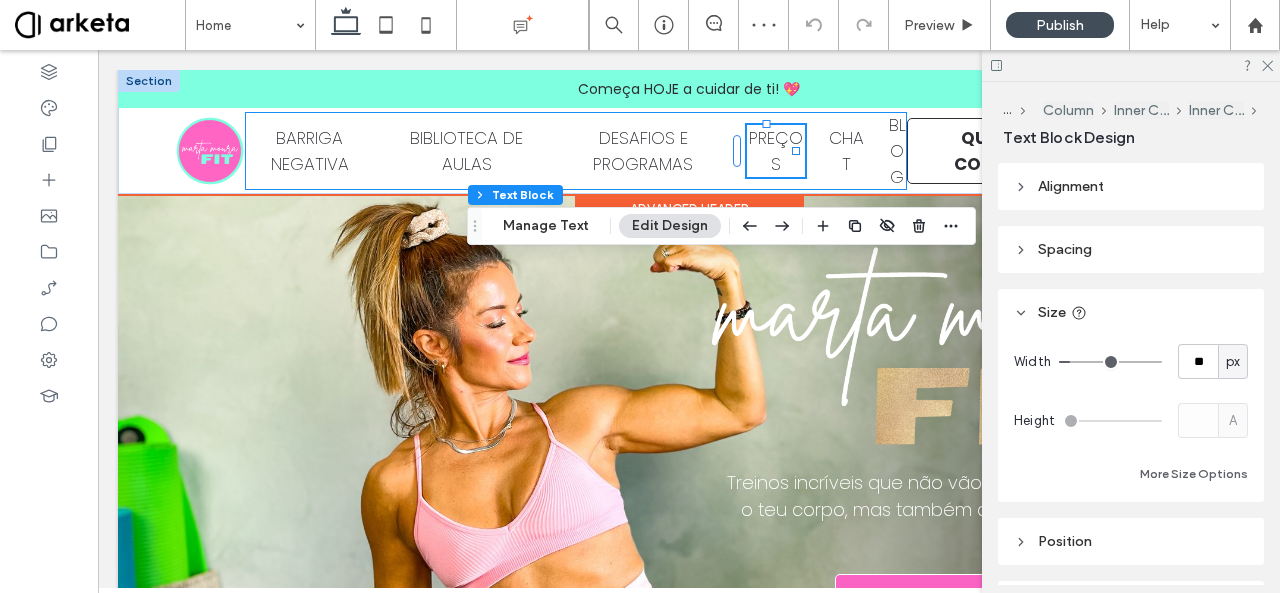 click on "BARRIGA NEGATIVA
BIBLIOTECA DE AULAS
DESAFIOS E PROGRAMAS
PREÇOS
82px , 52px
CHAT
BLOG" at bounding box center (576, 151) 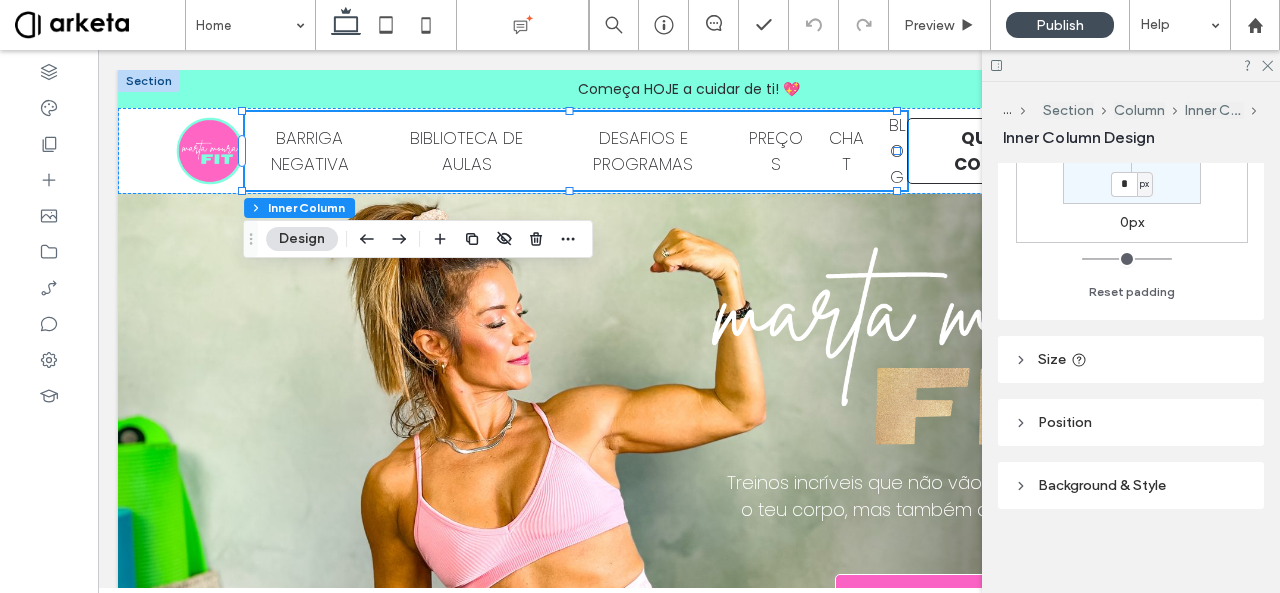 scroll, scrollTop: 760, scrollLeft: 0, axis: vertical 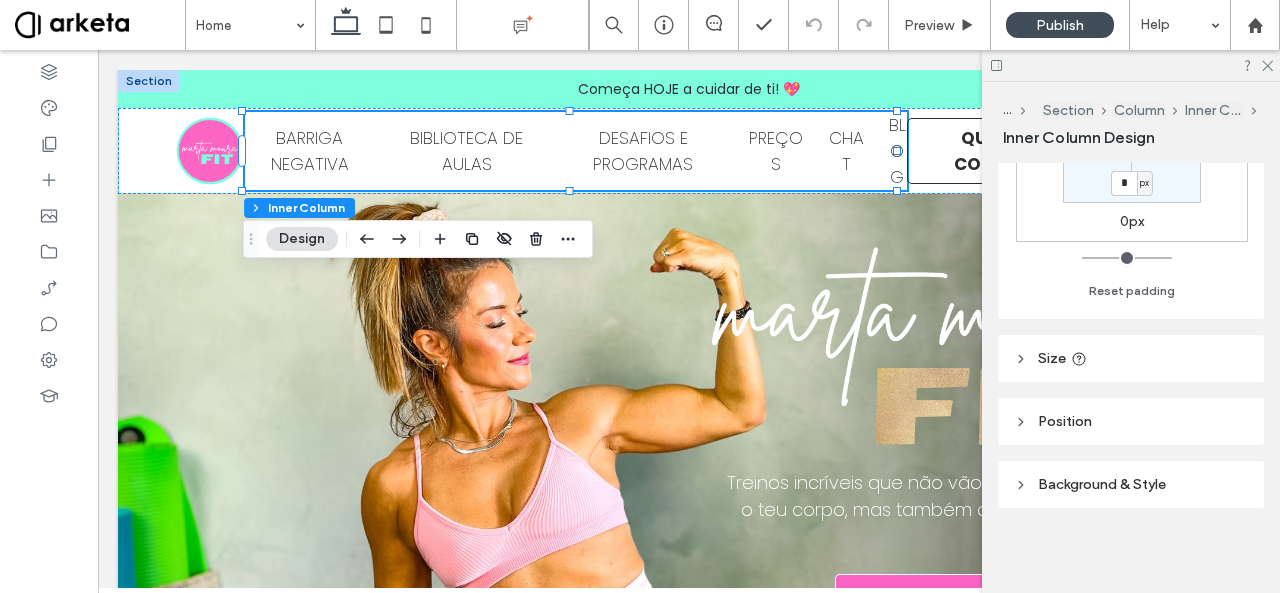 click on "Size" at bounding box center [1131, 358] 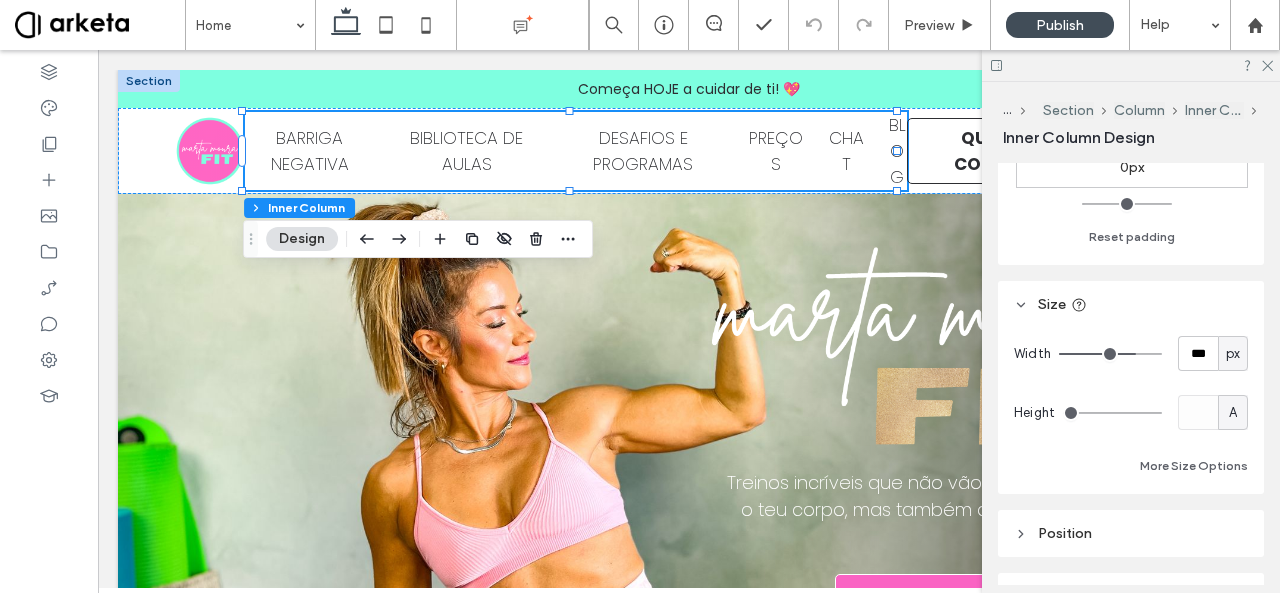 scroll, scrollTop: 816, scrollLeft: 0, axis: vertical 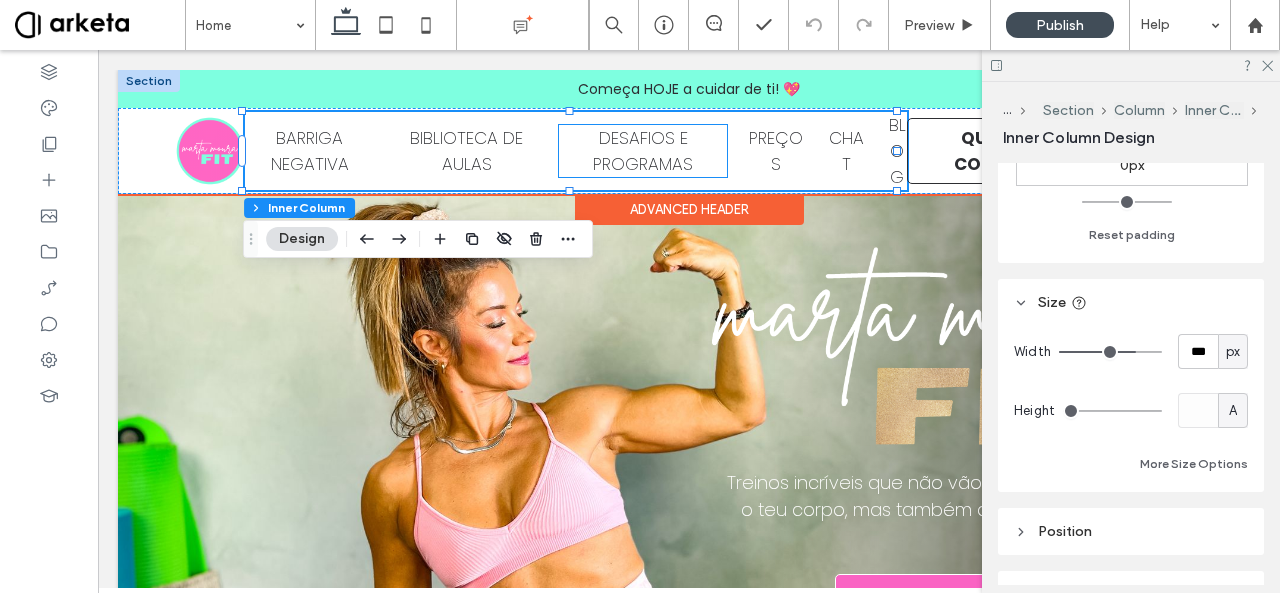 click on "DESAFIOS E PROGRAMAS" at bounding box center [643, 151] 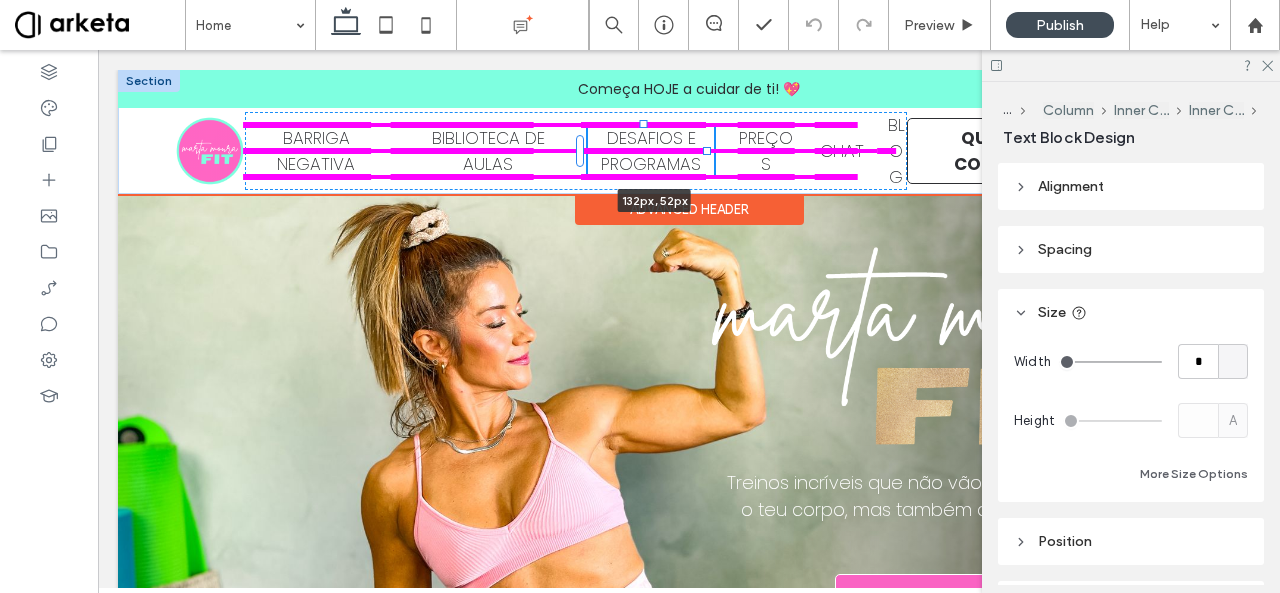 drag, startPoint x: 717, startPoint y: 153, endPoint x: 684, endPoint y: 150, distance: 33.13608 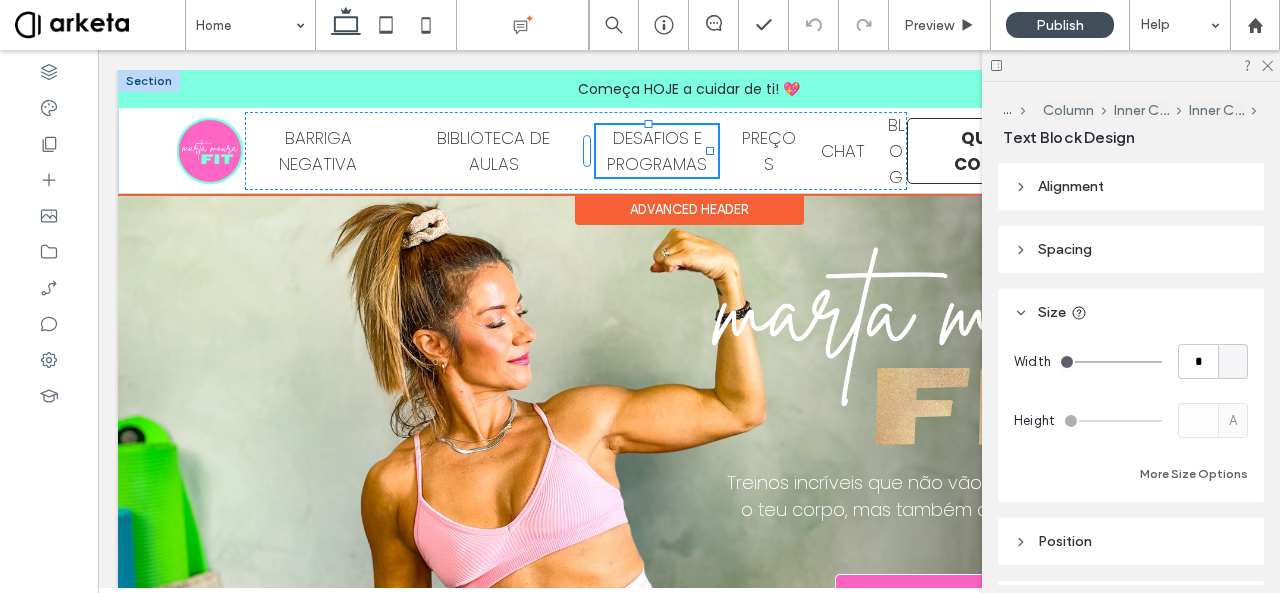 type on "***" 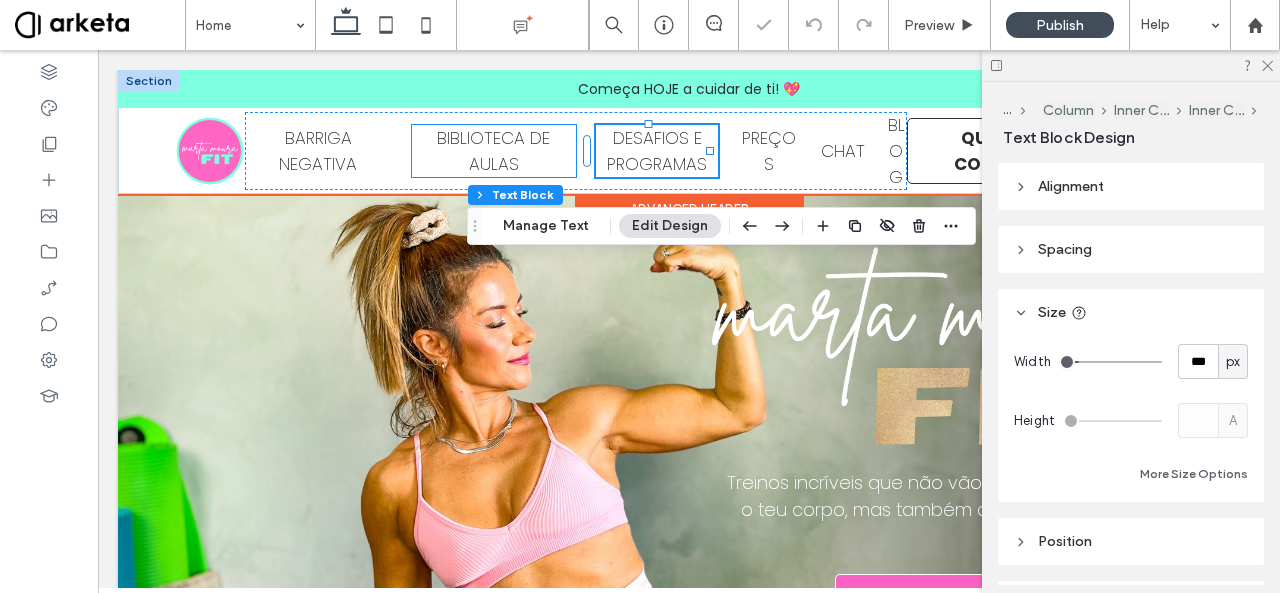 click on "BIBLIOTECA DE AULAS" at bounding box center [494, 151] 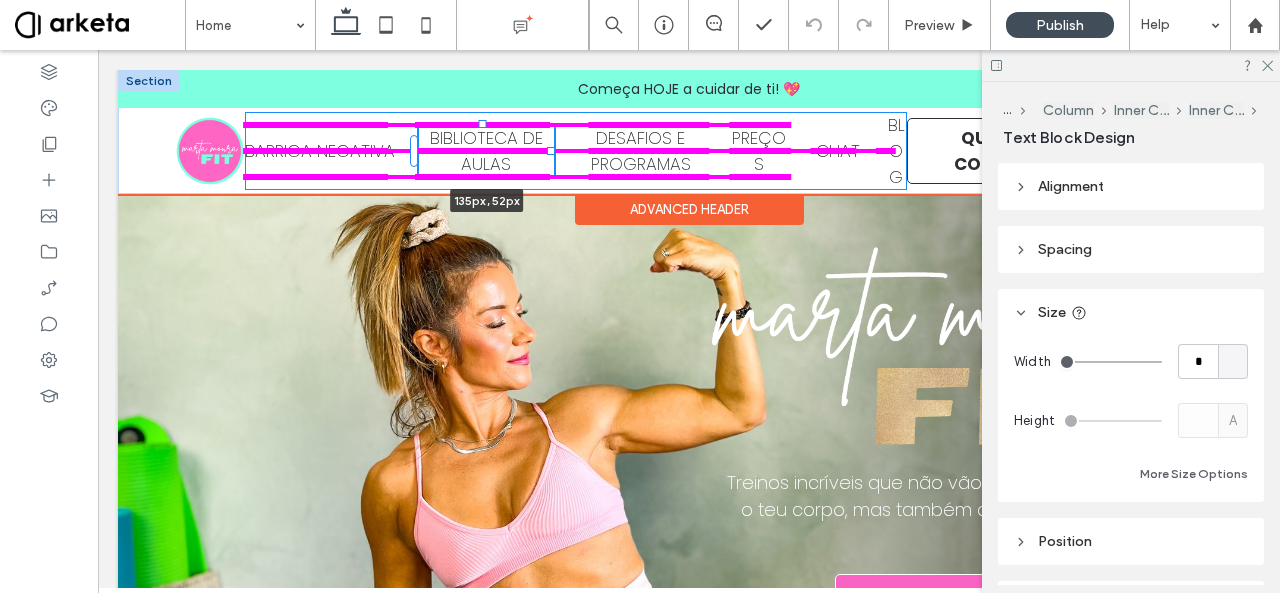 drag, startPoint x: 572, startPoint y: 152, endPoint x: 552, endPoint y: 155, distance: 20.22375 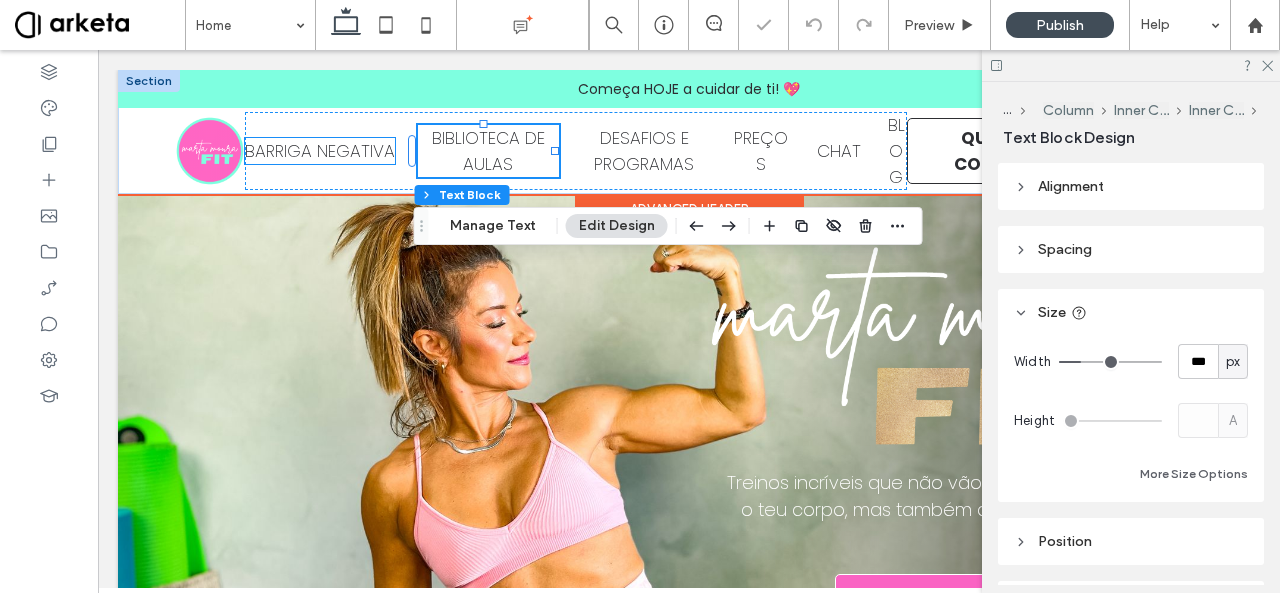 click on "BARRIGA NEGATIVA" at bounding box center [320, 151] 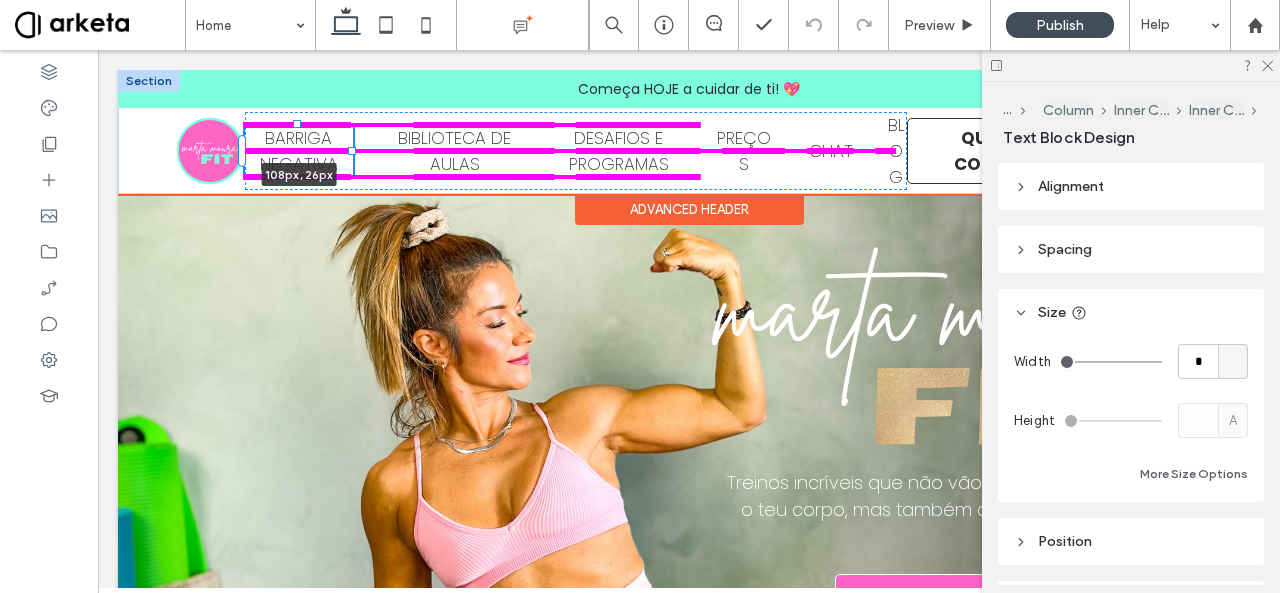 drag, startPoint x: 390, startPoint y: 151, endPoint x: 349, endPoint y: 152, distance: 41.01219 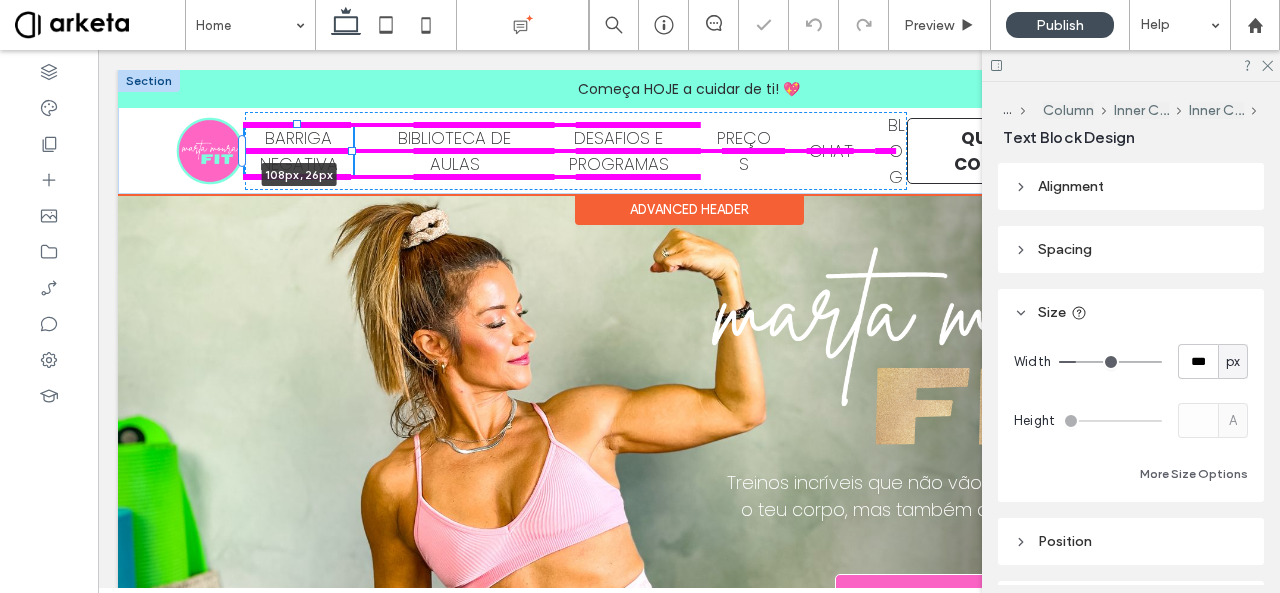 type on "***" 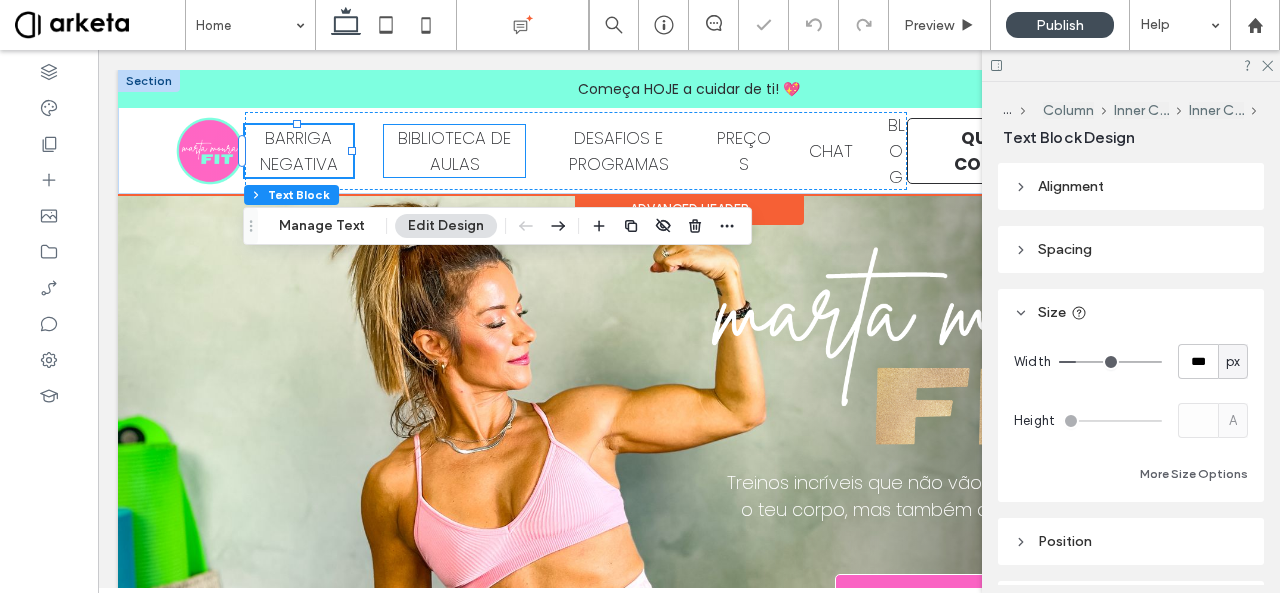click on "BIBLIOTECA DE AULAS" at bounding box center (454, 151) 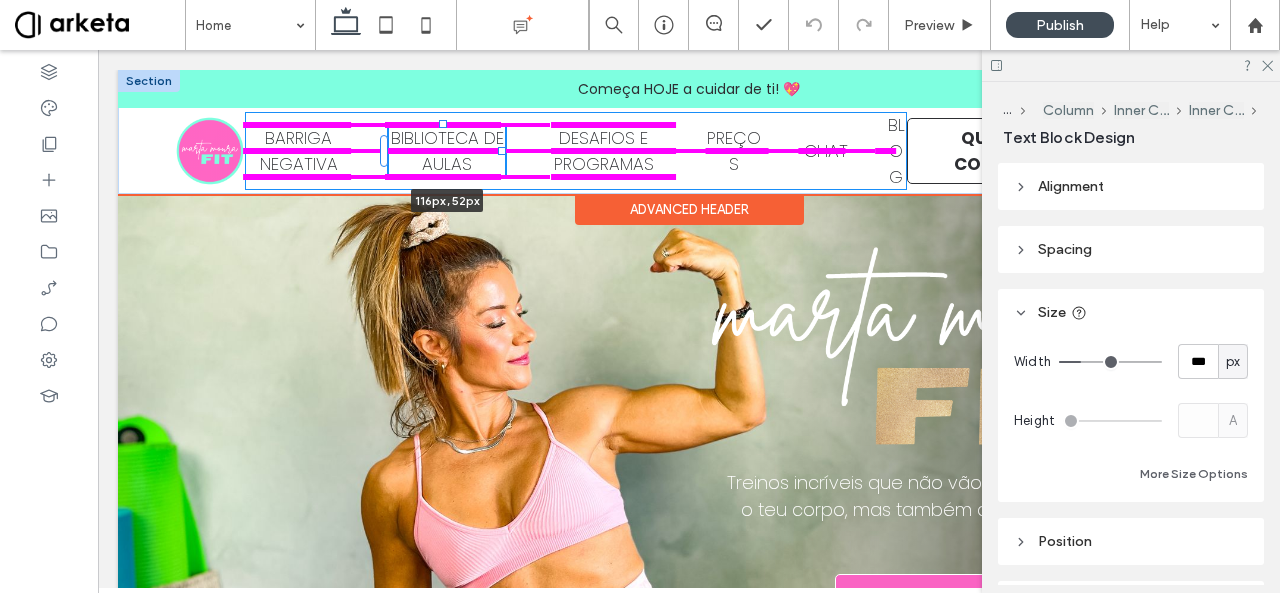 drag, startPoint x: 522, startPoint y: 151, endPoint x: 500, endPoint y: 155, distance: 22.36068 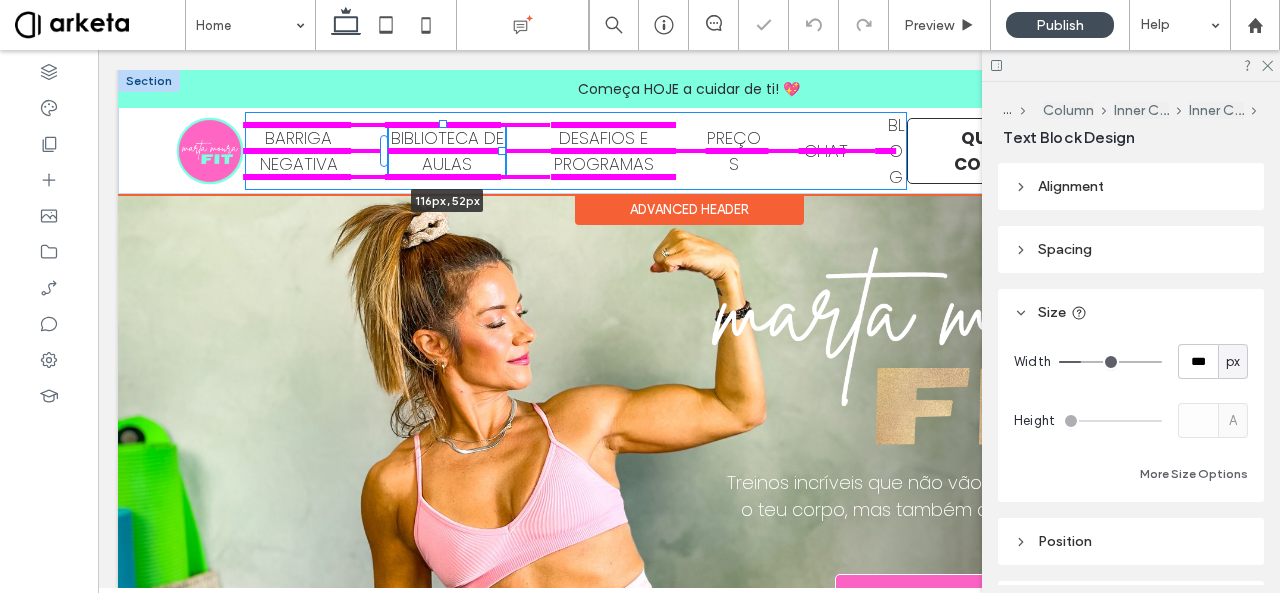 type on "***" 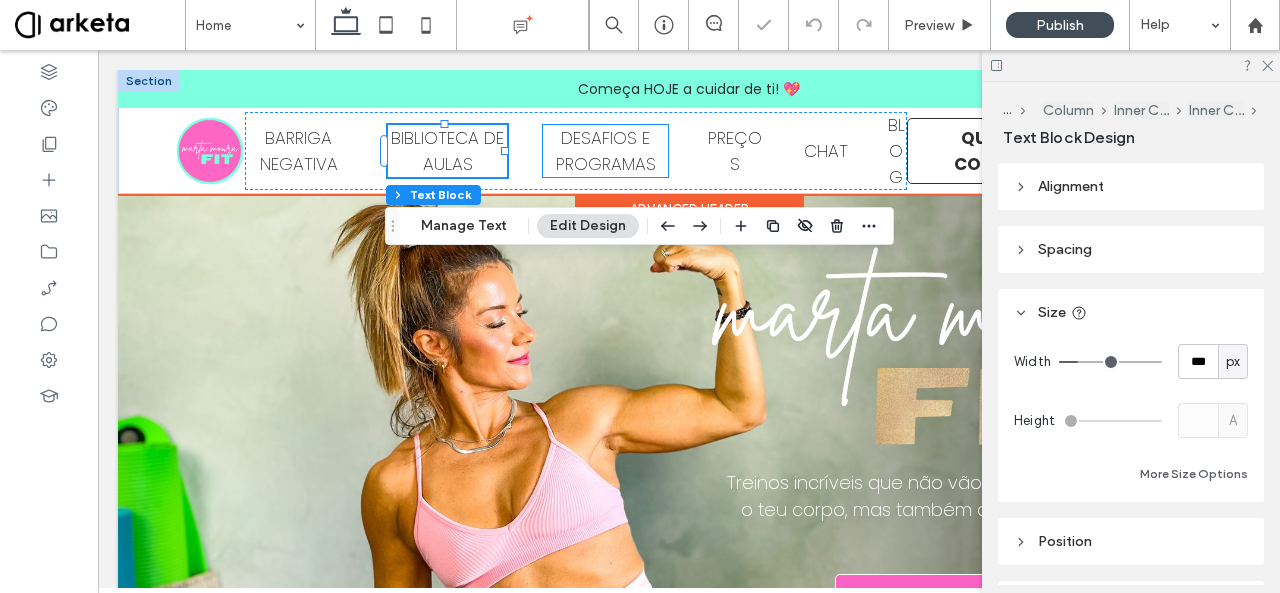 click on "DESAFIOS E PROGRAMAS" at bounding box center (605, 151) 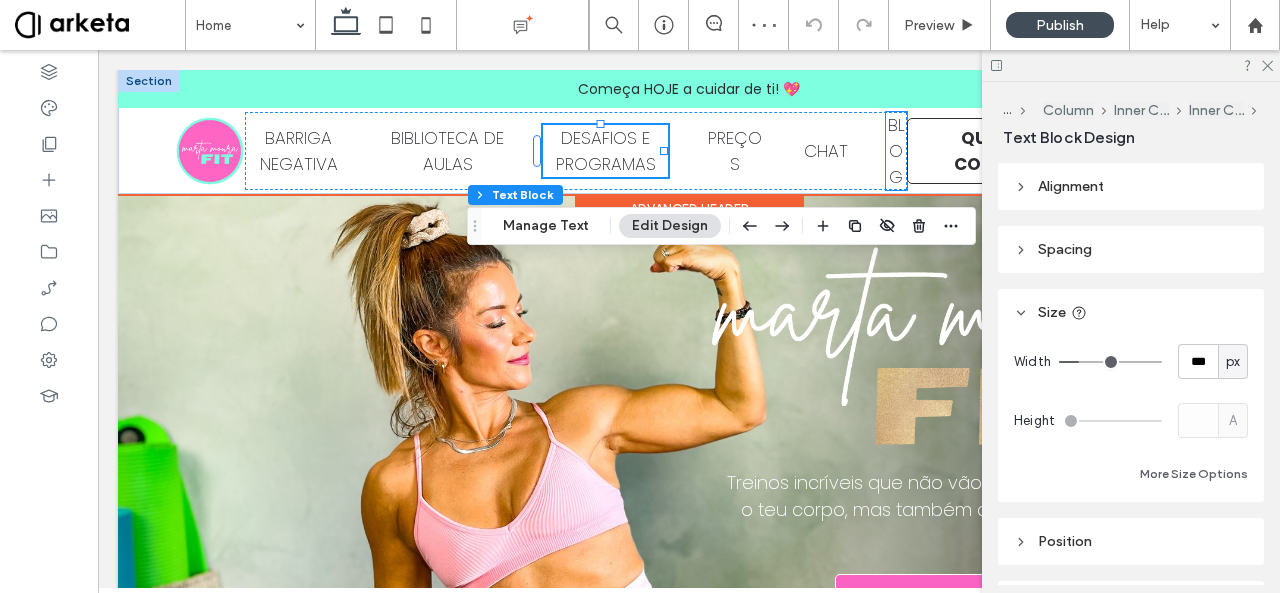click on "BLOG" at bounding box center [896, 151] 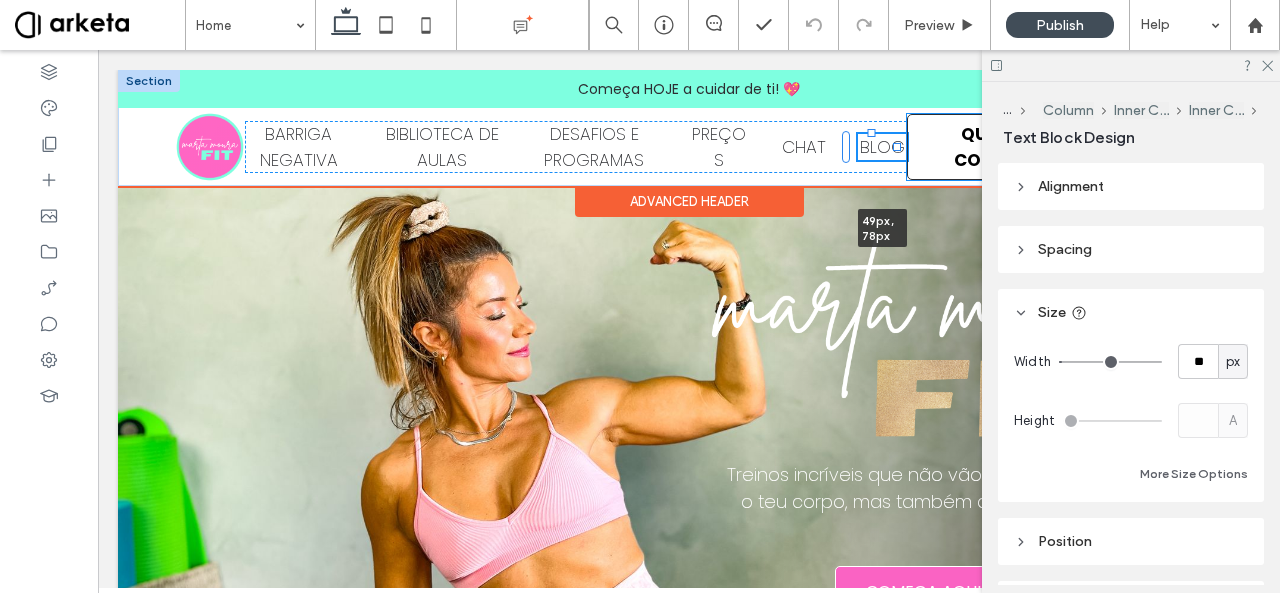 drag, startPoint x: 896, startPoint y: 151, endPoint x: 921, endPoint y: 150, distance: 25.019993 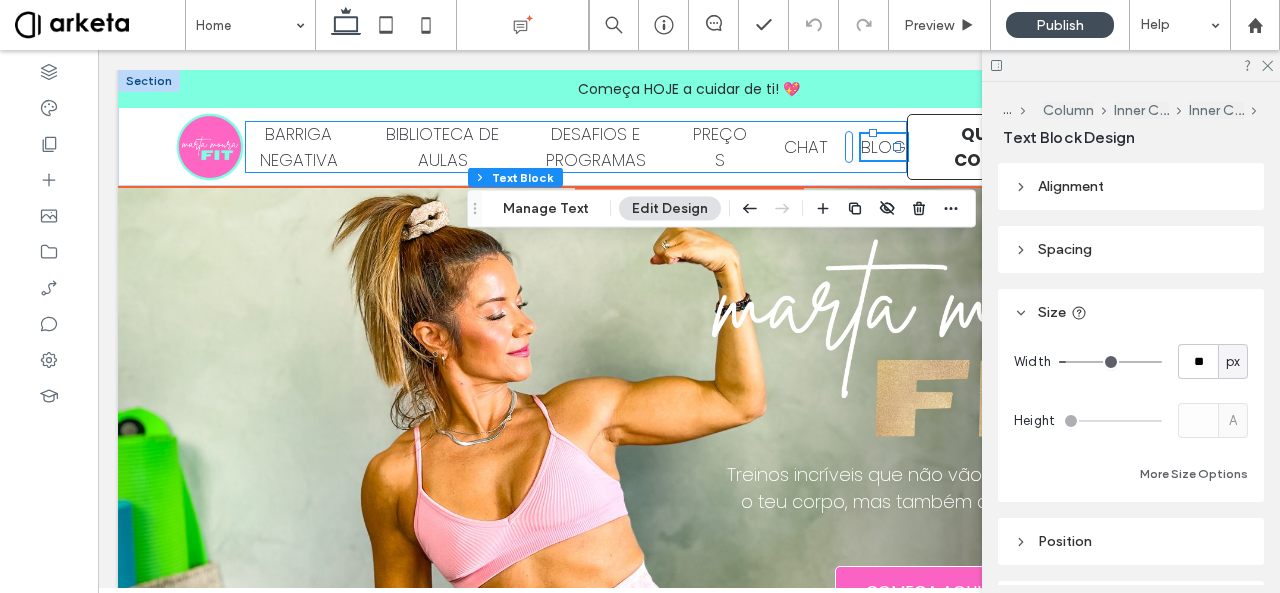 click on "BARRIGA NEGATIVA
BIBLIOTECA DE AULAS
DESAFIOS E PROGRAMAS
PREÇOS
CHAT
BLOG
46px , 78px" at bounding box center [576, 147] 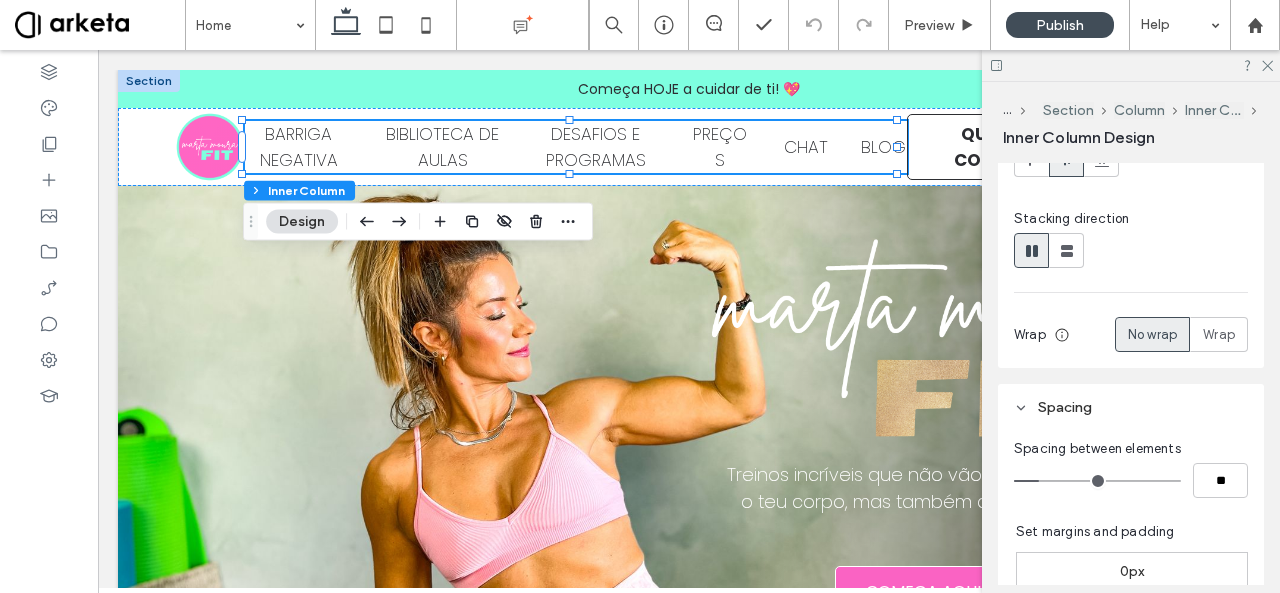 scroll, scrollTop: 275, scrollLeft: 0, axis: vertical 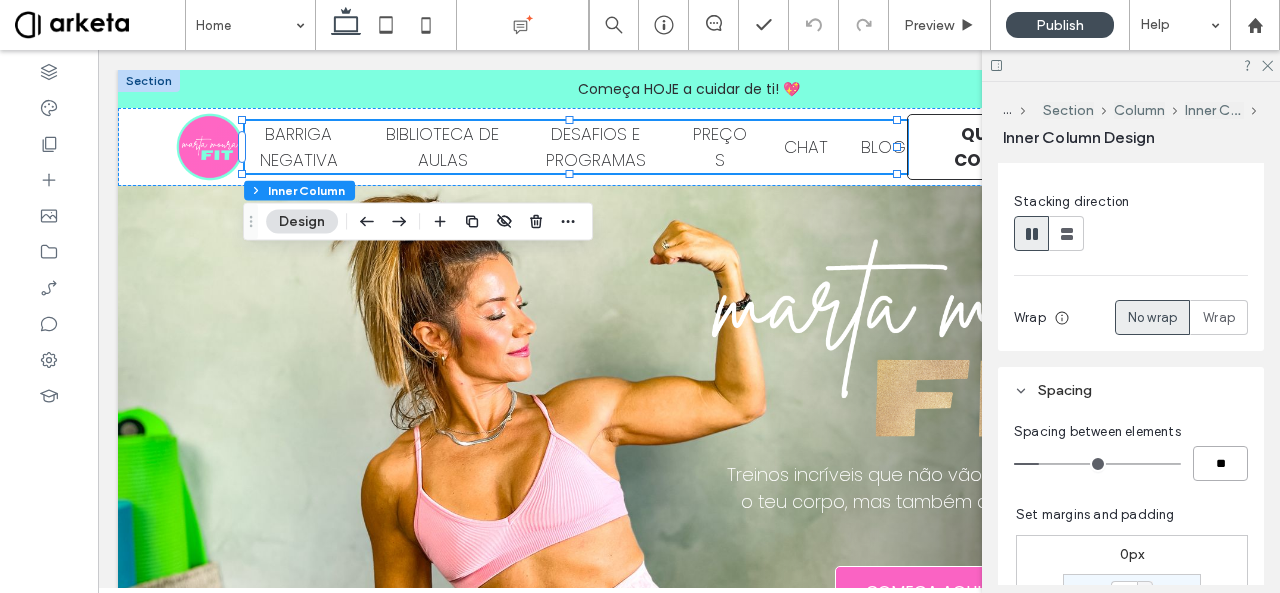 click on "**" at bounding box center (1220, 463) 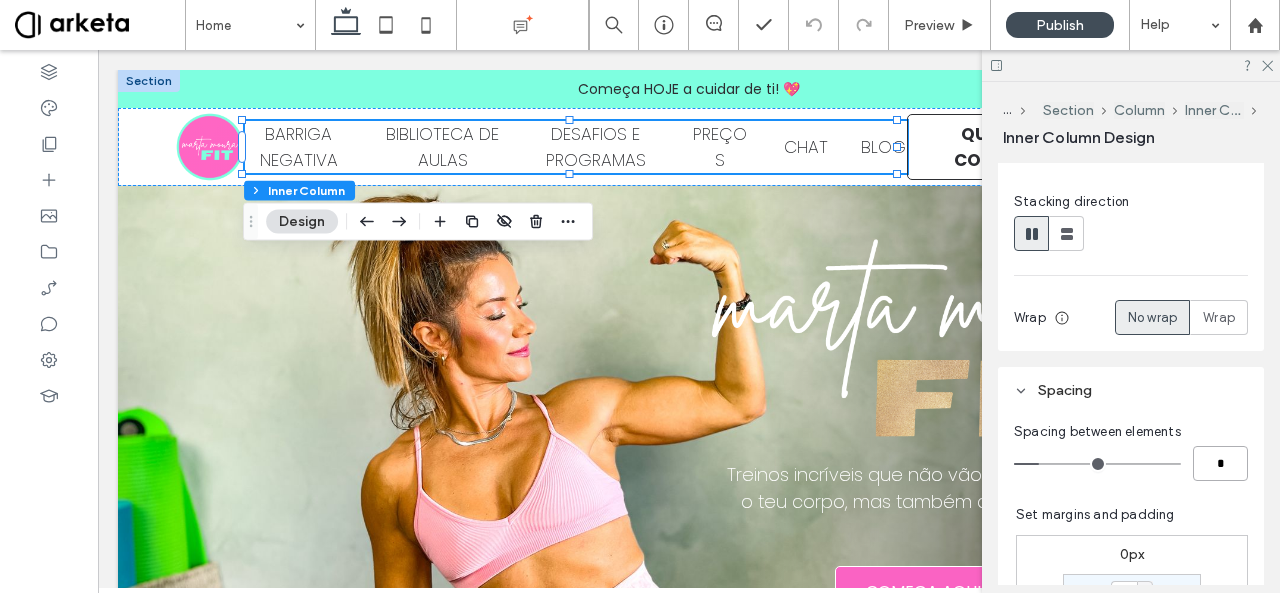 type on "*" 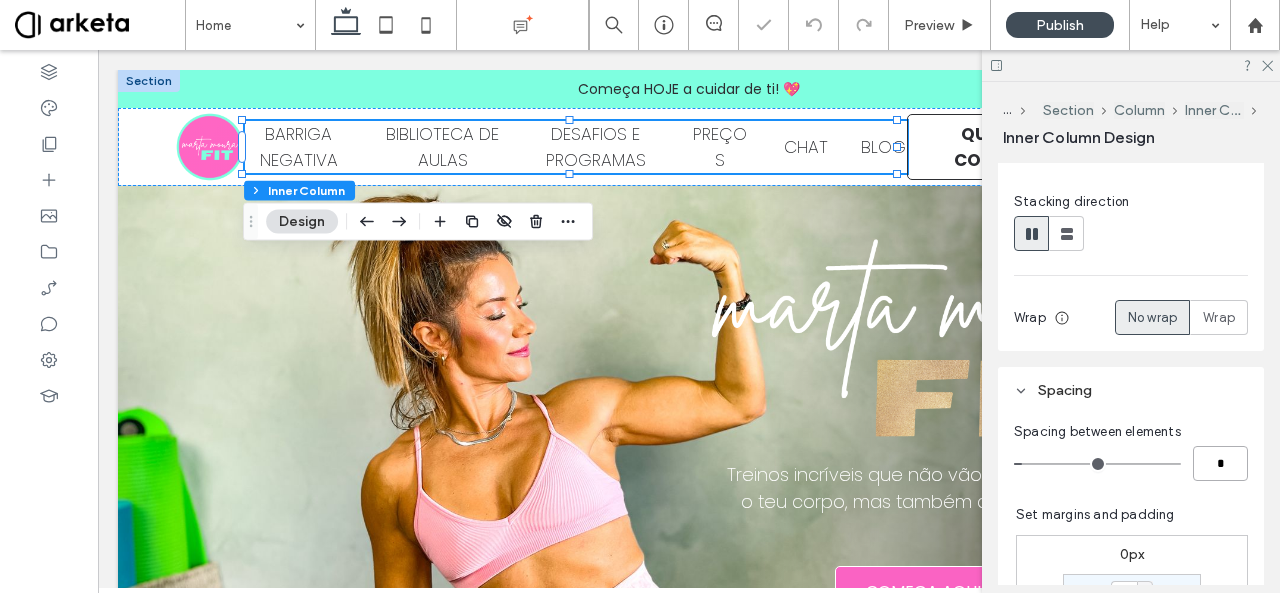 type on "*" 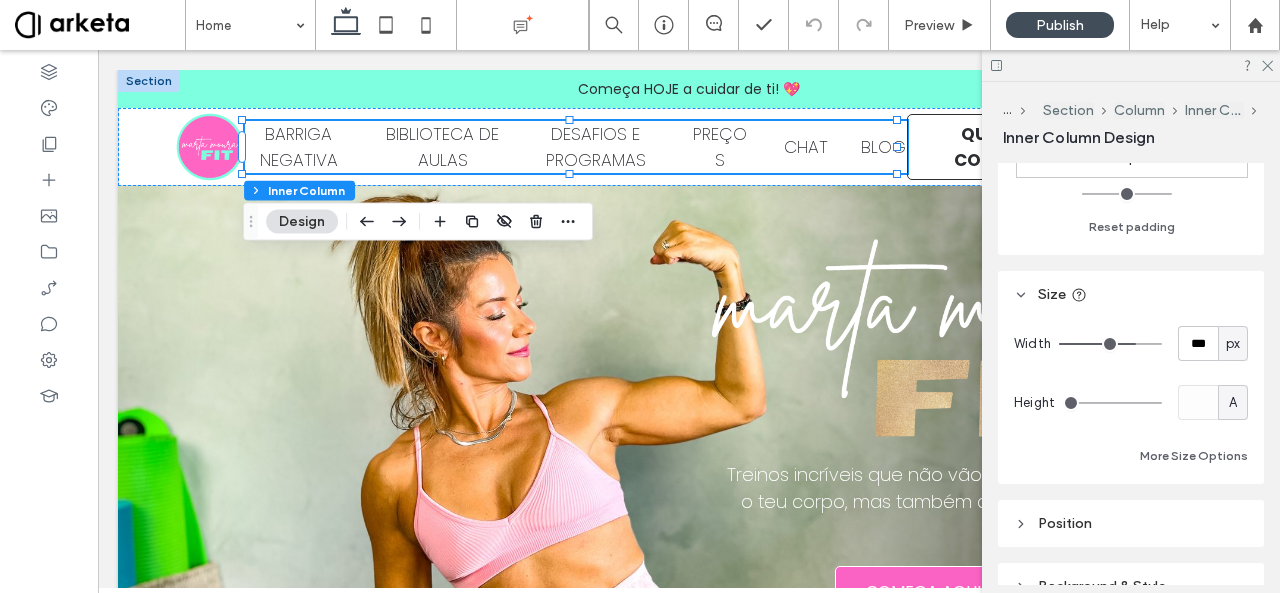 scroll, scrollTop: 820, scrollLeft: 0, axis: vertical 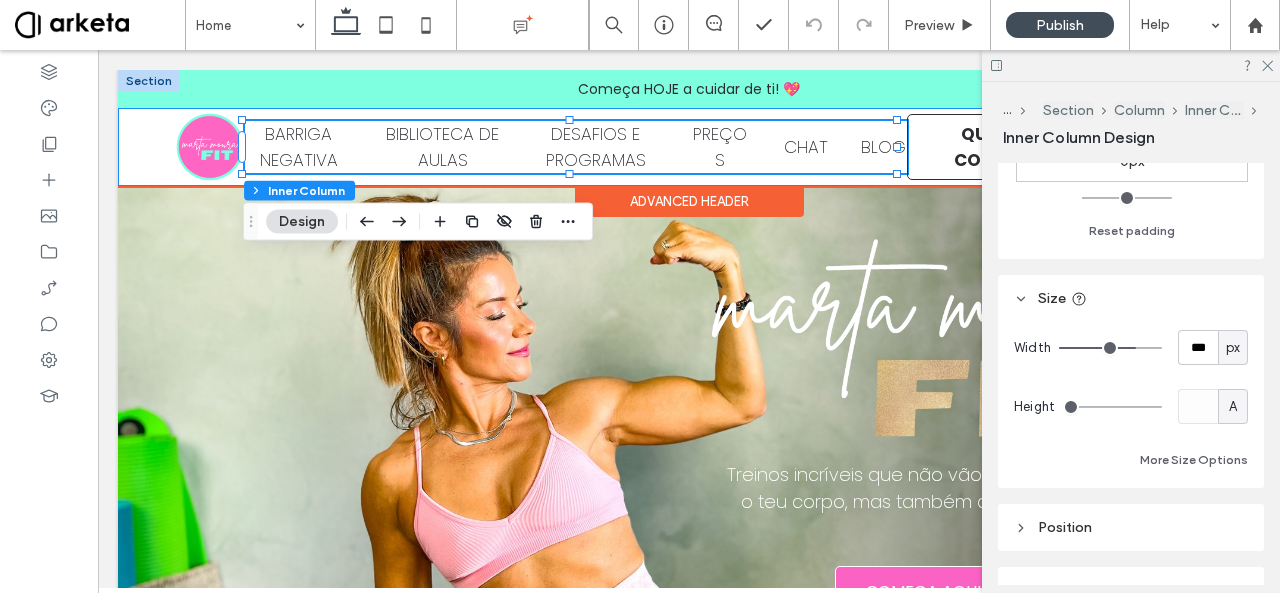click on "BARRIGA NEGATIVA
BIBLIOTECA DE AULAS
DESAFIOS E PROGRAMAS
PREÇOS
CHAT
BLOG
QUERO MUDAR O MEU CORPO COM A MARTA!" at bounding box center [689, 147] 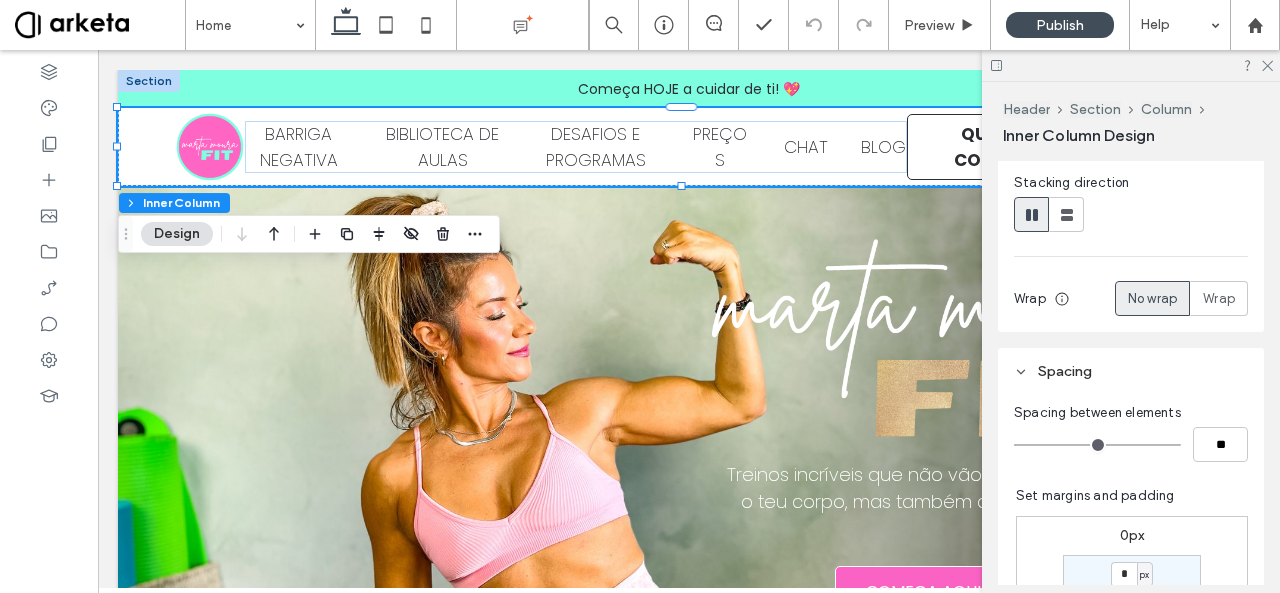 scroll, scrollTop: 298, scrollLeft: 0, axis: vertical 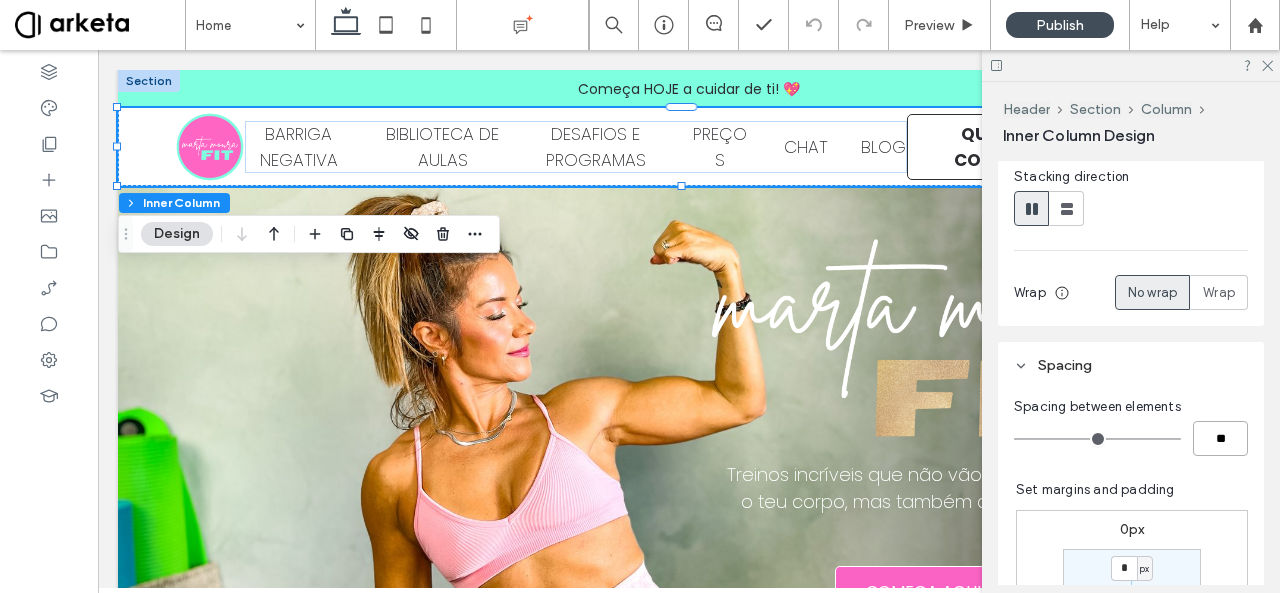 click on "**" at bounding box center [1220, 438] 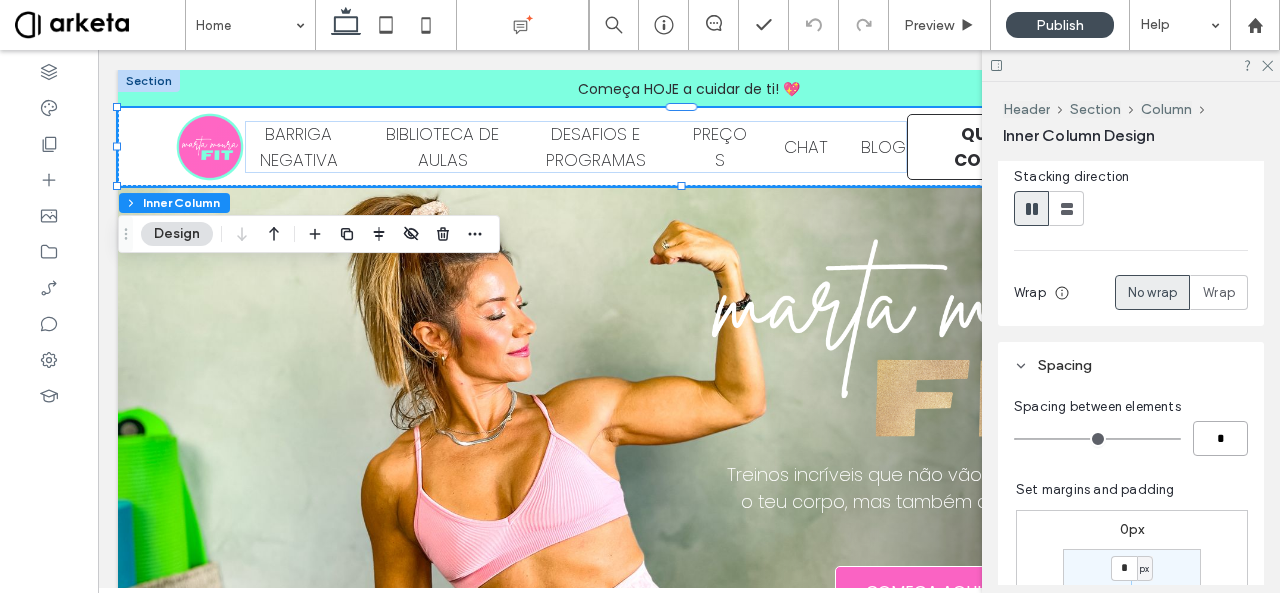 type on "*" 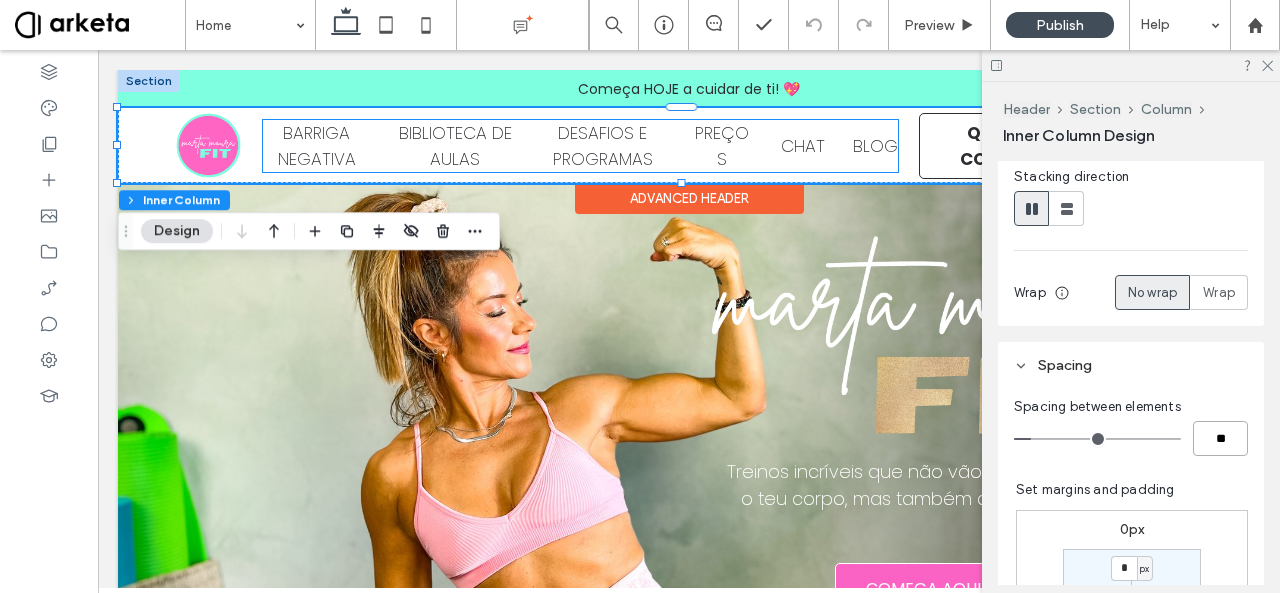 click on "BARRIGA NEGATIVA" at bounding box center [317, 146] 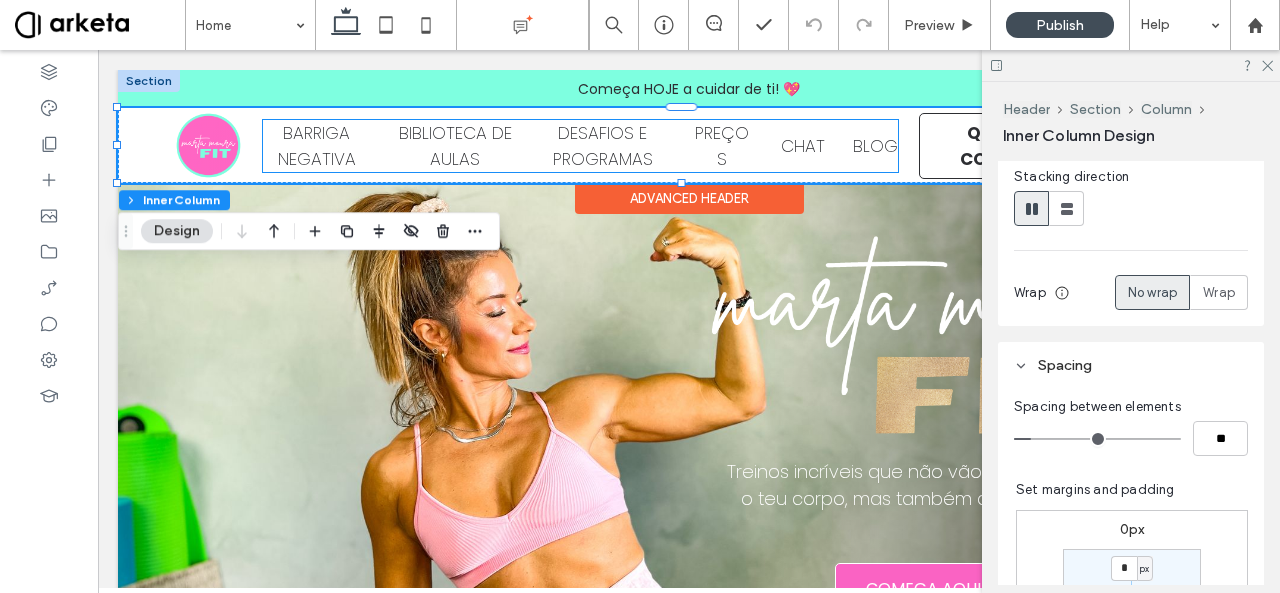 click on "BARRIGA NEGATIVA" at bounding box center (317, 146) 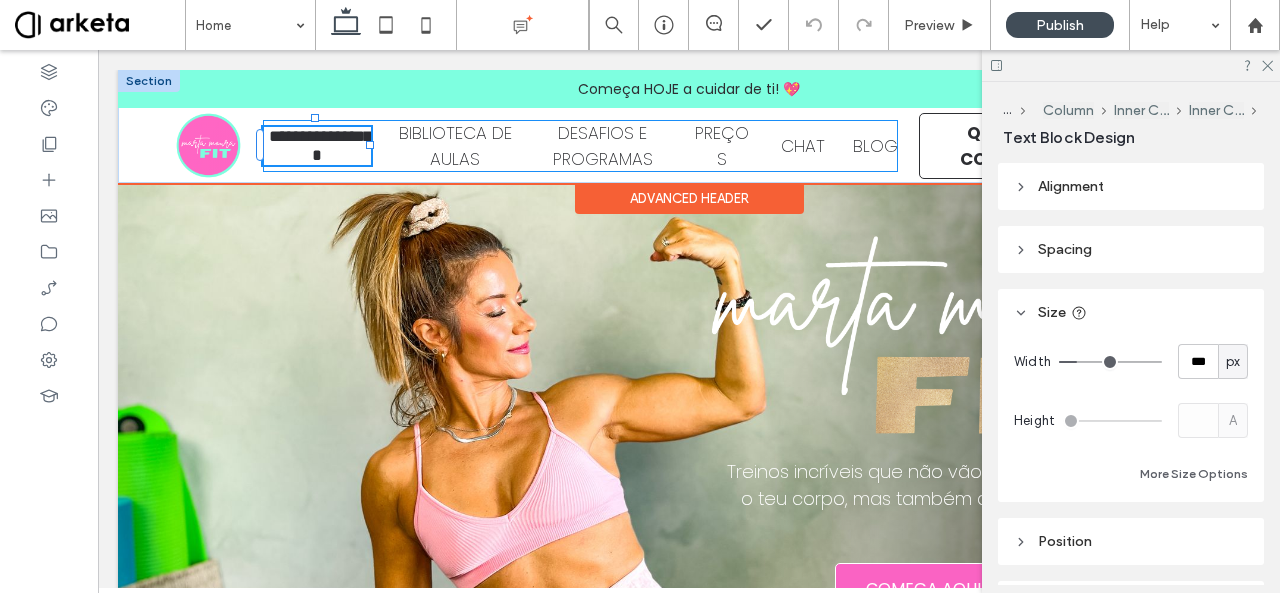type on "*******" 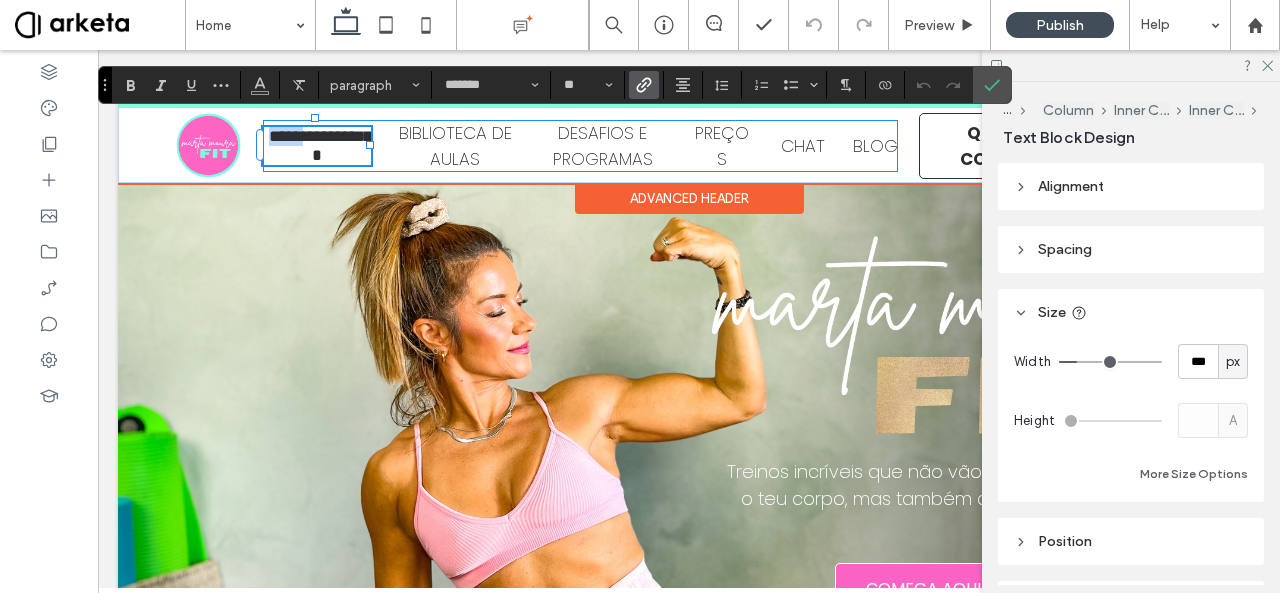 click on "**********" at bounding box center [323, 146] 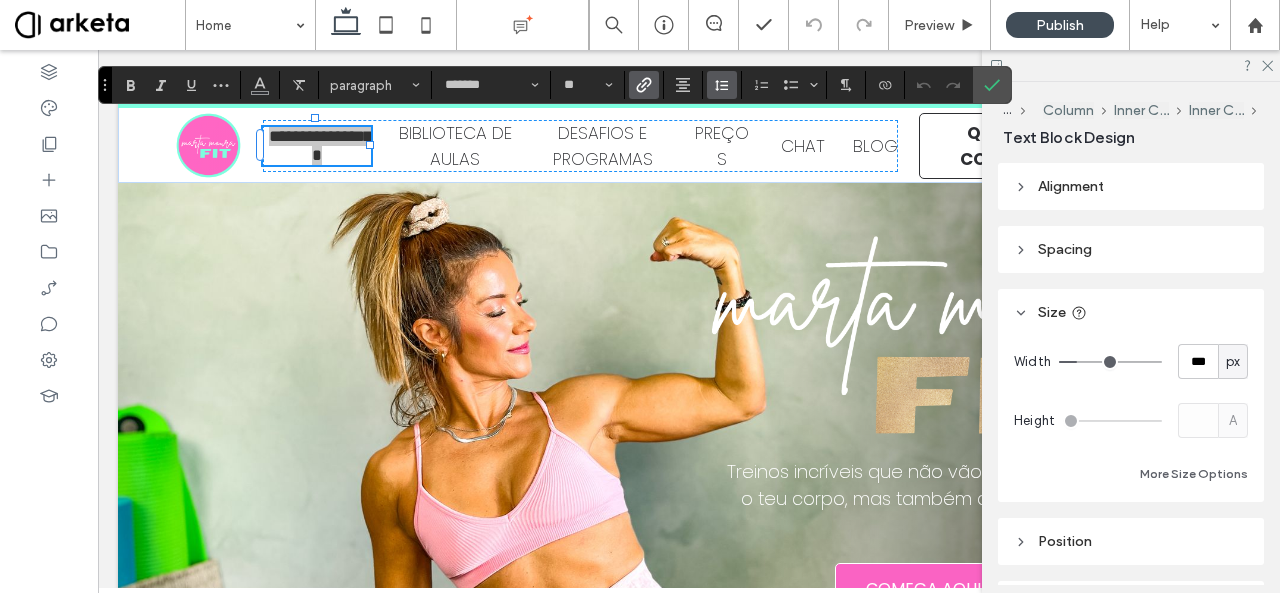 click at bounding box center (722, 85) 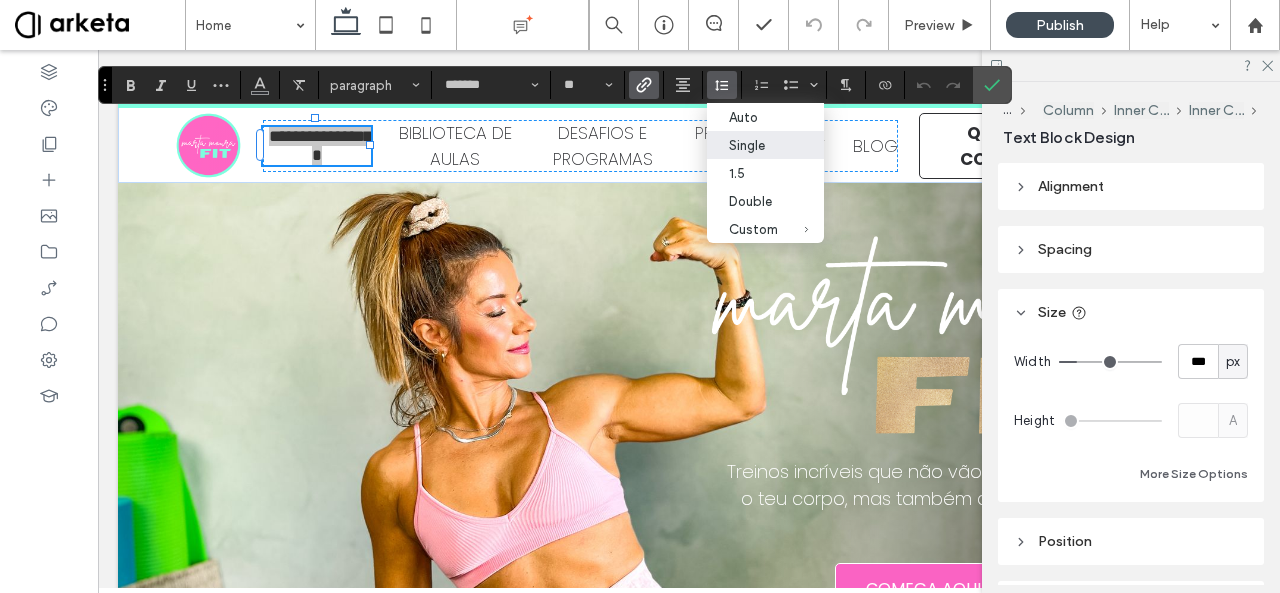 click on "Single" at bounding box center [753, 145] 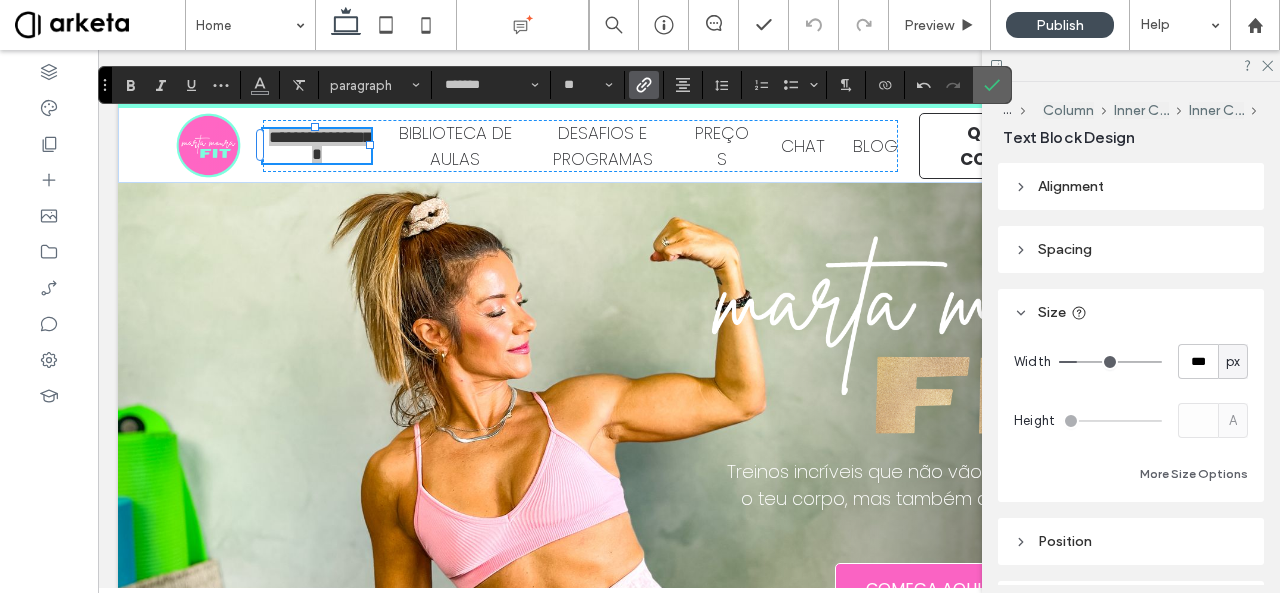 click 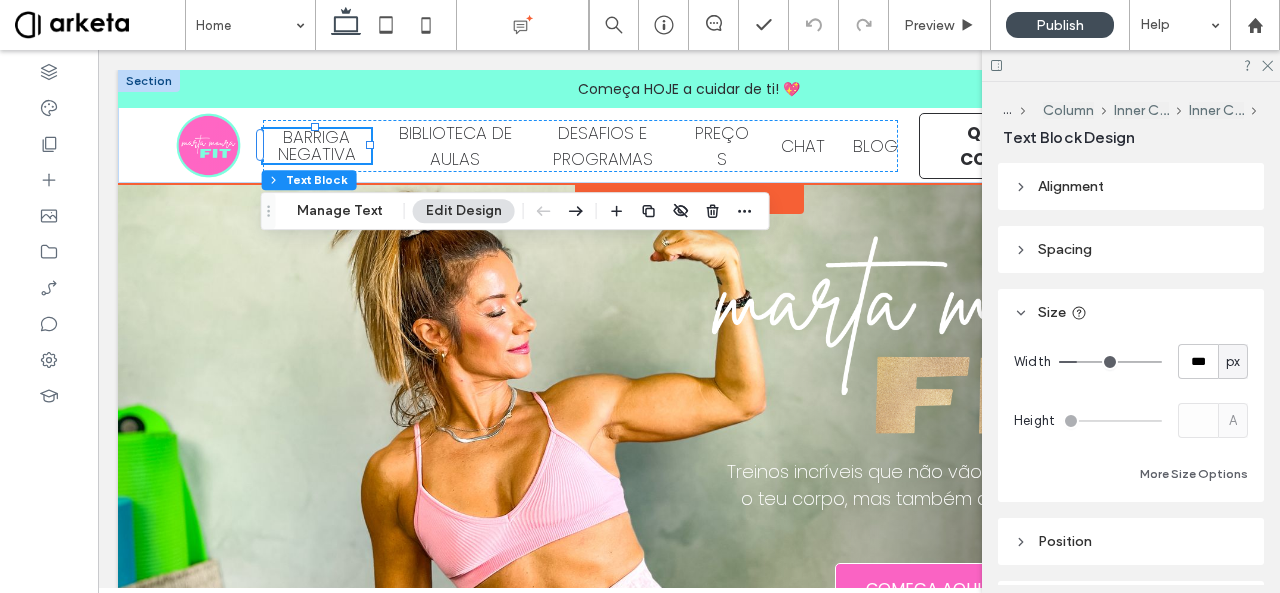 click on "BARRIGA NEGATIVA" at bounding box center [317, 145] 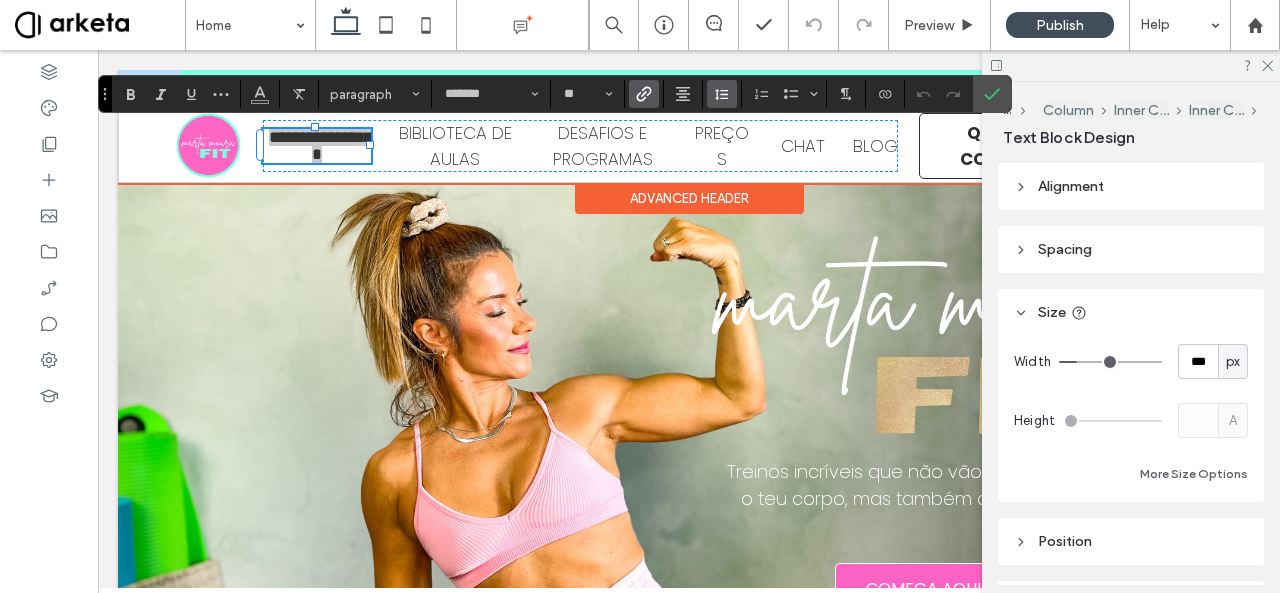 click 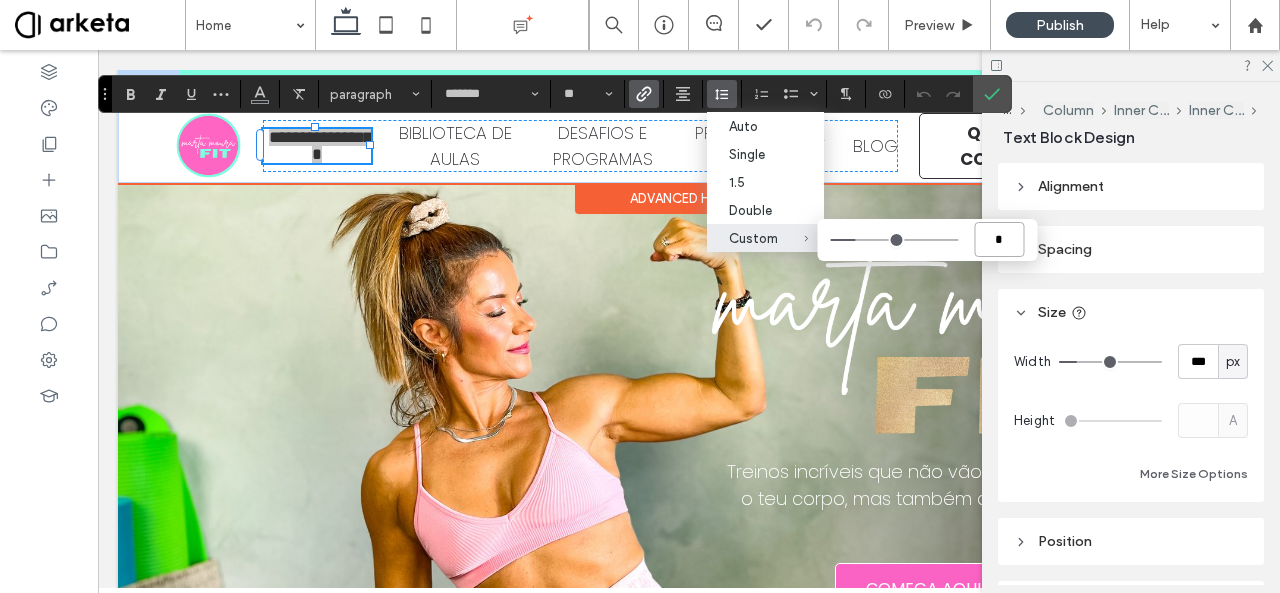 click on "*" at bounding box center (999, 239) 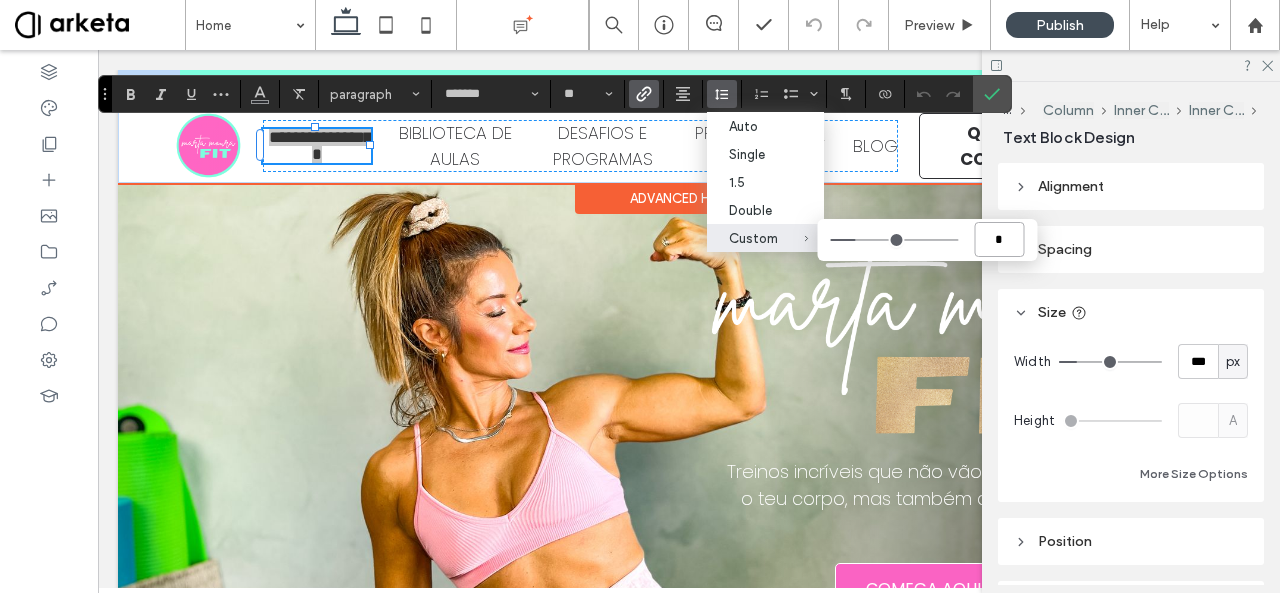 type on "**" 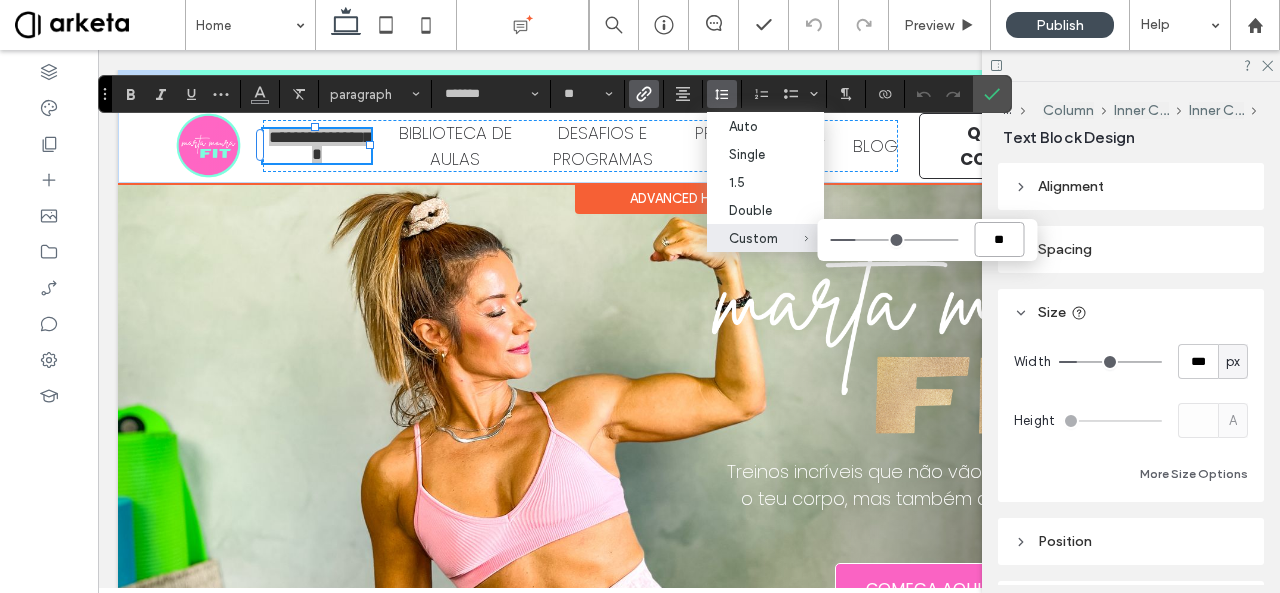 type on "***" 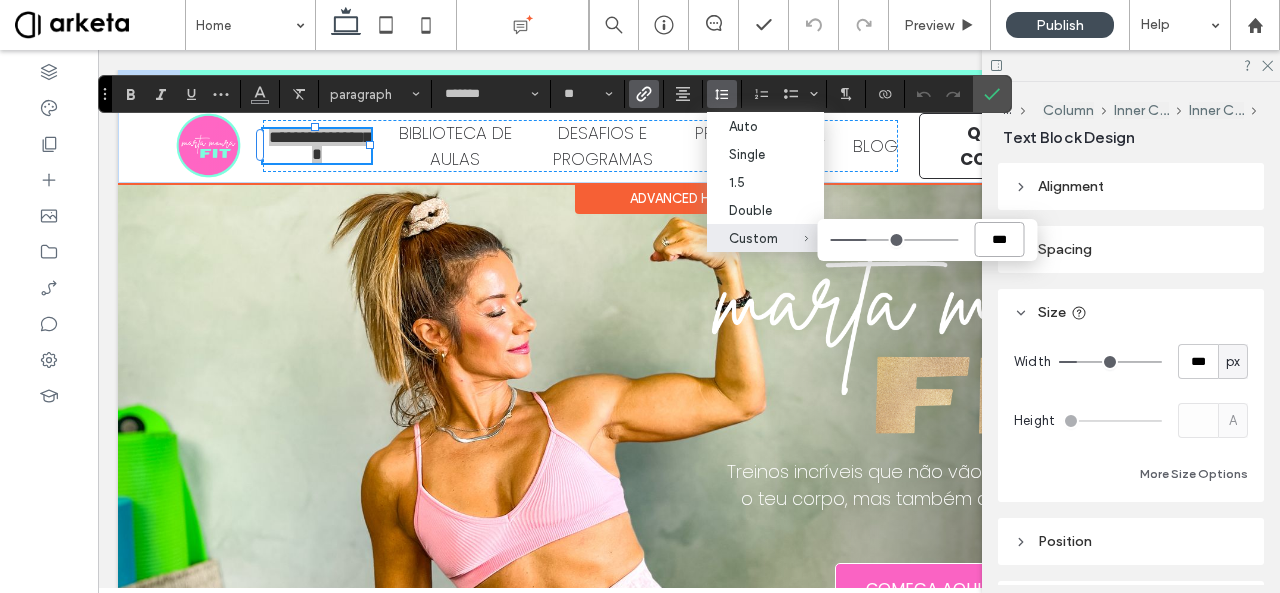 type on "***" 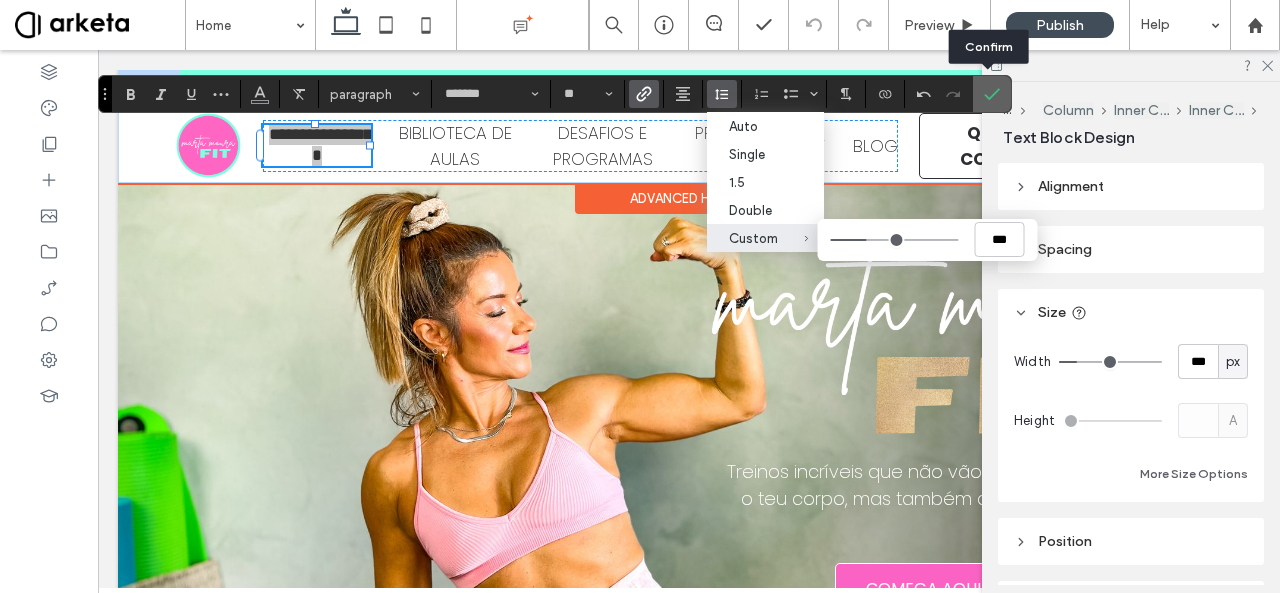 click 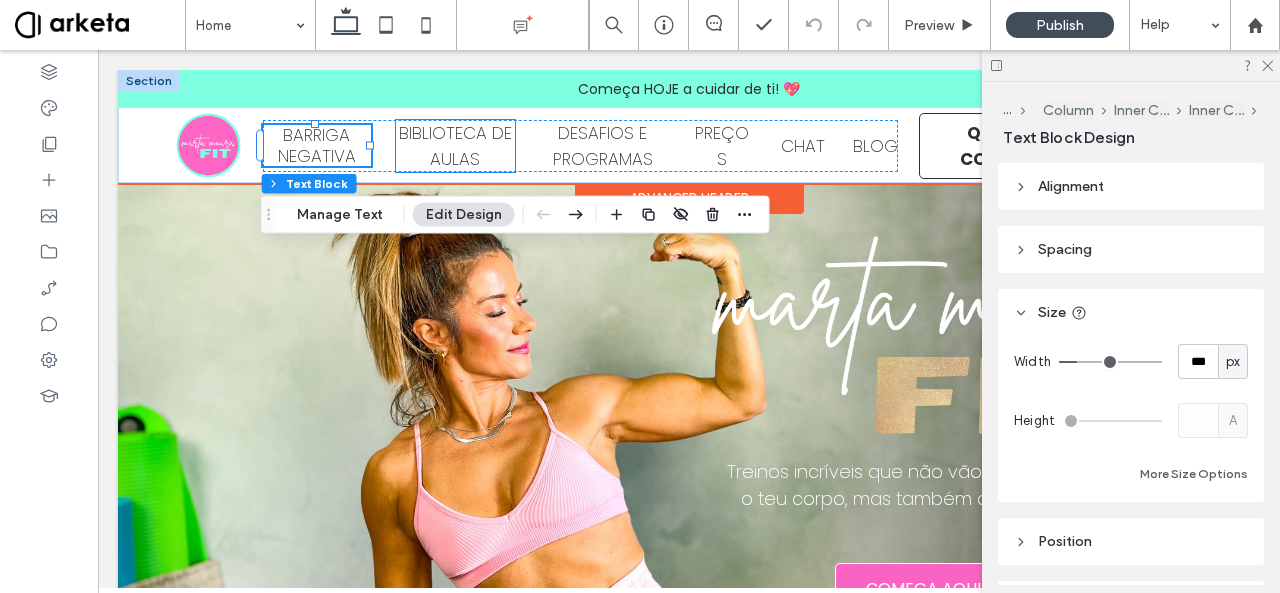 click on "BIBLIOTECA DE AULAS" at bounding box center (455, 146) 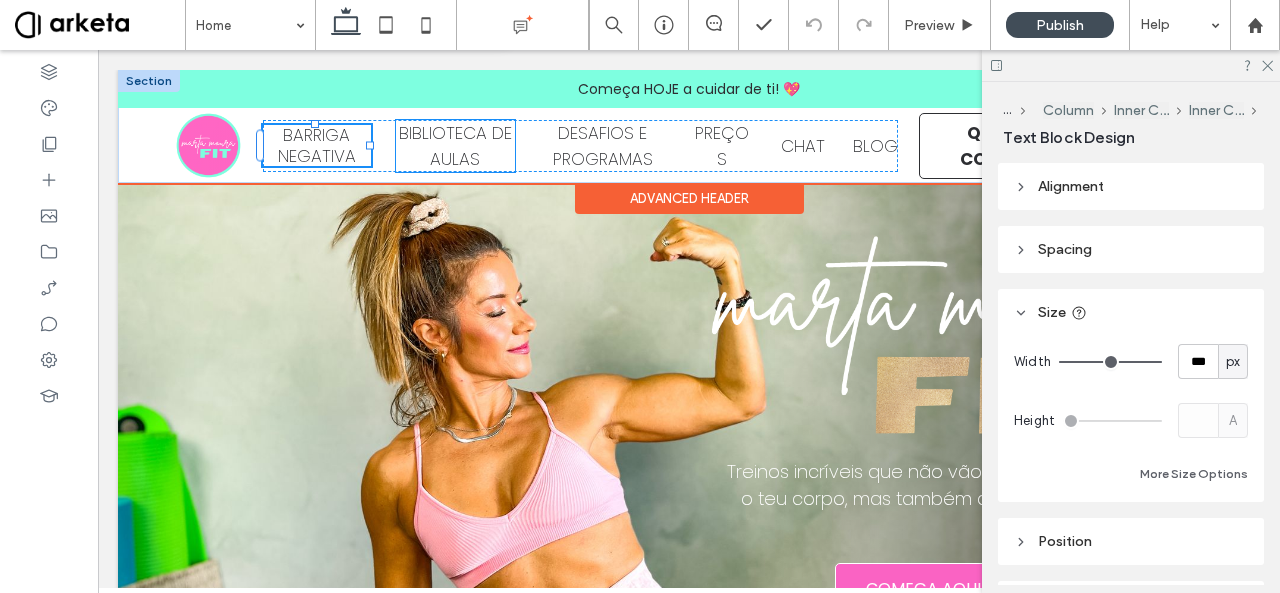 click on "BIBLIOTECA DE AULAS" at bounding box center (455, 146) 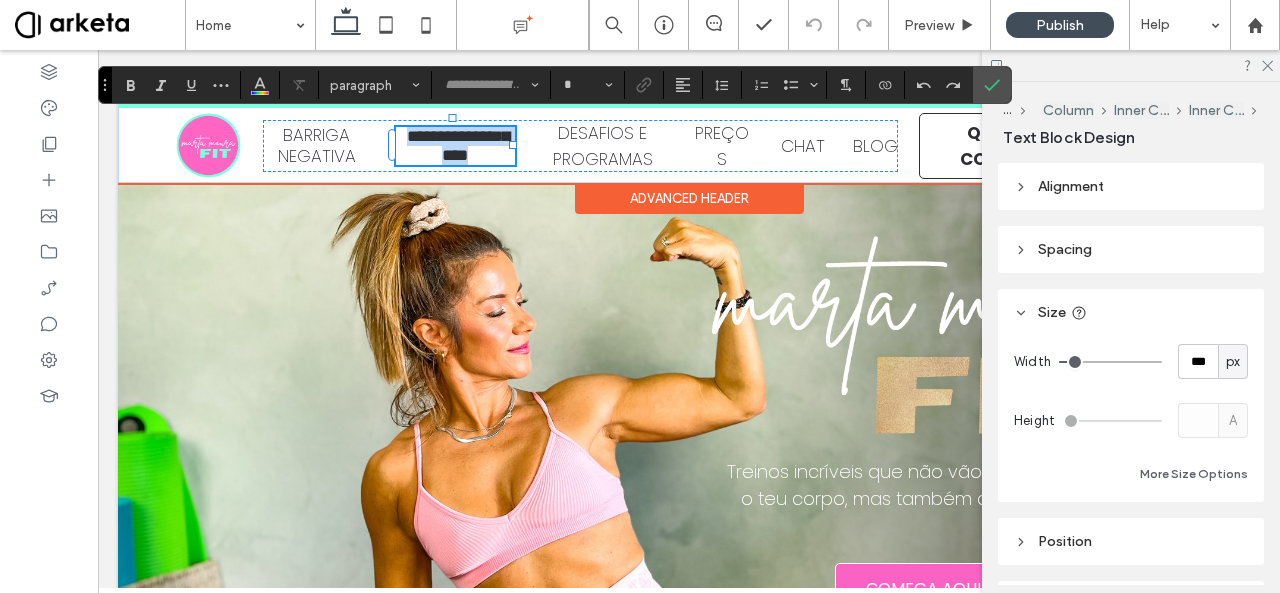 type on "*******" 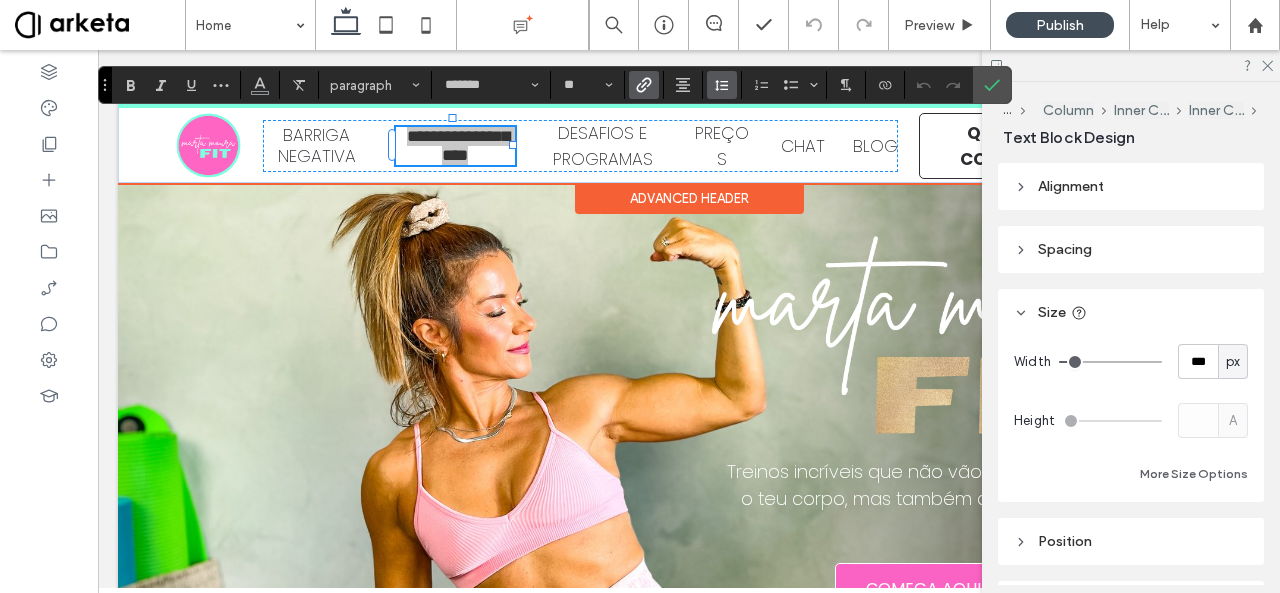 click 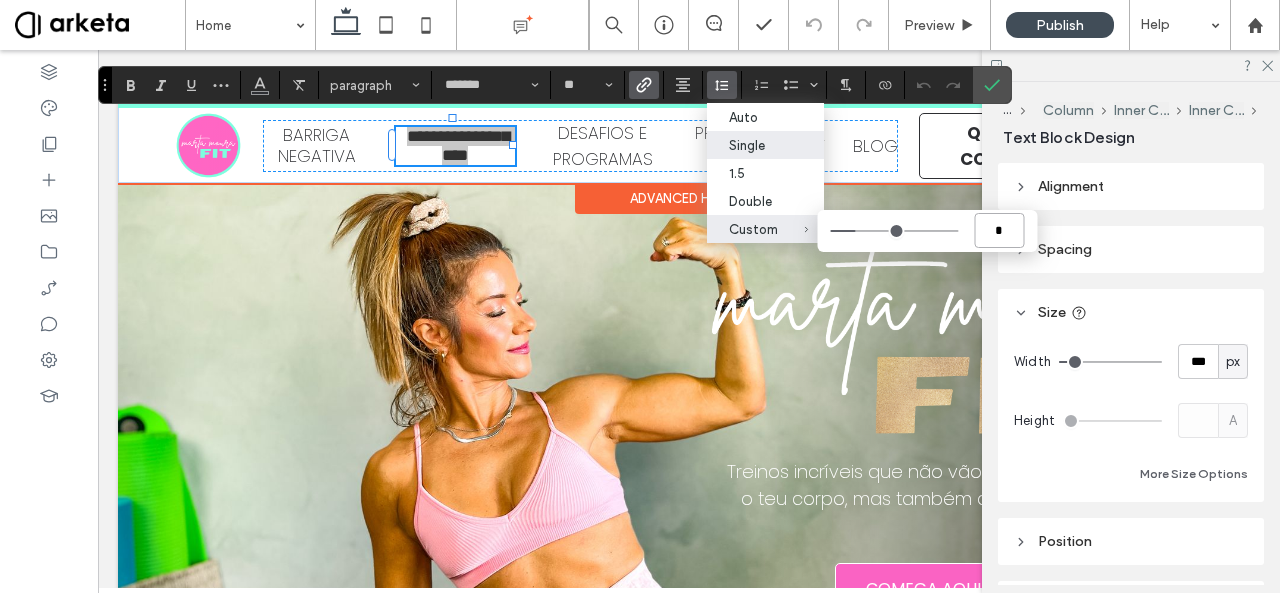 click on "*" at bounding box center (999, 230) 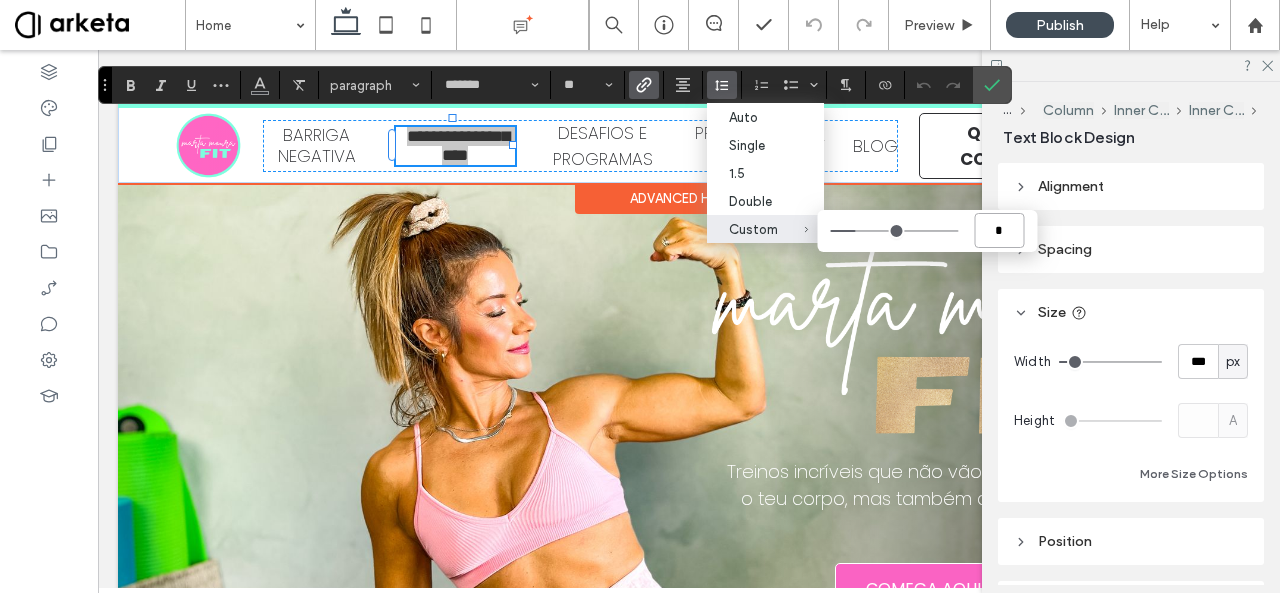 type on "**" 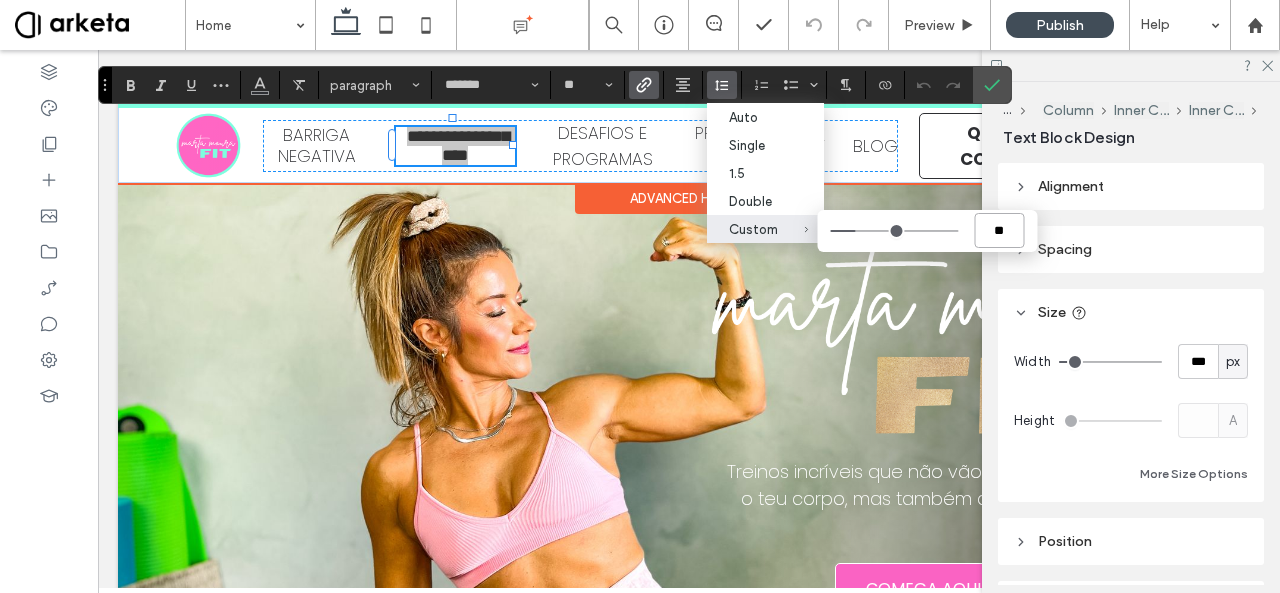 type on "***" 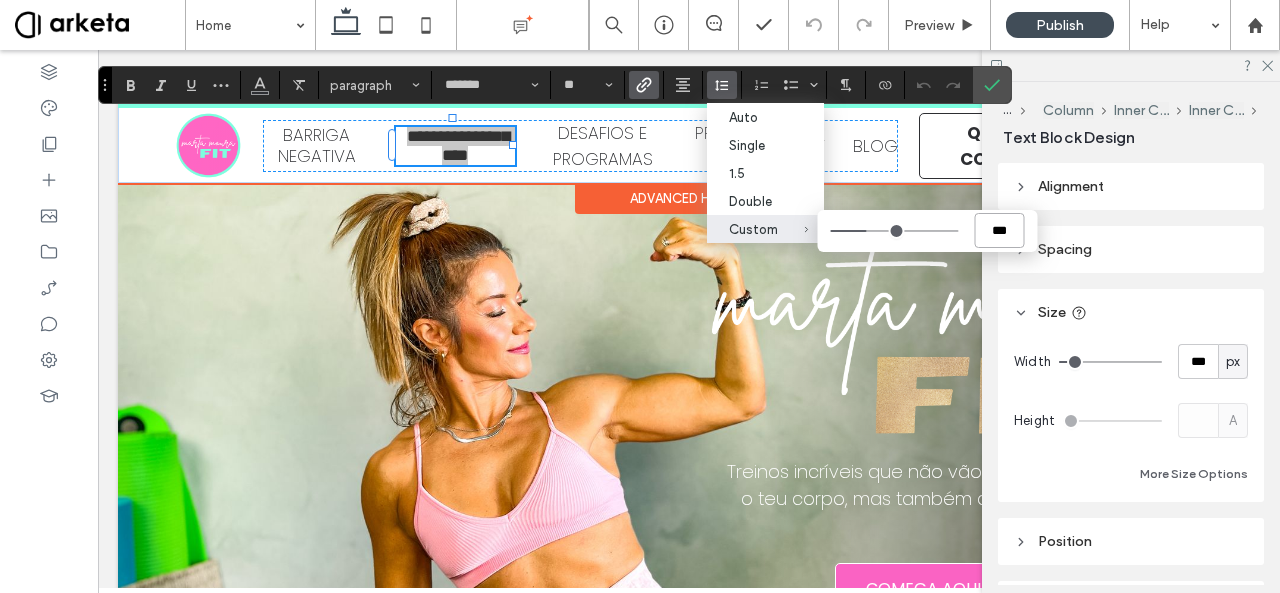 type on "***" 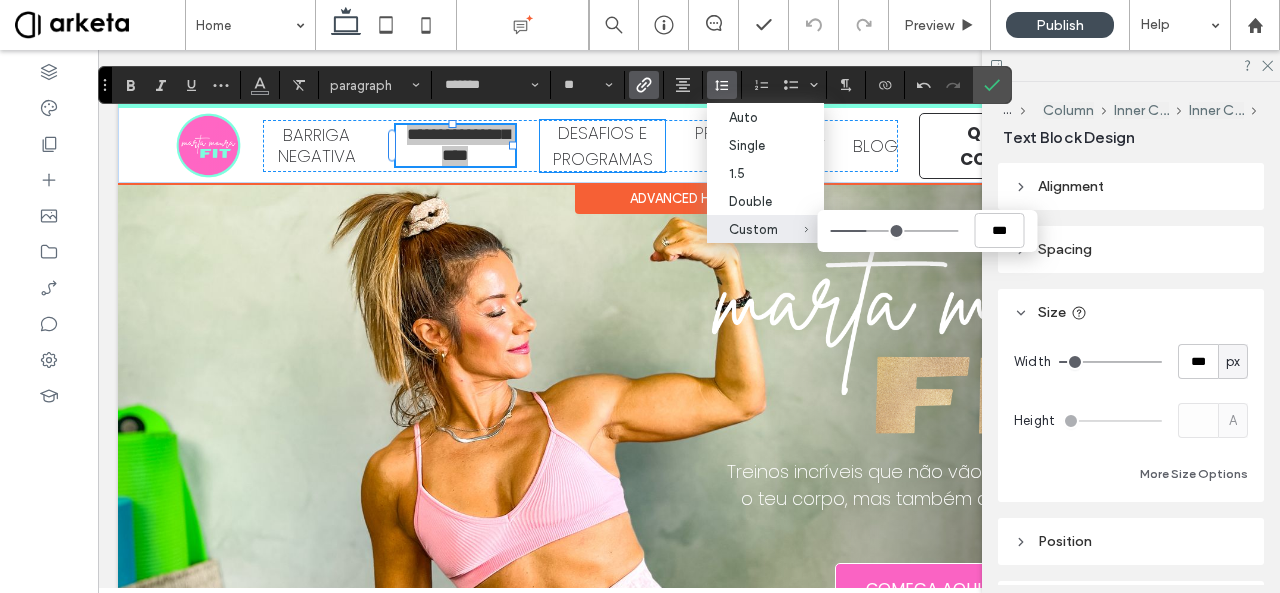 click on "DESAFIOS E PROGRAMAS" at bounding box center [603, 146] 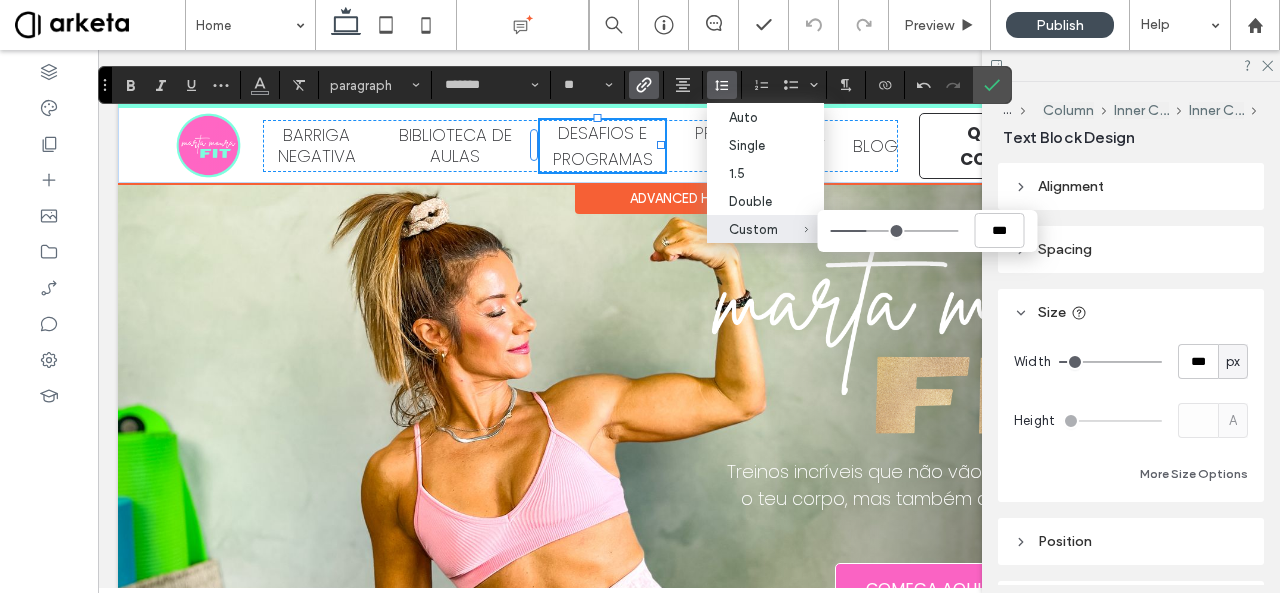 click on "DESAFIOS E PROGRAMAS" at bounding box center [602, 146] 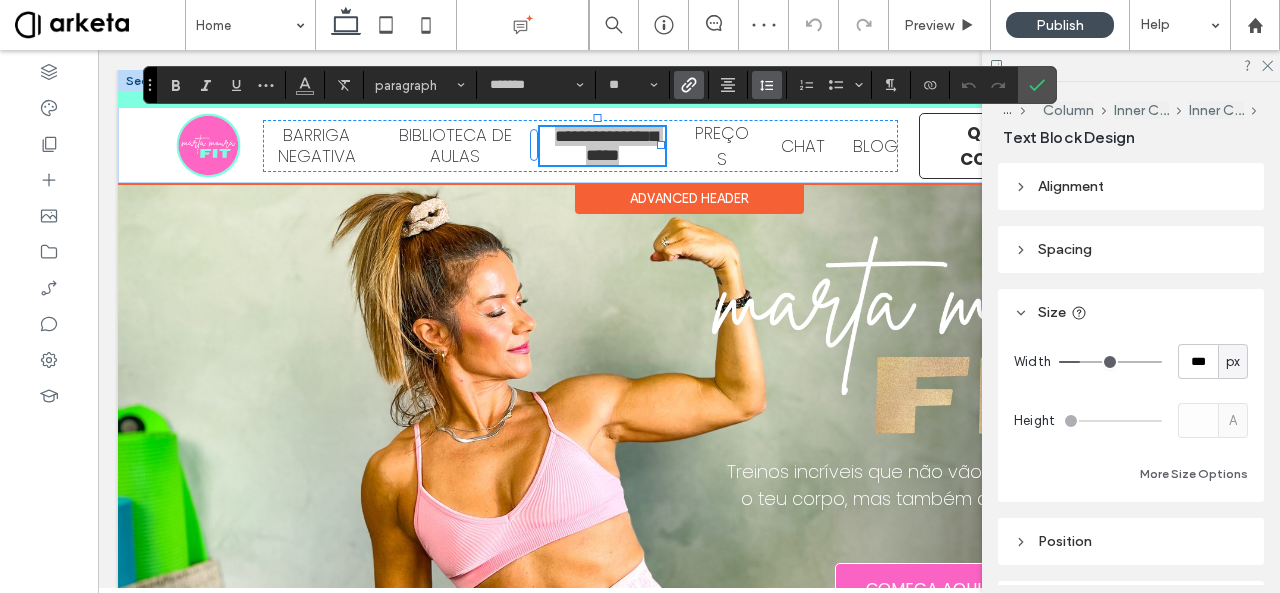 click at bounding box center [767, 85] 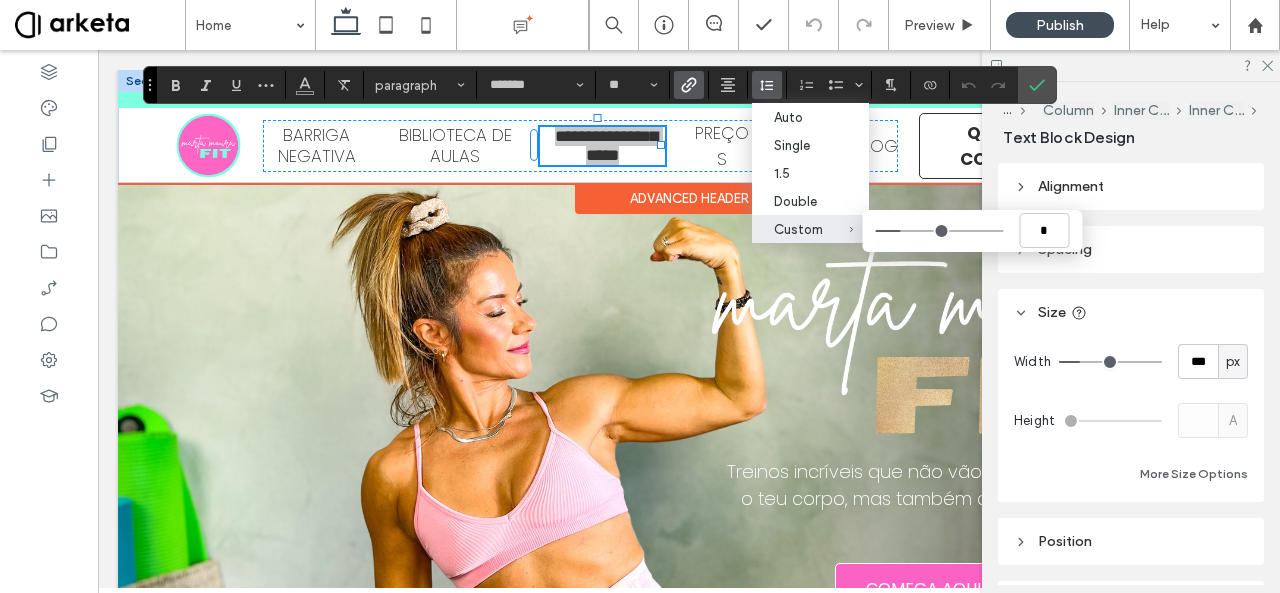 click on "Custom *" at bounding box center [798, 229] 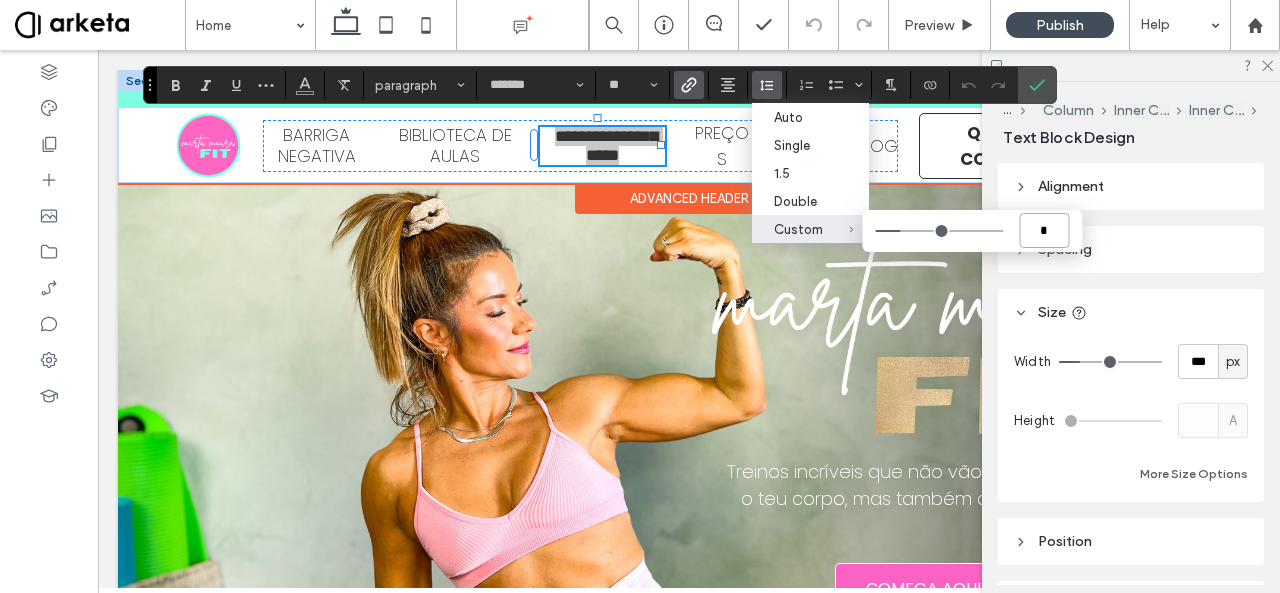 click on "*" at bounding box center [1044, 230] 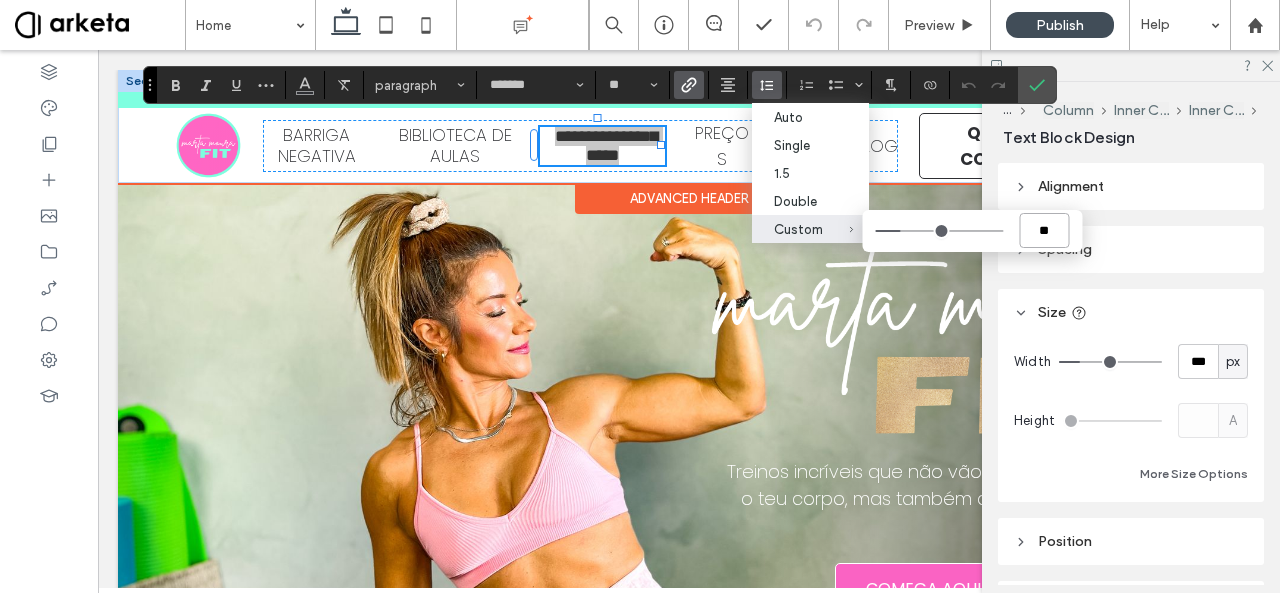type on "***" 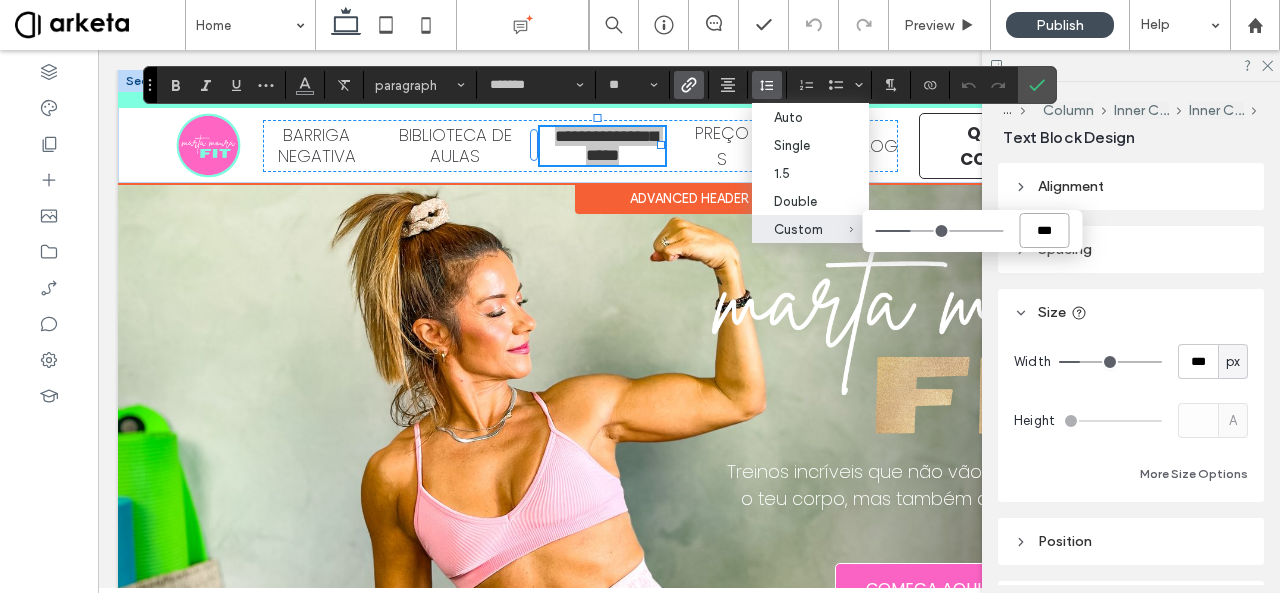 type on "***" 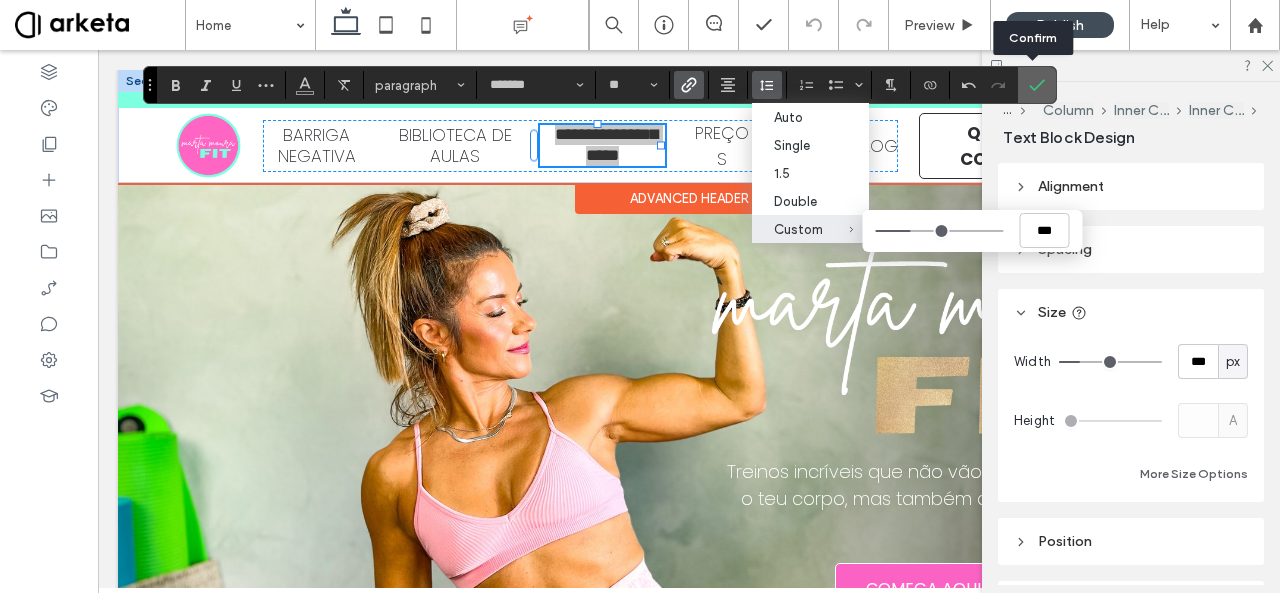 click 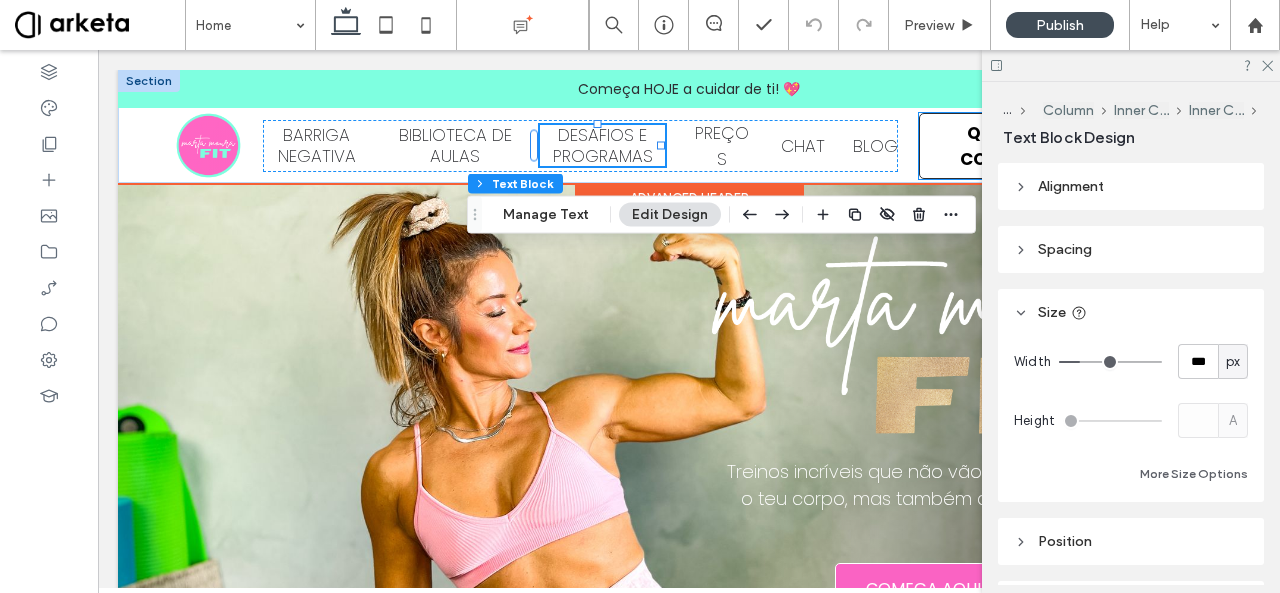 click on "QUERO MUDAR O MEU CORPO COM A MARTA!" at bounding box center (1060, 146) 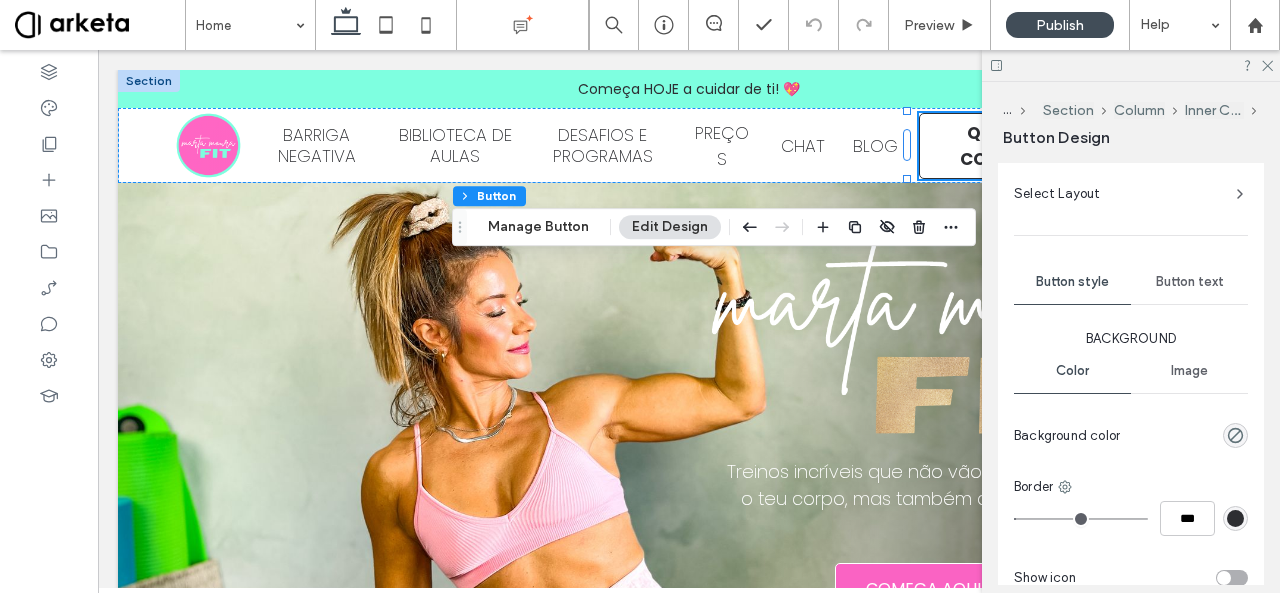 scroll, scrollTop: 370, scrollLeft: 0, axis: vertical 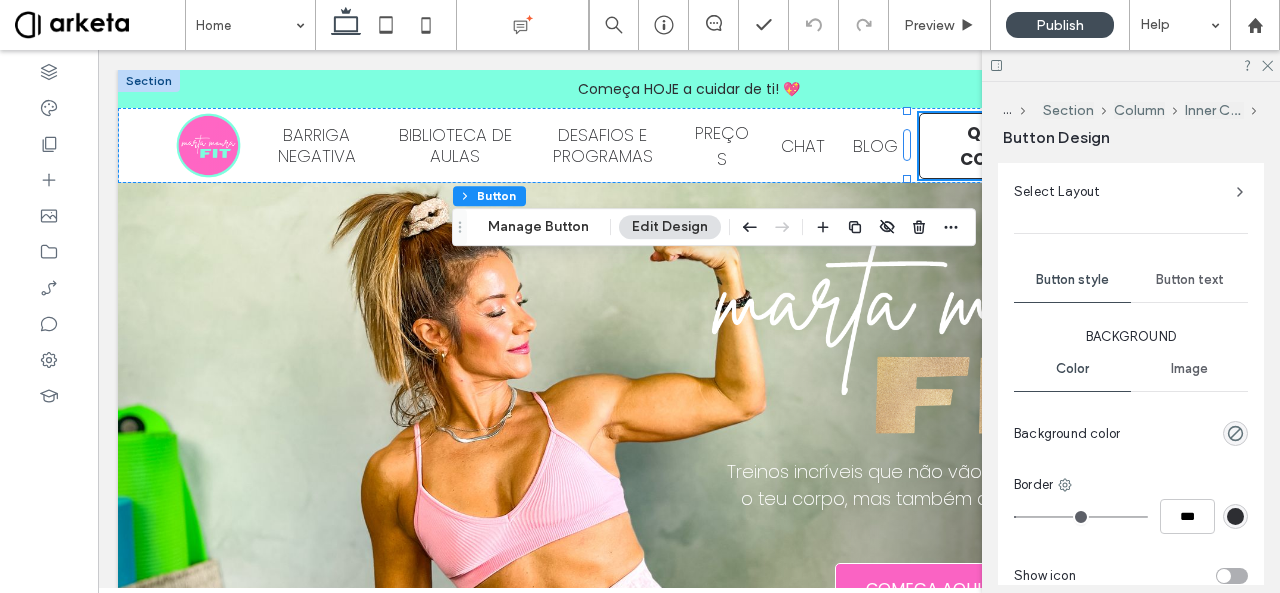 click on "Button text" at bounding box center [1189, 280] 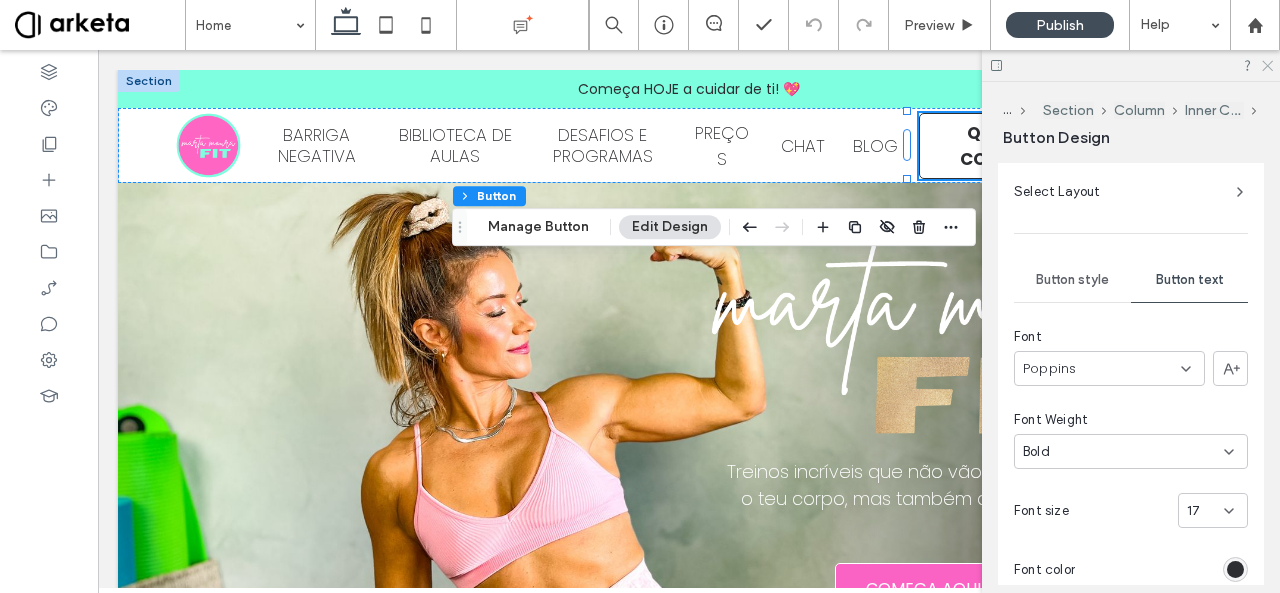 click 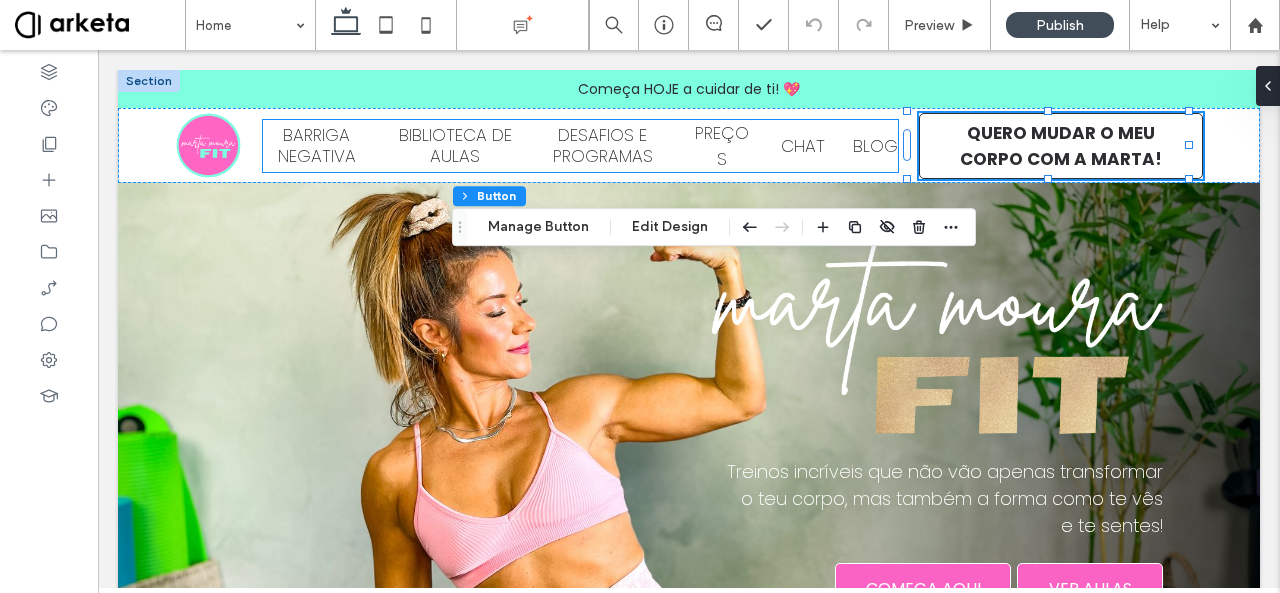 click on "BARRIGA NEGATIVA
BIBLIOTECA DE AULAS
DESAFIOS E PROGRAMAS
PREÇOS
CHAT
BLOG" at bounding box center (581, 146) 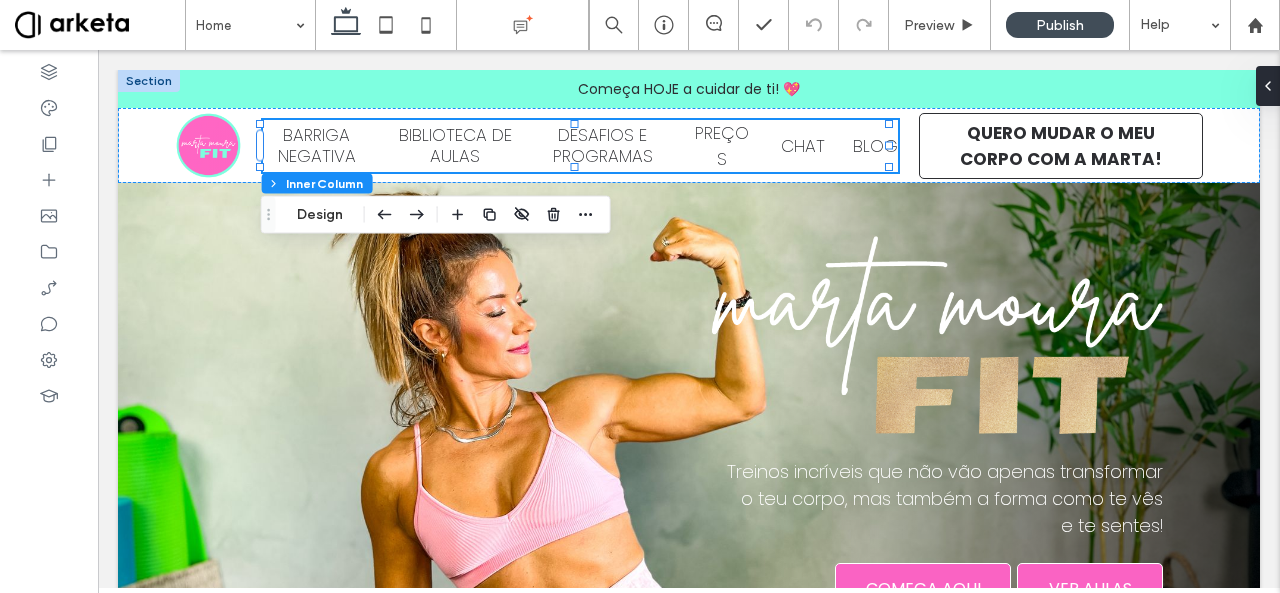 click on "BARRIGA NEGATIVA
BIBLIOTECA DE AULAS
DESAFIOS E PROGRAMAS
PREÇOS
CHAT
BLOG" at bounding box center [581, 146] 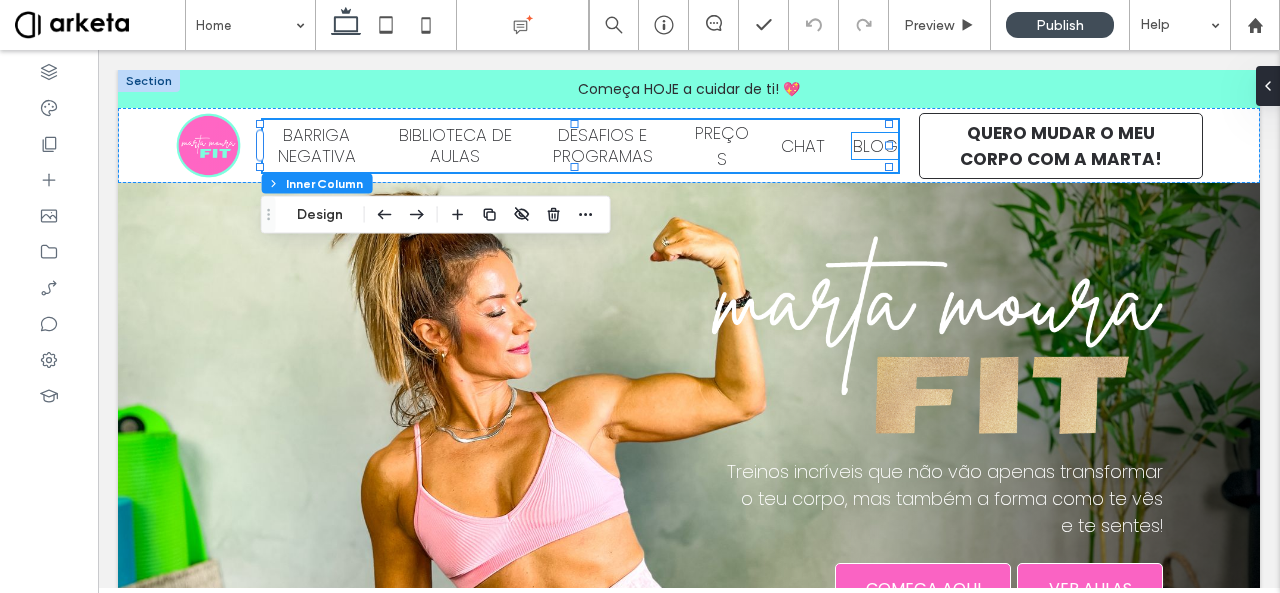 click on "BLOG" at bounding box center [875, 146] 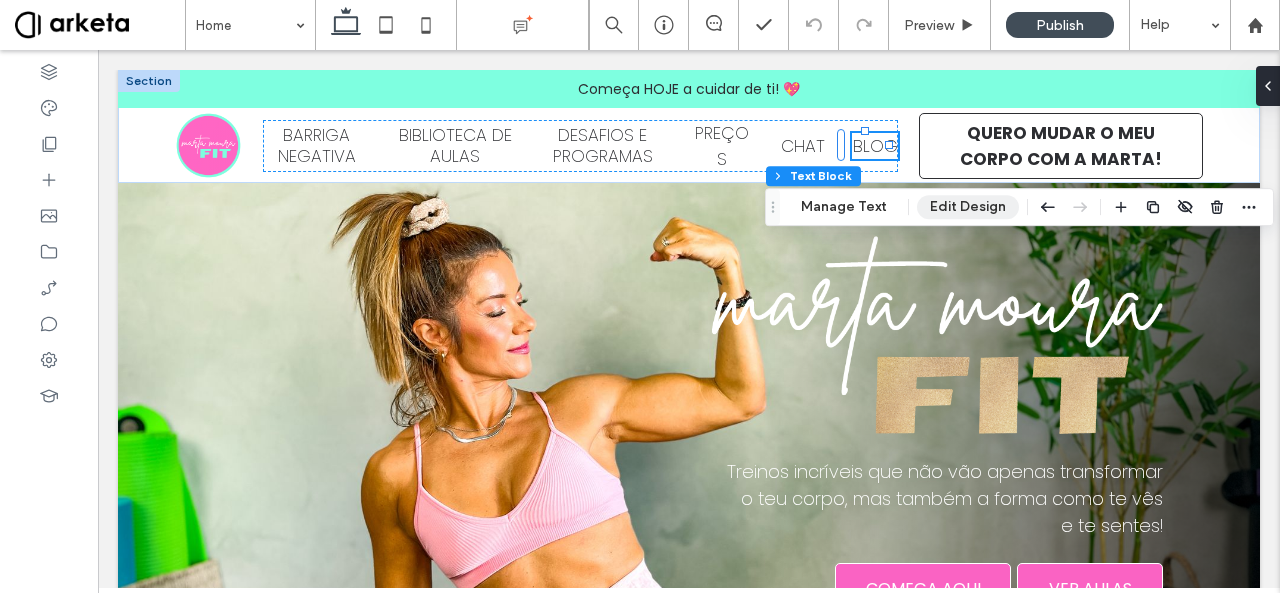 click on "Edit Design" at bounding box center [968, 207] 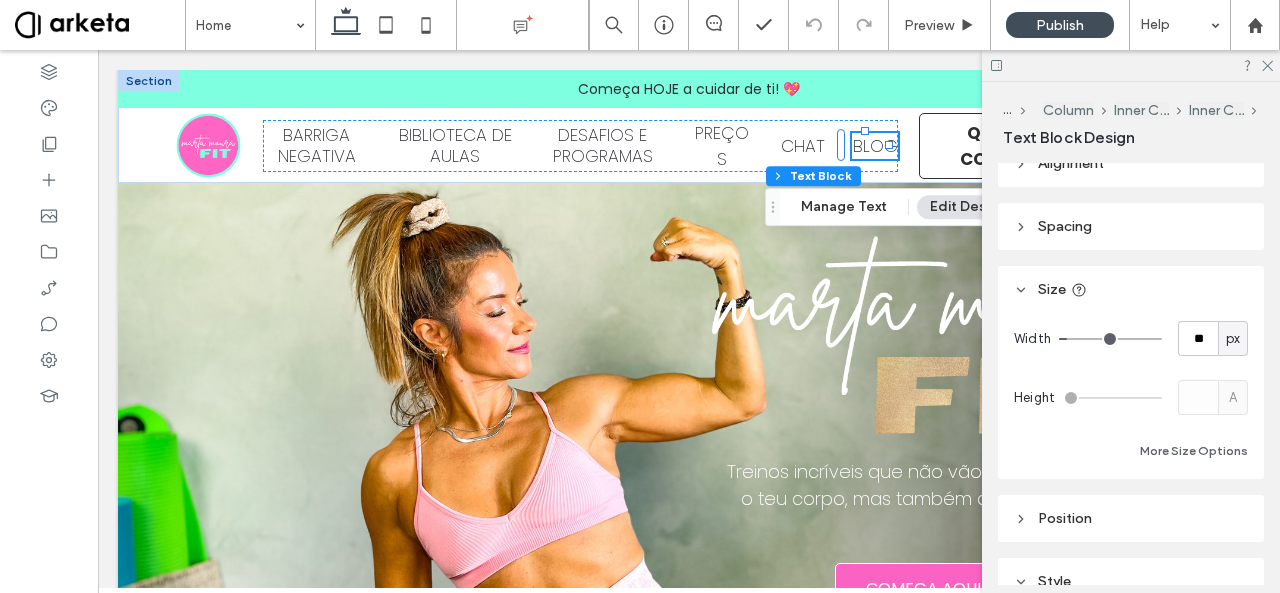 scroll, scrollTop: 0, scrollLeft: 0, axis: both 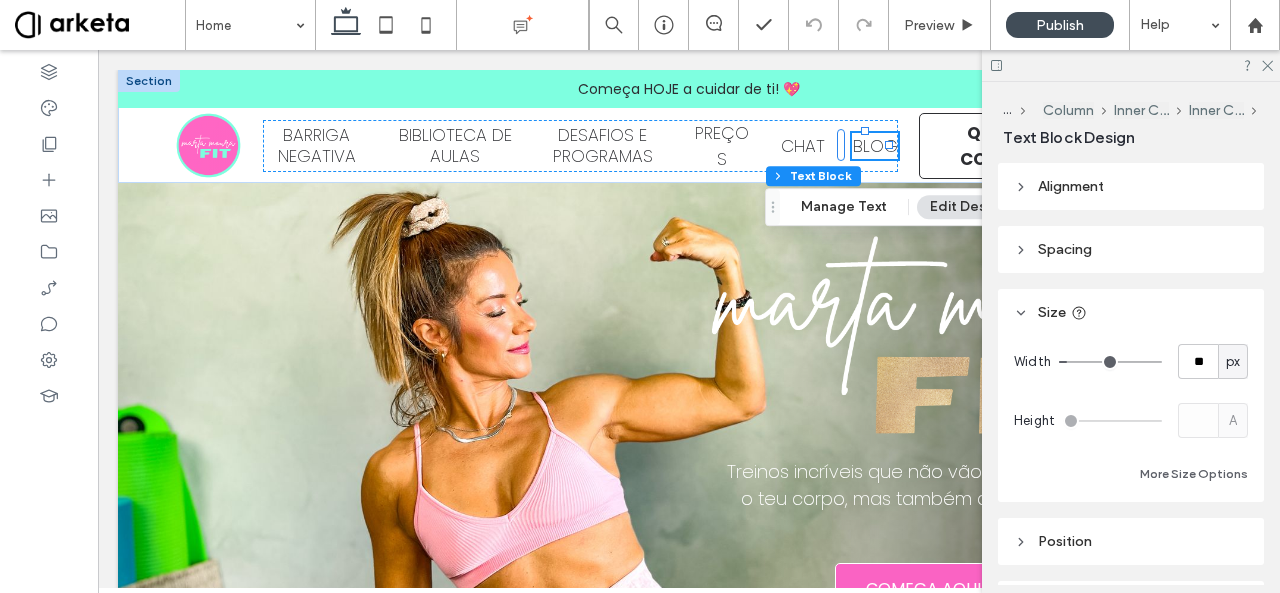 click on "Spacing" at bounding box center [1131, 249] 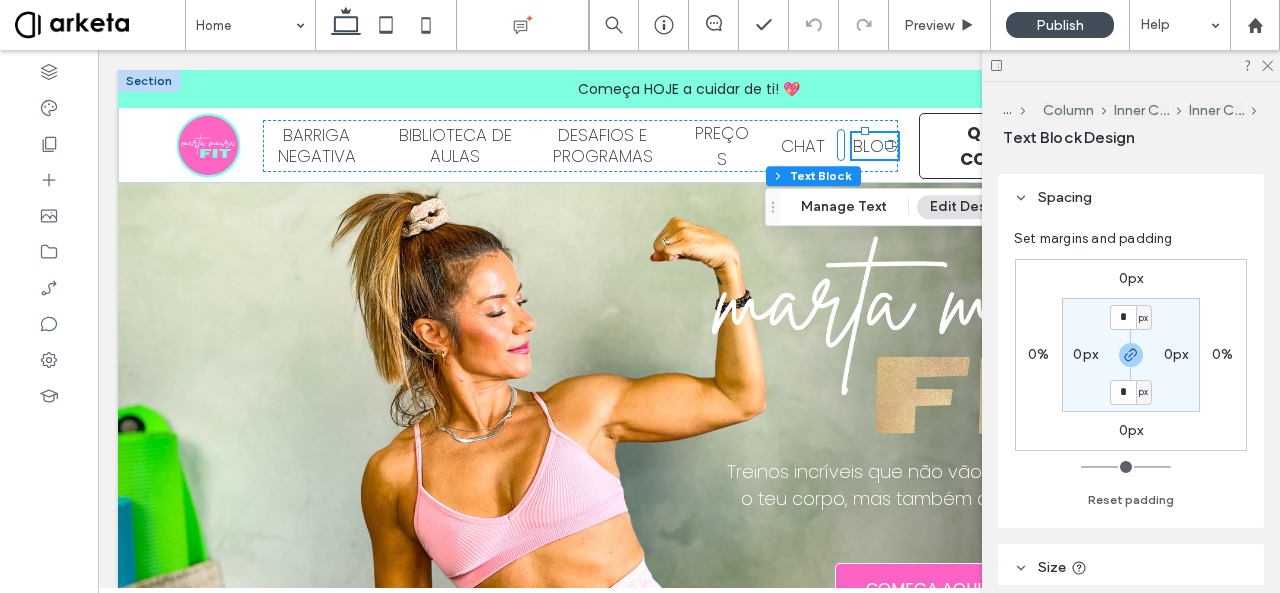 scroll, scrollTop: 53, scrollLeft: 0, axis: vertical 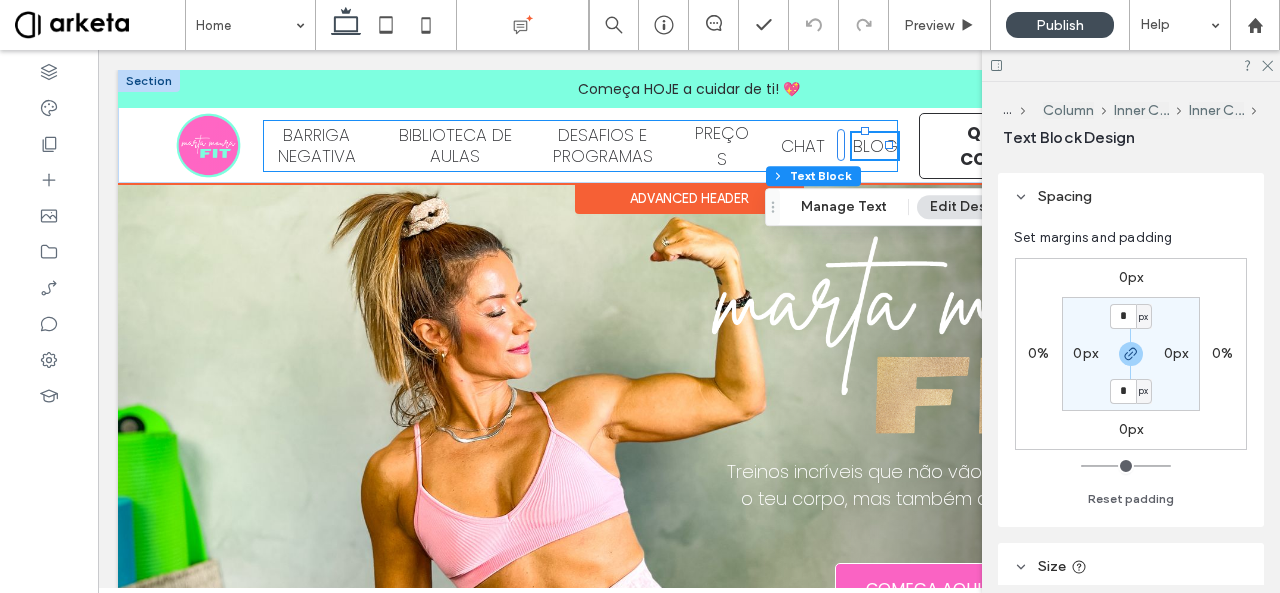 click on "BARRIGA NEGATIVA
BIBLIOTECA DE AULAS
DESAFIOS E PROGRAMAS
PREÇOS
CHAT
BLOG" at bounding box center (581, 146) 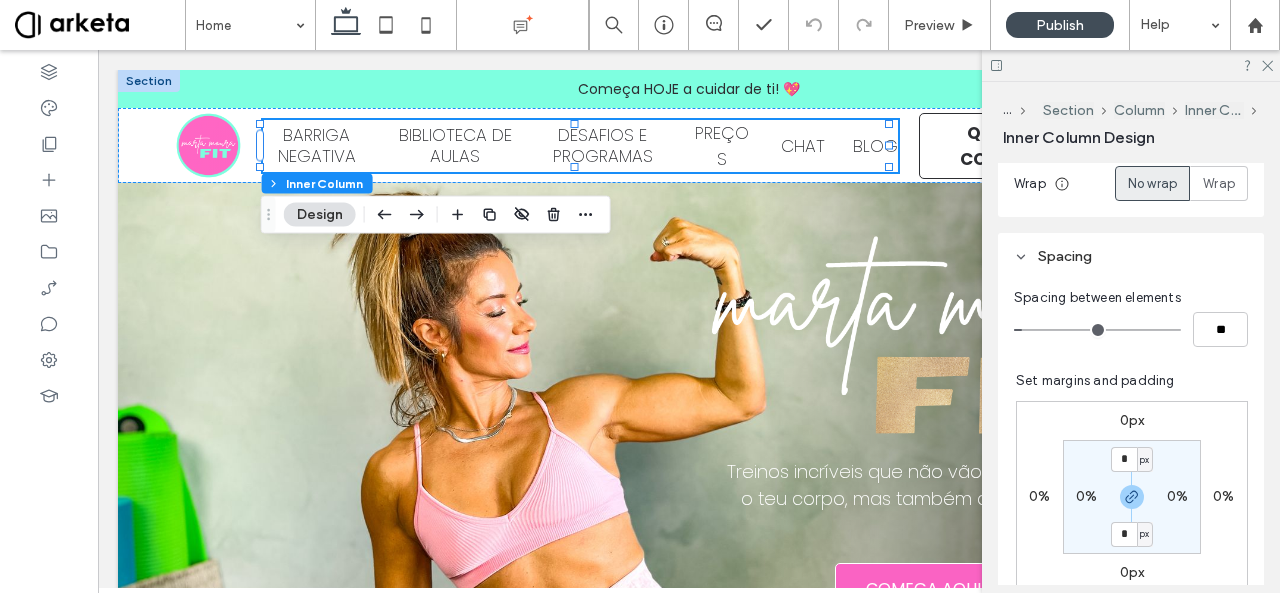 scroll, scrollTop: 414, scrollLeft: 0, axis: vertical 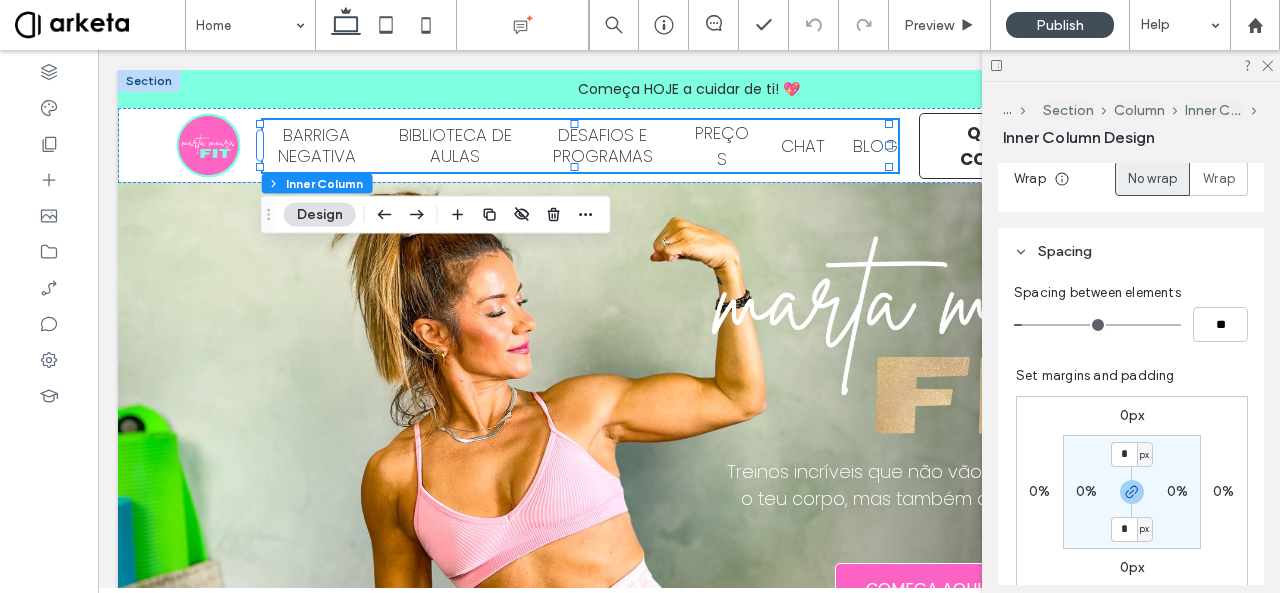 type on "*" 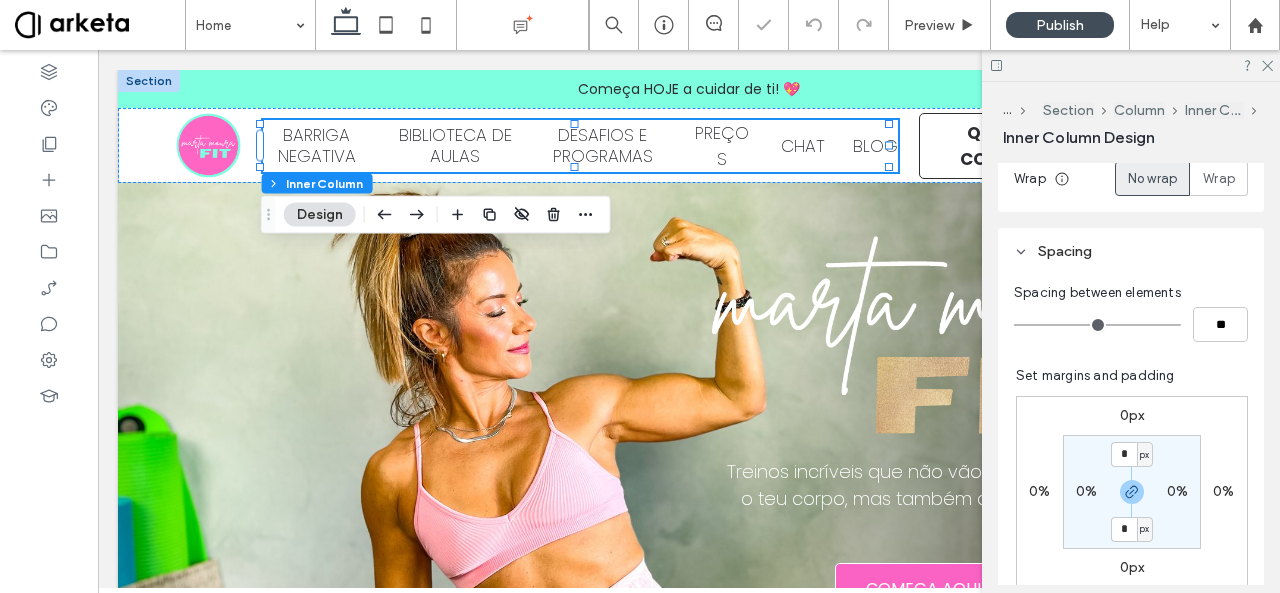 type on "*" 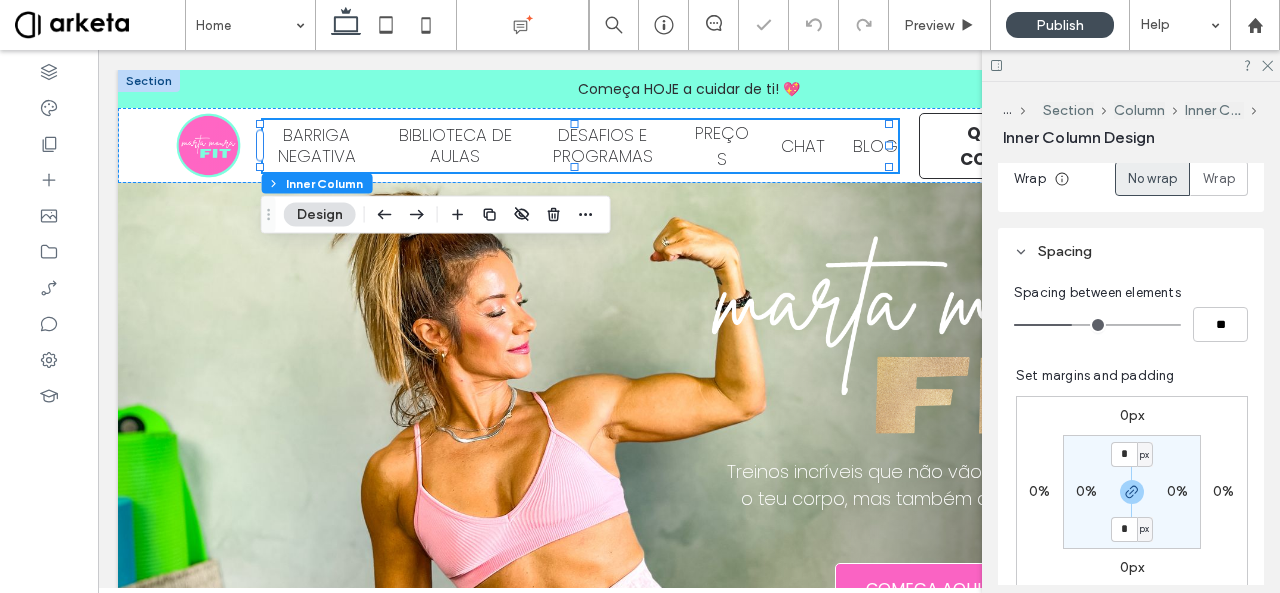 type on "**" 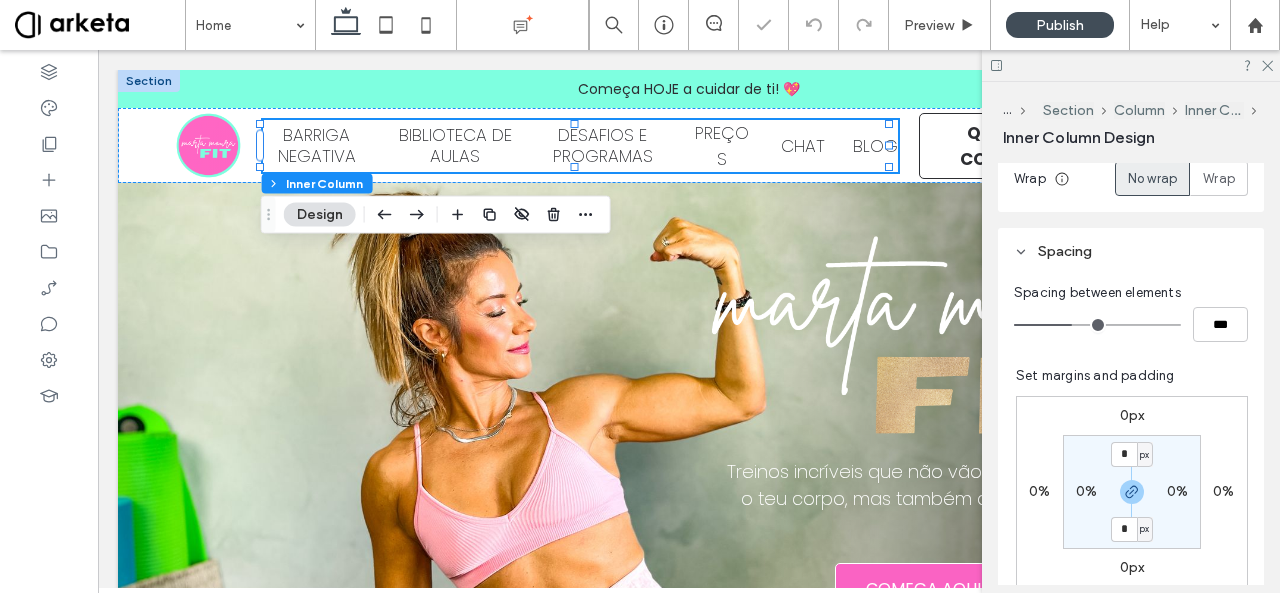 type on "**" 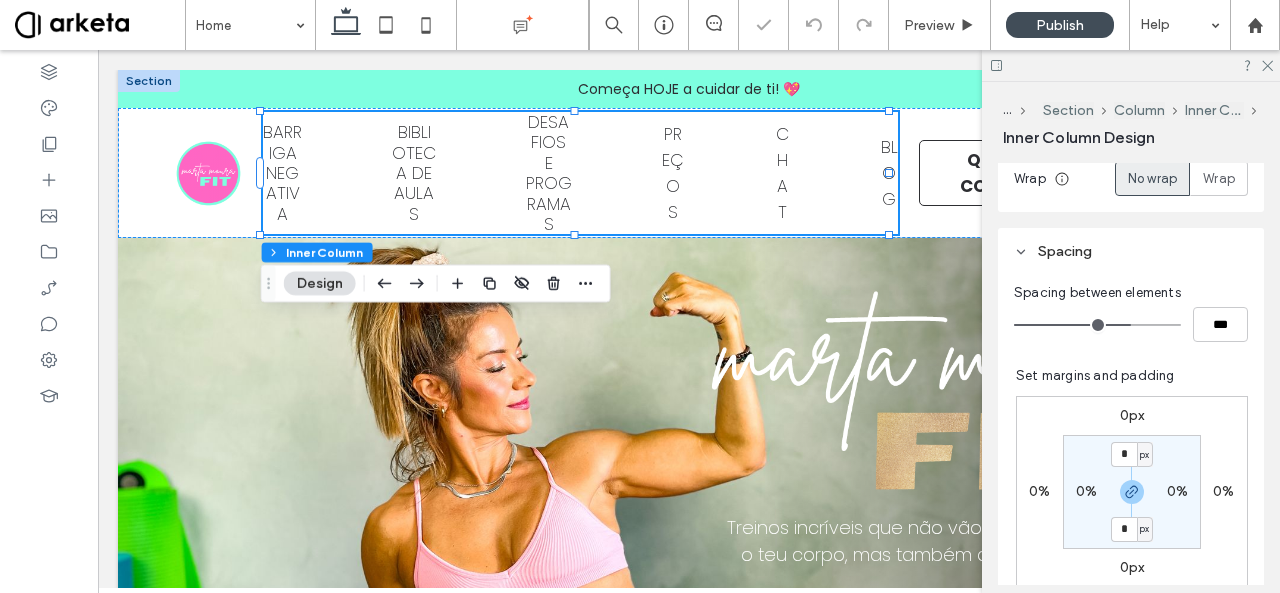type on "*" 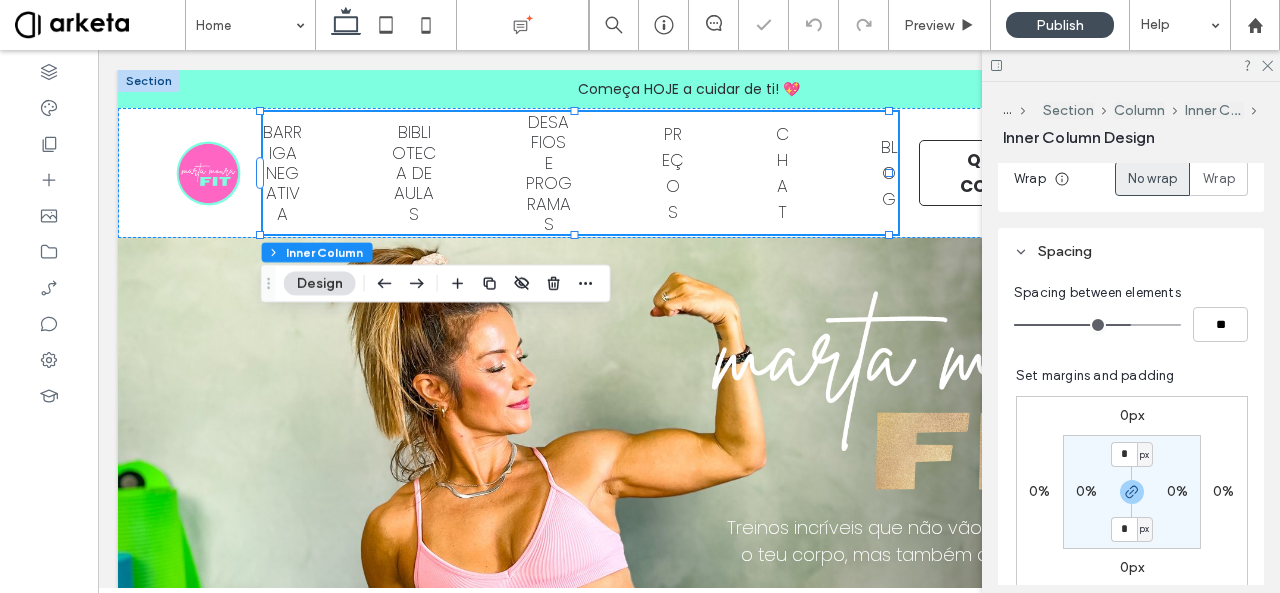 type on "*" 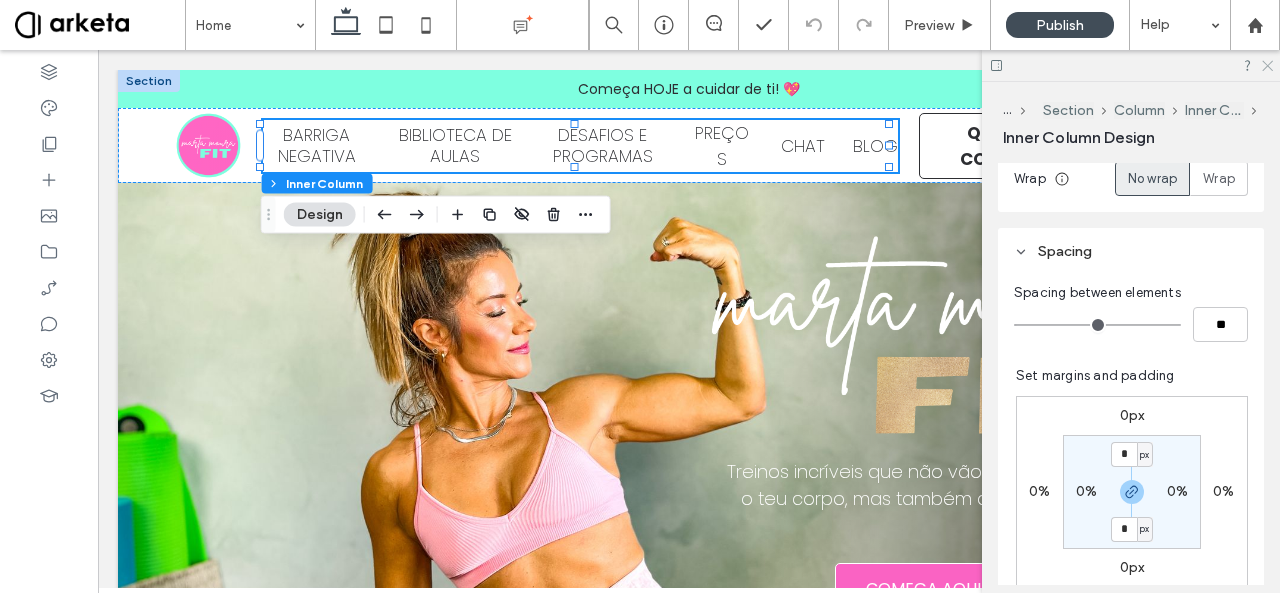 click 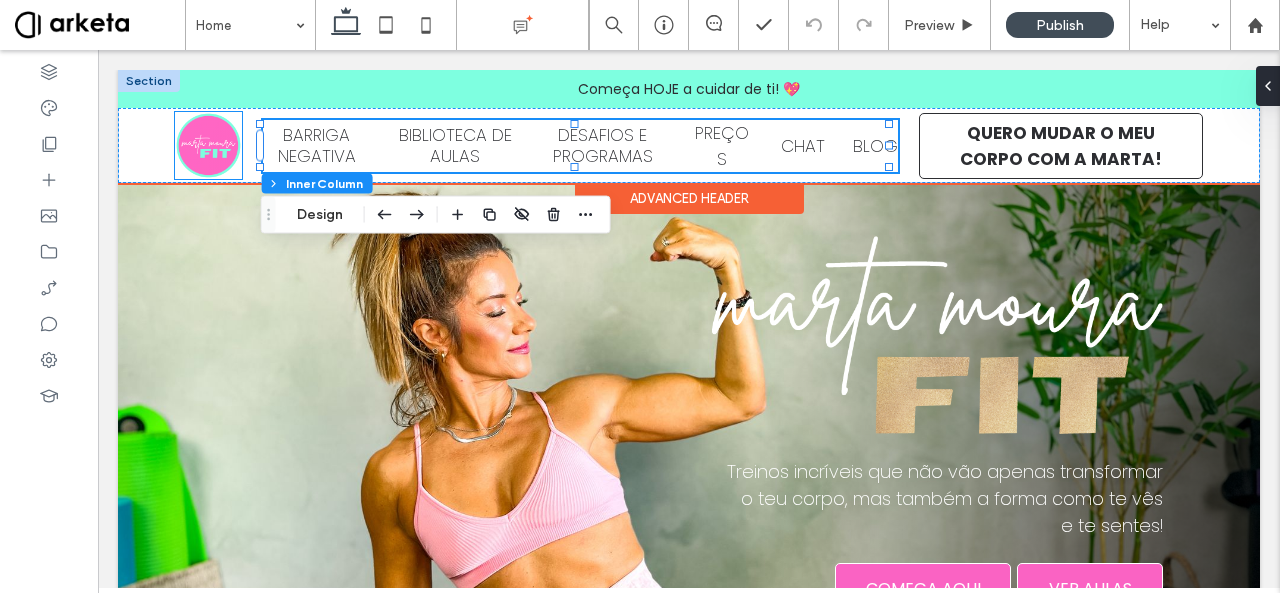 click at bounding box center (208, 145) 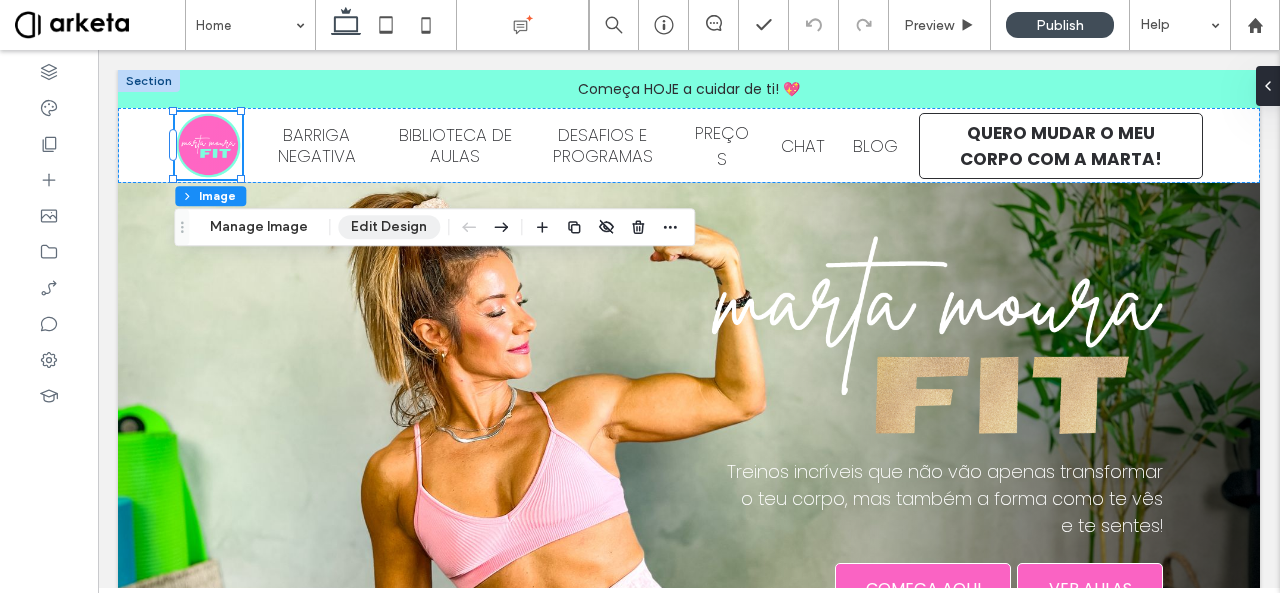 click on "Edit Design" at bounding box center (389, 227) 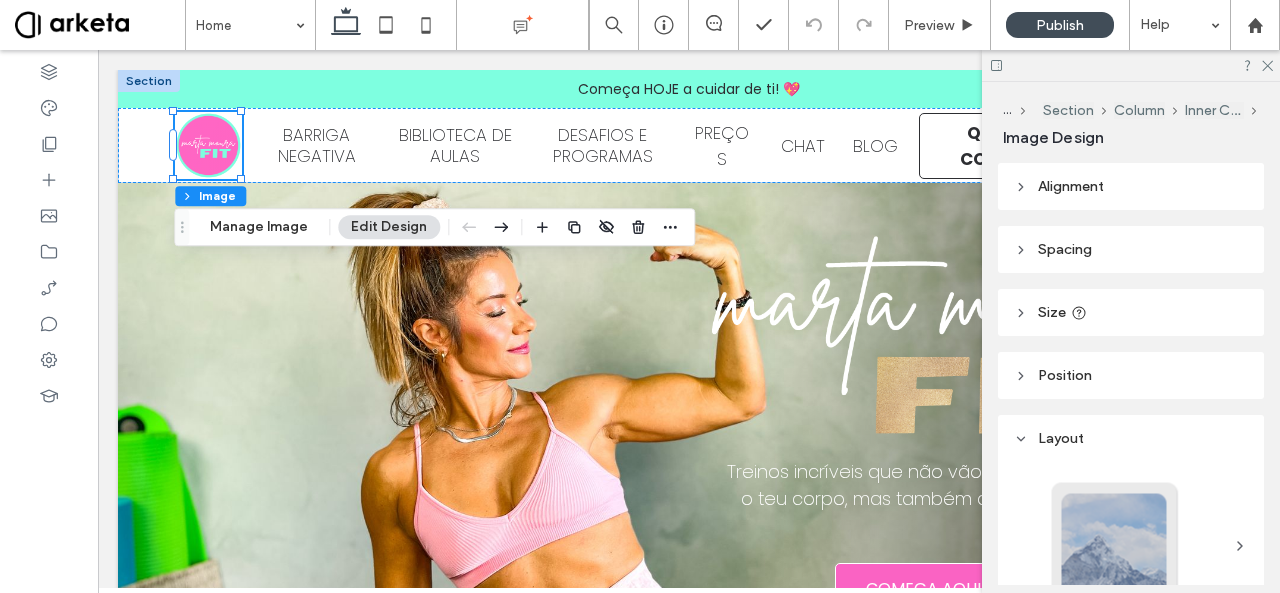 click on "Size" at bounding box center (1131, 312) 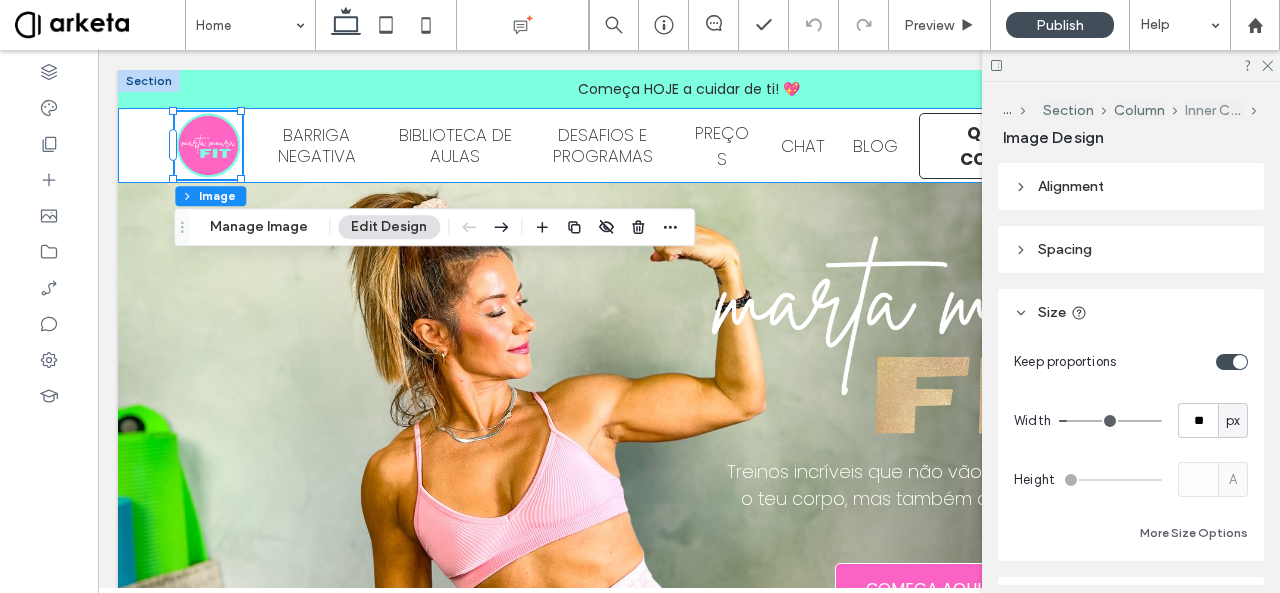 click on "Inner Column" at bounding box center (1214, 110) 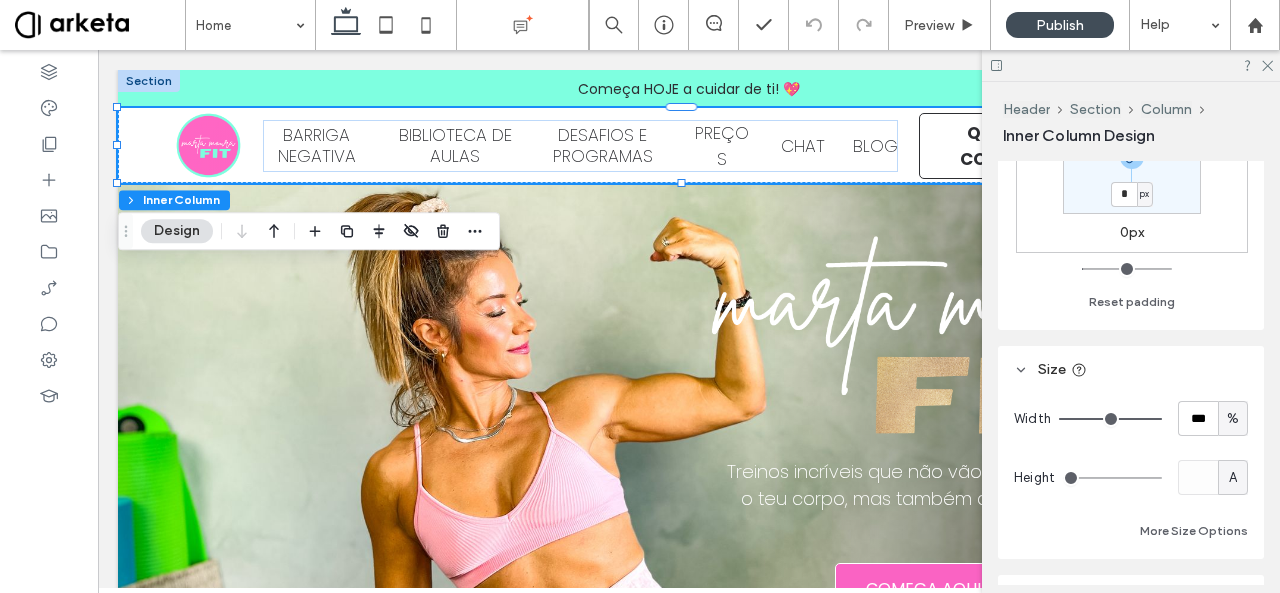 scroll, scrollTop: 755, scrollLeft: 0, axis: vertical 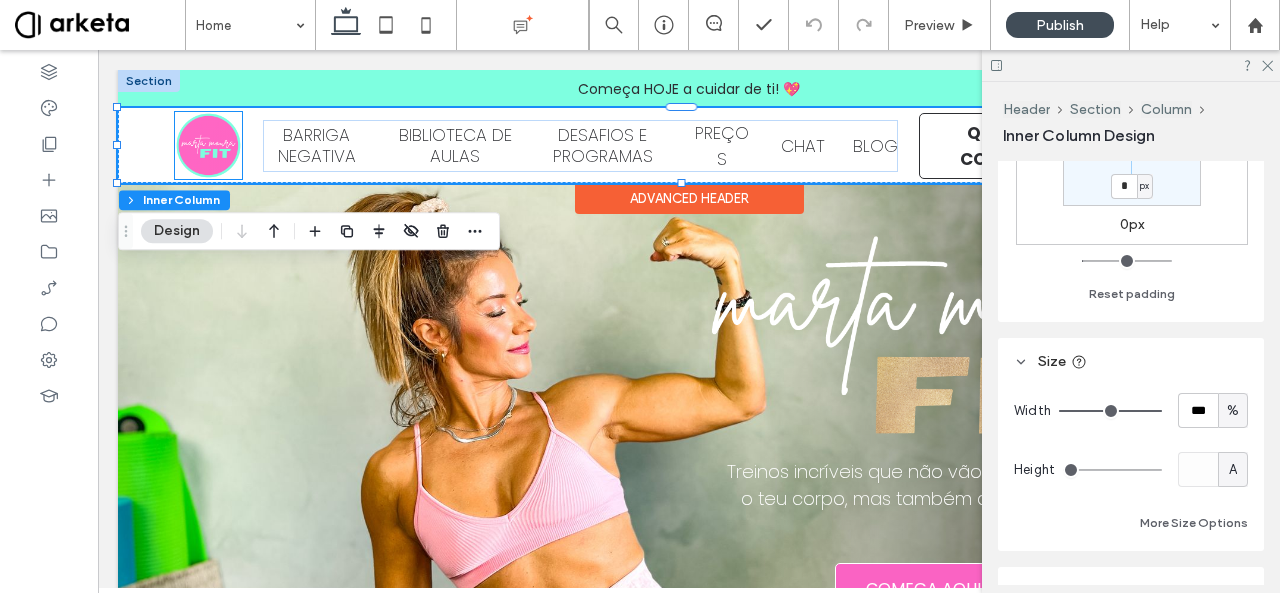 click at bounding box center [208, 145] 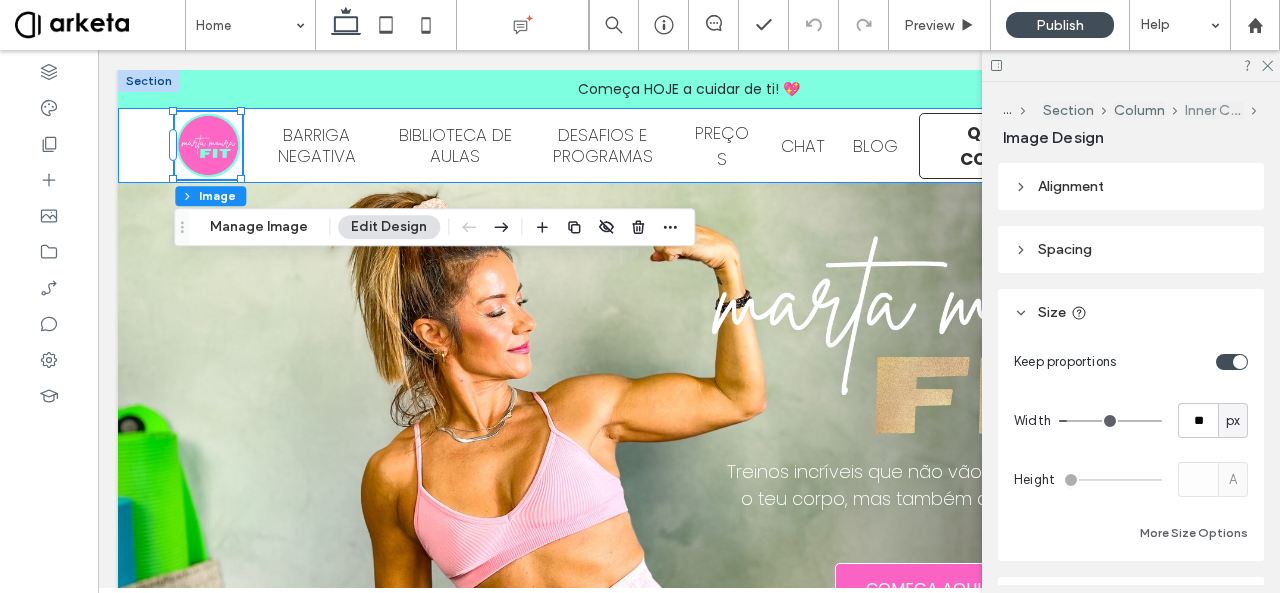 click on "Inner Column" at bounding box center [1214, 110] 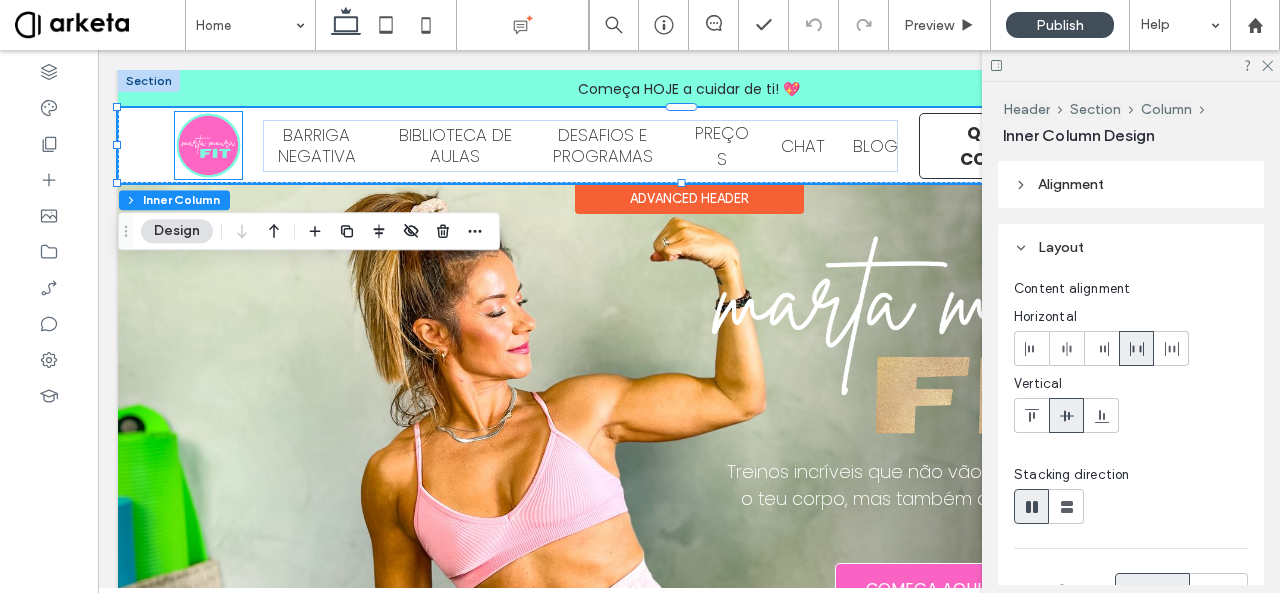 click at bounding box center [208, 145] 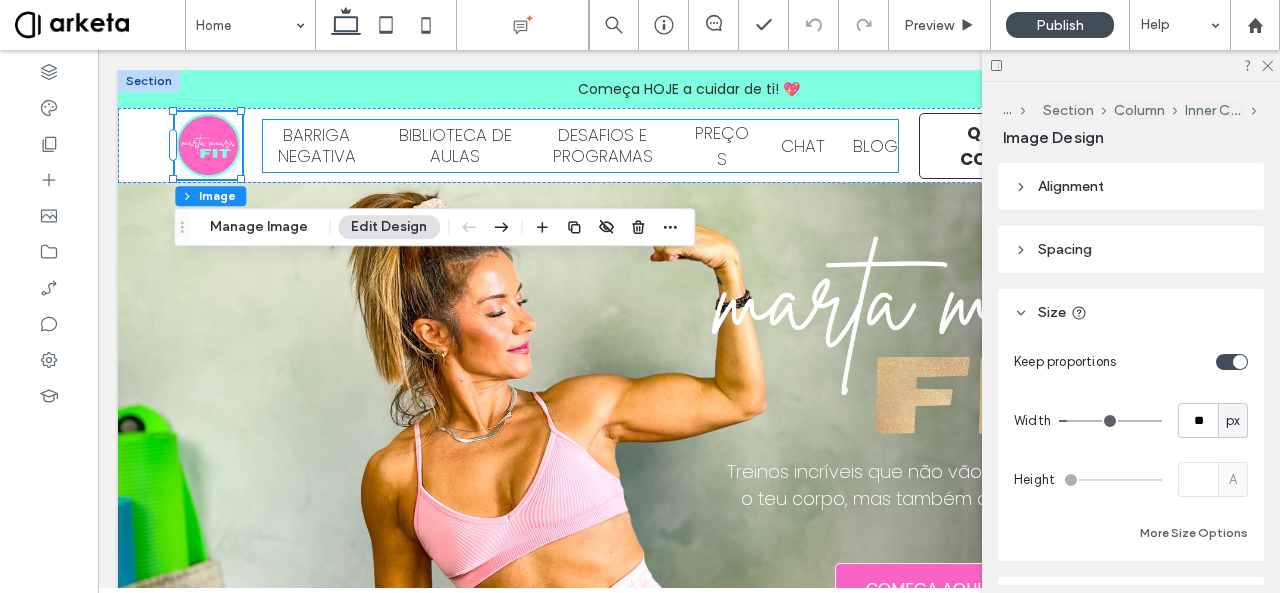 click on "BARRIGA NEGATIVA" at bounding box center [317, 145] 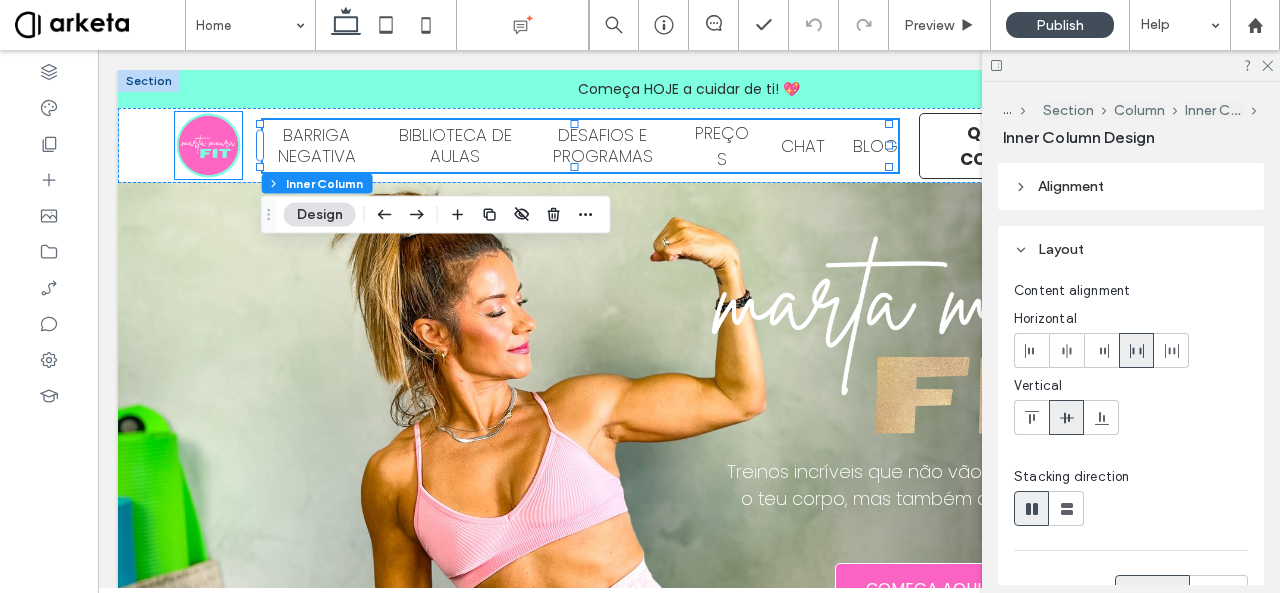 click at bounding box center (208, 145) 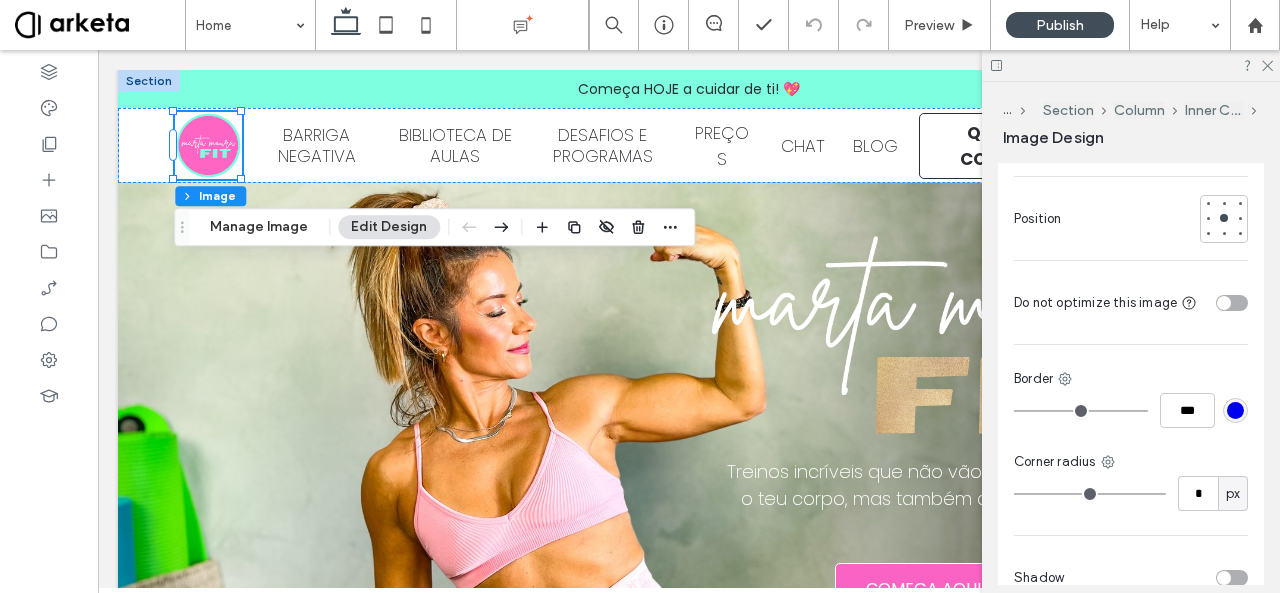 scroll, scrollTop: 752, scrollLeft: 0, axis: vertical 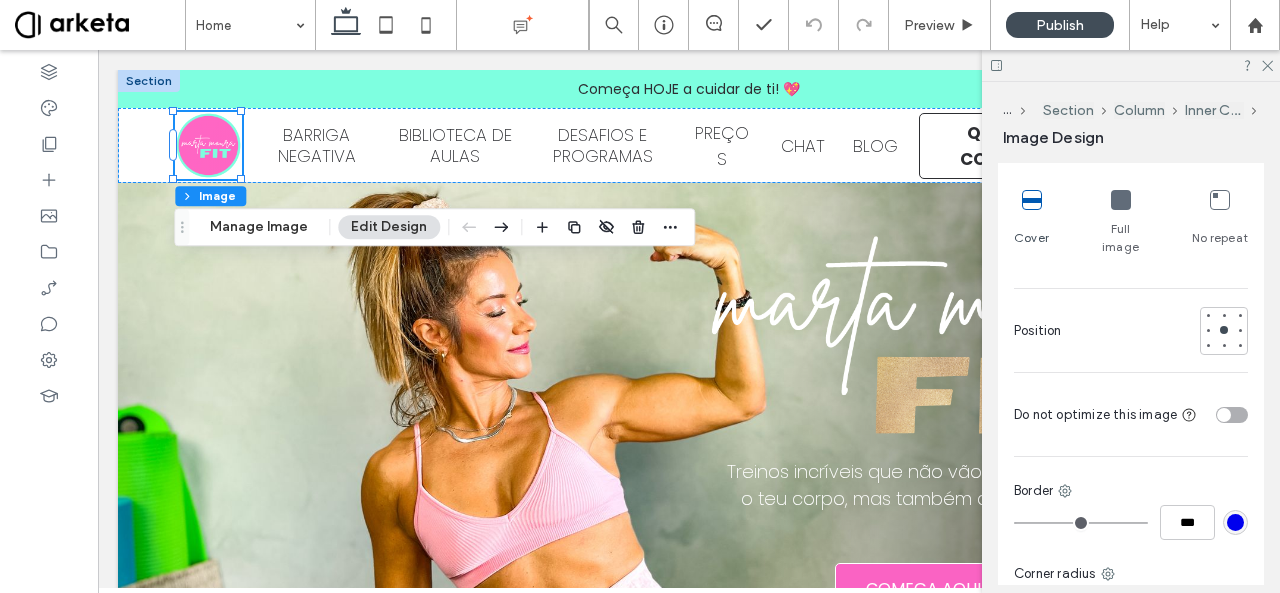 click at bounding box center [1224, 415] 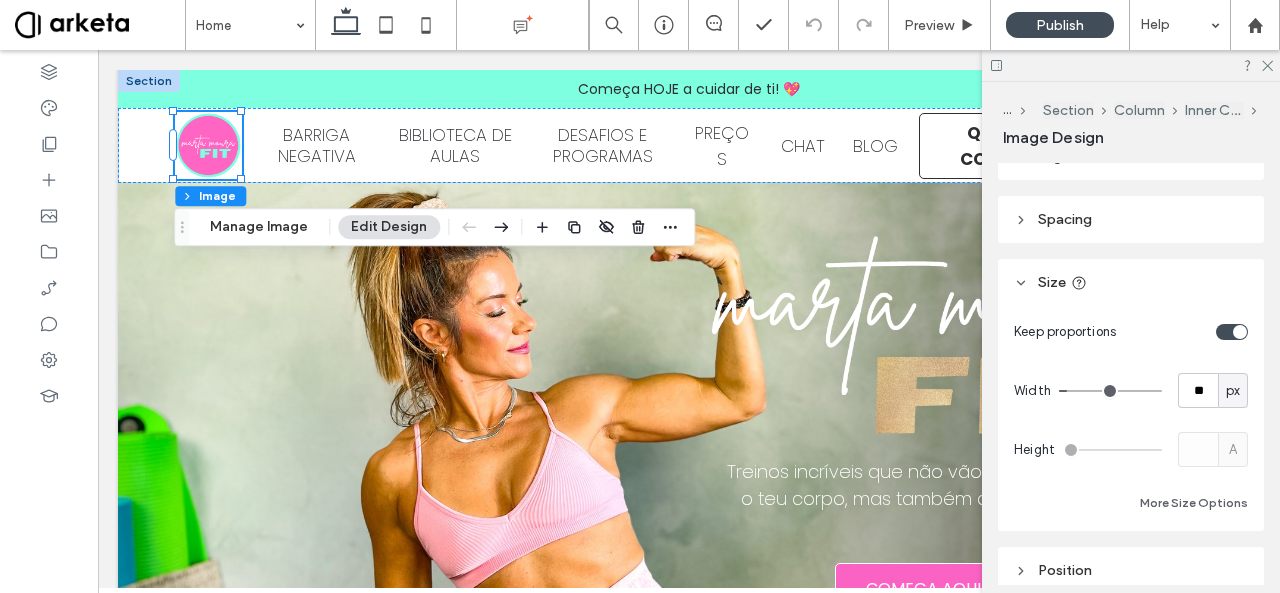 scroll, scrollTop: 32, scrollLeft: 0, axis: vertical 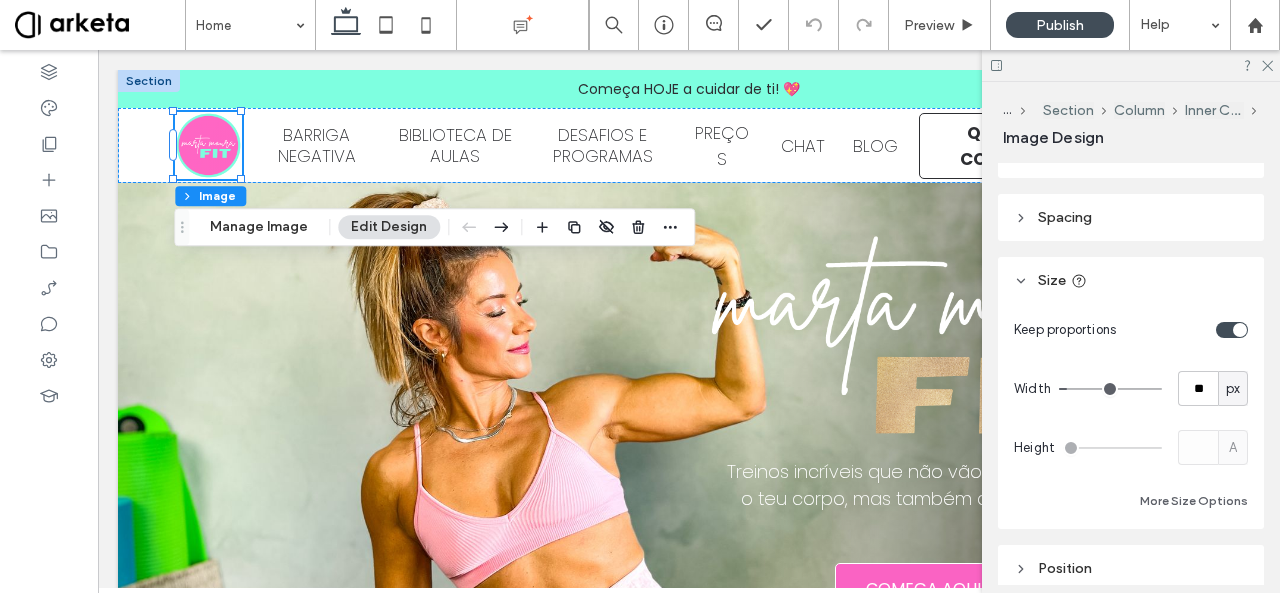 click at bounding box center [1232, 330] 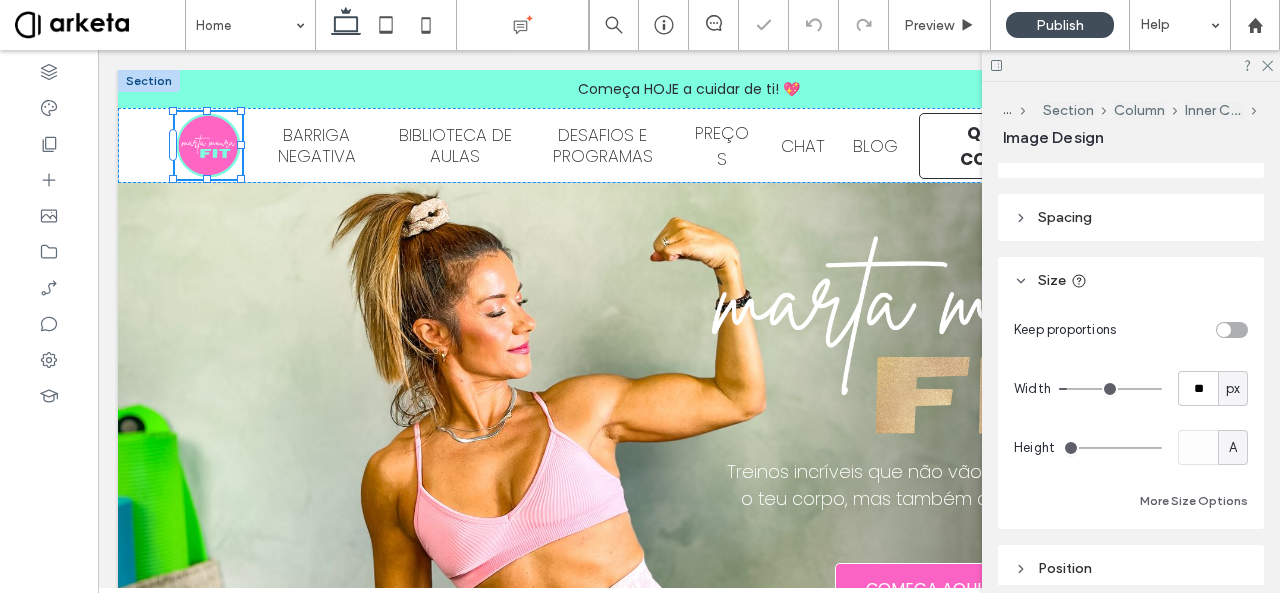 type on "**" 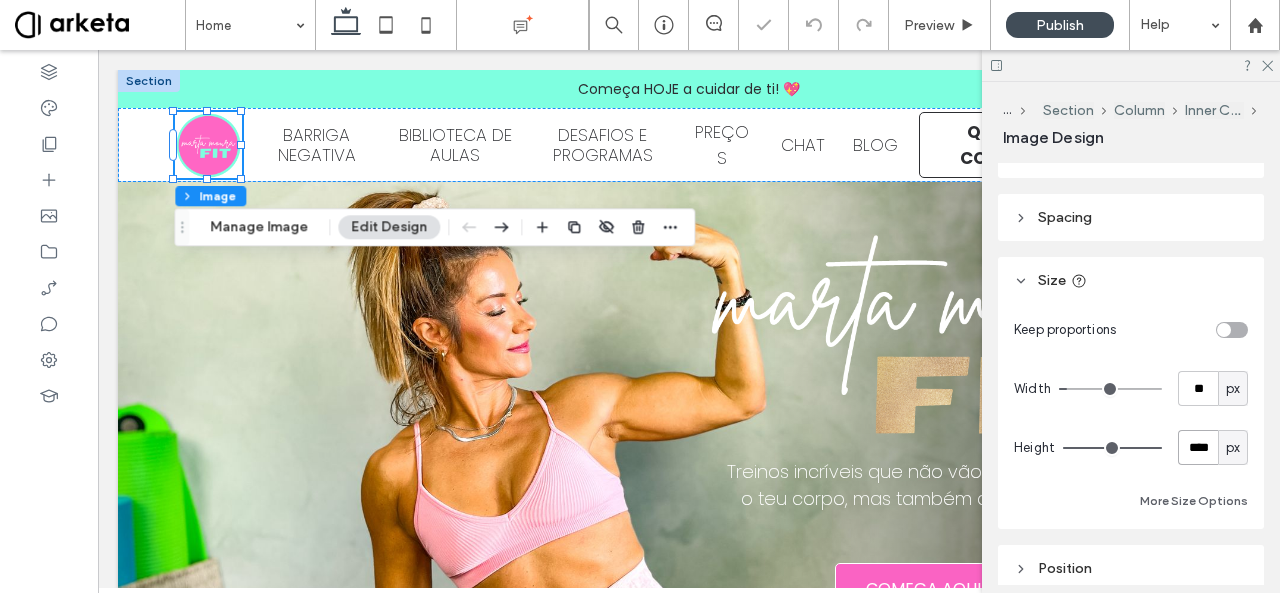 click on "****" at bounding box center (1198, 447) 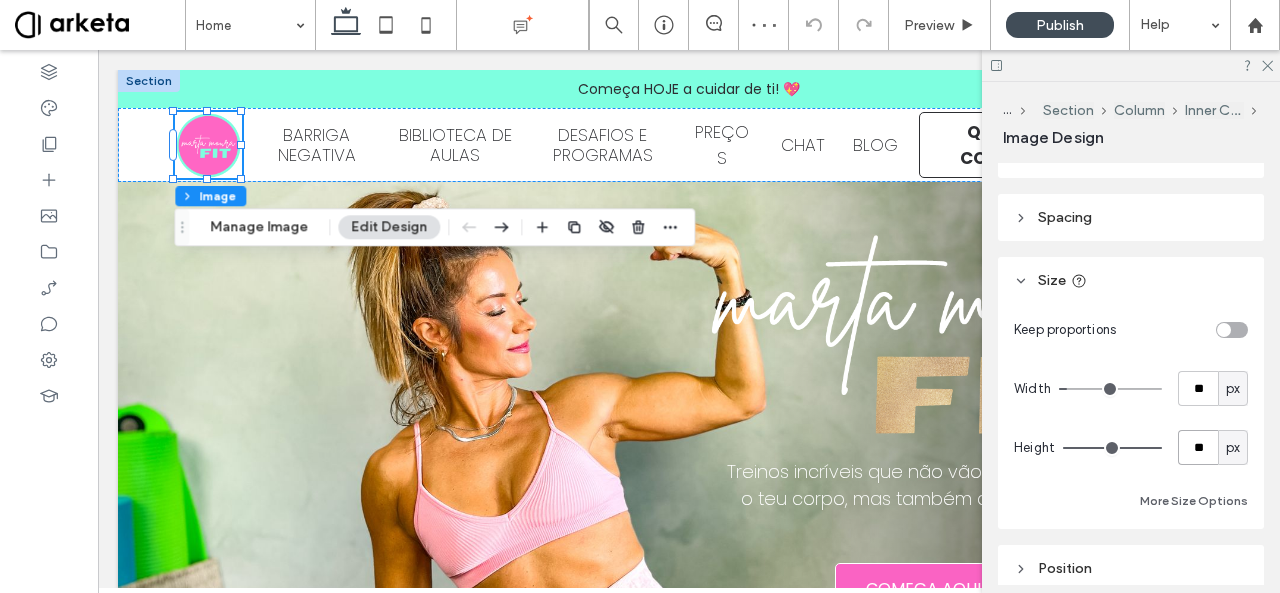 type on "**" 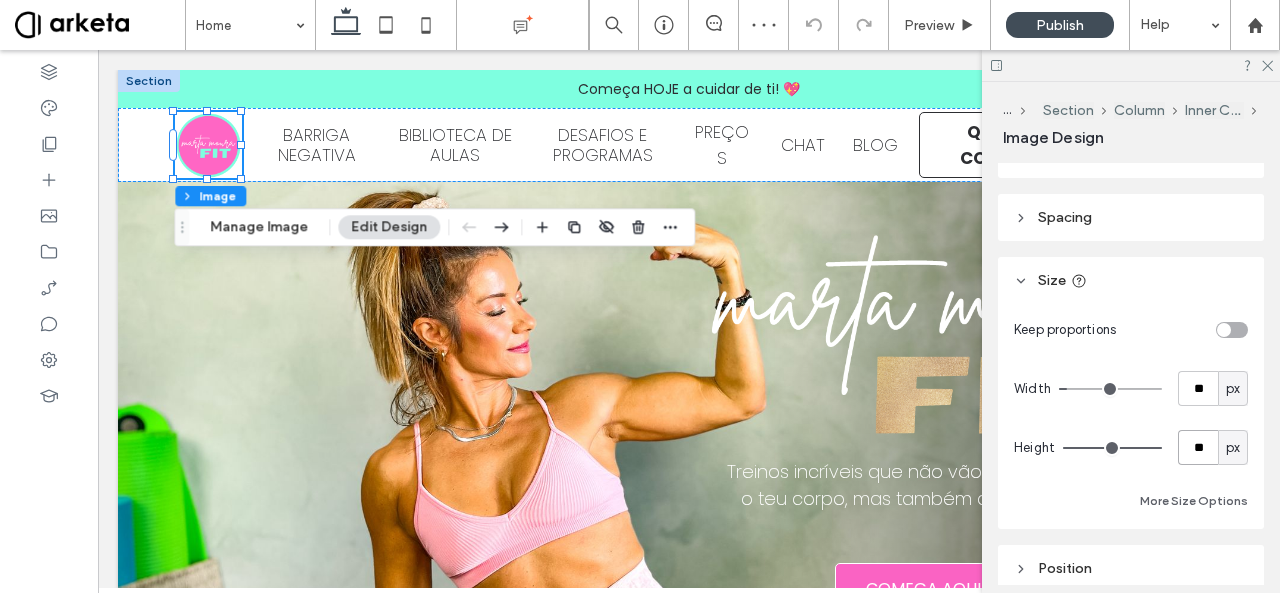type on "**" 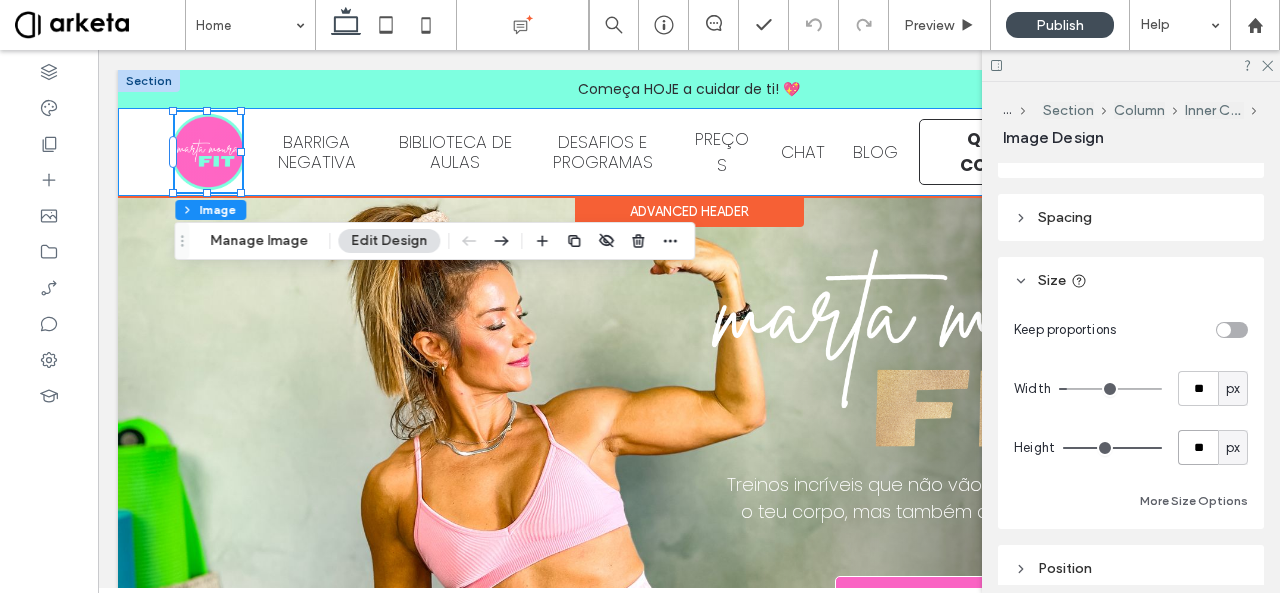 click on "BARRIGA NEGATIVA
BIBLIOTECA DE AULAS
DESAFIOS E PROGRAMAS
PREÇOS
CHAT
BLOG
QUERO MUDAR O MEU CORPO COM A MARTA!" at bounding box center [689, 152] 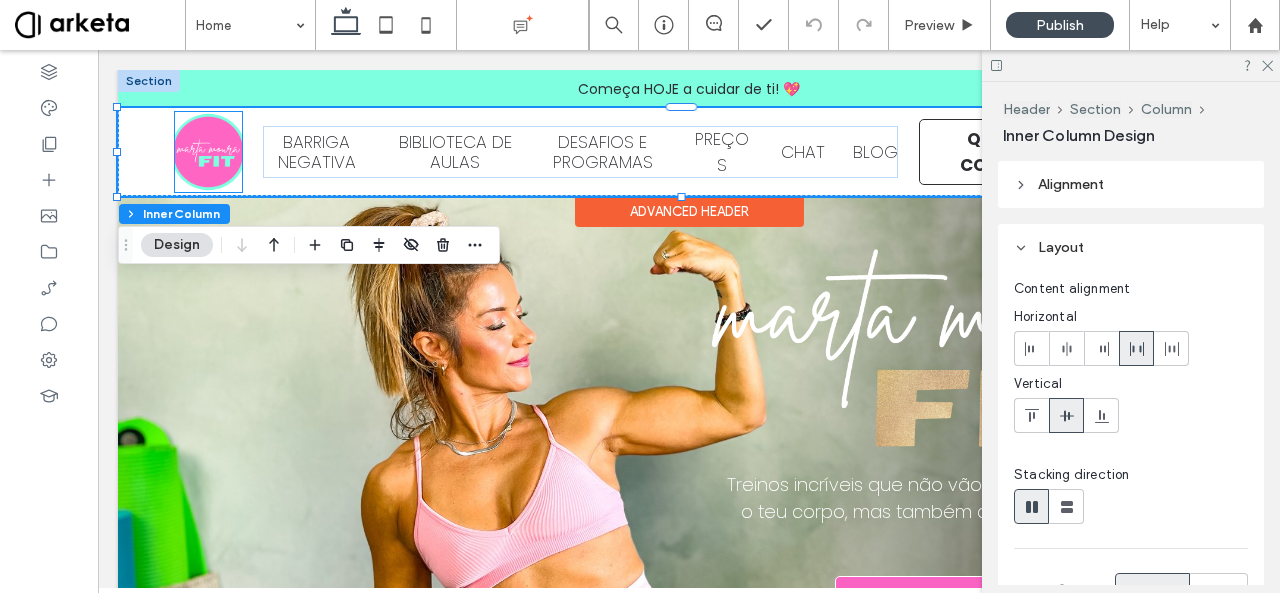 click at bounding box center (208, 152) 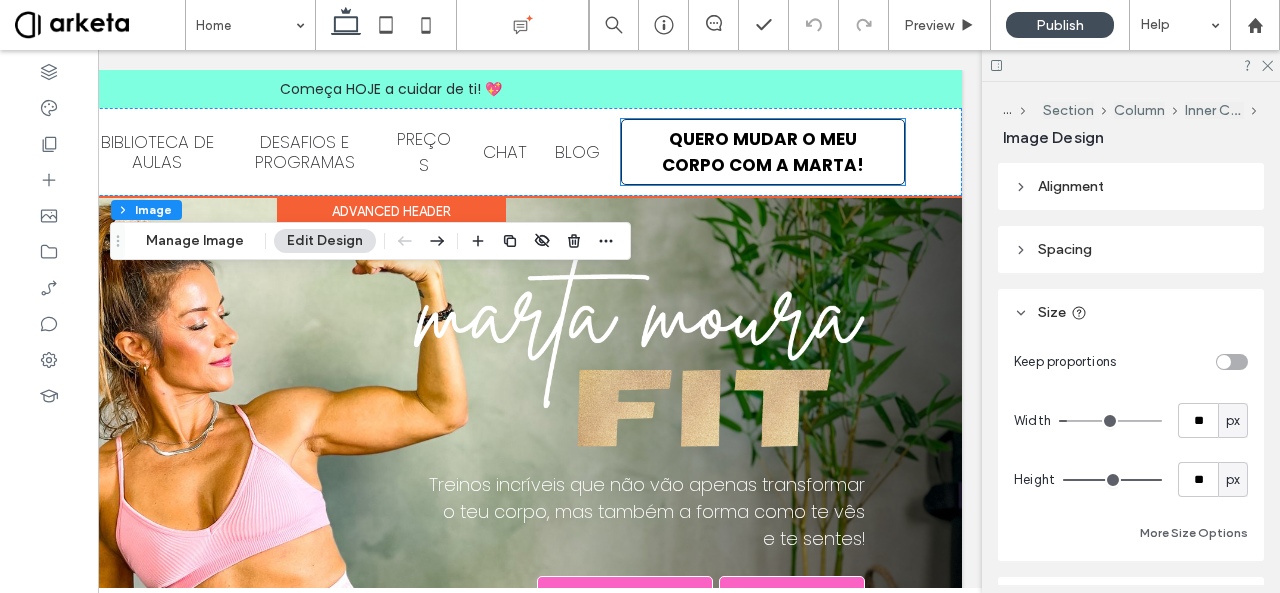 scroll, scrollTop: 0, scrollLeft: 0, axis: both 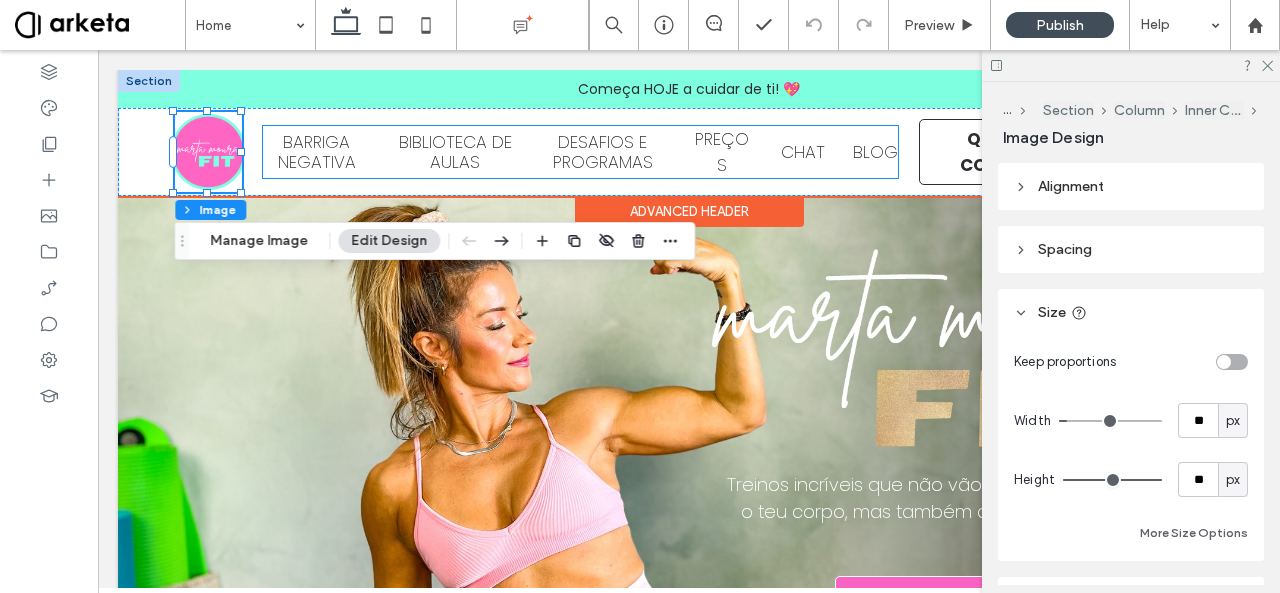 click on "PREÇOS" at bounding box center [722, 152] 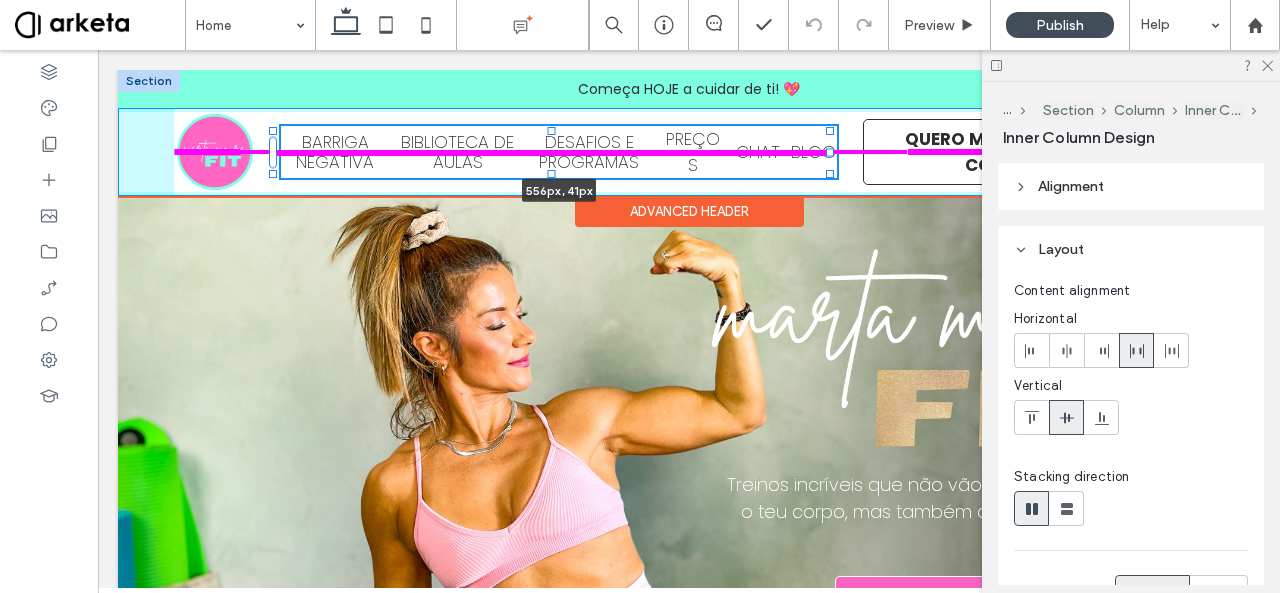 drag, startPoint x: 890, startPoint y: 154, endPoint x: 820, endPoint y: 153, distance: 70.00714 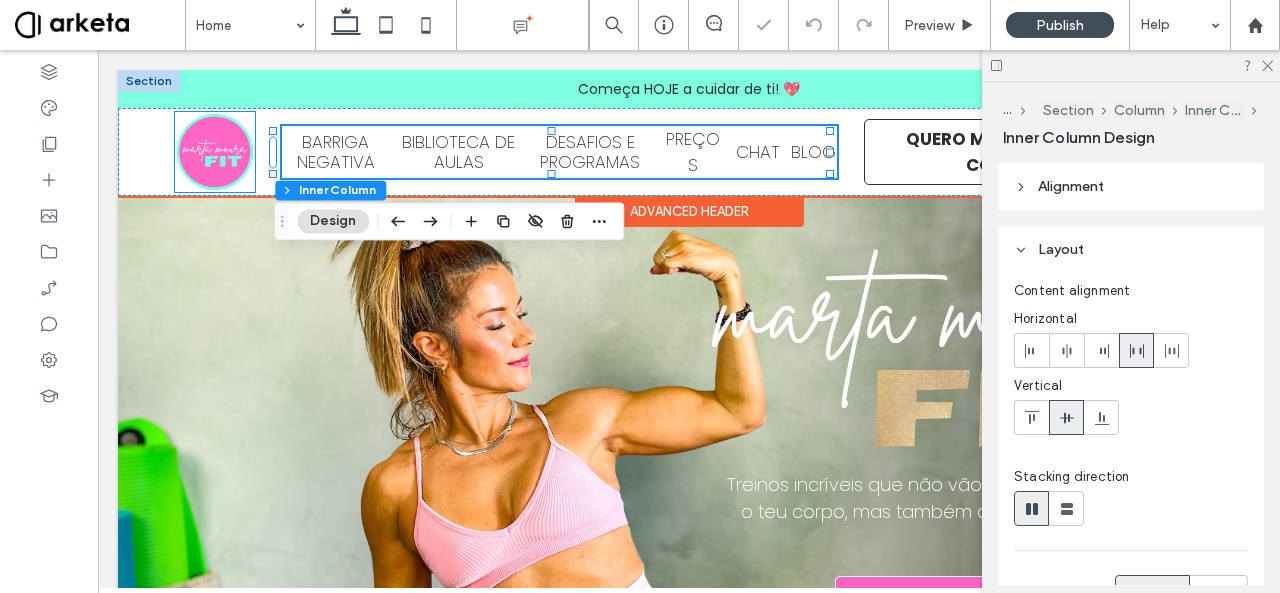 click at bounding box center [215, 152] 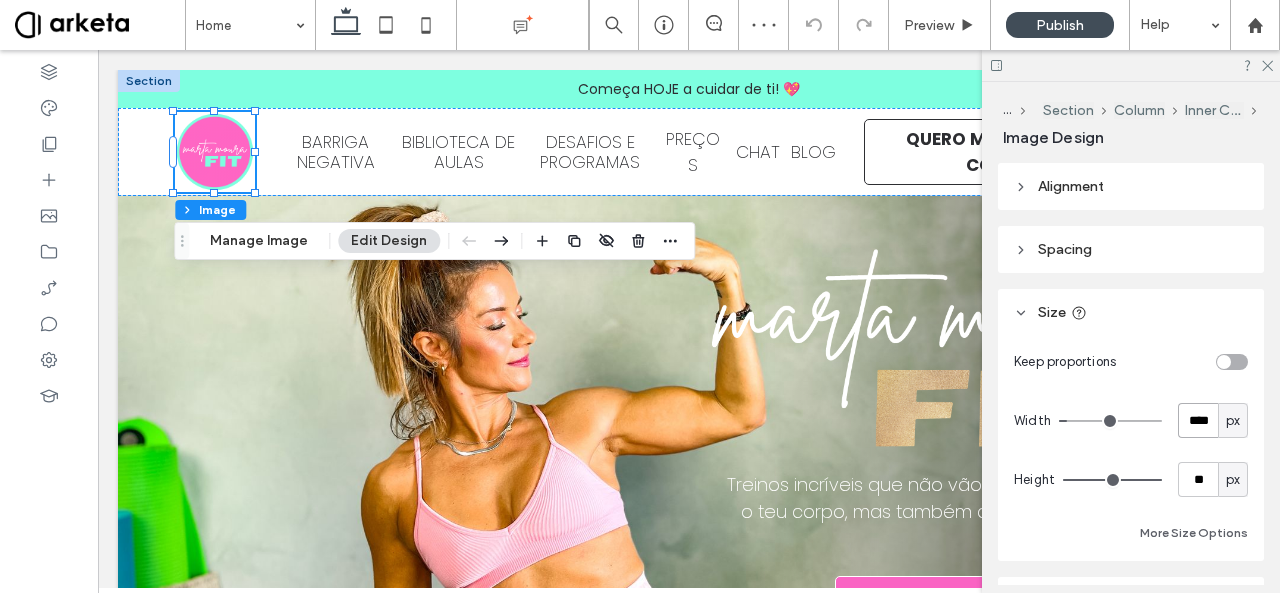 click on "****" at bounding box center [1198, 420] 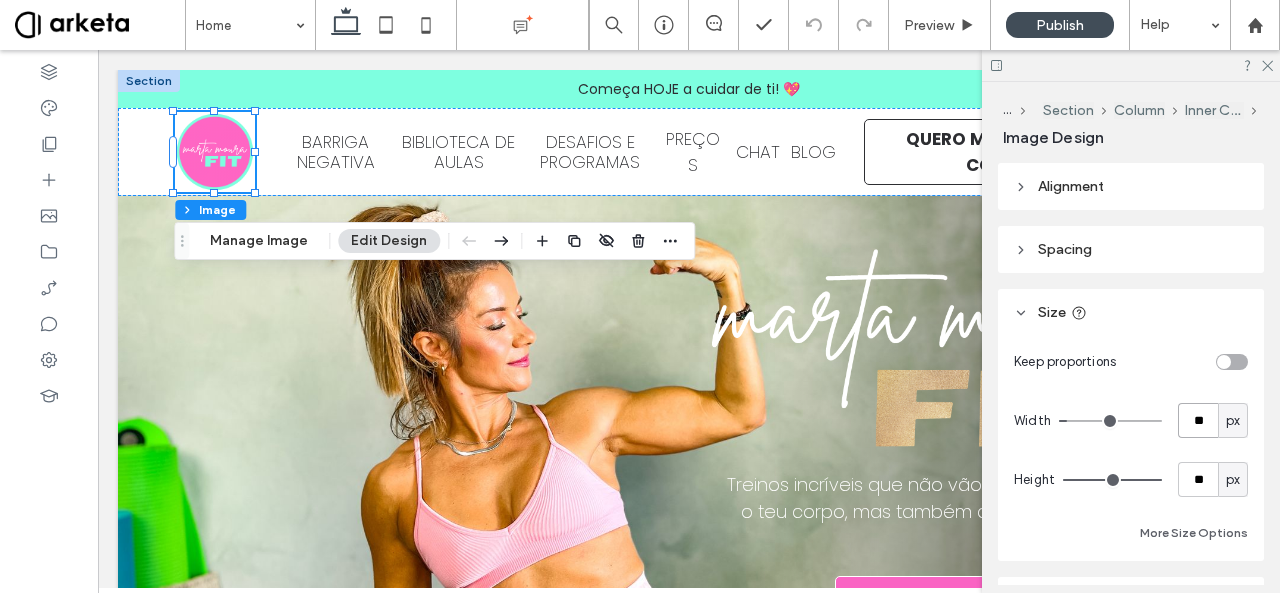 type on "**" 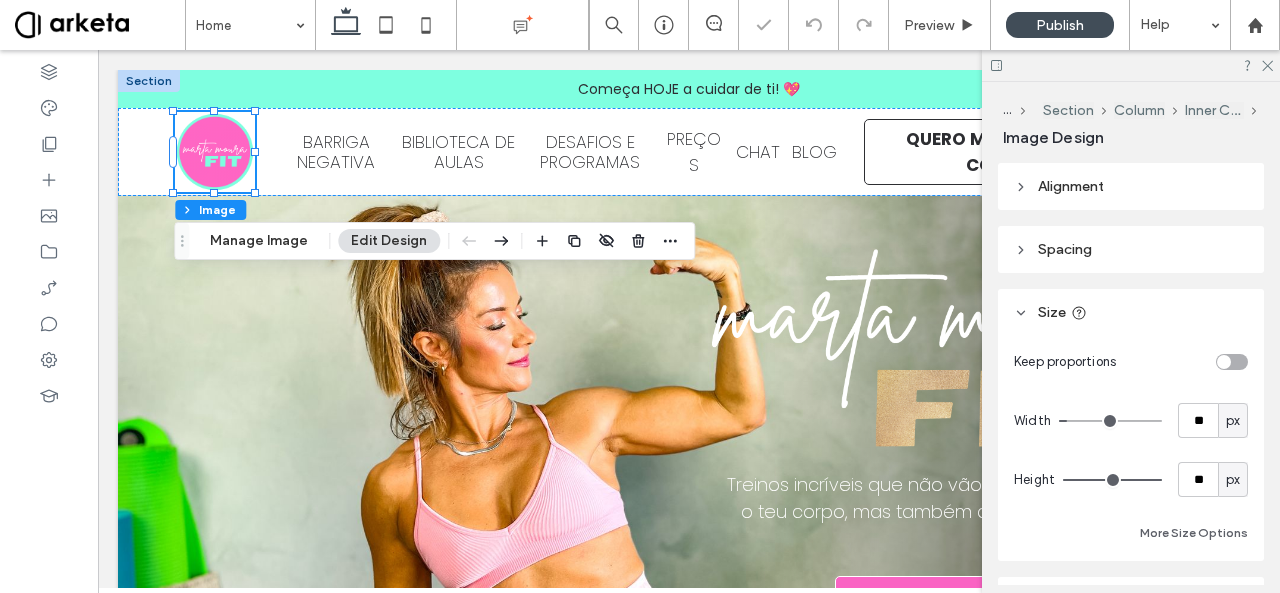 click at bounding box center (1232, 362) 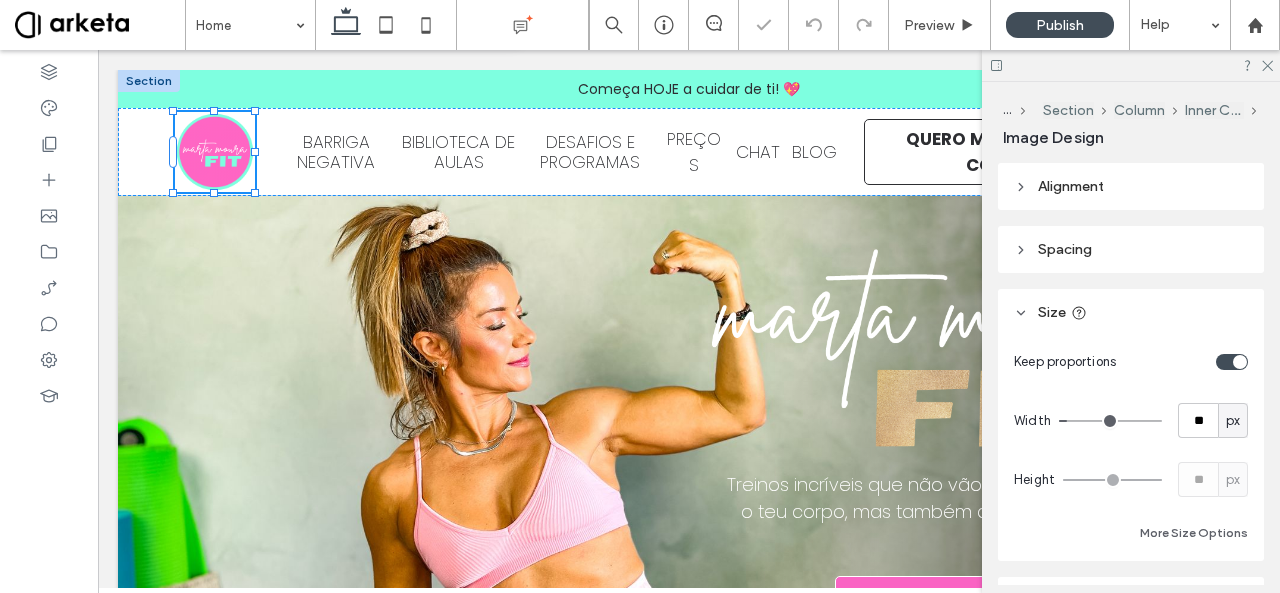 type on "*" 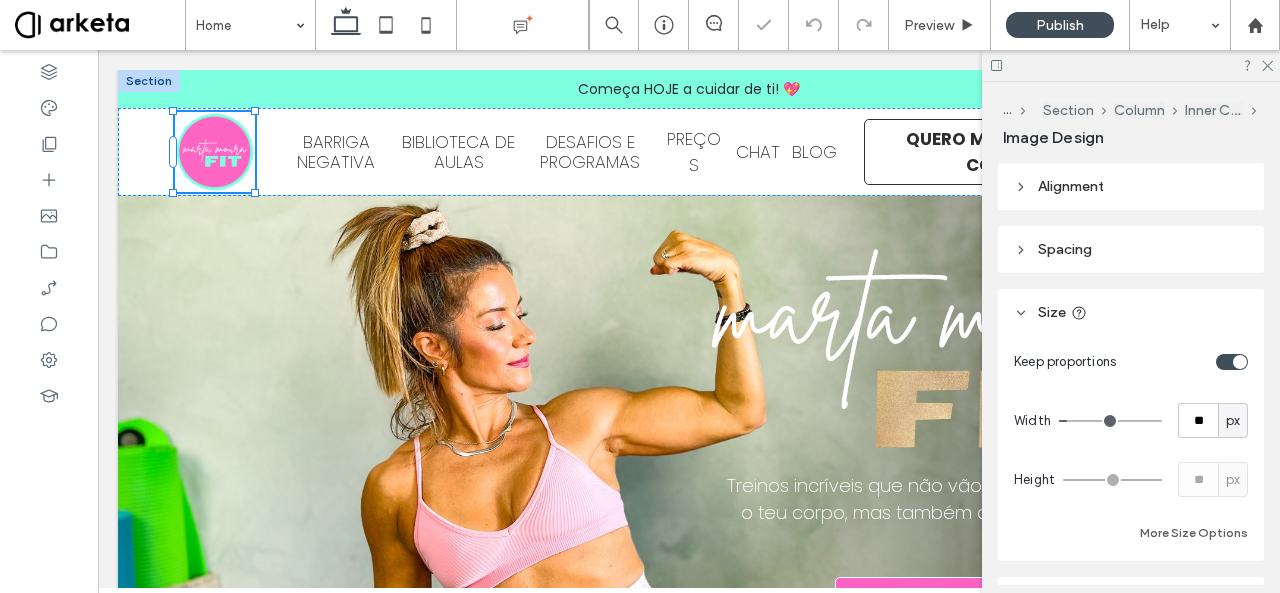 type 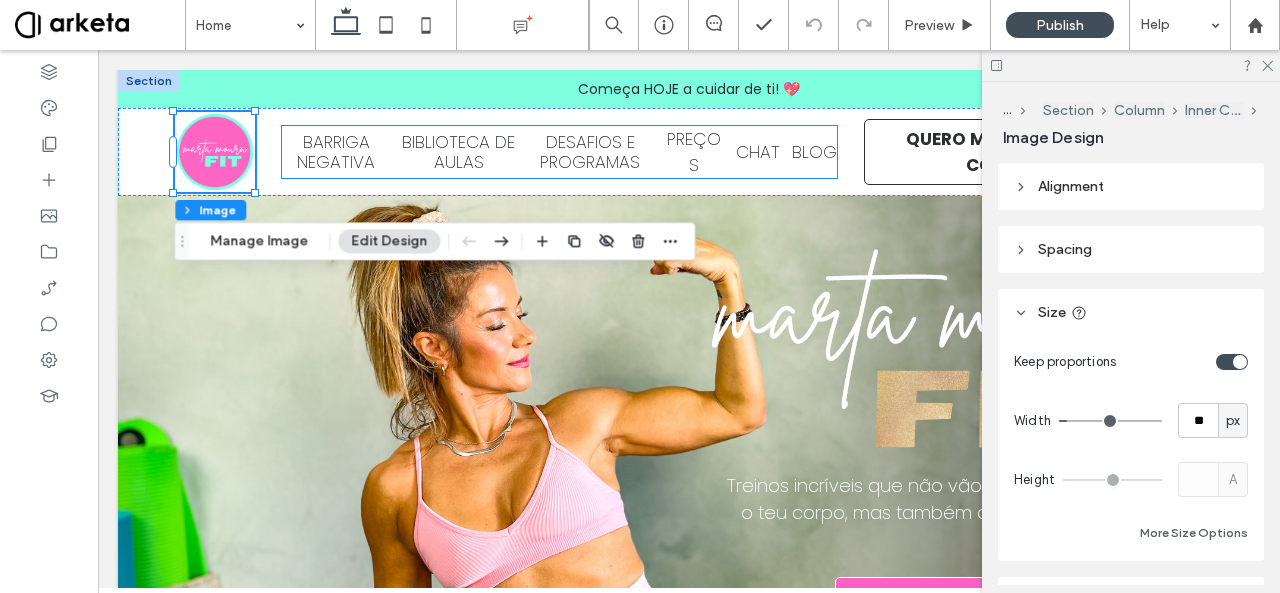 click on "DESAFIOS E PROGRAMAS" at bounding box center (590, 152) 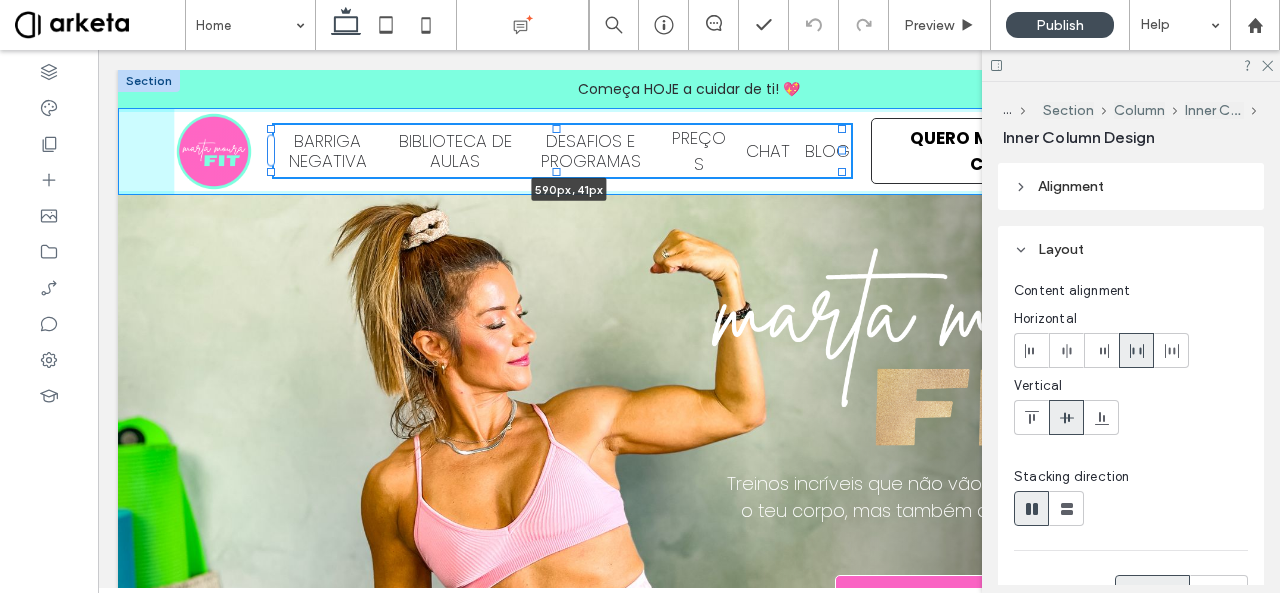 drag, startPoint x: 830, startPoint y: 154, endPoint x: 865, endPoint y: 161, distance: 35.69314 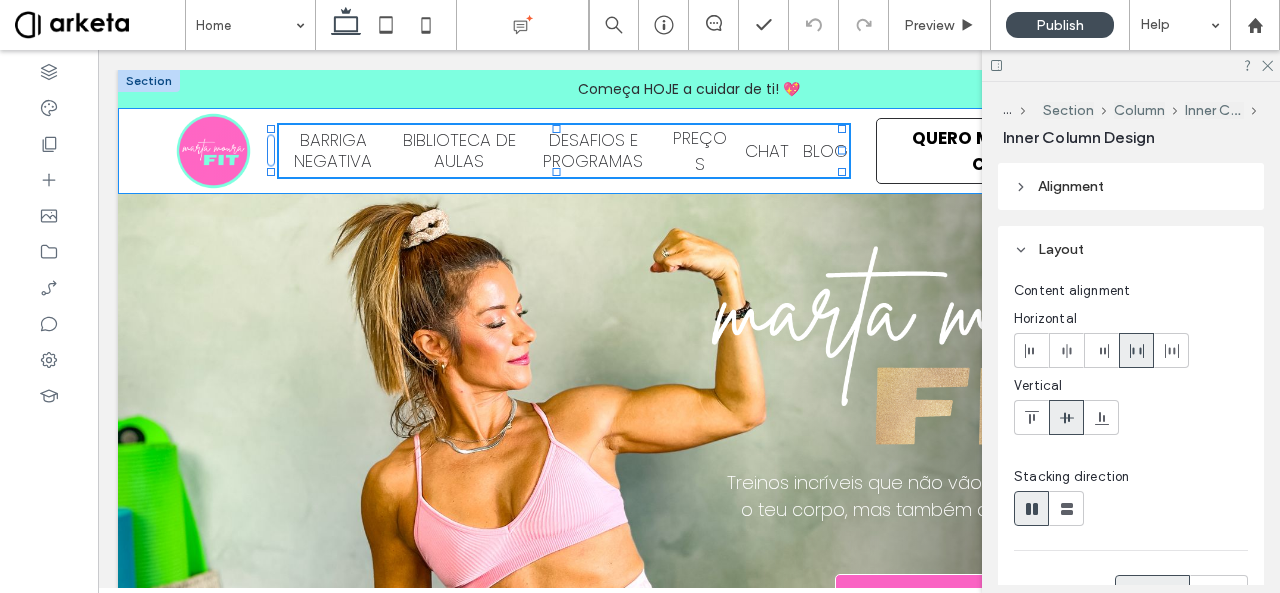 type on "***" 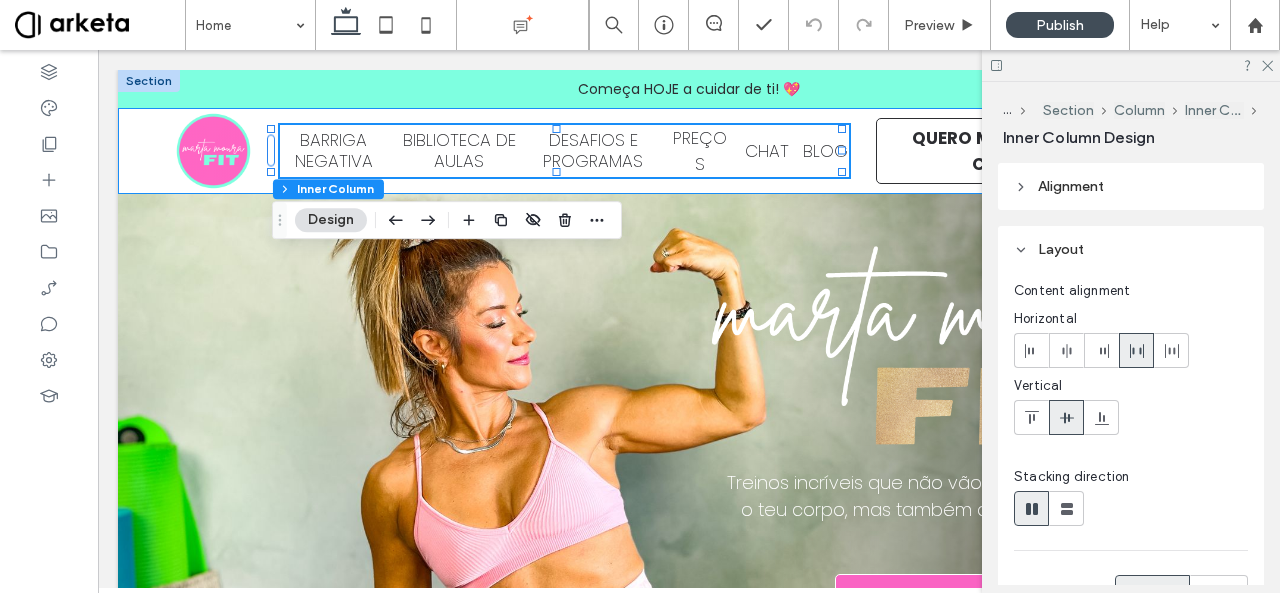 click on "BARRIGA NEGATIVA
BIBLIOTECA DE AULAS
DESAFIOS E PROGRAMAS
PREÇOS
CHAT
BLOG
590px , 41px
QUERO MUDAR O MEU CORPO COM A MARTA!" at bounding box center (689, 151) 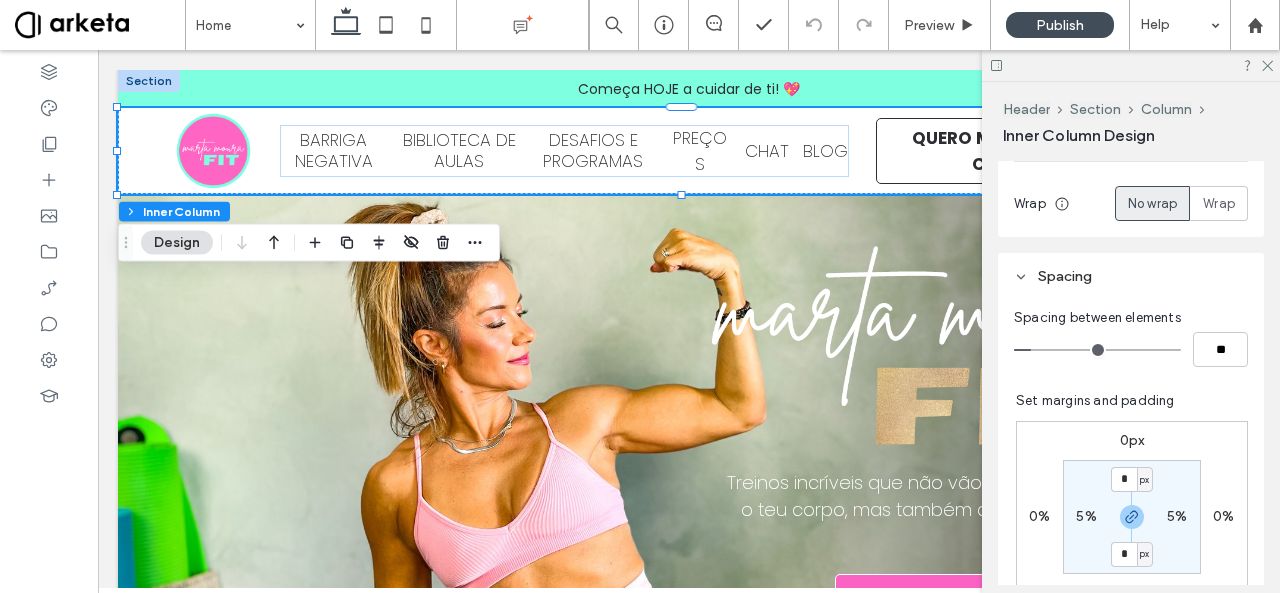 scroll, scrollTop: 388, scrollLeft: 0, axis: vertical 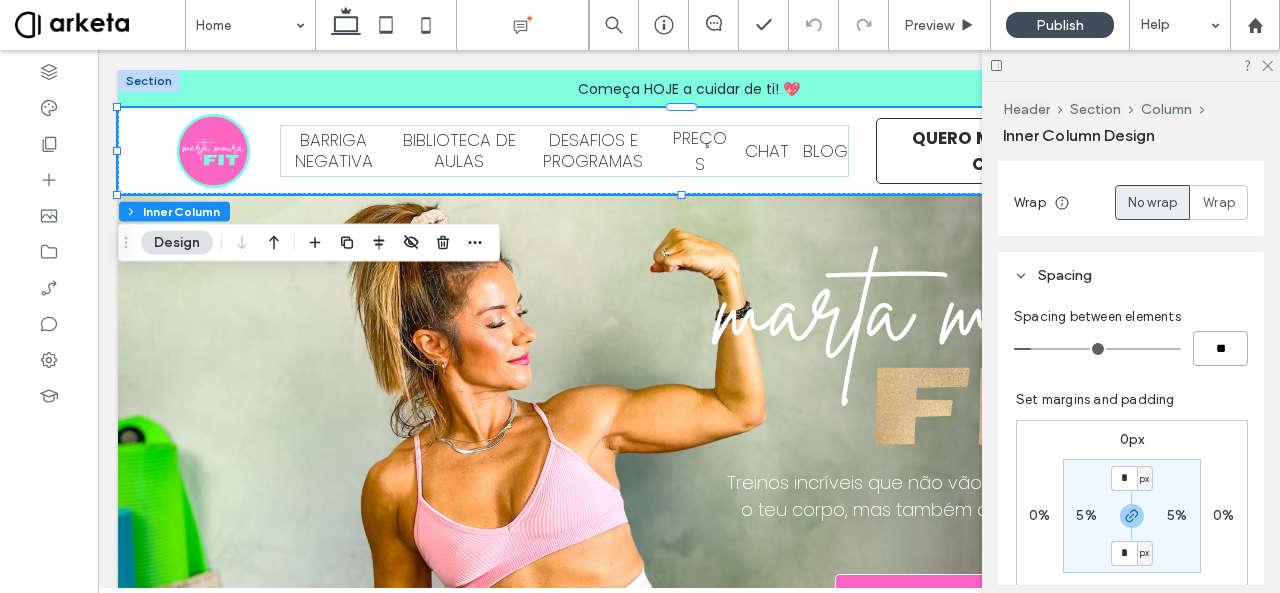 click on "**" at bounding box center [1220, 348] 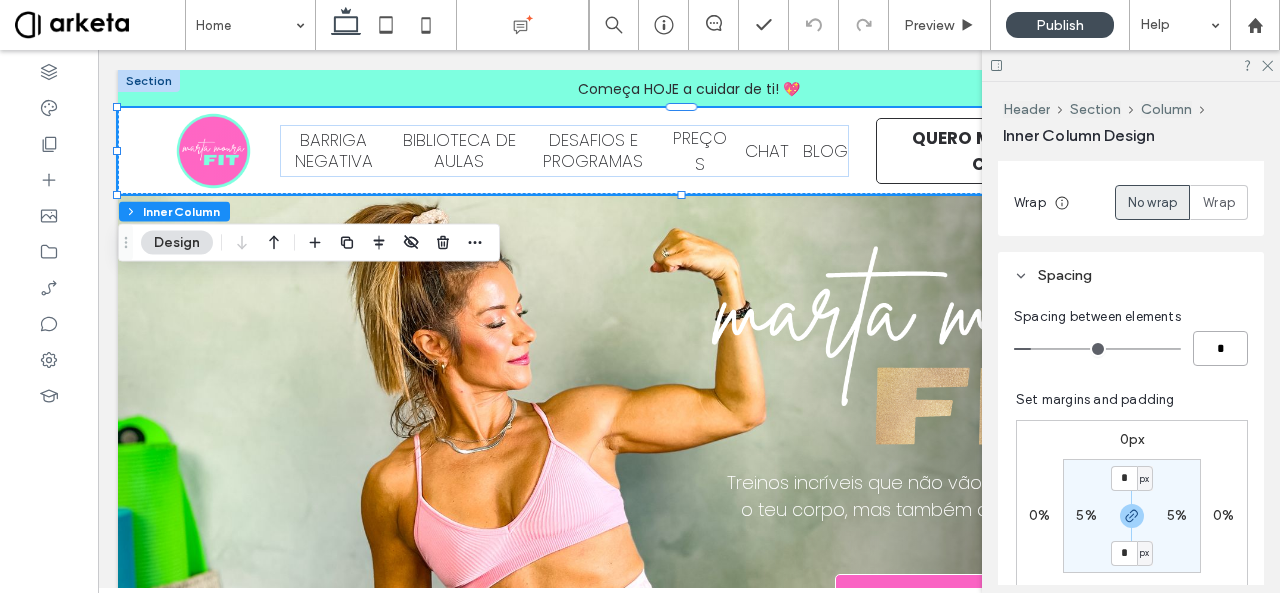 type on "**" 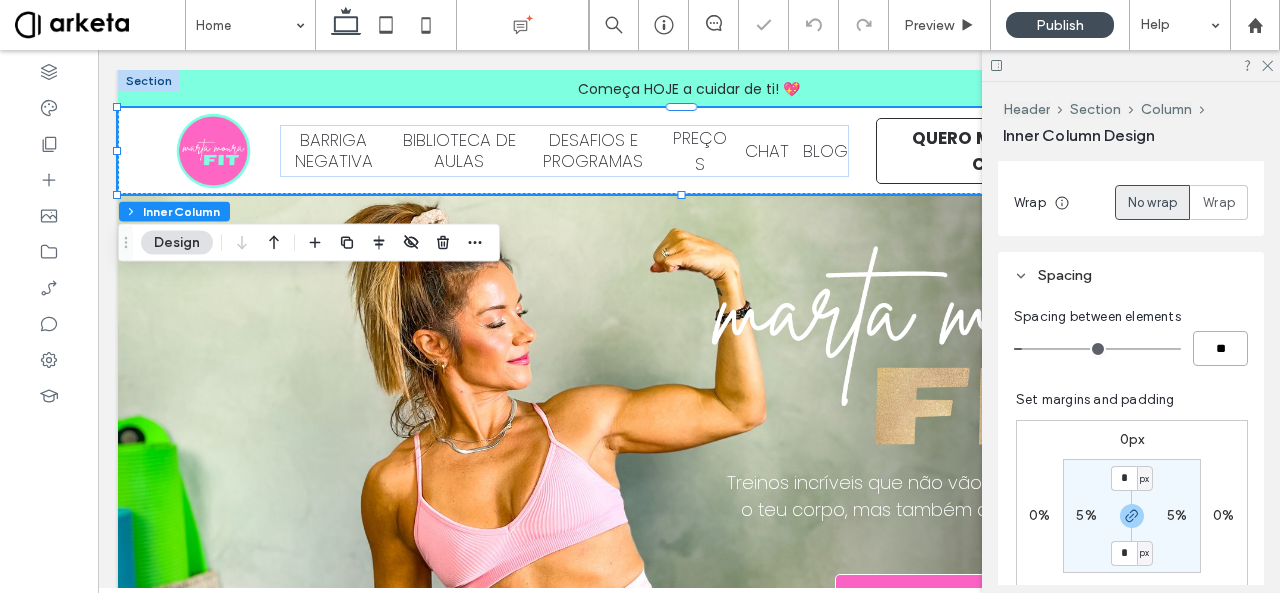 type on "*" 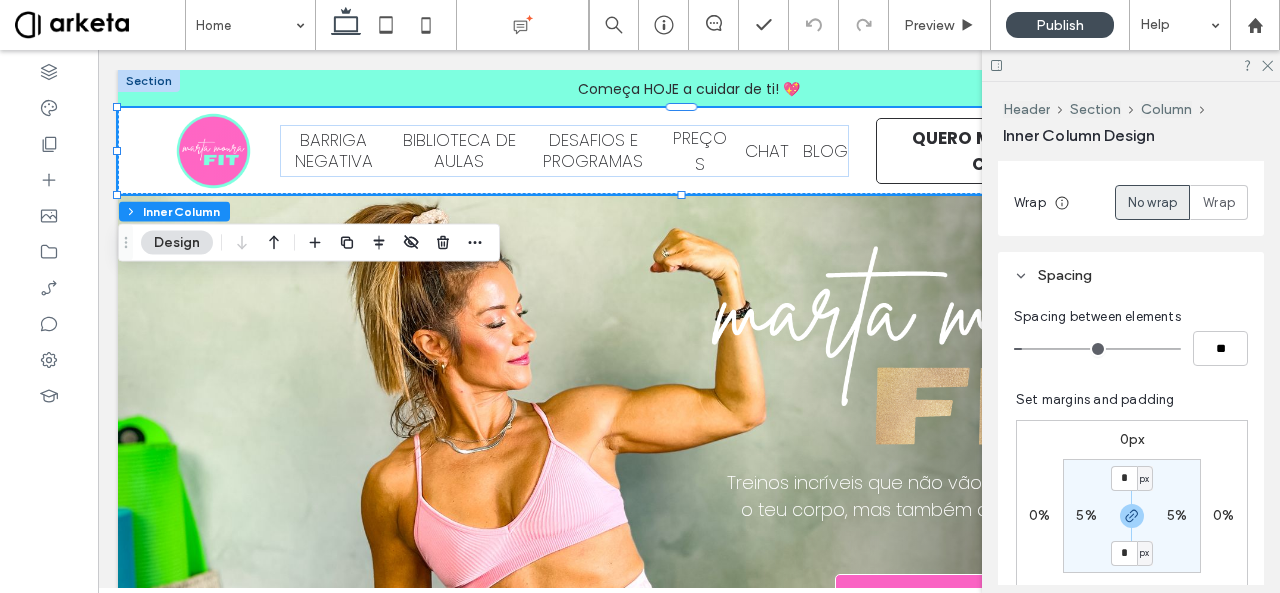 click on "5%" at bounding box center (1086, 515) 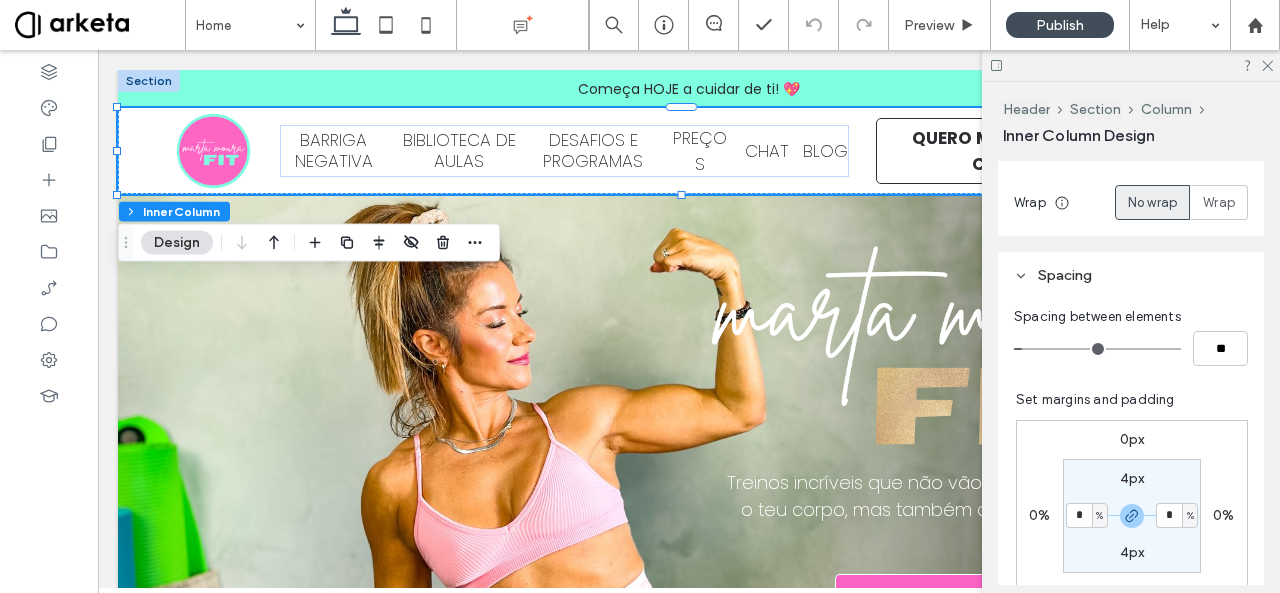 type on "*" 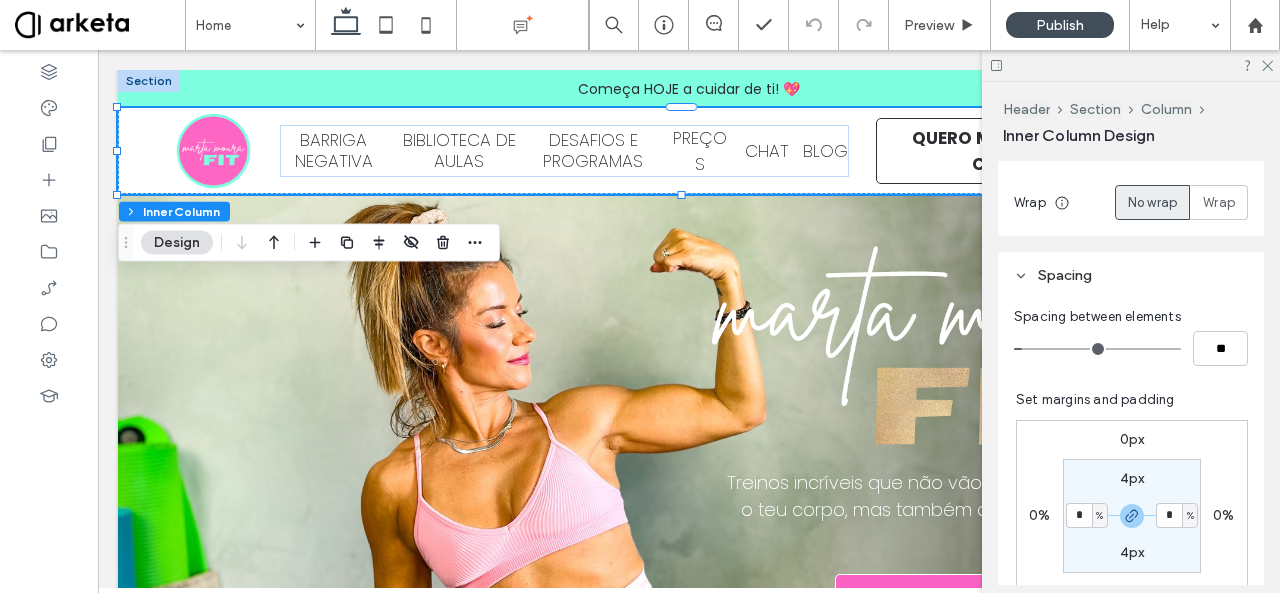 type on "*" 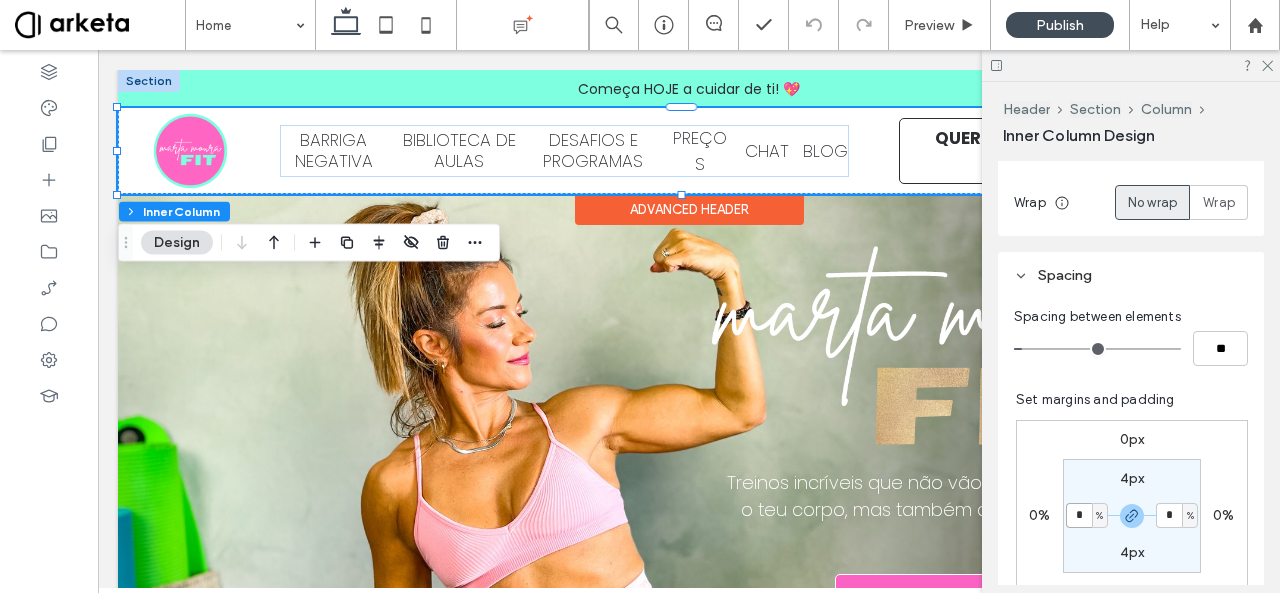 click on "BARRIGA NEGATIVA
BIBLIOTECA DE AULAS
DESAFIOS E PROGRAMAS
PREÇOS
CHAT
BLOG
QUERO MUDAR O MEU CORPO COM A MARTA!" at bounding box center [689, 151] 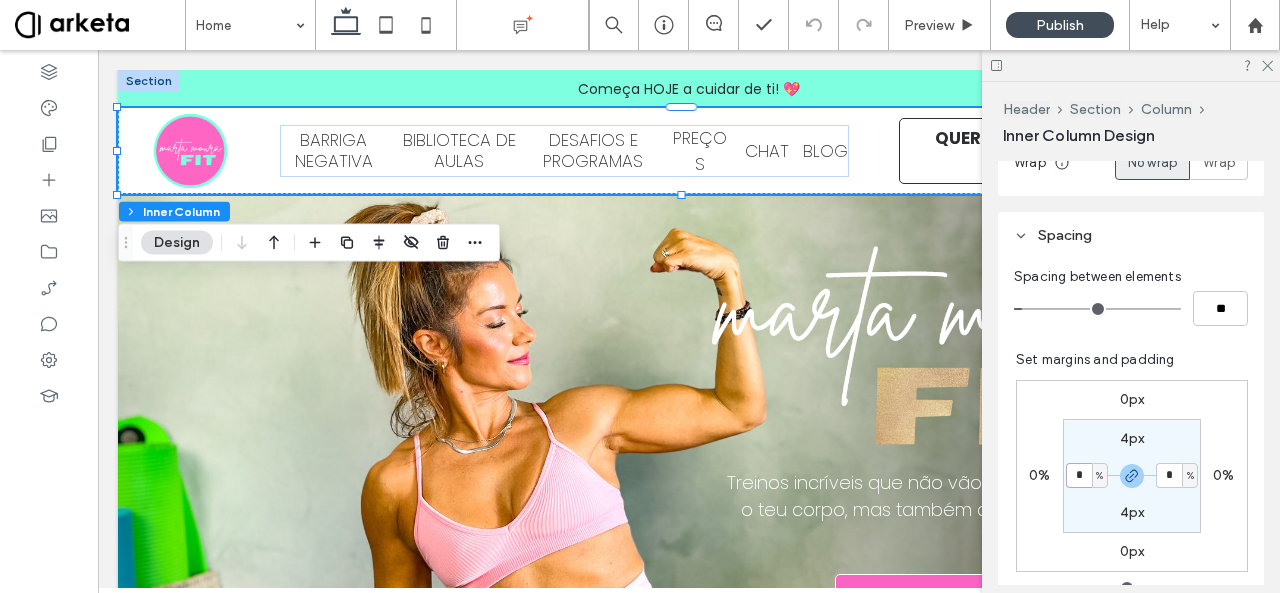 scroll, scrollTop: 408, scrollLeft: 0, axis: vertical 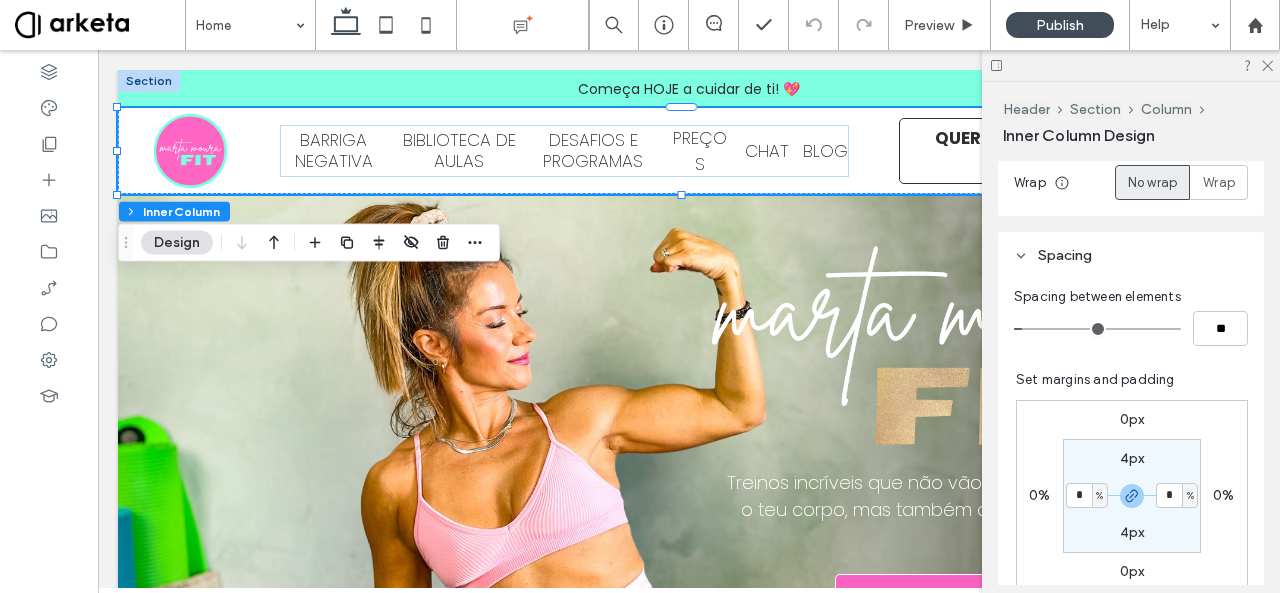 type on "*" 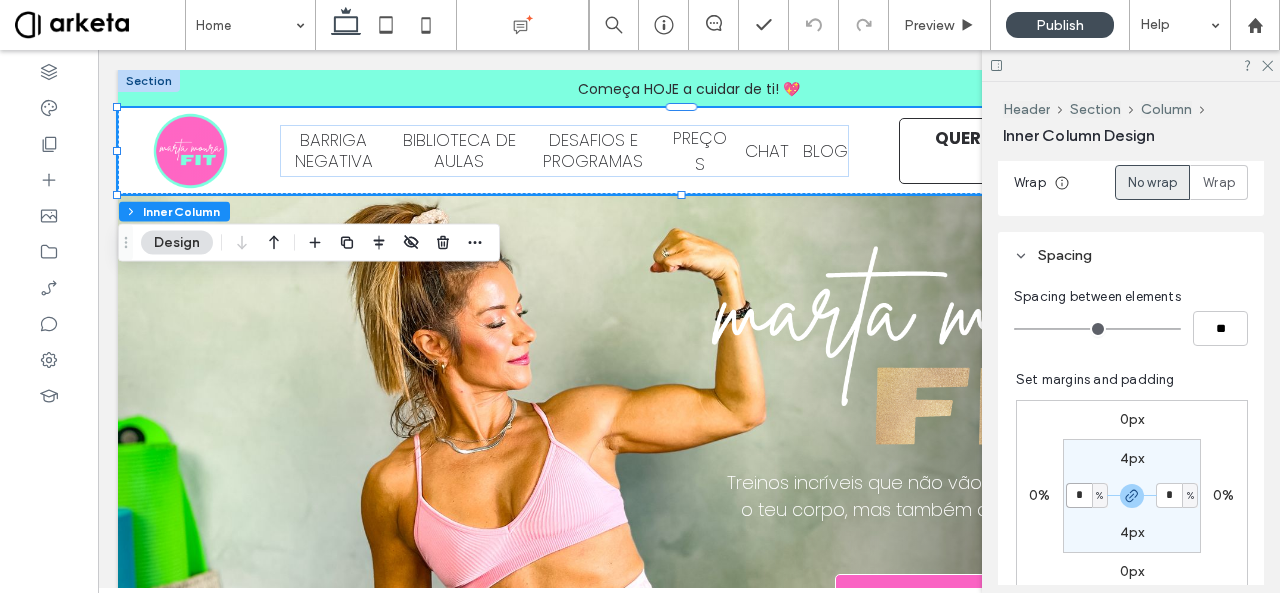 click on "*" at bounding box center (1079, 495) 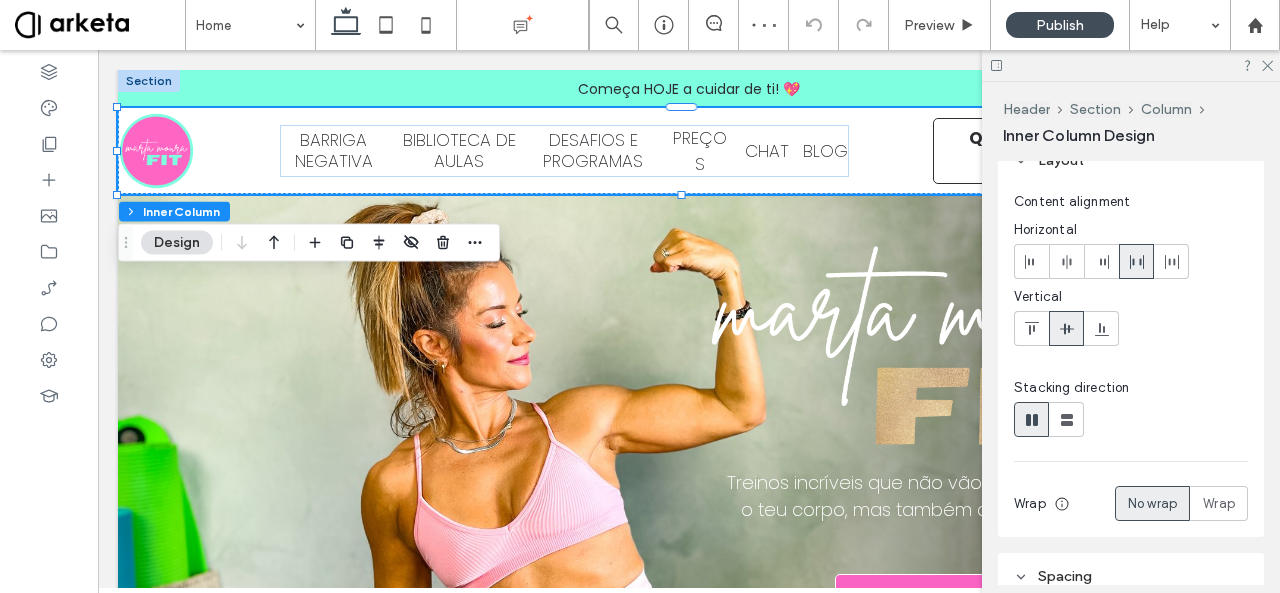 scroll, scrollTop: 86, scrollLeft: 0, axis: vertical 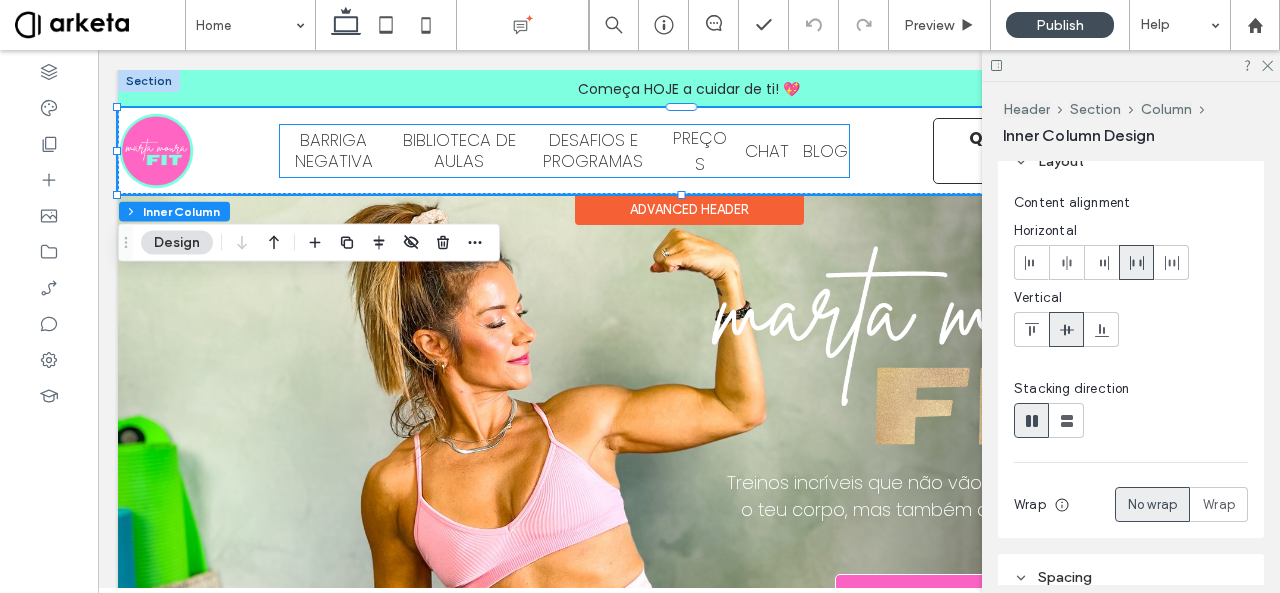 click on "BARRIGA NEGATIVA" at bounding box center [334, 150] 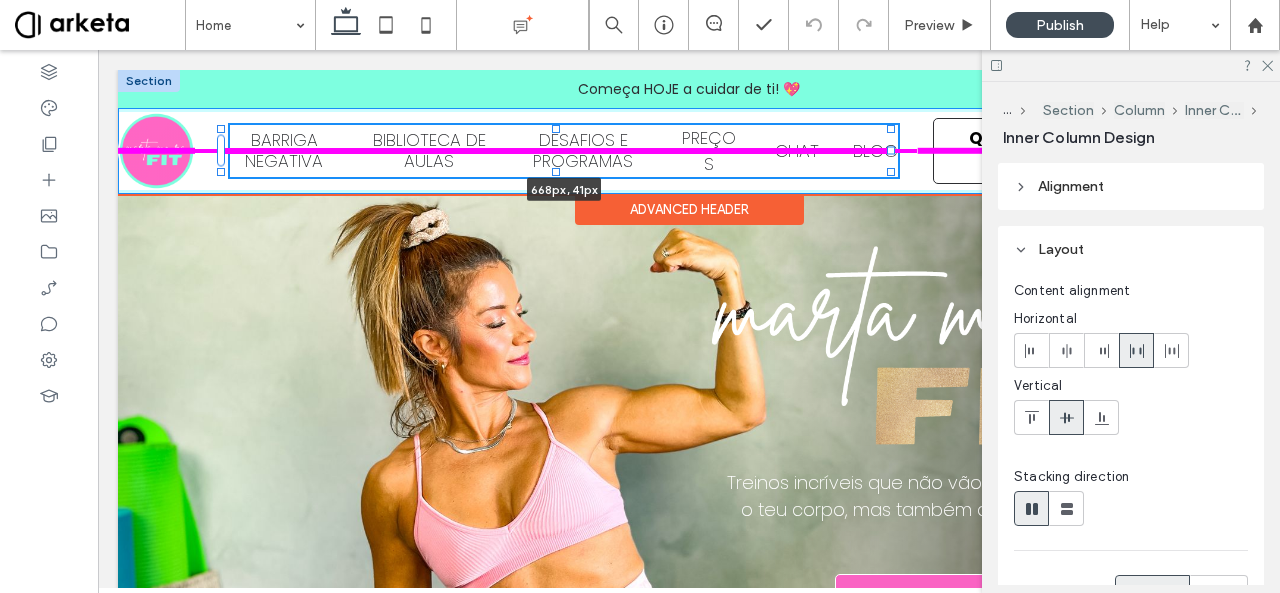 drag, startPoint x: 842, startPoint y: 150, endPoint x: 940, endPoint y: 150, distance: 98 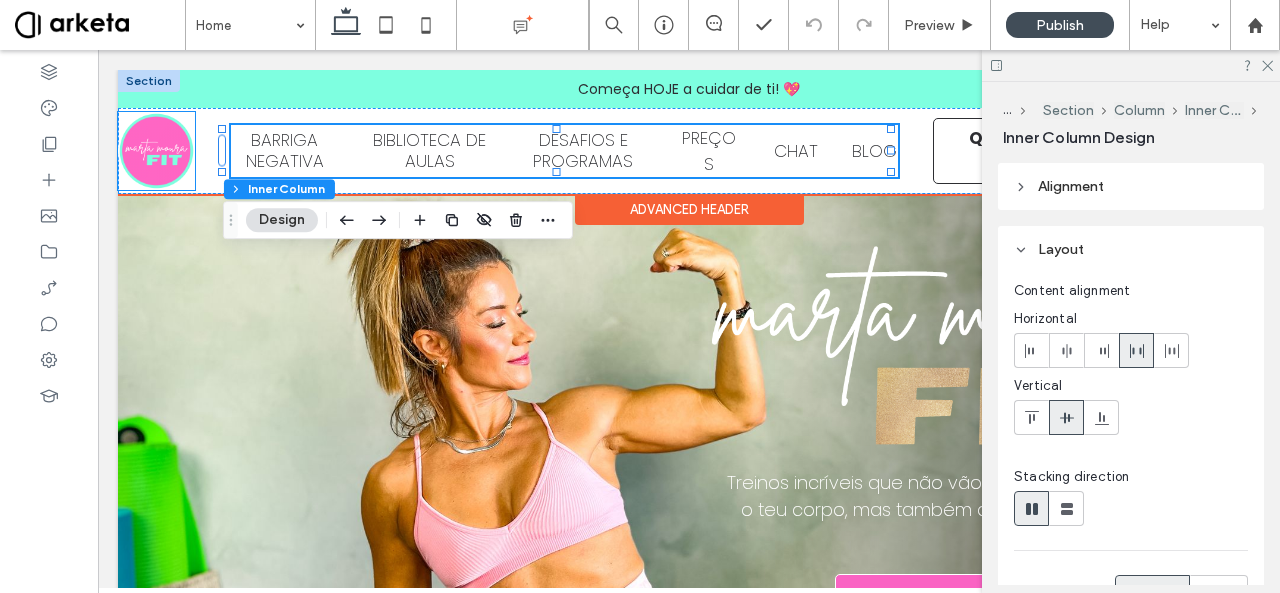 click at bounding box center [156, 151] 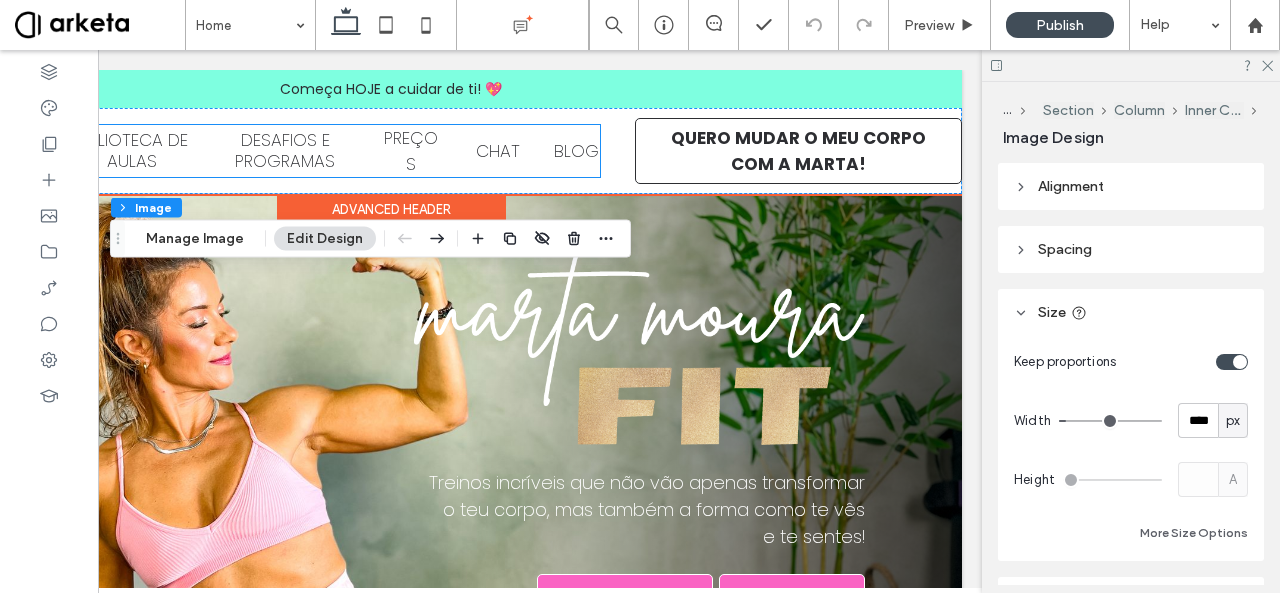 scroll, scrollTop: 0, scrollLeft: 0, axis: both 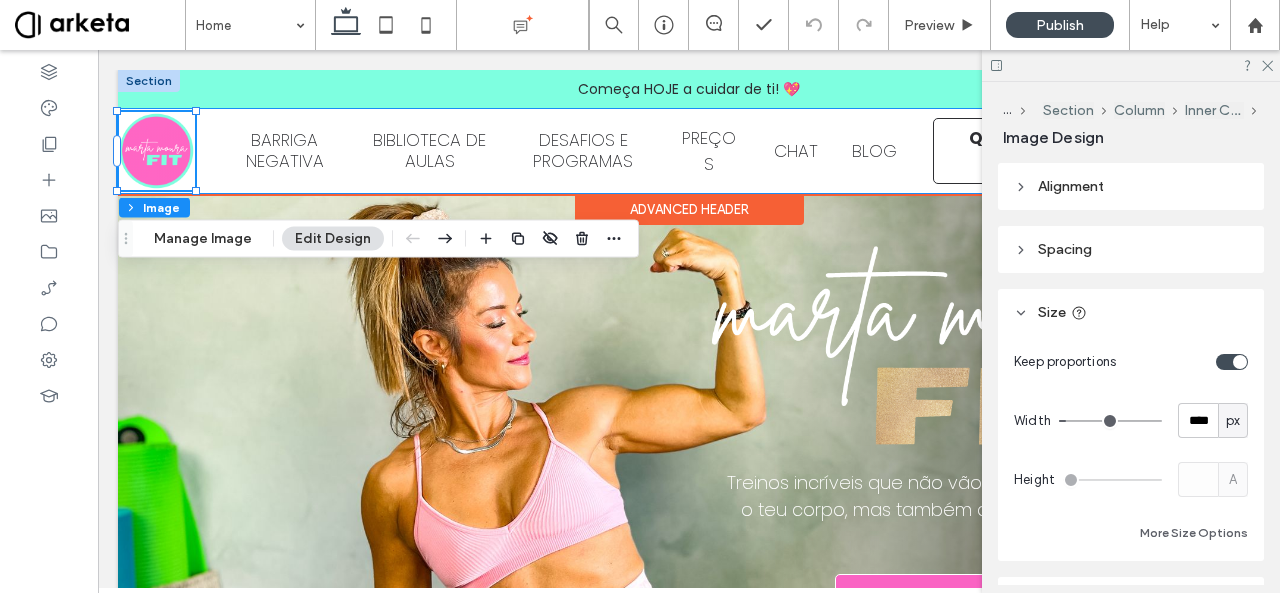 click on "BARRIGA NEGATIVA
BIBLIOTECA DE AULAS
DESAFIOS E PROGRAMAS
PREÇOS
CHAT
BLOG
QUERO MUDAR O MEU CORPO COM A MARTA!" at bounding box center (689, 151) 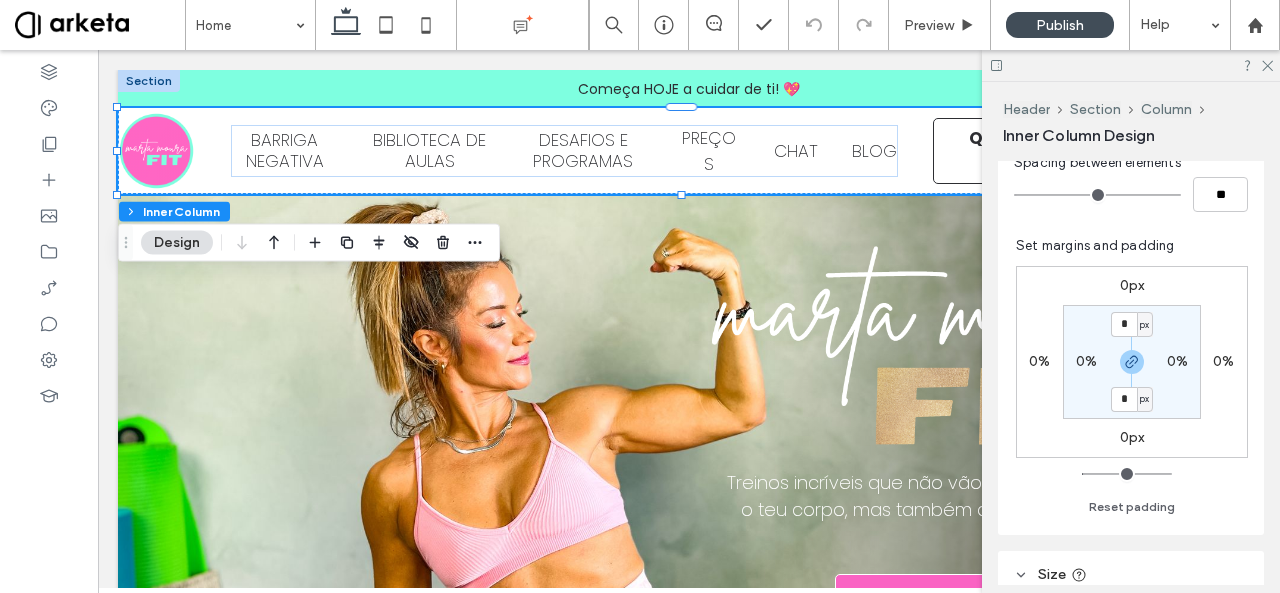 scroll, scrollTop: 542, scrollLeft: 0, axis: vertical 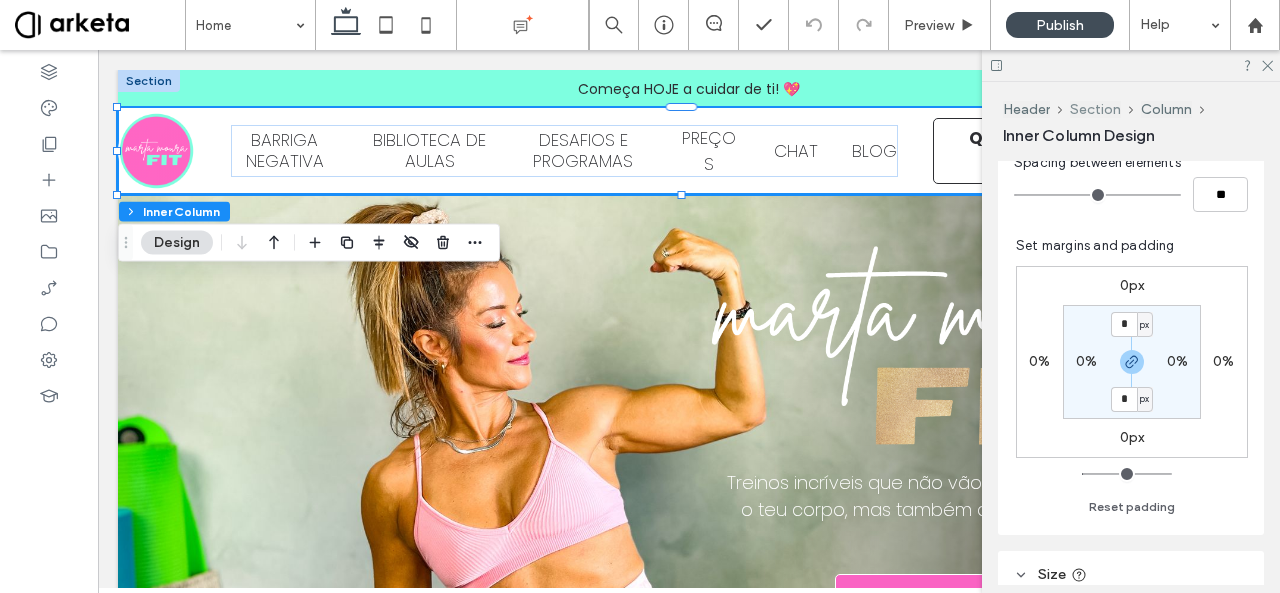 click on "Section" at bounding box center (1095, 109) 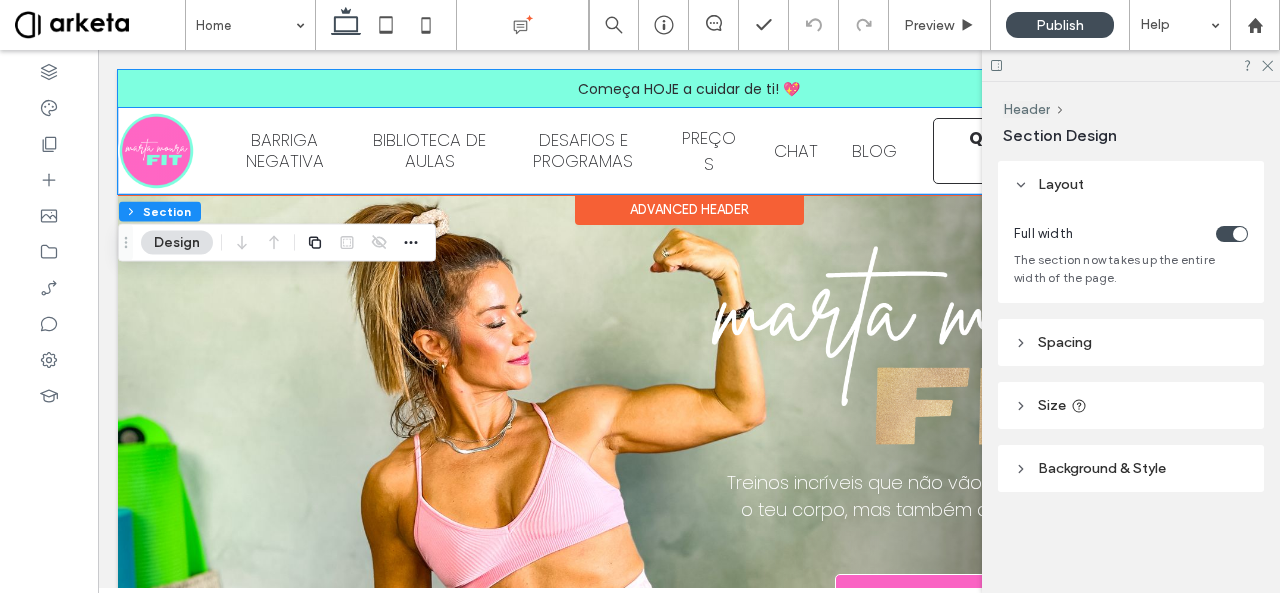 click on "BARRIGA NEGATIVA
BIBLIOTECA DE AULAS
DESAFIOS E PROGRAMAS
PREÇOS
CHAT
BLOG
QUERO MUDAR O MEU CORPO COM A MARTA!" at bounding box center [689, 151] 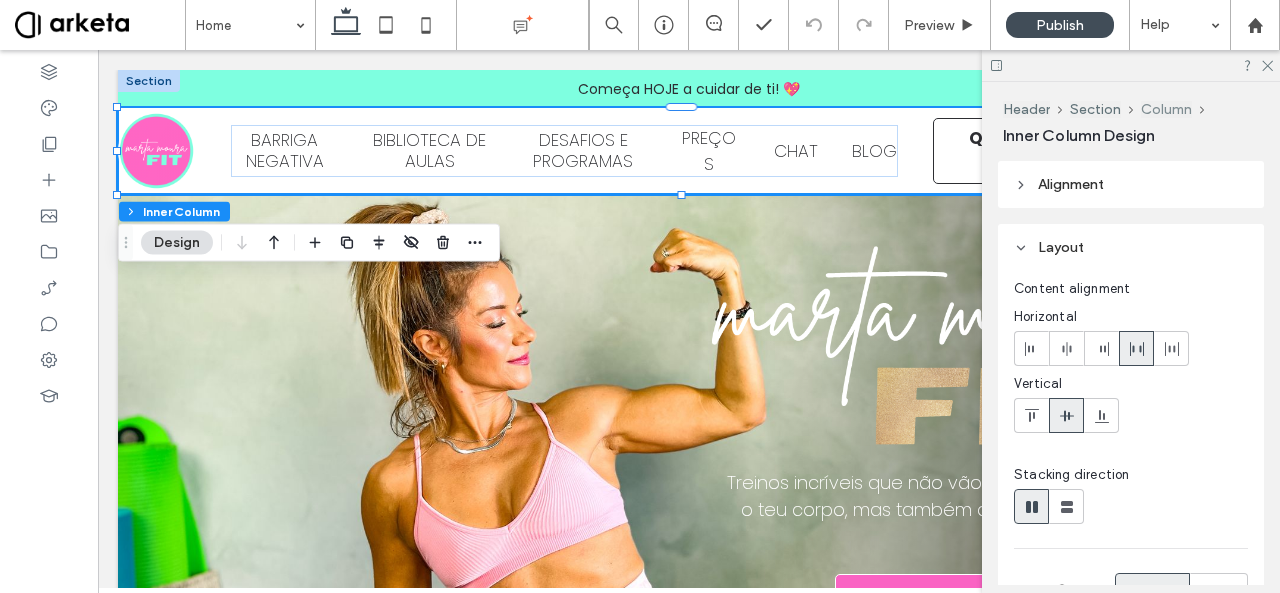 click on "Column" at bounding box center [1166, 109] 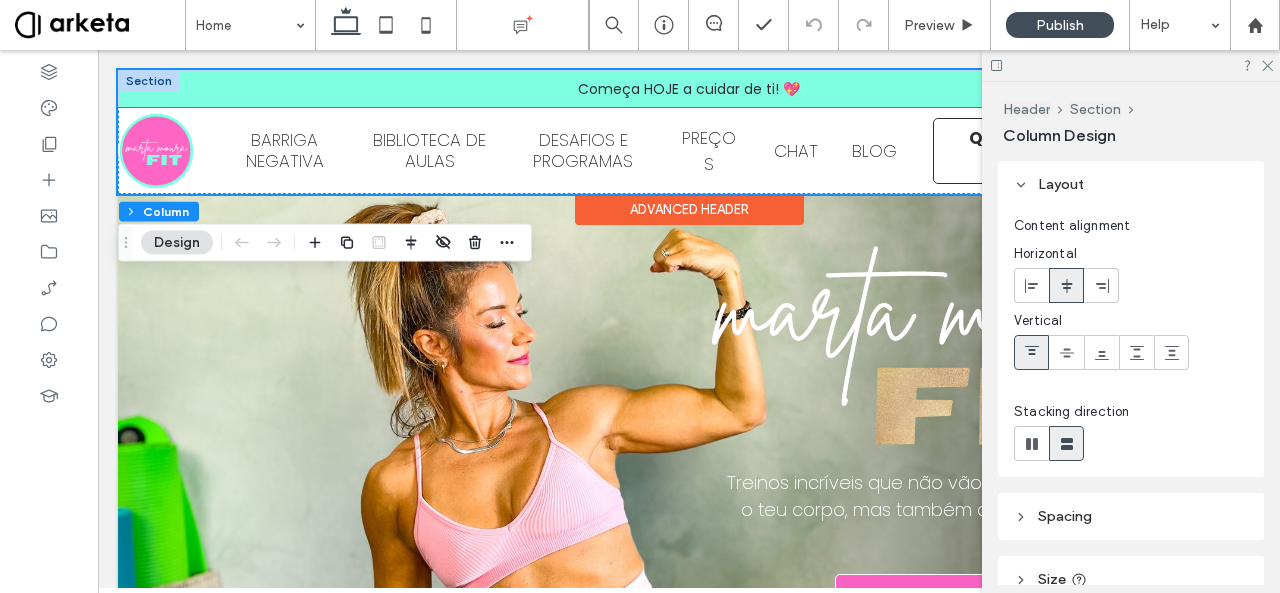 click on "BARRIGA NEGATIVA
BIBLIOTECA DE AULAS
DESAFIOS E PROGRAMAS
PREÇOS
CHAT
BLOG" at bounding box center [564, 151] 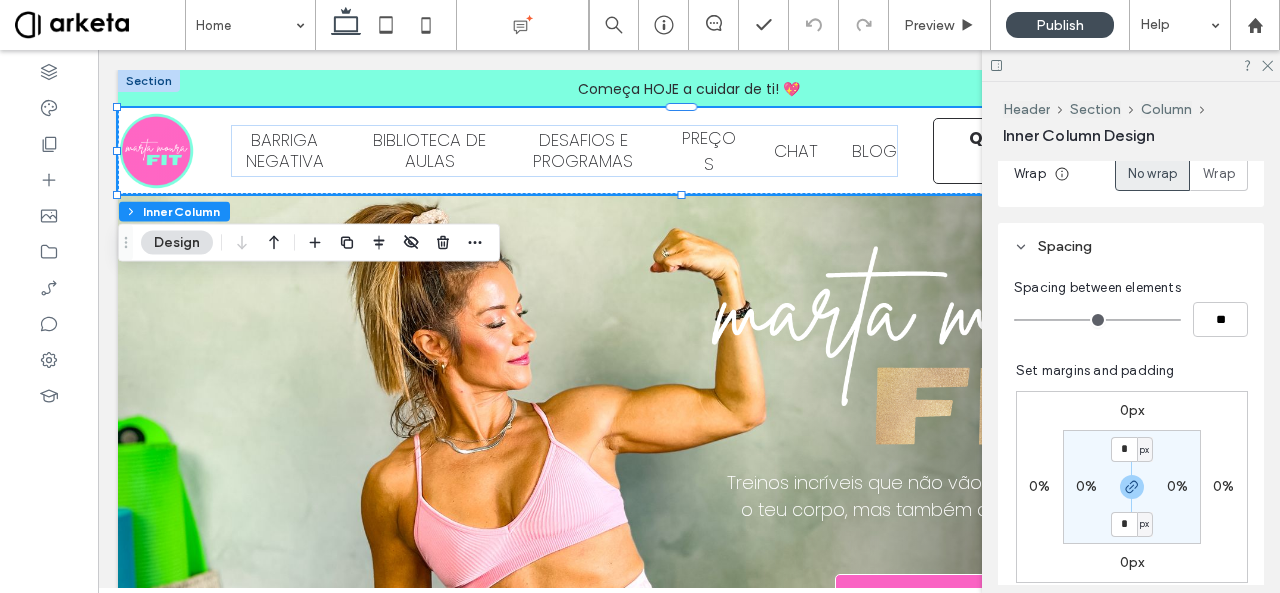 scroll, scrollTop: 440, scrollLeft: 0, axis: vertical 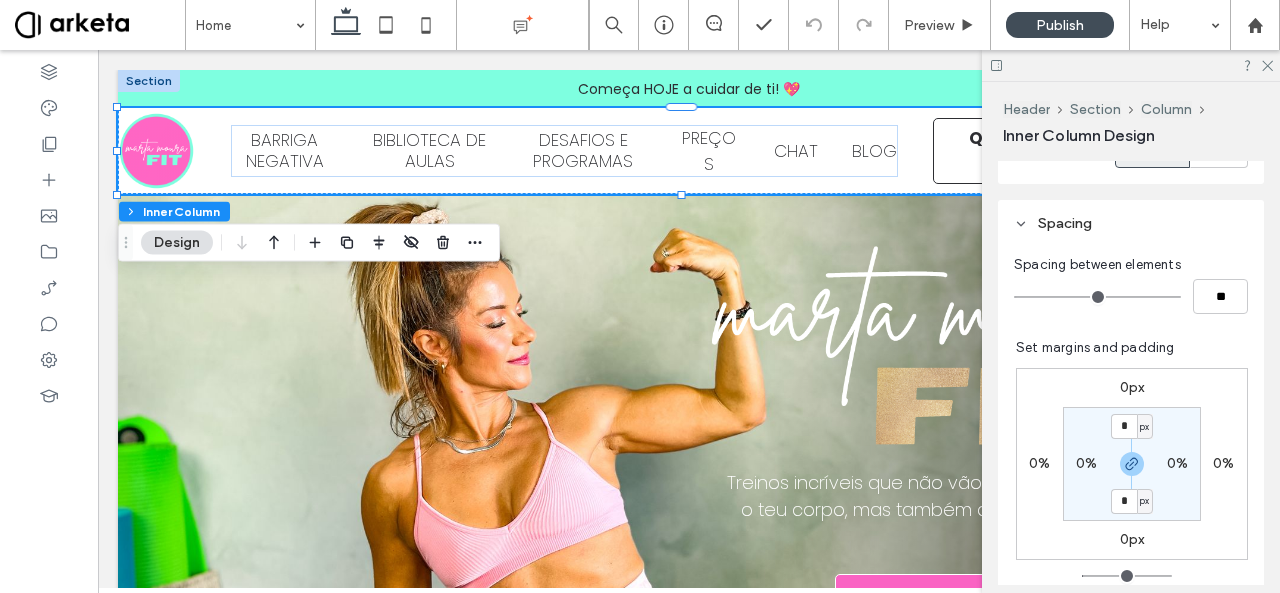 click on "0%" at bounding box center (1086, 463) 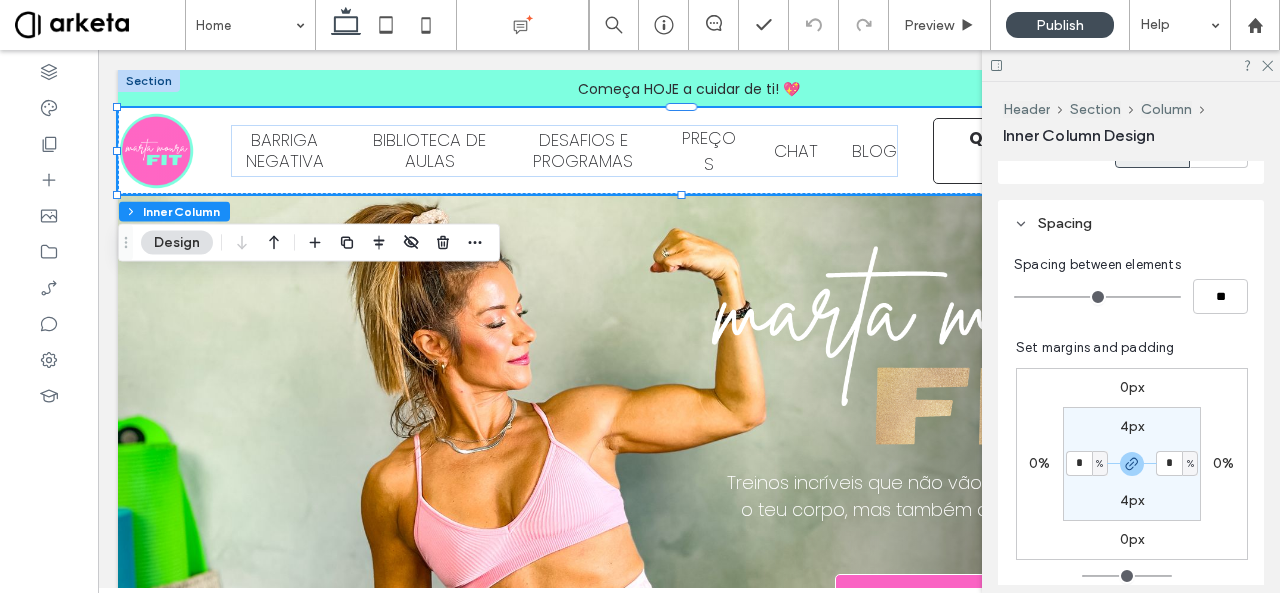 type on "*" 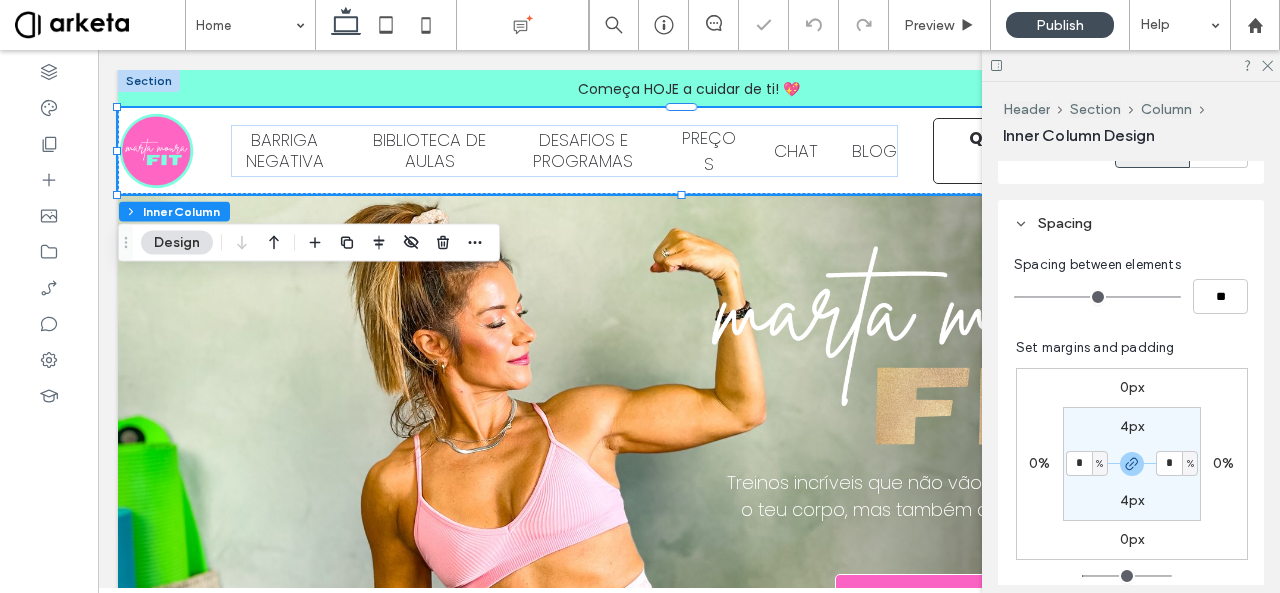 type on "*" 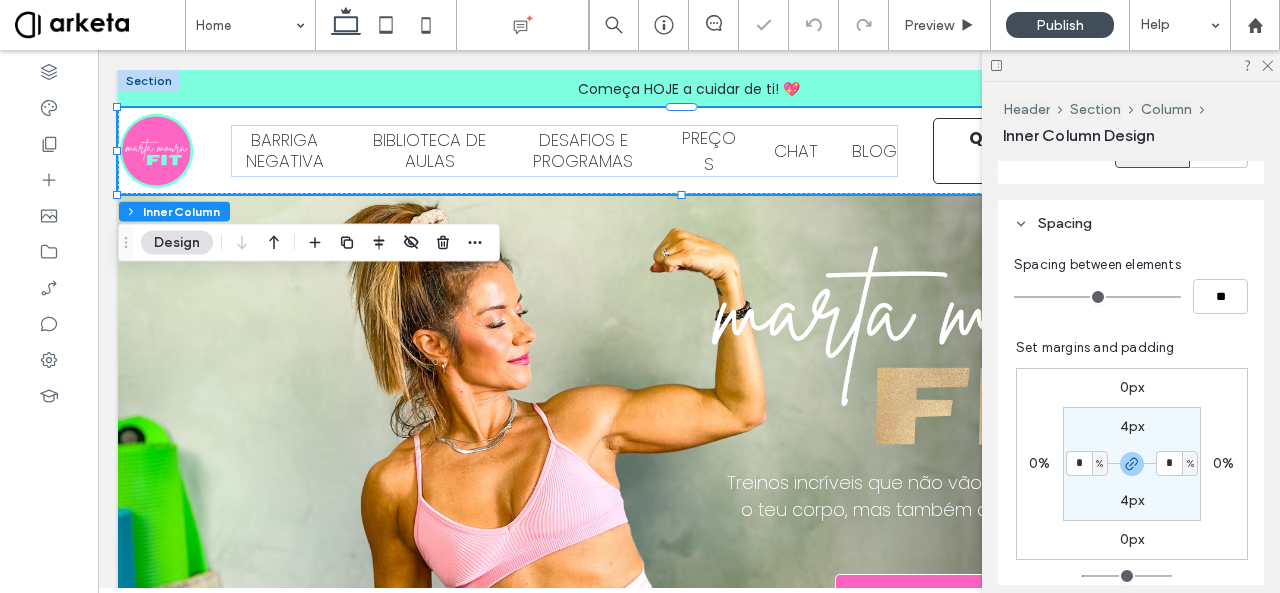 type on "*" 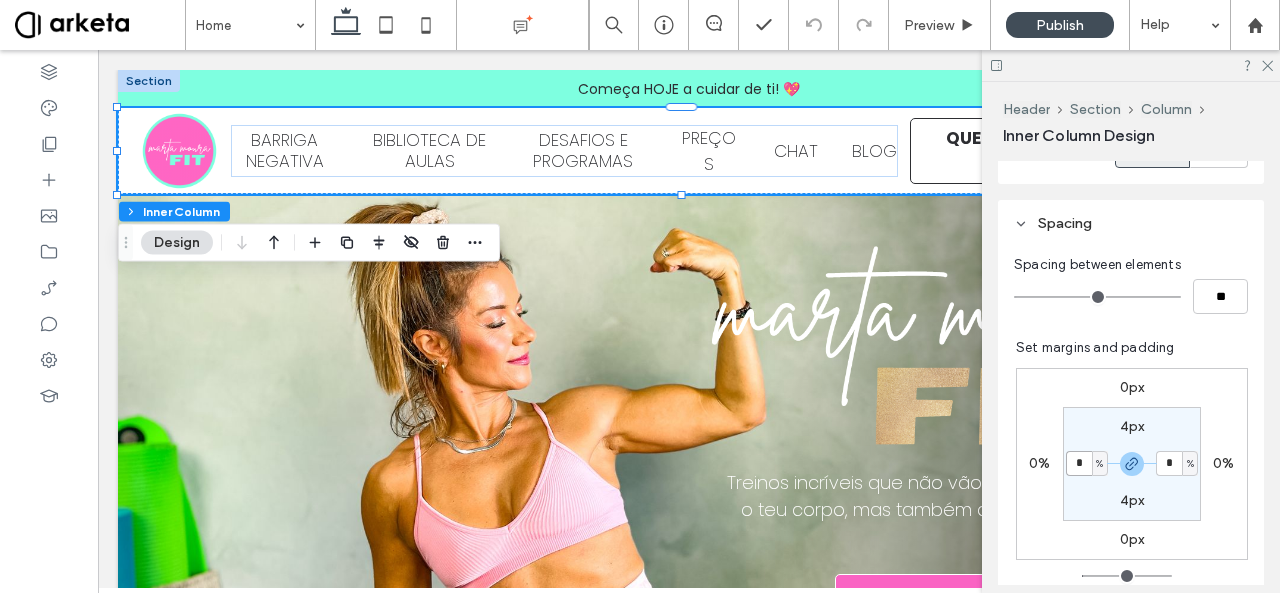 type on "*" 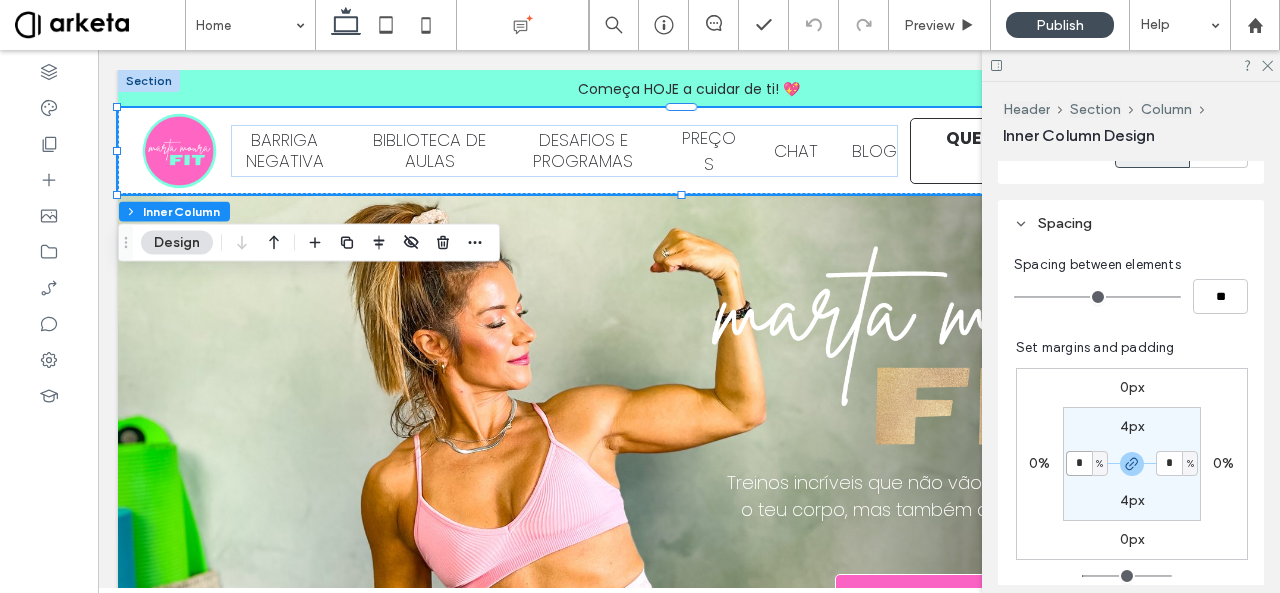 type on "*" 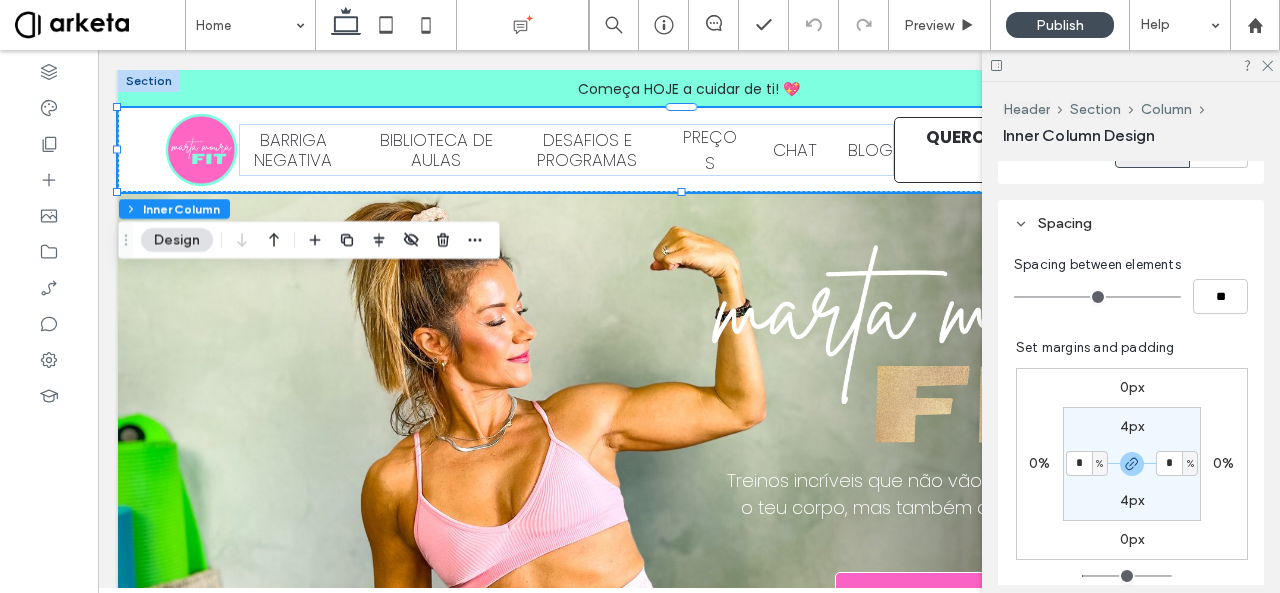 drag, startPoint x: 1159, startPoint y: 493, endPoint x: 1080, endPoint y: 471, distance: 82.006096 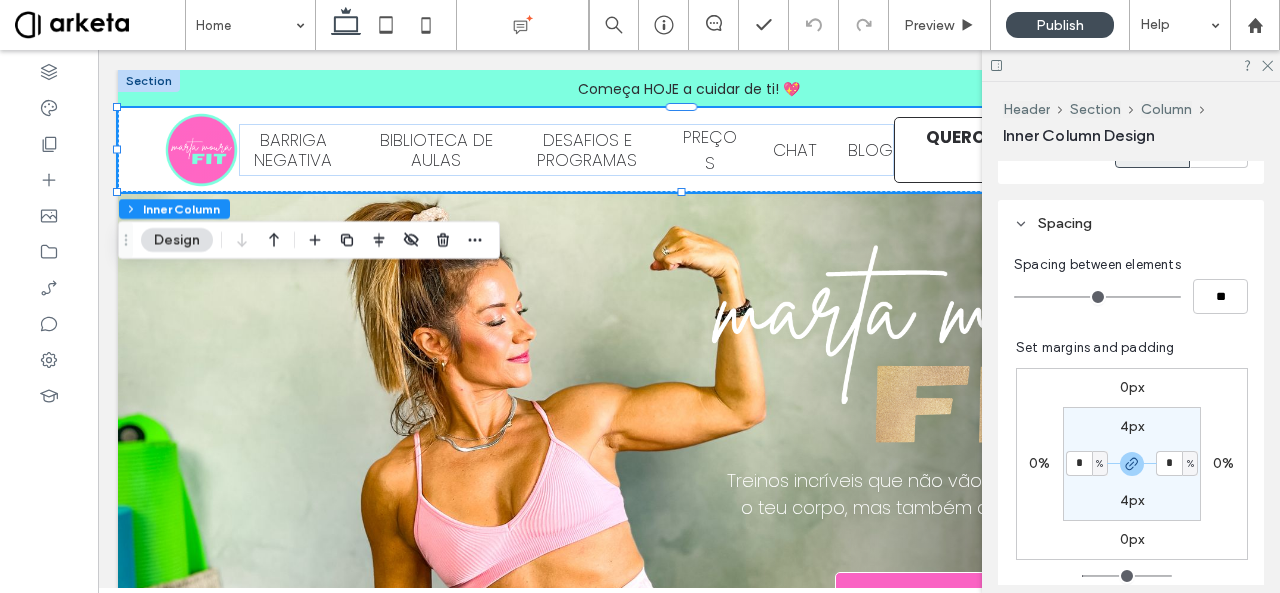 click on "4px * % 4px * %" at bounding box center (1132, 464) 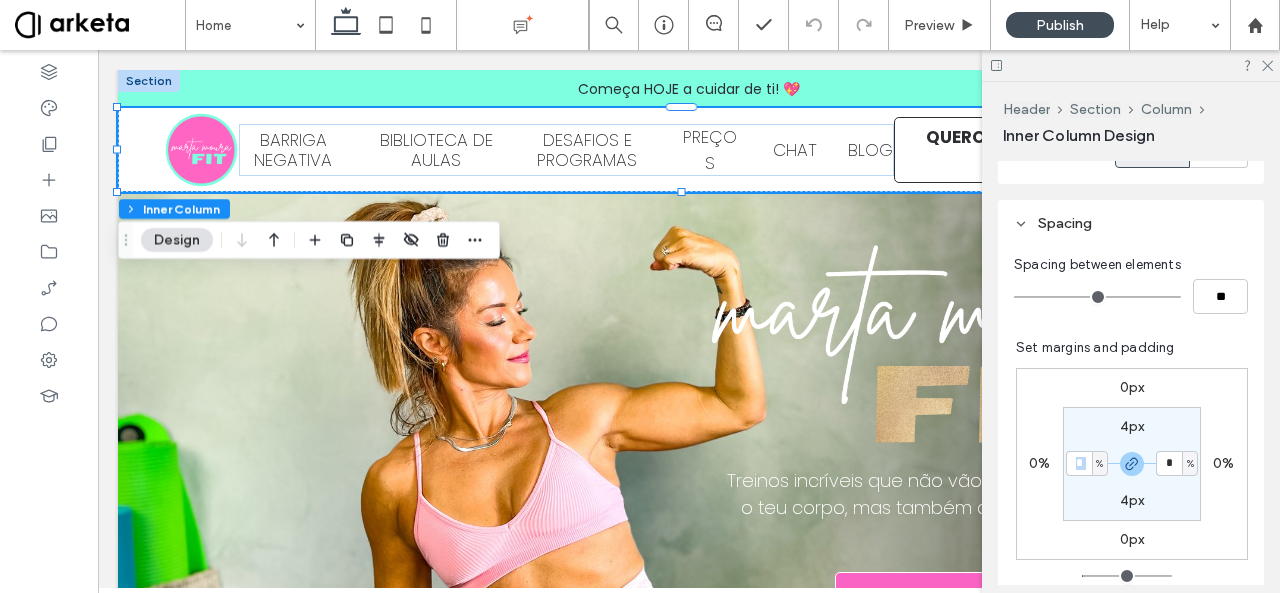 click on "%" at bounding box center [1100, 463] 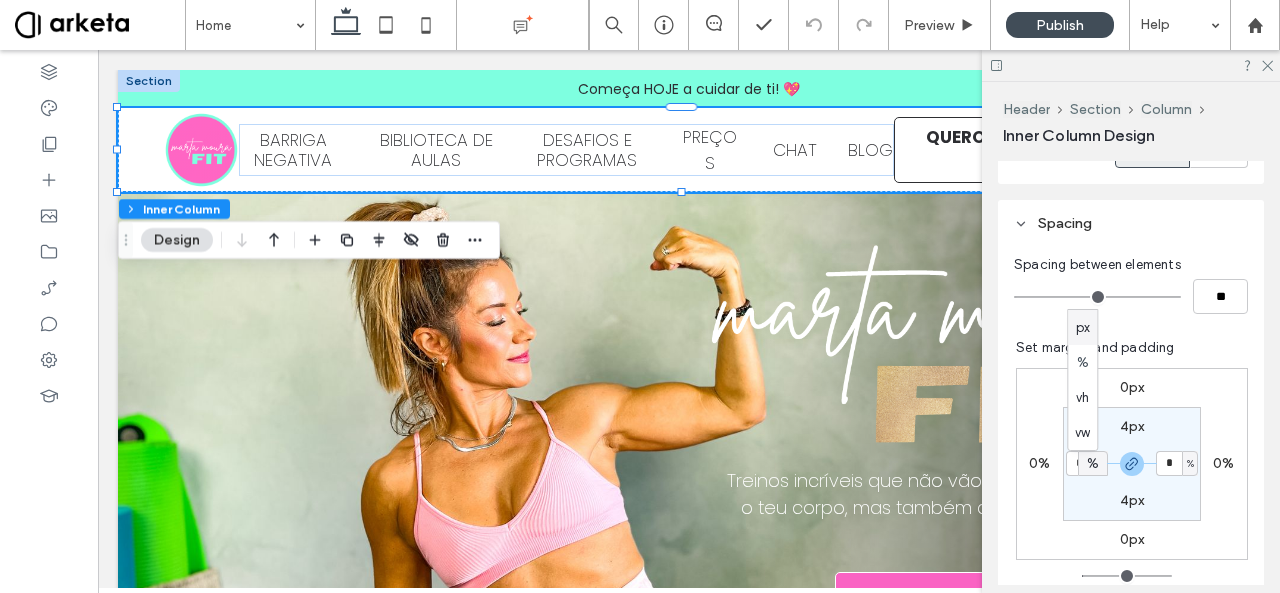 click on "* %" at bounding box center (1086, 463) 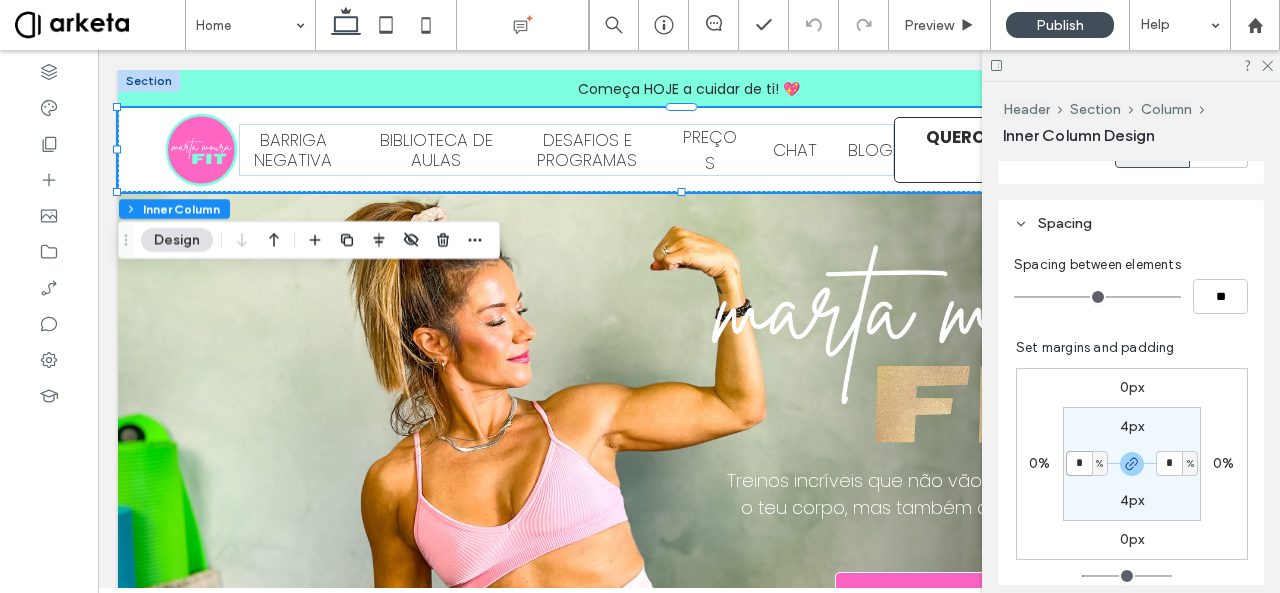 click on "*" at bounding box center [1079, 463] 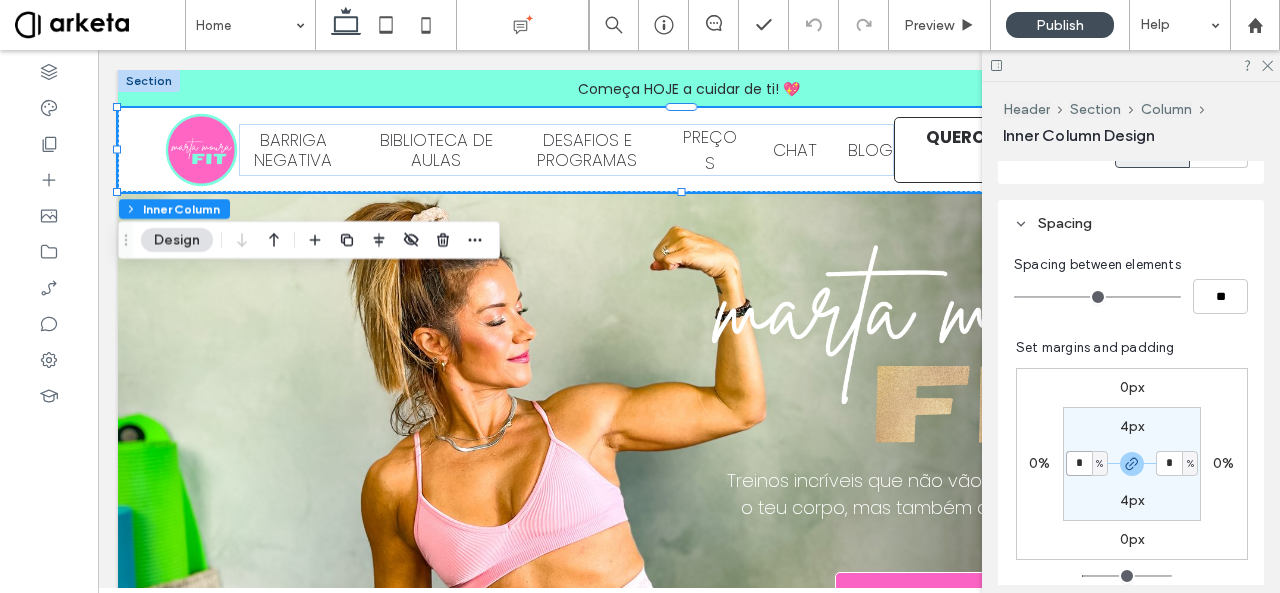 type on "*" 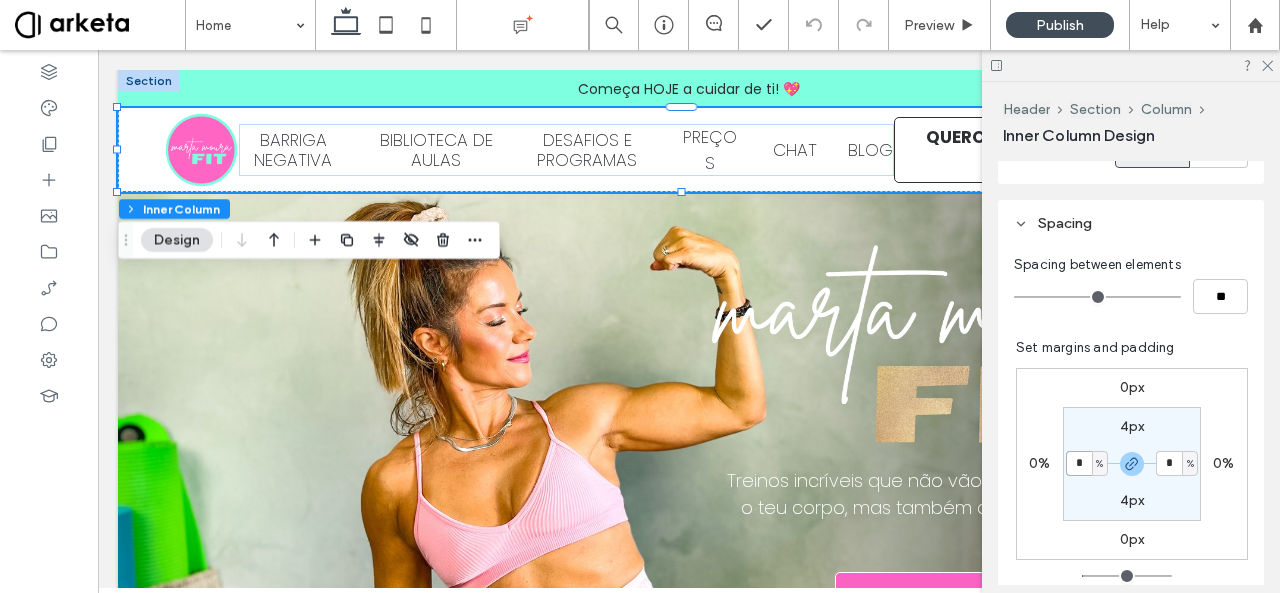 type on "*" 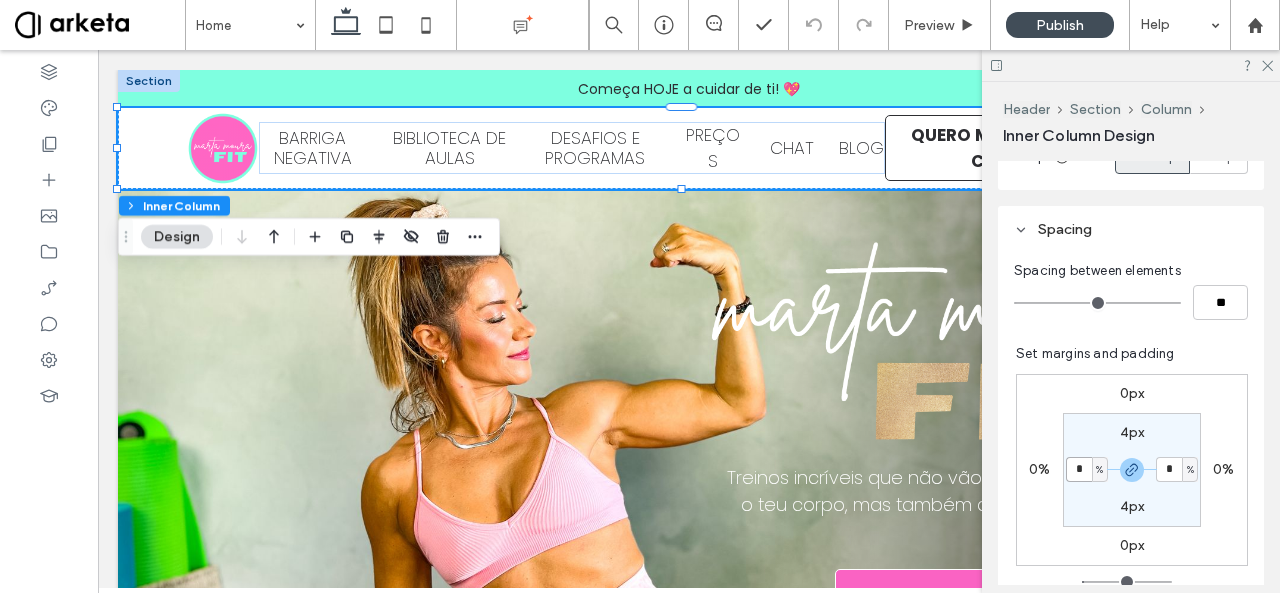 scroll, scrollTop: 428, scrollLeft: 0, axis: vertical 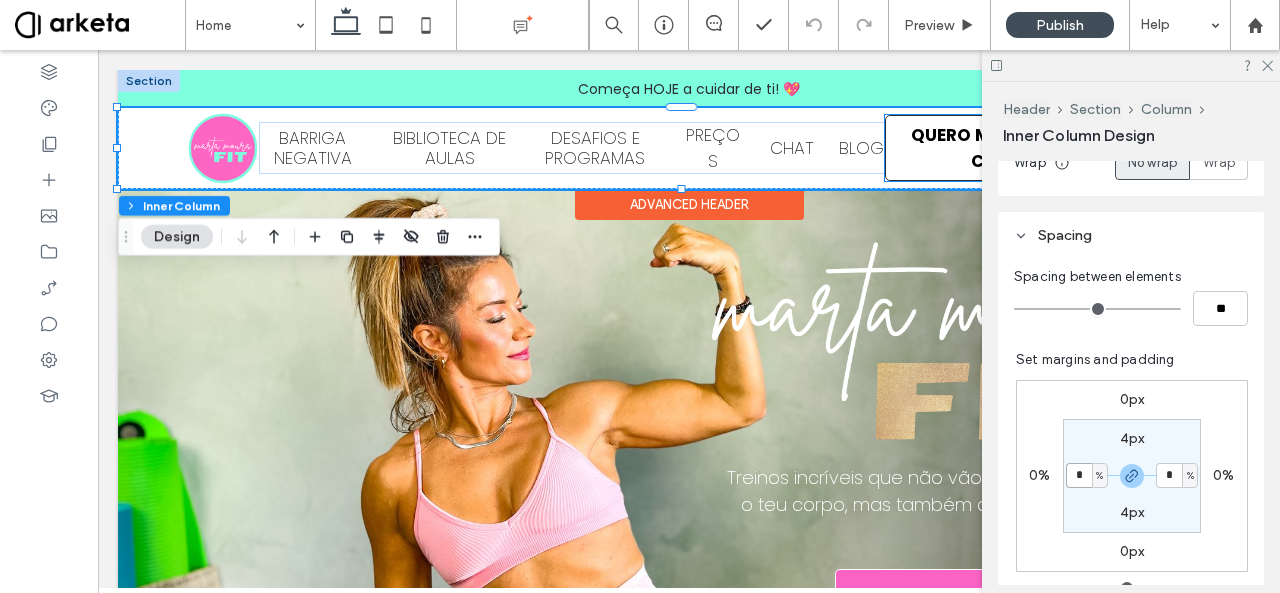 click on "QUERO MUDAR O MEU CORPO COM A MARTA!" at bounding box center [1038, 148] 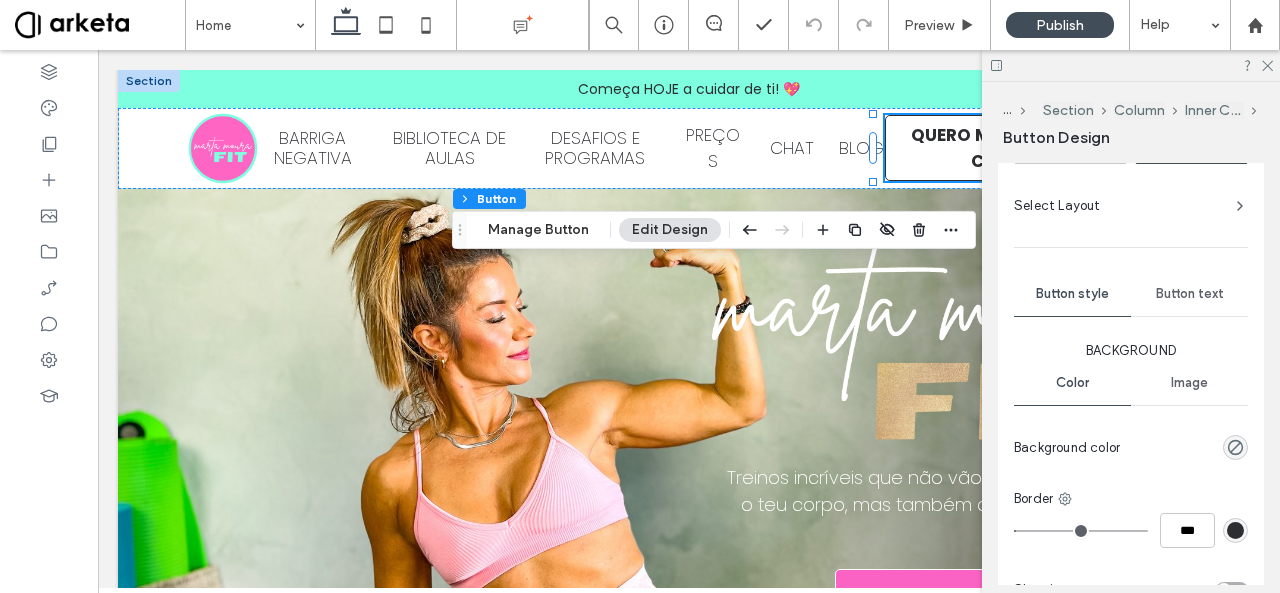 scroll, scrollTop: 436, scrollLeft: 0, axis: vertical 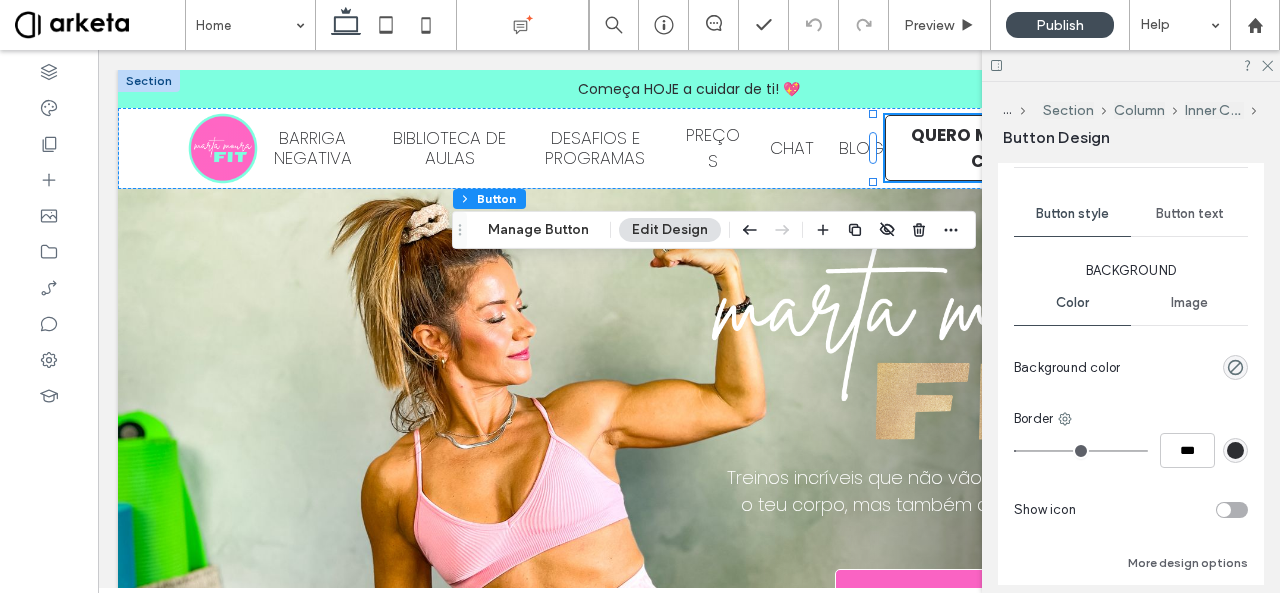 type on "*" 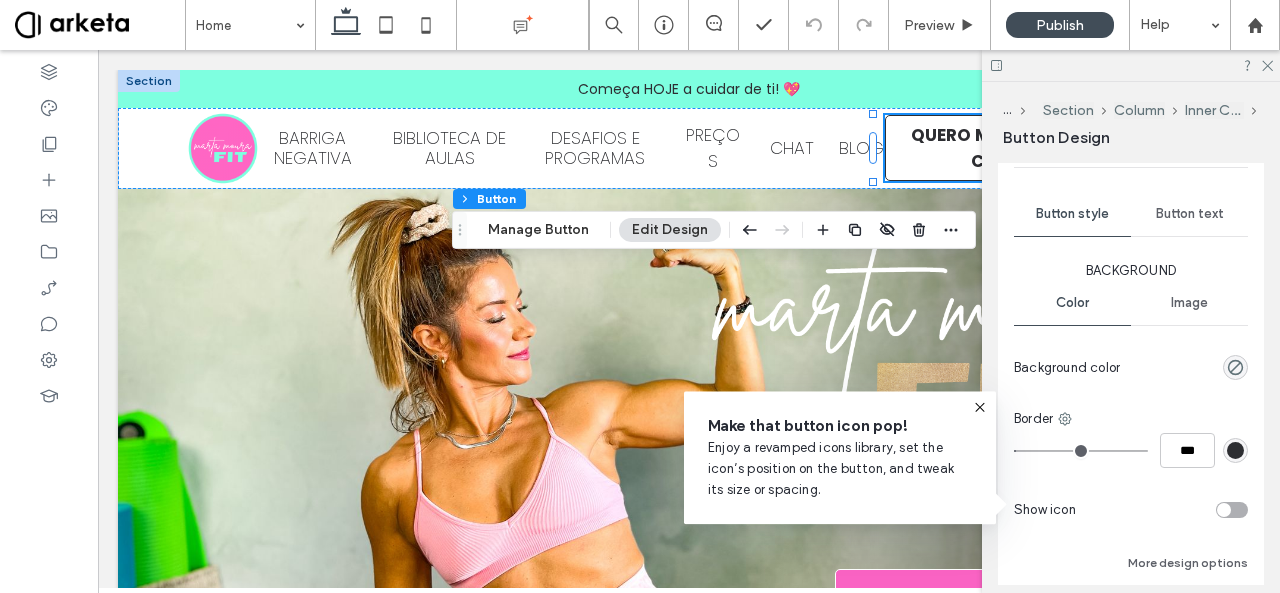 click on "Button text" at bounding box center [1190, 214] 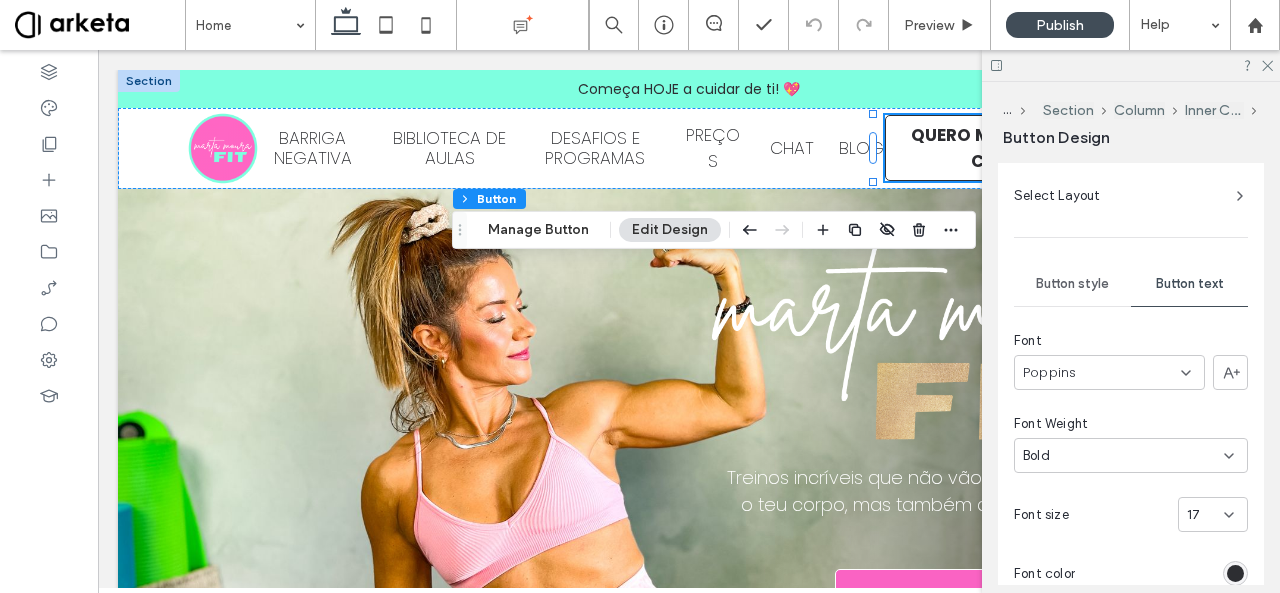 scroll, scrollTop: 348, scrollLeft: 0, axis: vertical 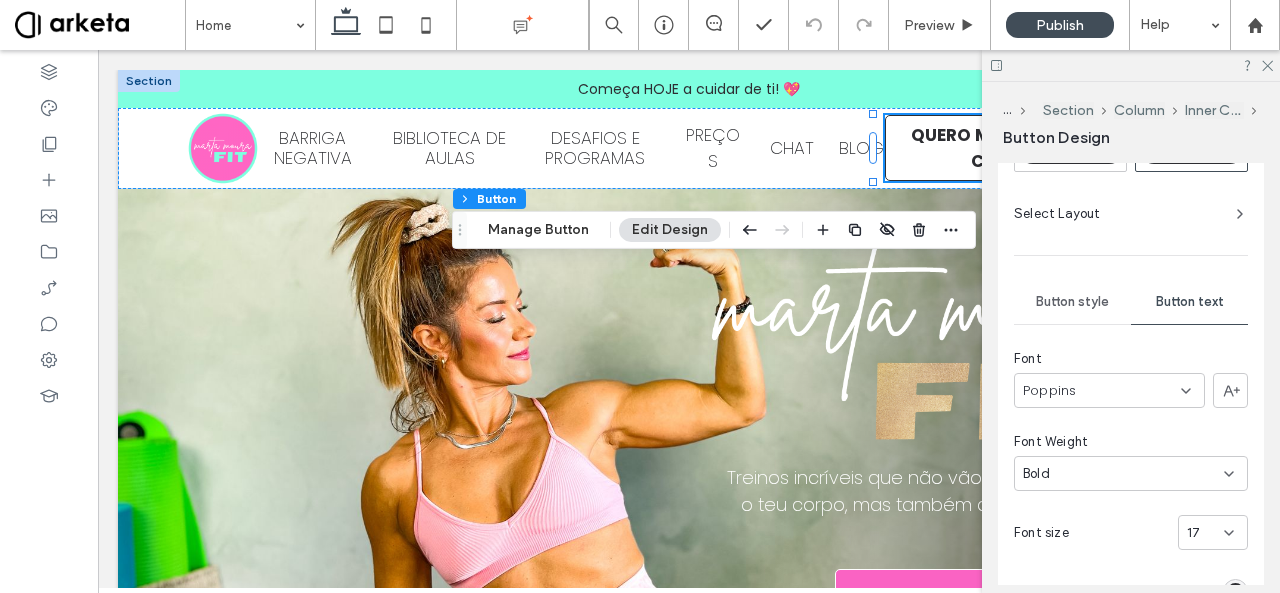 click on "Button style" at bounding box center (1072, 302) 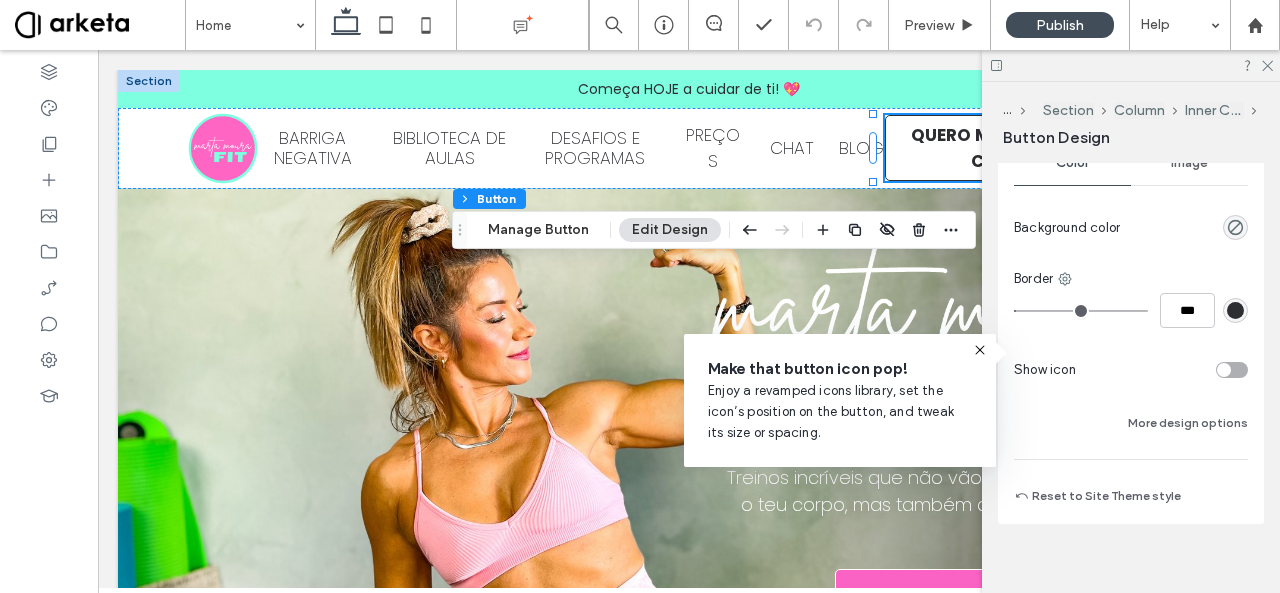 scroll, scrollTop: 591, scrollLeft: 0, axis: vertical 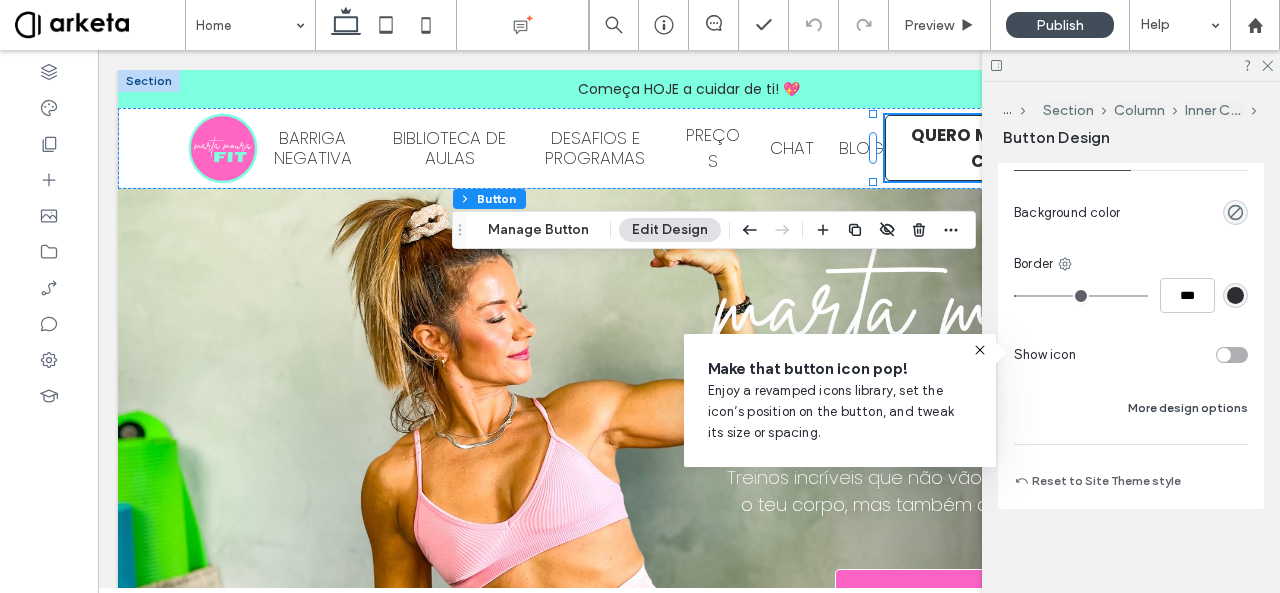 click on "More design options" at bounding box center [1188, 408] 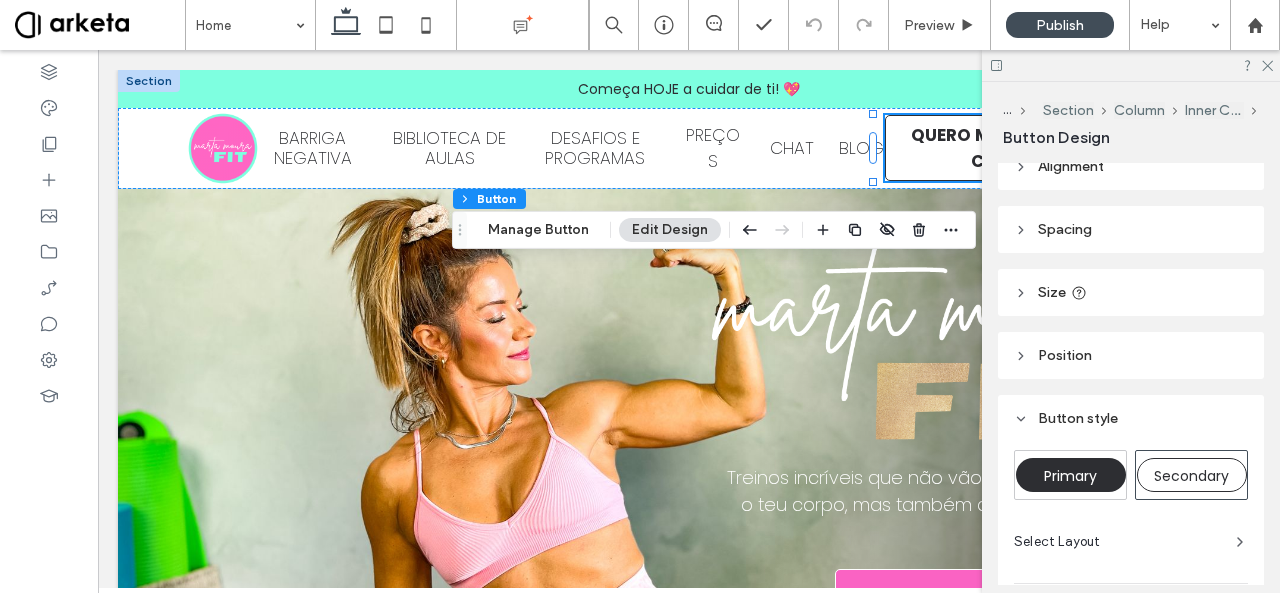 scroll, scrollTop: 0, scrollLeft: 0, axis: both 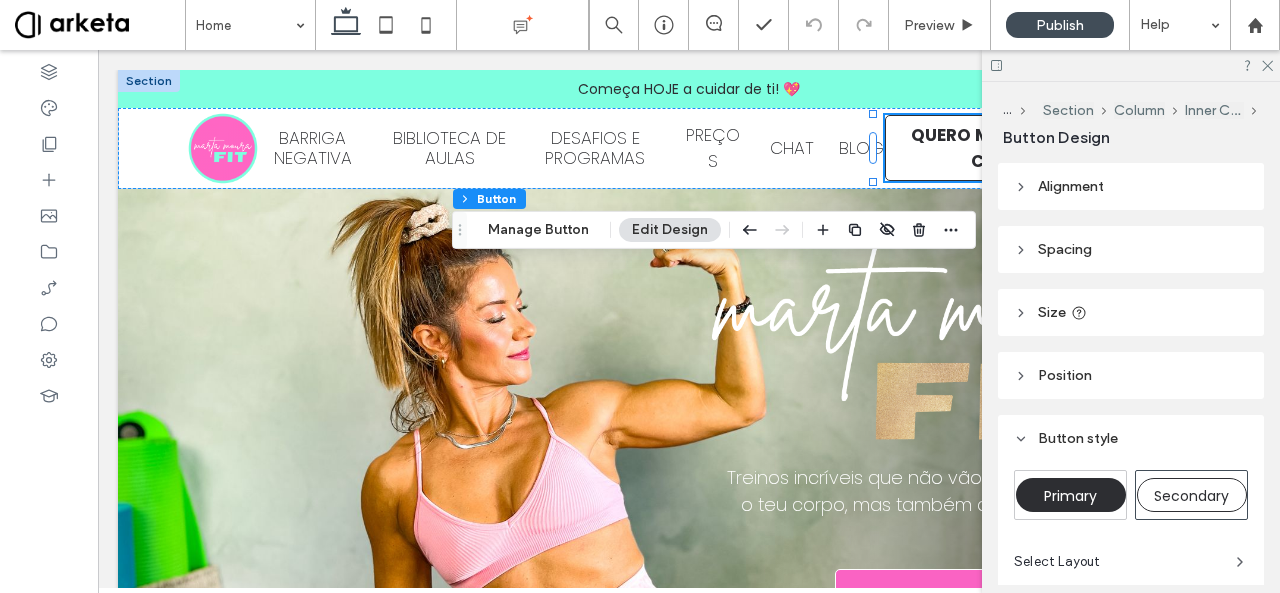 type 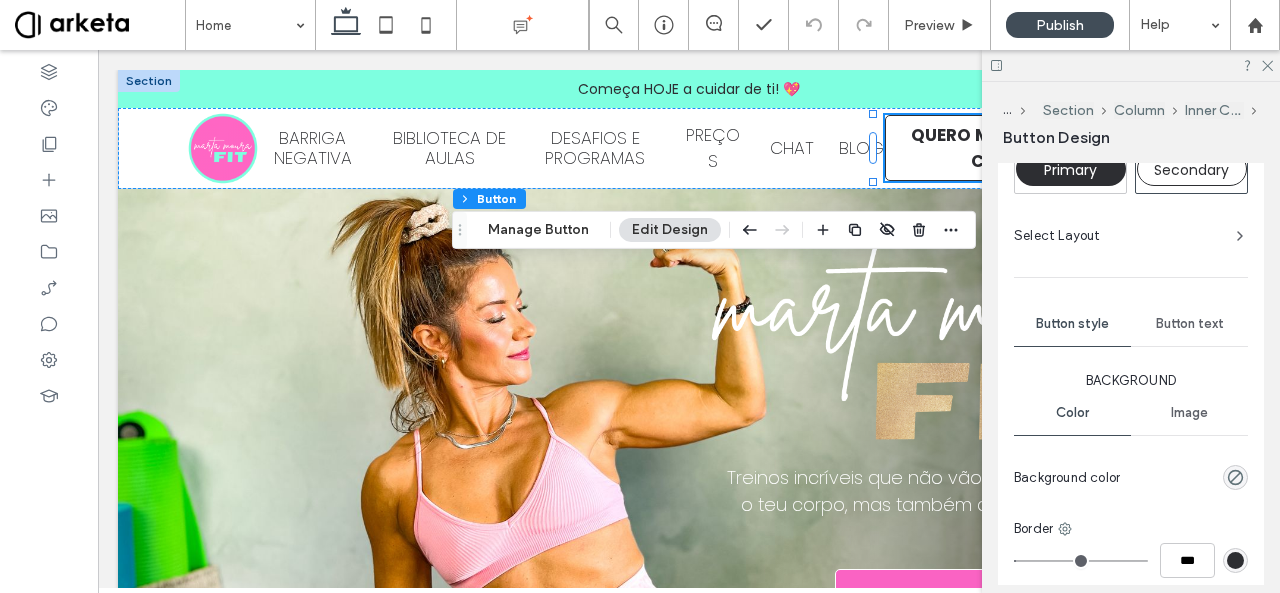 scroll, scrollTop: 320, scrollLeft: 0, axis: vertical 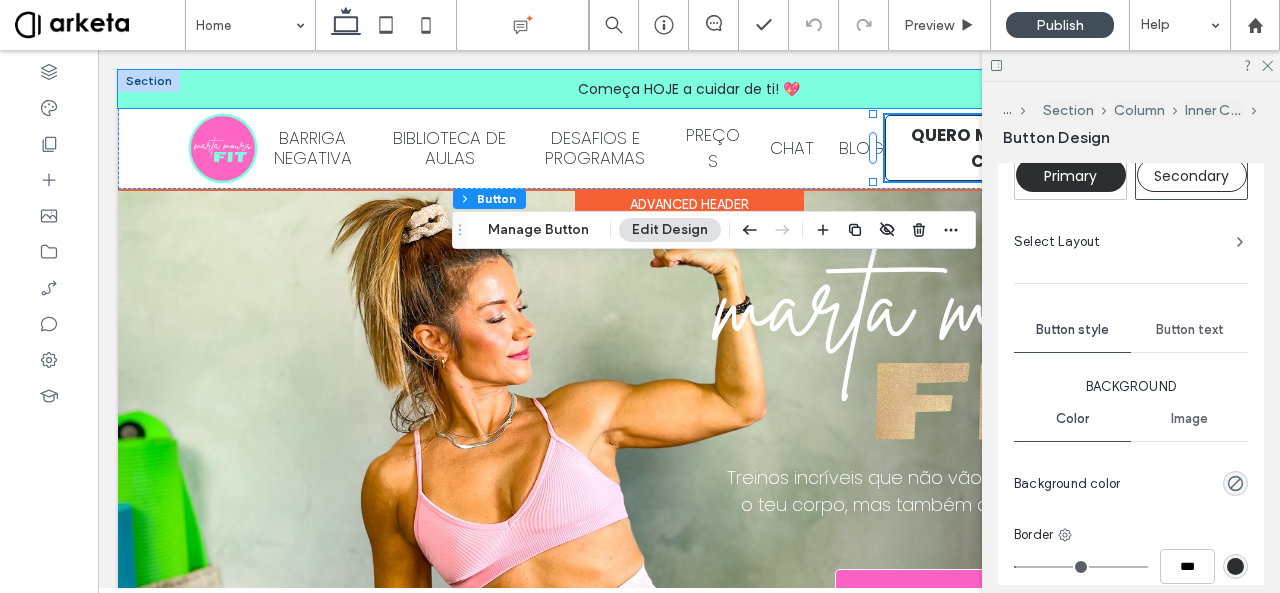 click on "Começa HOJE a cuidar de ti! 💖" at bounding box center (689, 89) 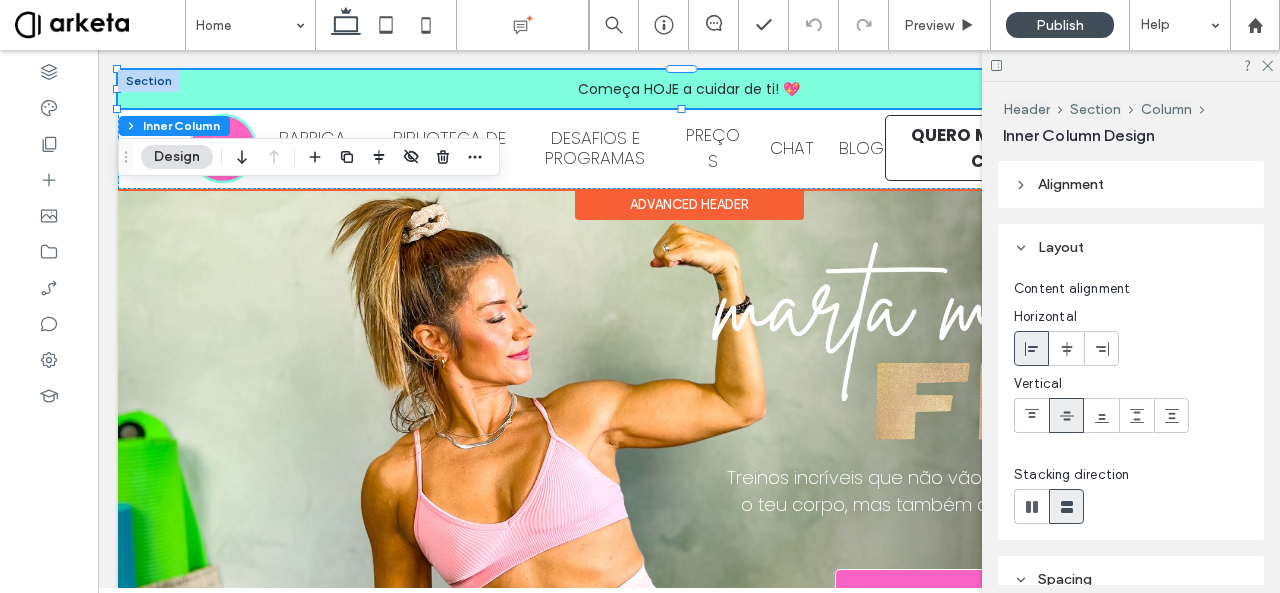 click on "Começa HOJE a cuidar de ti! 💖" at bounding box center [689, 89] 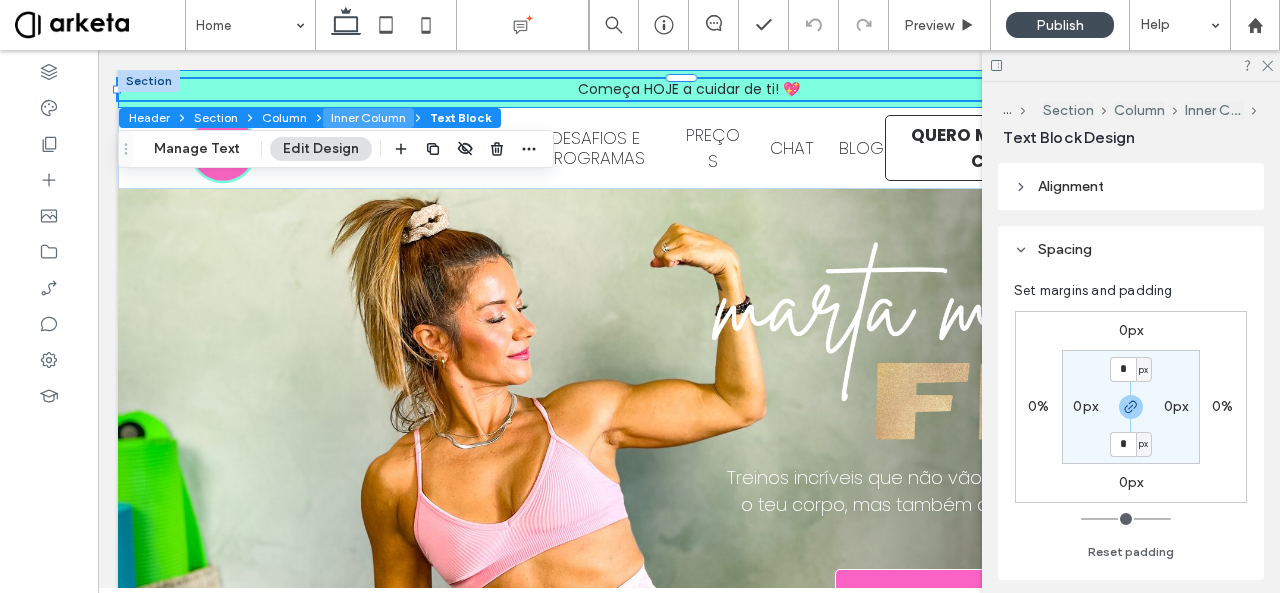 click on "Inner Column" at bounding box center [368, 118] 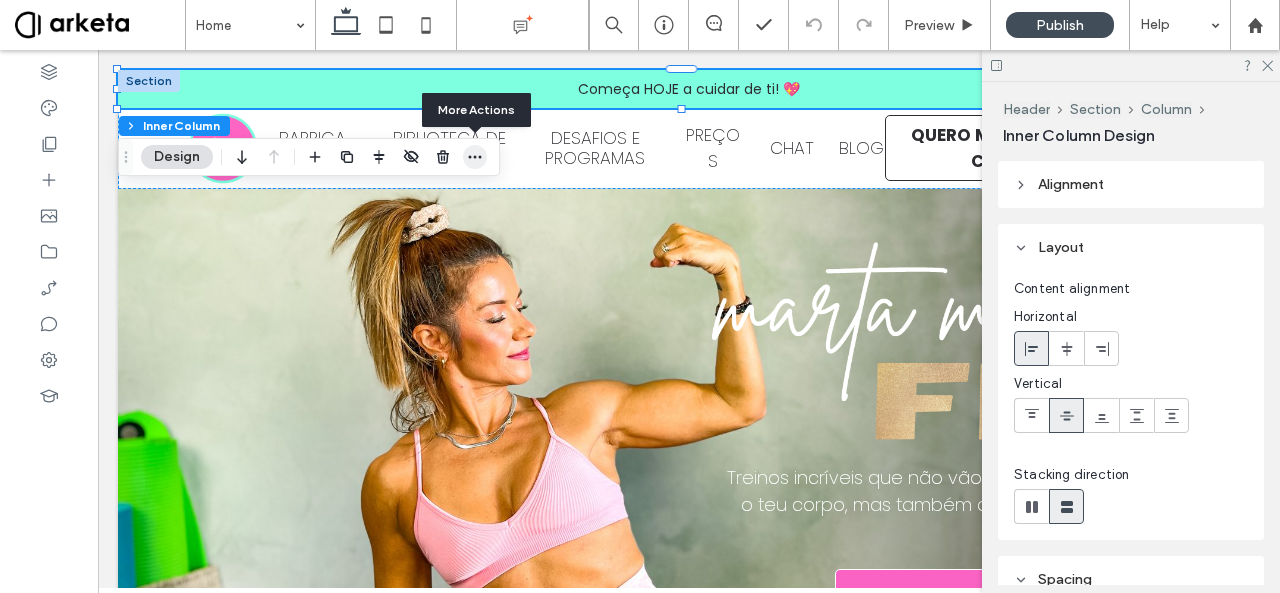 click 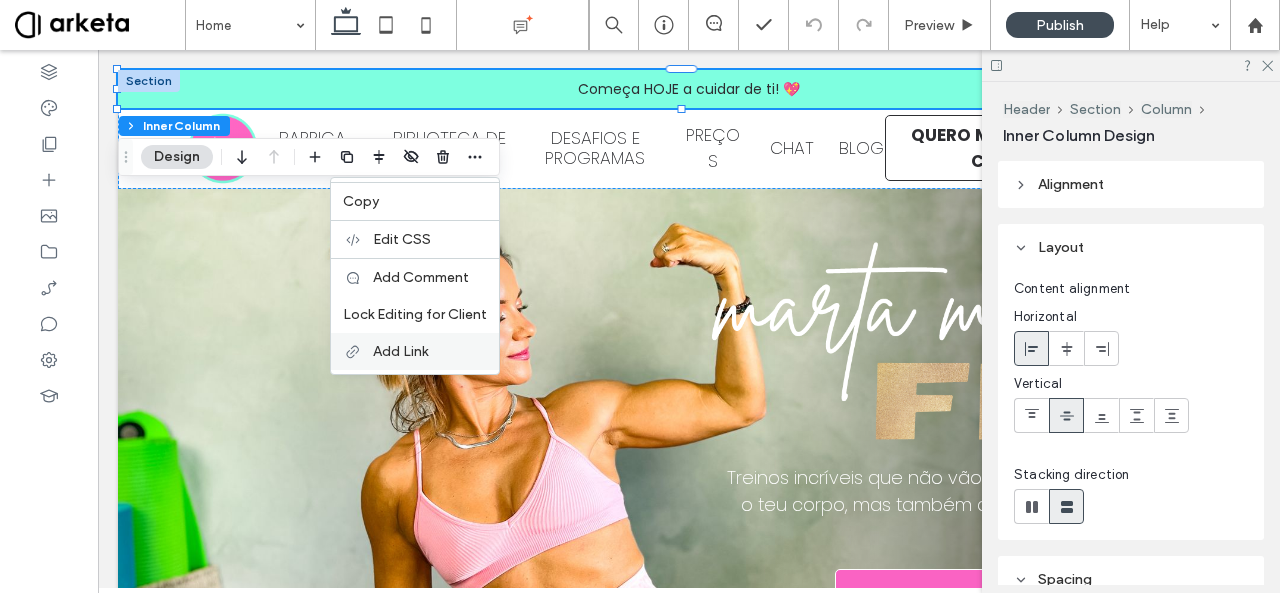 click on "Add Link" at bounding box center (430, 351) 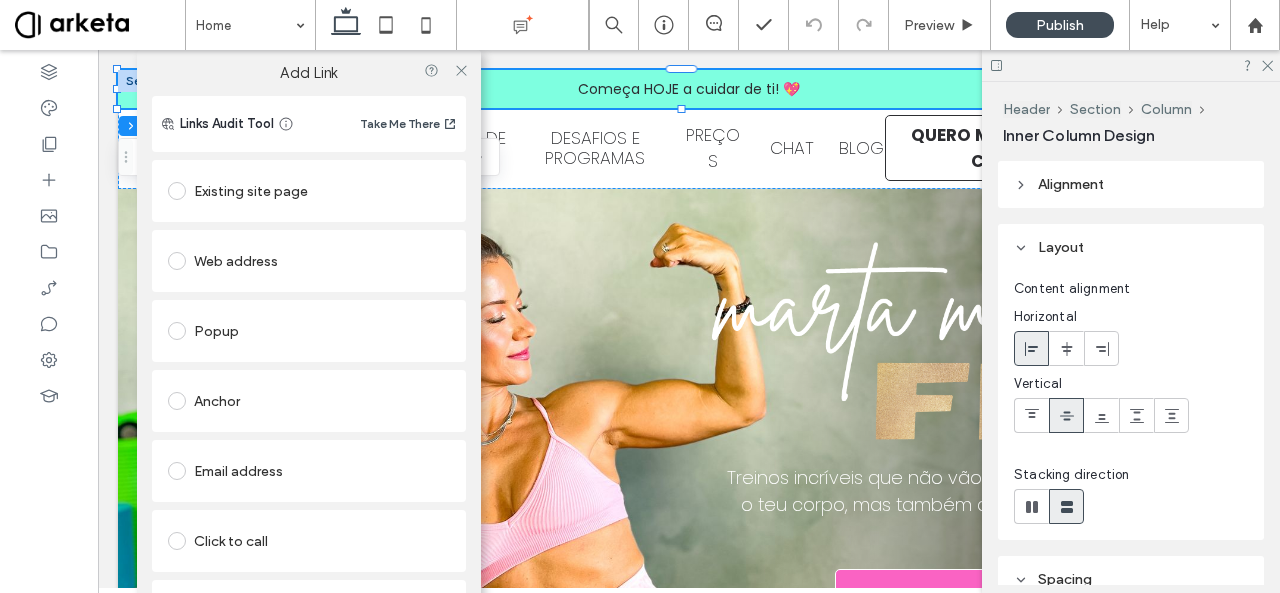 click on "Web address" at bounding box center (309, 261) 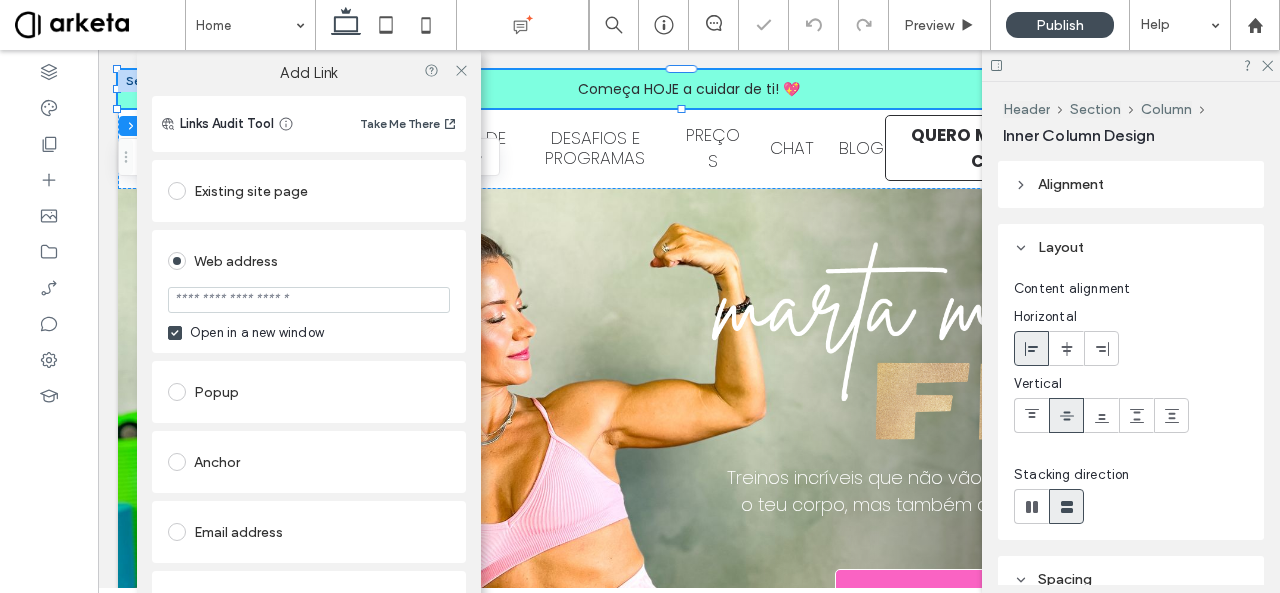 click at bounding box center (309, 300) 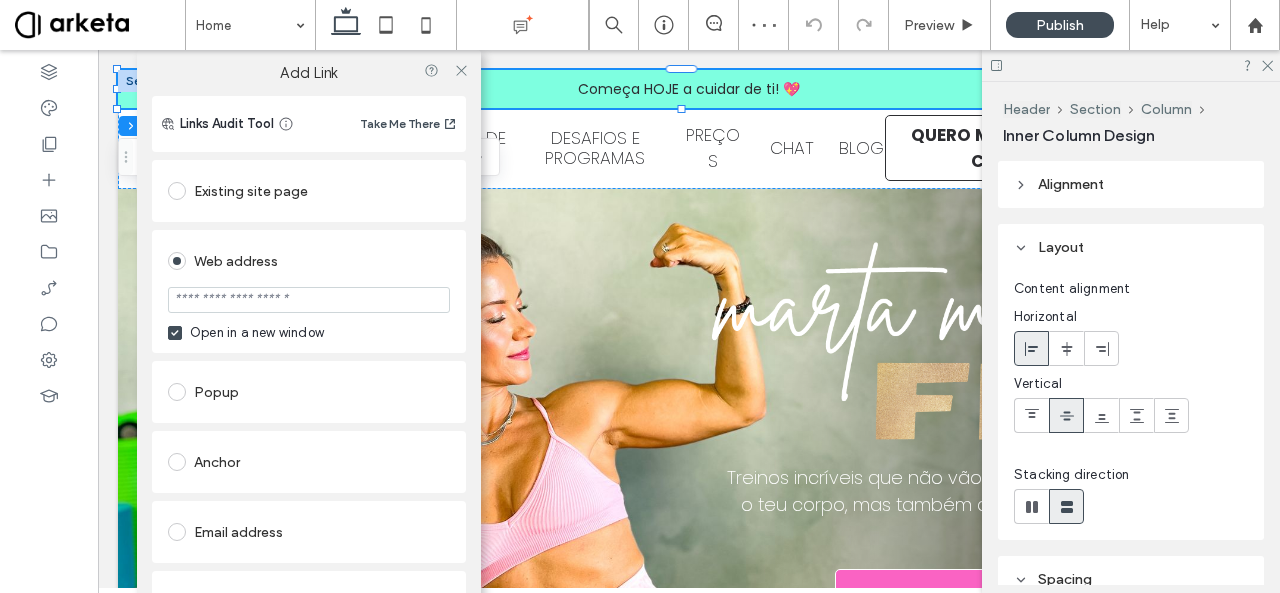 paste on "**********" 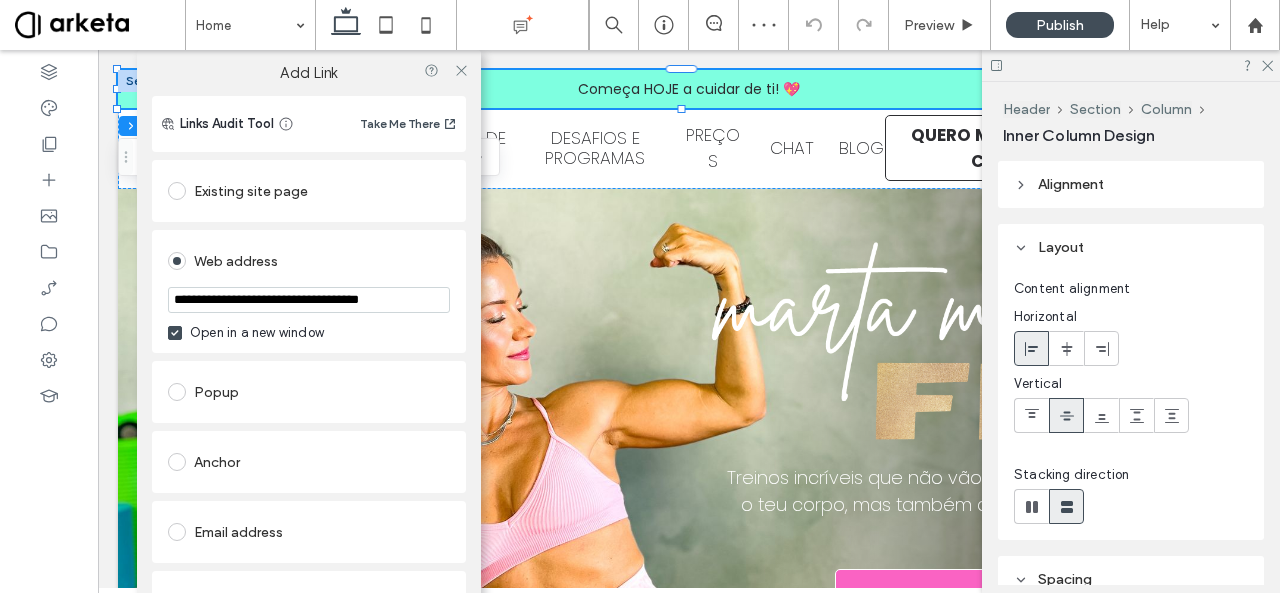 type on "**********" 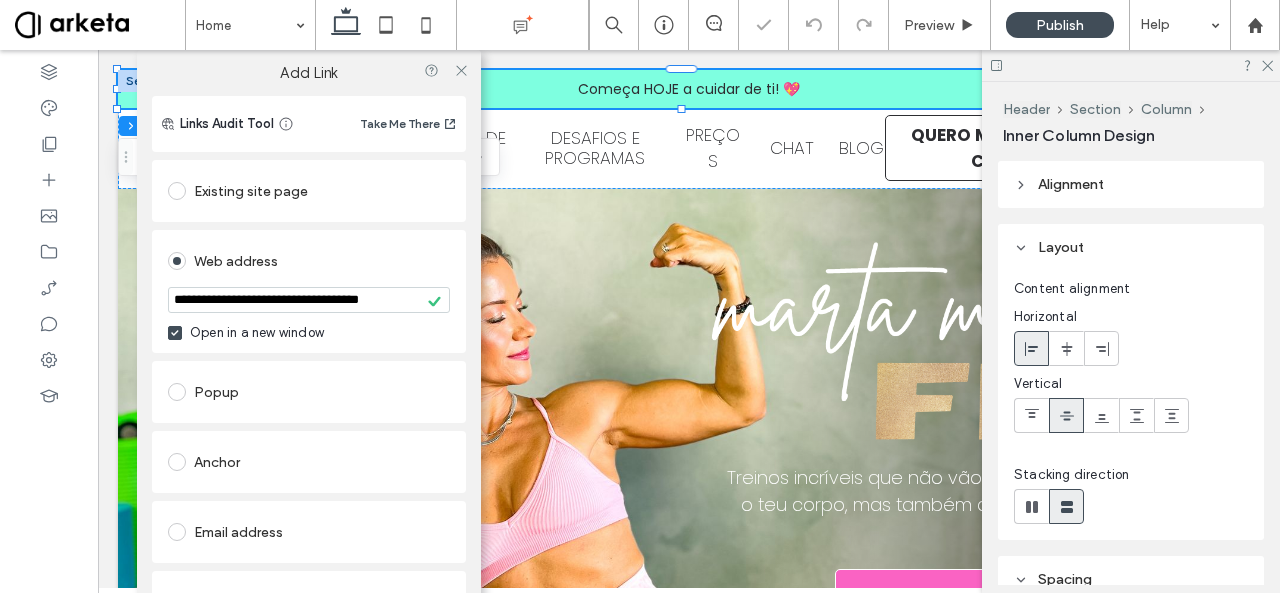 click on "**********" at bounding box center [309, 409] 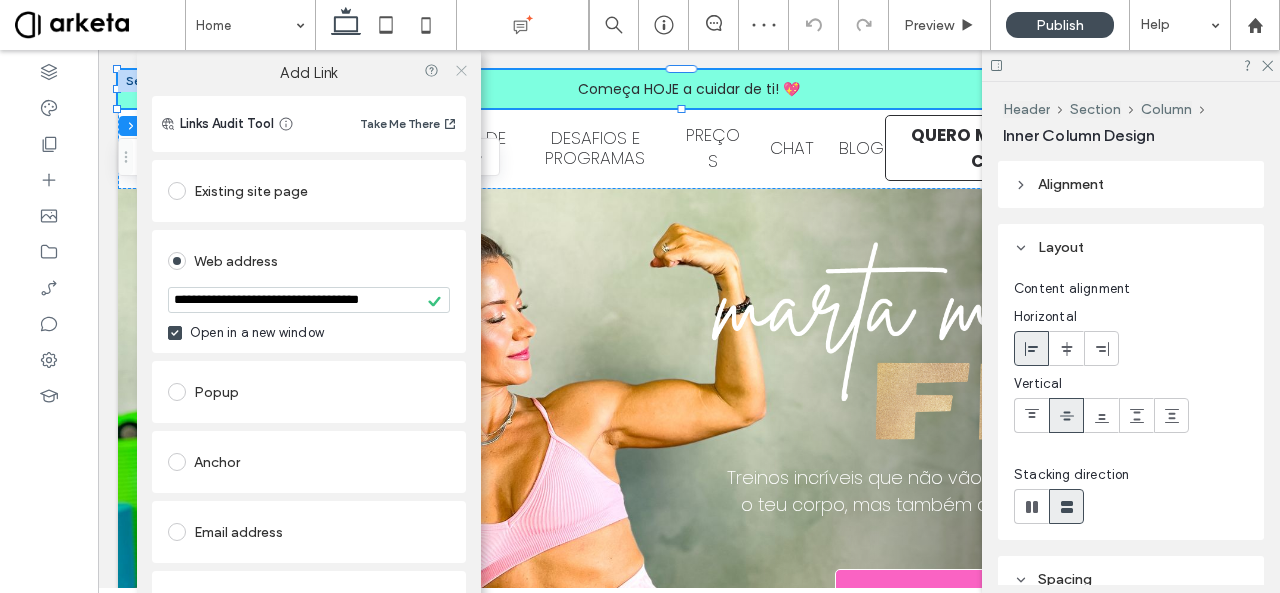 click 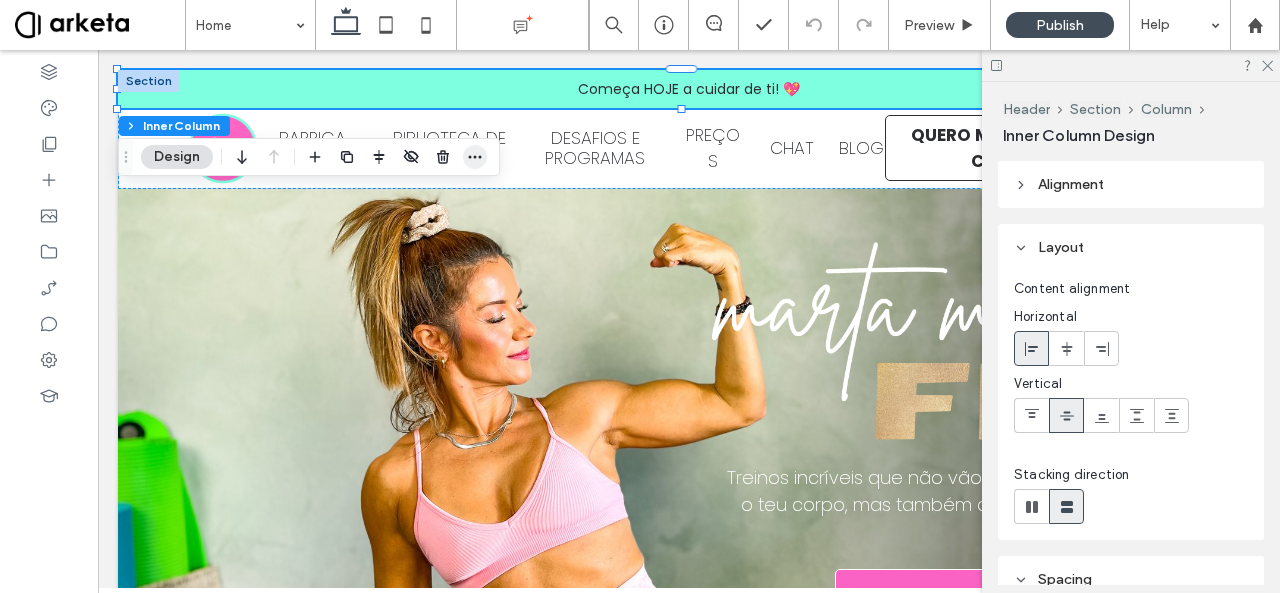 click at bounding box center (475, 157) 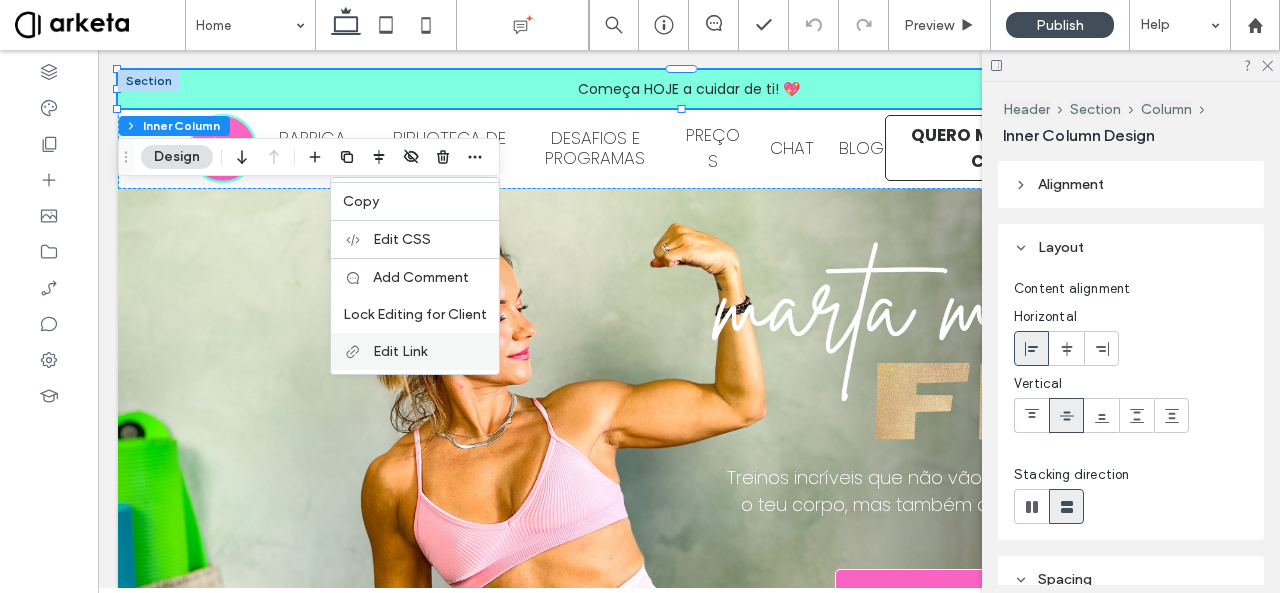 click on "Edit Link" at bounding box center [430, 351] 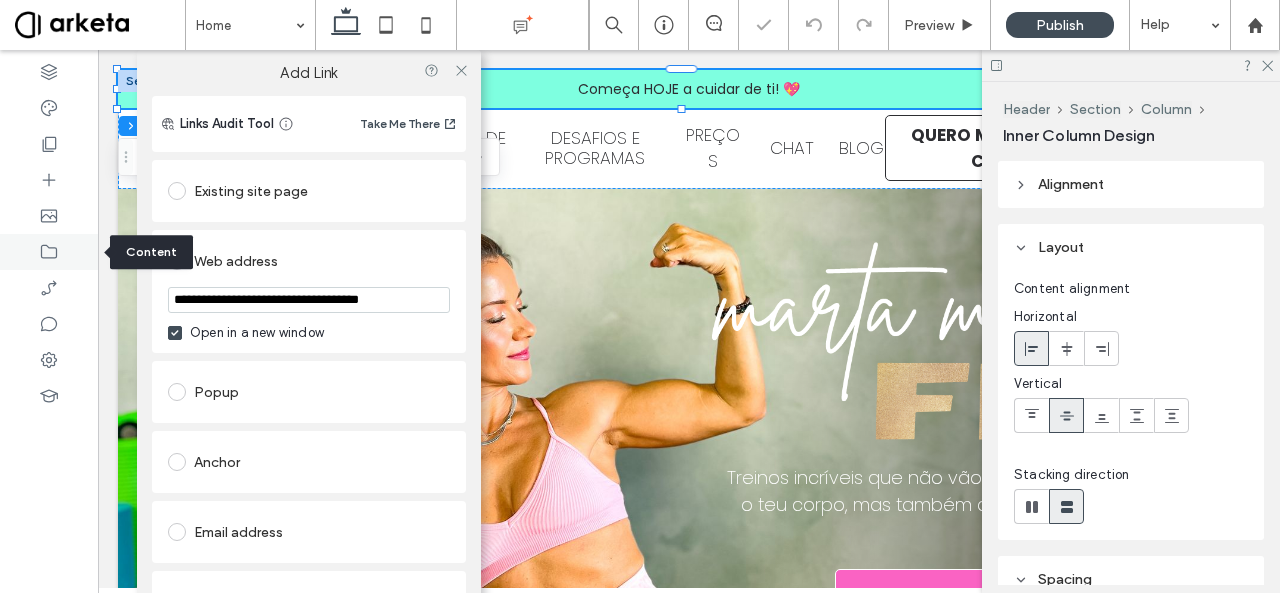 drag, startPoint x: 422, startPoint y: 303, endPoint x: 6, endPoint y: 216, distance: 425 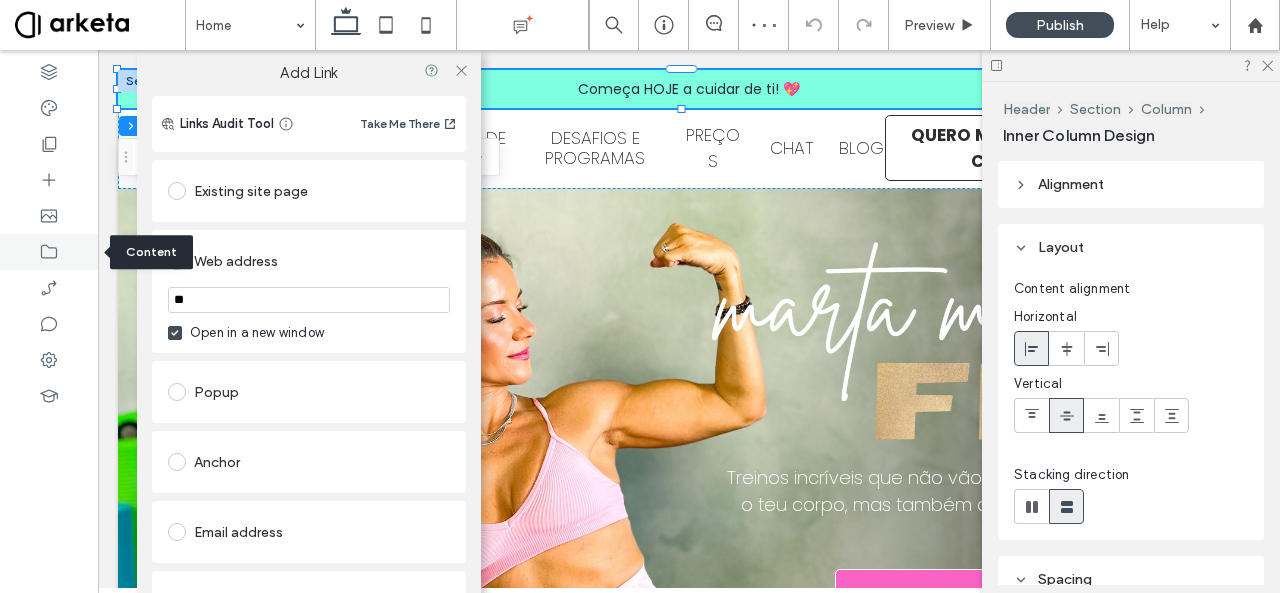 type on "*" 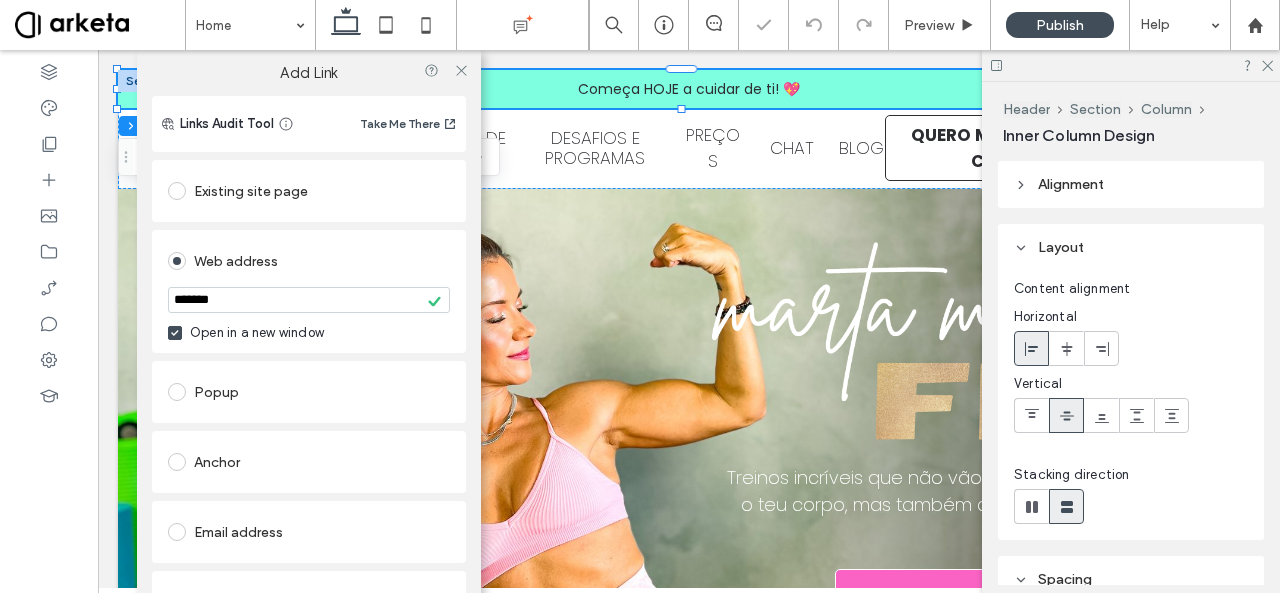 click on "Existing site page" at bounding box center (309, 191) 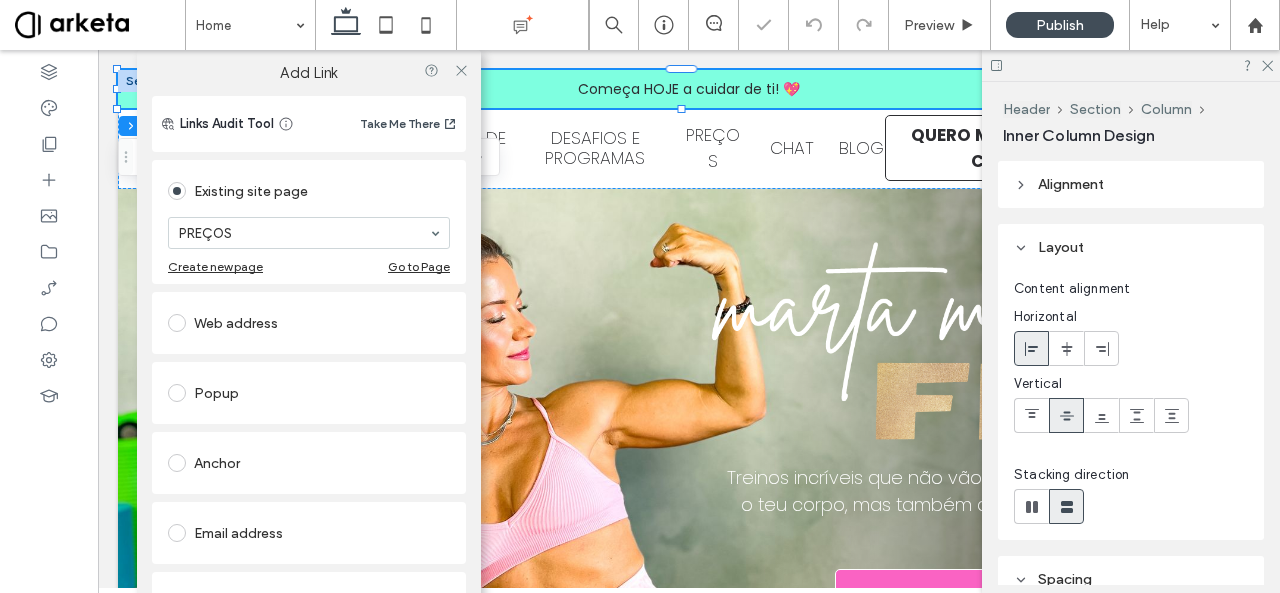 click on "Web address" at bounding box center (309, 323) 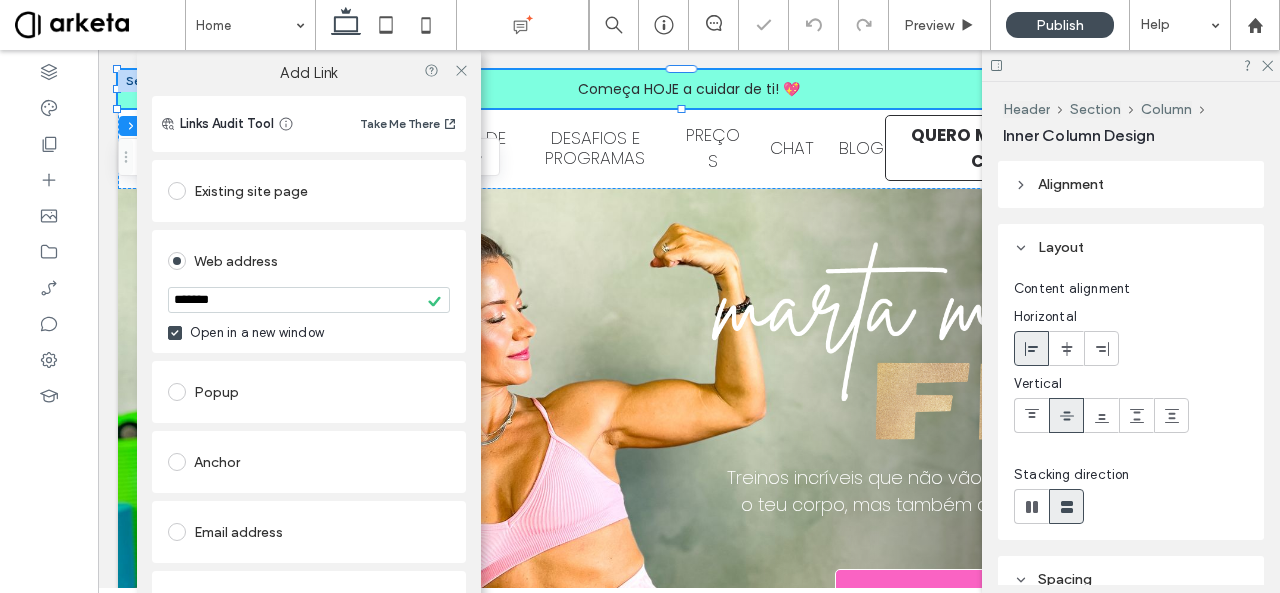 click on "*******" at bounding box center [309, 300] 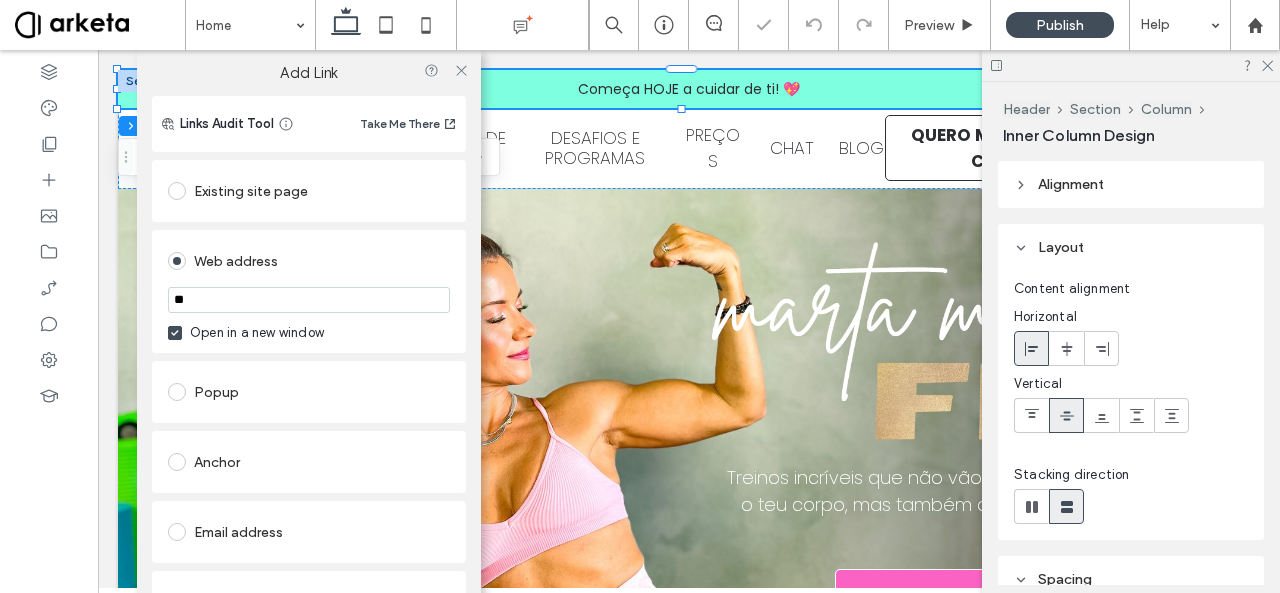 type on "*" 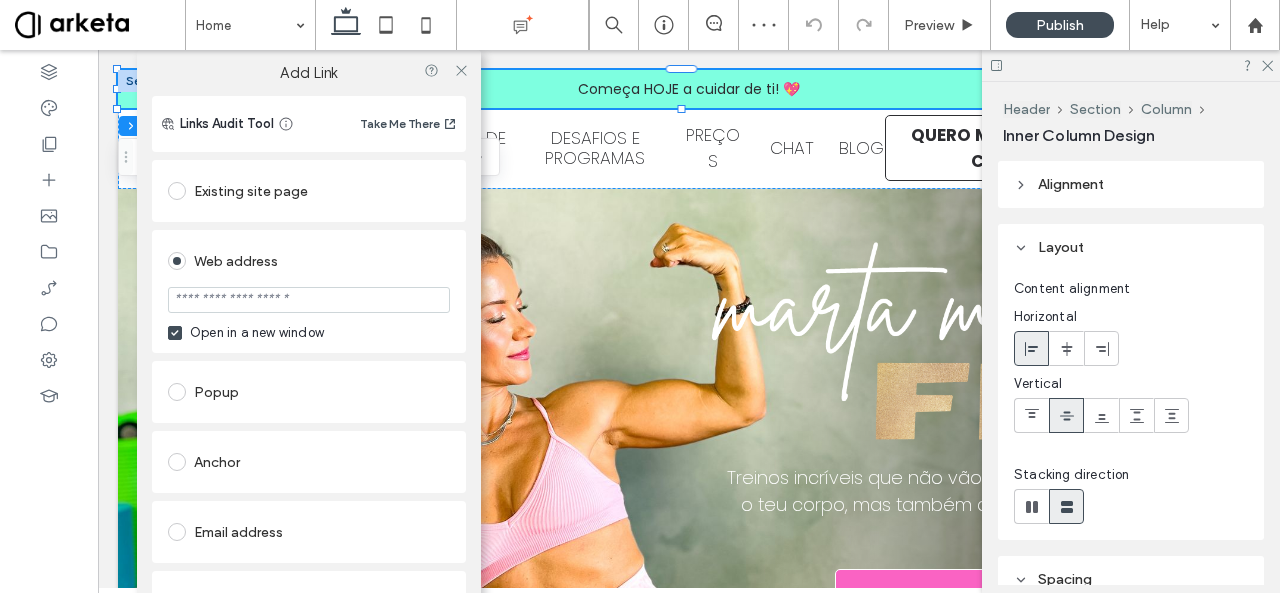 type 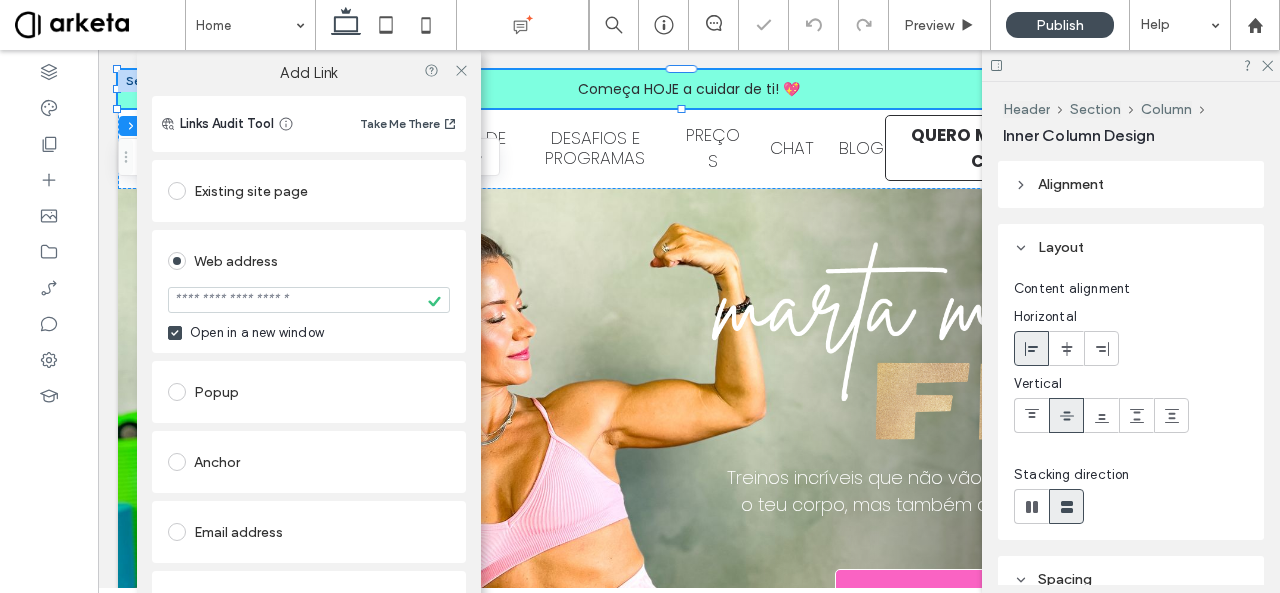 click on "Existing site page" at bounding box center (309, 191) 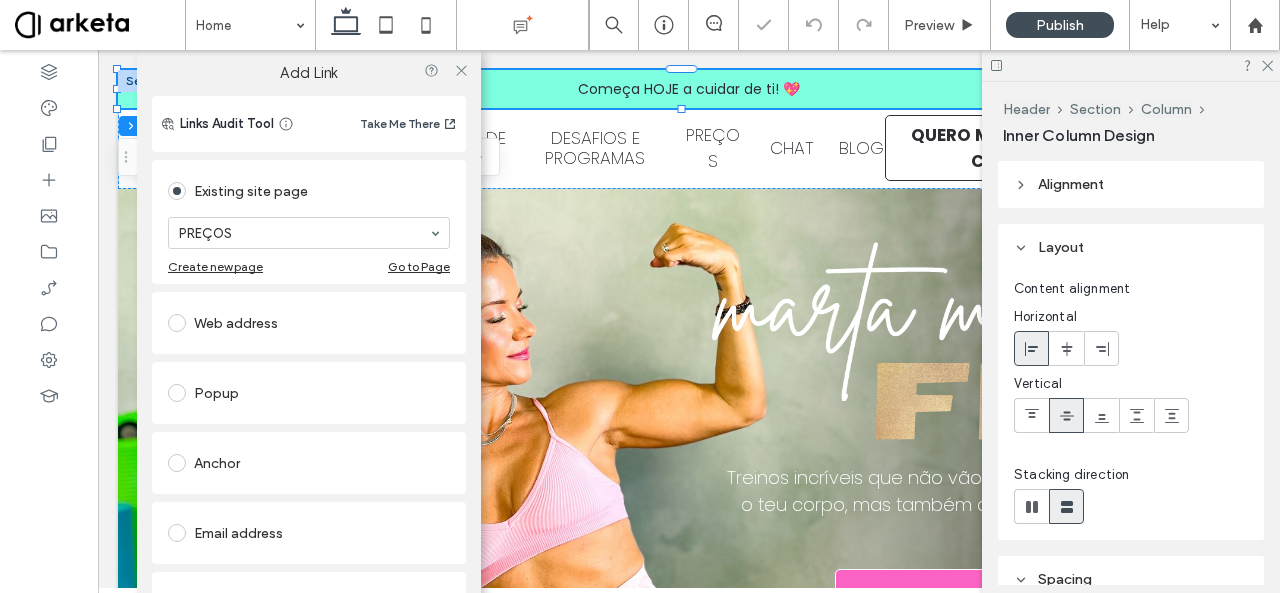 click on "Web address" at bounding box center [309, 323] 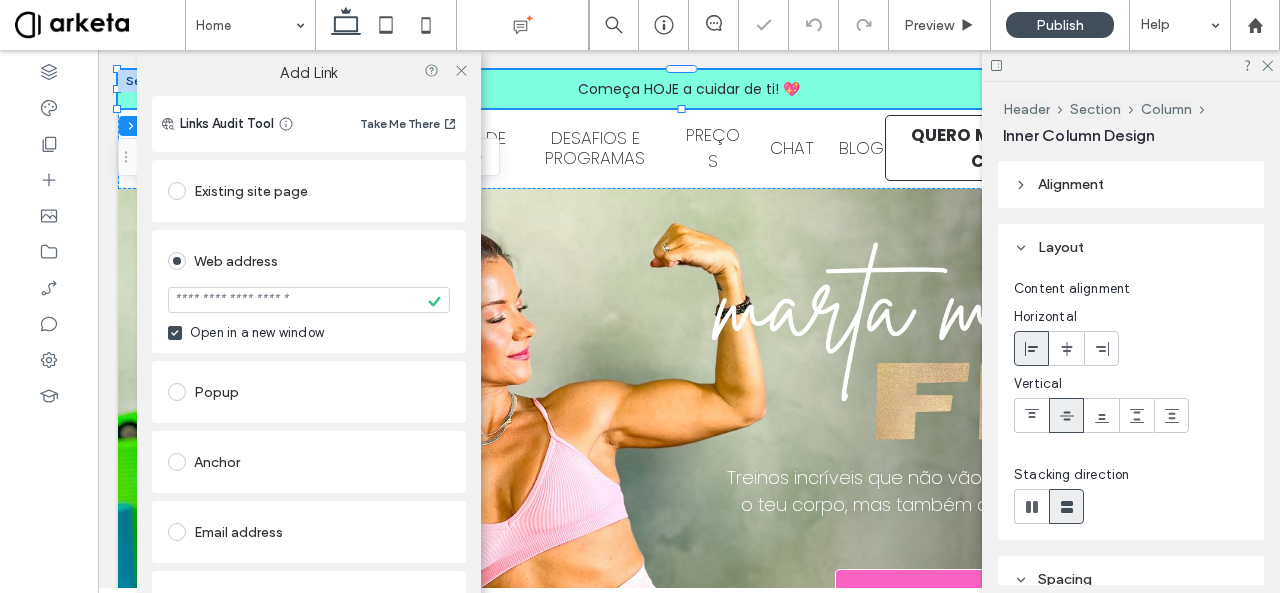 click on "Existing site page" at bounding box center (309, 191) 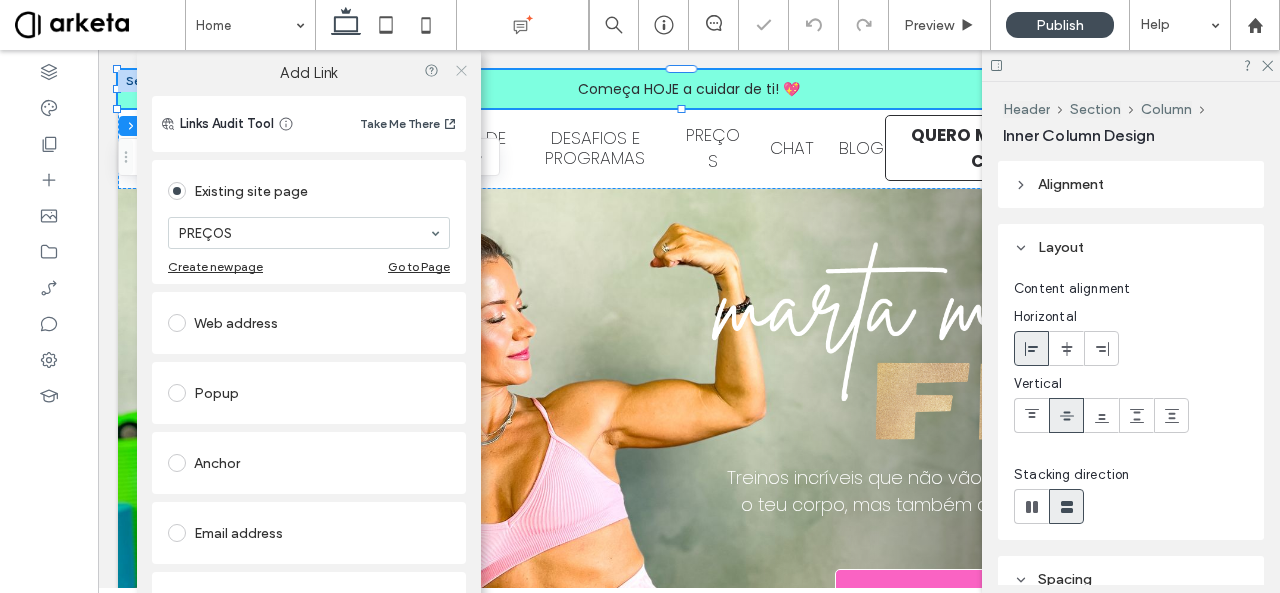 click 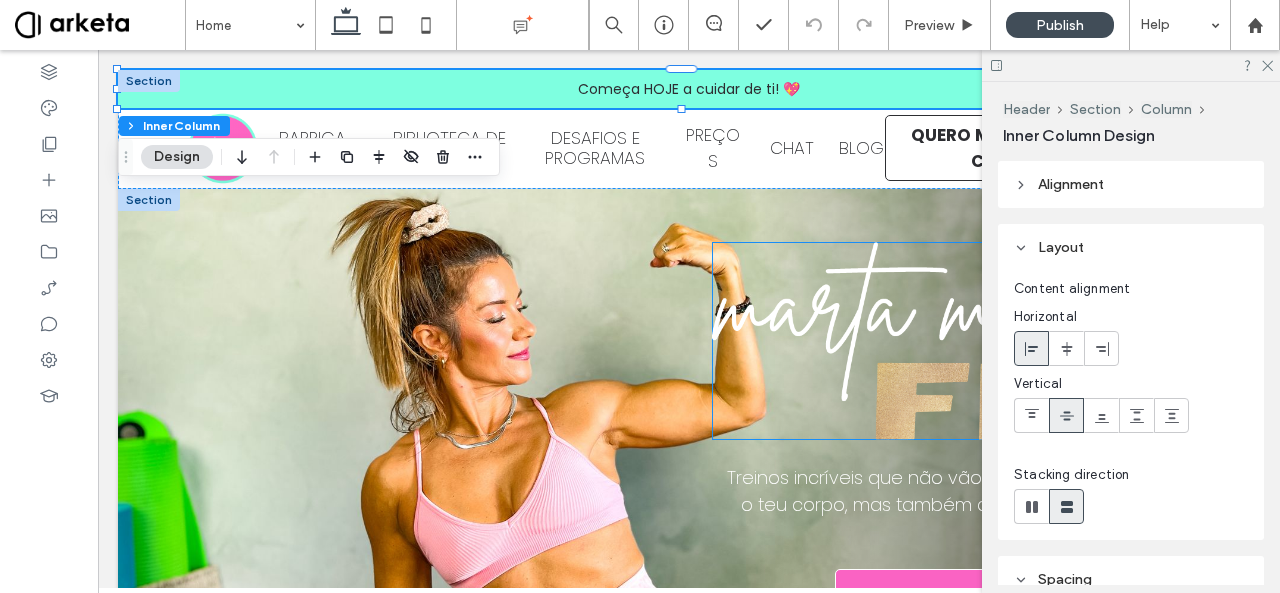 click at bounding box center [937, 341] 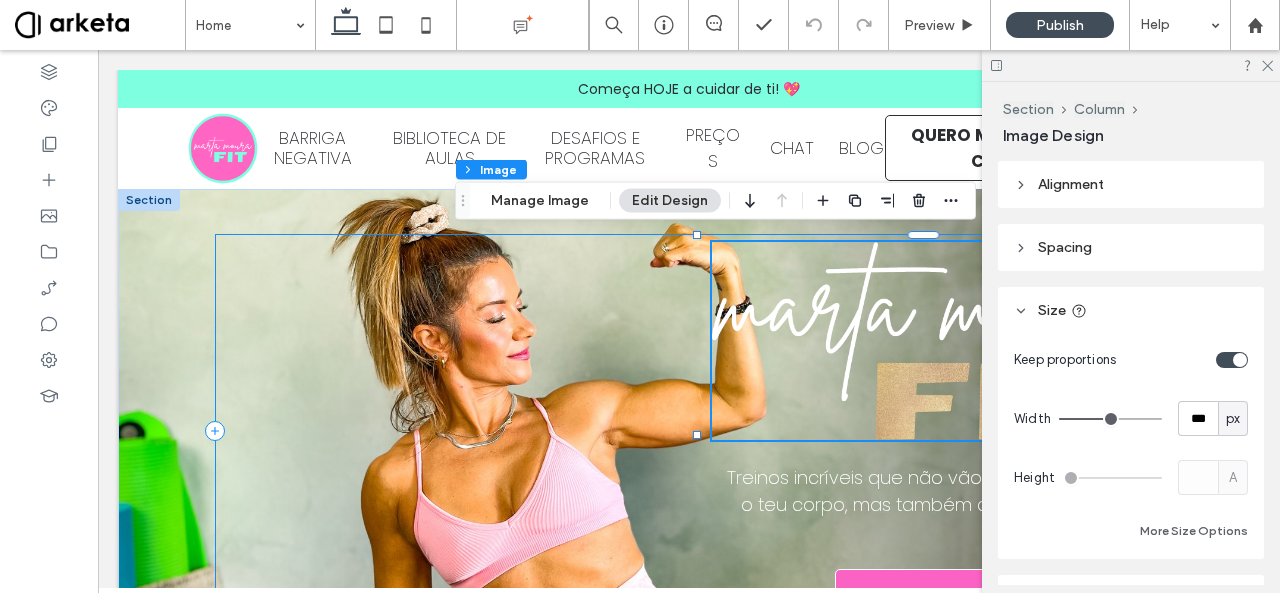 click on "Treinos incríveis que não vão apenas transformar o teu corpo, mas também a forma como te vês e te sentes!
COMEÇA AQUI
VER AULAS" at bounding box center [689, 430] 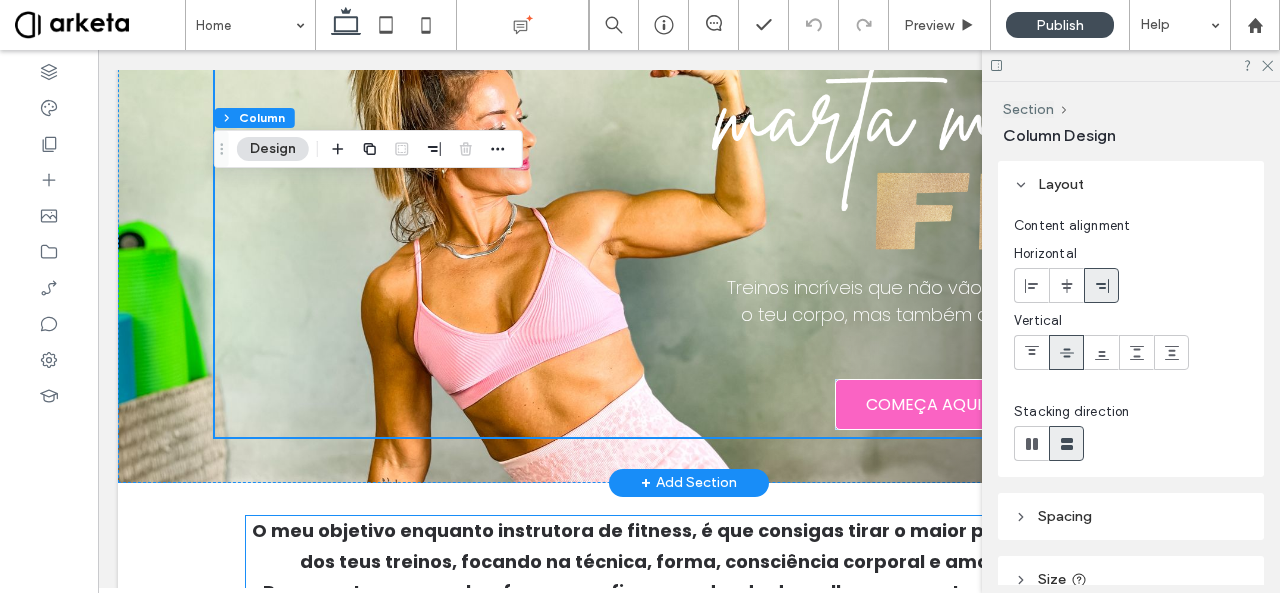 scroll, scrollTop: 195, scrollLeft: 0, axis: vertical 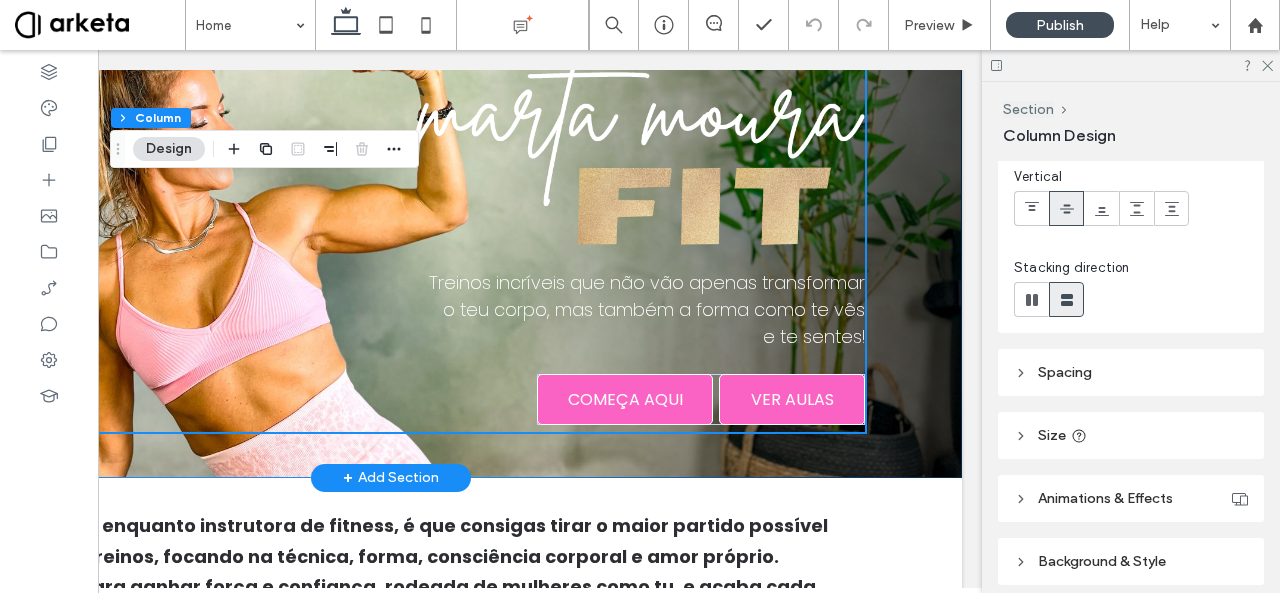 click on "Treinos incríveis que não vão apenas transformar o teu corpo, mas também a forma como te vês e te sentes!
COMEÇA AQUI
VER AULAS" at bounding box center (391, 236) 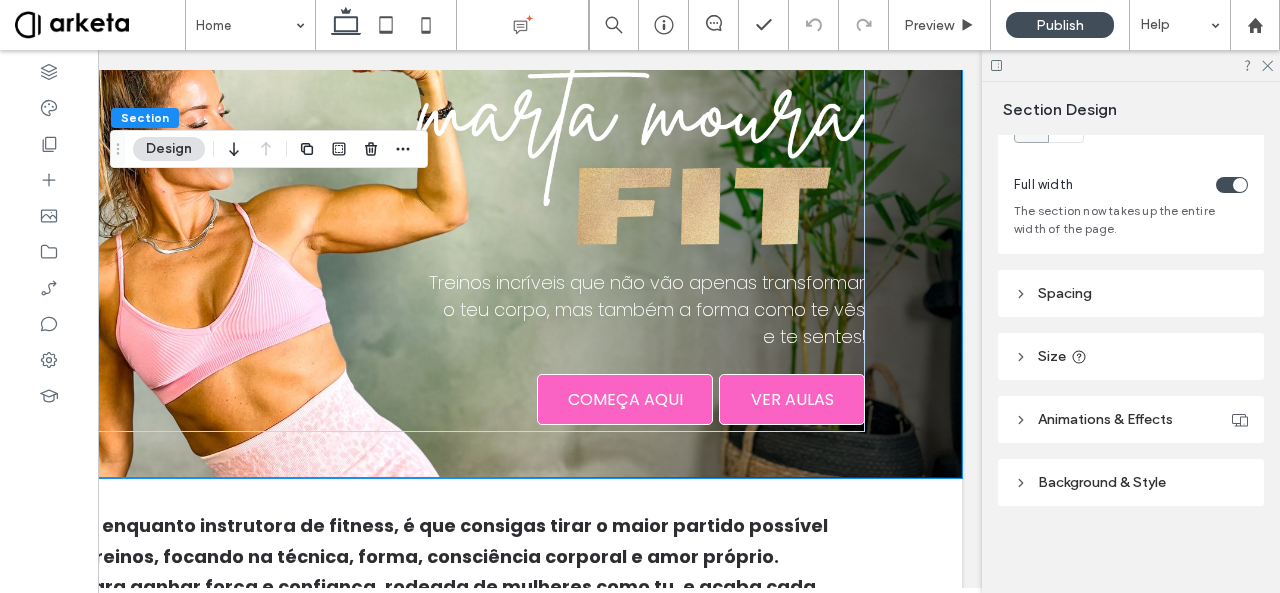 scroll, scrollTop: 81, scrollLeft: 0, axis: vertical 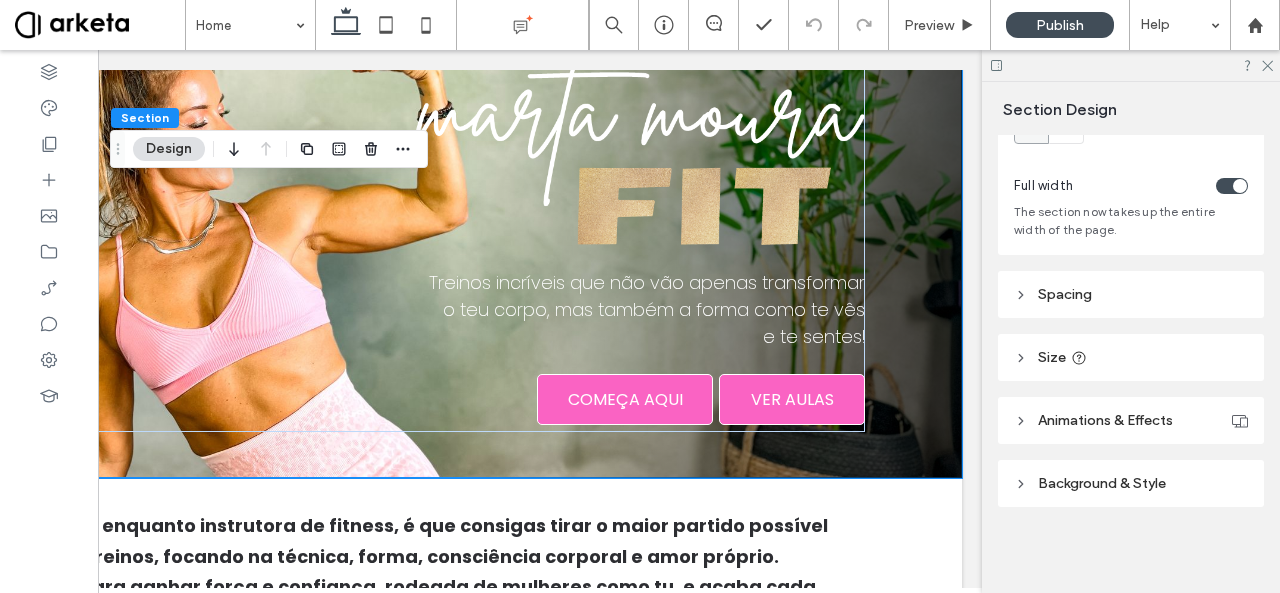click on "Spacing" at bounding box center (1131, 294) 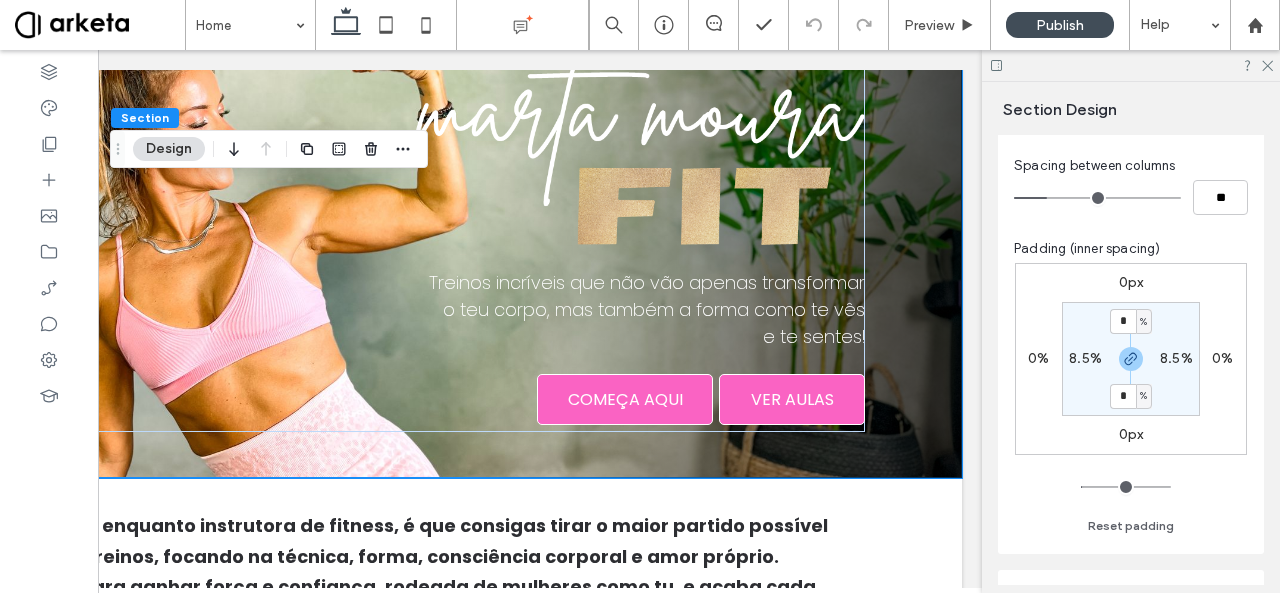 scroll, scrollTop: 259, scrollLeft: 0, axis: vertical 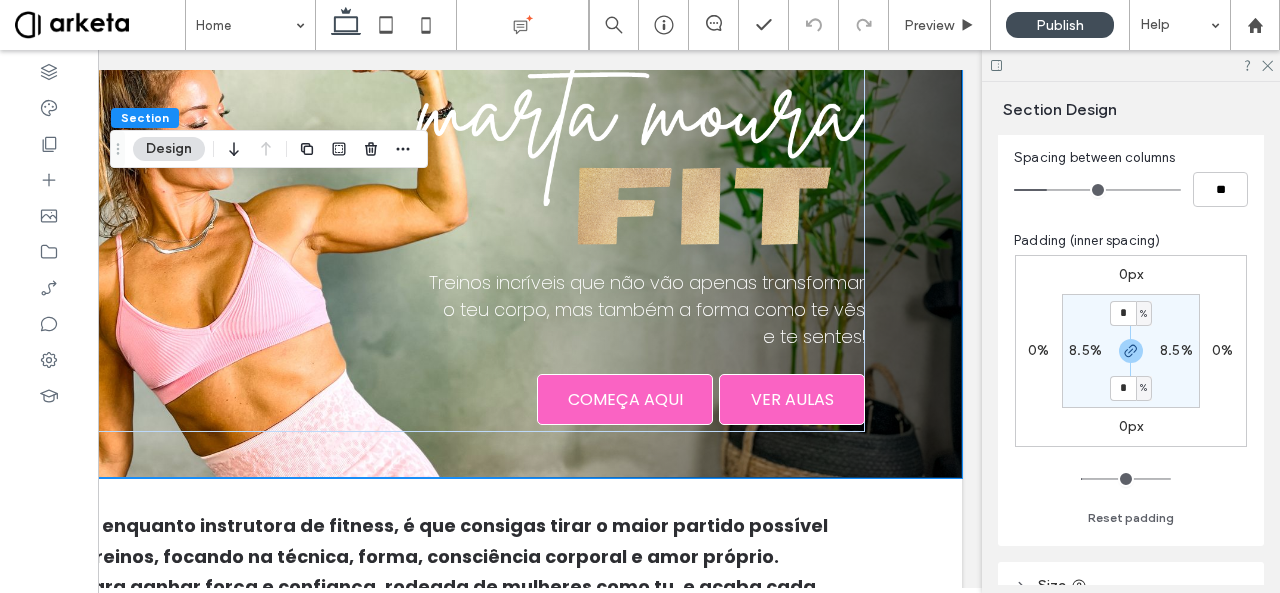 click on "8.5%" at bounding box center [1085, 350] 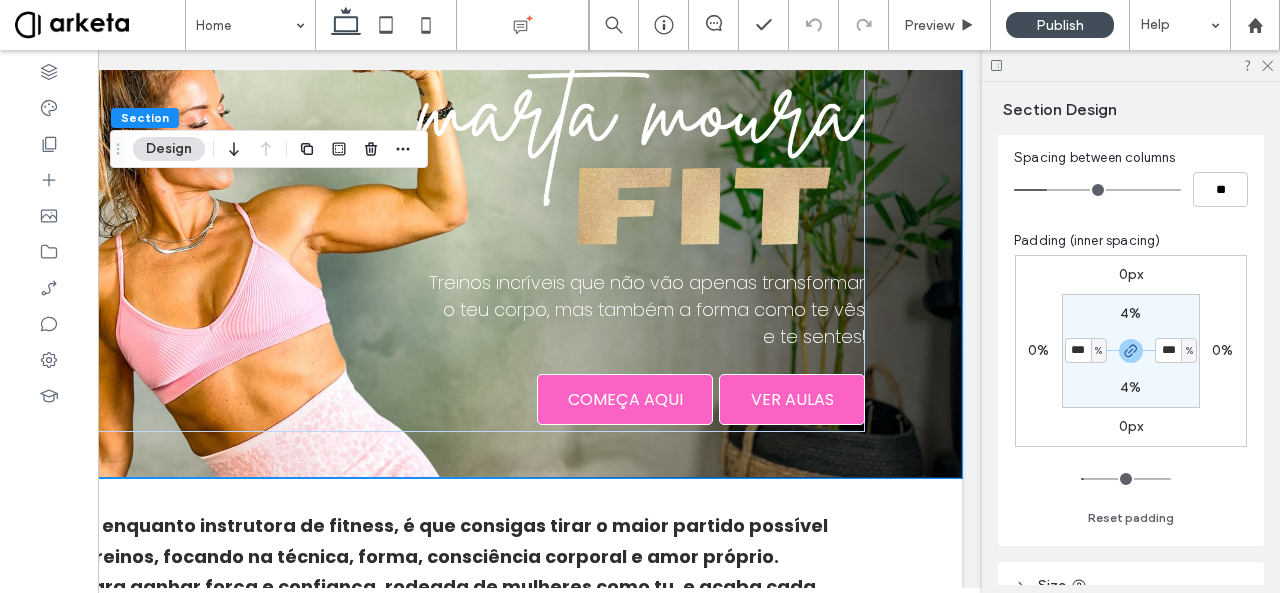 type on "*" 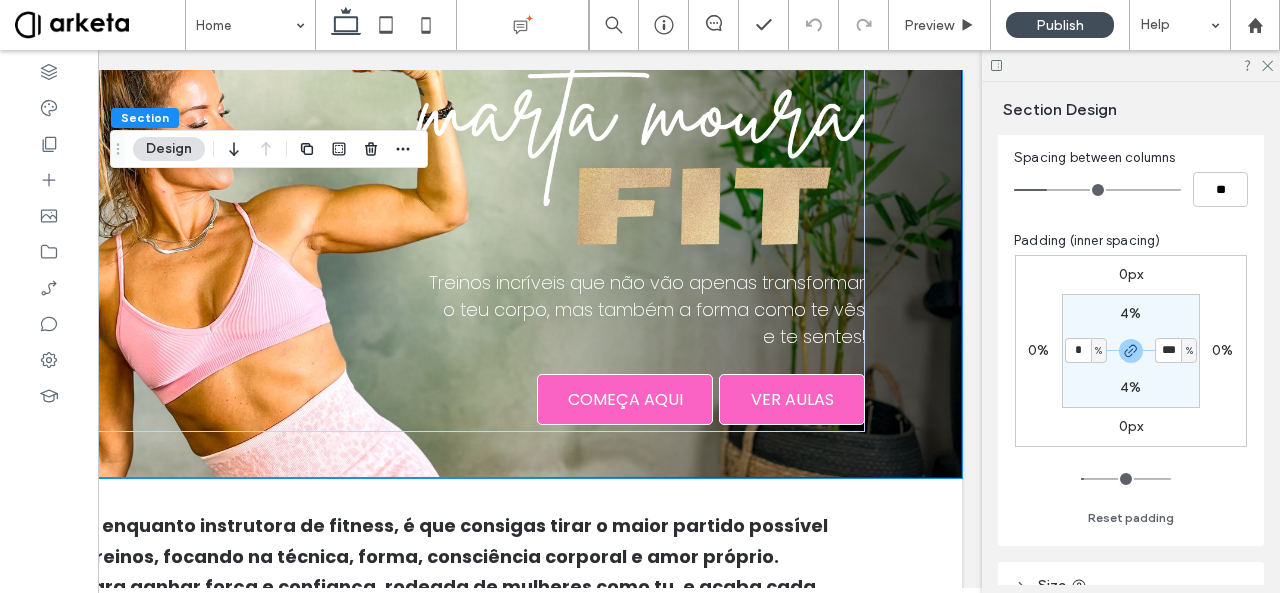 type on "*" 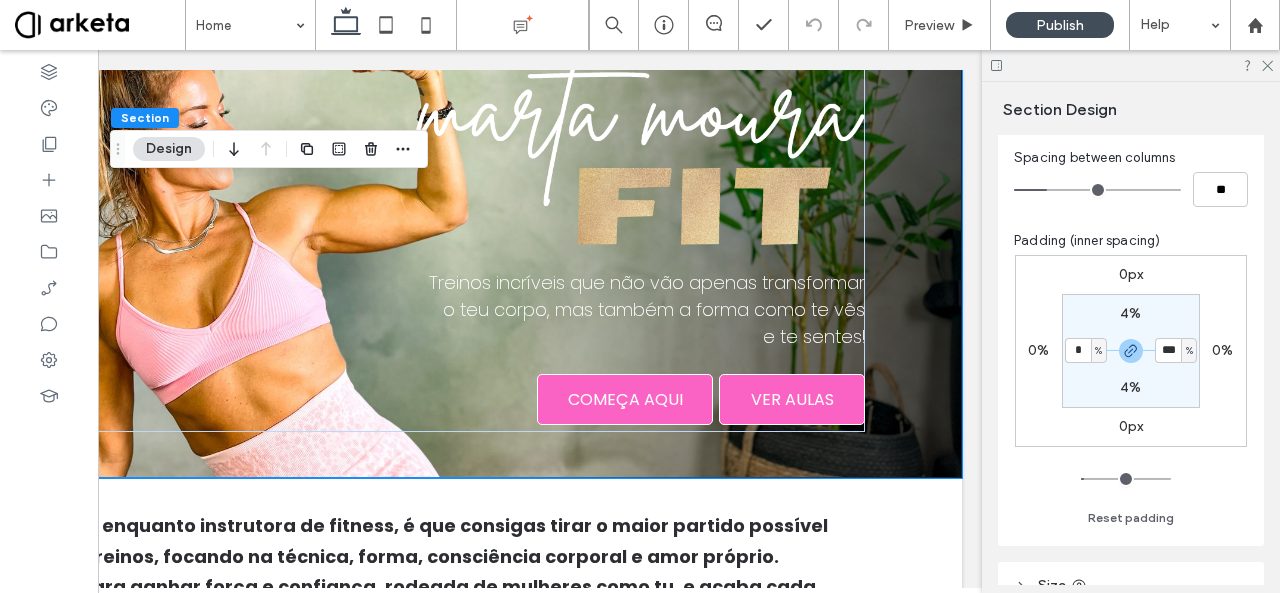 type on "*" 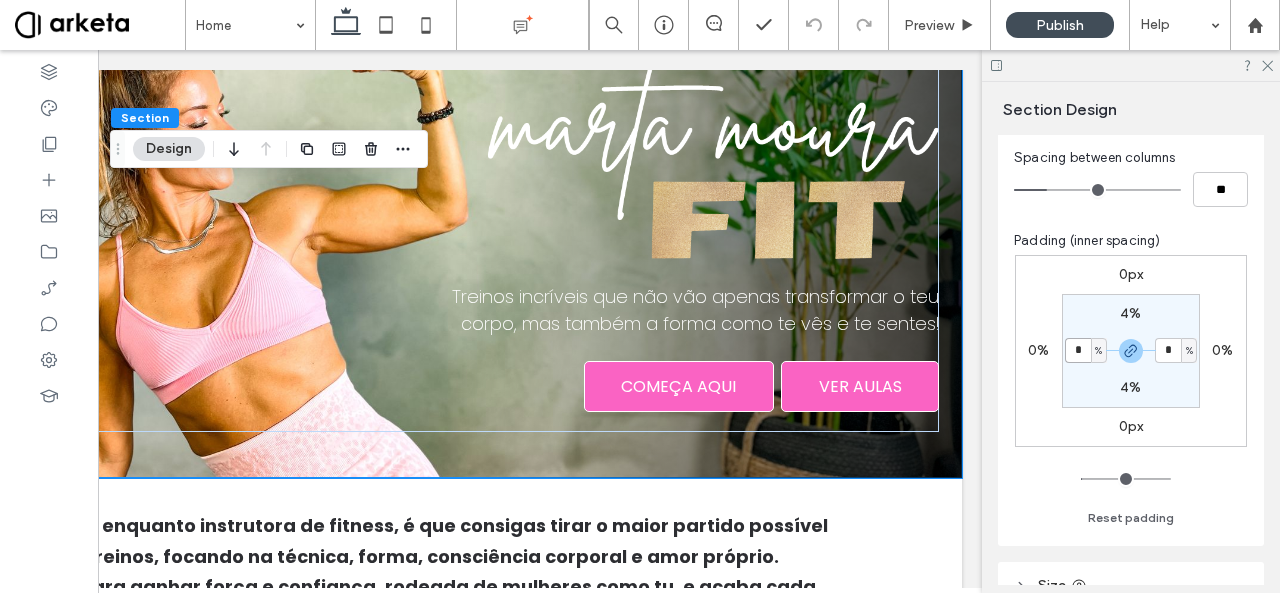click on "*" at bounding box center (1078, 350) 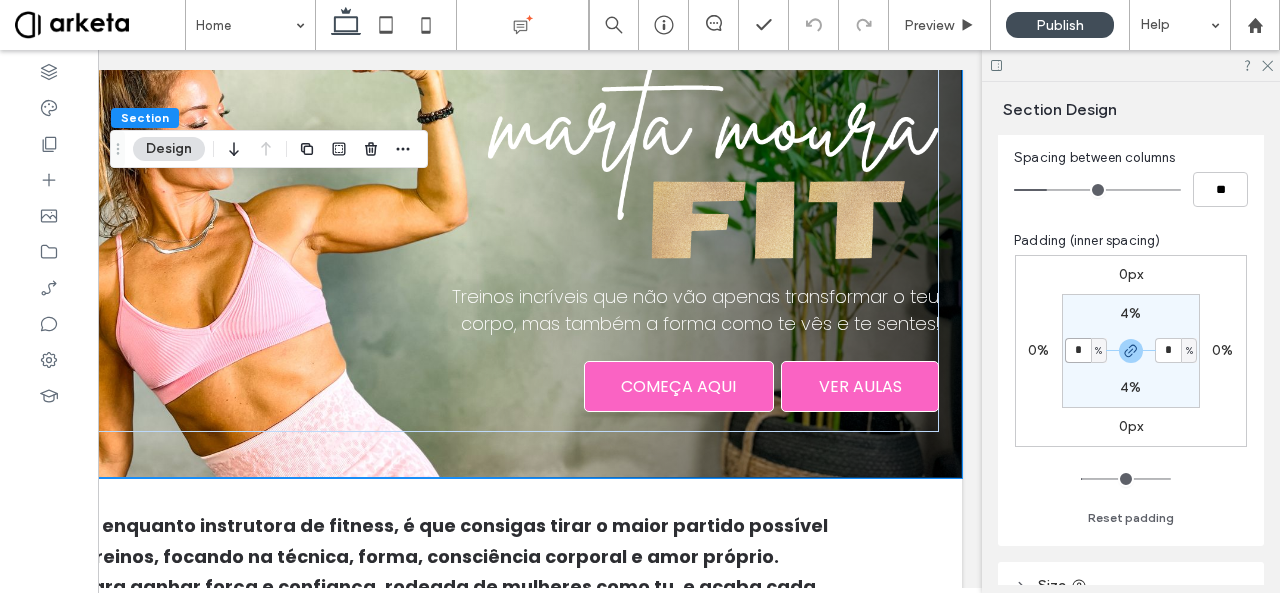 type on "*" 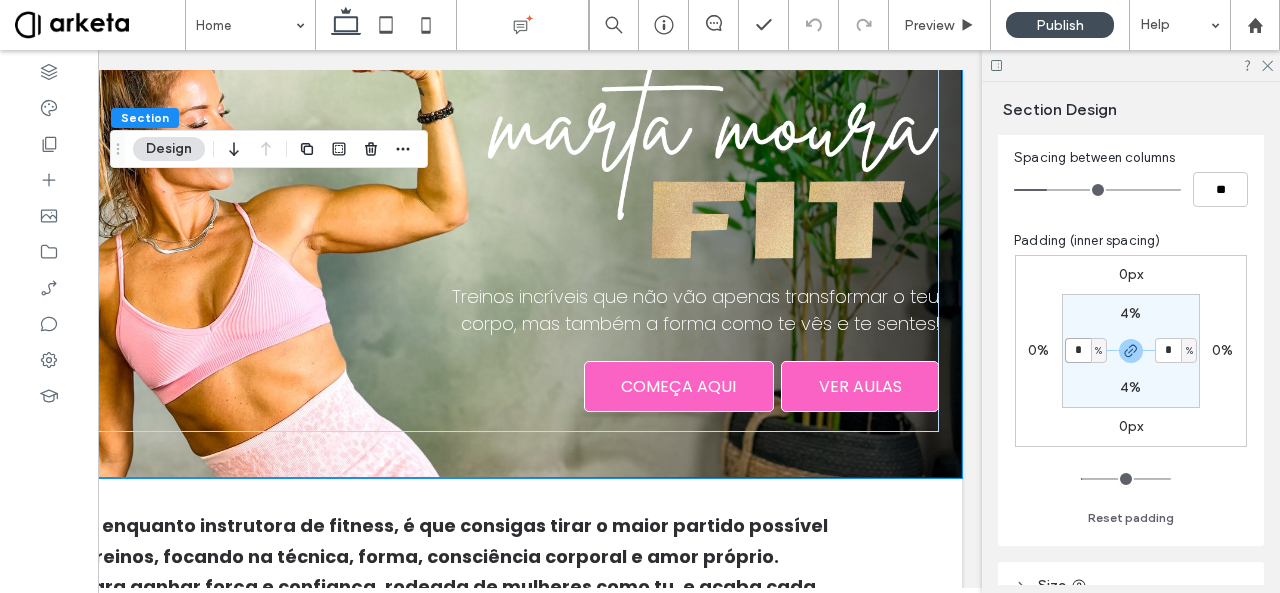 type on "*" 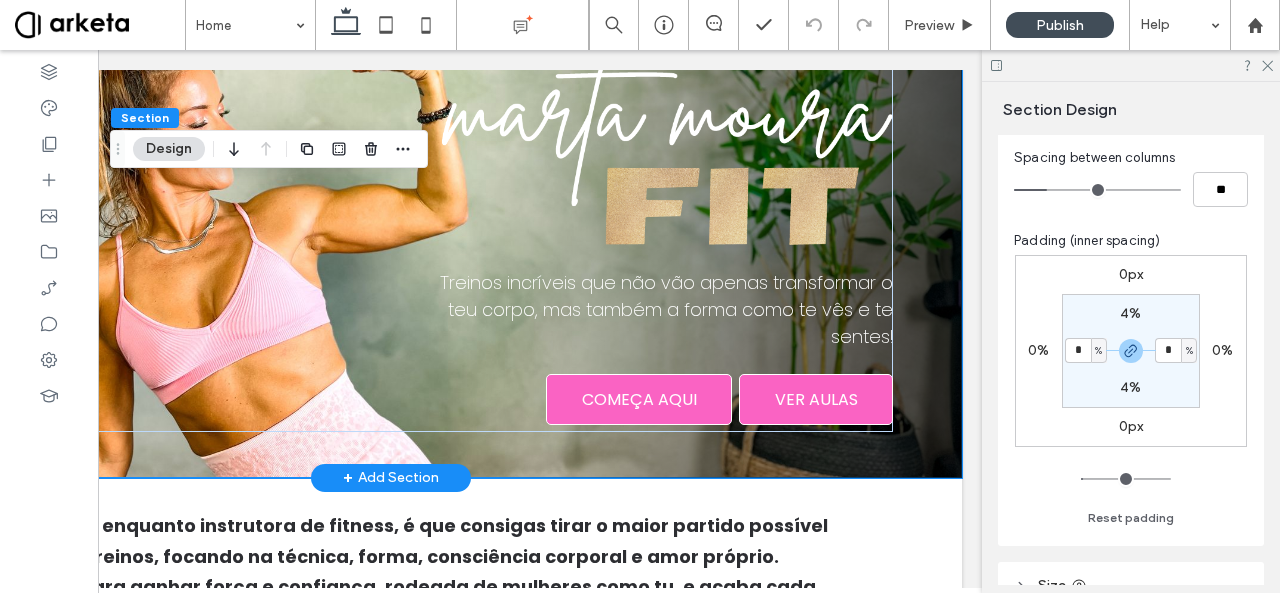 click on "Treinos incríveis que não vão apenas transformar o teu corpo, mas também a forma como te vês e te sentes!
COMEÇA AQUI
VER AULAS" at bounding box center [391, 236] 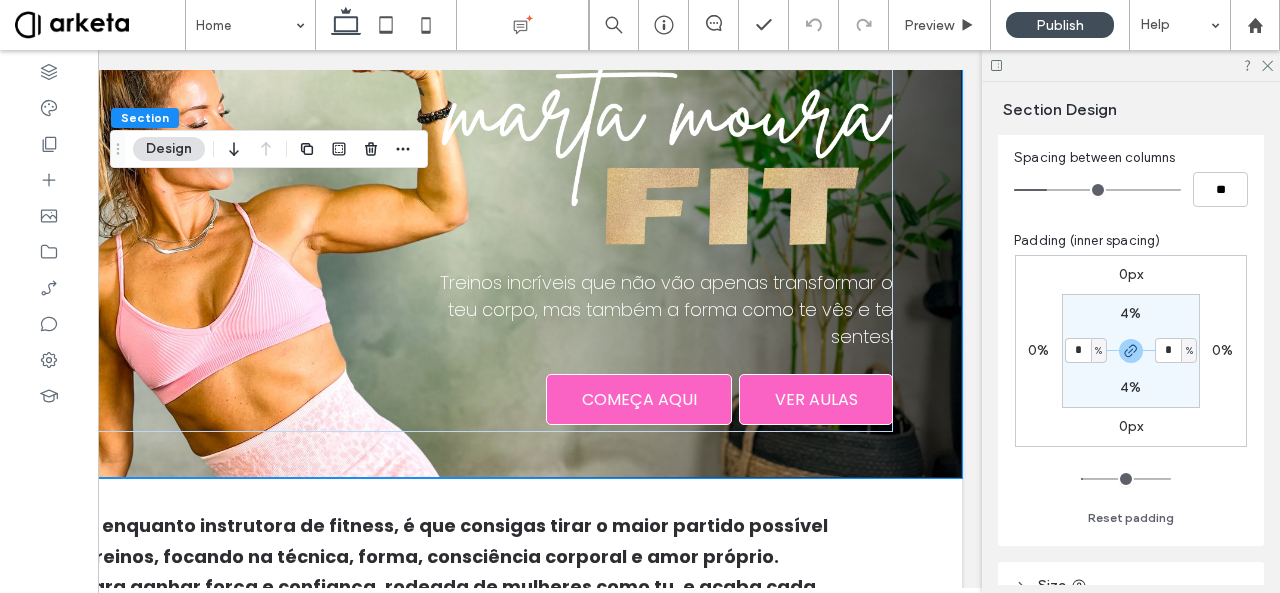 scroll, scrollTop: 488, scrollLeft: 0, axis: vertical 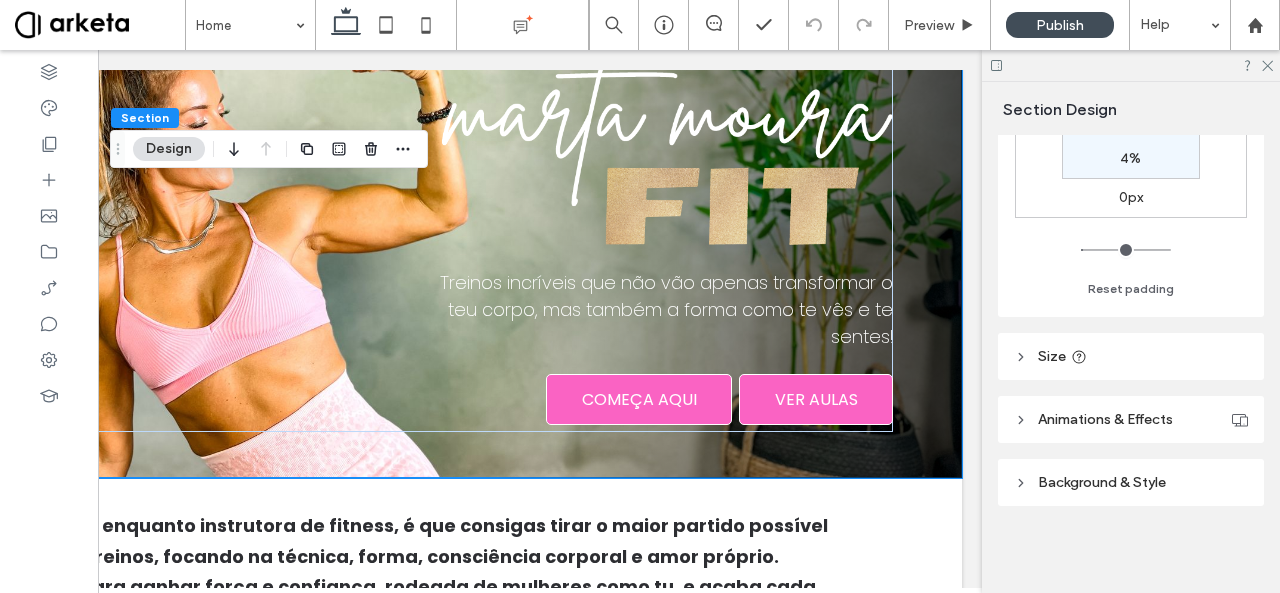 click on "Background & Style" at bounding box center [1102, 482] 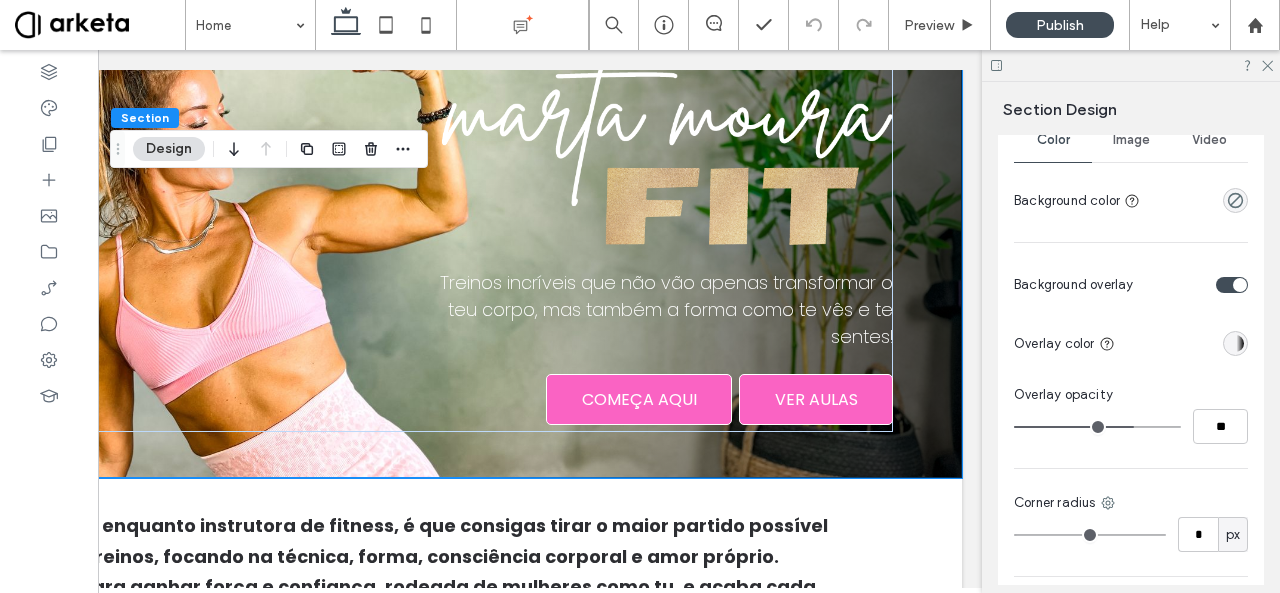 scroll, scrollTop: 884, scrollLeft: 0, axis: vertical 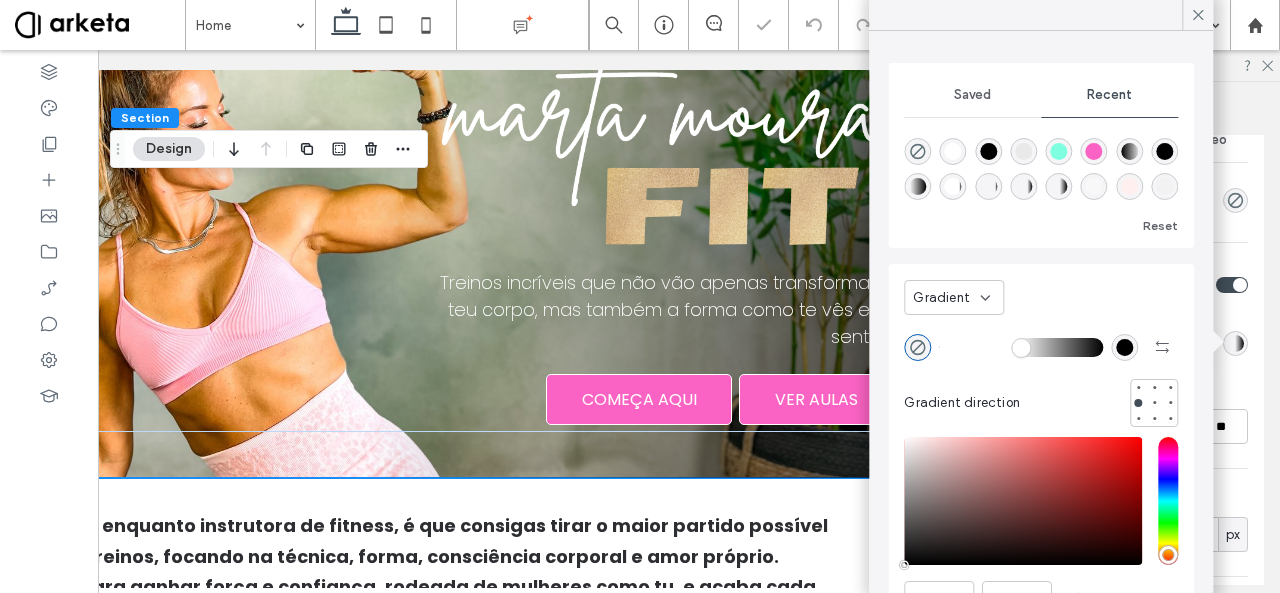 drag, startPoint x: 1021, startPoint y: 350, endPoint x: 1011, endPoint y: 348, distance: 10.198039 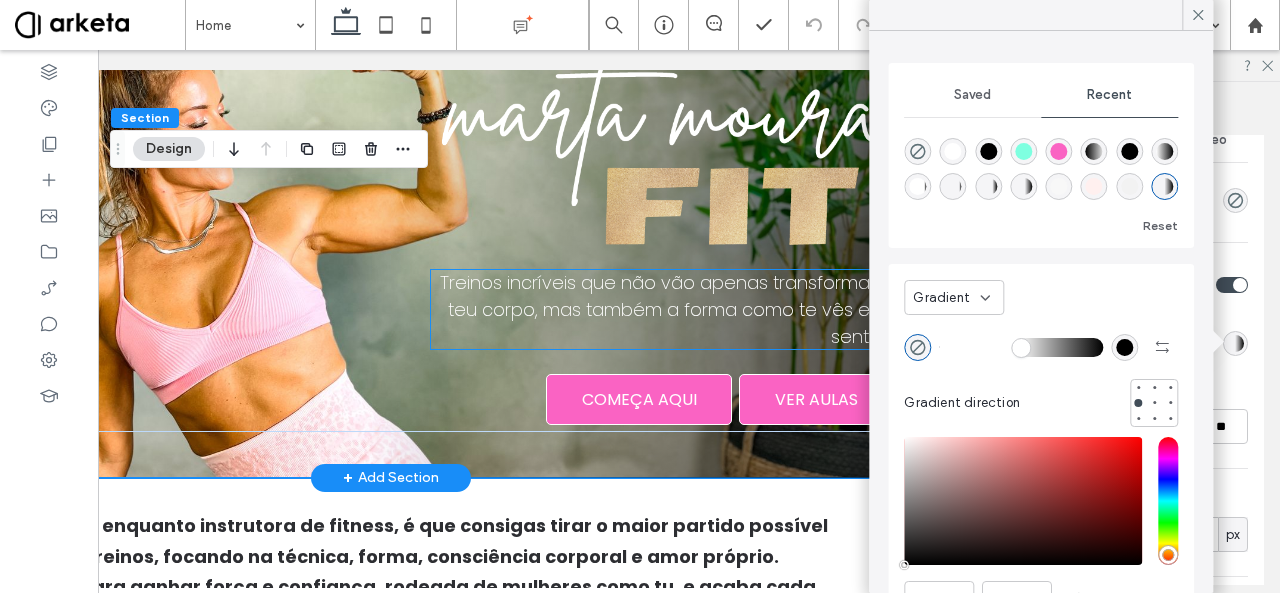 click on "Treinos incríveis que não vão apenas transformar o teu corpo, mas também a forma como te vês e te sentes!" at bounding box center (666, 309) 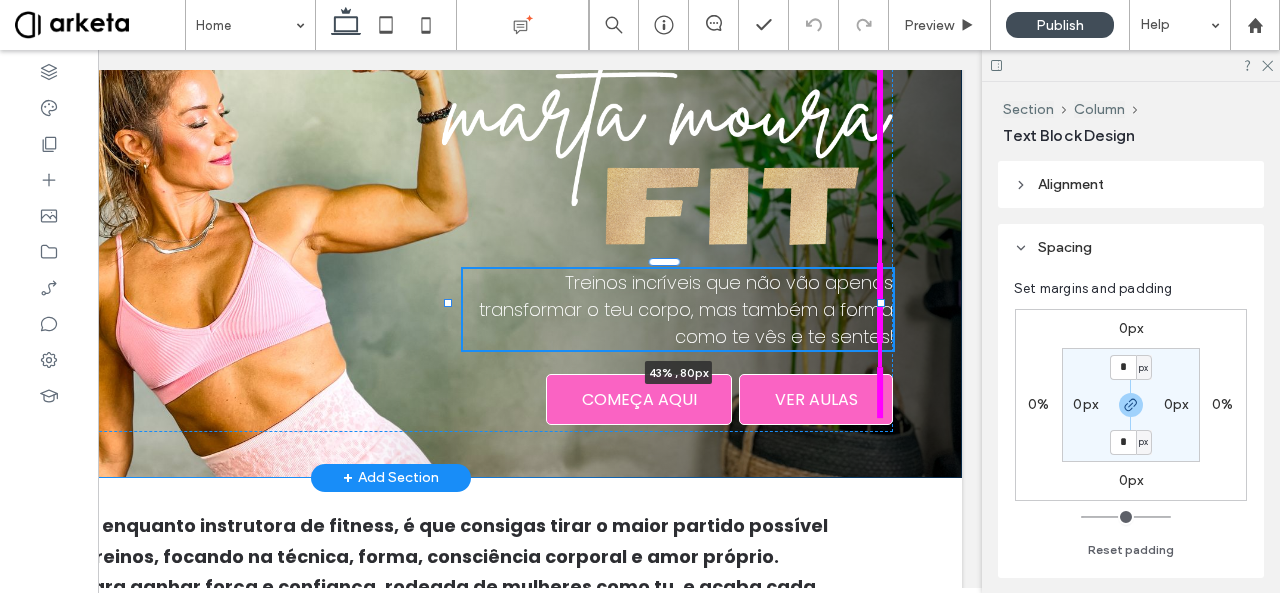 drag, startPoint x: 881, startPoint y: 301, endPoint x: 858, endPoint y: 301, distance: 23 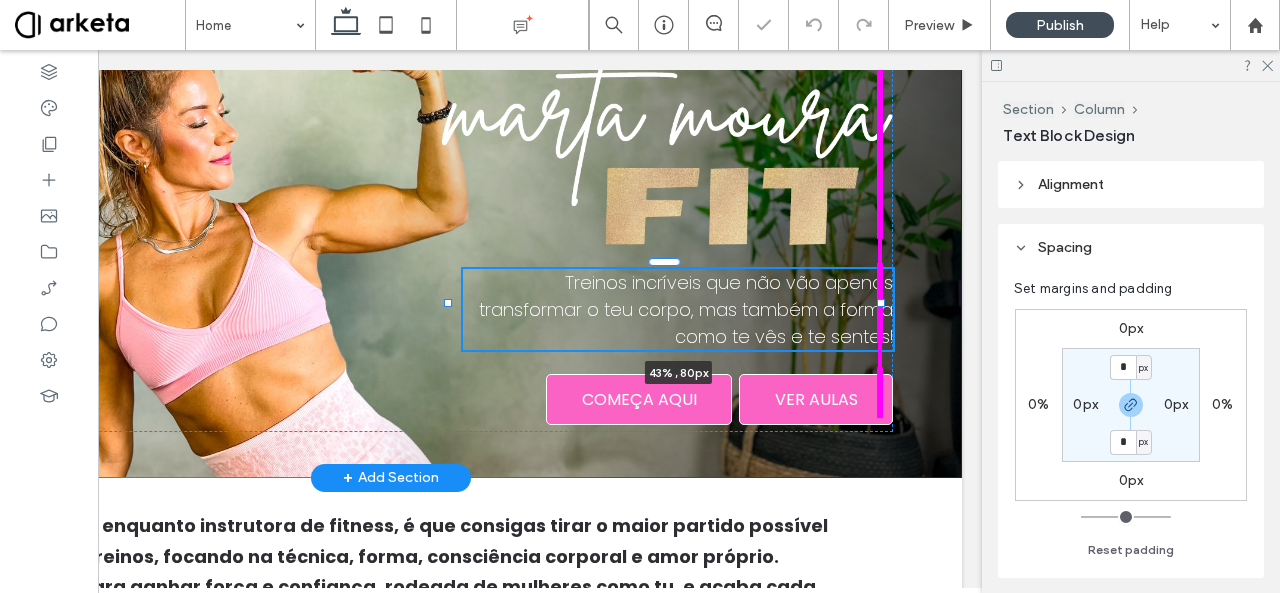 type on "**" 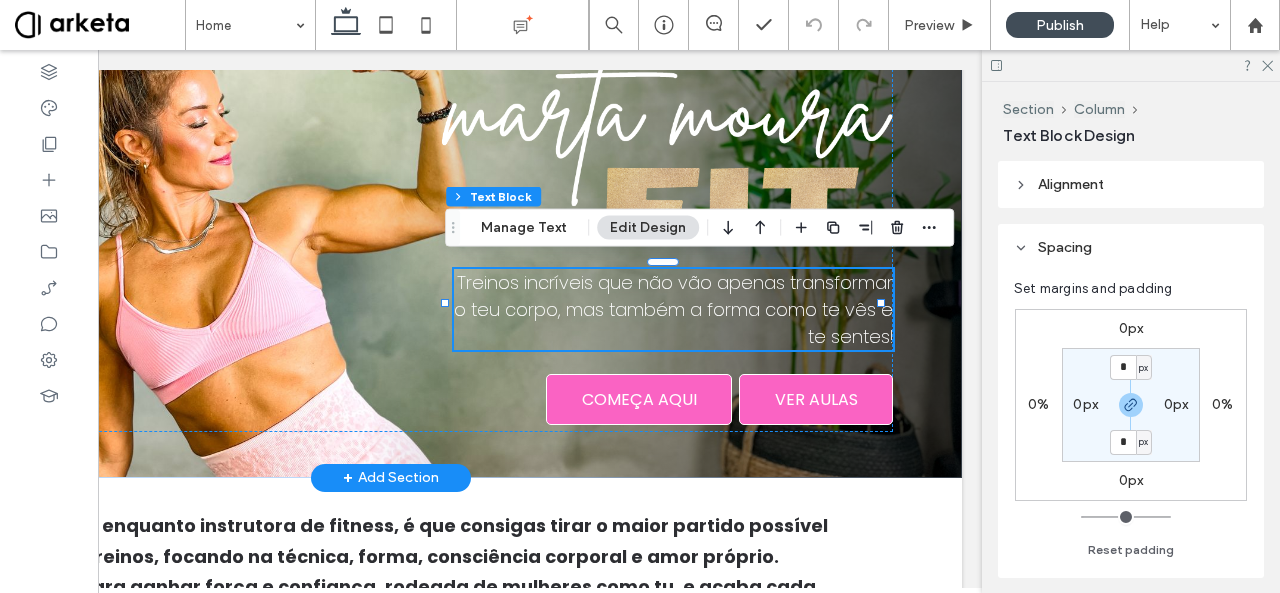 click on "Treinos incríveis que não vão apenas transformar o teu corpo, mas também a forma como te vês e te sentes!" at bounding box center [673, 309] 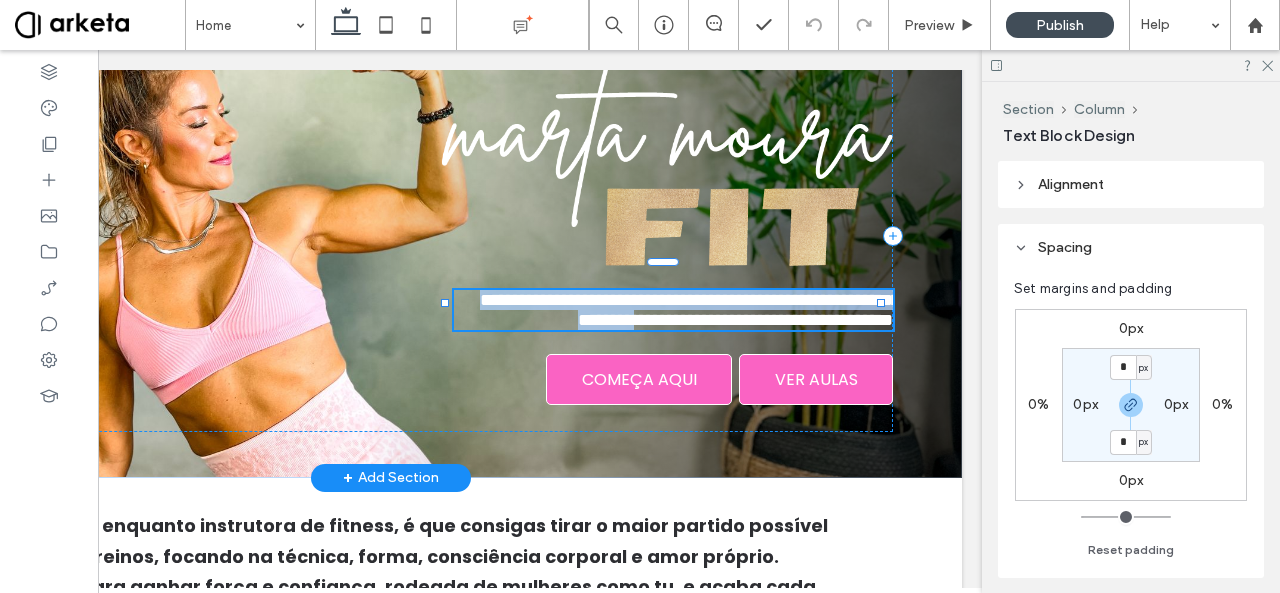 type on "*******" 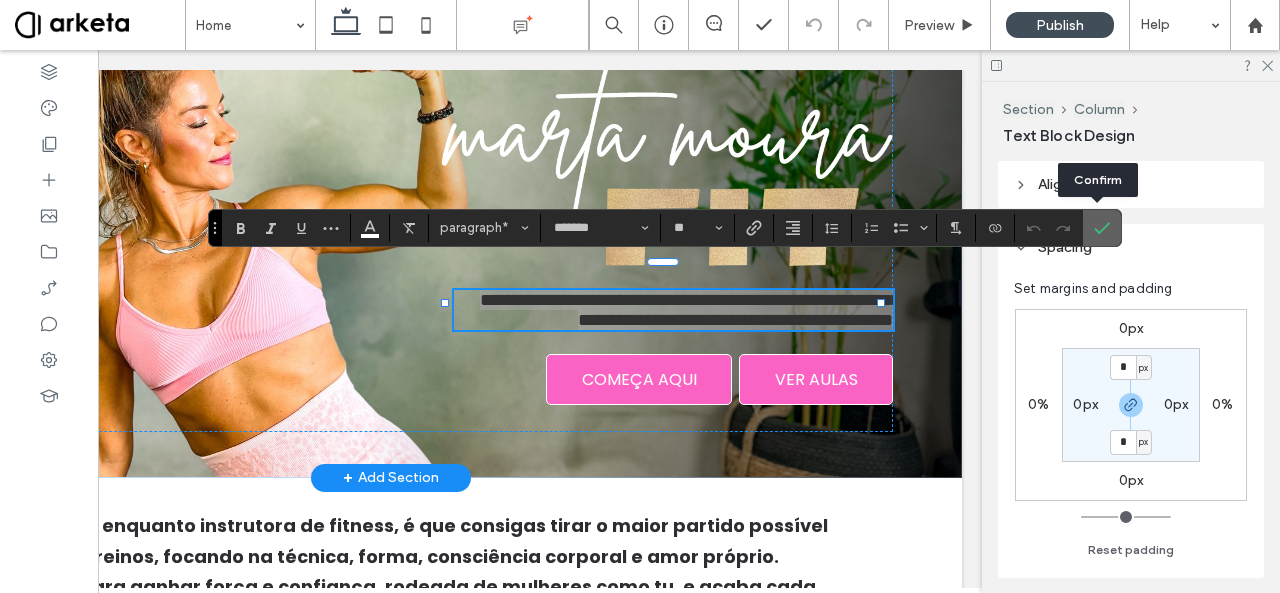click 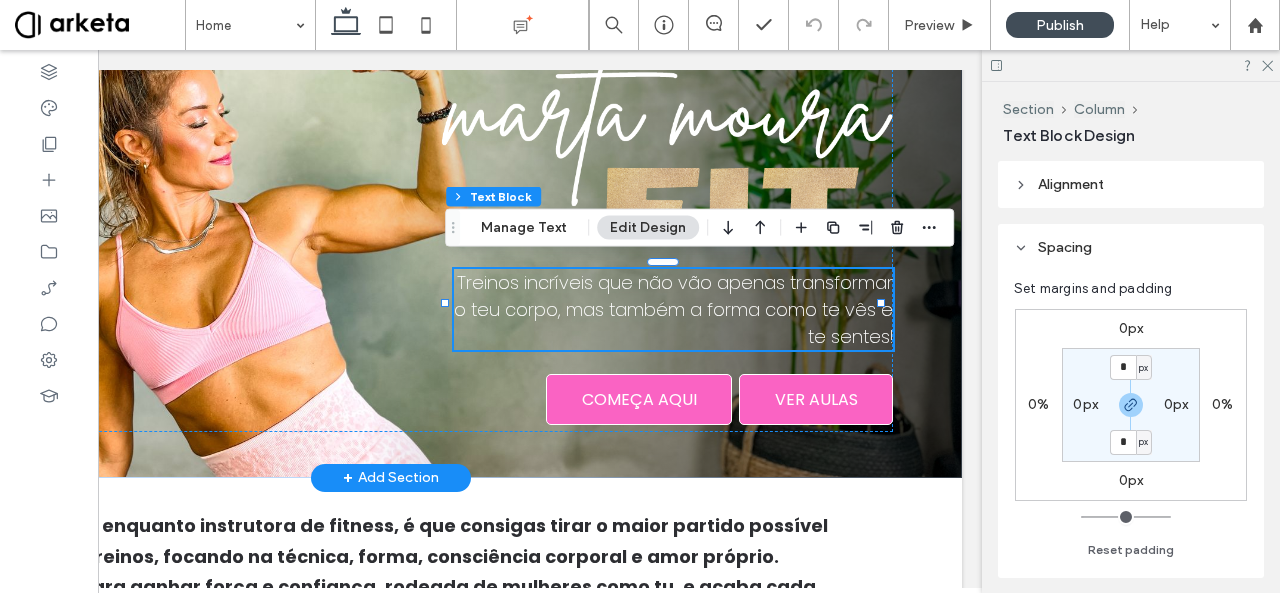 click on "Treinos incríveis que não vão apenas transformar o teu corpo, mas também a forma como te vês e te sentes!" at bounding box center [673, 309] 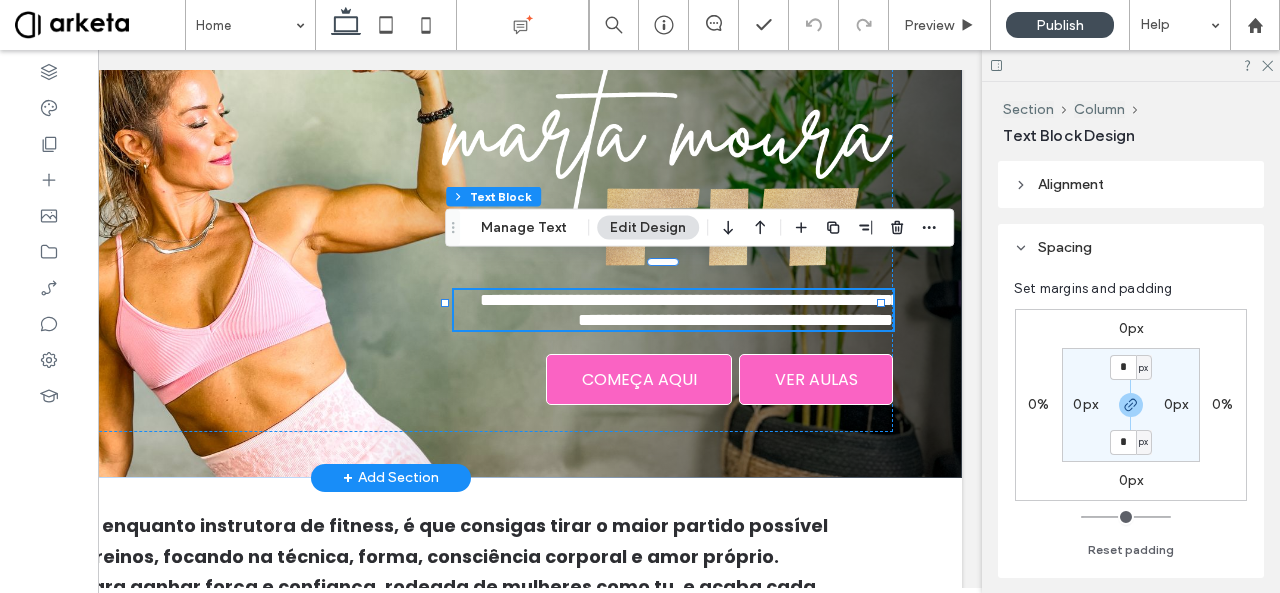 click on "**********" at bounding box center [690, 310] 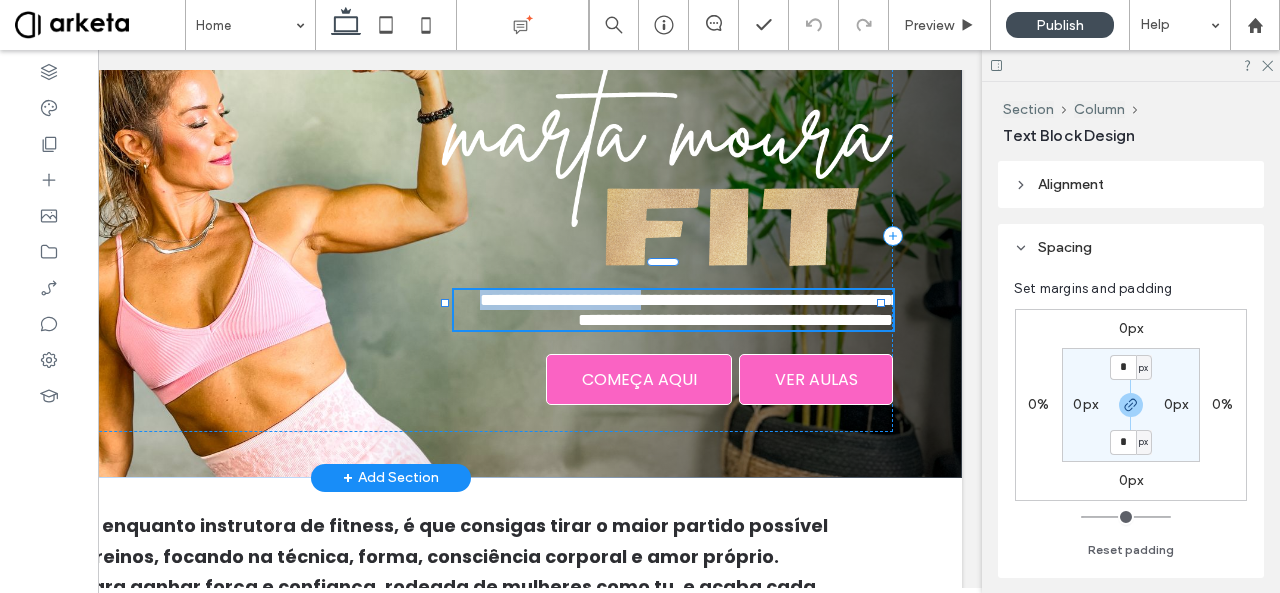 type on "*******" 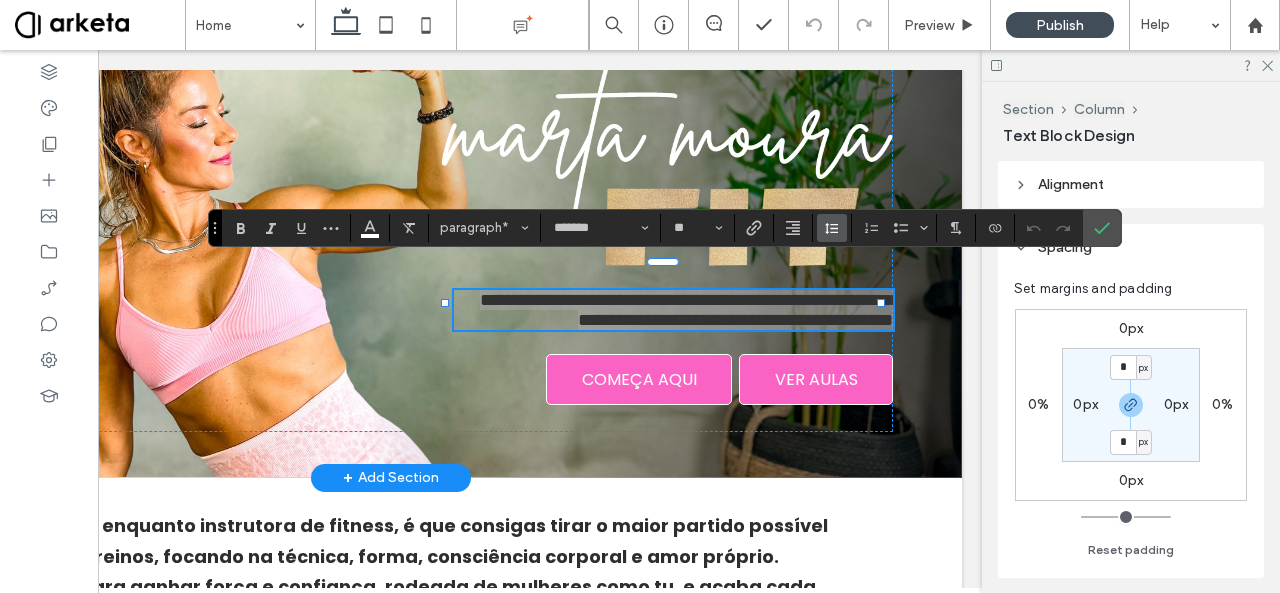 click 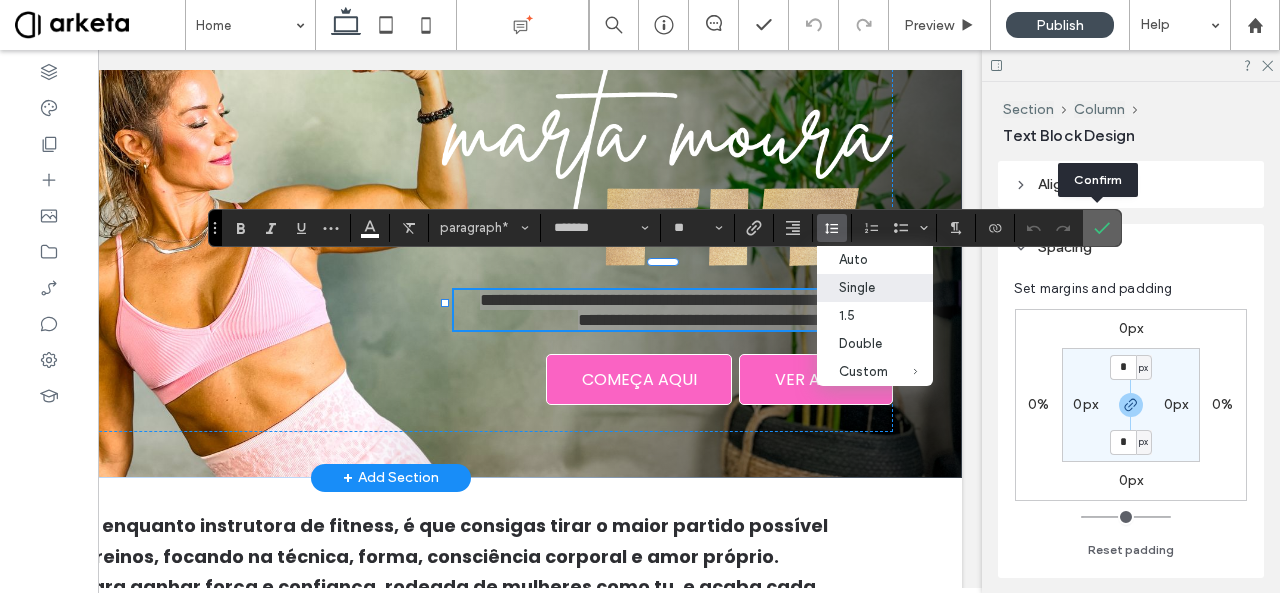 click at bounding box center (1102, 228) 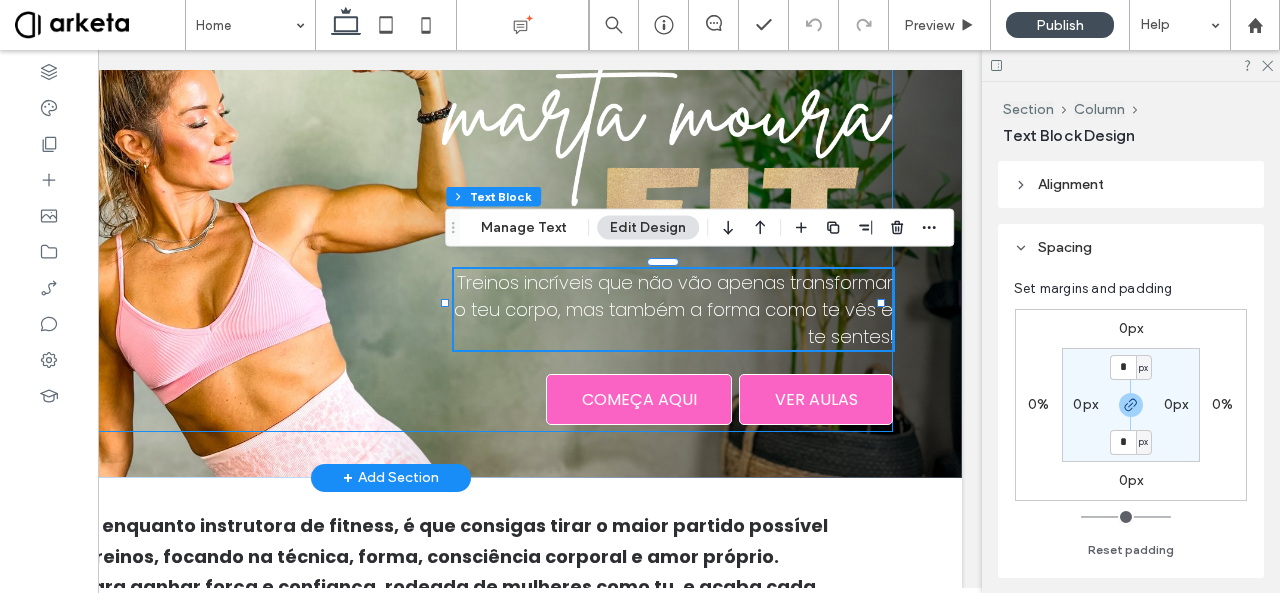 click on "Treinos incríveis que não vão apenas transformar o teu corpo, mas também a forma como te vês e te sentes!
COMEÇA AQUI
VER AULAS" at bounding box center (391, 235) 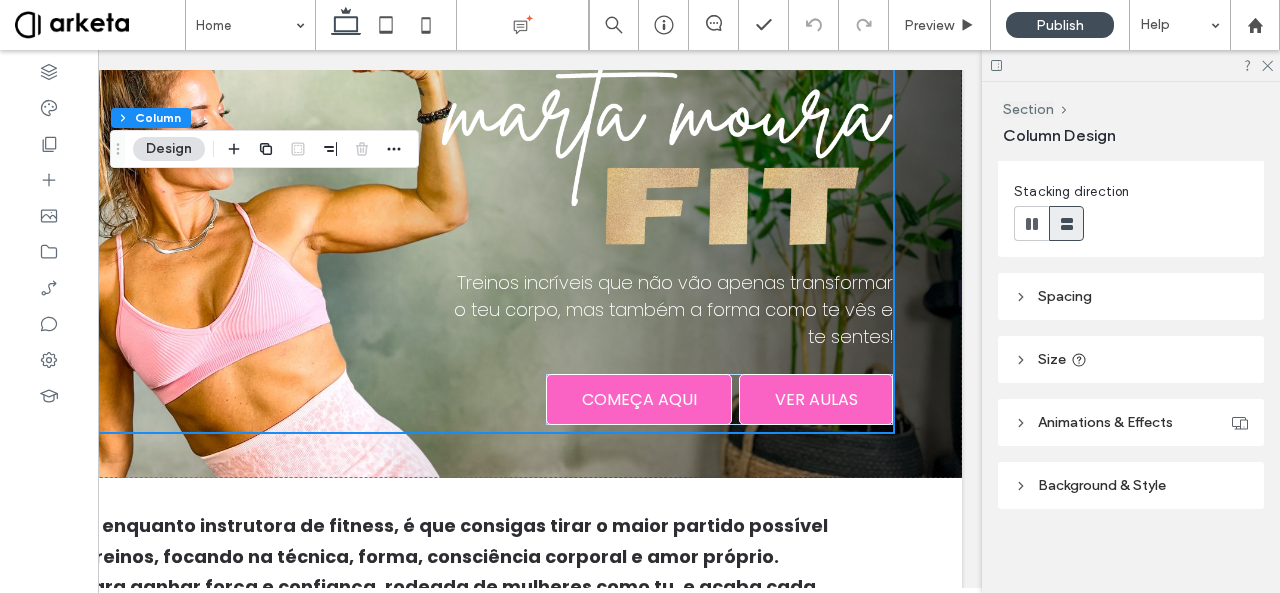 scroll, scrollTop: 222, scrollLeft: 0, axis: vertical 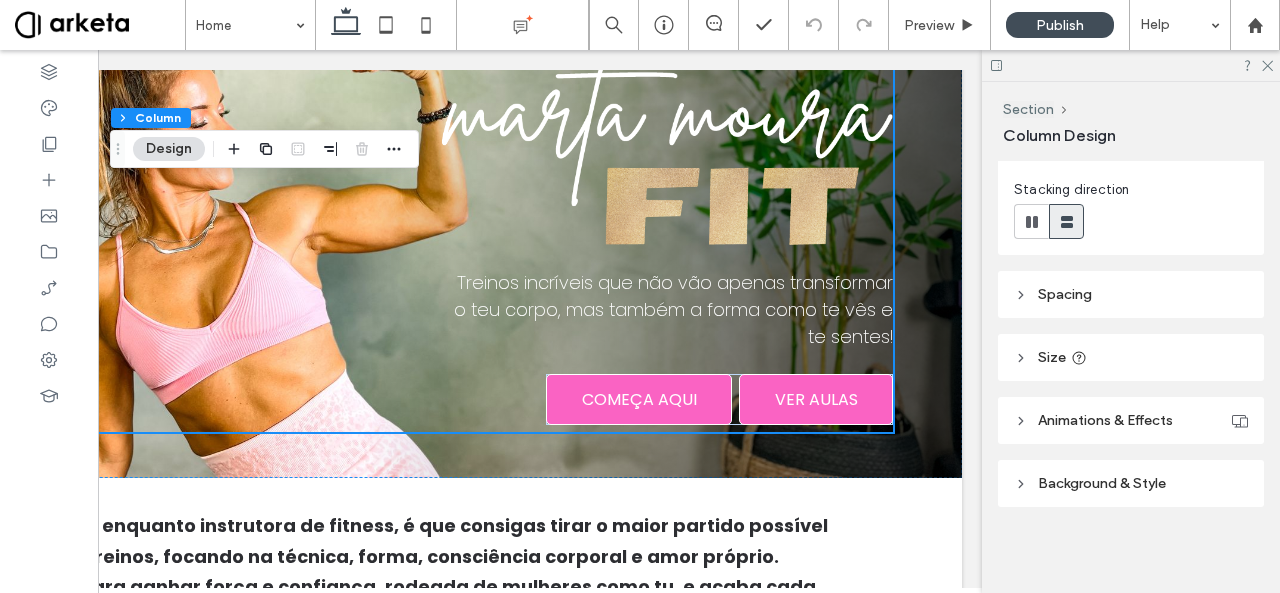 click on "Spacing" at bounding box center [1065, 294] 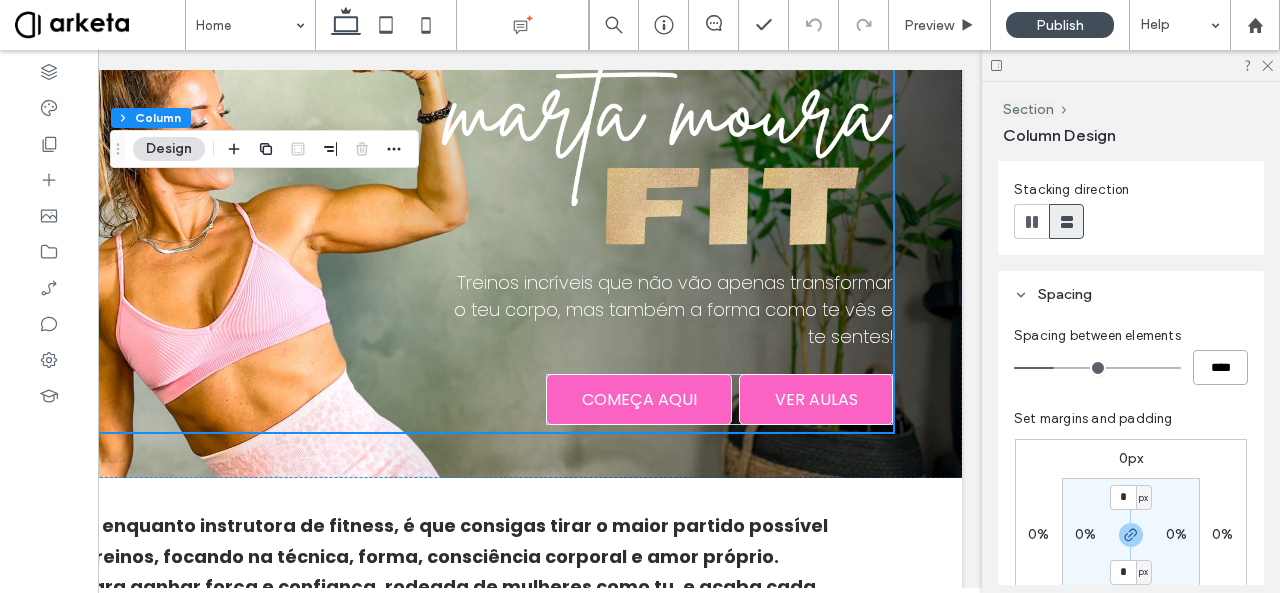 click on "****" at bounding box center (1220, 367) 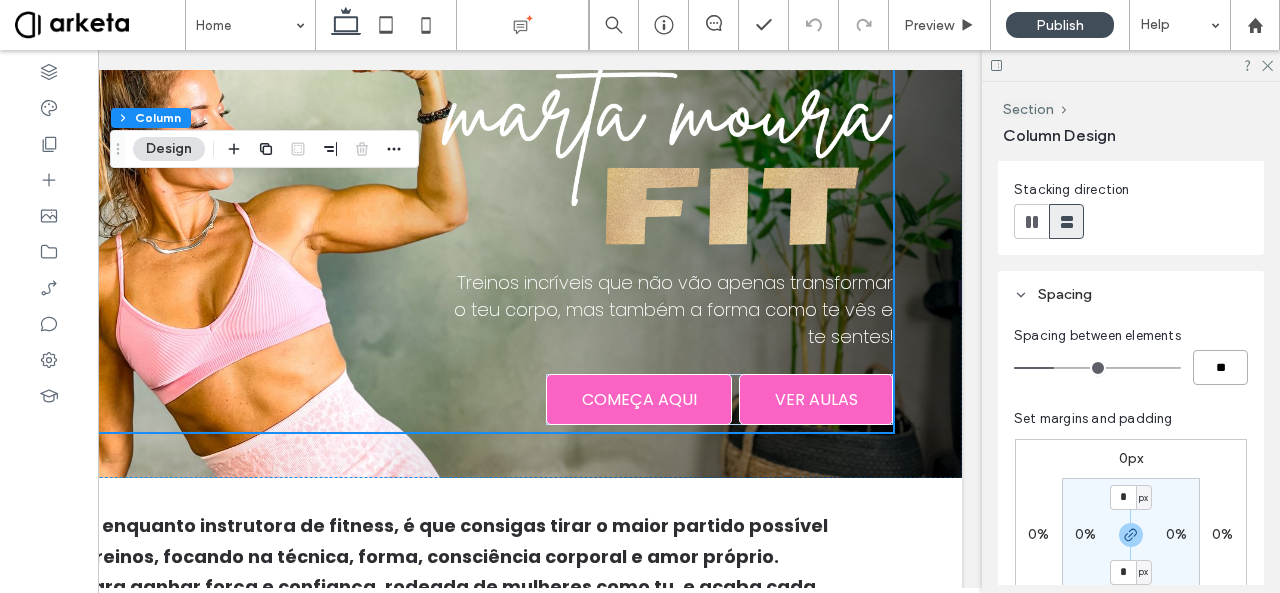 type on "**" 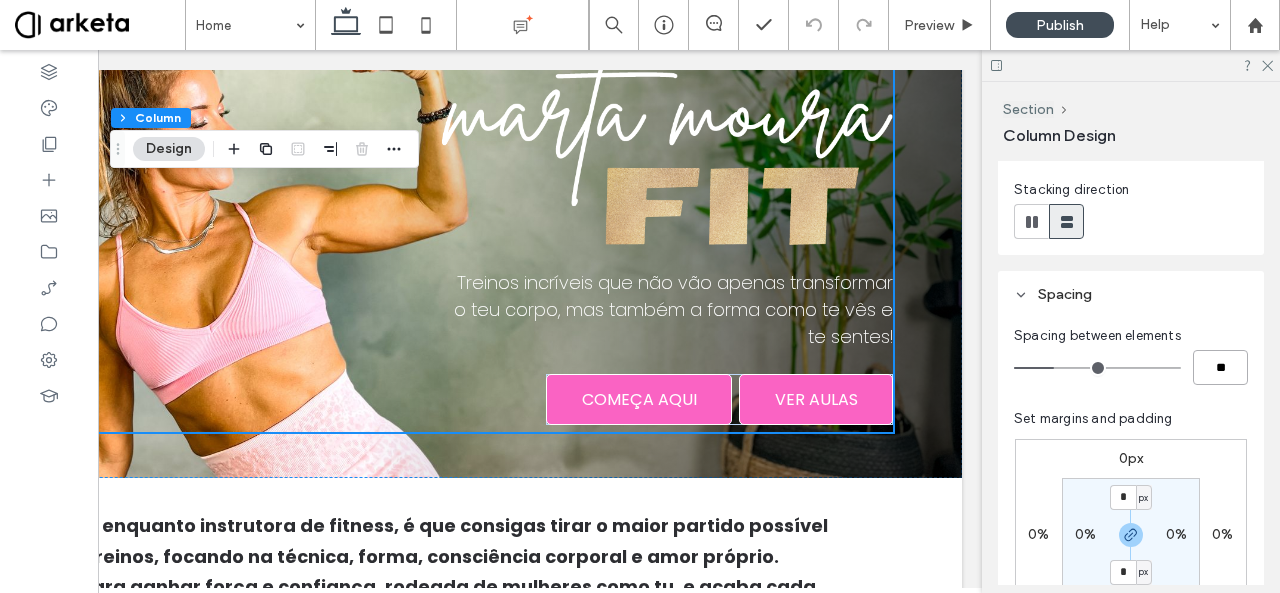 type on "**" 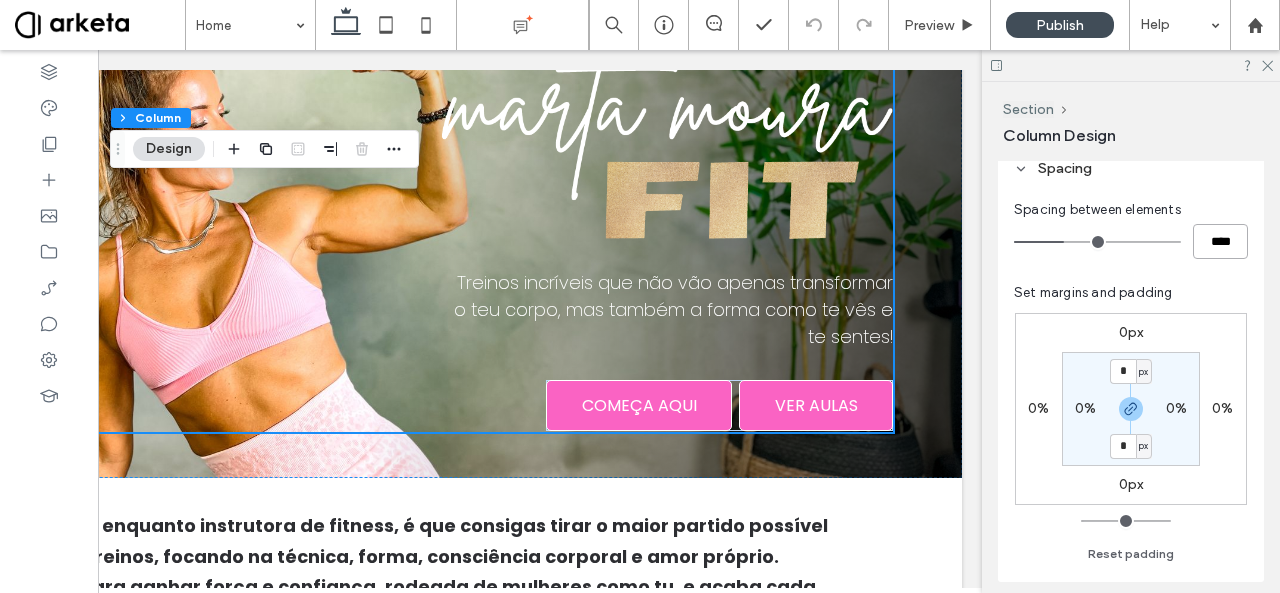 scroll, scrollTop: 308, scrollLeft: 0, axis: vertical 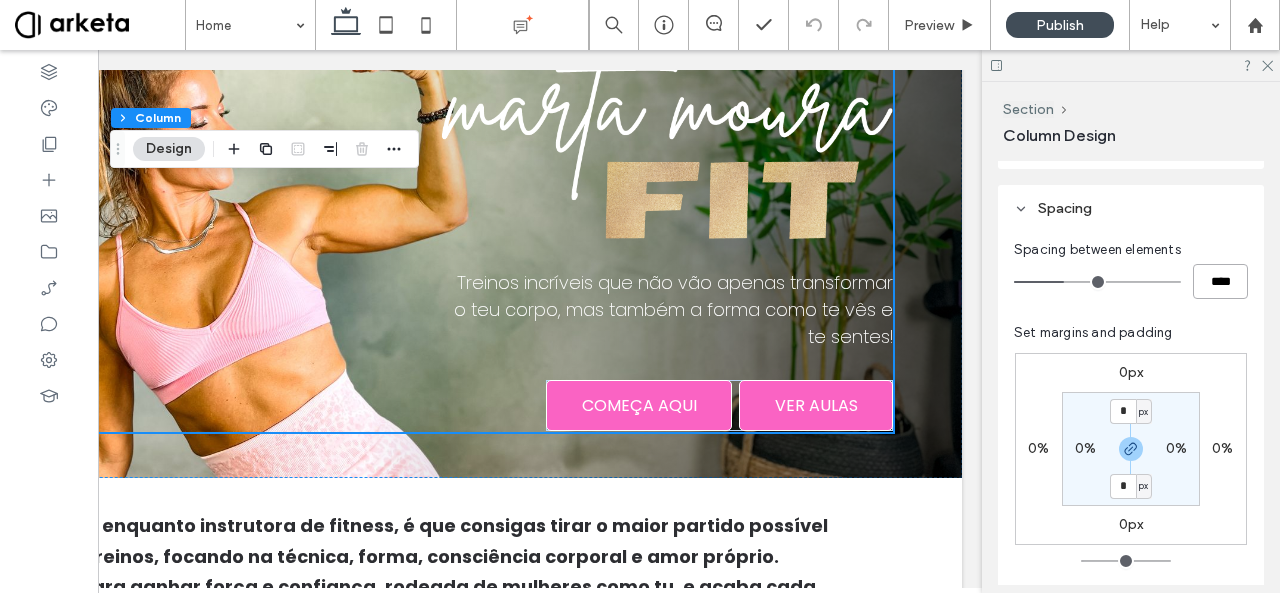 click on "****" at bounding box center (1220, 281) 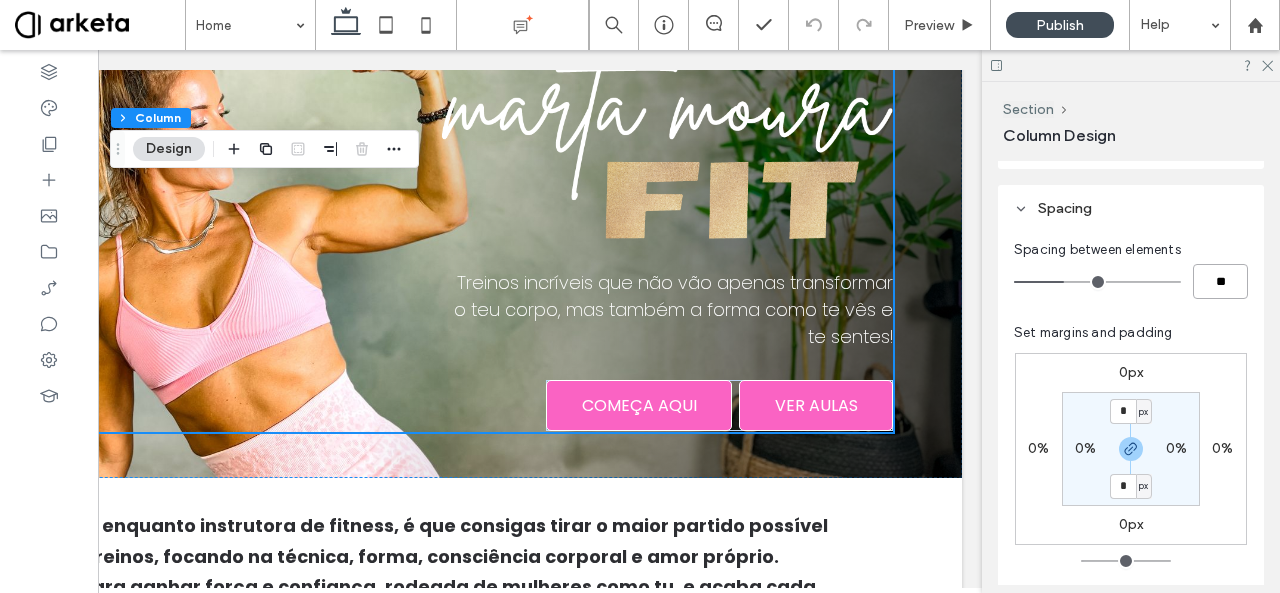type on "**" 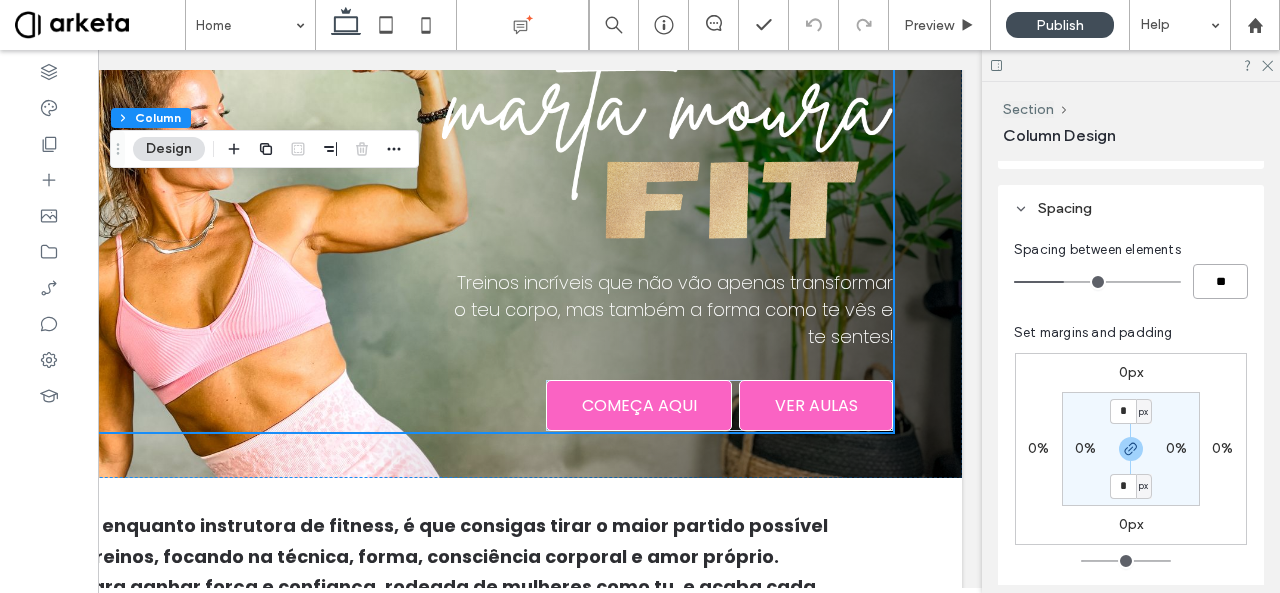 type on "**" 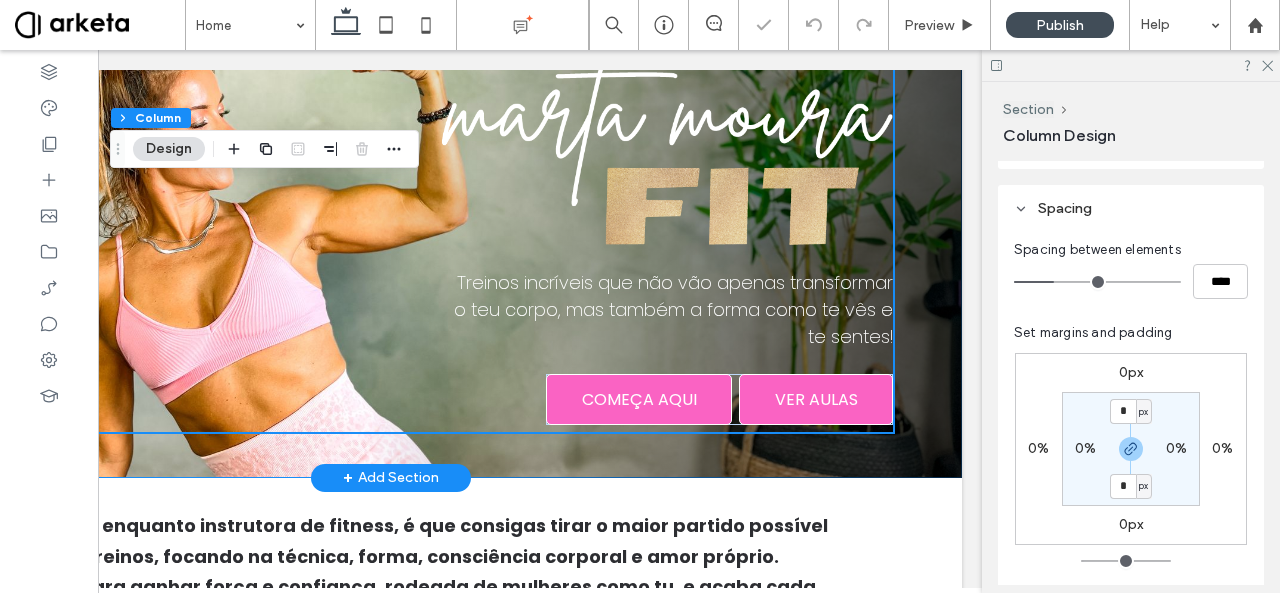 click on "Treinos incríveis que não vão apenas transformar o teu corpo, mas também a forma como te vês e te sentes!
COMEÇA AQUI
VER AULAS" at bounding box center (391, 236) 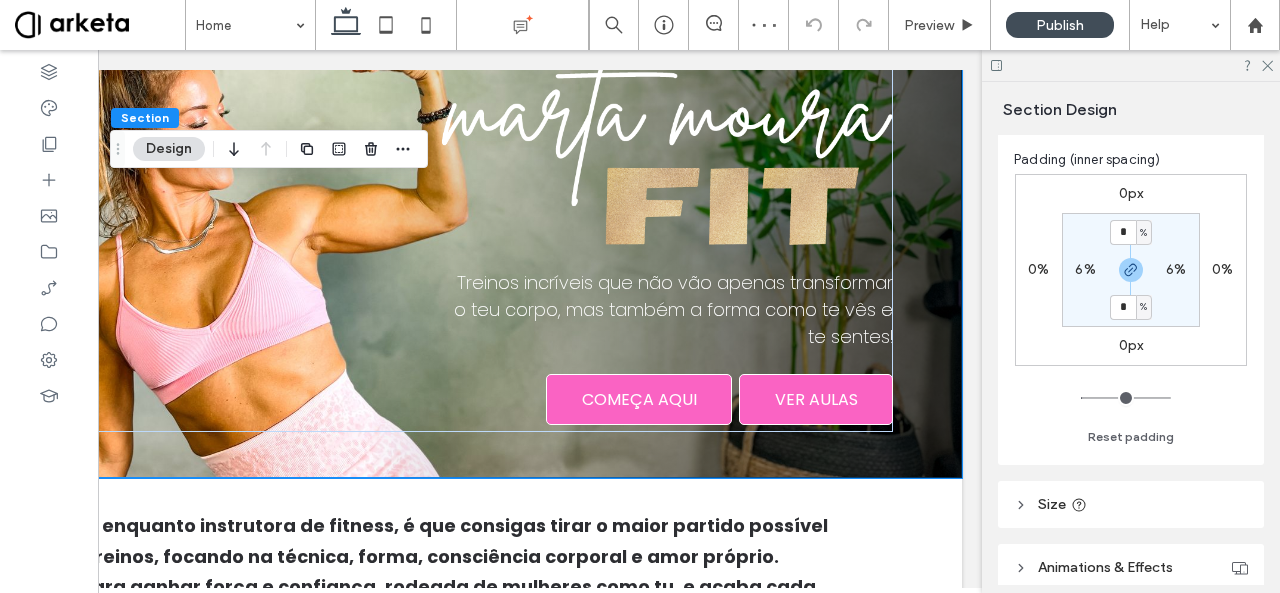 scroll, scrollTop: 343, scrollLeft: 0, axis: vertical 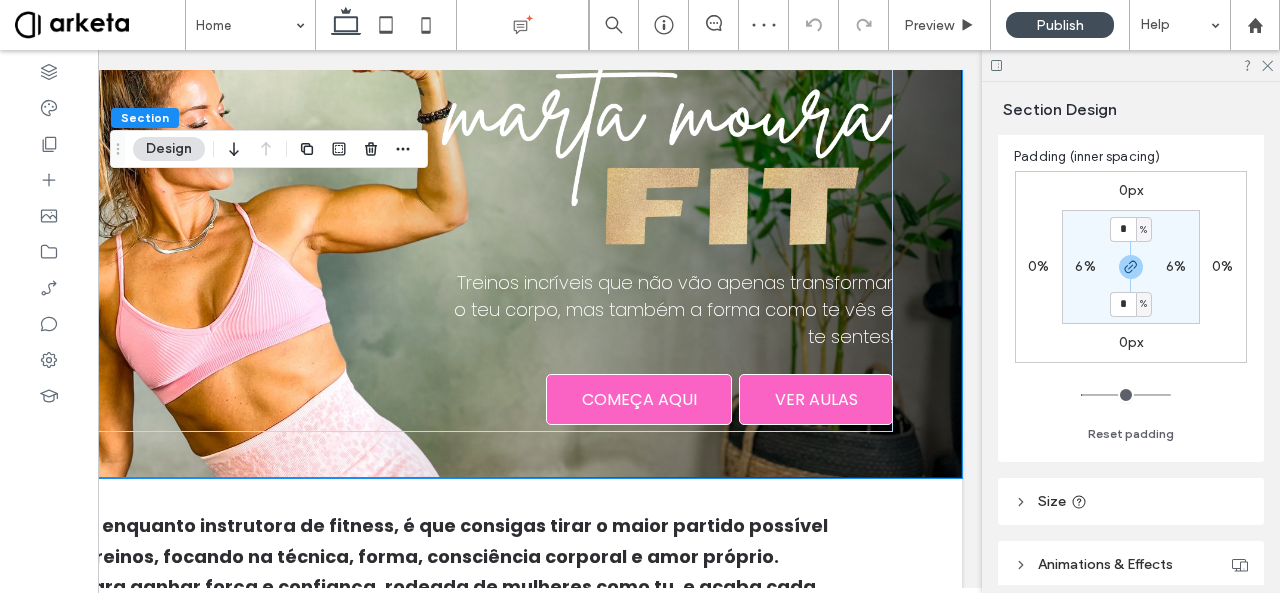 click on "6%" at bounding box center (1176, 266) 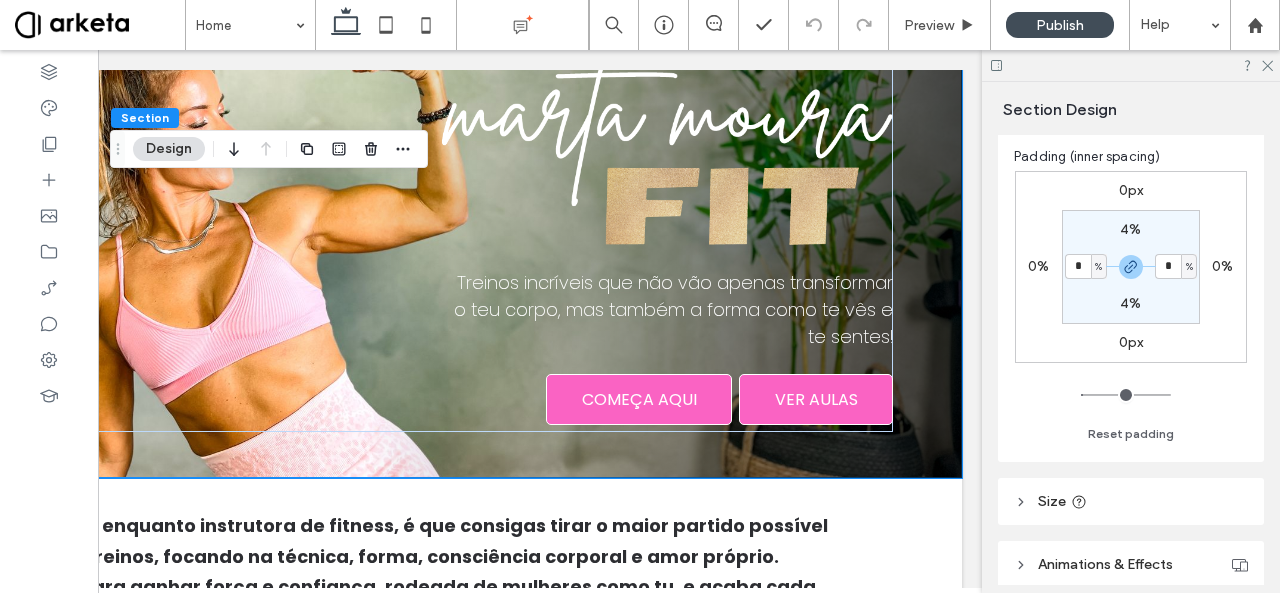type on "*" 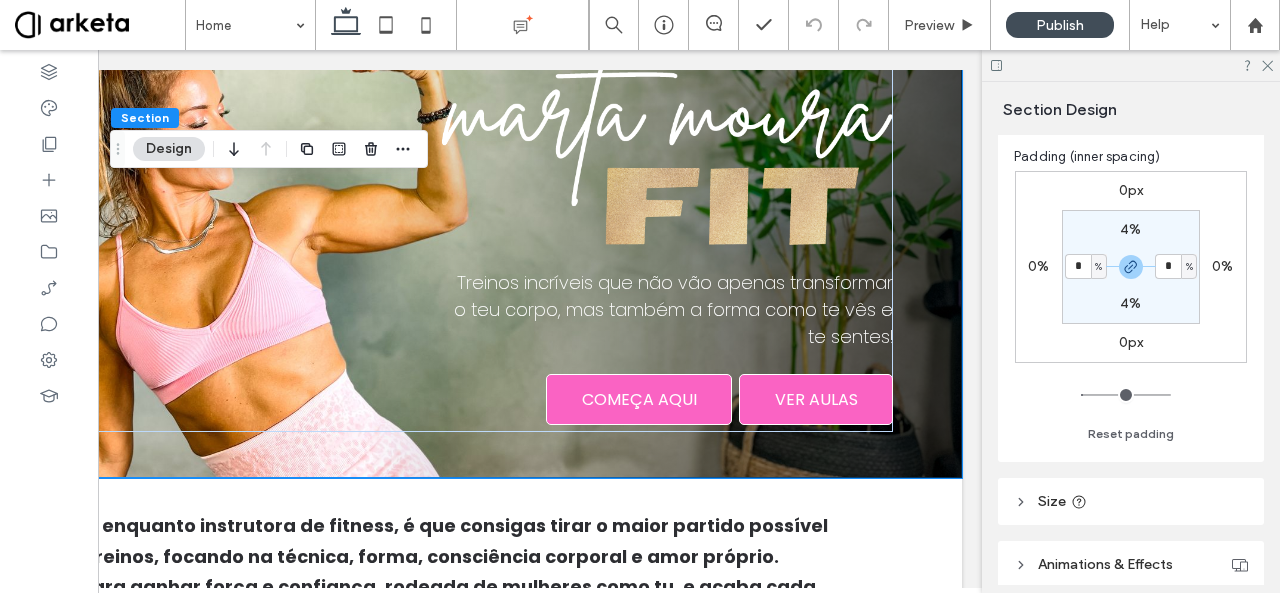 type on "*" 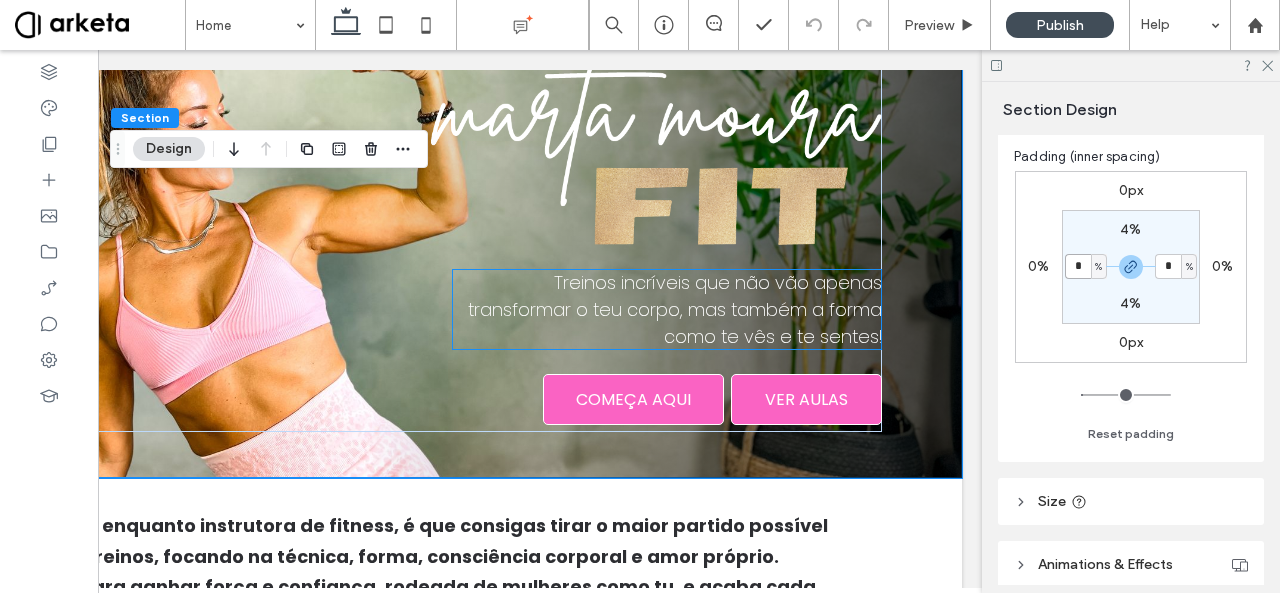 click on "Treinos incríveis que não vão apenas transformar o teu corpo, mas também a forma como te vês e te sentes!" at bounding box center [675, 309] 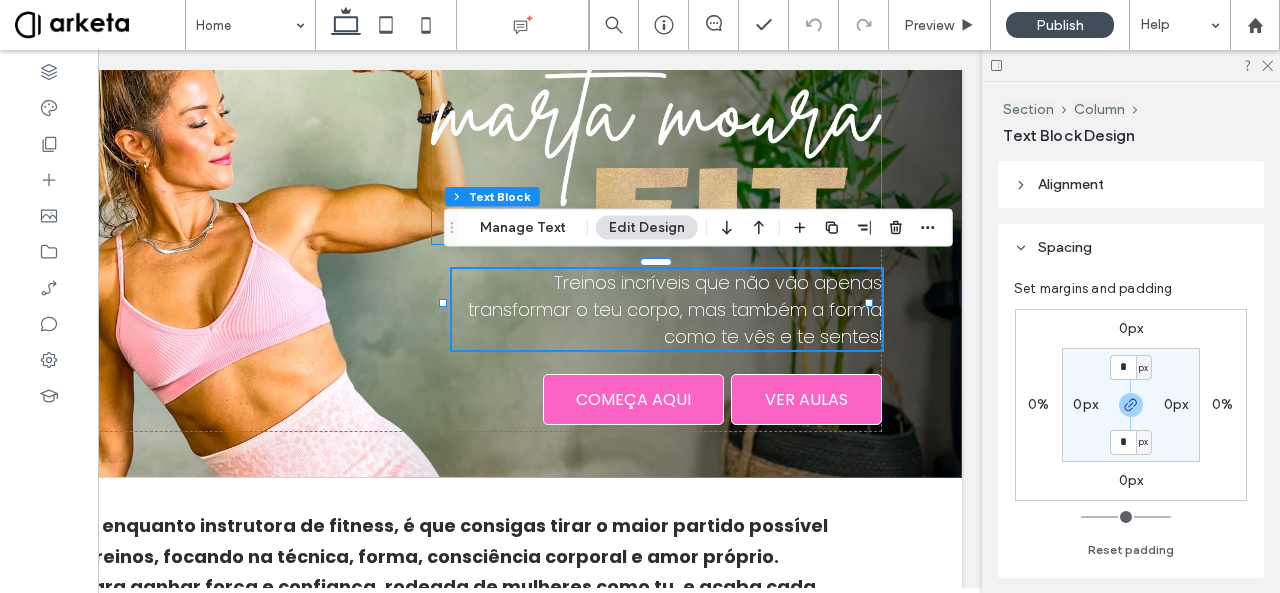 click at bounding box center [656, 146] 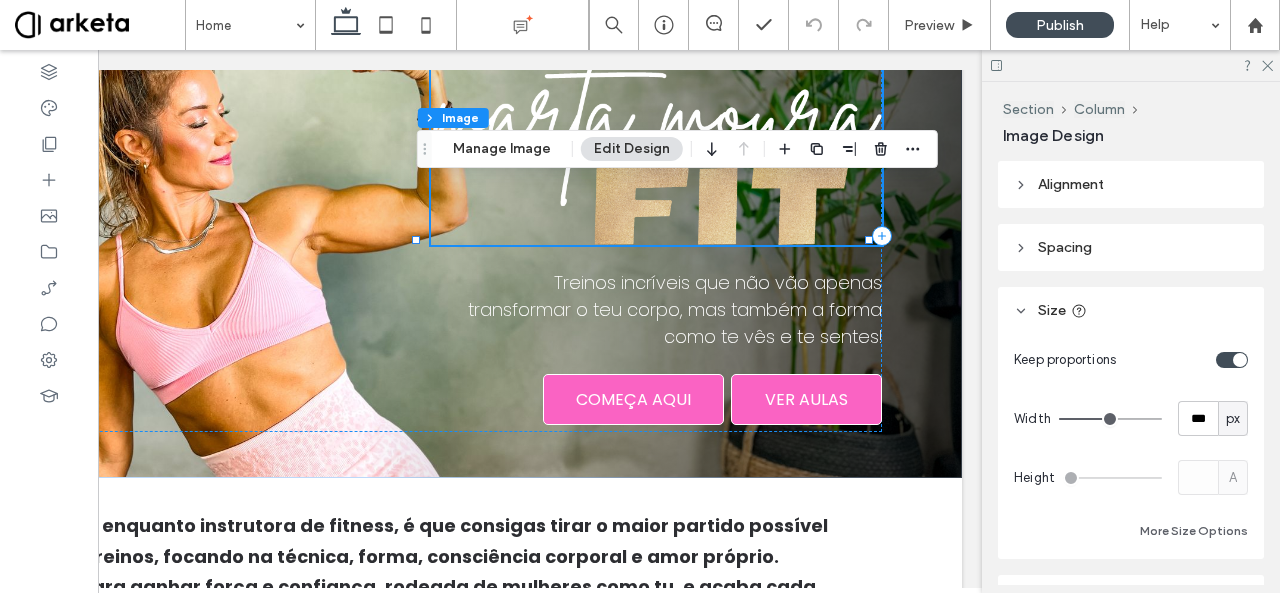 click on "px" at bounding box center [1233, 419] 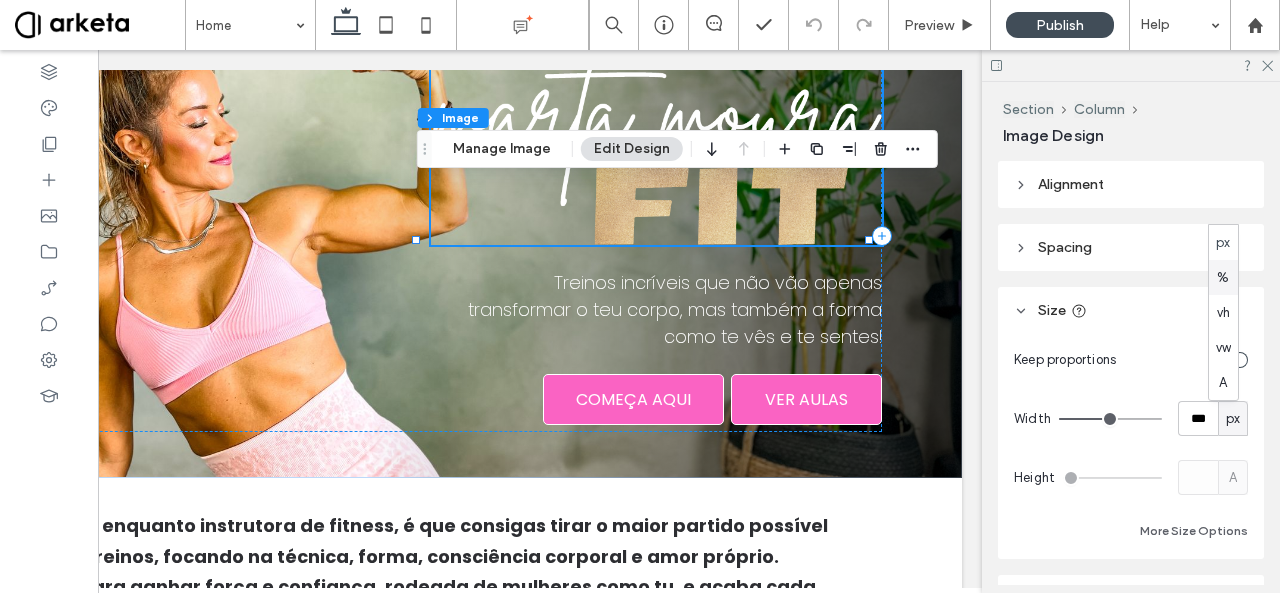 click on "%" at bounding box center [1223, 277] 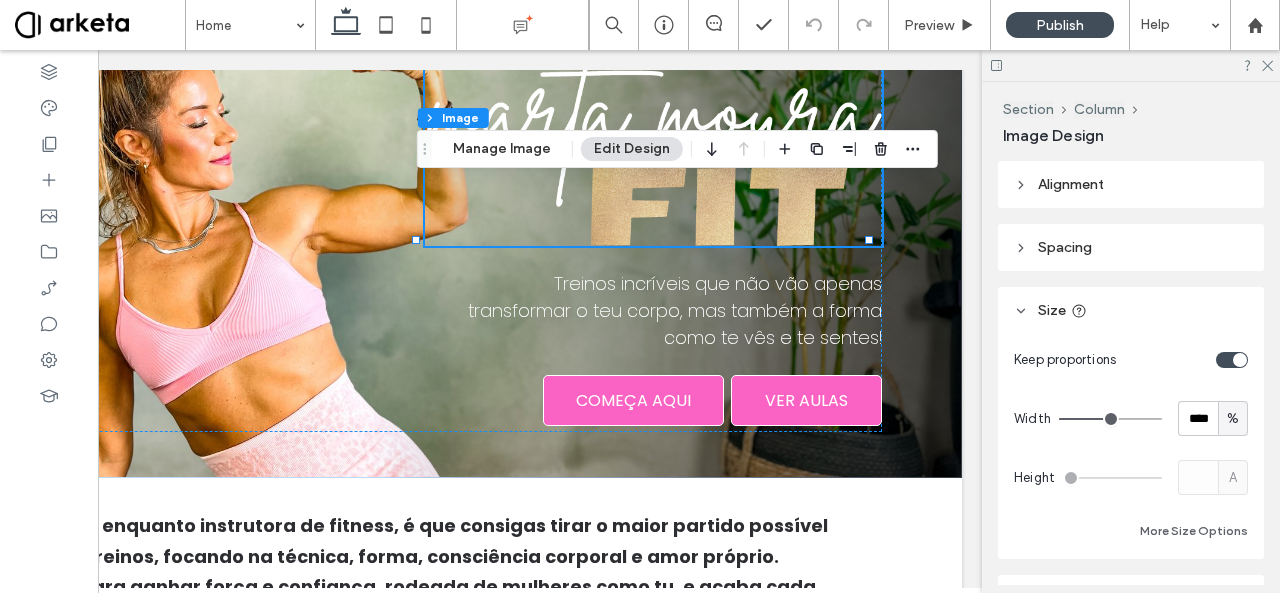 click on "%" at bounding box center (1233, 419) 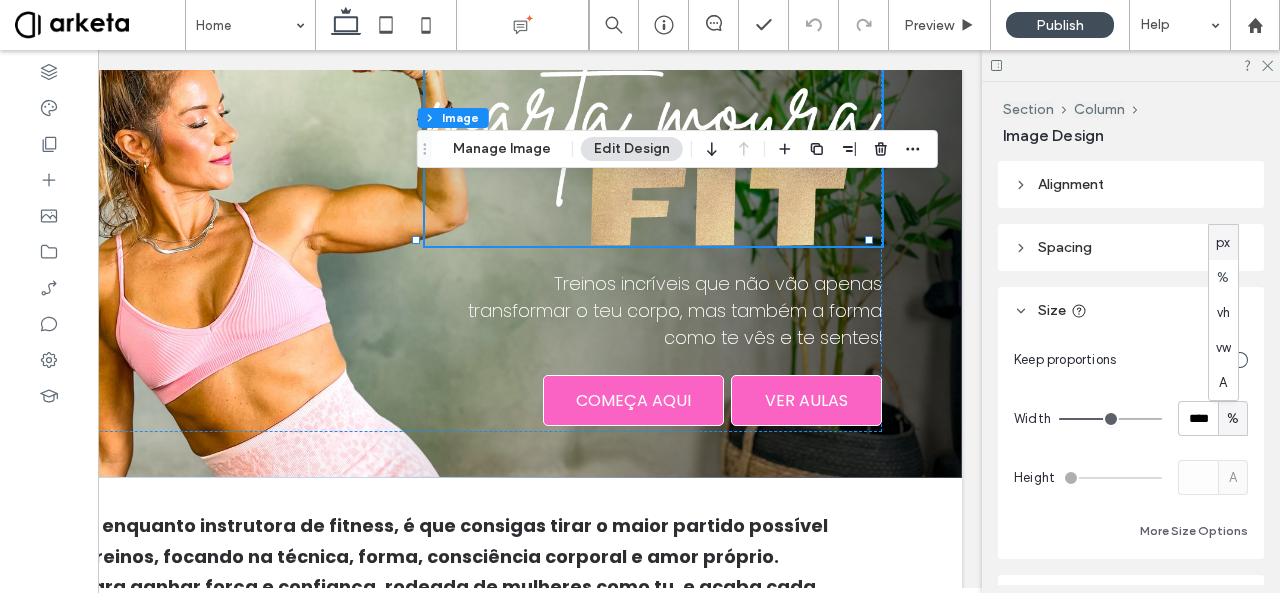 click on "px" at bounding box center (1223, 243) 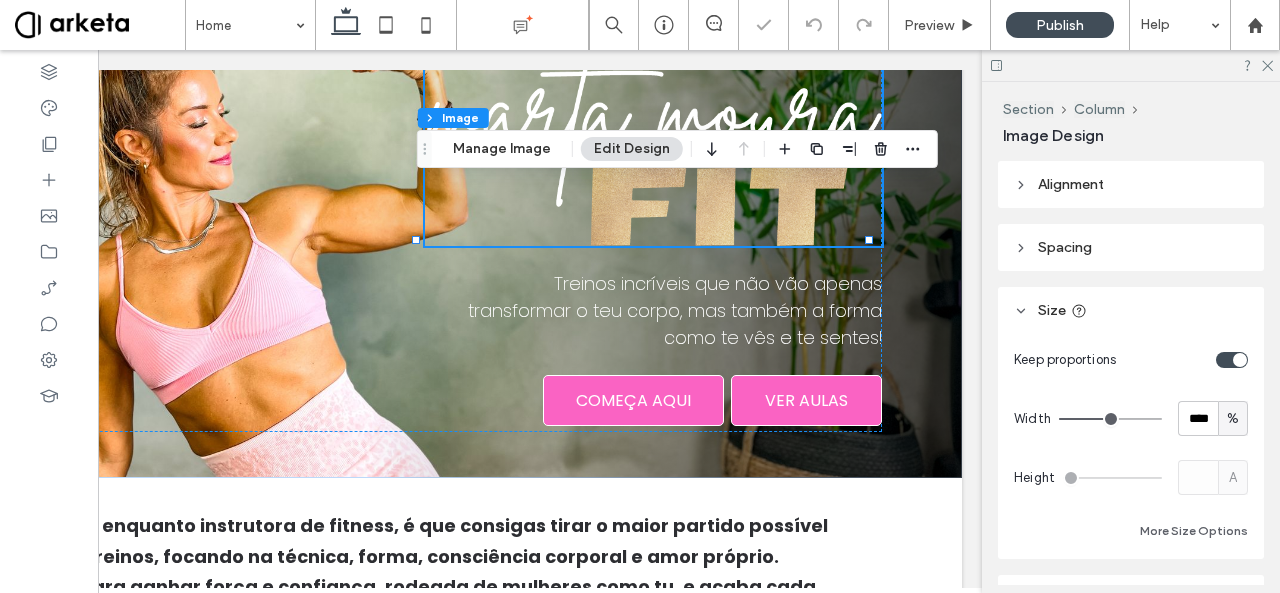 type on "***" 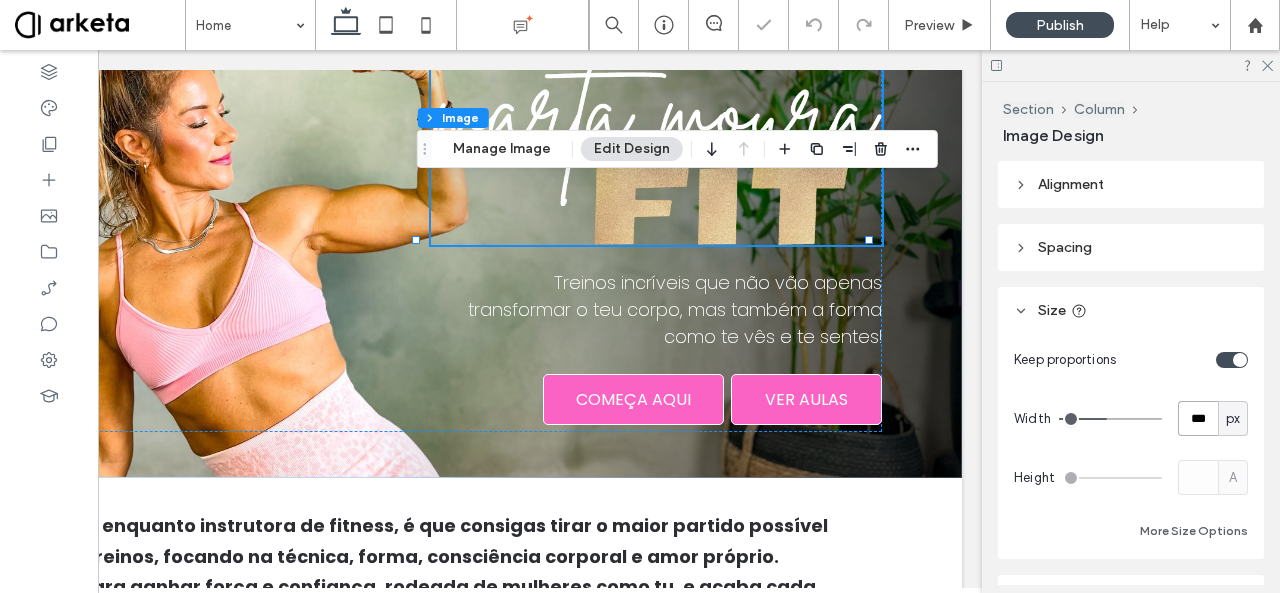 click on "***" at bounding box center [1198, 418] 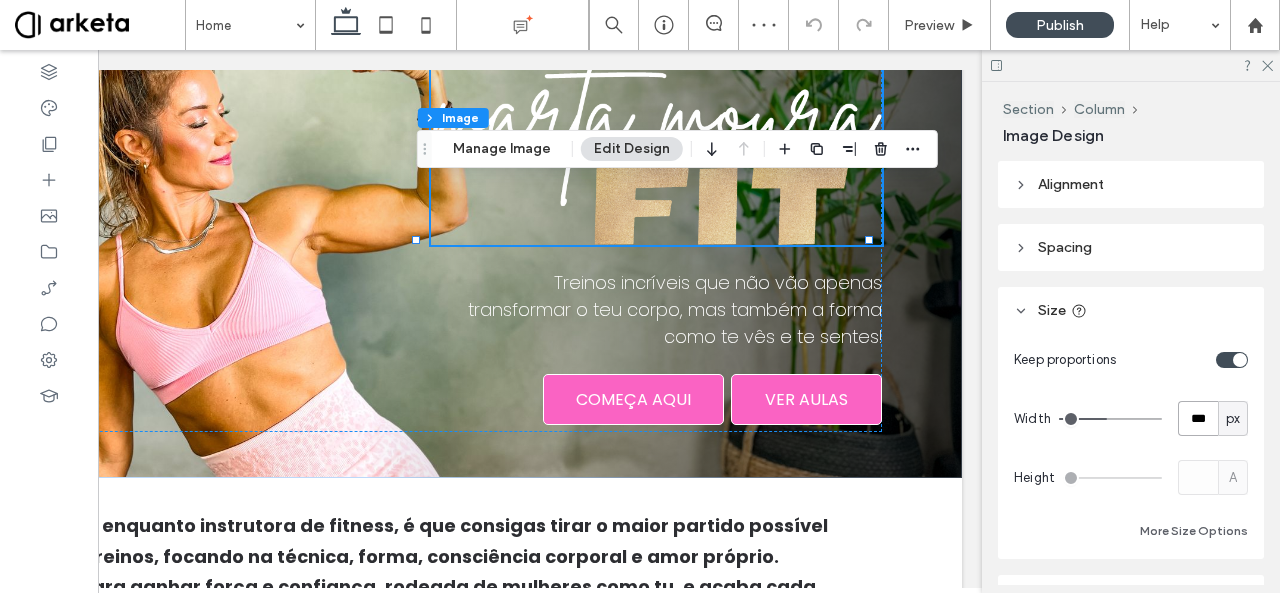 type on "***" 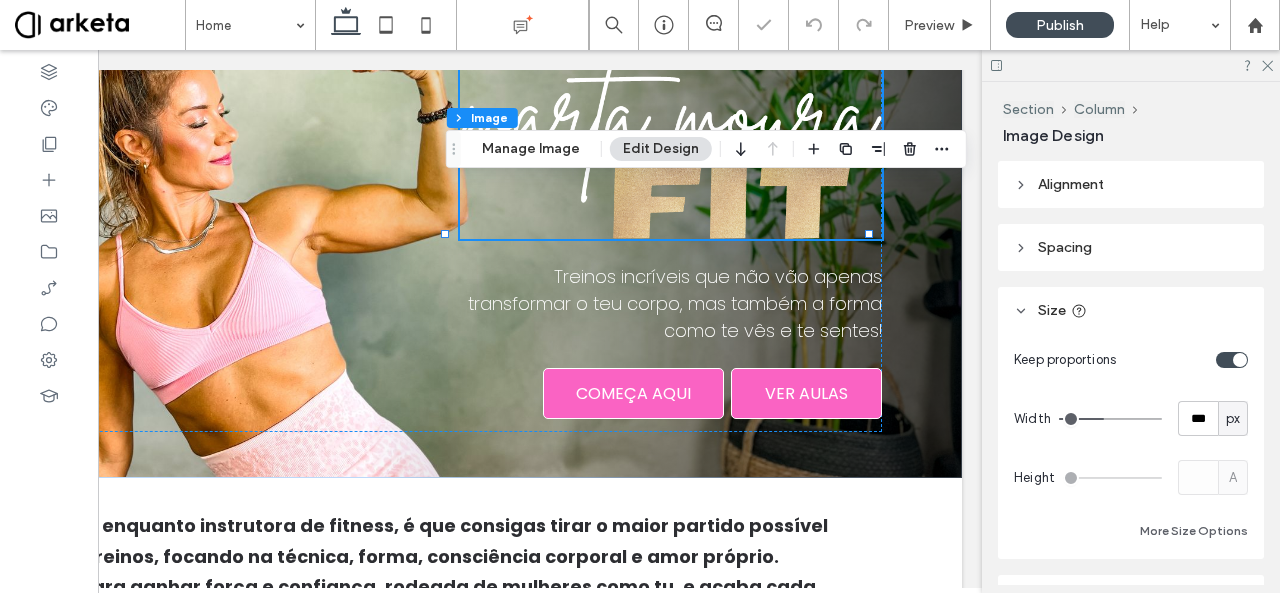 click on "px" at bounding box center [1233, 419] 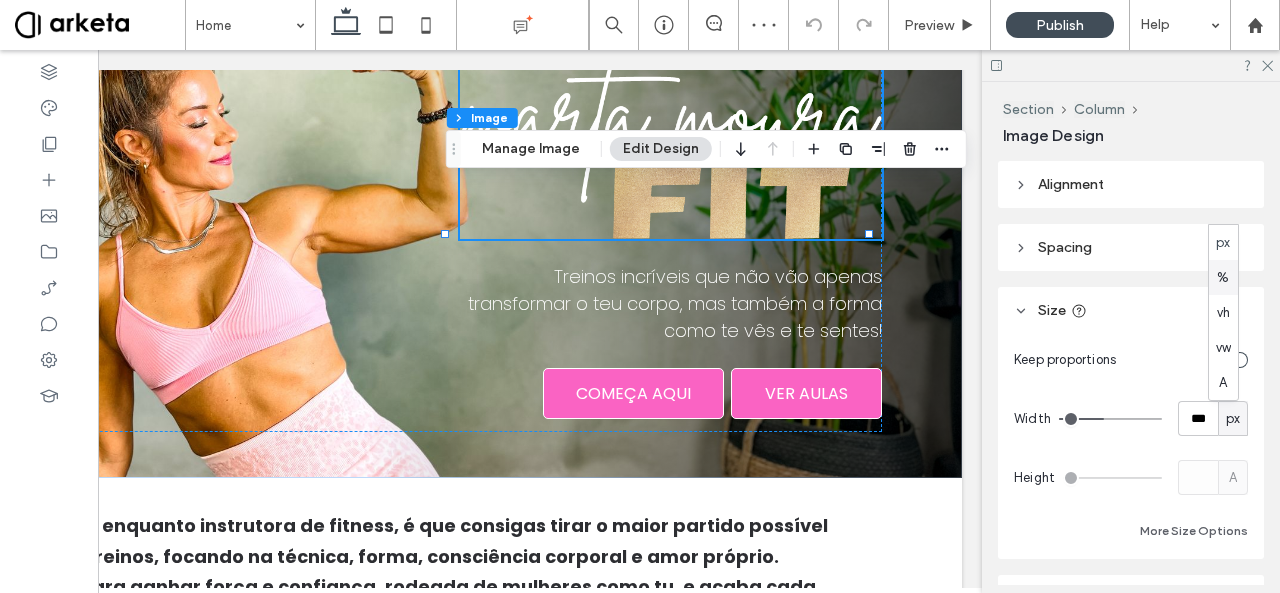 click on "%" at bounding box center [1223, 277] 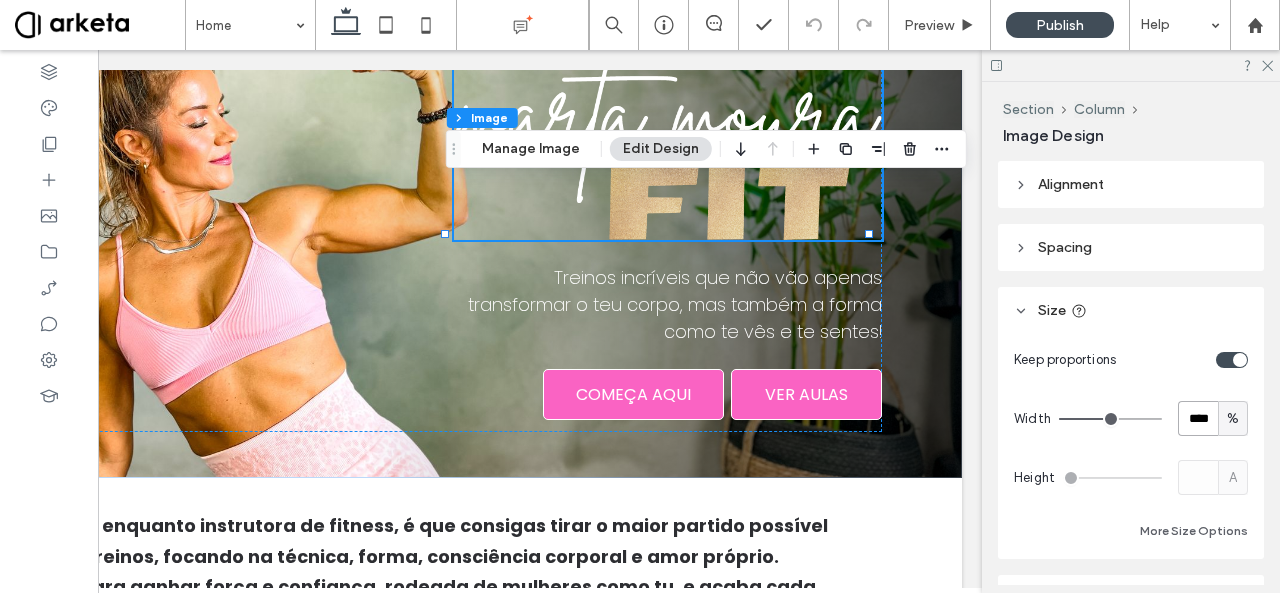 click on "****" at bounding box center (1198, 418) 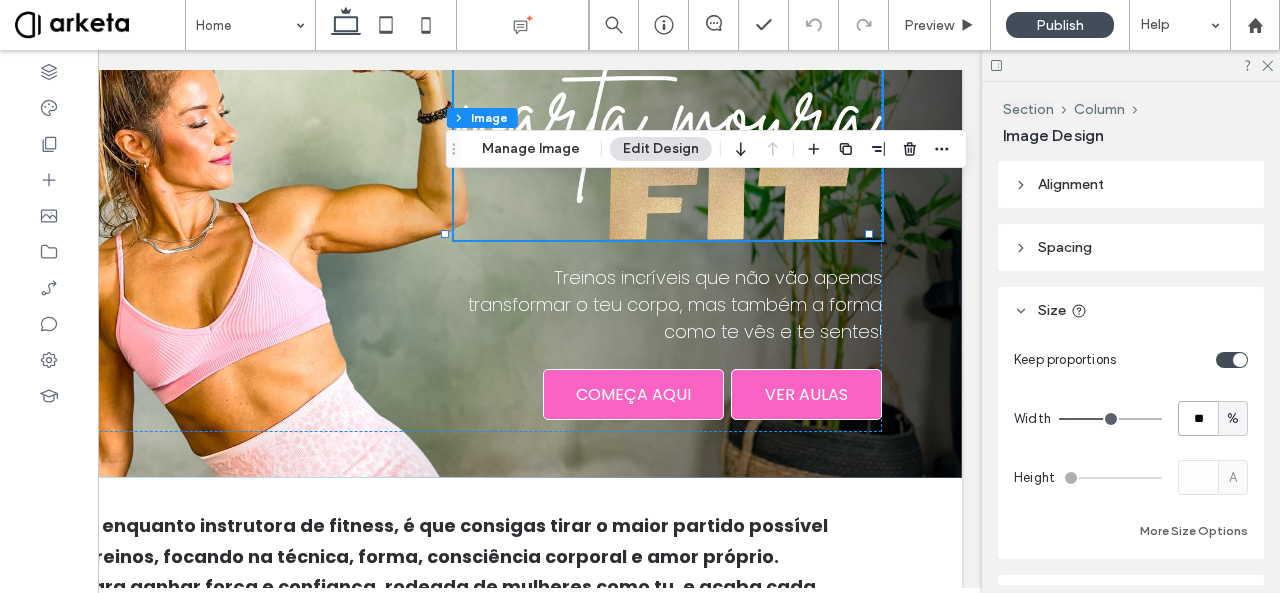 type on "**" 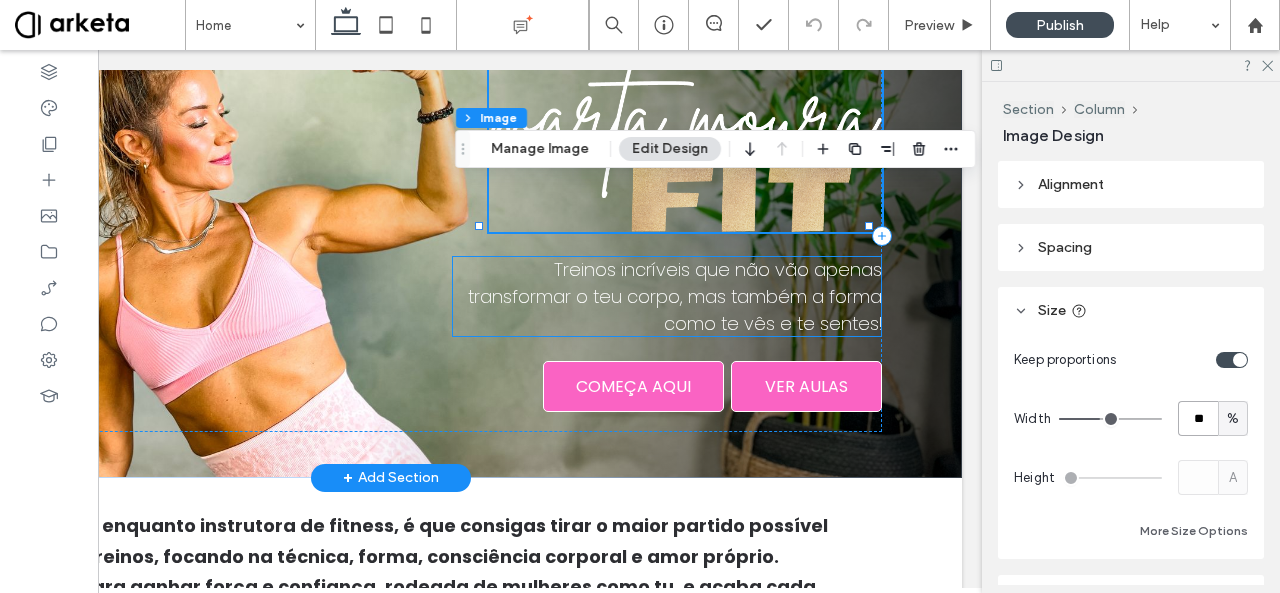 click on "Treinos incríveis que não vão apenas transformar o teu corpo, mas também a forma como te vês e te sentes!" at bounding box center (675, 296) 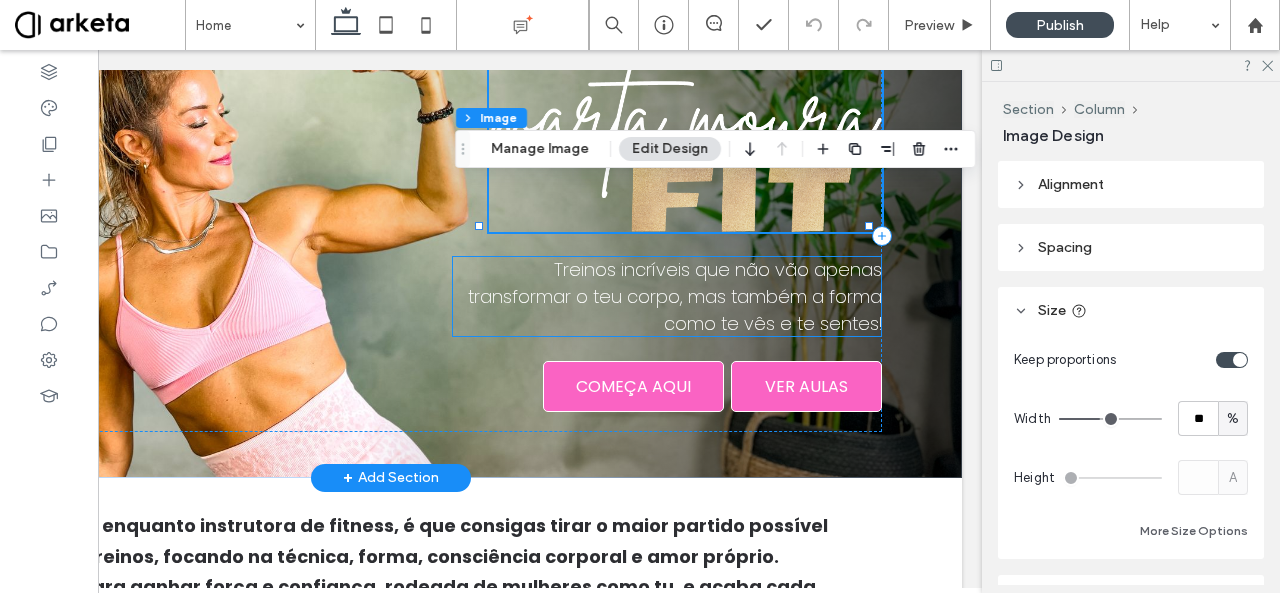click on "Treinos incríveis que não vão apenas transformar o teu corpo, mas também a forma como te vês e te sentes!" at bounding box center [667, 296] 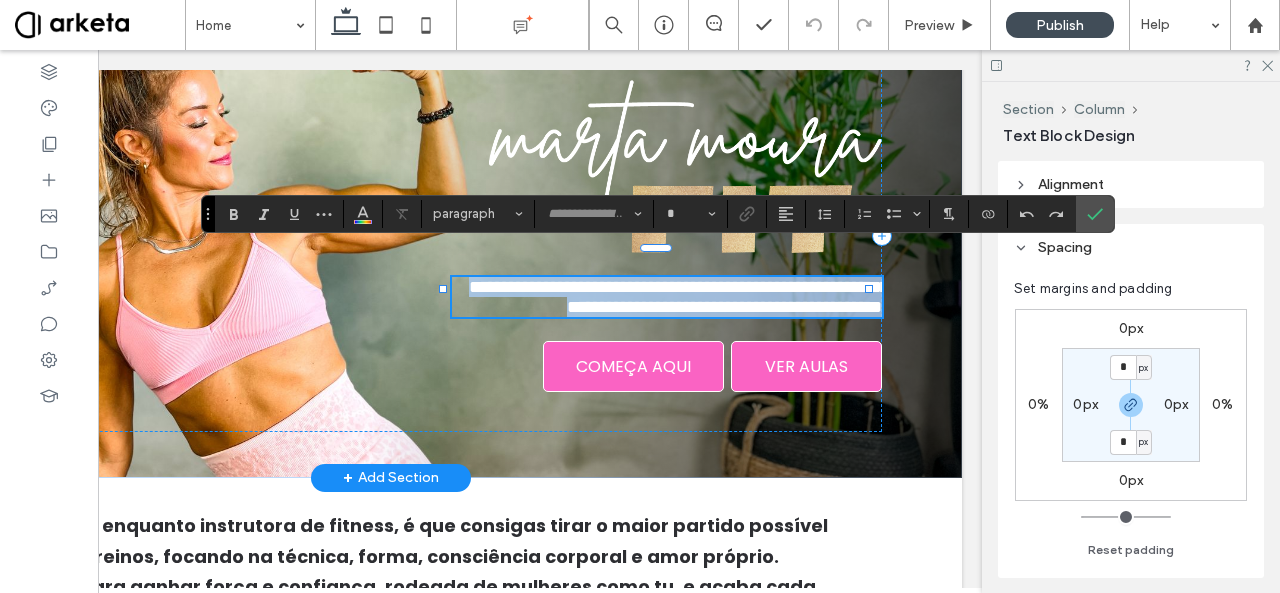 type on "*******" 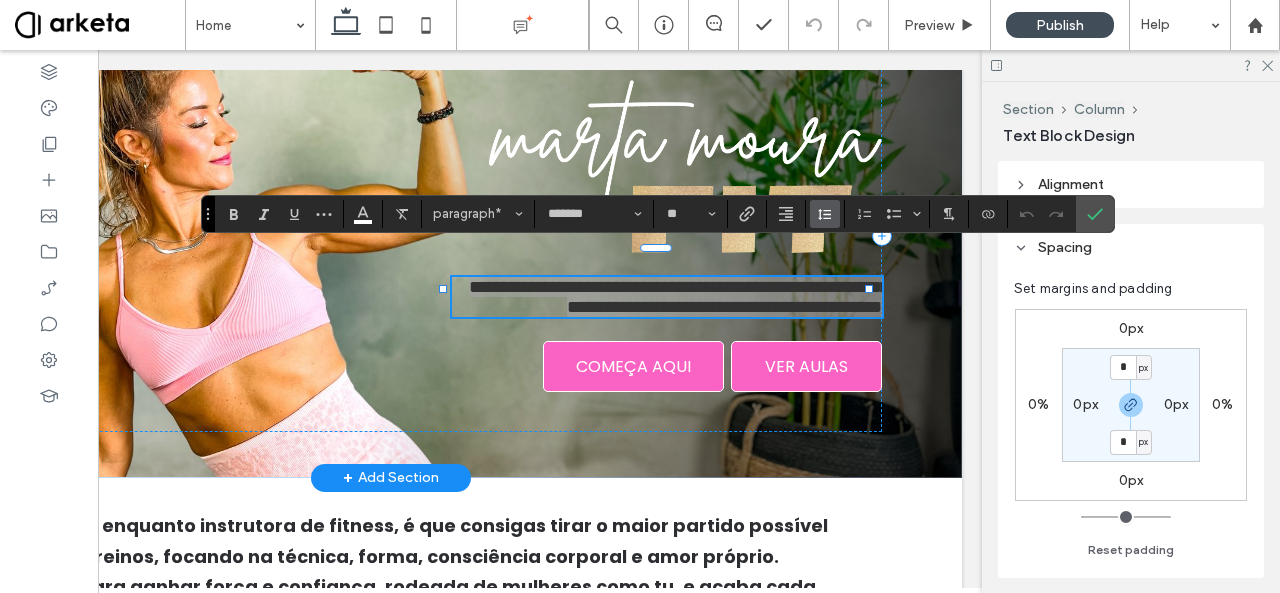 click 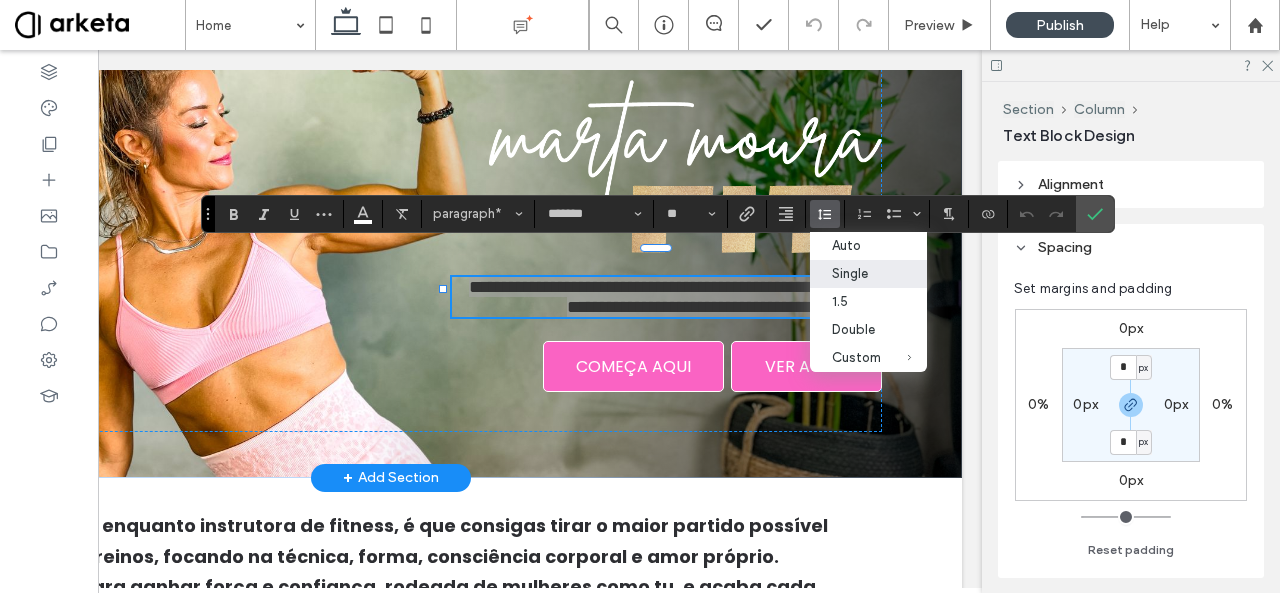 click on "Single" at bounding box center (856, 273) 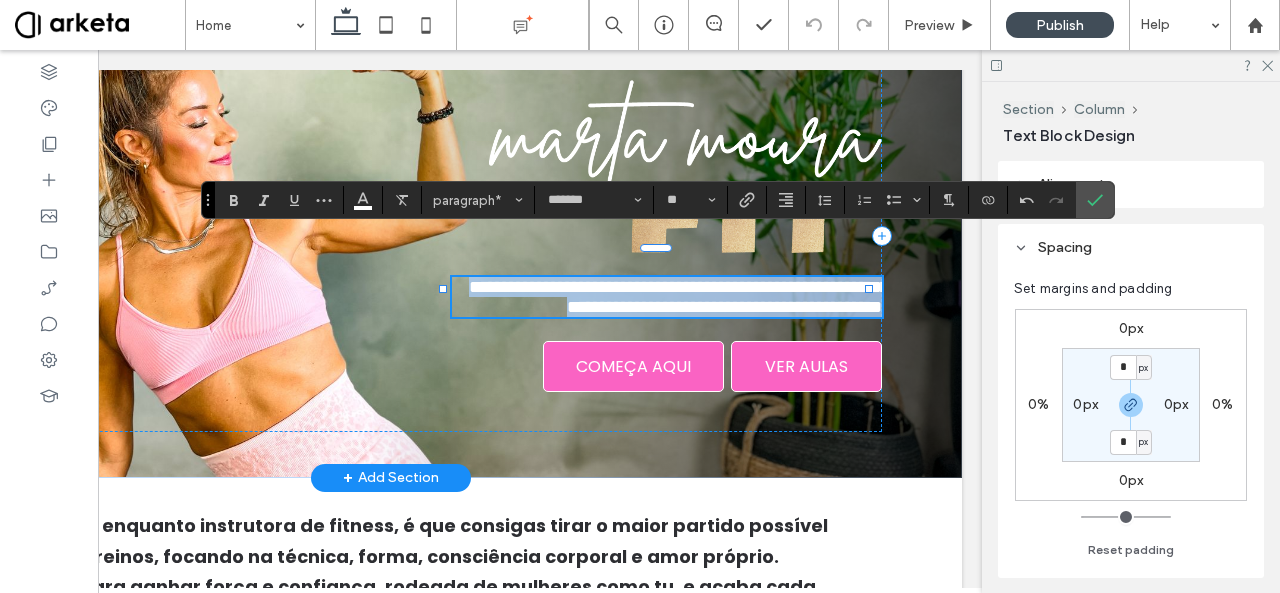 scroll, scrollTop: 208, scrollLeft: 0, axis: vertical 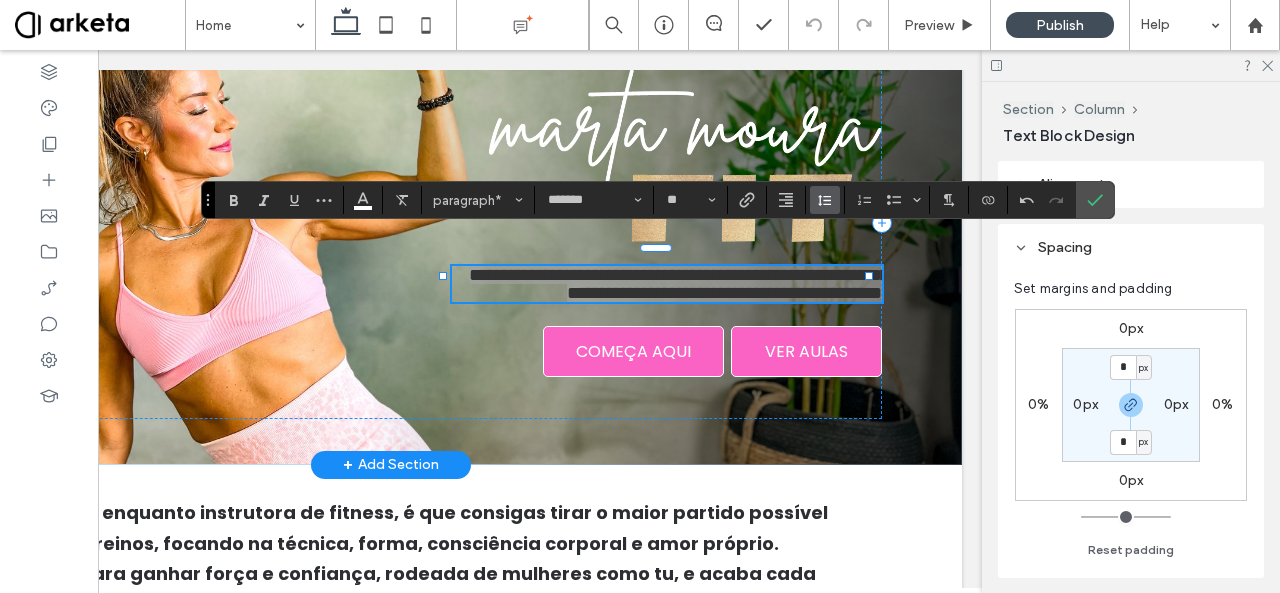 click 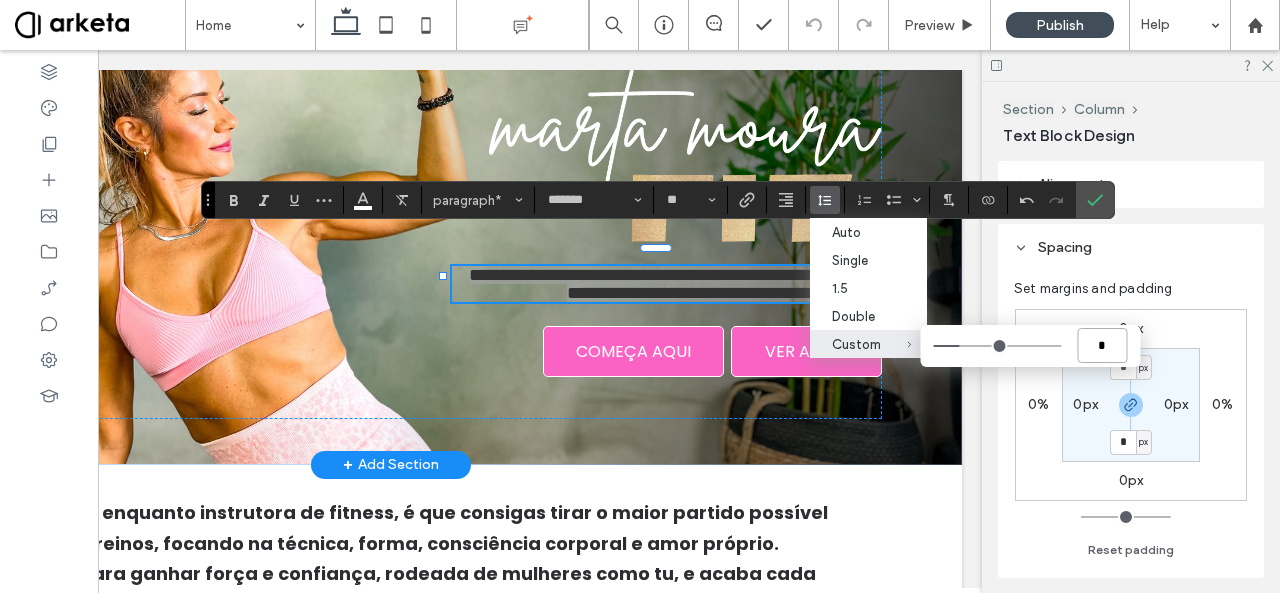 click on "*" at bounding box center (1102, 345) 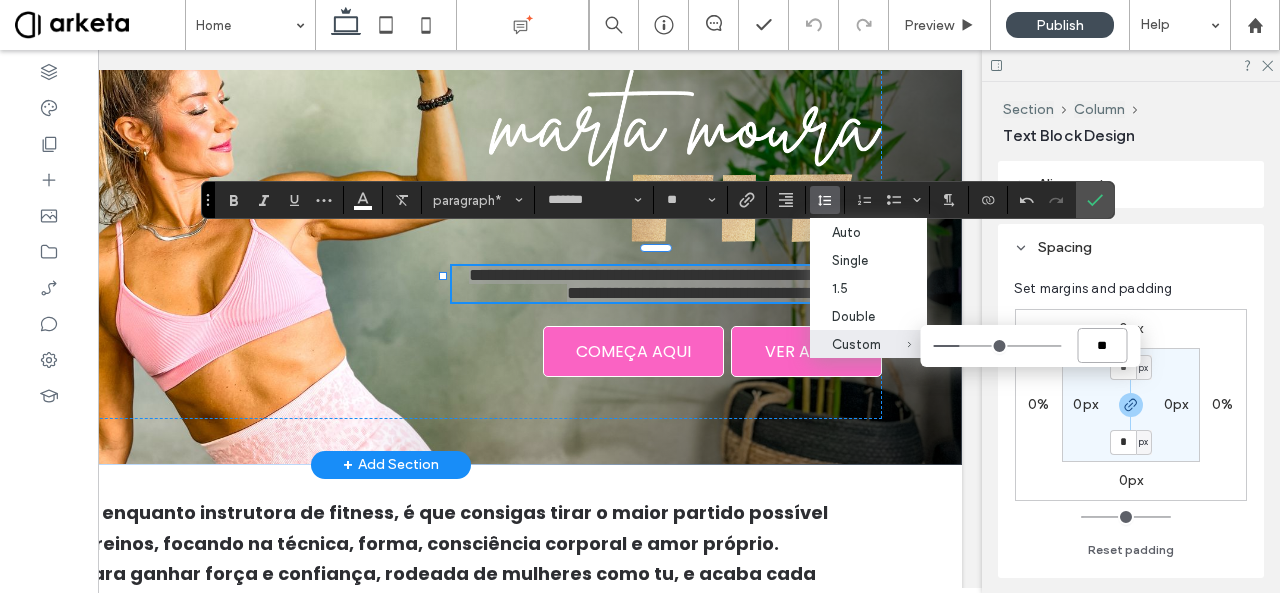 type on "***" 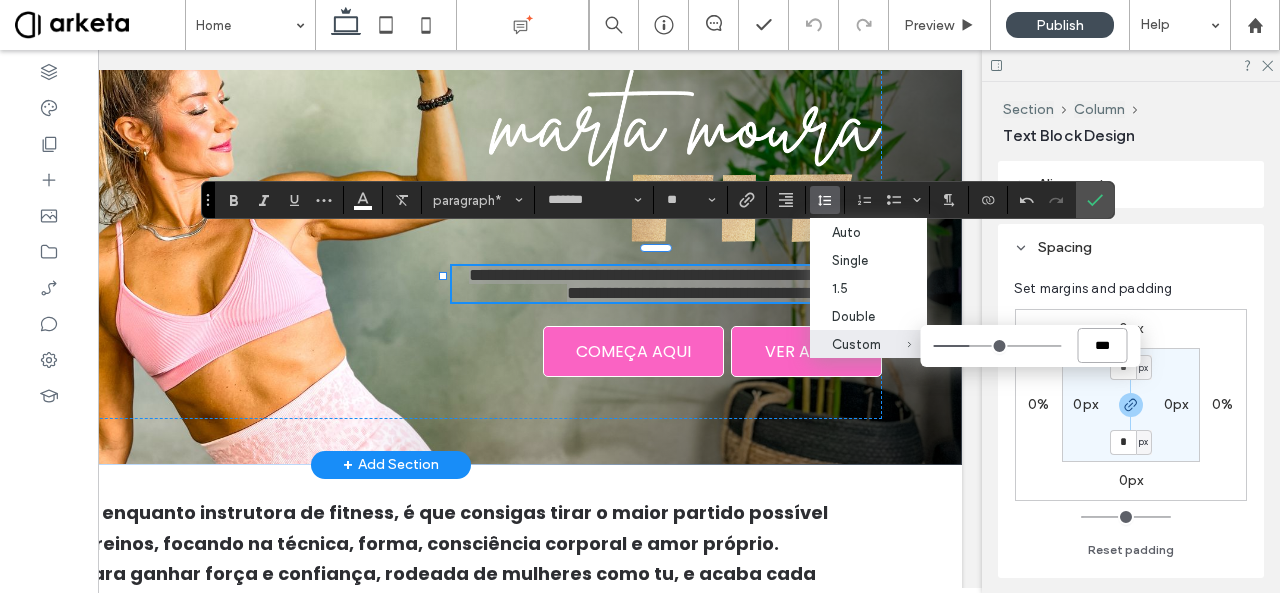 type on "***" 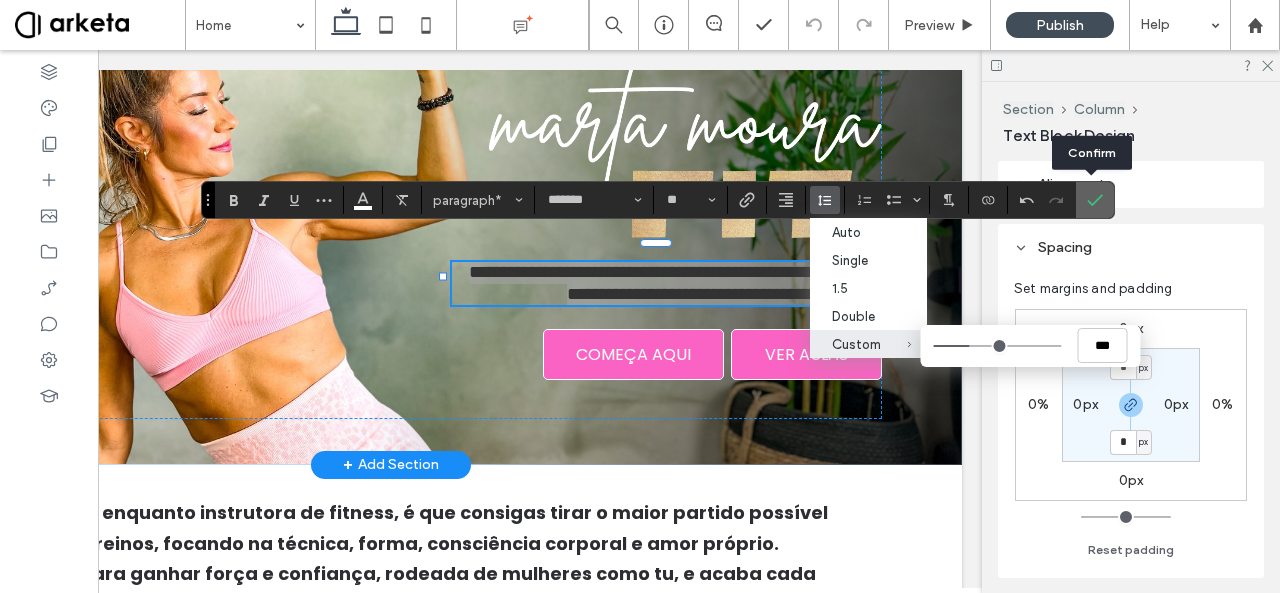 click 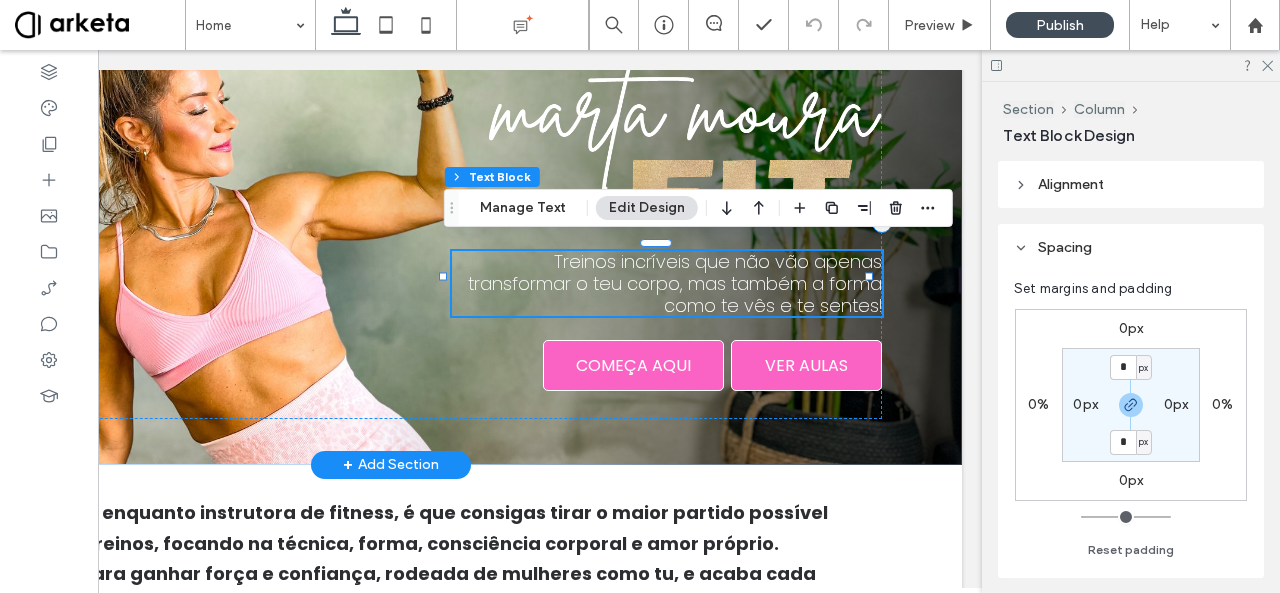 click on "Treinos incríveis que não vão apenas transformar o teu corpo, mas também a forma como te vês e te sentes!" at bounding box center (675, 283) 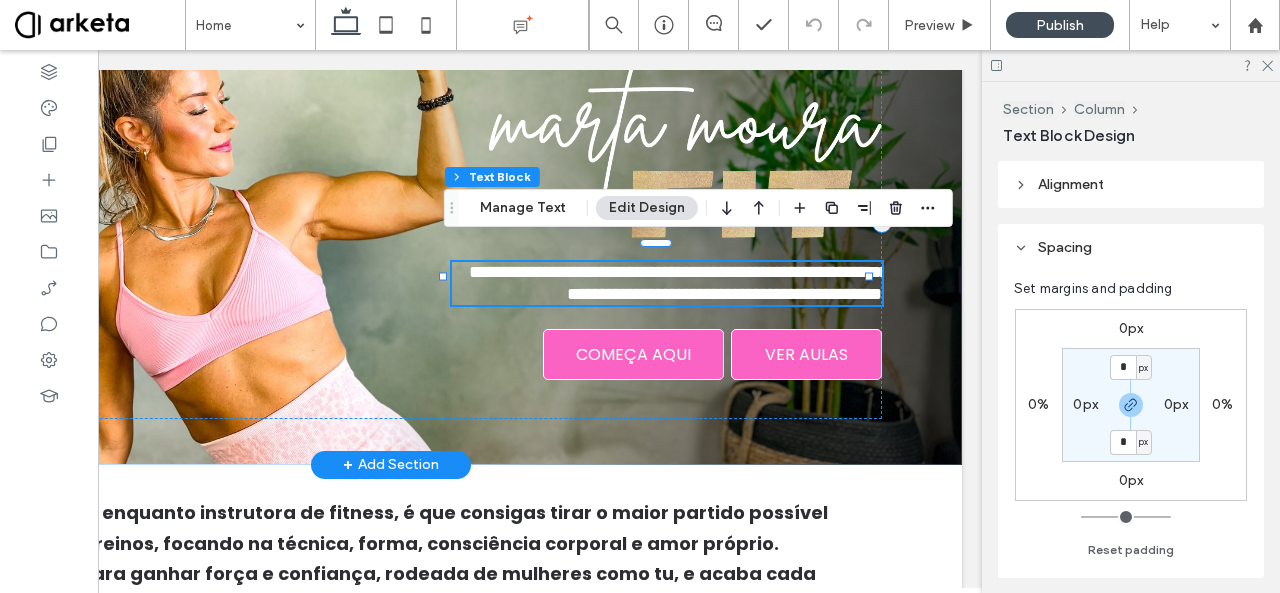 click on "**********" at bounding box center (679, 283) 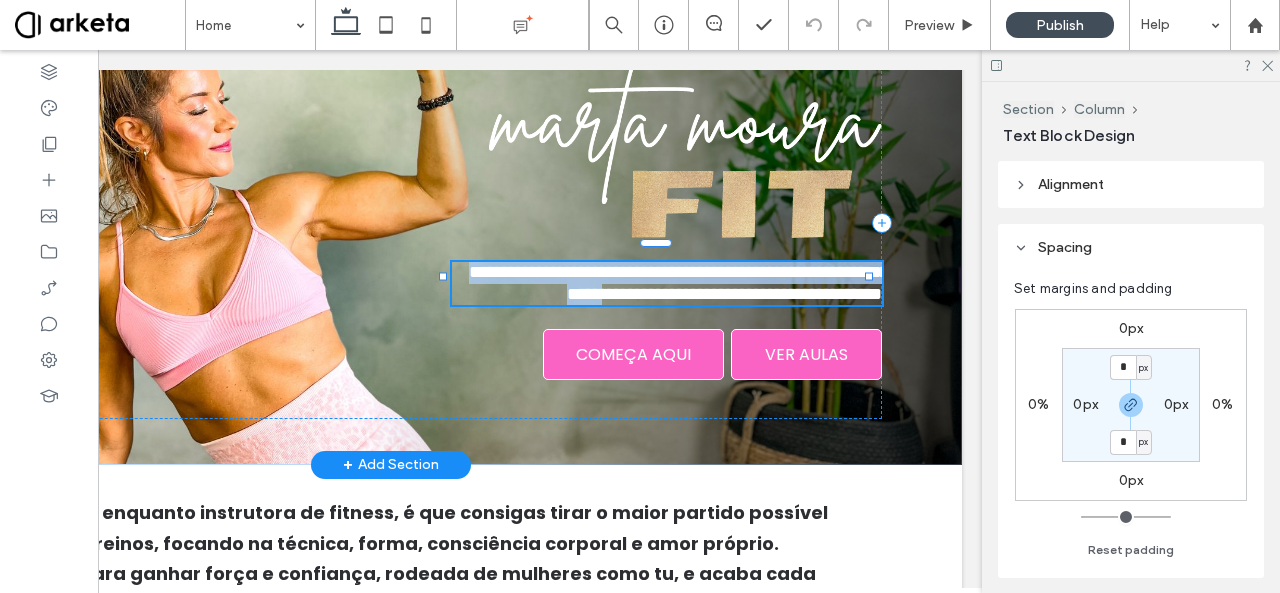 type on "*******" 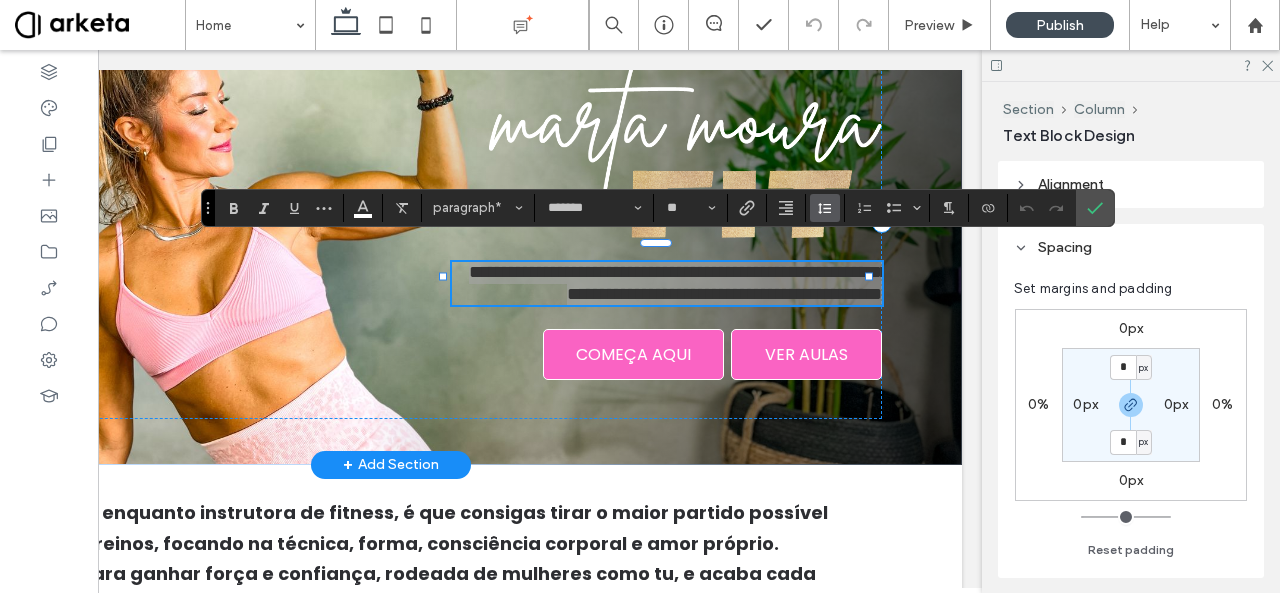 click at bounding box center (825, 208) 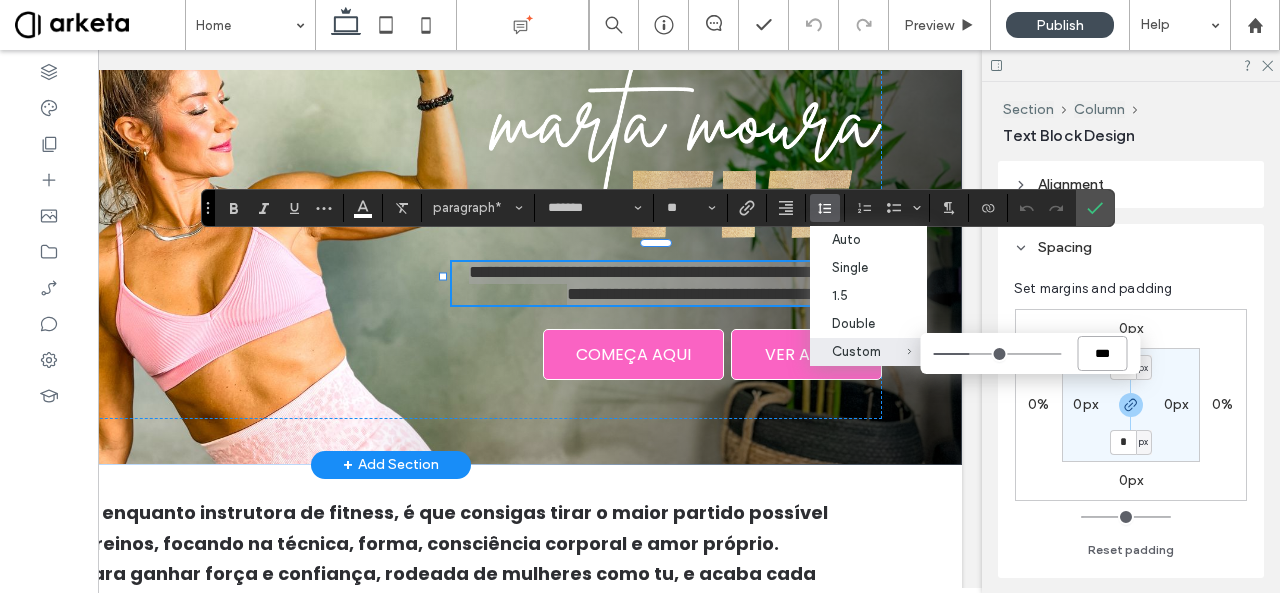 click on "***" at bounding box center (1102, 353) 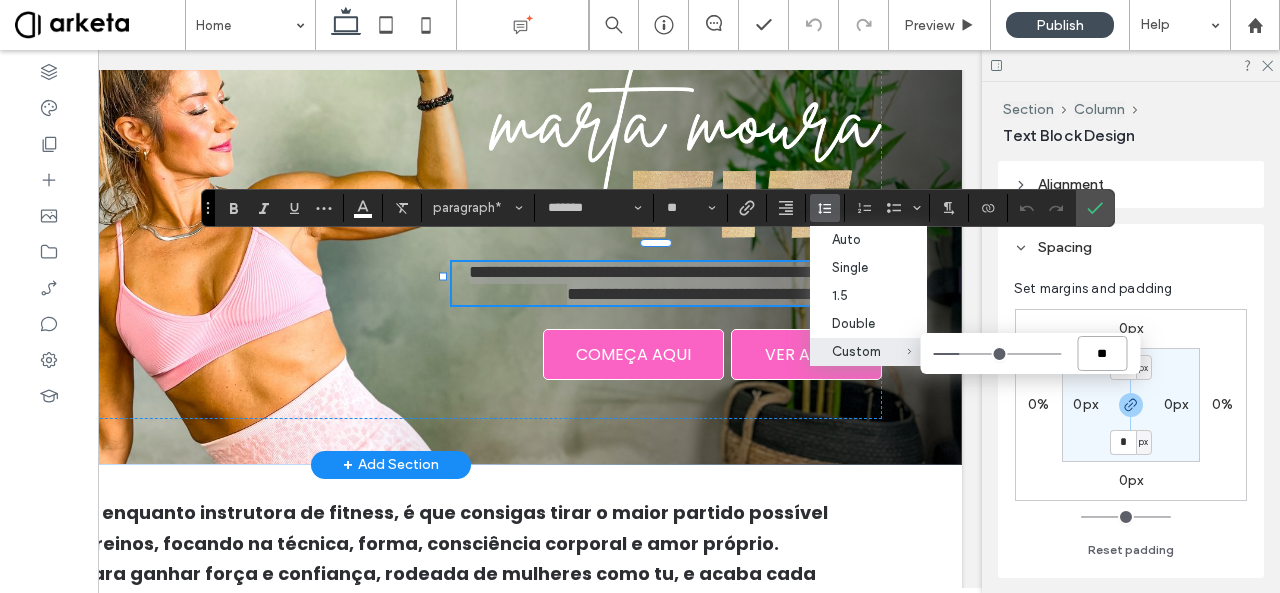 type on "***" 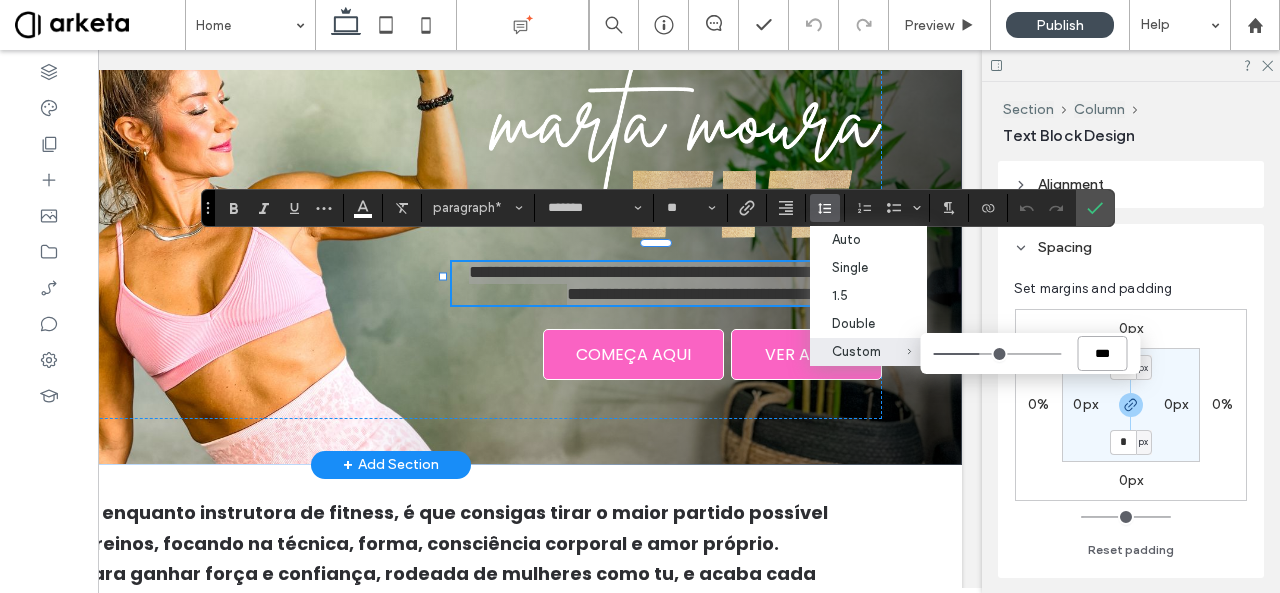 type on "***" 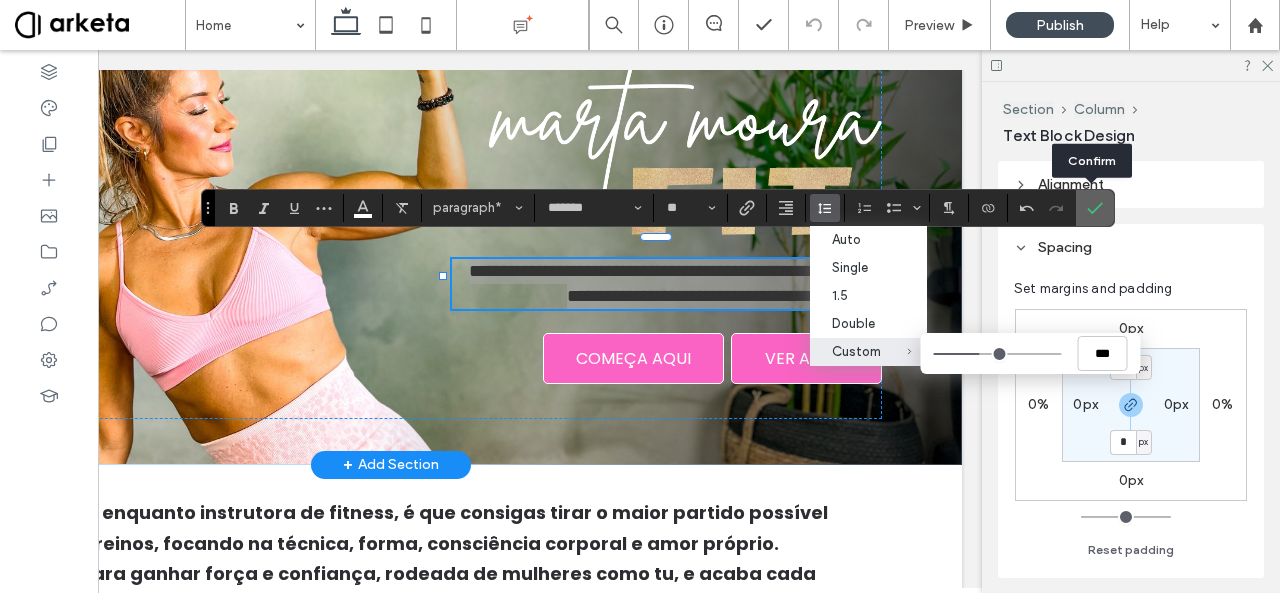 click 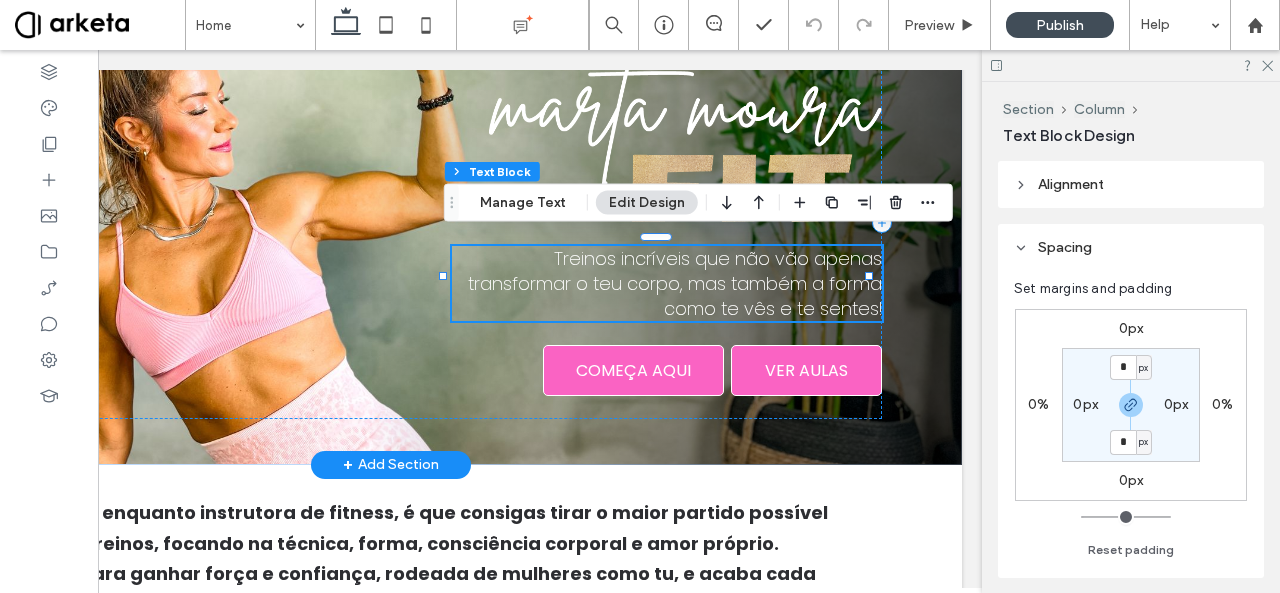 click on "Treinos incríveis que não vão apenas transformar o teu corpo, mas também a forma como te vês e te sentes!" at bounding box center [675, 283] 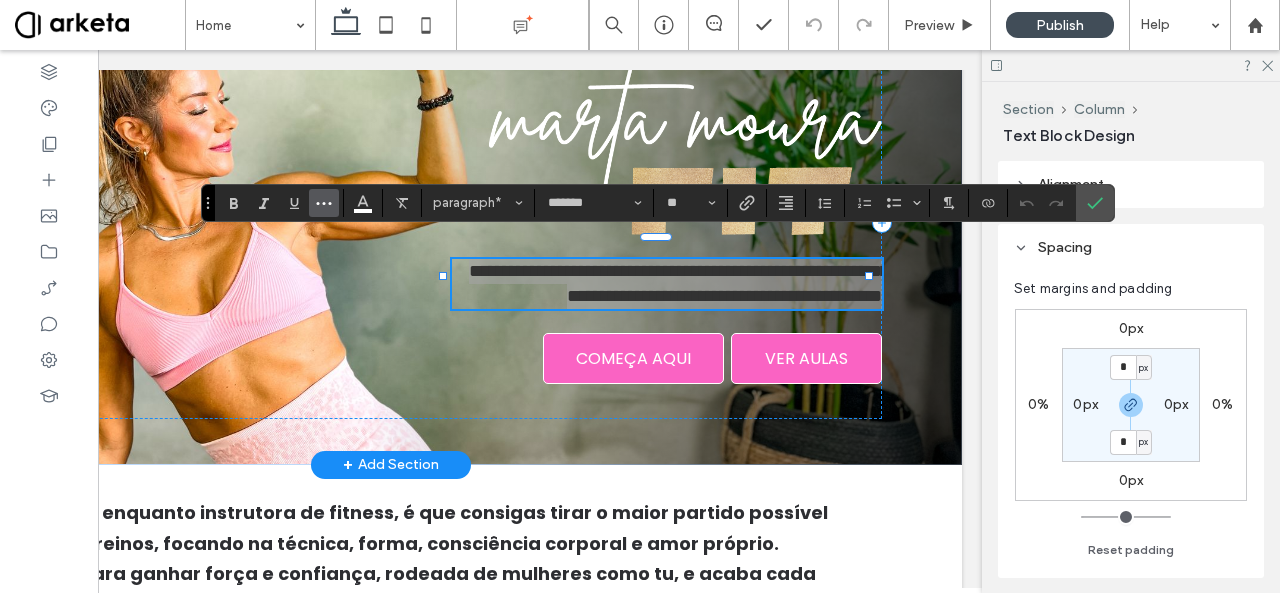 click 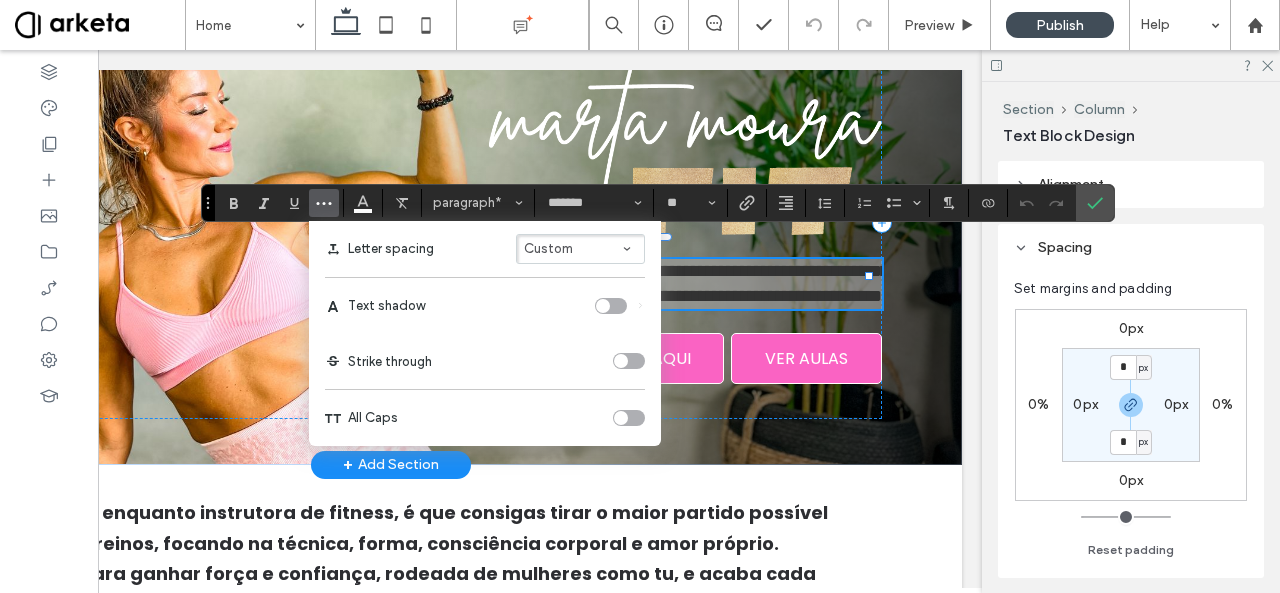 click on "Custom" at bounding box center (580, 249) 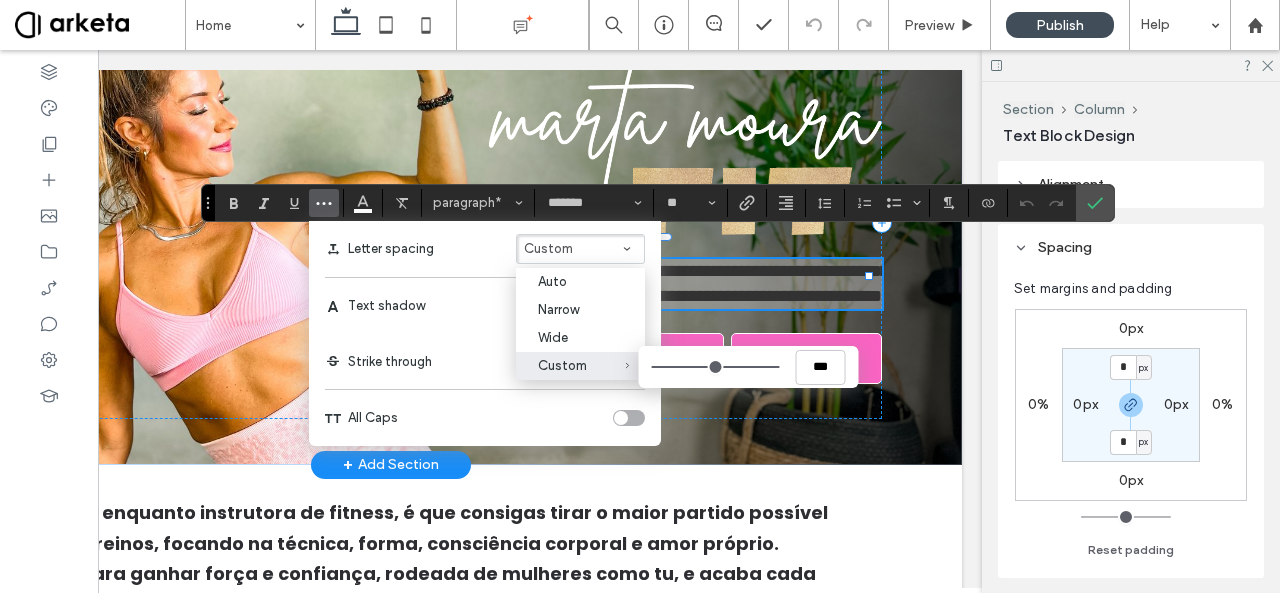 drag, startPoint x: 772, startPoint y: 371, endPoint x: 794, endPoint y: 371, distance: 22 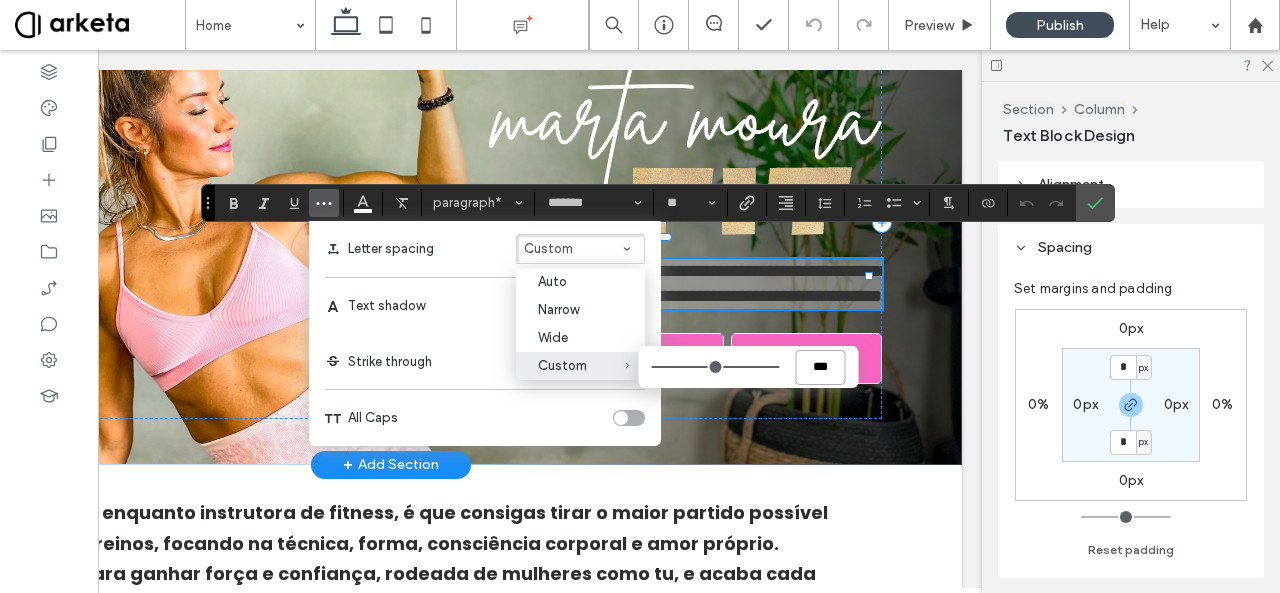 click on "***" at bounding box center [821, 367] 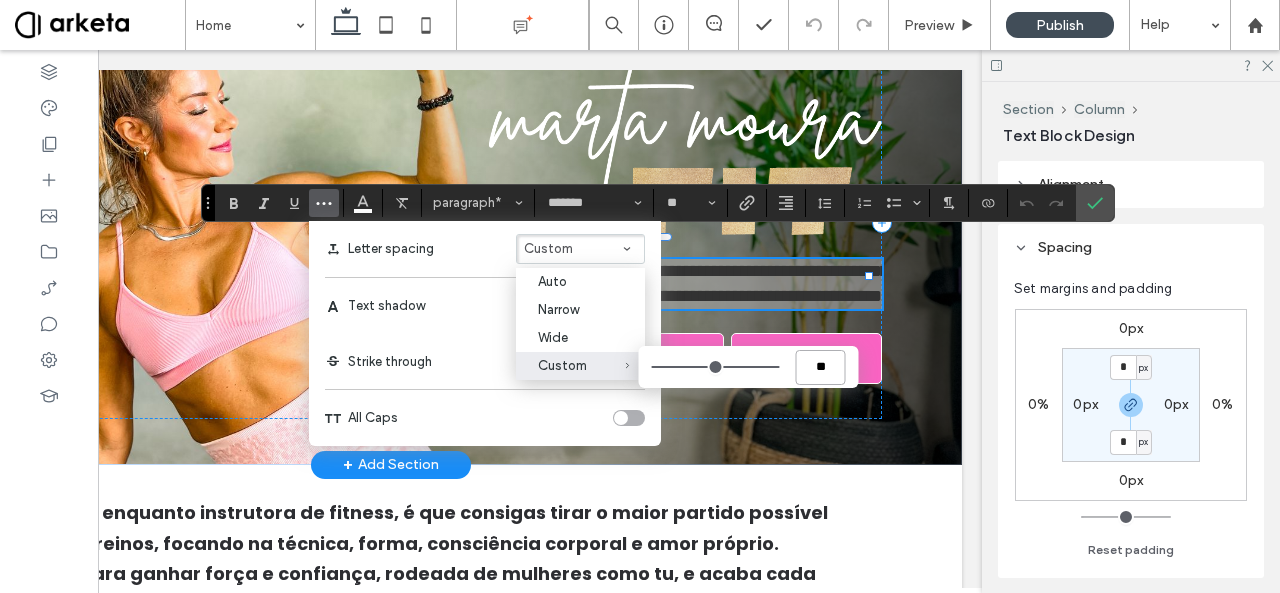 type on "*" 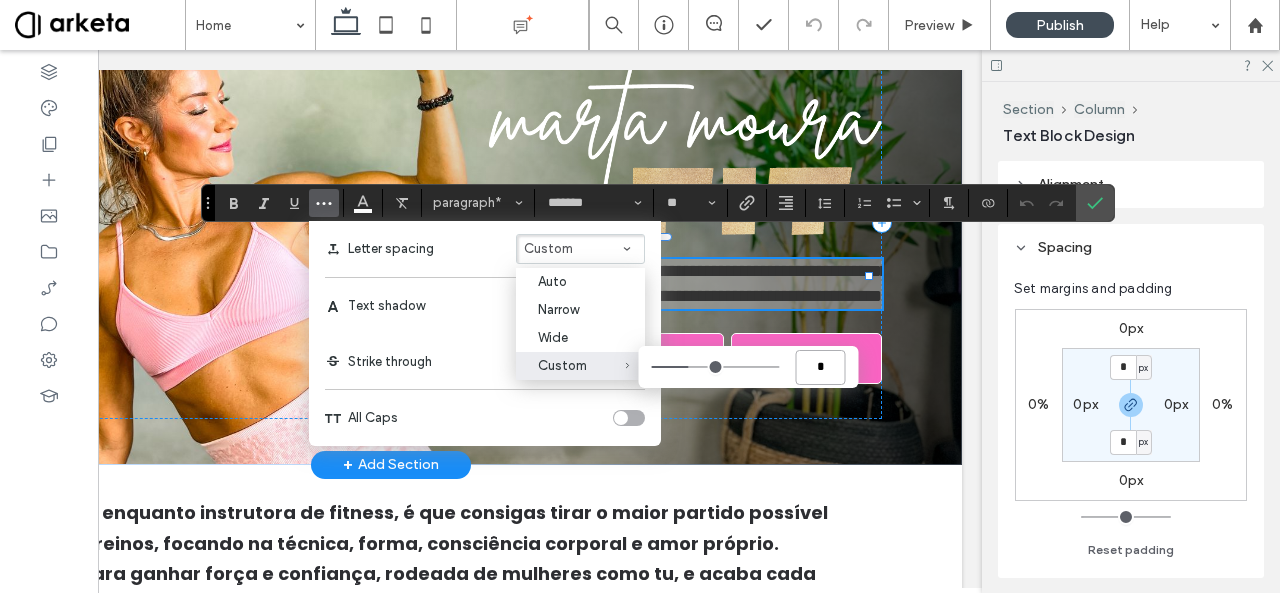 type 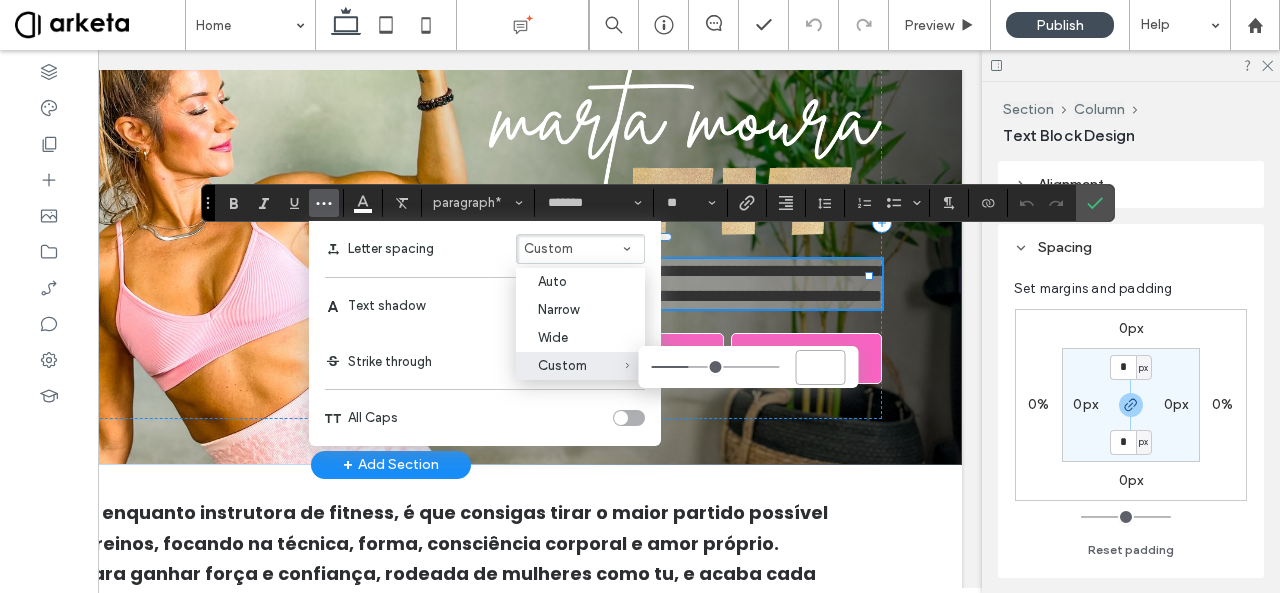 type on "***" 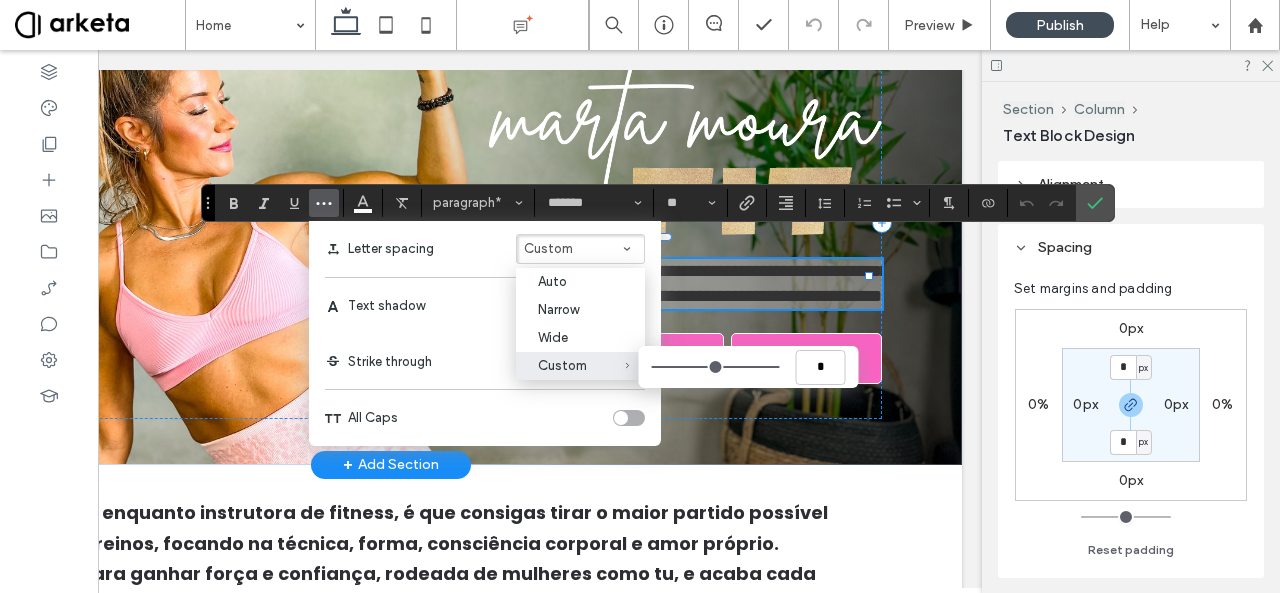 type on "***" 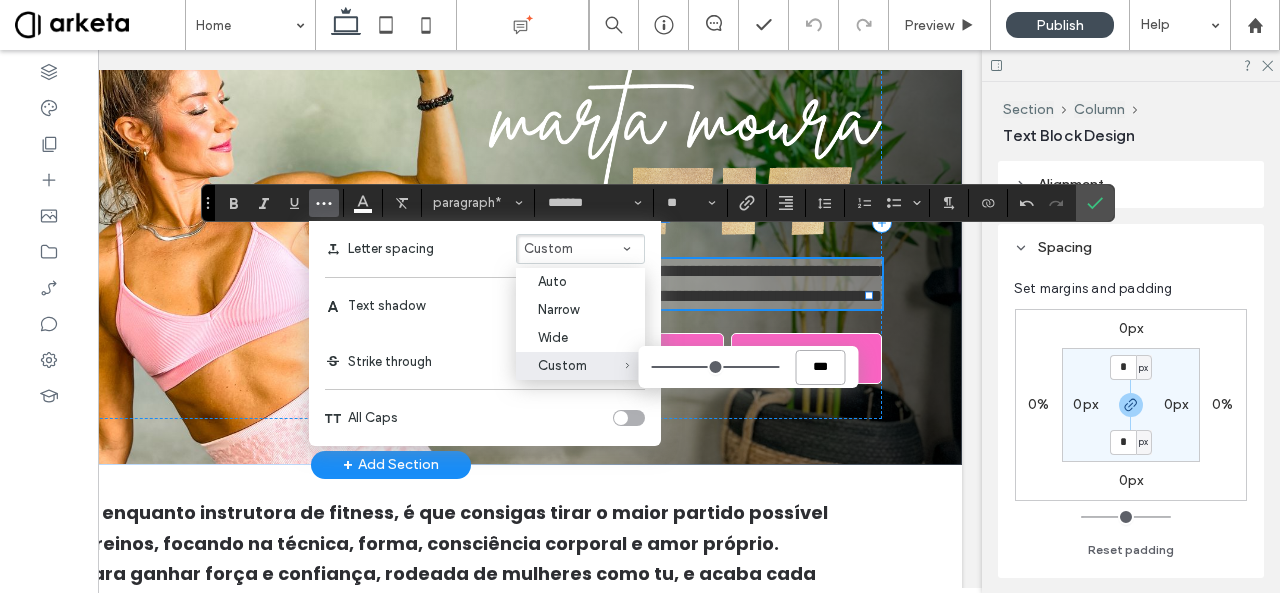 click on "***" at bounding box center (821, 367) 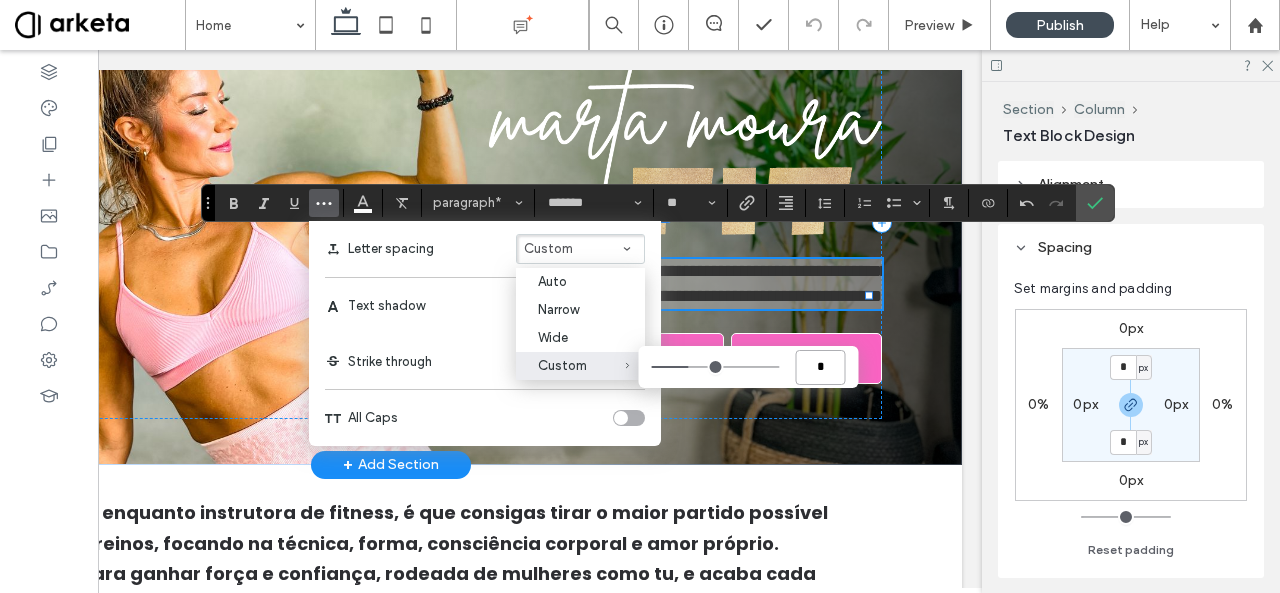 type on "**" 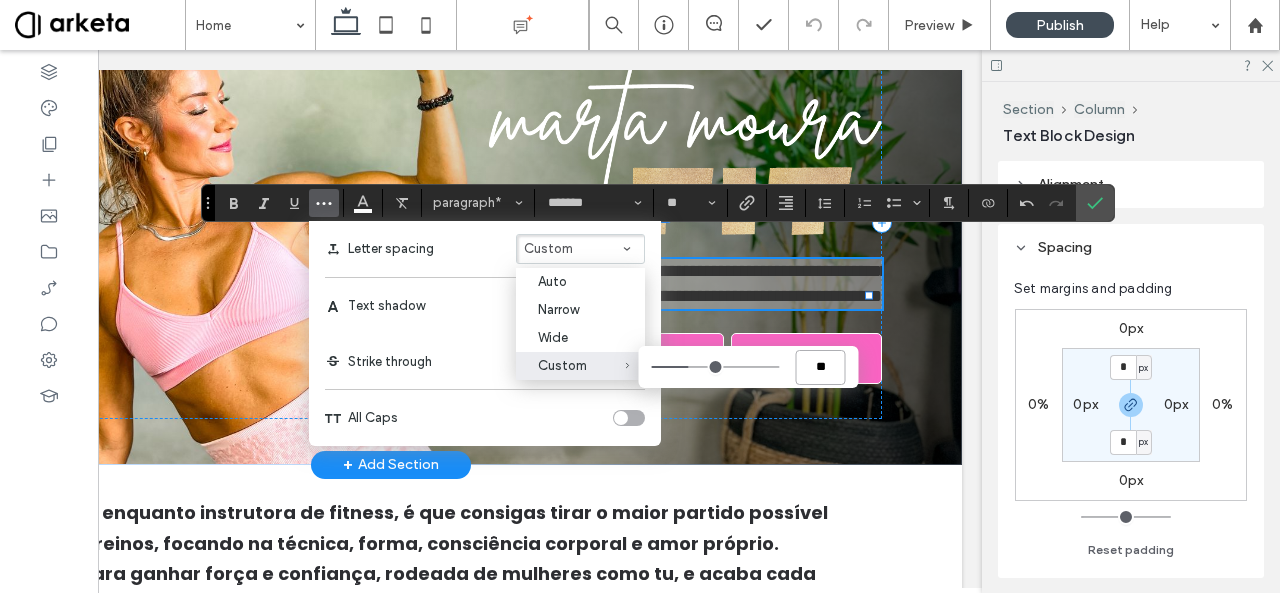 type on "***" 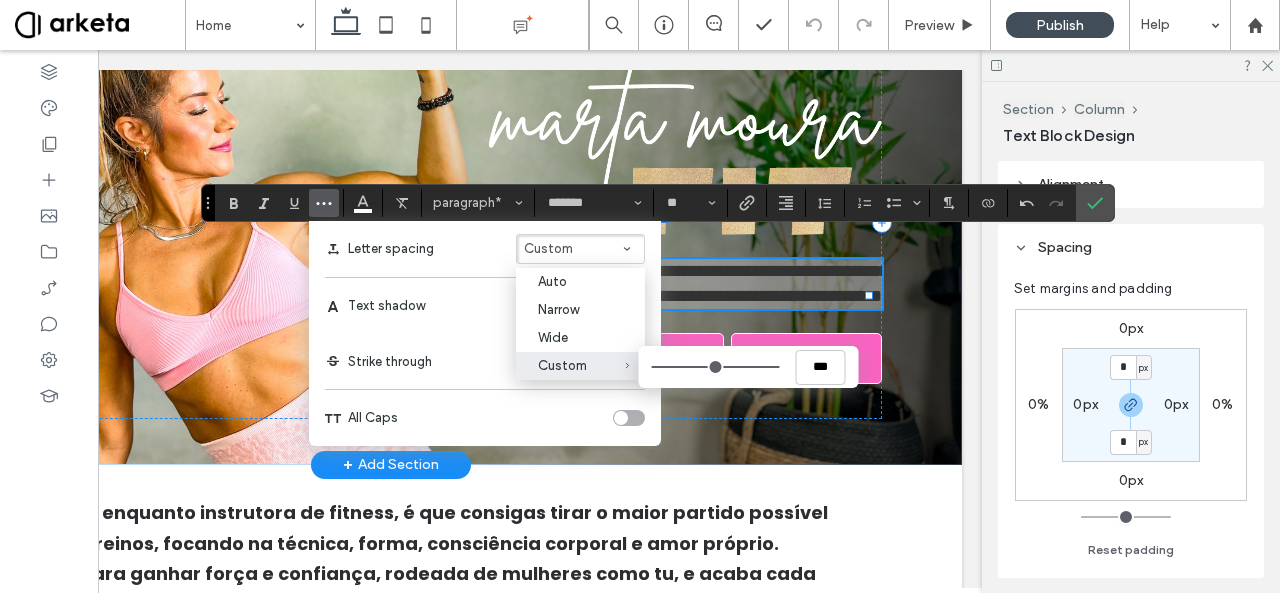 type on "***" 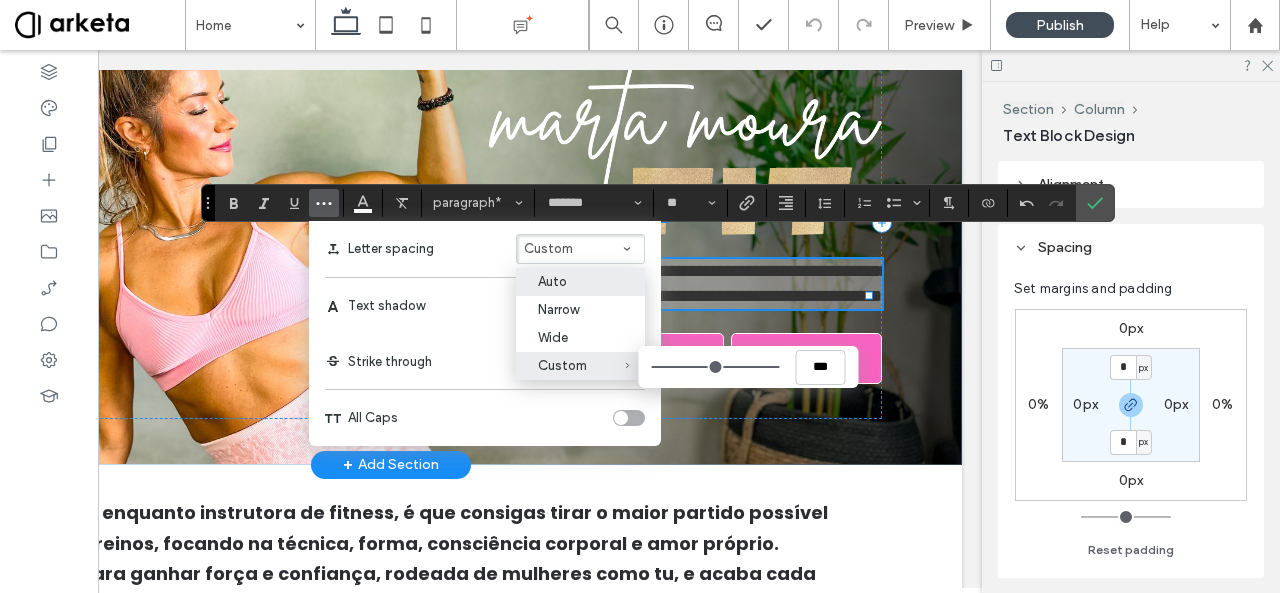click on "Auto" at bounding box center (568, 281) 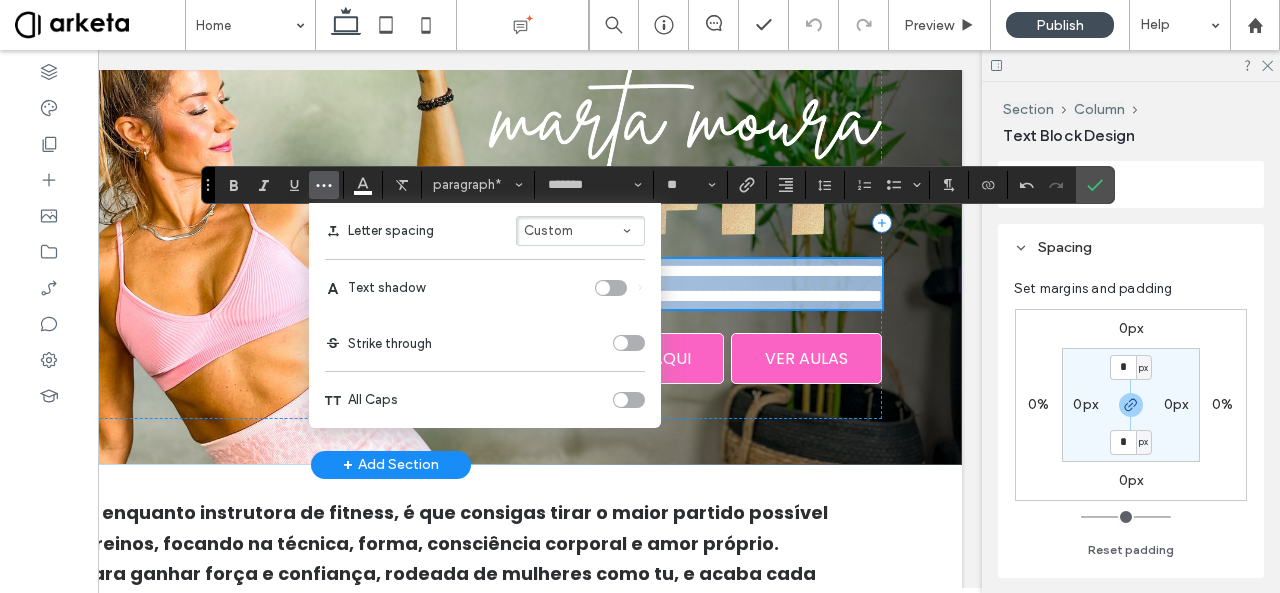 scroll, scrollTop: 226, scrollLeft: 0, axis: vertical 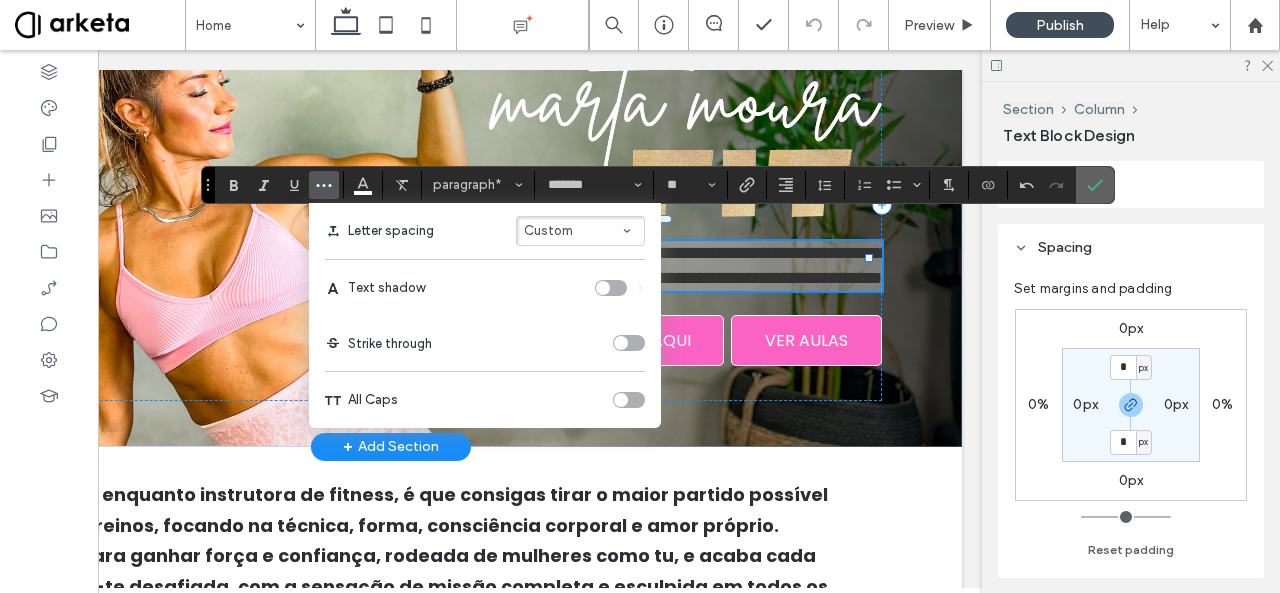 click 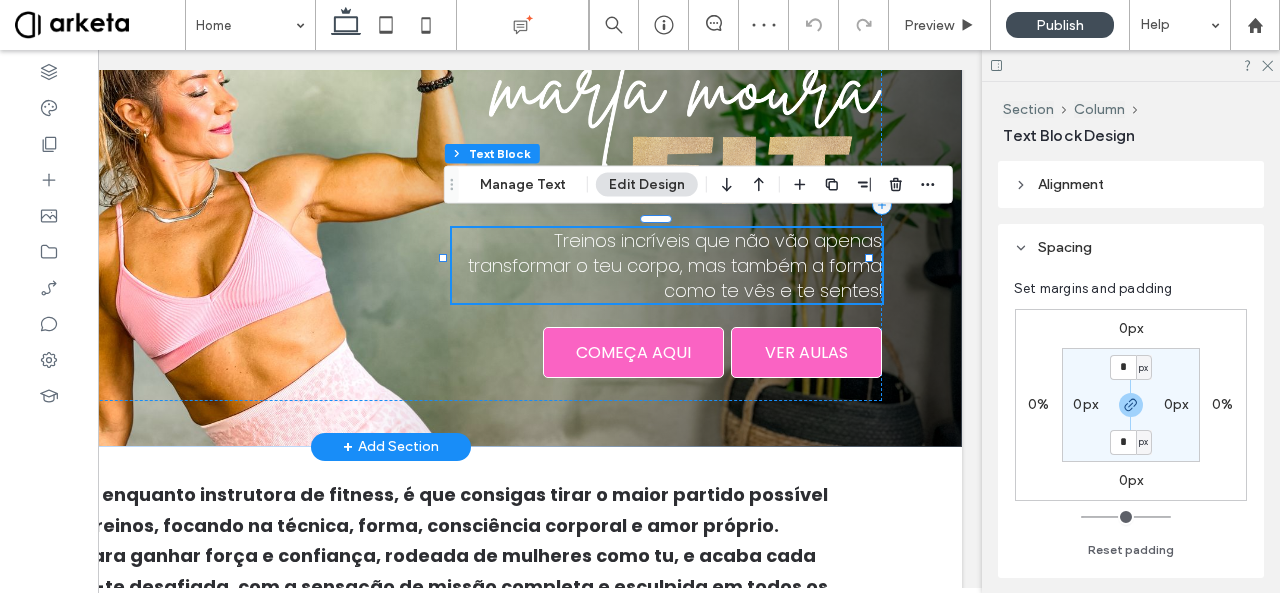 click on "Treinos incríveis que não vão apenas transformar o teu corpo, mas também a forma como te vês e te sentes!" at bounding box center (675, 265) 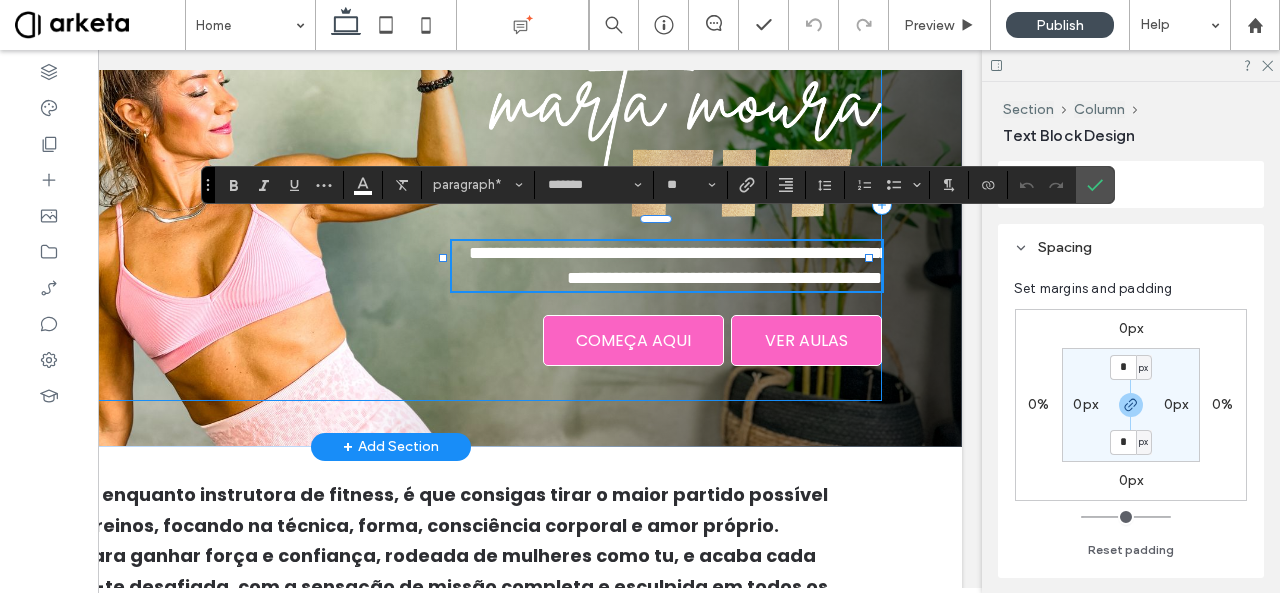 scroll, scrollTop: 0, scrollLeft: 0, axis: both 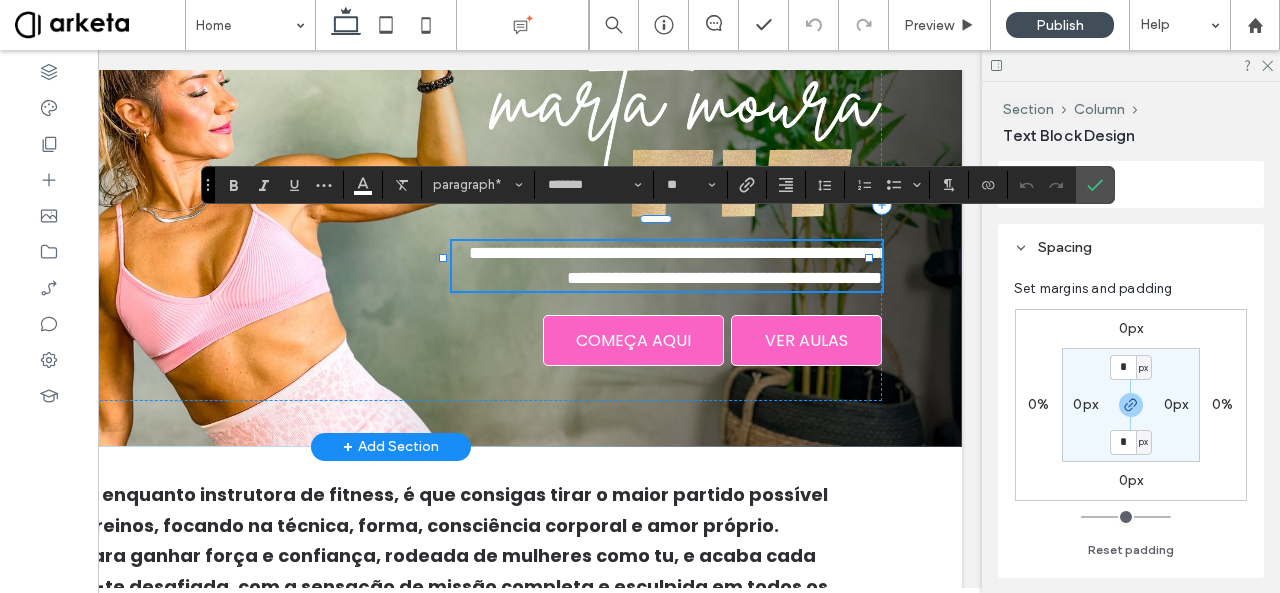 click on "**********" at bounding box center [679, 265] 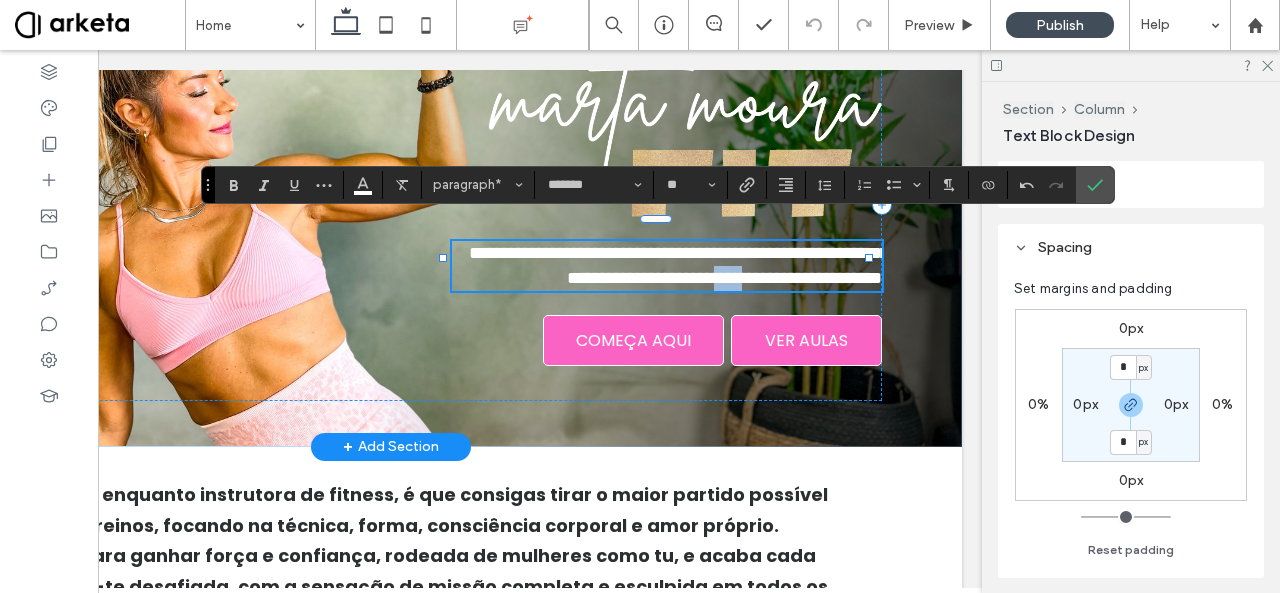 click on "**********" at bounding box center (679, 265) 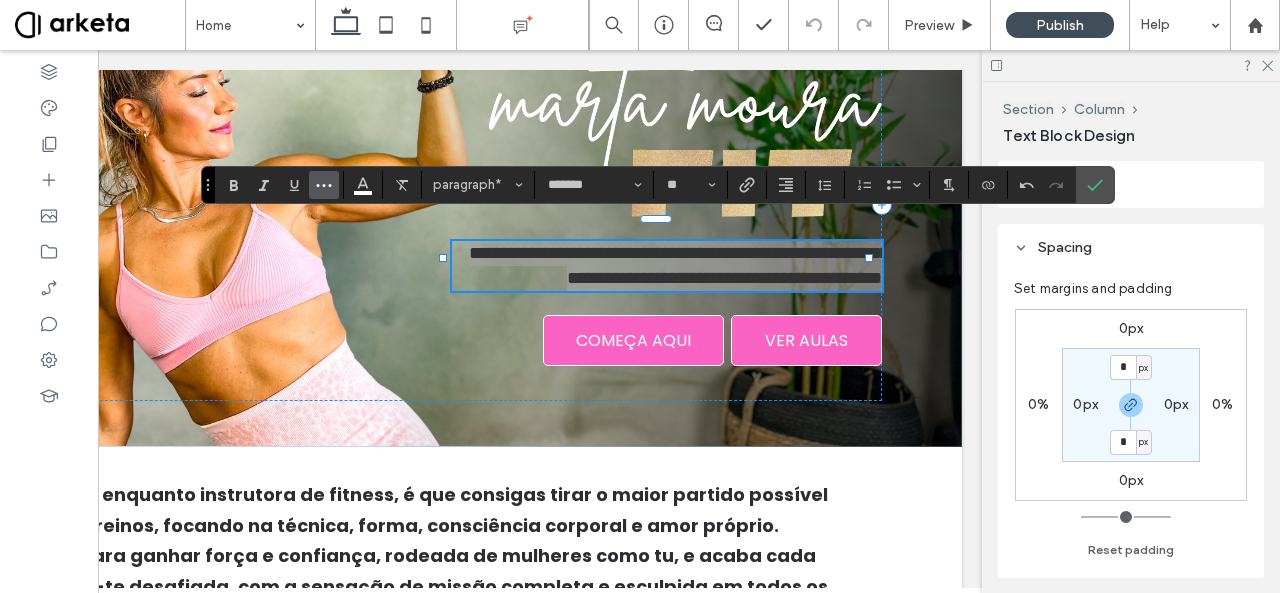 click 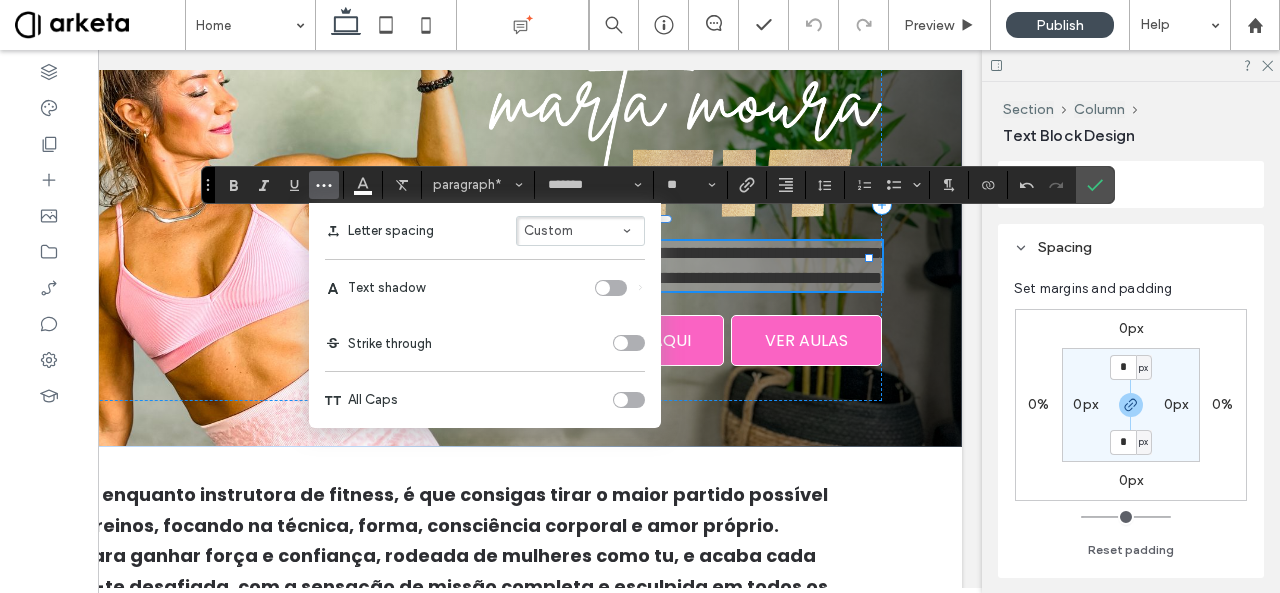 click on "Custom" at bounding box center (580, 231) 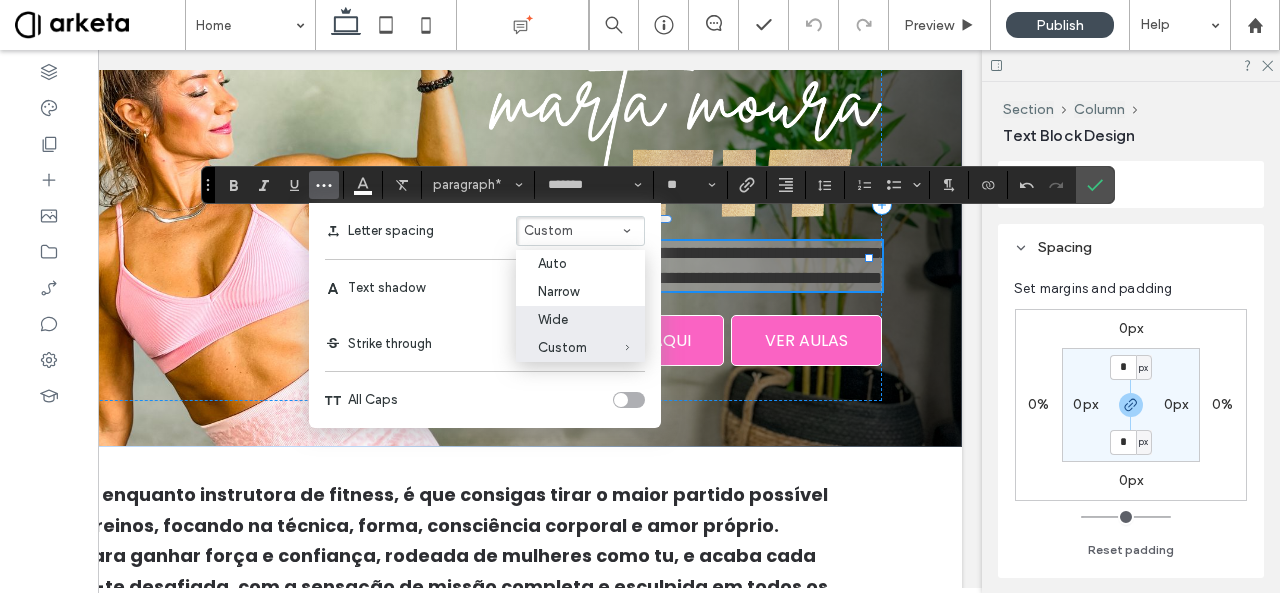 click on "Wide" at bounding box center (568, 319) 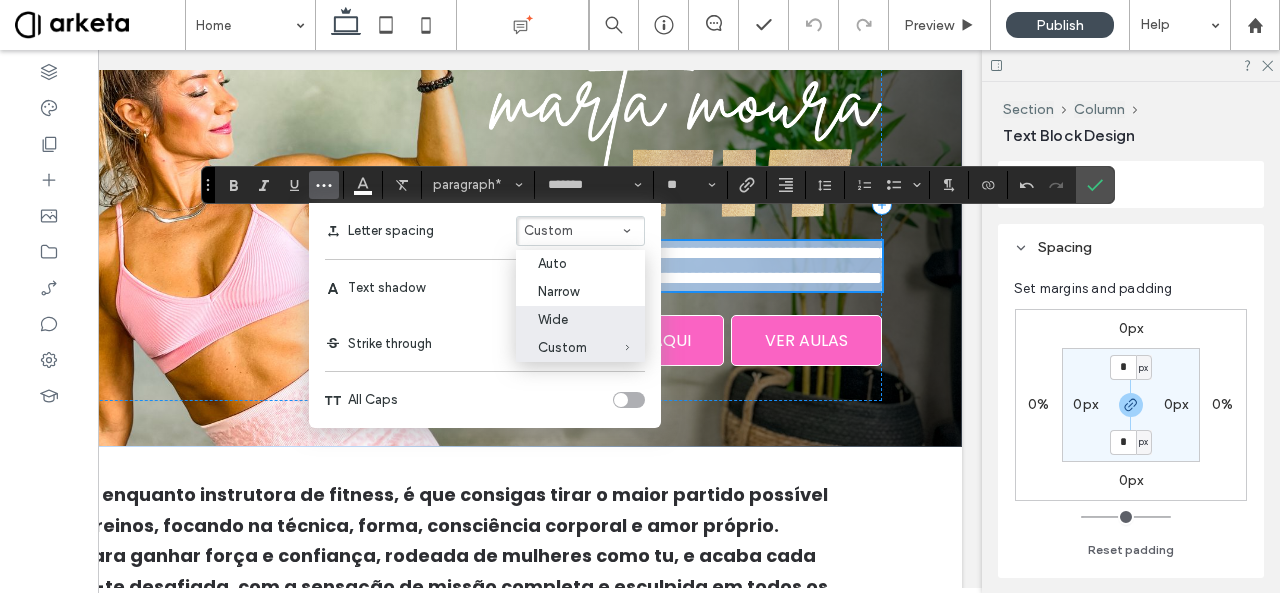 scroll, scrollTop: 214, scrollLeft: 0, axis: vertical 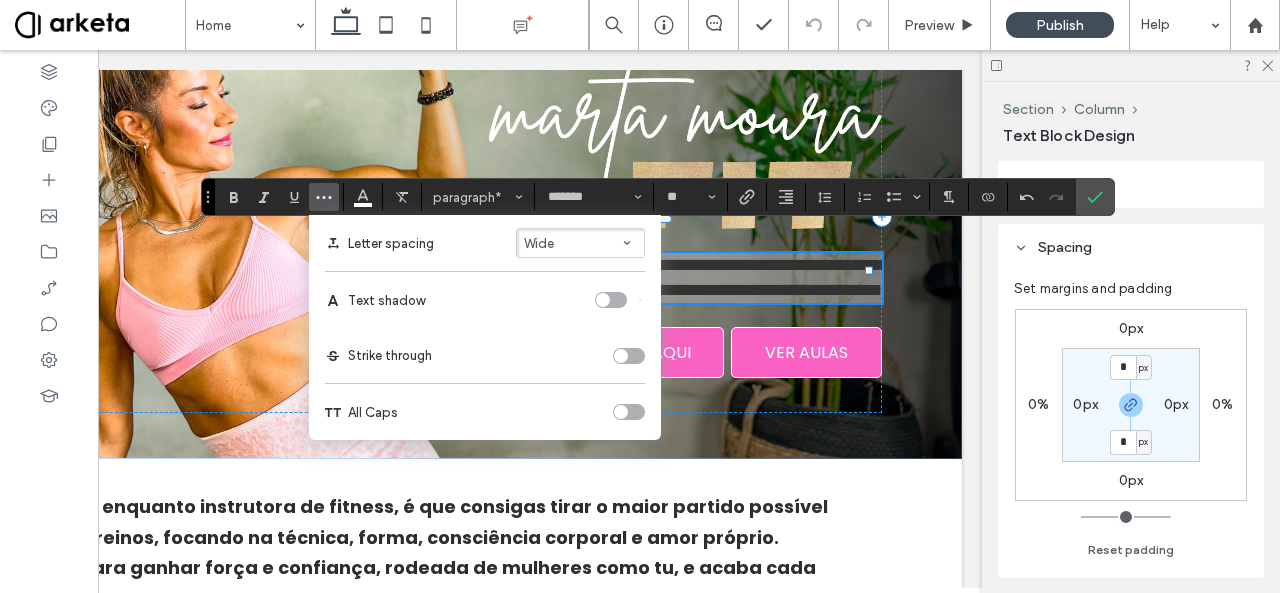 click on "Wide" at bounding box center [580, 243] 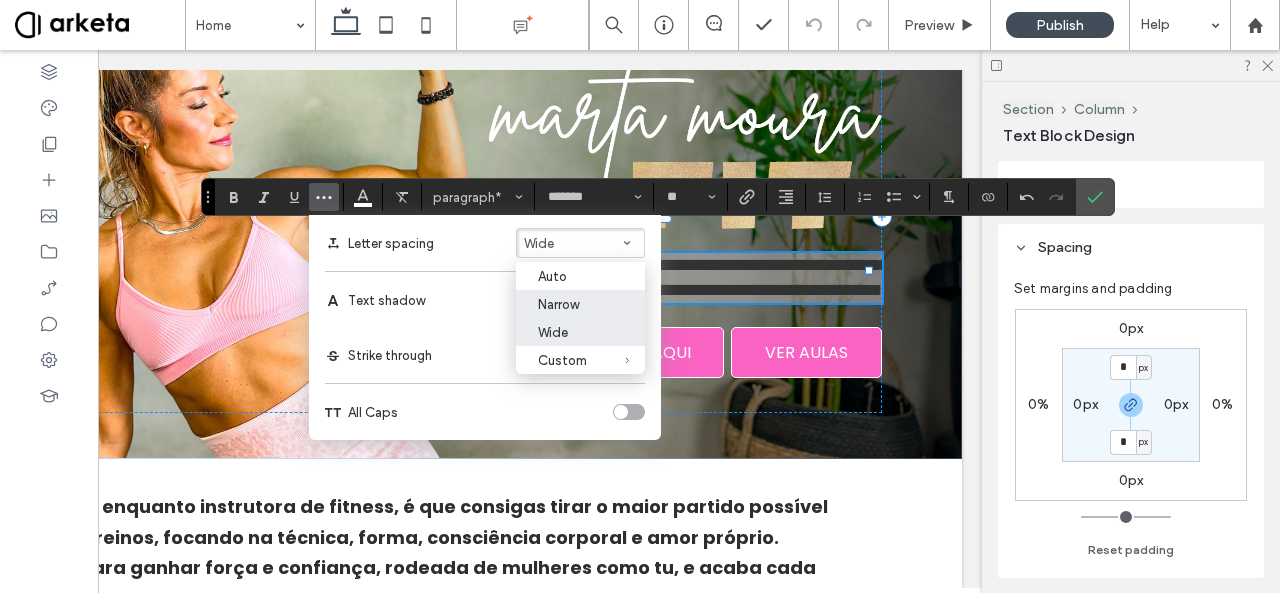 click on "Narrow" at bounding box center [580, 304] 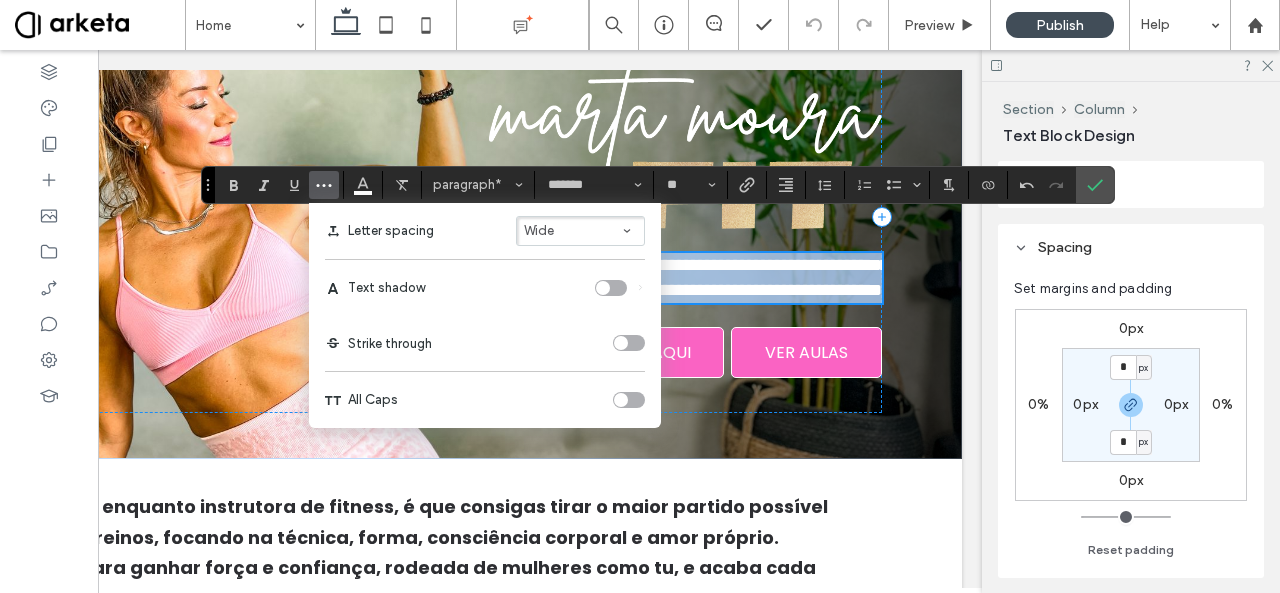 scroll, scrollTop: 226, scrollLeft: 0, axis: vertical 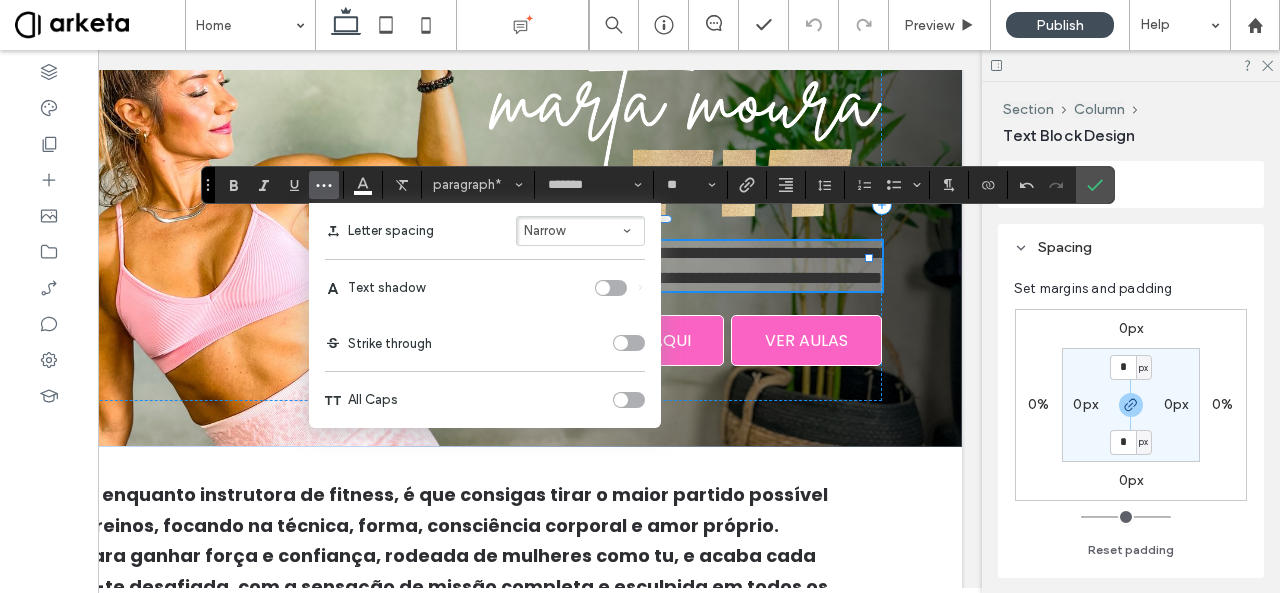 click on "Narrow" at bounding box center (580, 231) 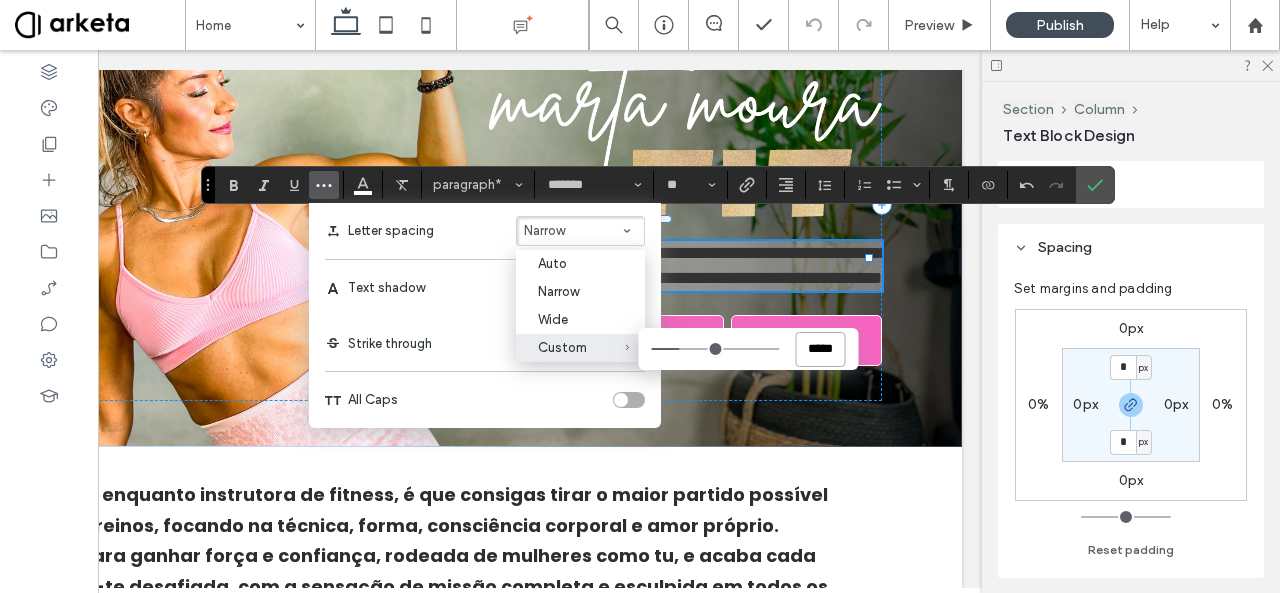 click on "*****" at bounding box center [821, 349] 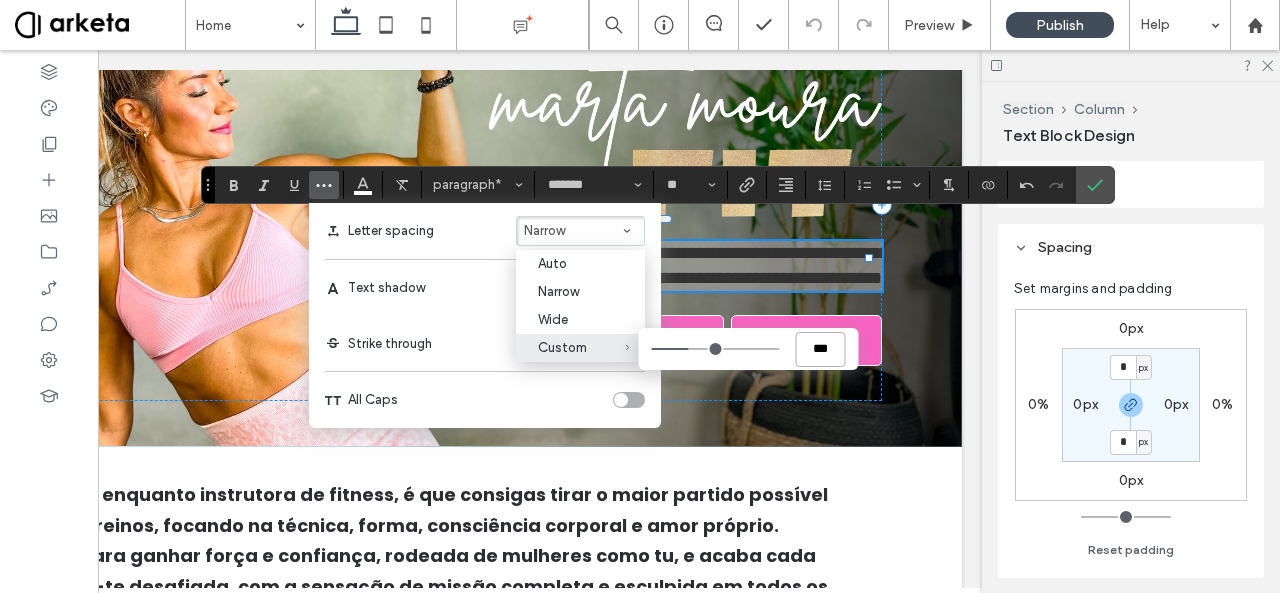 type on "**" 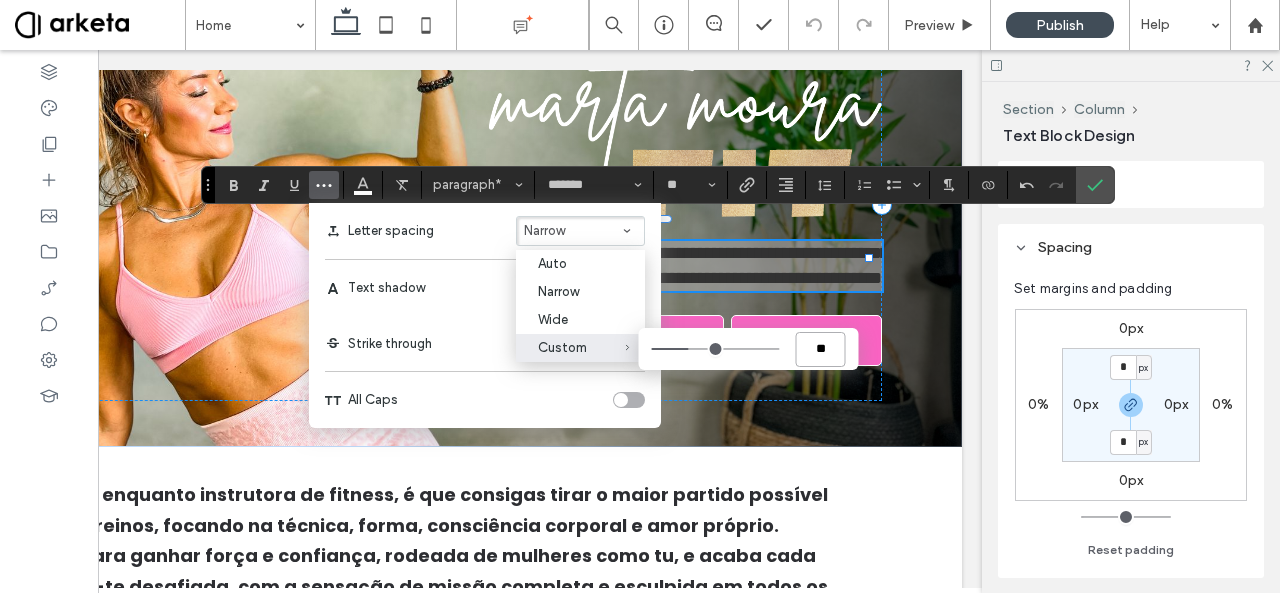 type on "****" 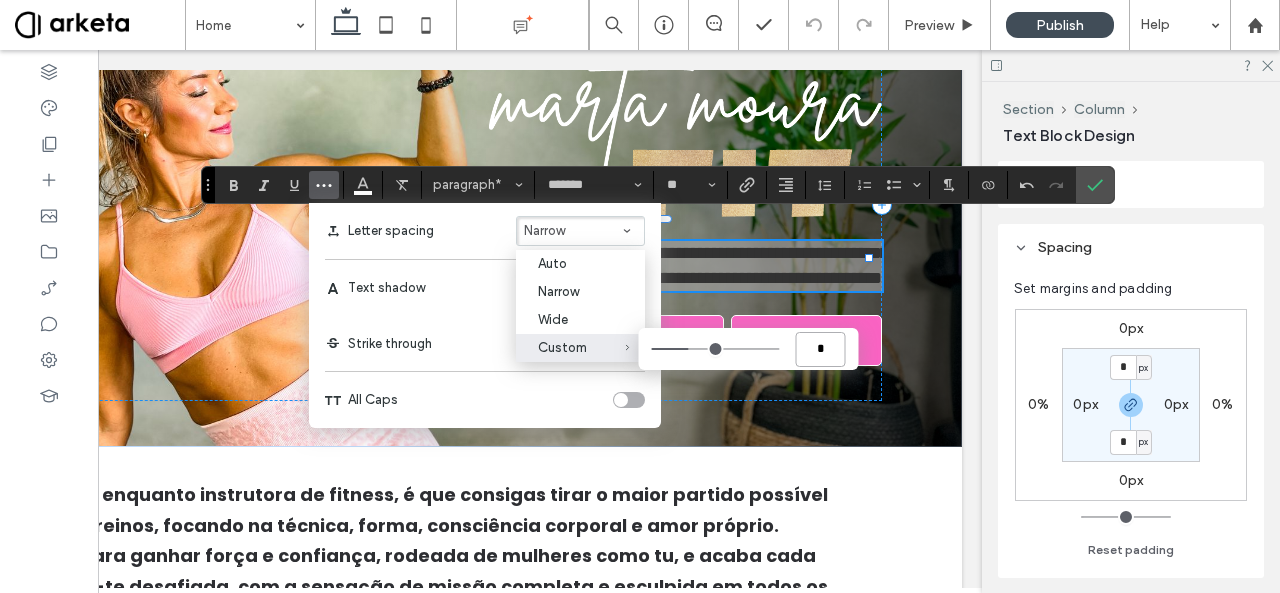 type on "*" 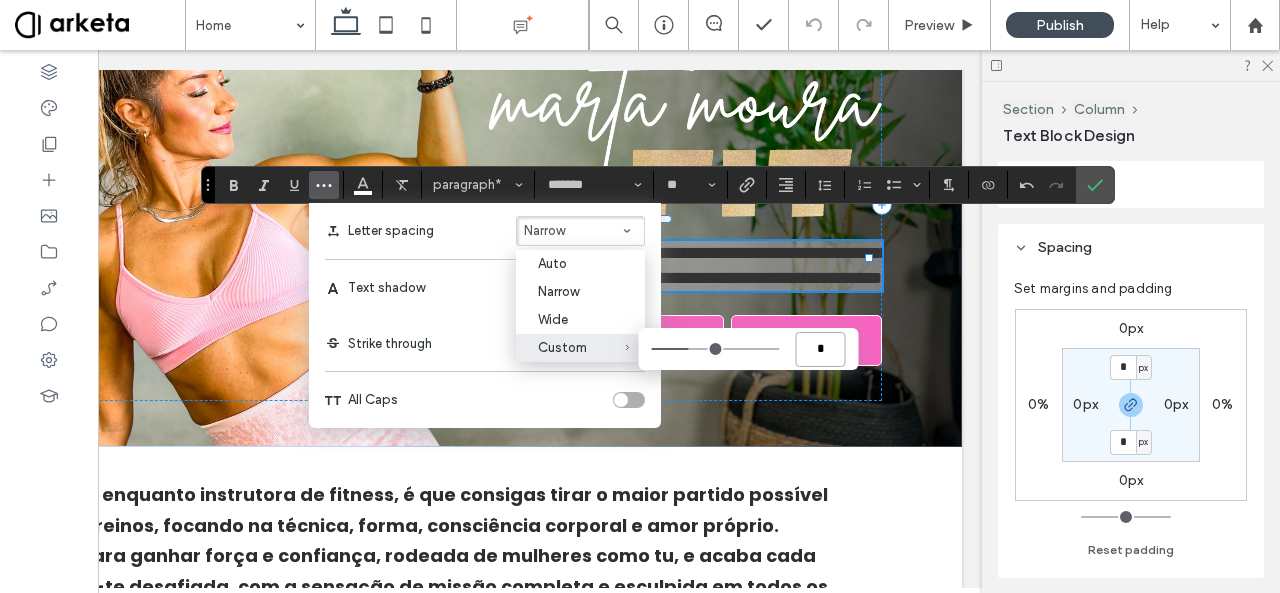 type on "**" 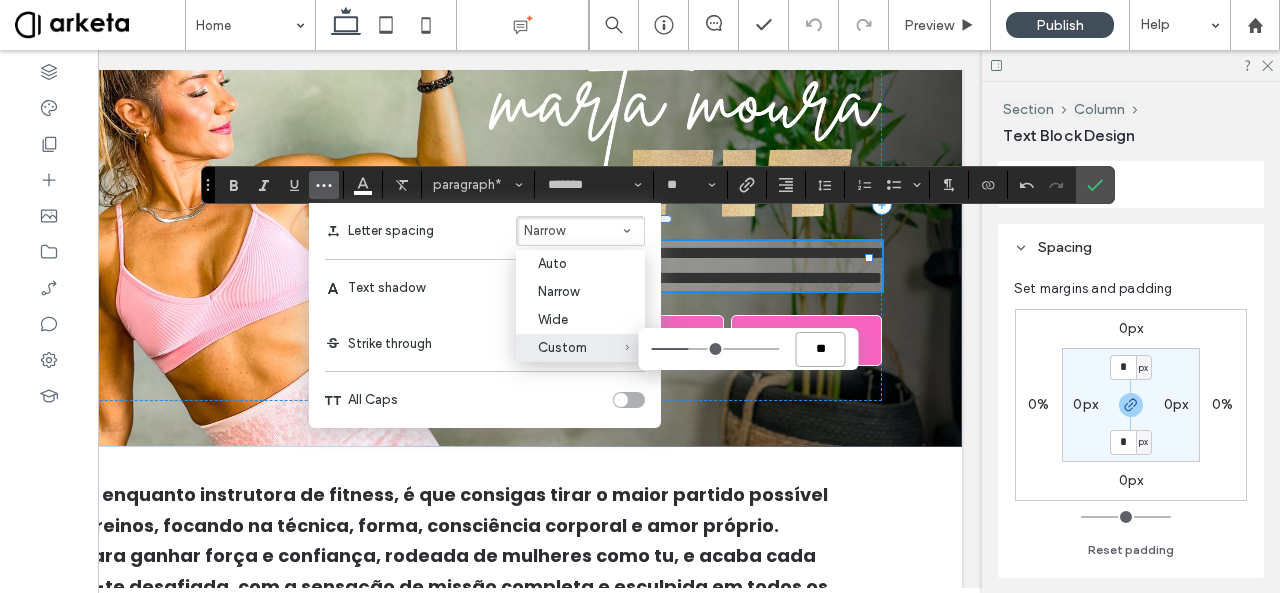 type on "***" 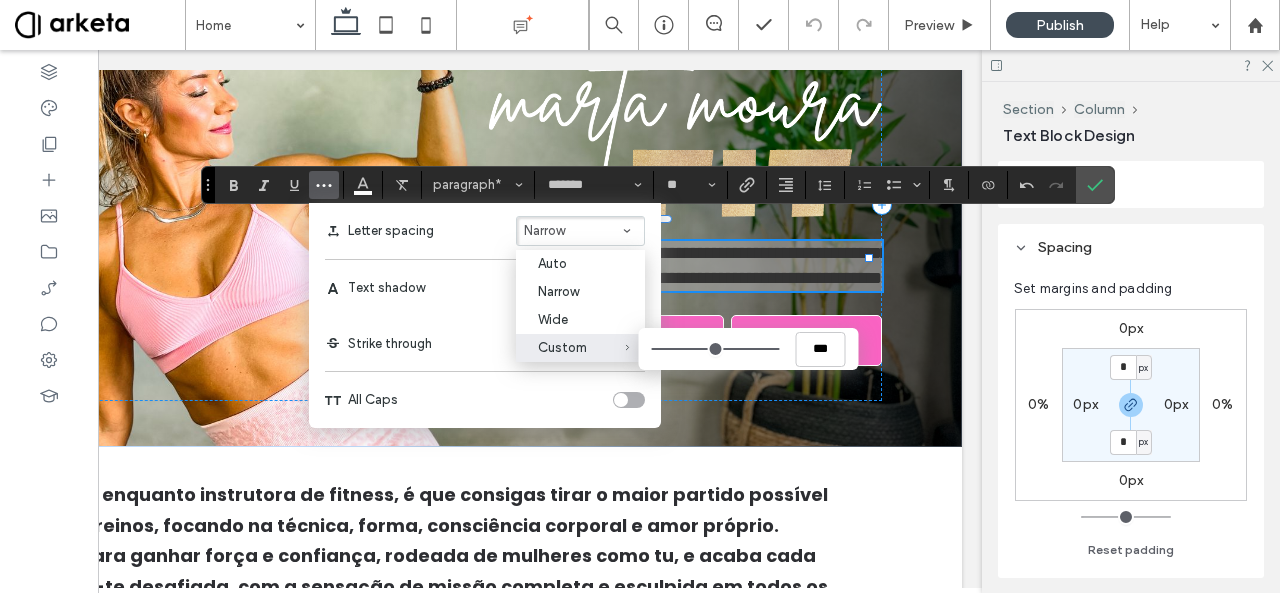 type on "***" 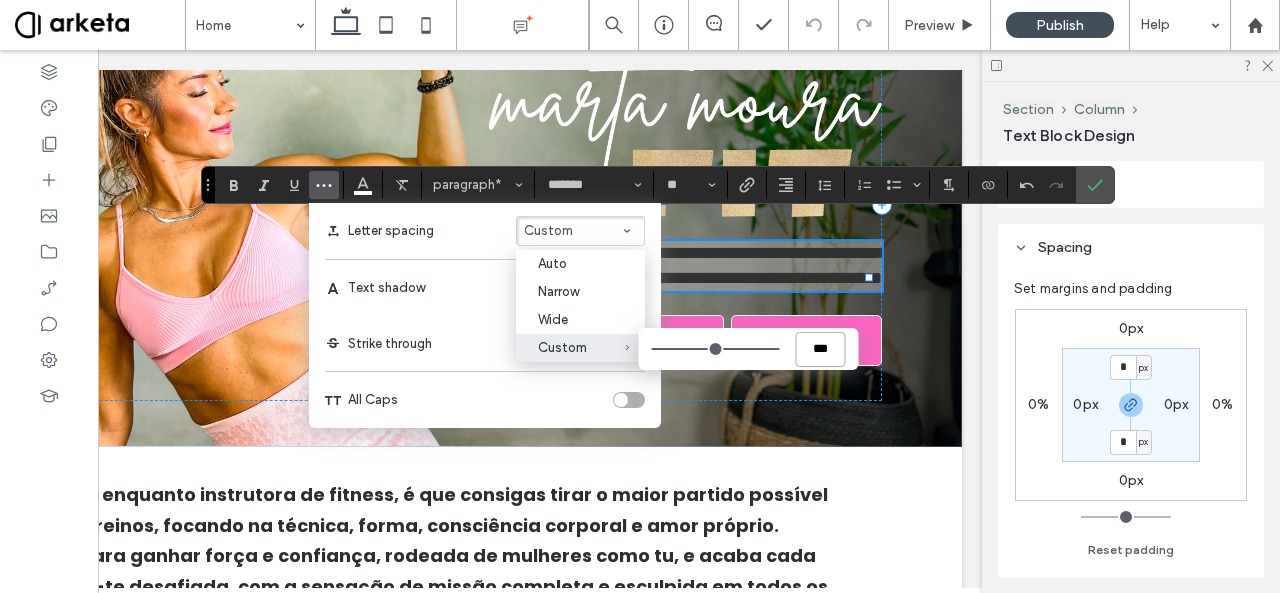 click on "***" at bounding box center (821, 349) 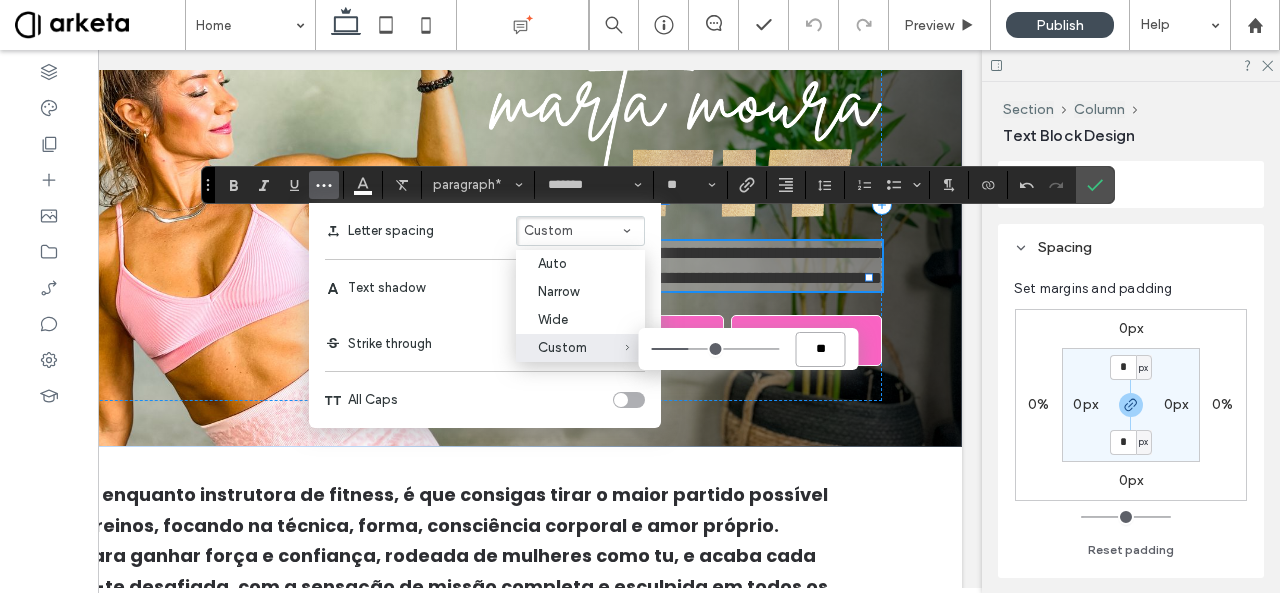 type on "***" 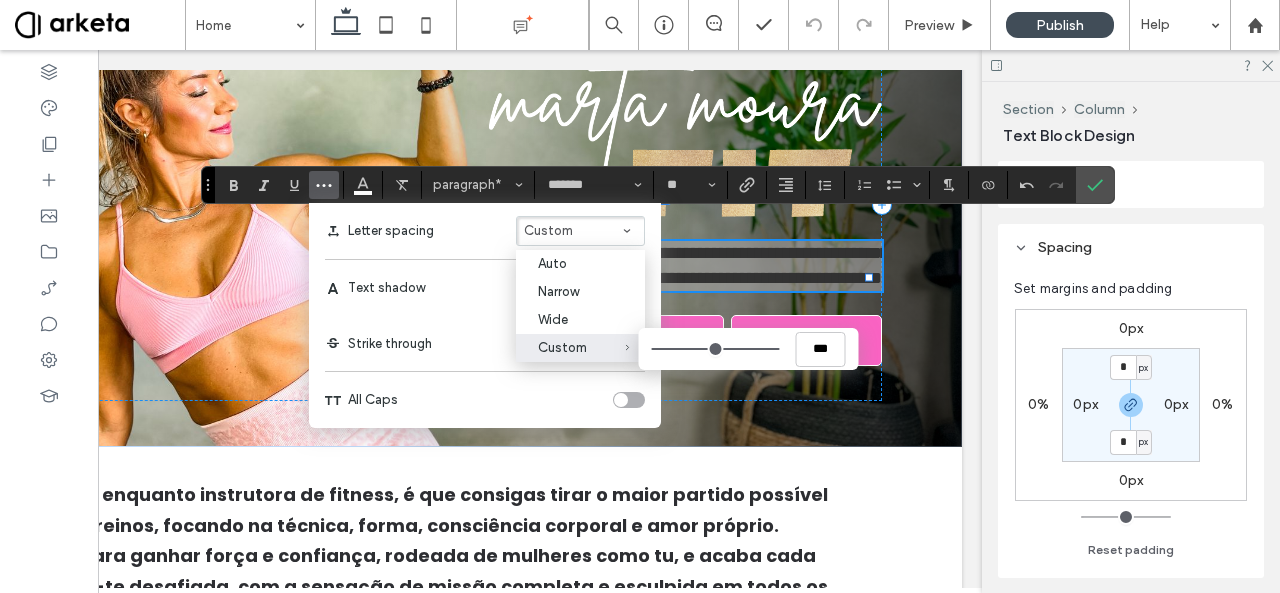 click on "Custom ***" at bounding box center [568, 347] 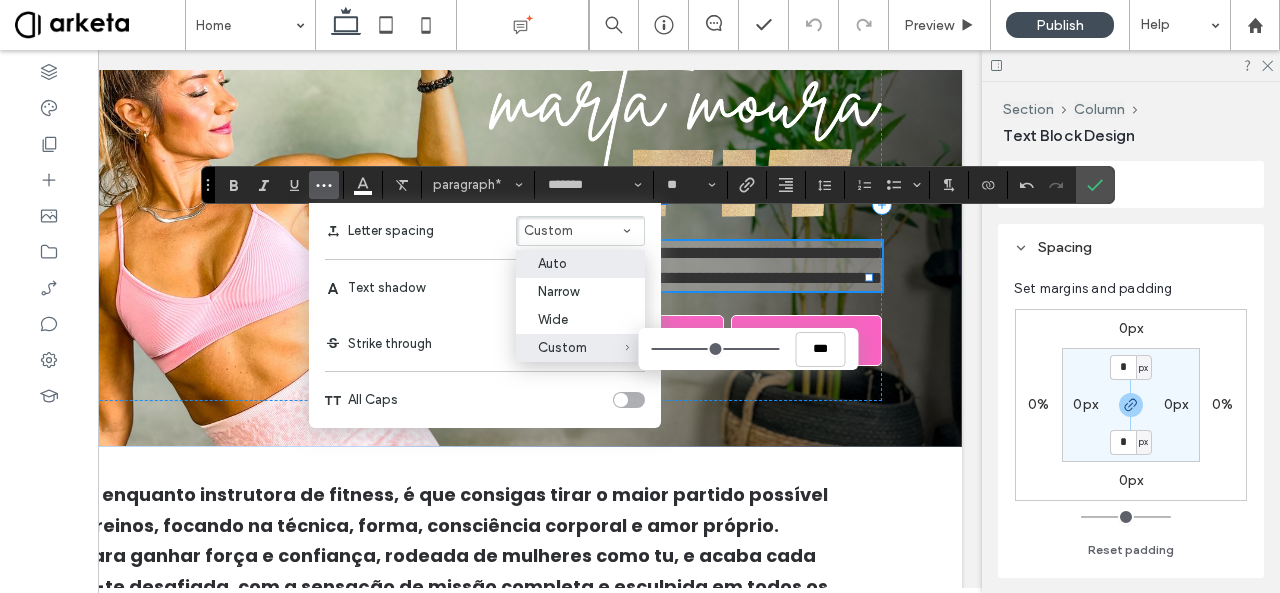 click on "Auto" at bounding box center (568, 263) 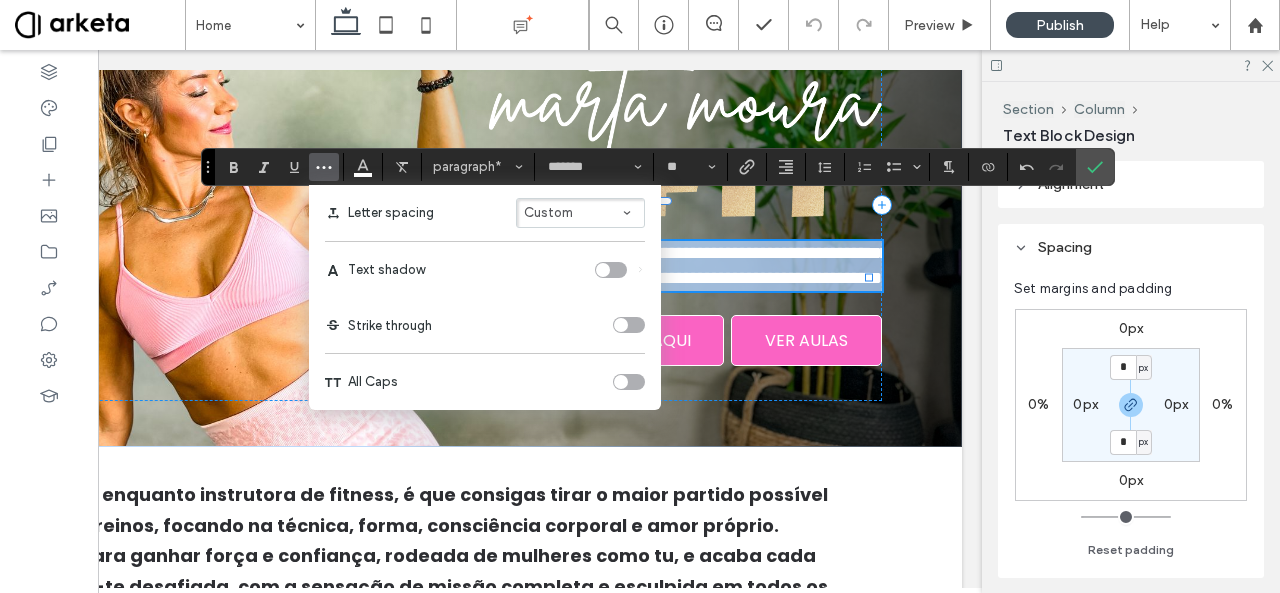 scroll, scrollTop: 244, scrollLeft: 0, axis: vertical 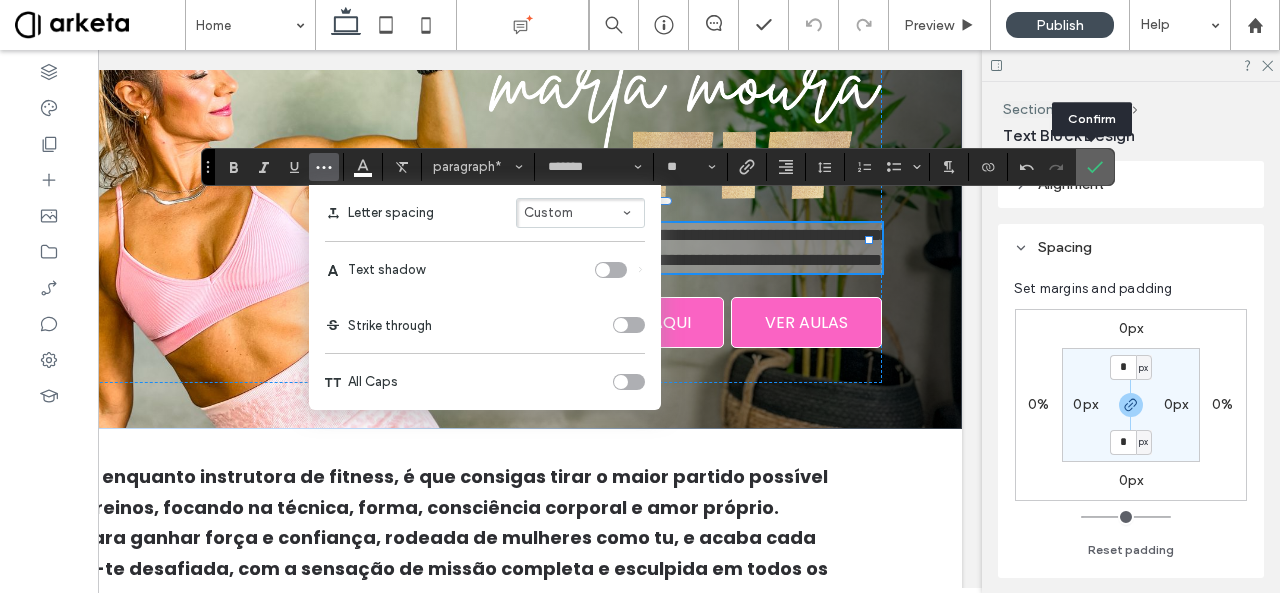 click 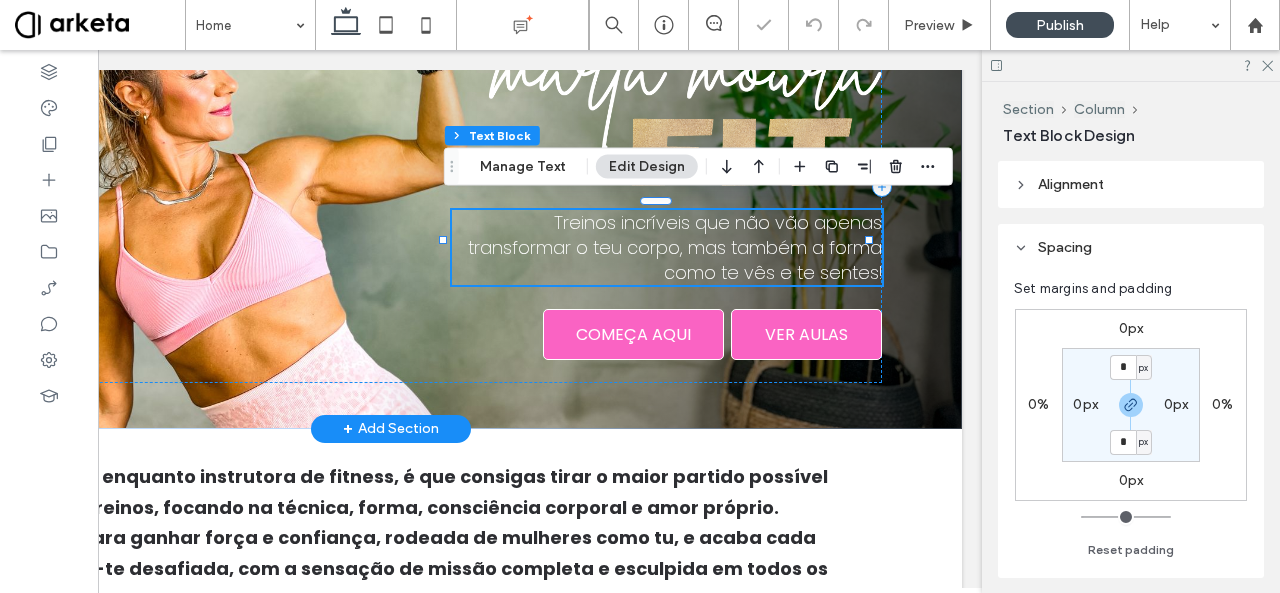 click on "Treinos incríveis que não vão apenas transformar o teu corpo, mas também a forma como te vês e te sentes!" at bounding box center [675, 247] 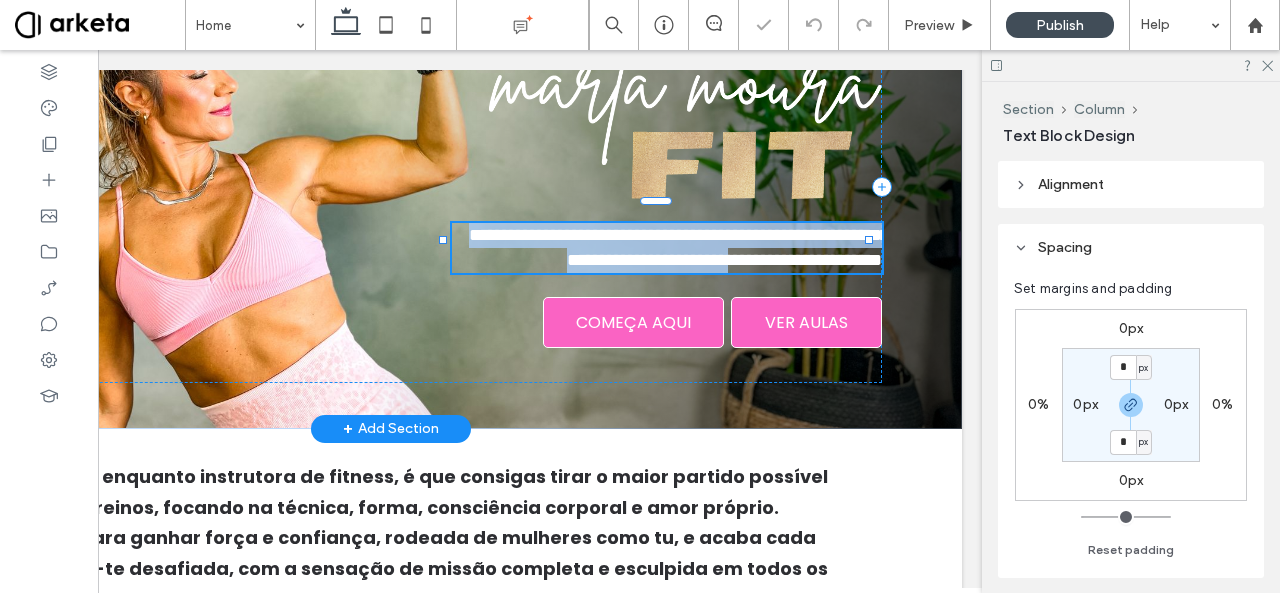 type on "*******" 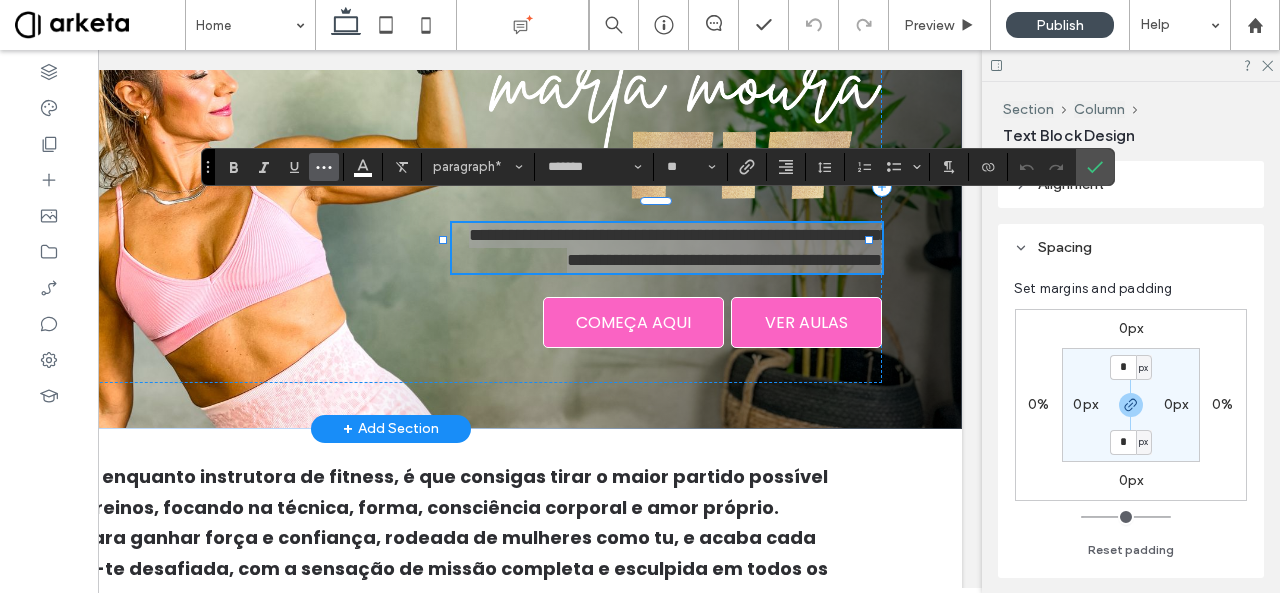click at bounding box center (324, 167) 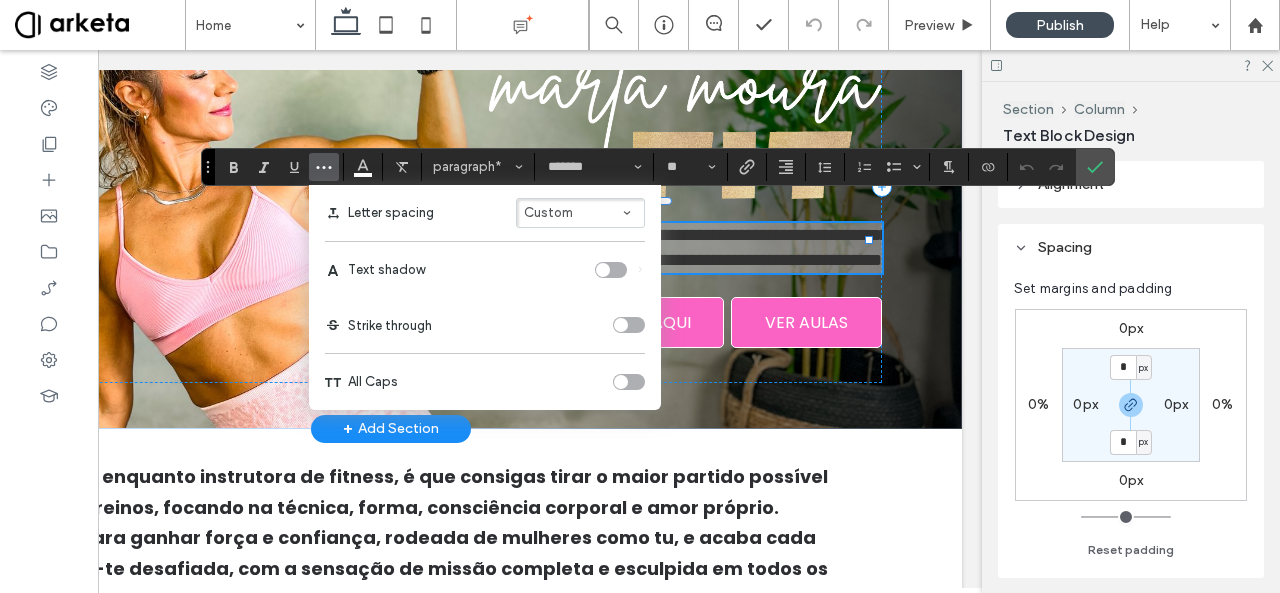 click 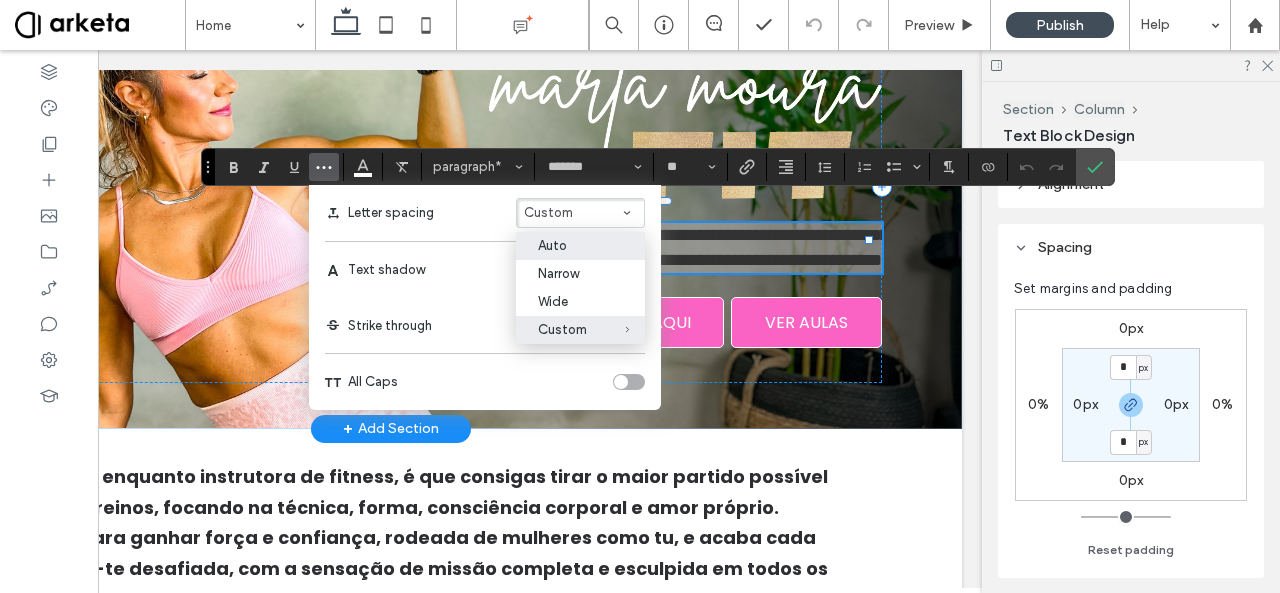 click on "Auto" at bounding box center [580, 246] 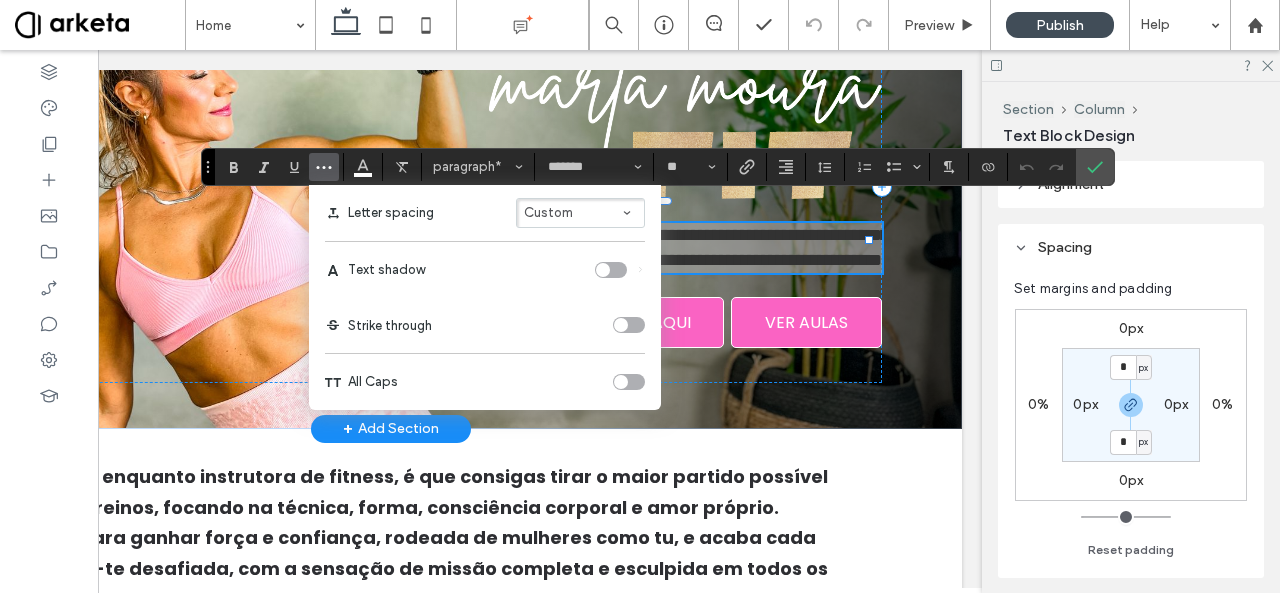 click on "Custom" at bounding box center (580, 213) 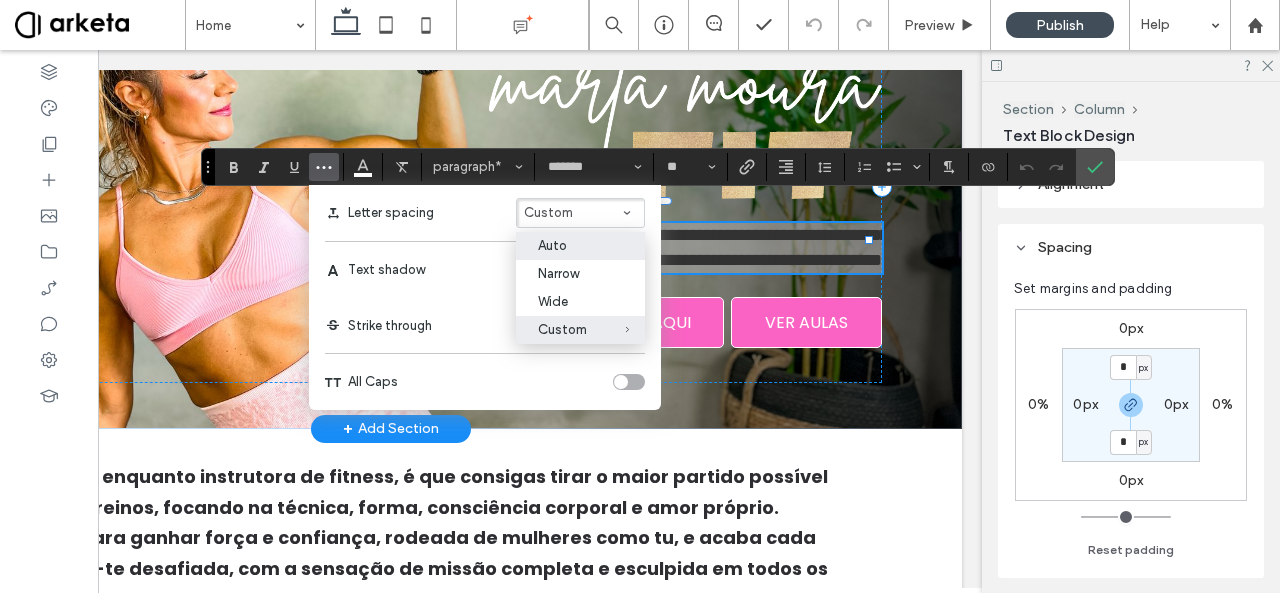click on "Auto" at bounding box center [568, 245] 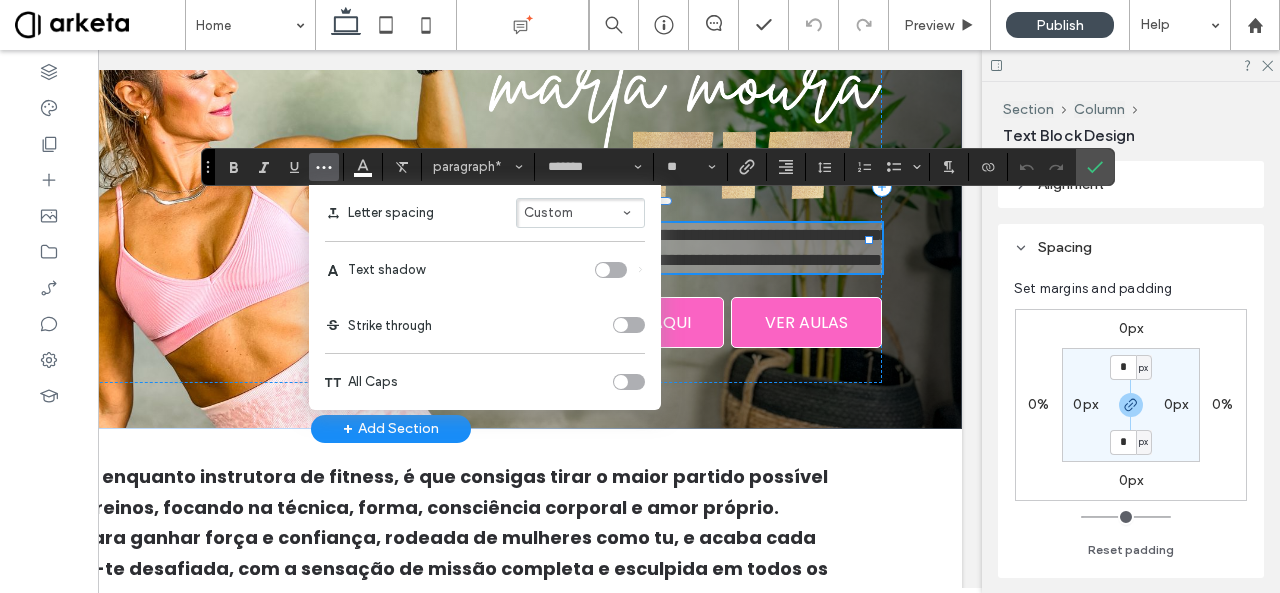 click at bounding box center [627, 213] 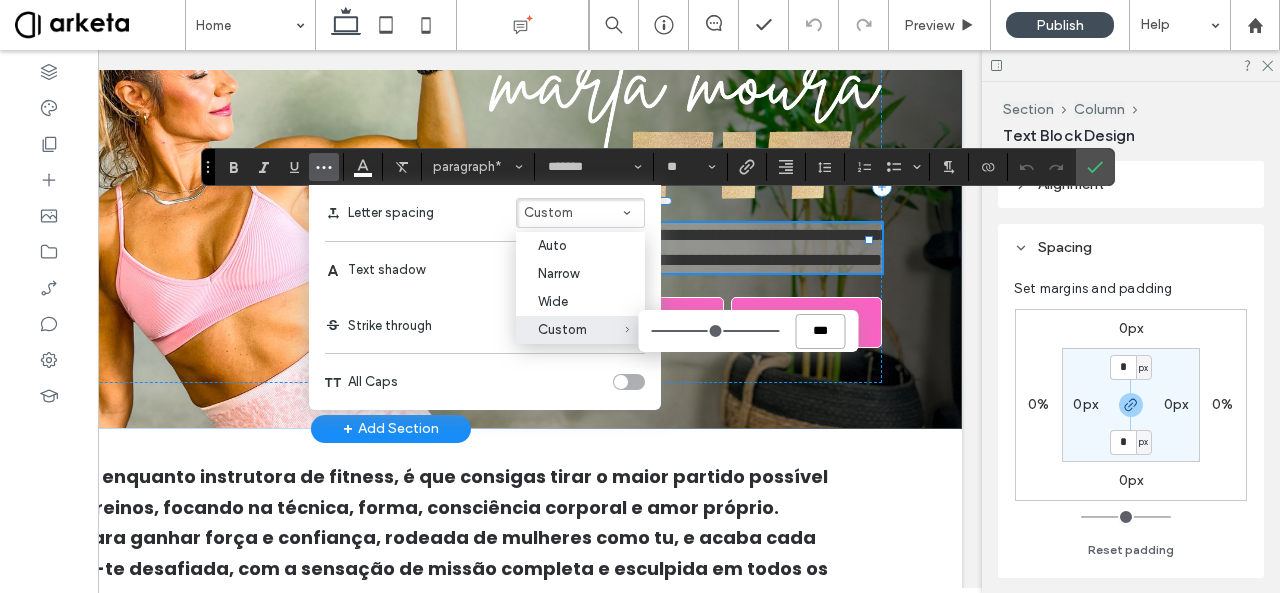 click on "***" at bounding box center [821, 331] 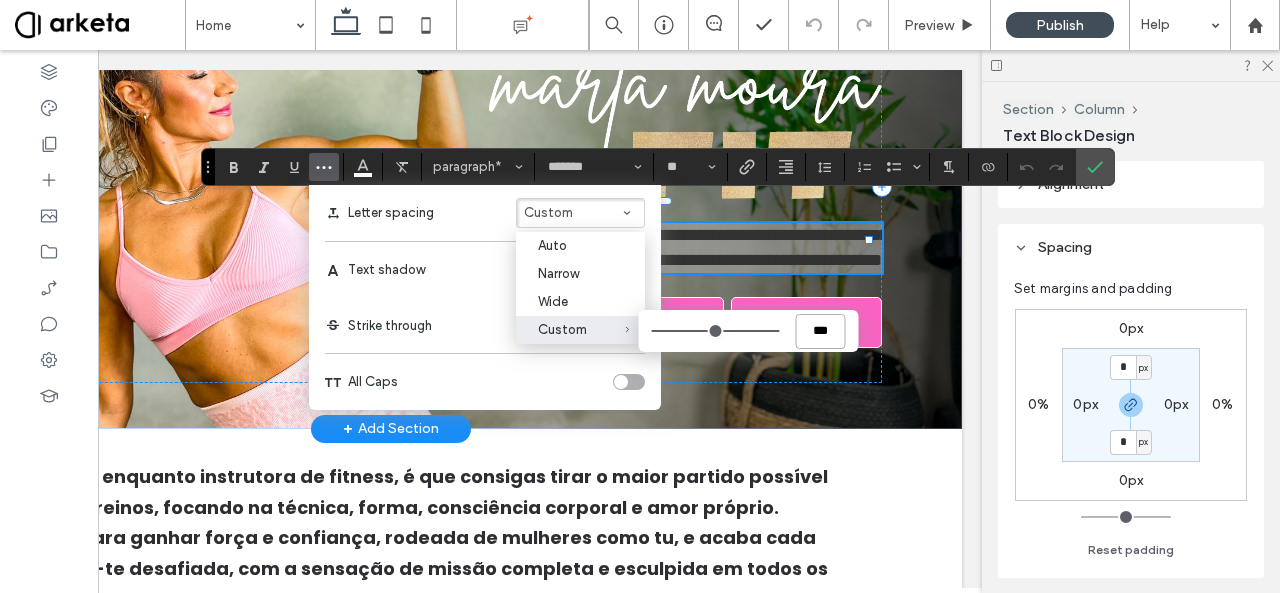 type on "**" 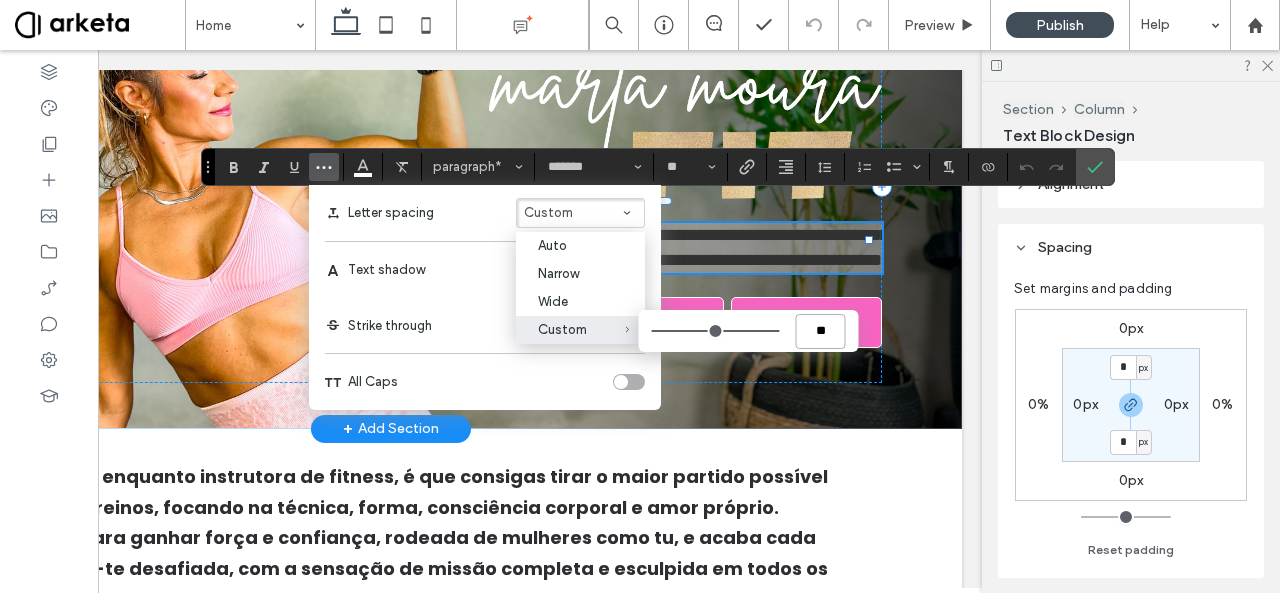type on "*" 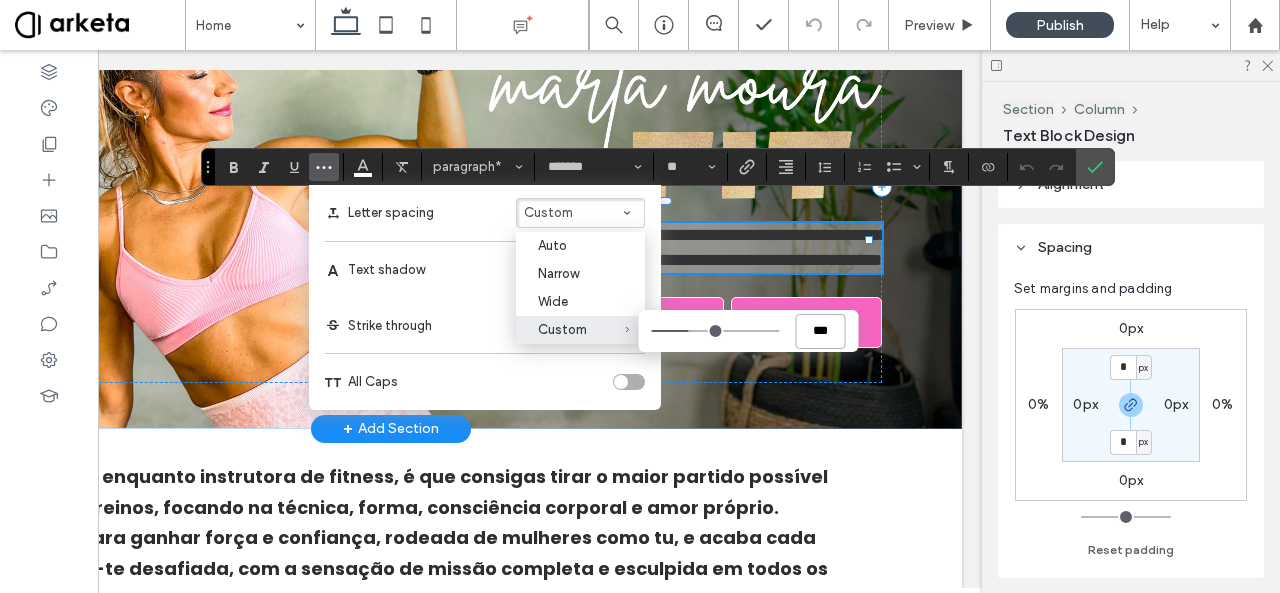 type on "**" 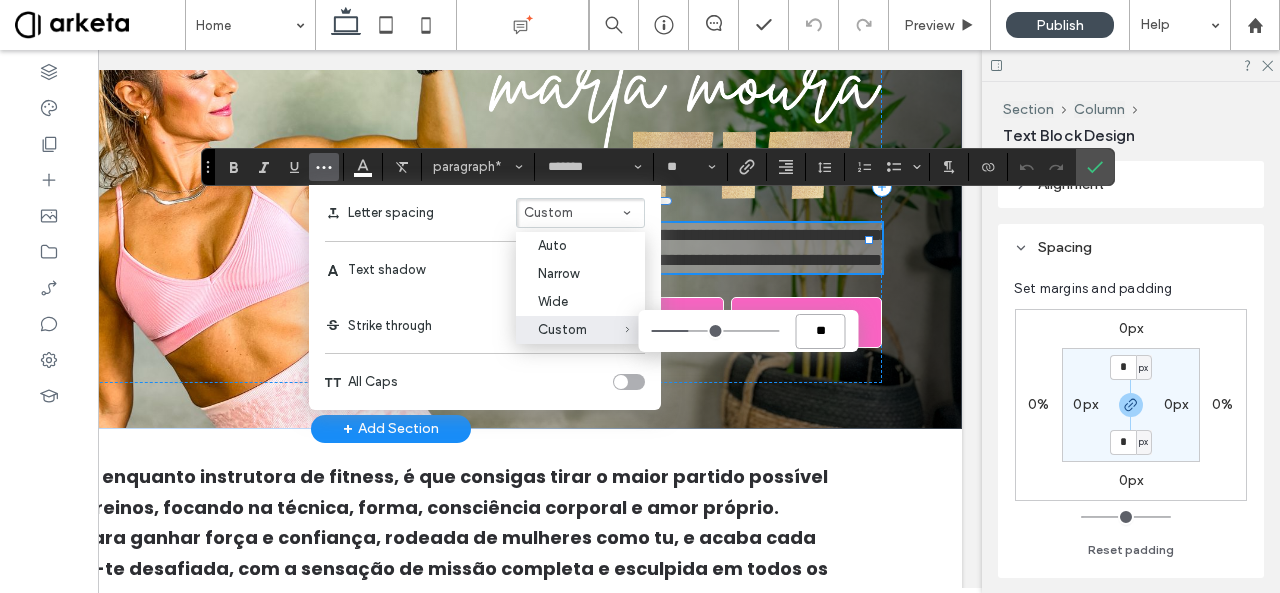 type on "***" 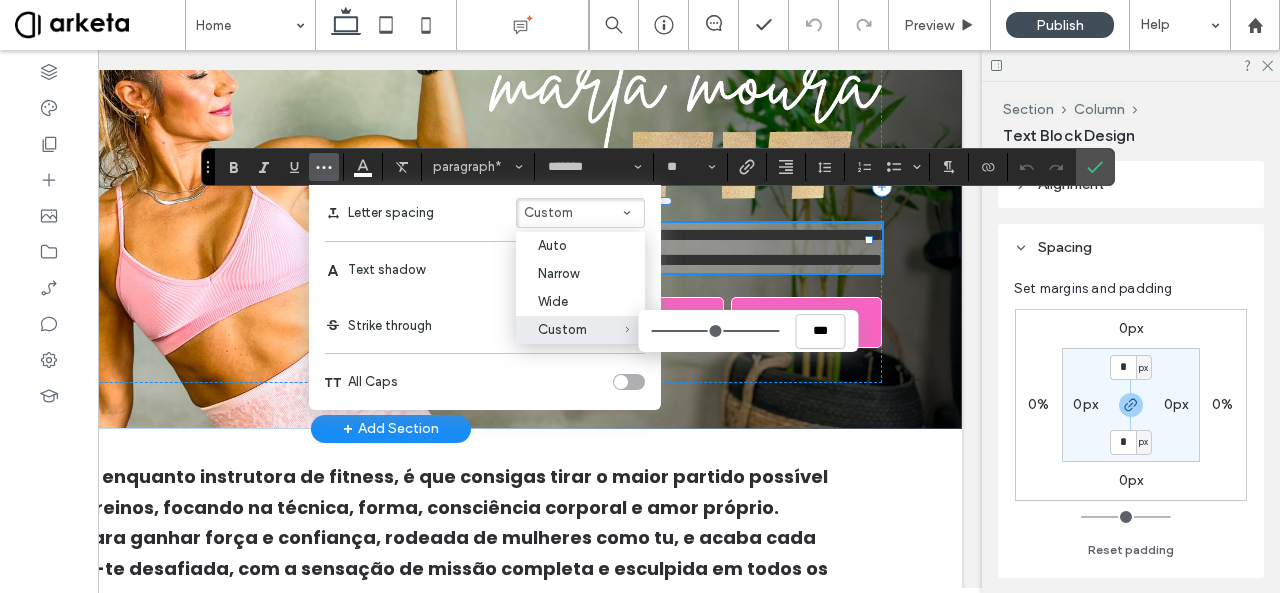 type on "***" 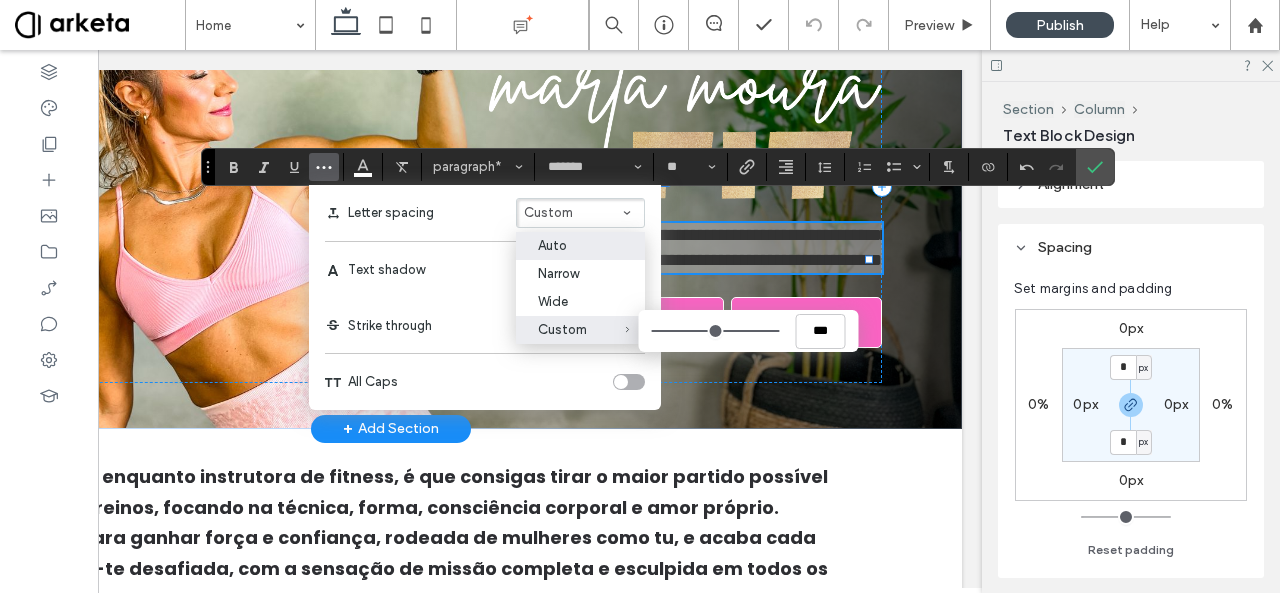 click on "Auto" at bounding box center (568, 245) 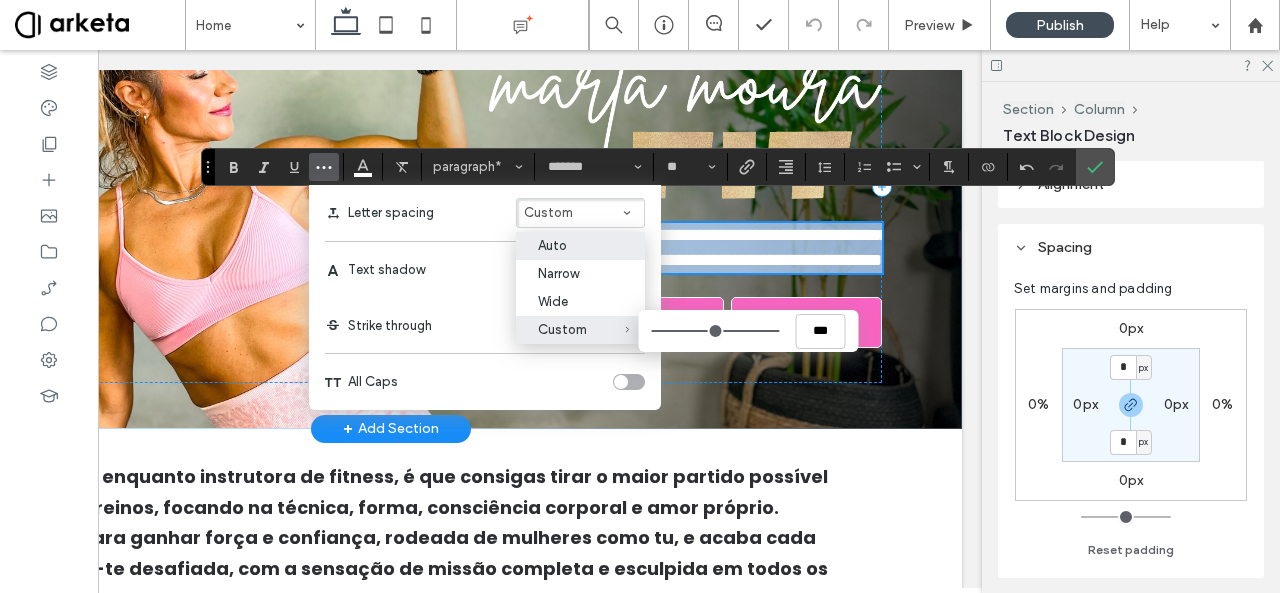 scroll, scrollTop: 262, scrollLeft: 0, axis: vertical 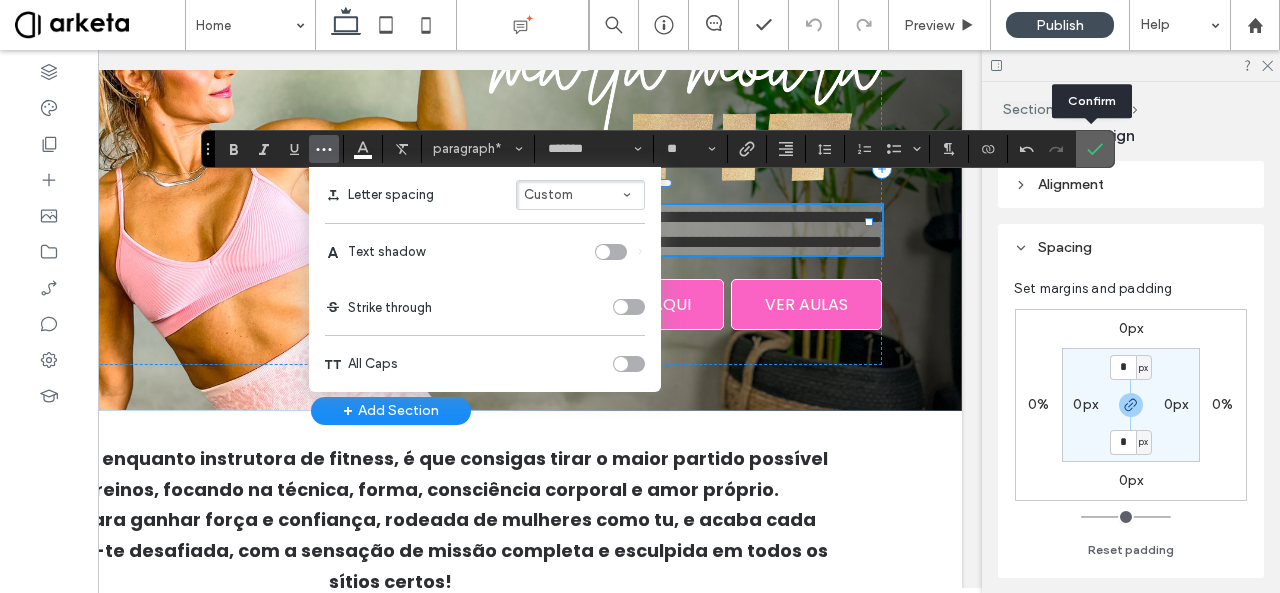 click 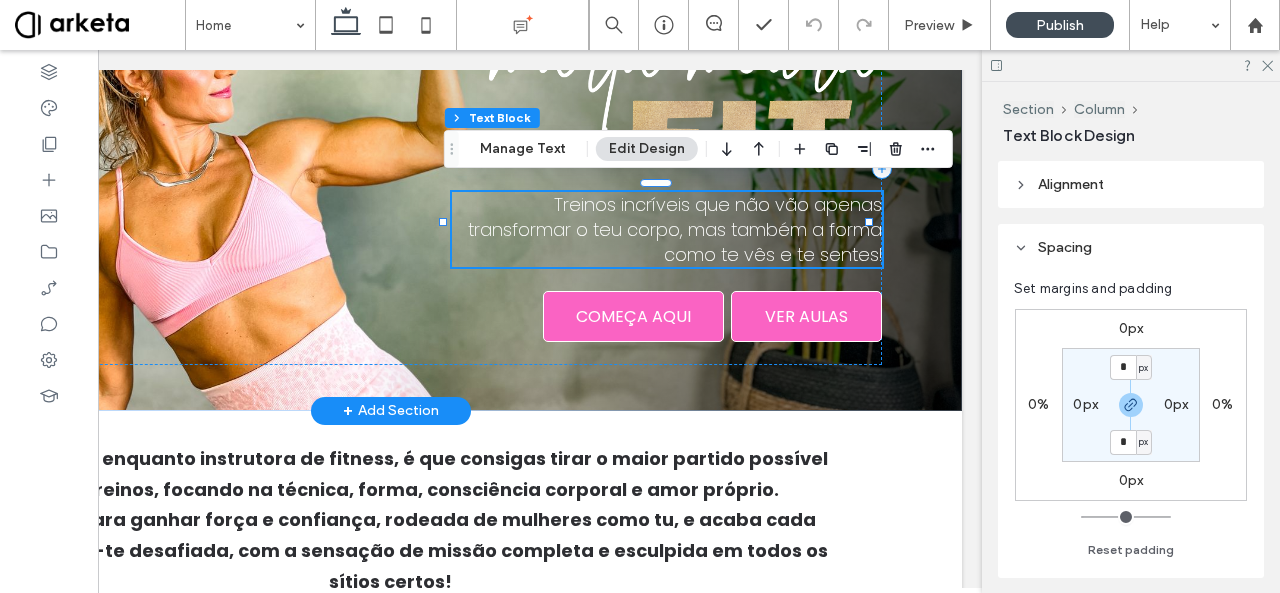 click on "Treinos incríveis que não vão apenas transformar o teu corpo, mas também a forma como te vês e te sentes!" at bounding box center (675, 229) 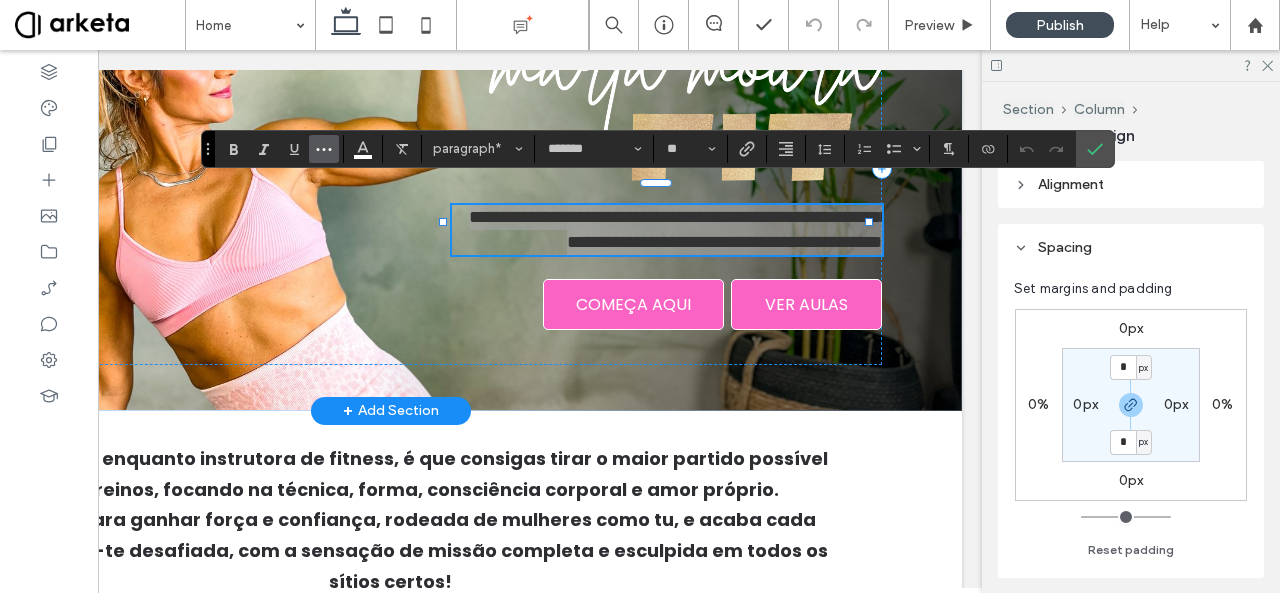 click 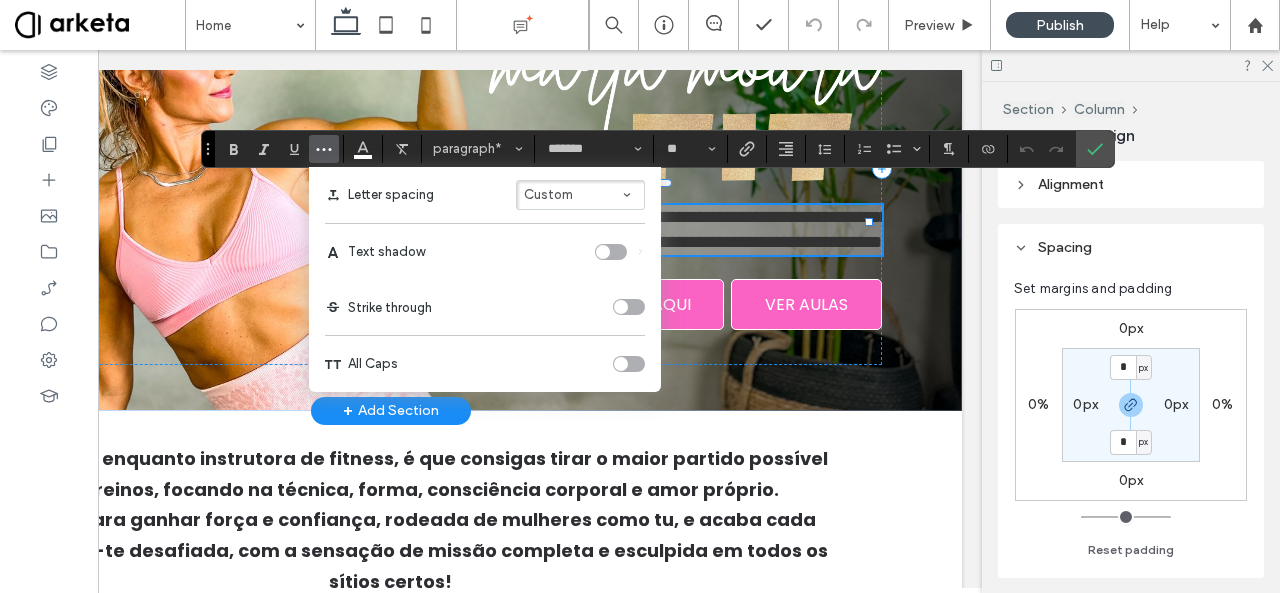 click on "Custom" at bounding box center (580, 195) 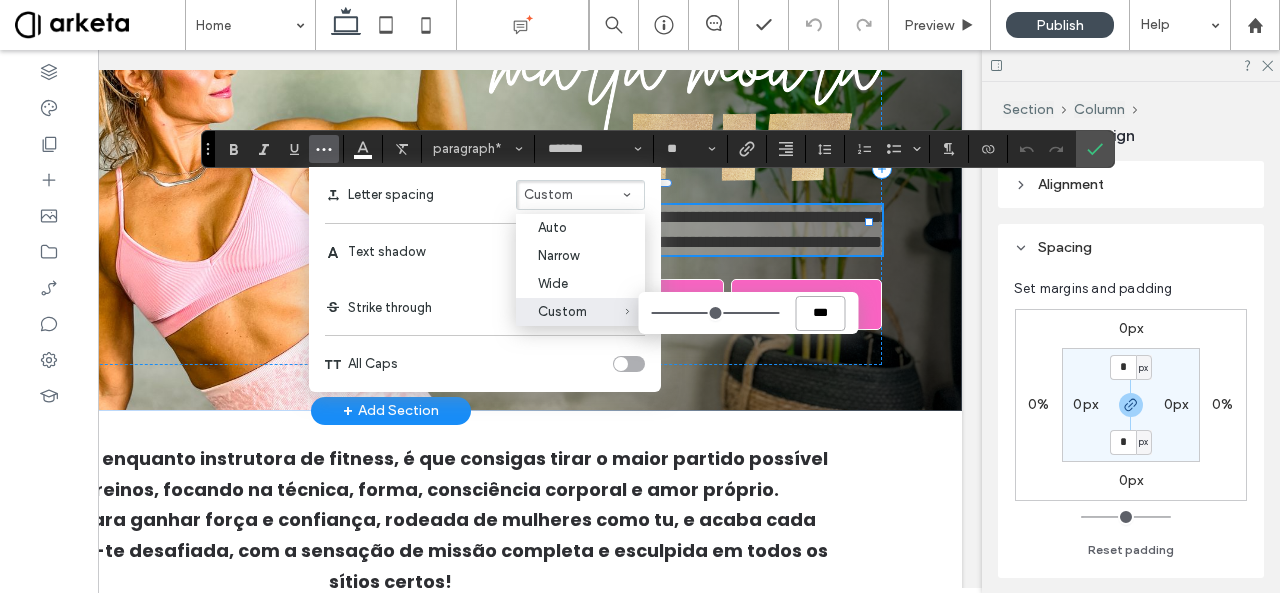 click on "***" at bounding box center [821, 313] 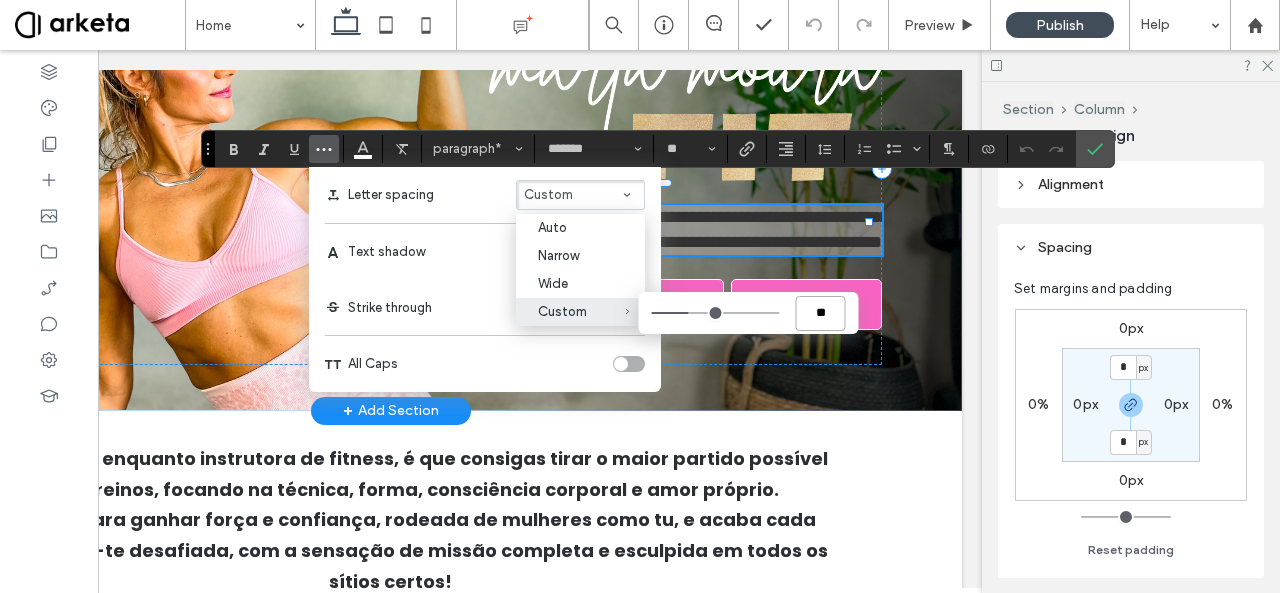 type on "***" 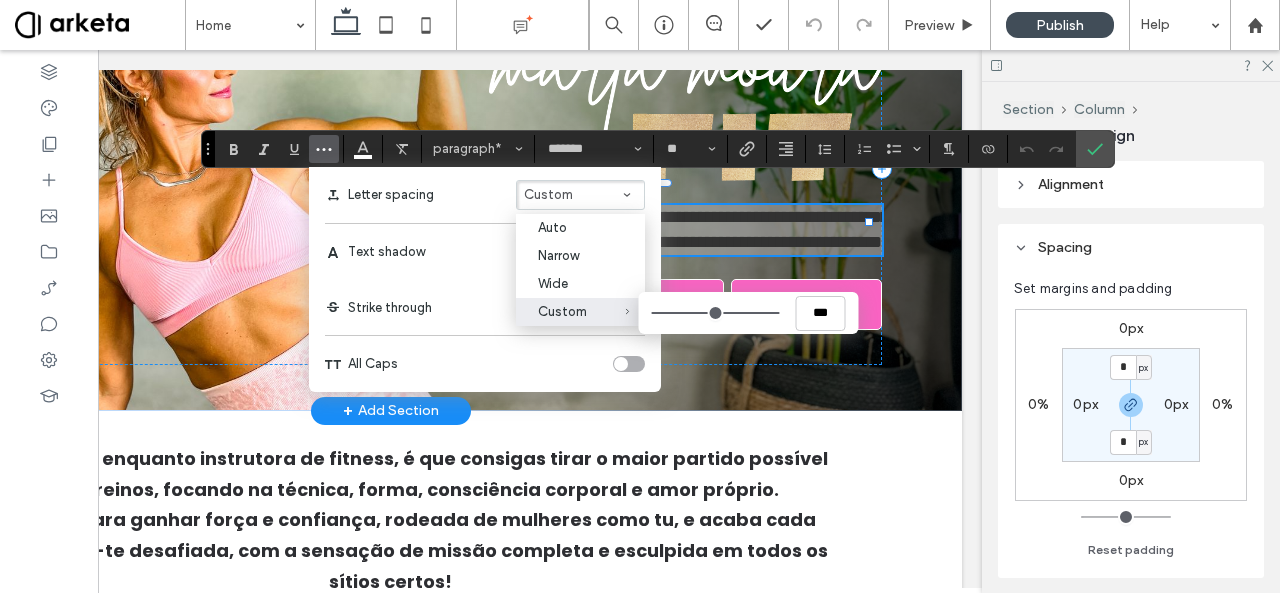 type on "***" 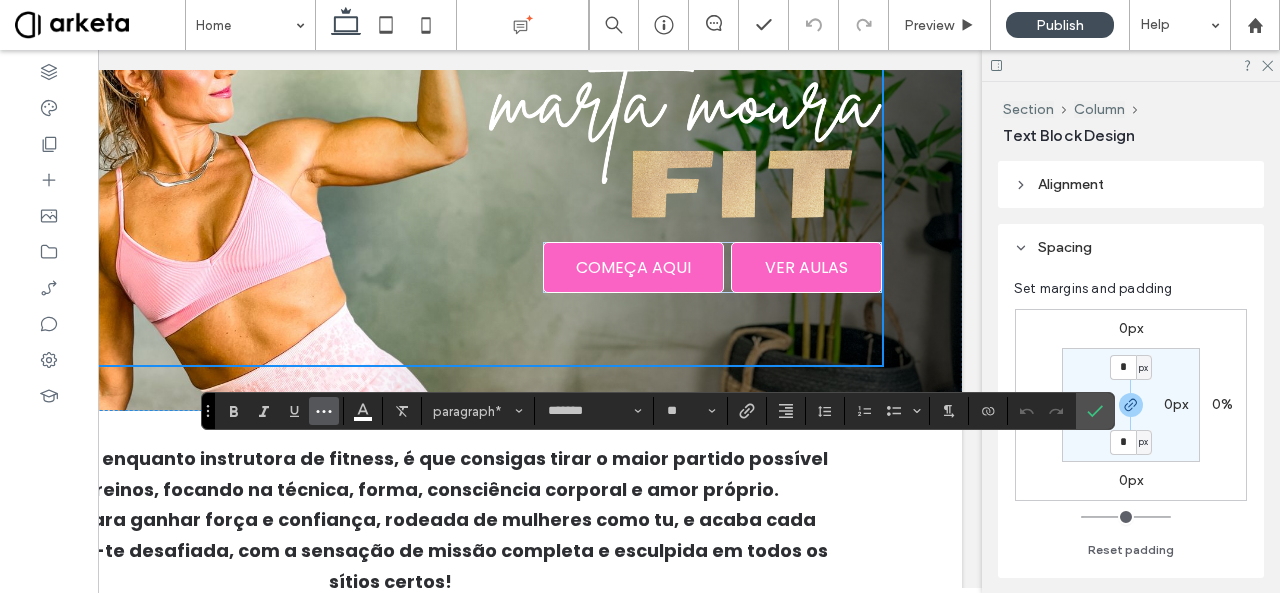 click 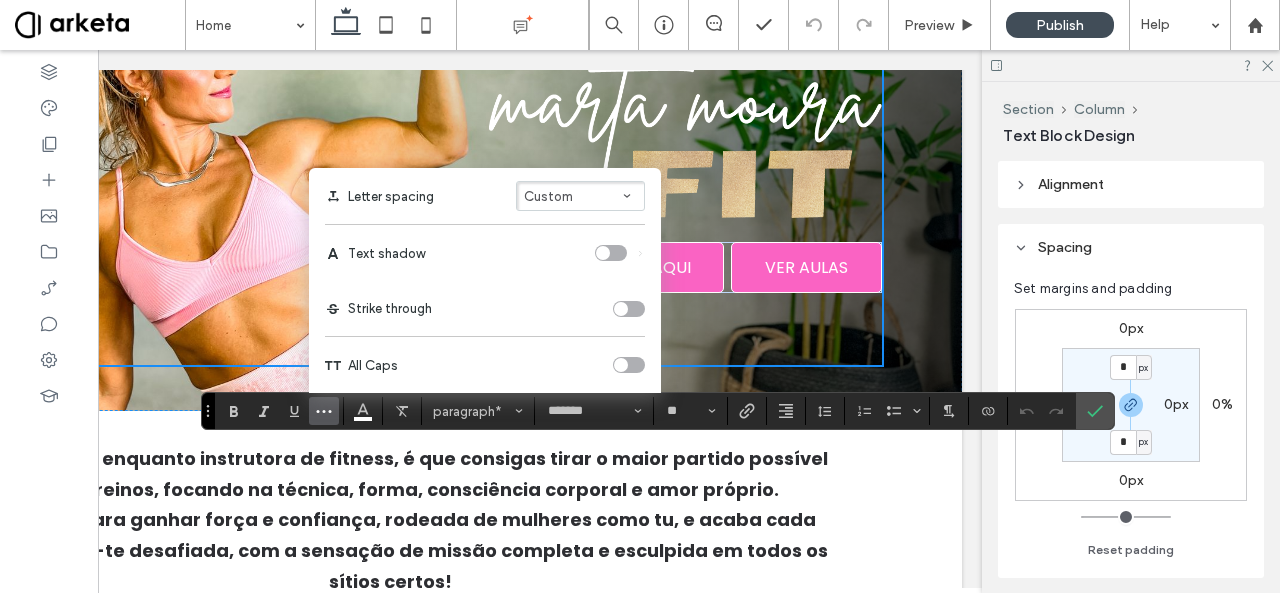 click on "Custom" at bounding box center [580, 196] 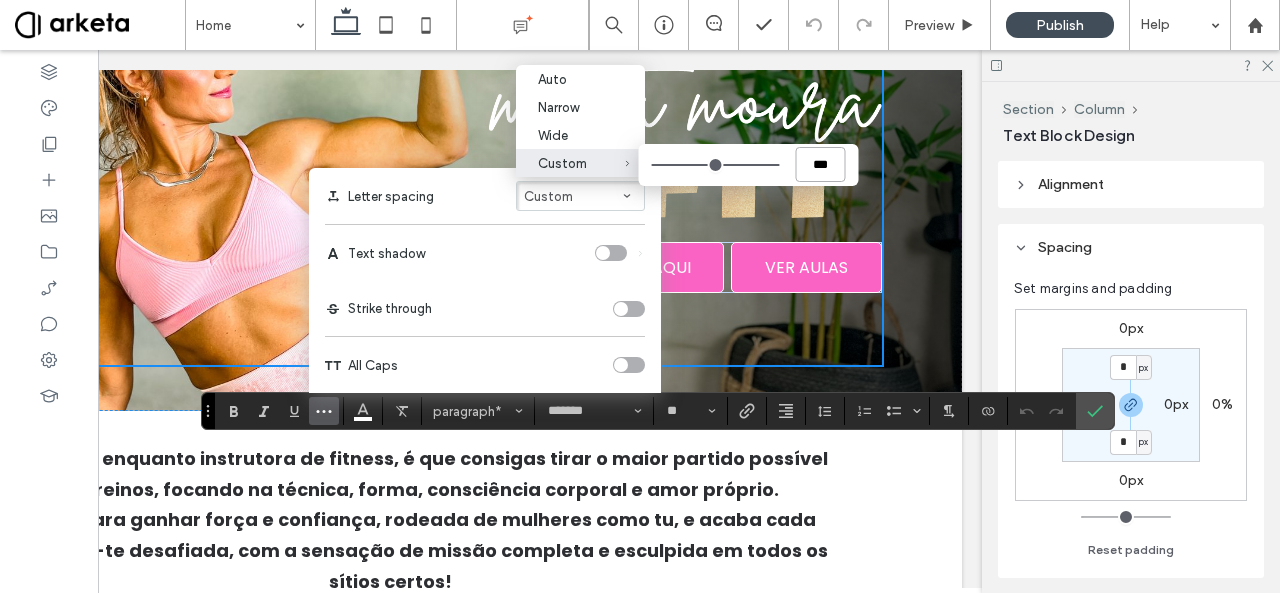 click on "***" at bounding box center (821, 164) 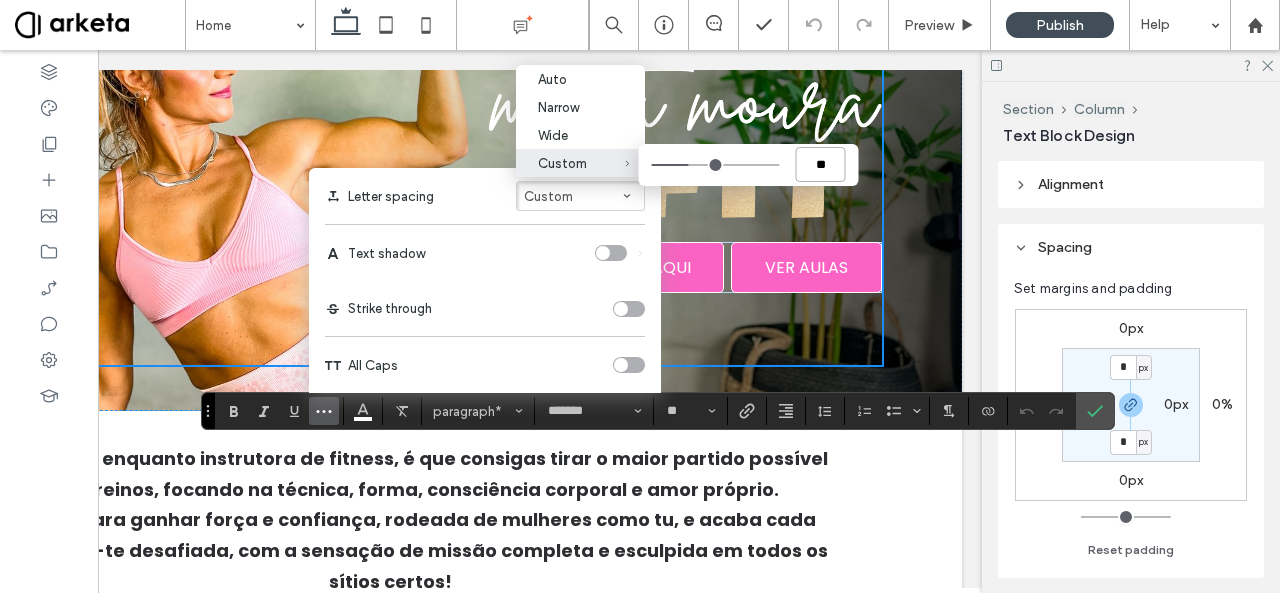 type on "***" 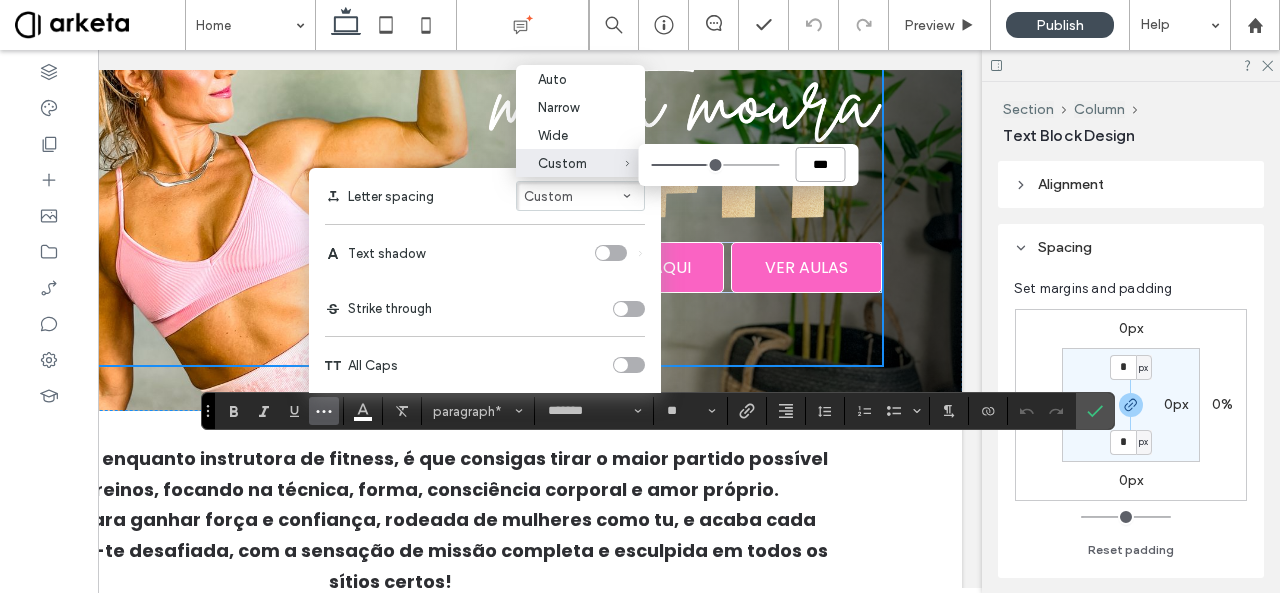 type on "***" 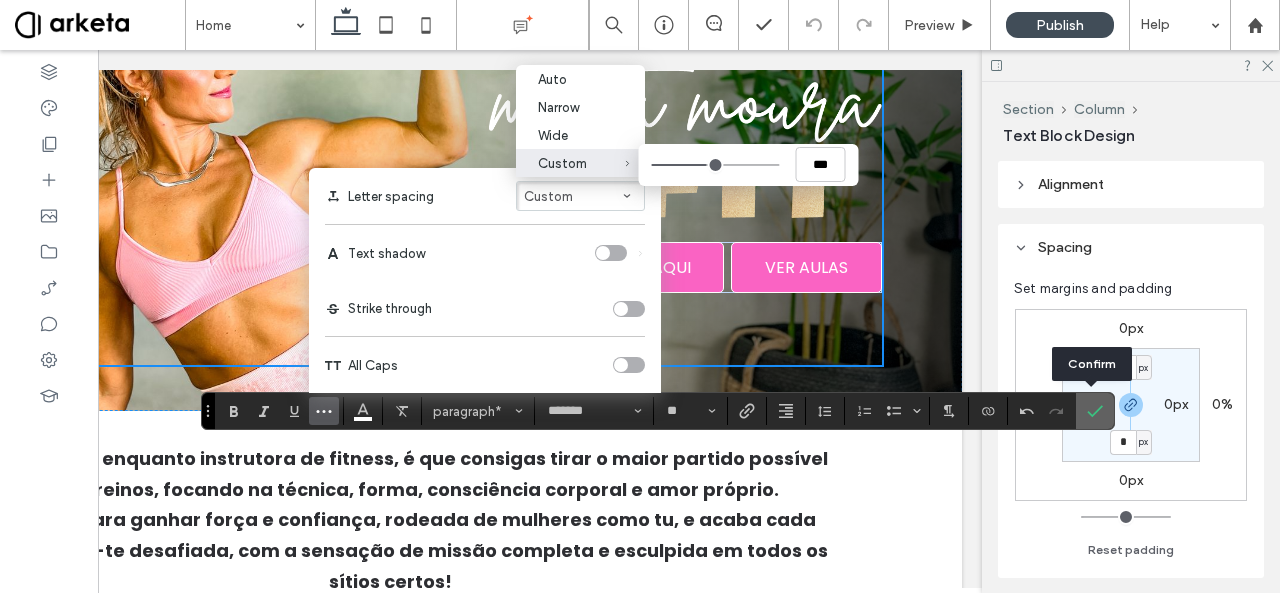 click 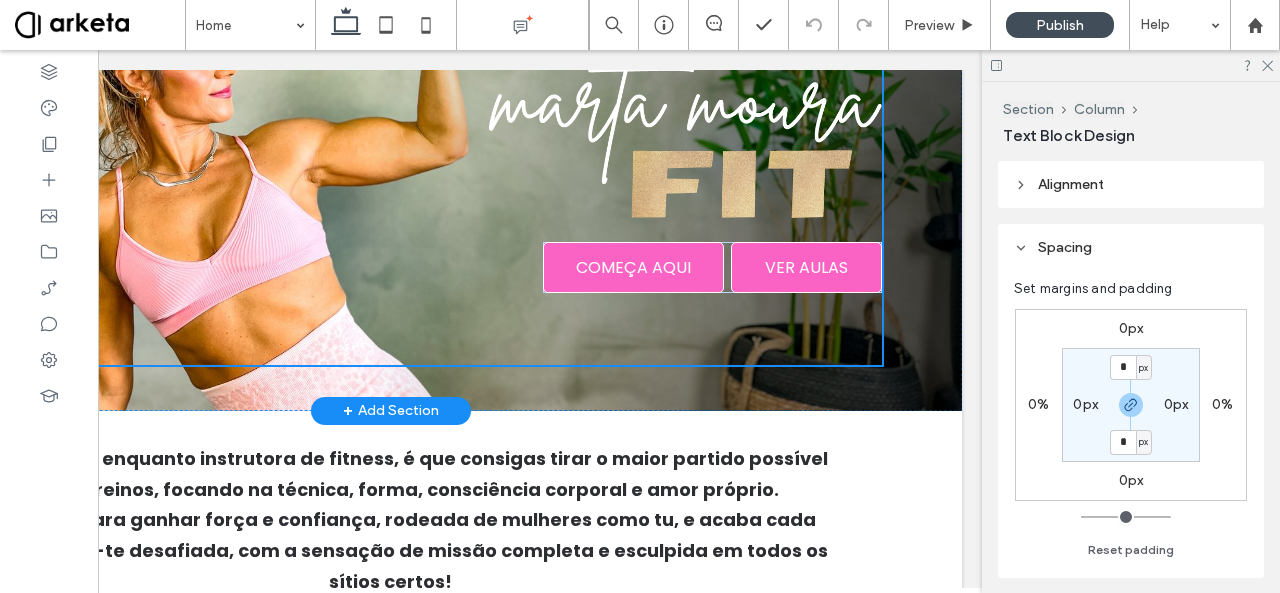 type on "**" 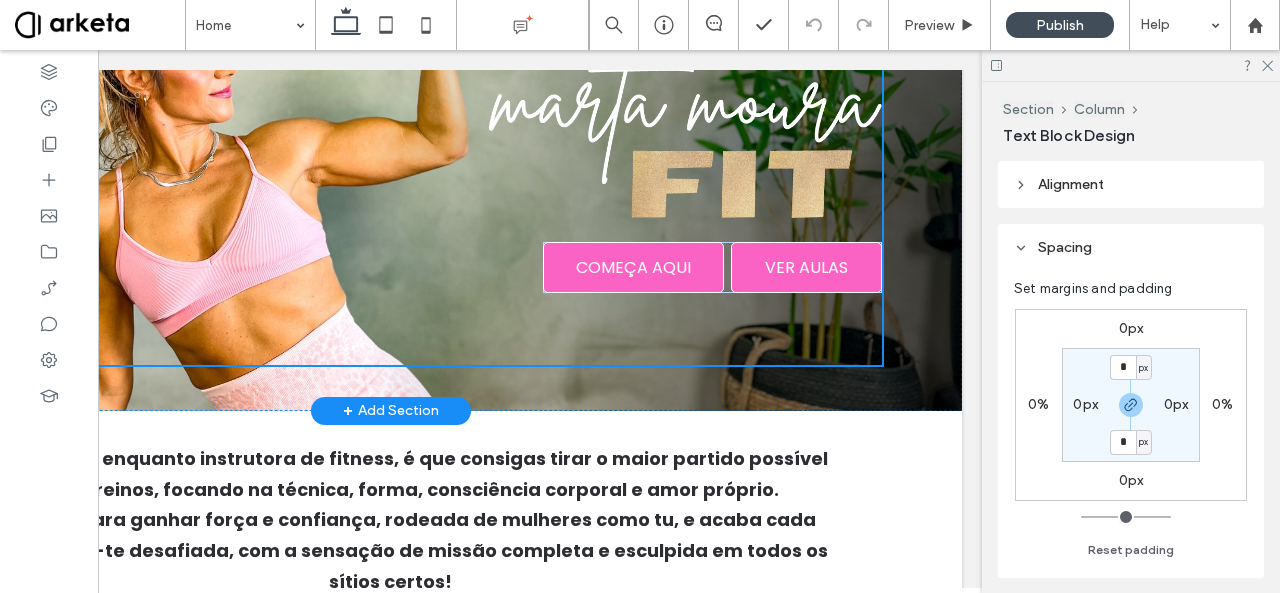 type on "**" 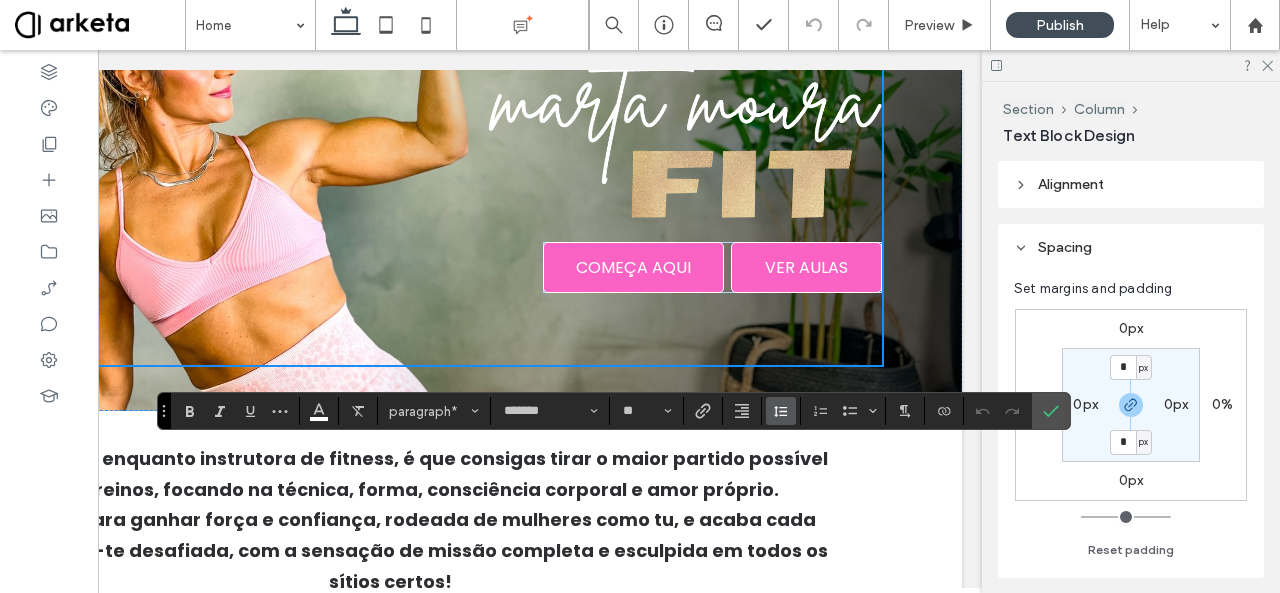 click at bounding box center (781, 411) 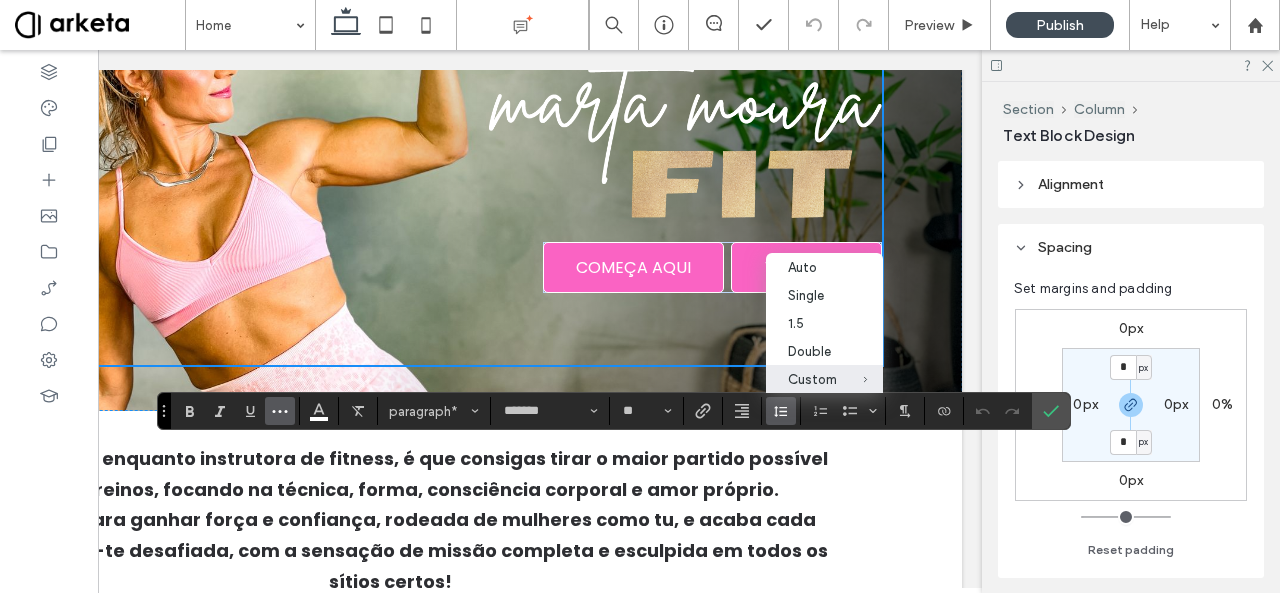 click 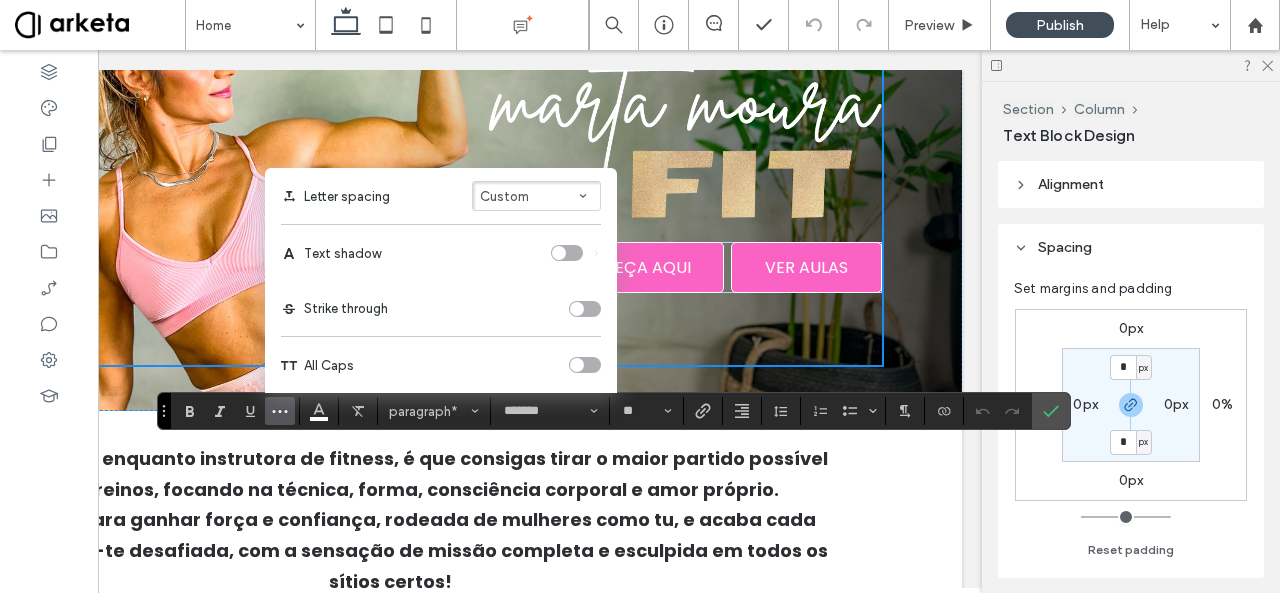 click 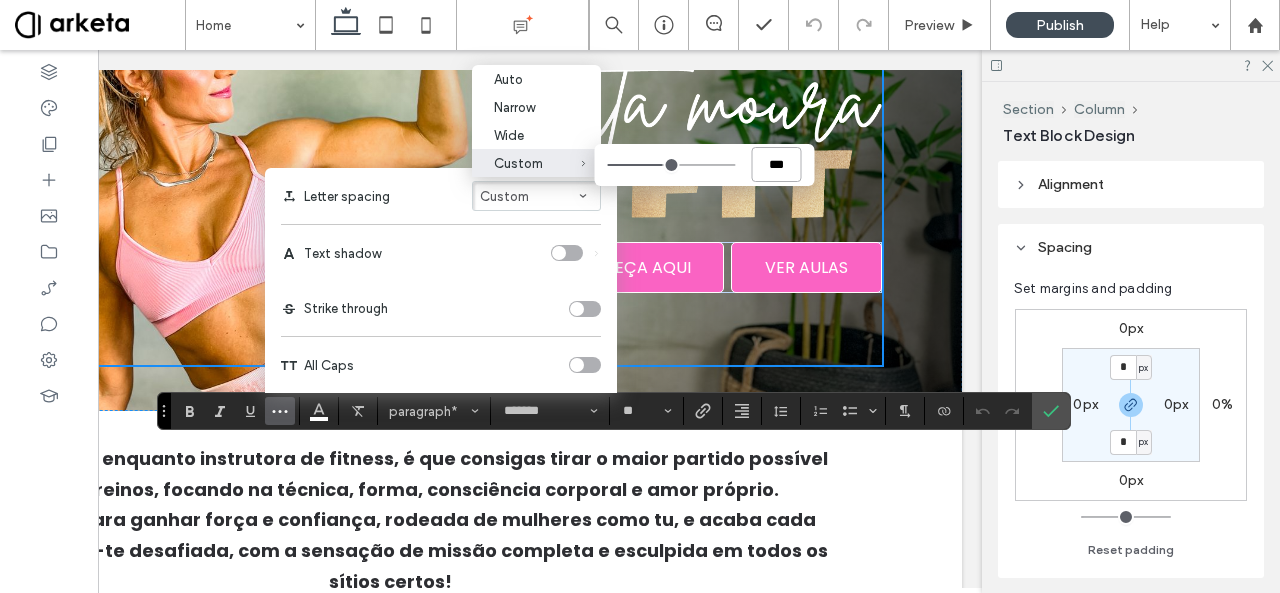 click on "***" at bounding box center [777, 164] 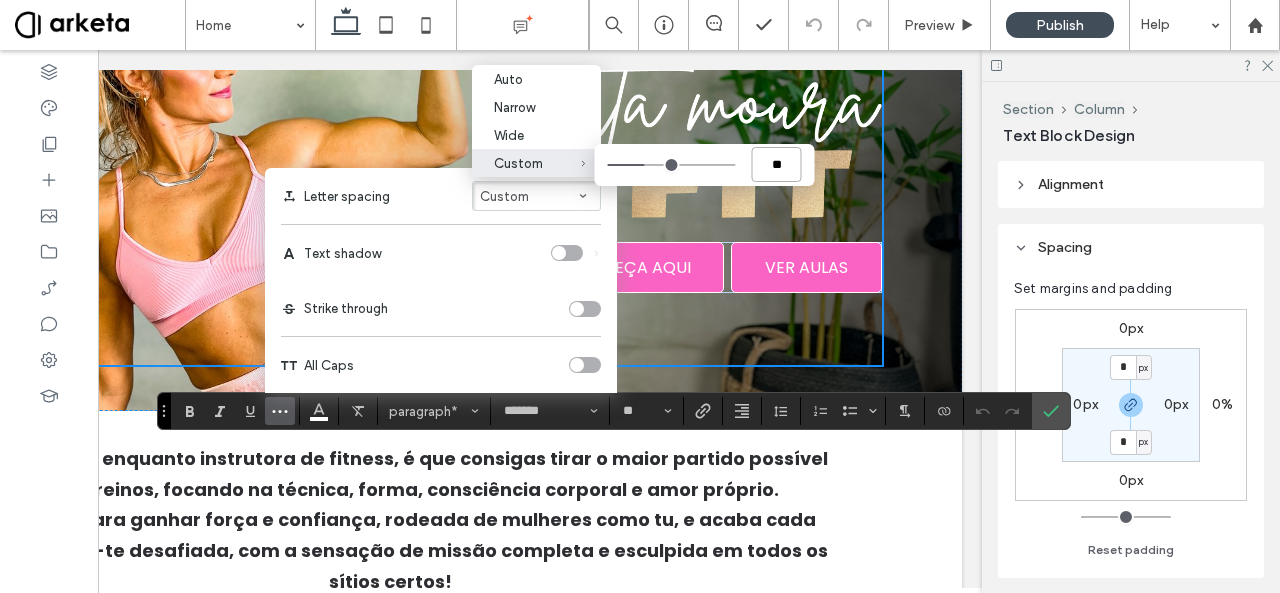 type on "***" 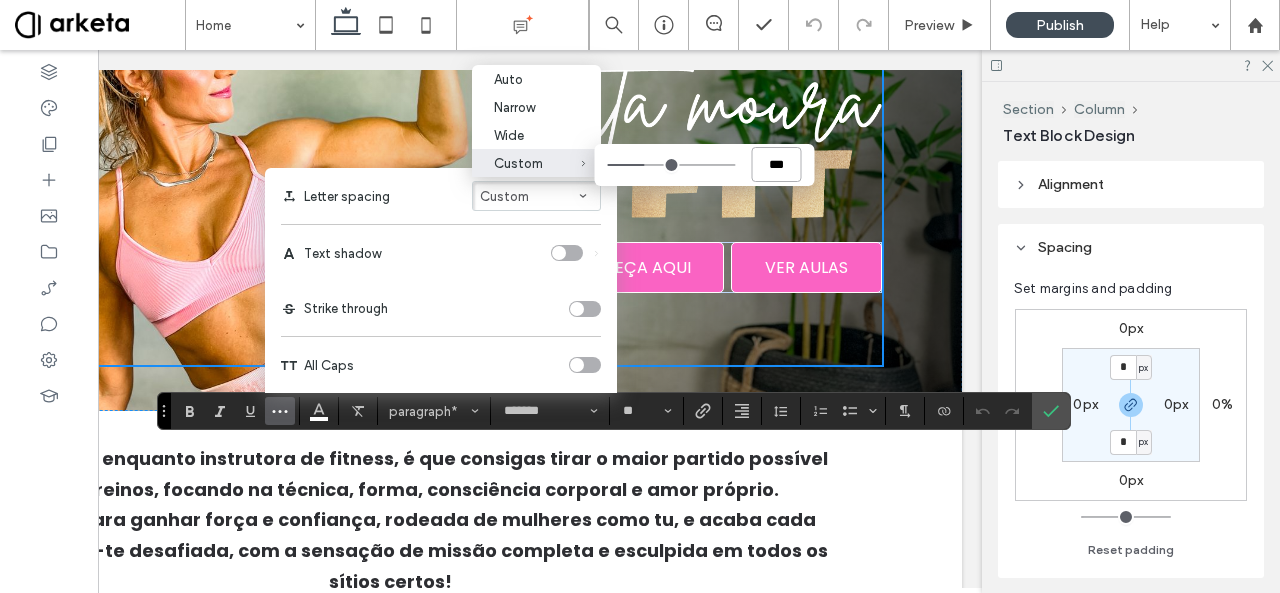 type on "****" 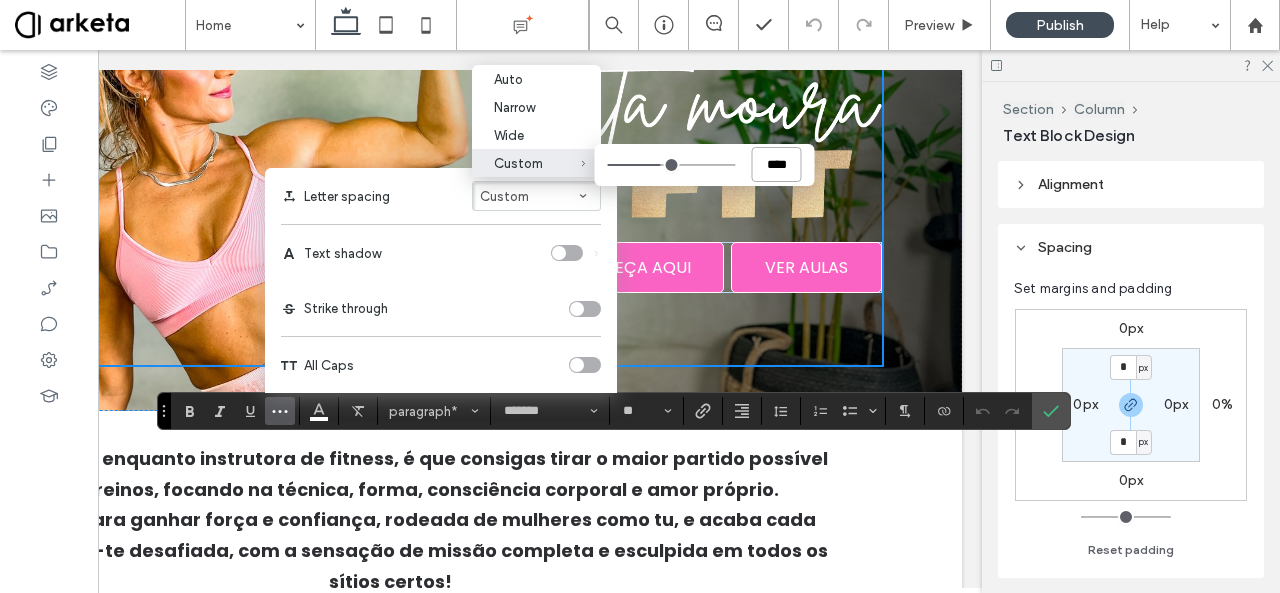 type on "****" 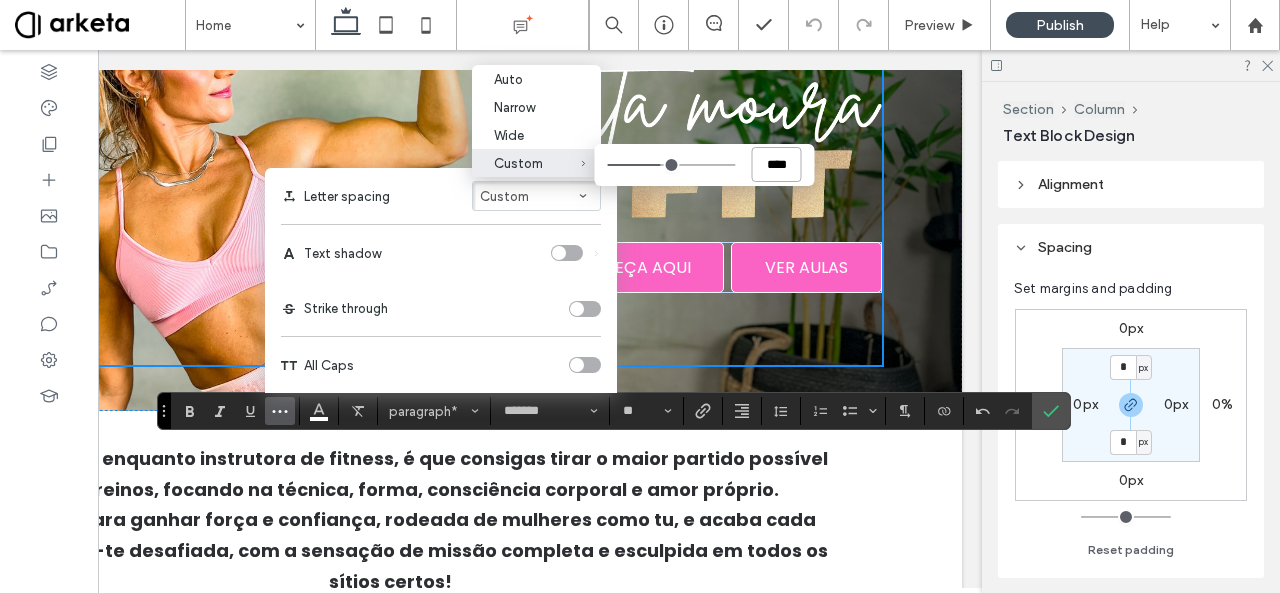 click on "****" at bounding box center [777, 164] 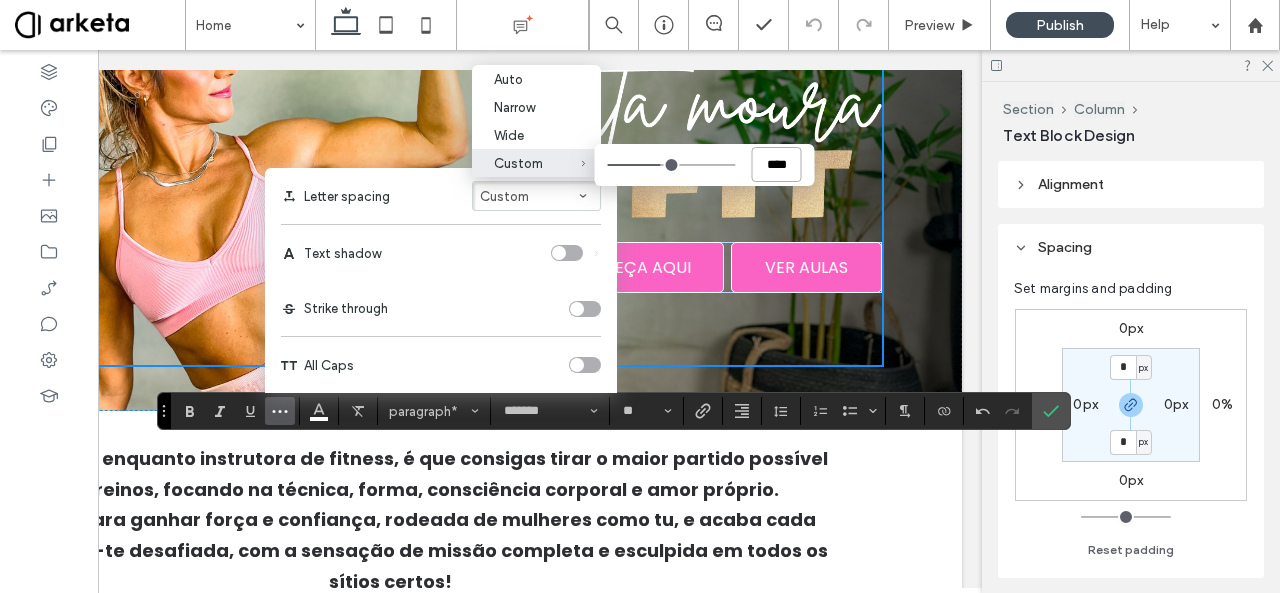 type on "***" 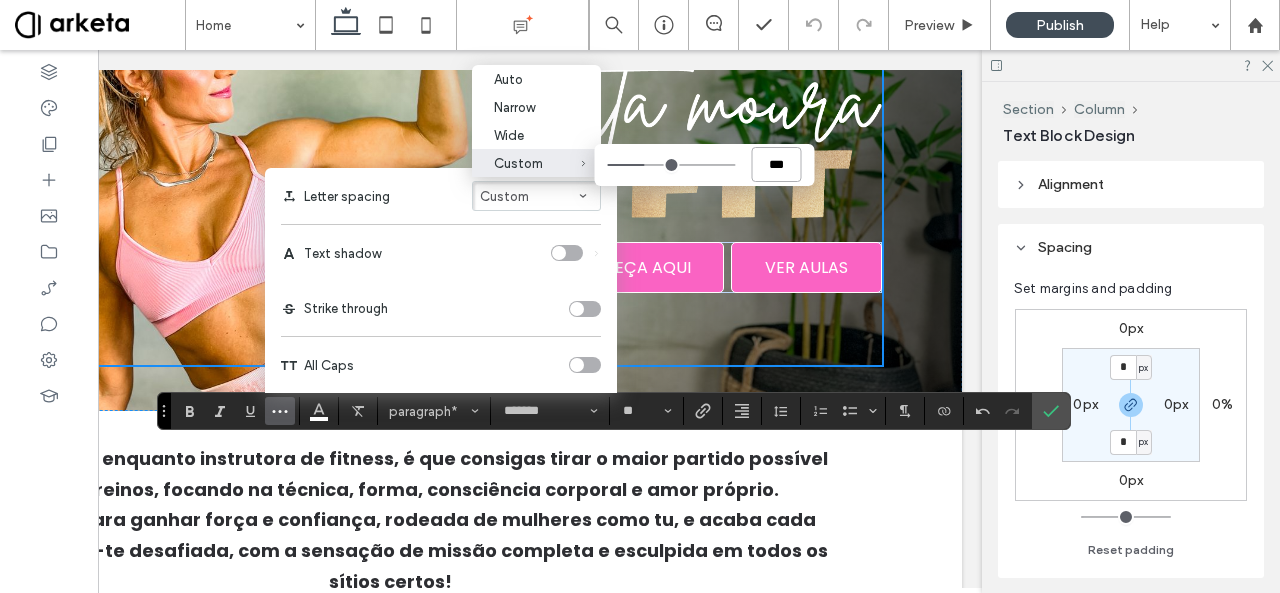 type on "****" 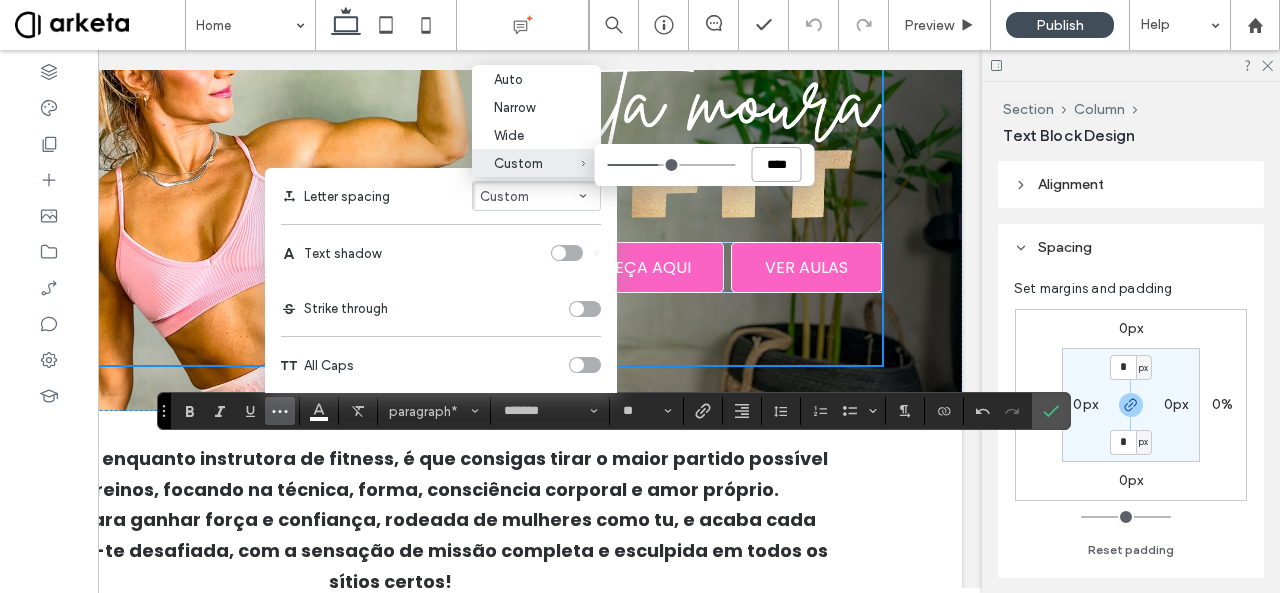 type on "****" 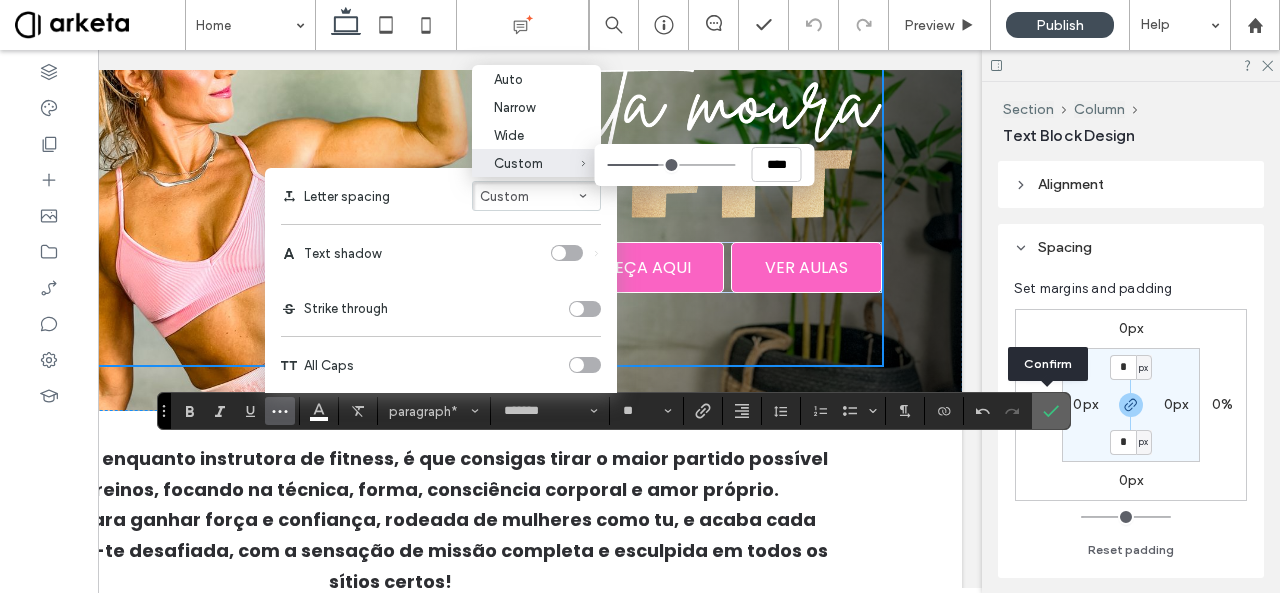 click 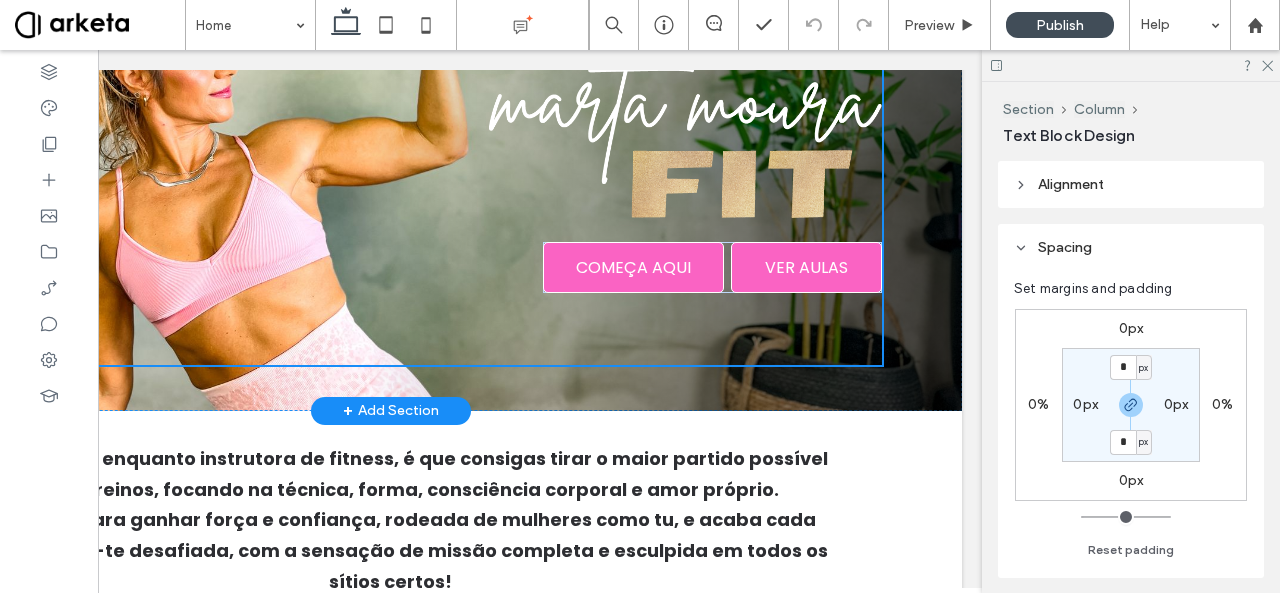 type on "**" 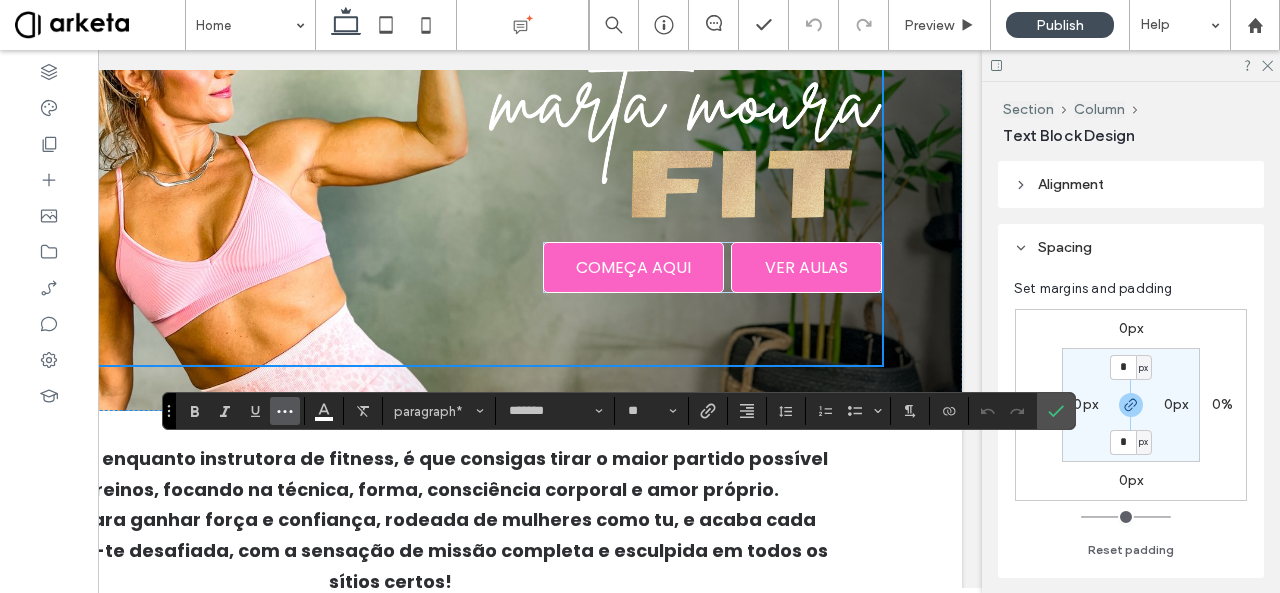 click 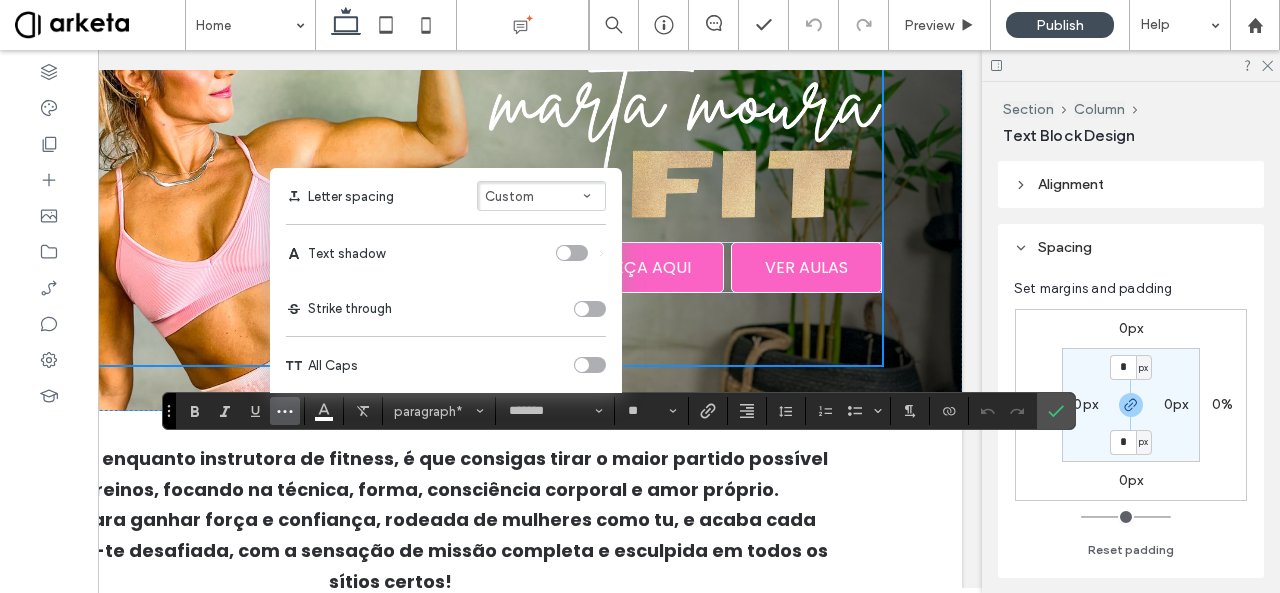 click on "Custom" at bounding box center [541, 196] 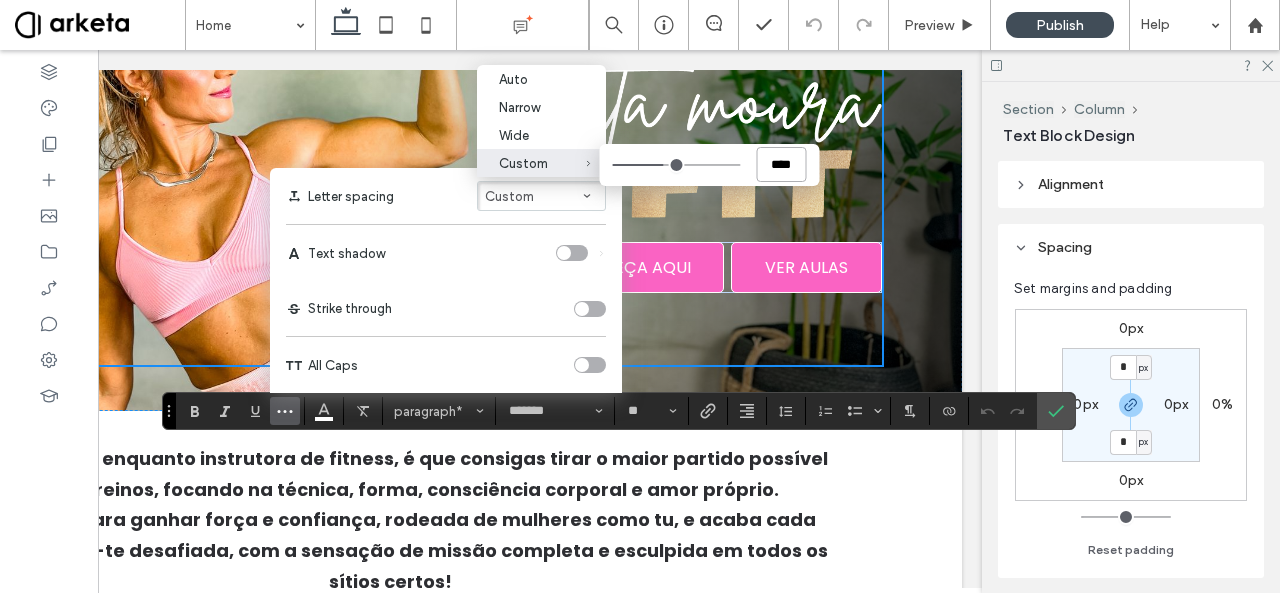 click on "****" at bounding box center (781, 164) 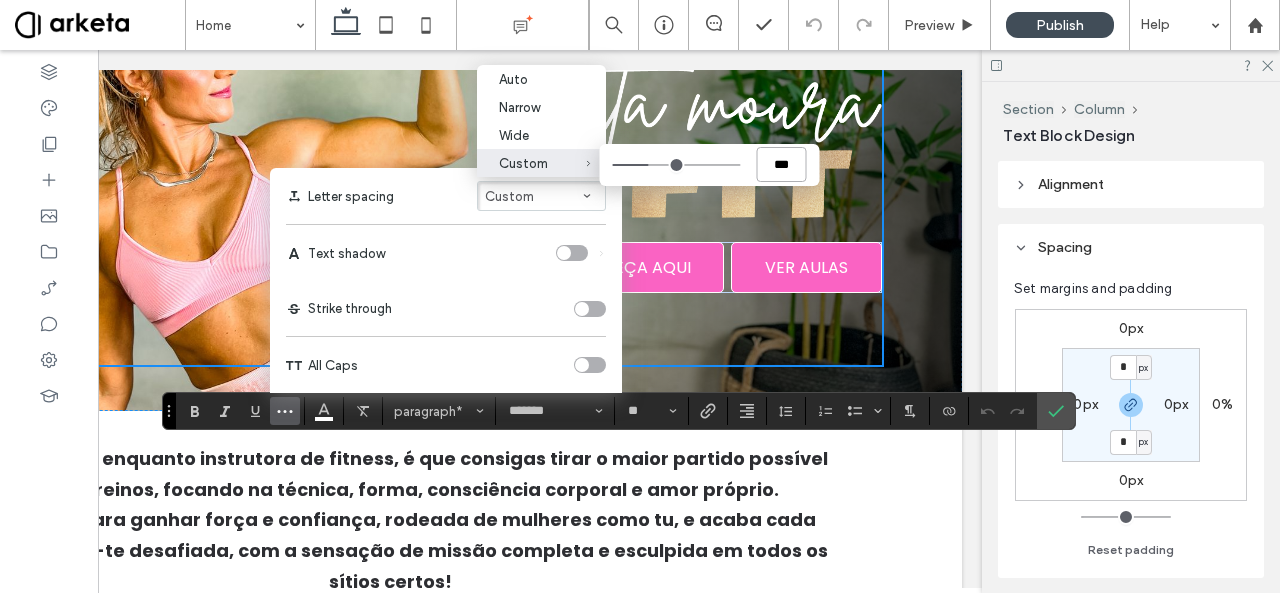 type on "****" 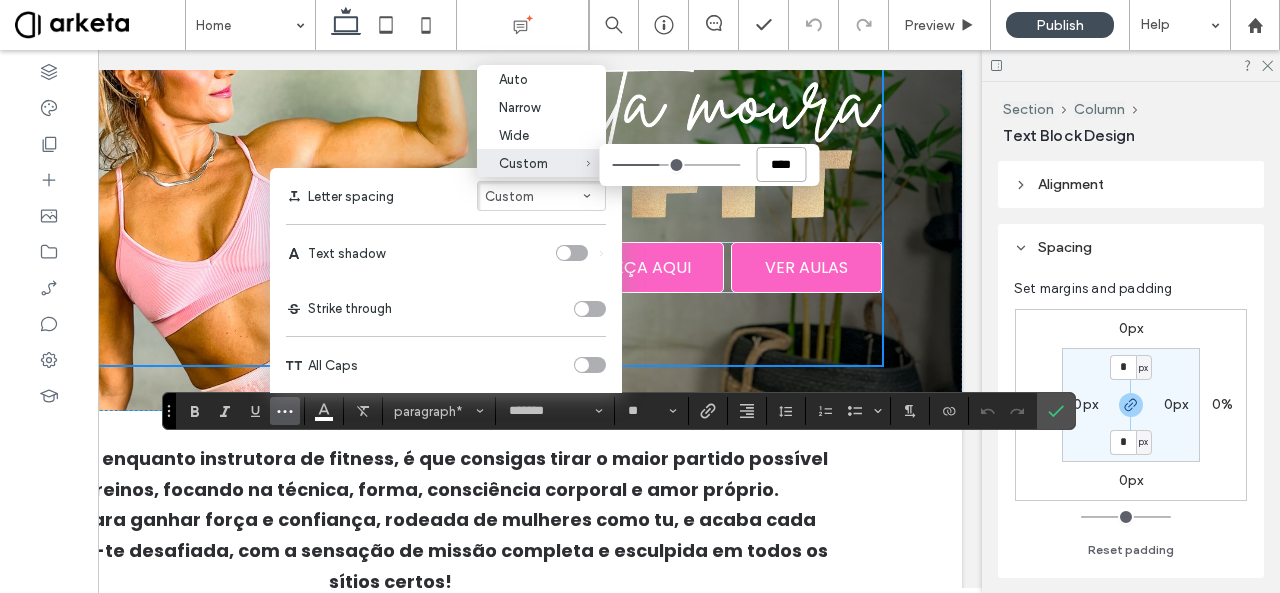 type on "****" 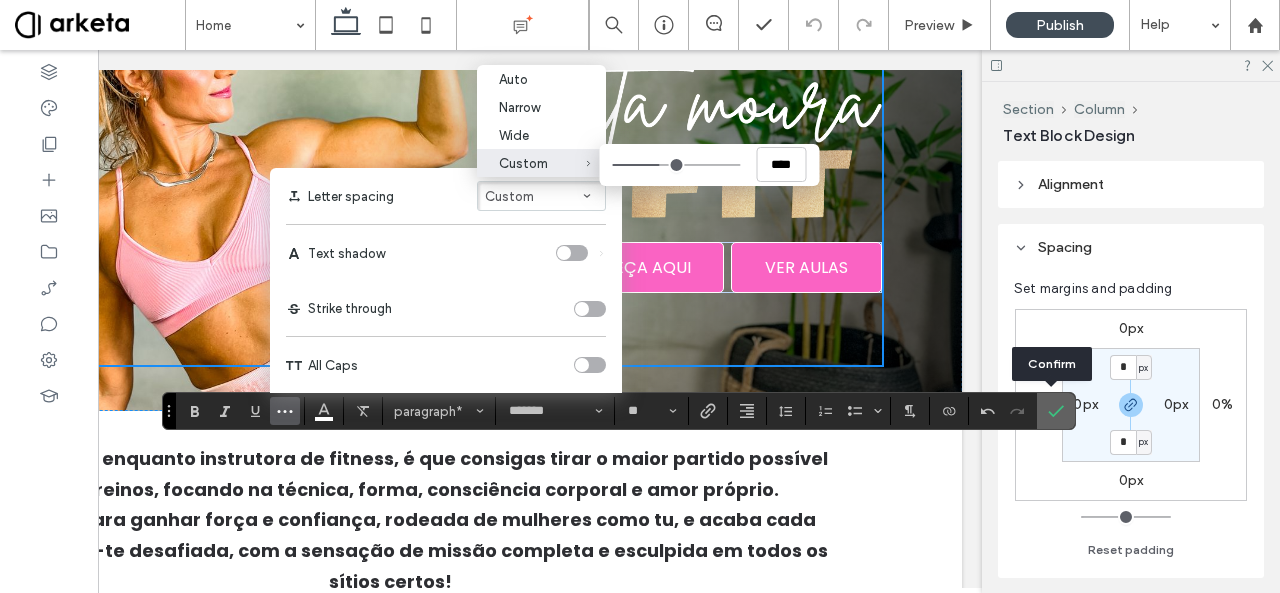 click 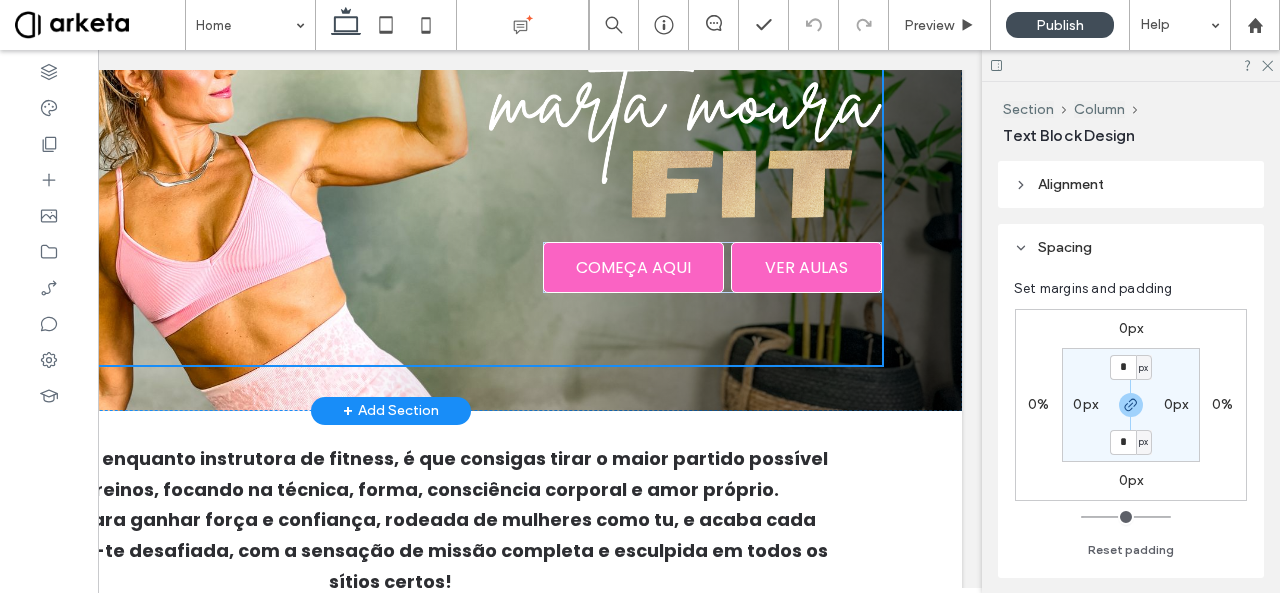 type on "**" 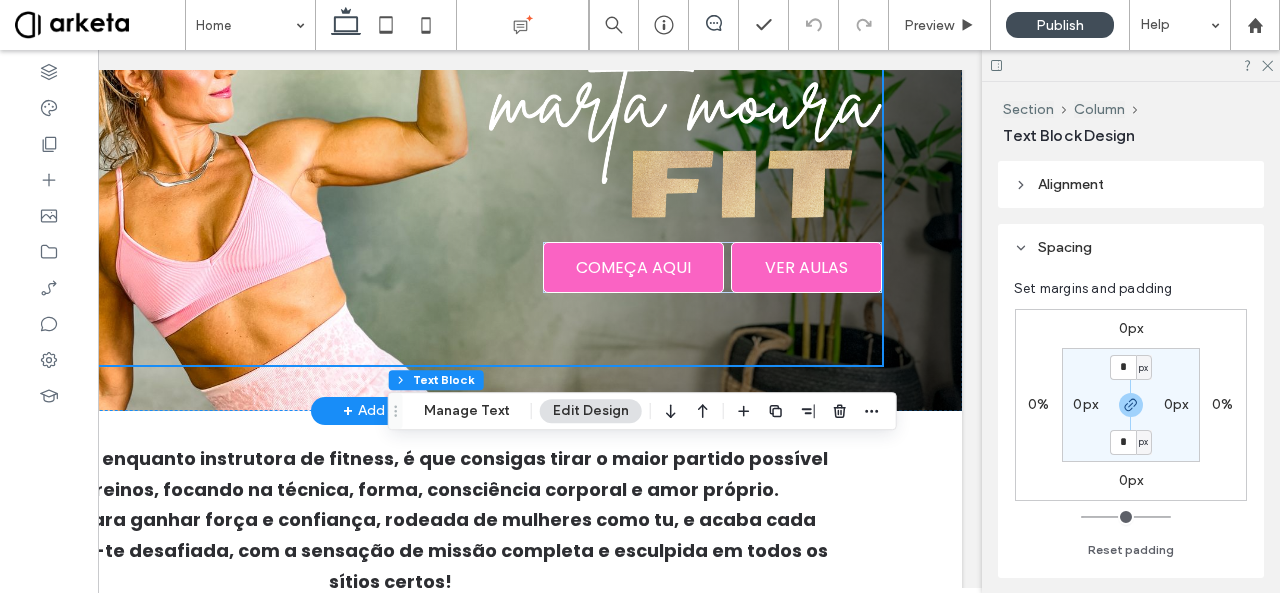 scroll, scrollTop: 0, scrollLeft: 298, axis: horizontal 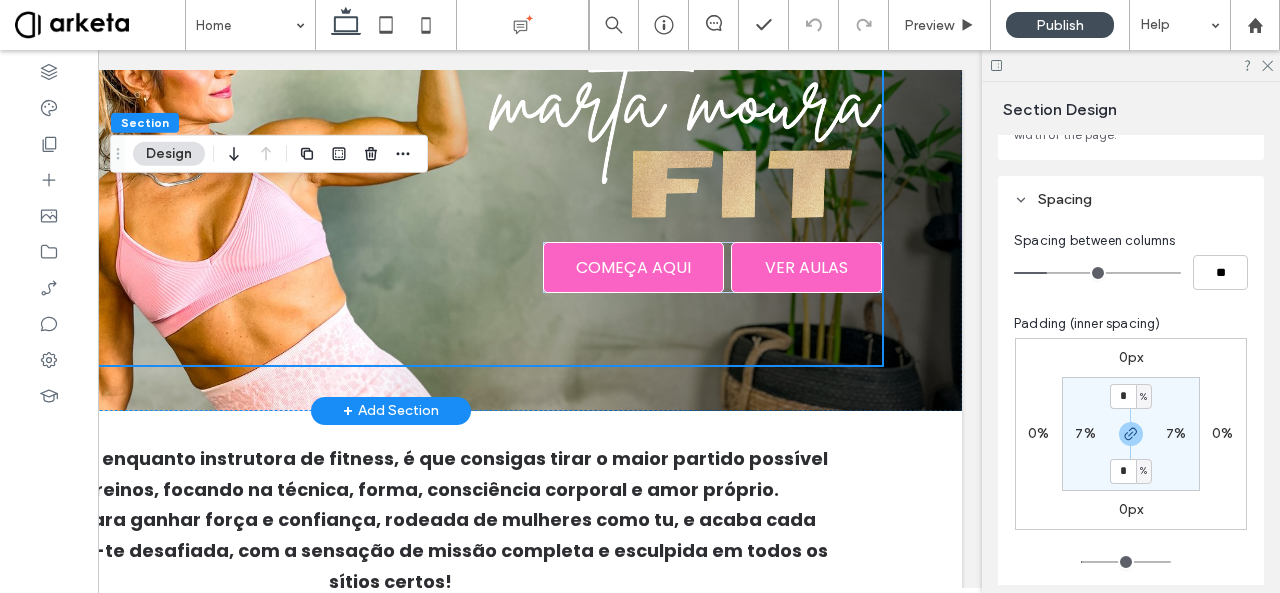 click on "7%" at bounding box center (1085, 433) 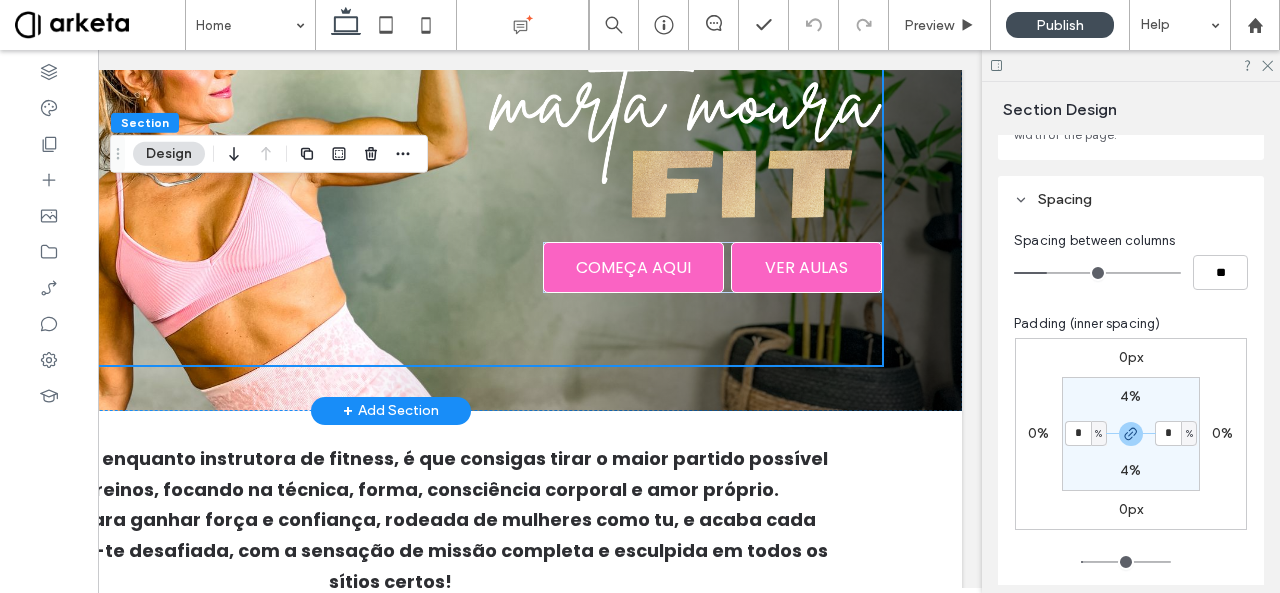 click on "*" at bounding box center [1078, 433] 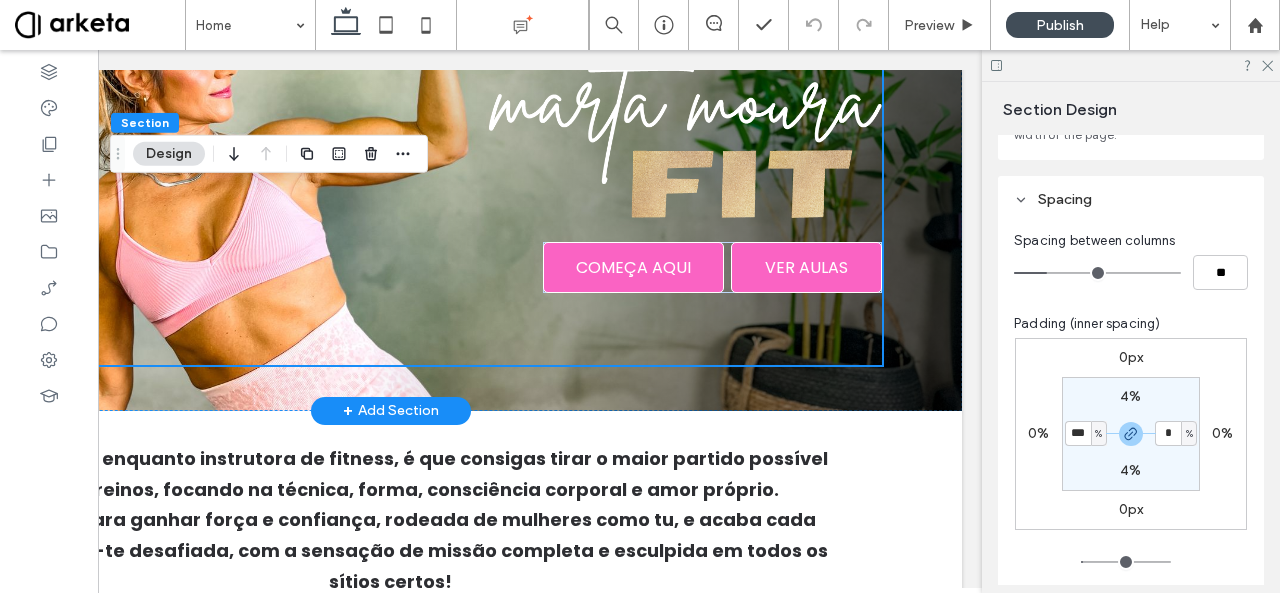 type on "***" 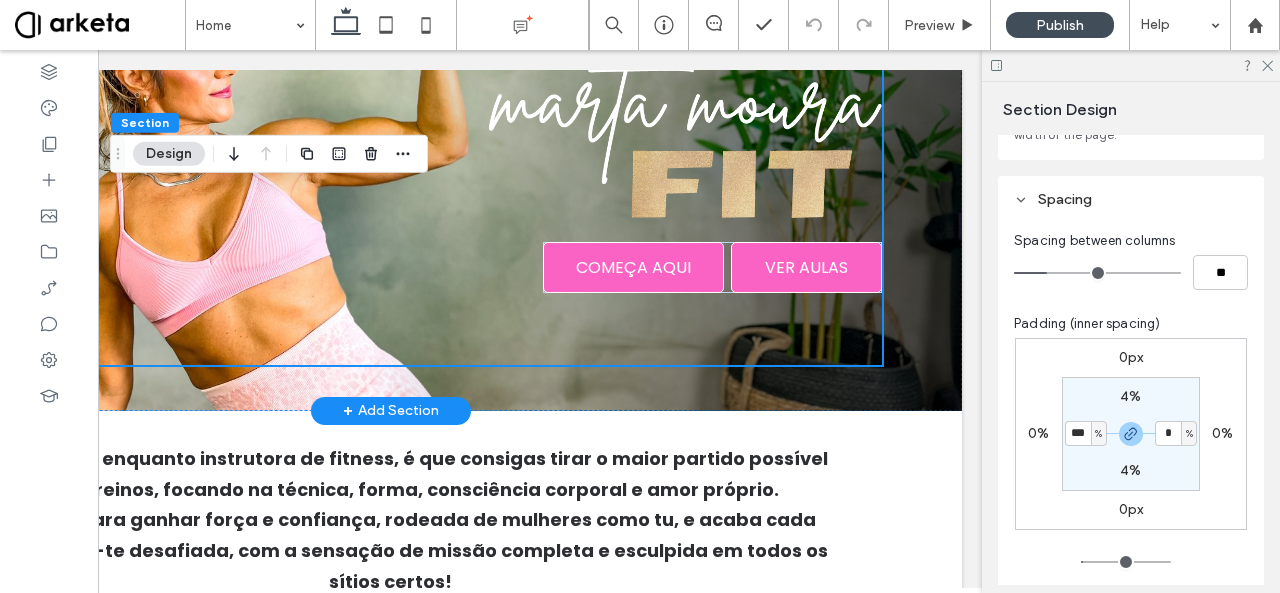 type on "*" 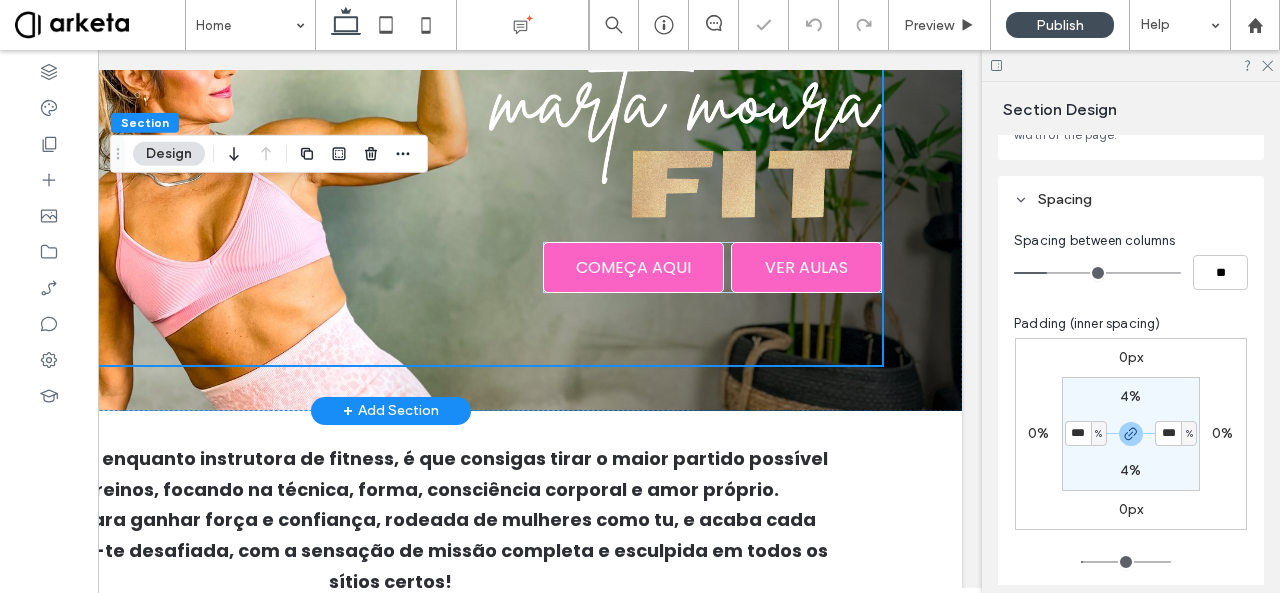 type on "*" 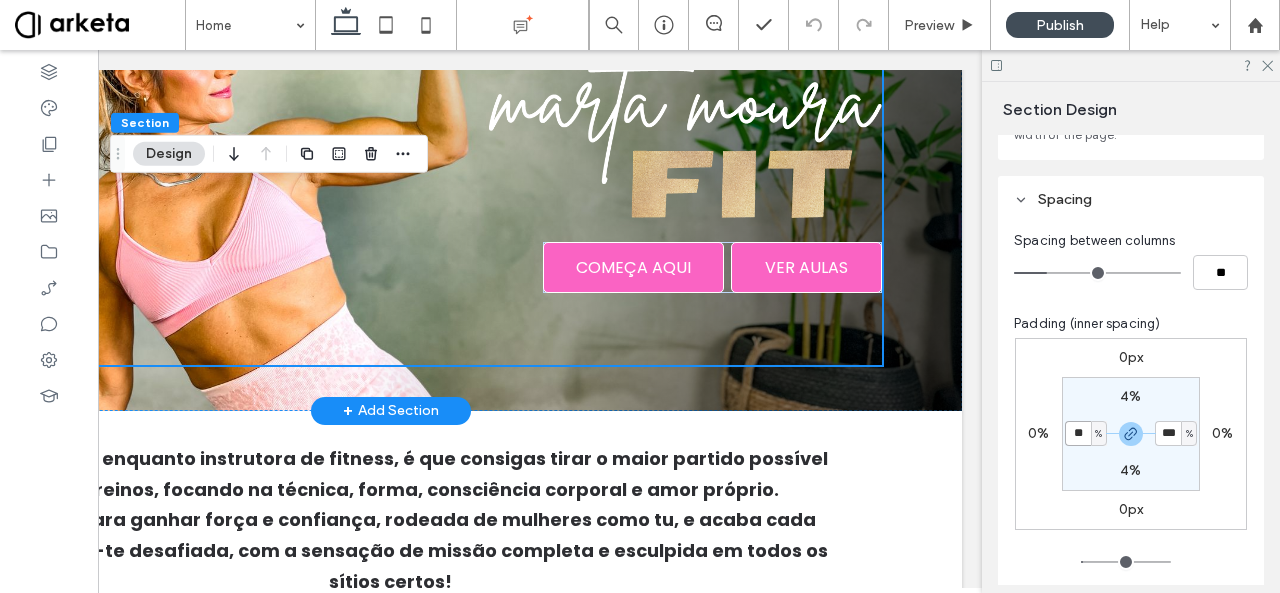type on "*" 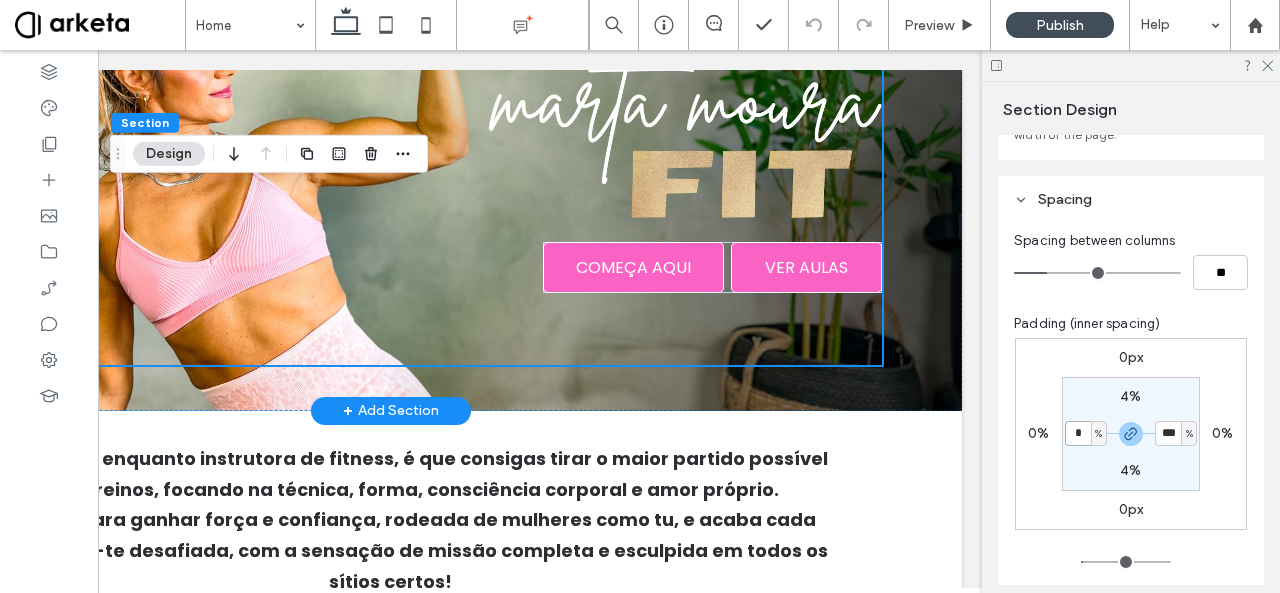 type on "*" 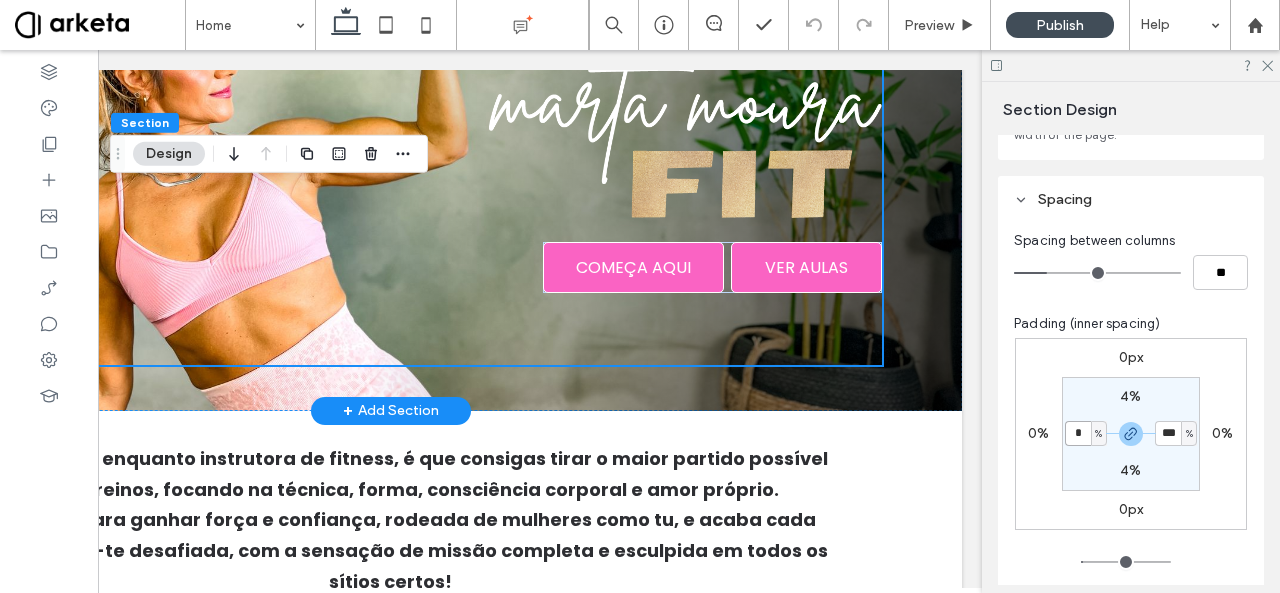 type on "*" 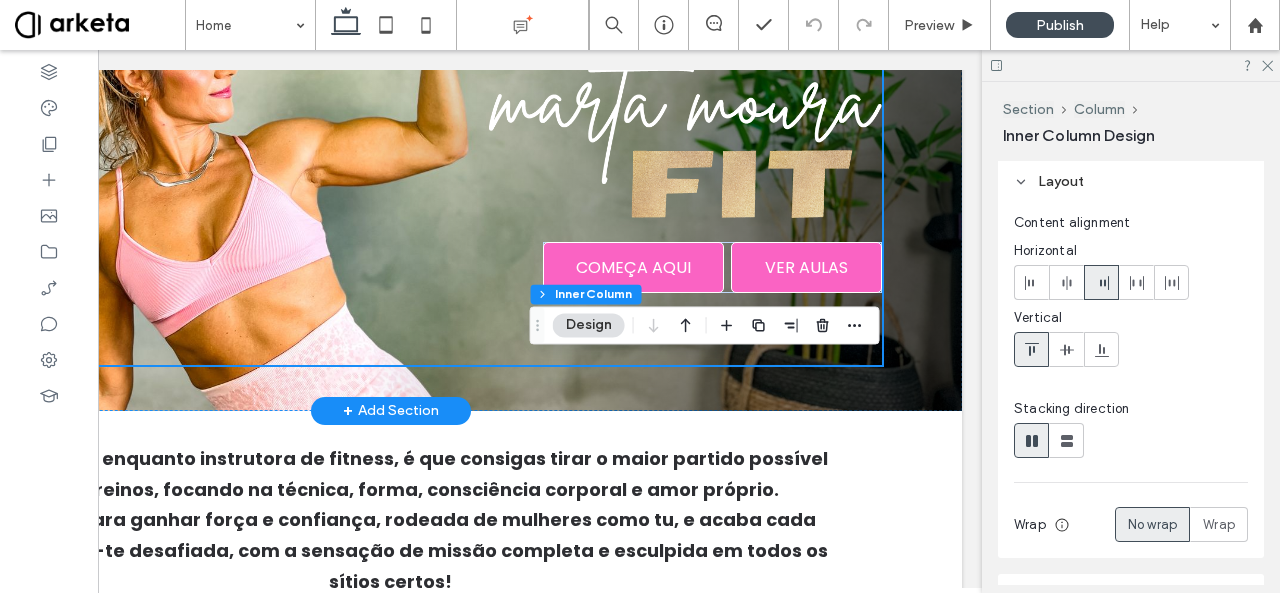scroll, scrollTop: 62, scrollLeft: 0, axis: vertical 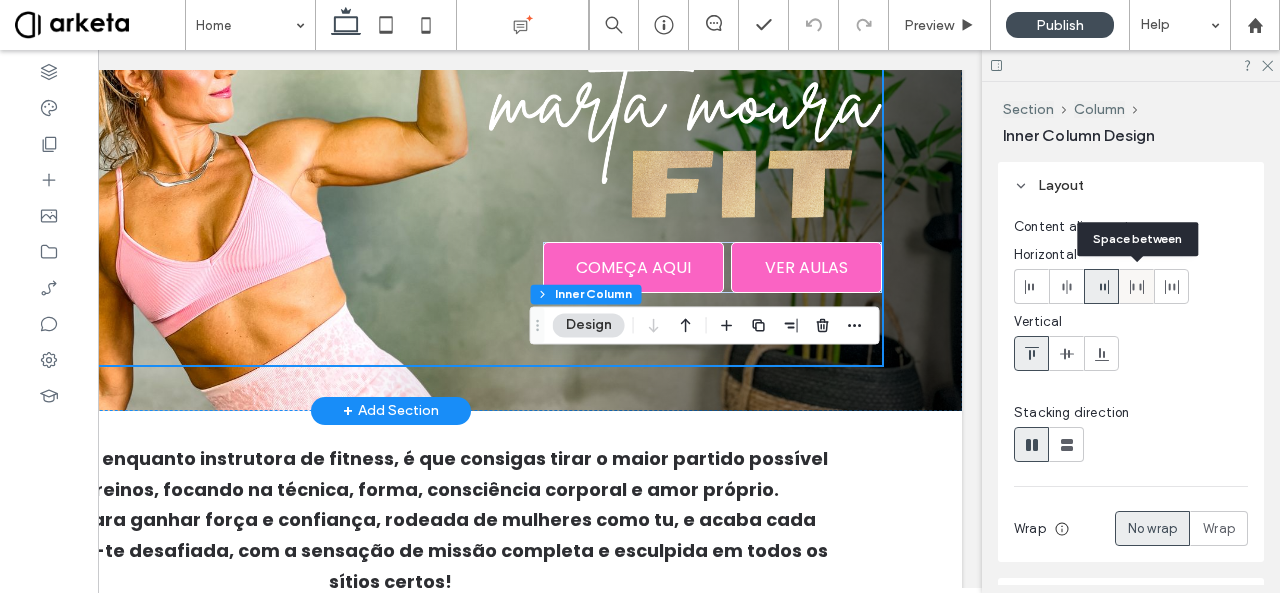 click 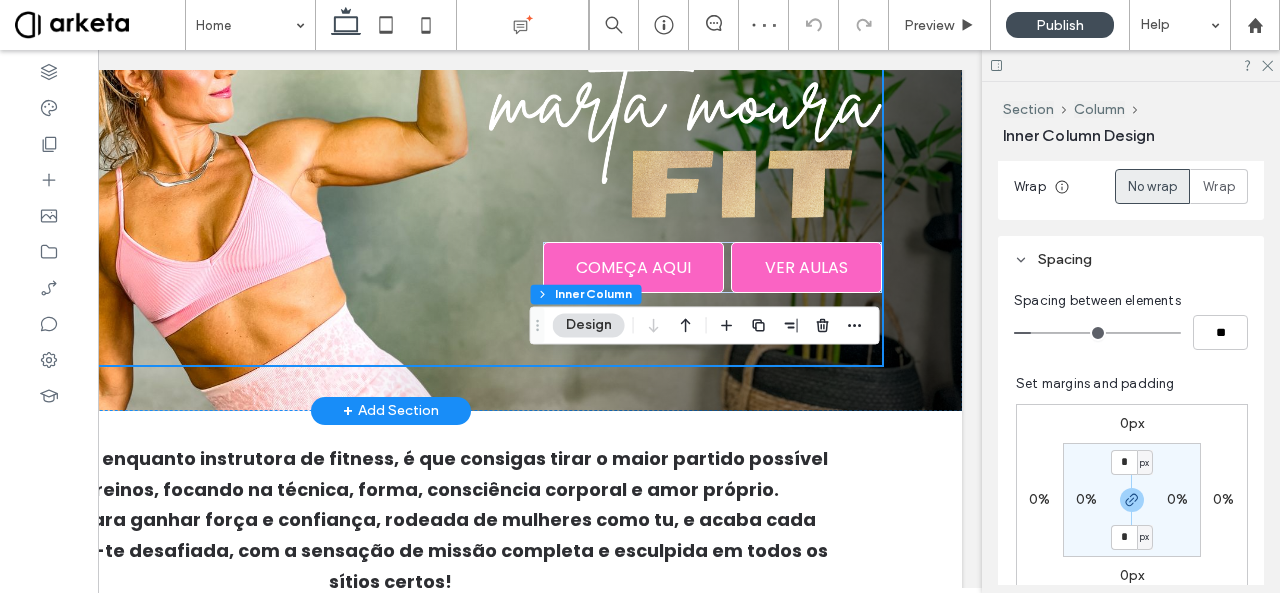 scroll, scrollTop: 412, scrollLeft: 0, axis: vertical 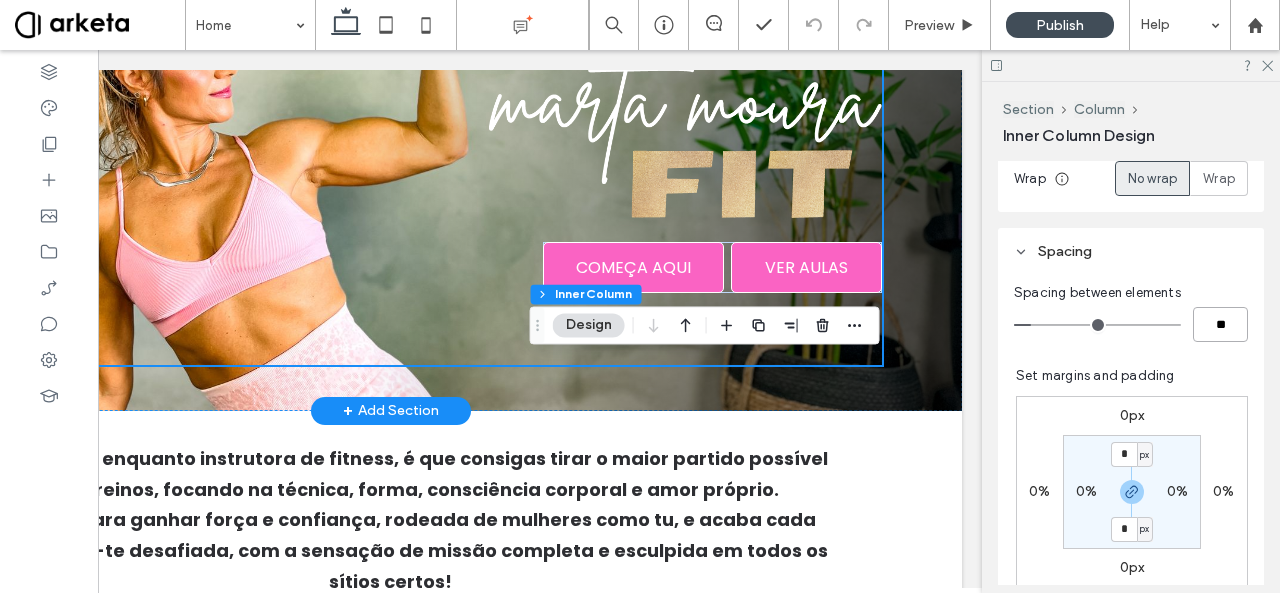 click on "**" at bounding box center (1220, 324) 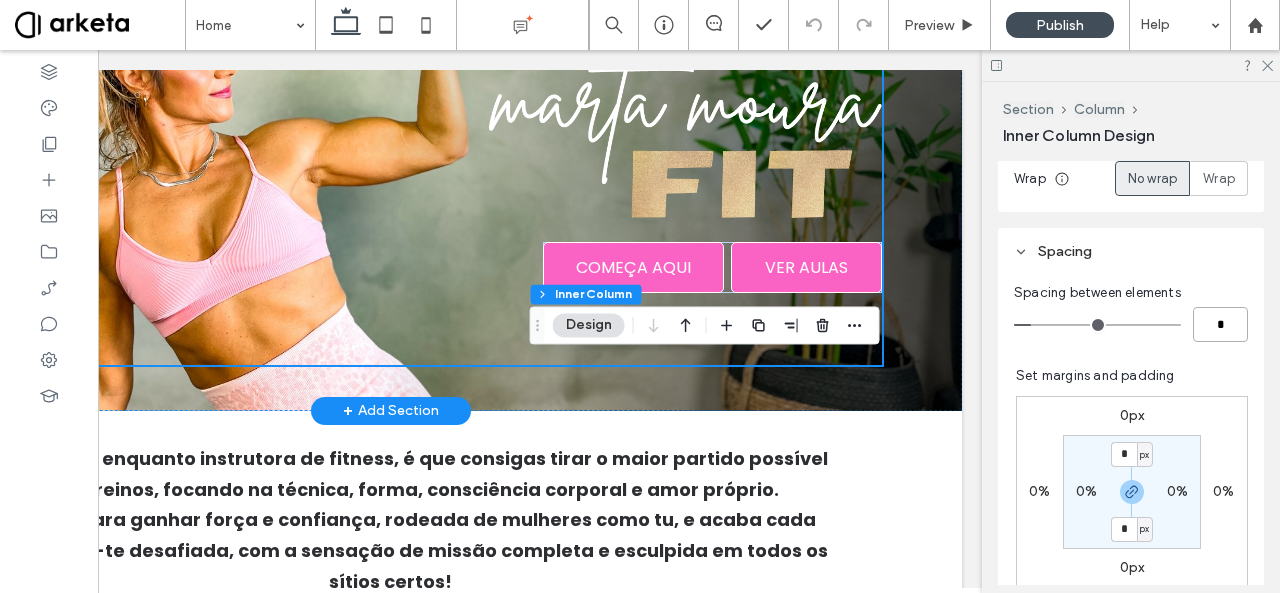 type on "*" 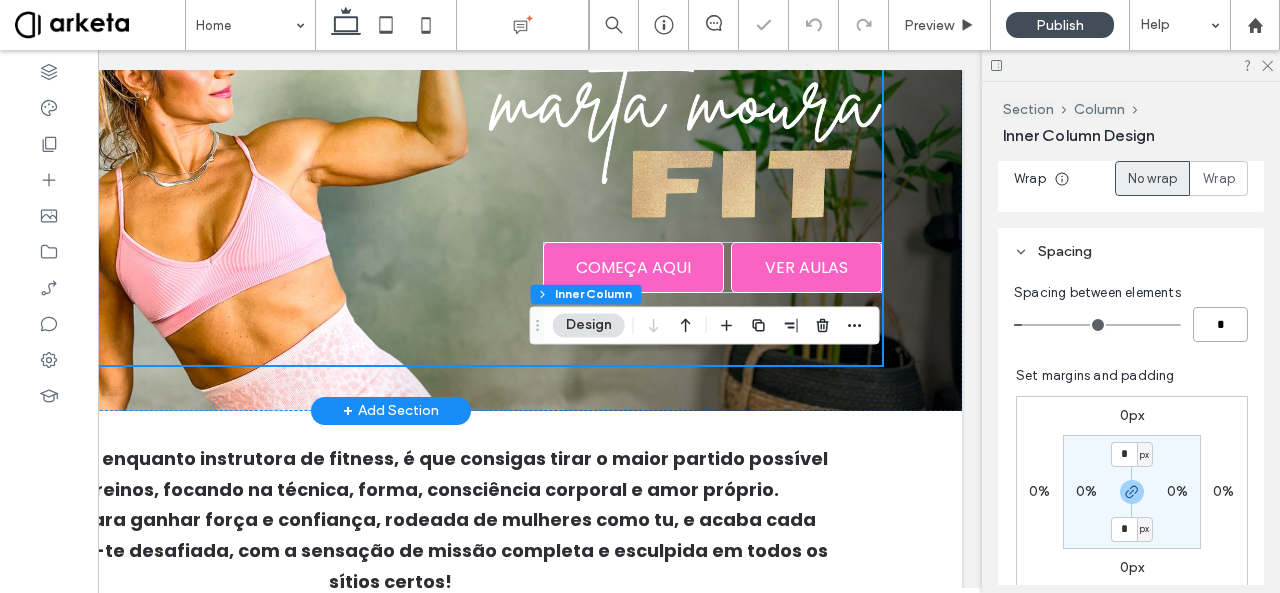 type on "*" 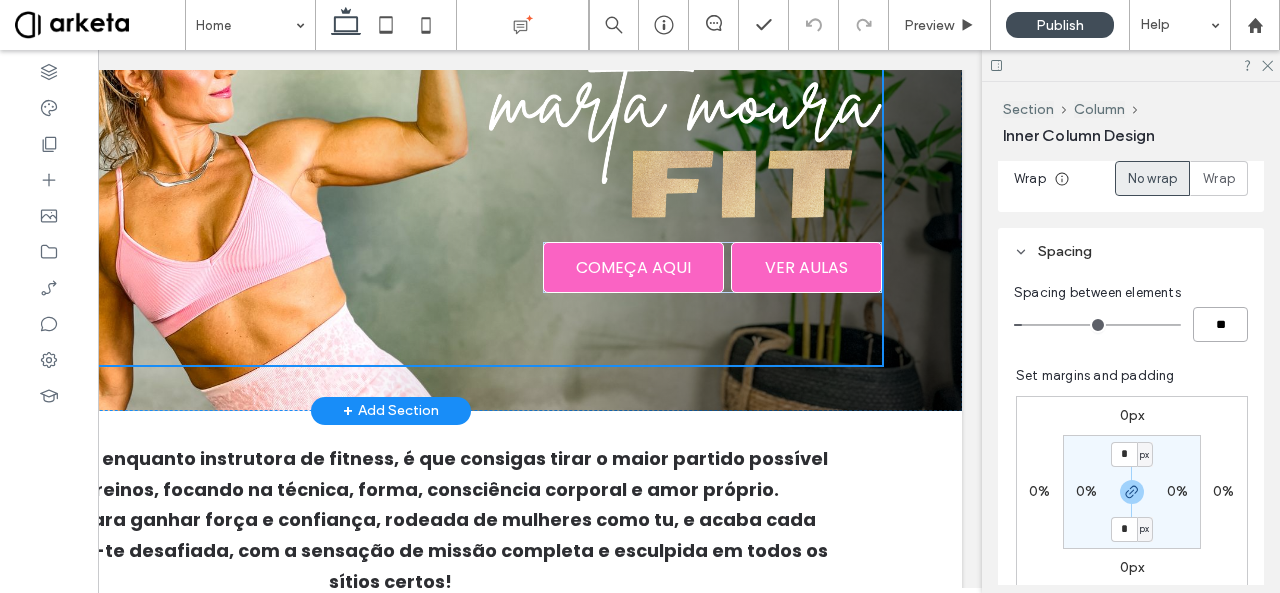 scroll, scrollTop: 0, scrollLeft: 0, axis: both 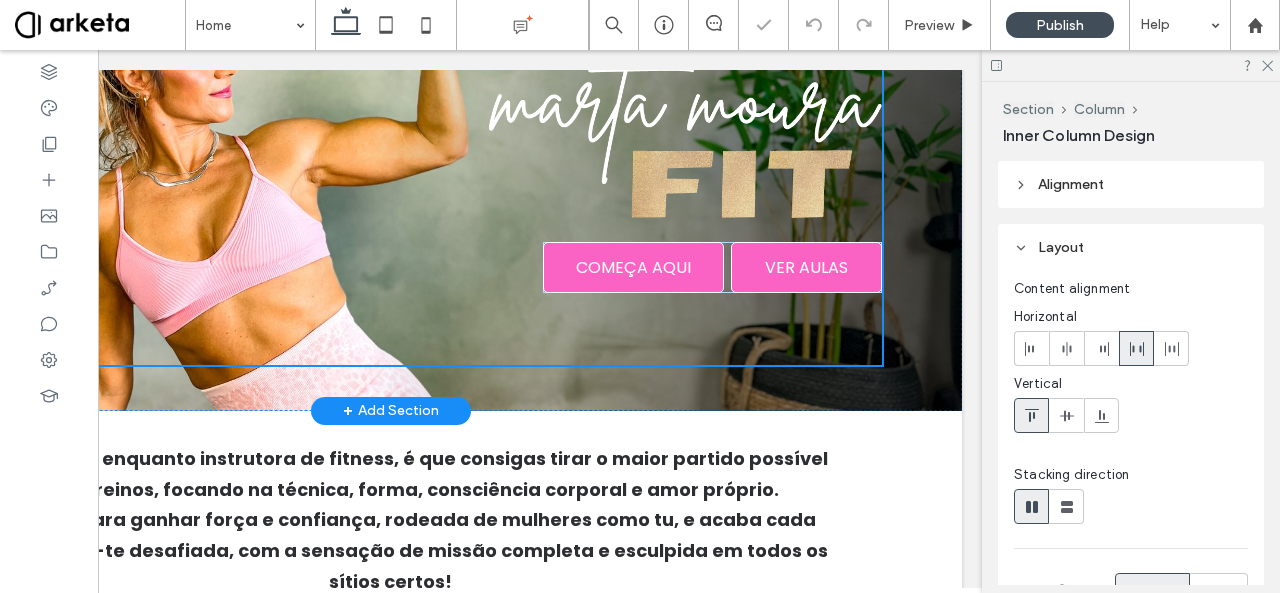 type on "****" 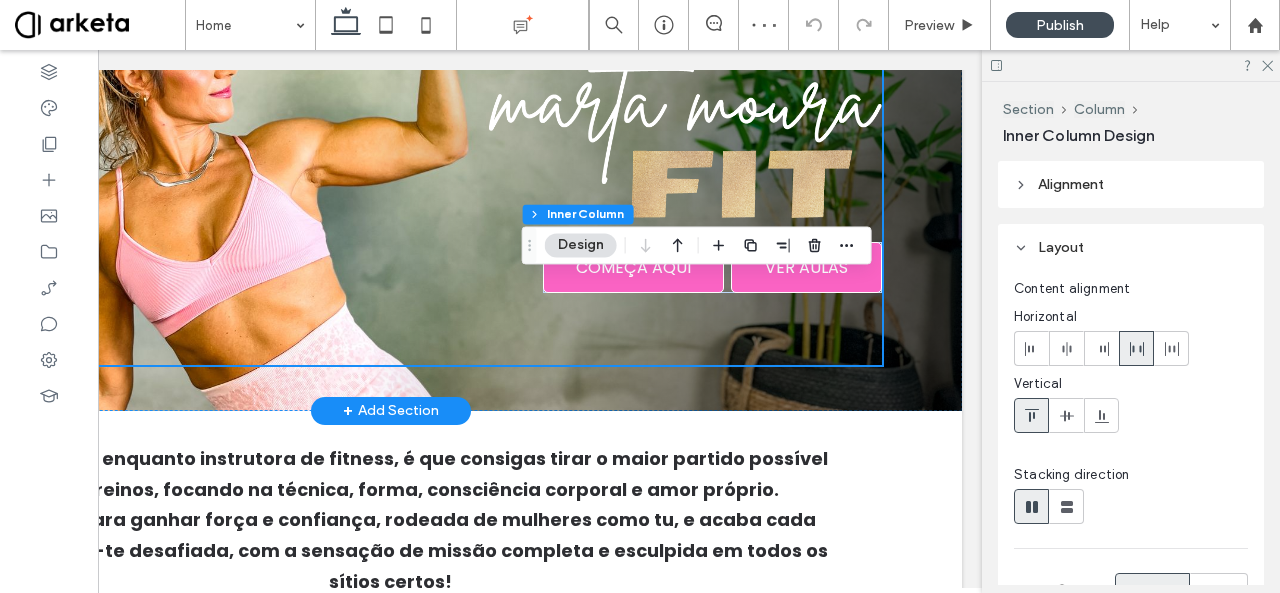 scroll, scrollTop: 66, scrollLeft: 0, axis: vertical 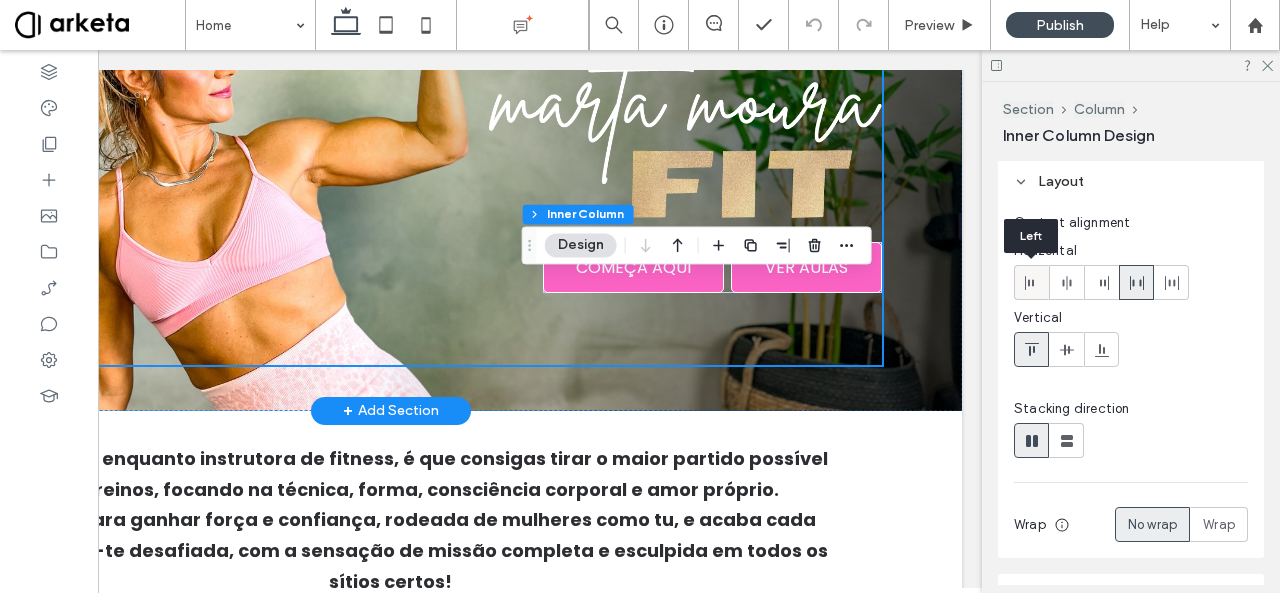 click 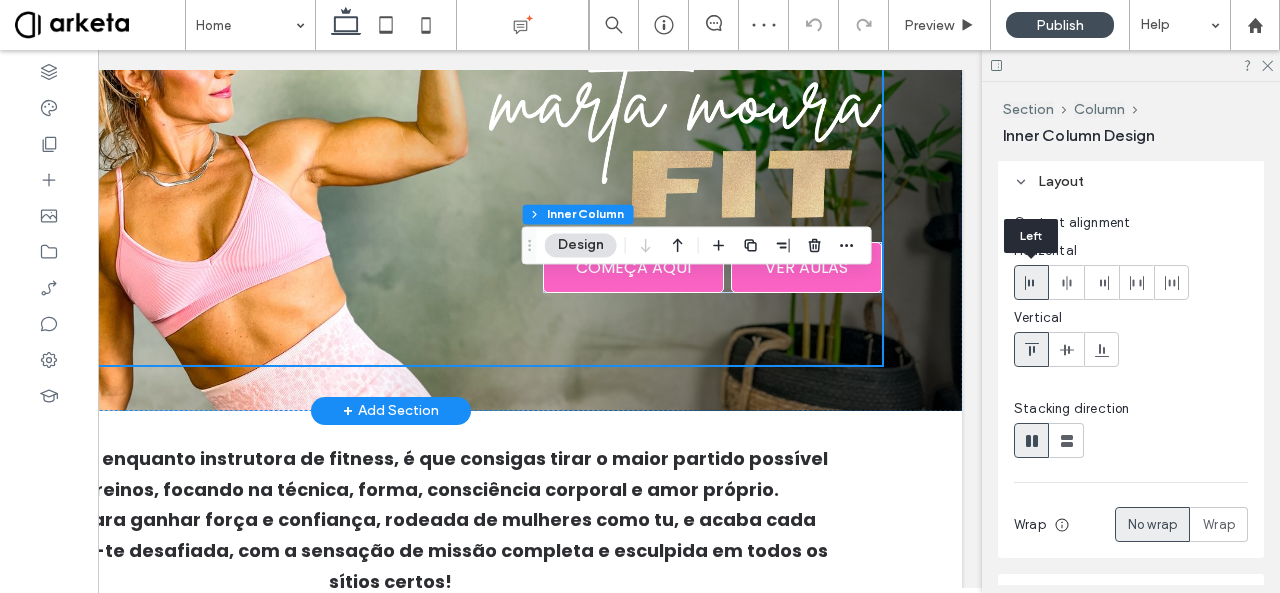click 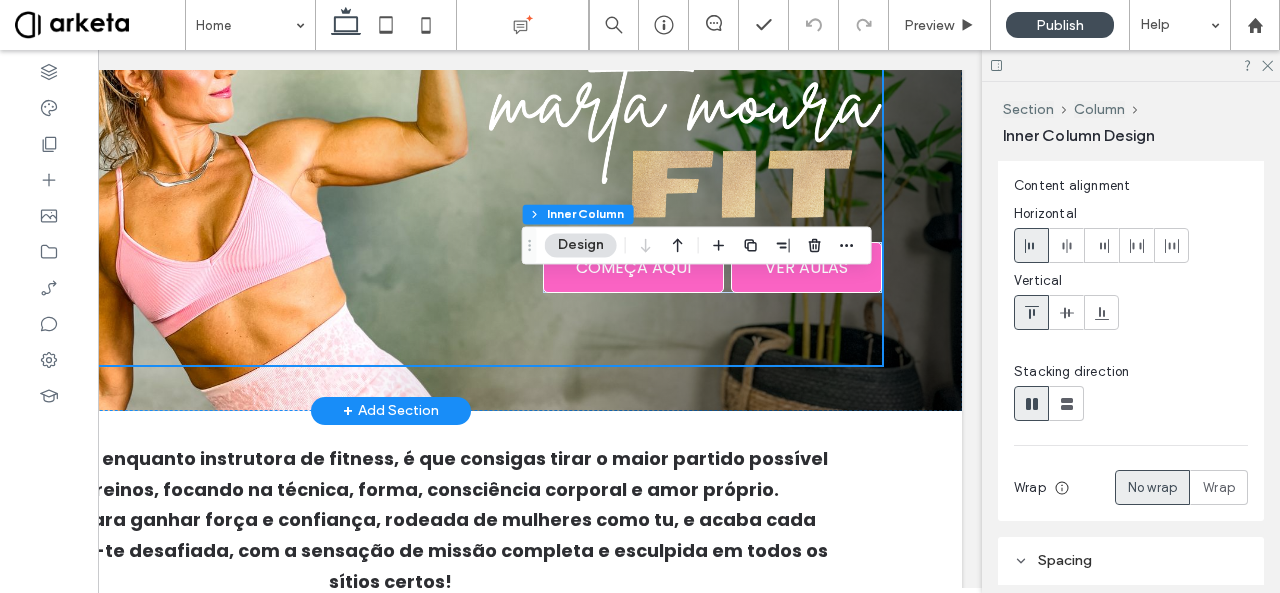 scroll, scrollTop: 0, scrollLeft: 0, axis: both 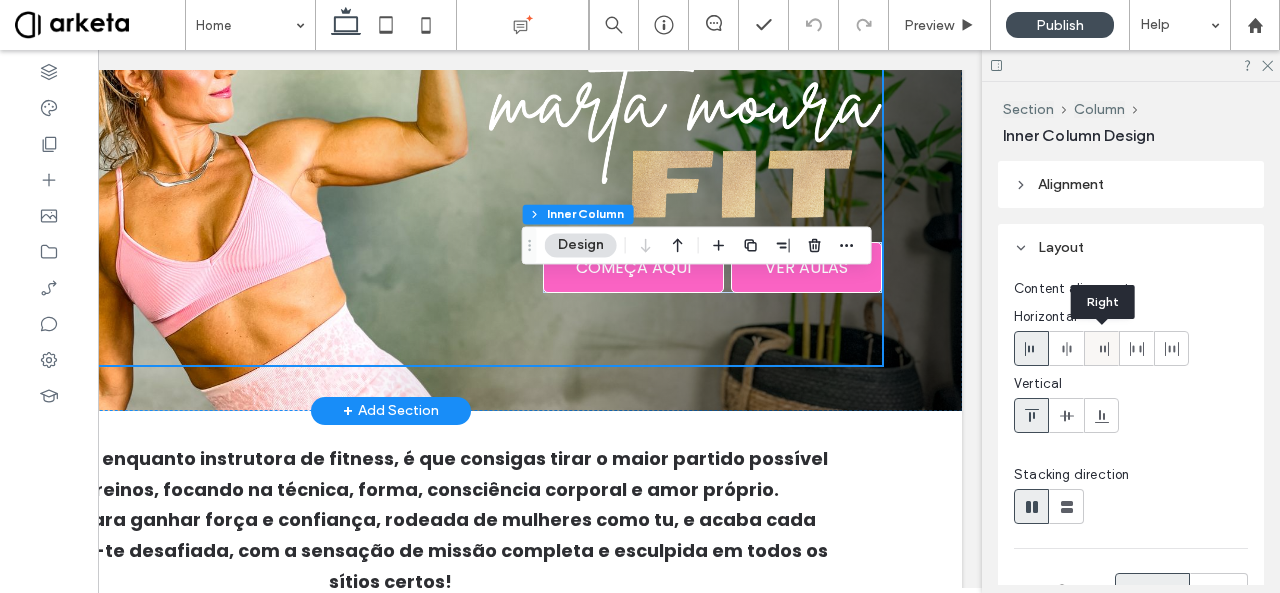 click 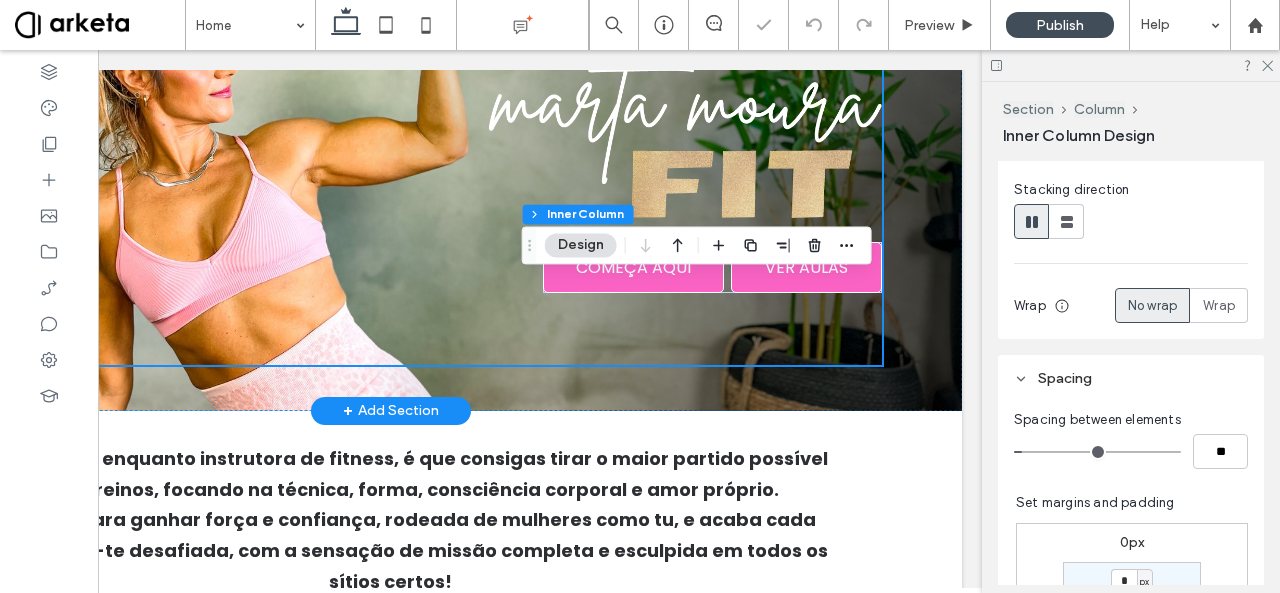 scroll, scrollTop: 296, scrollLeft: 0, axis: vertical 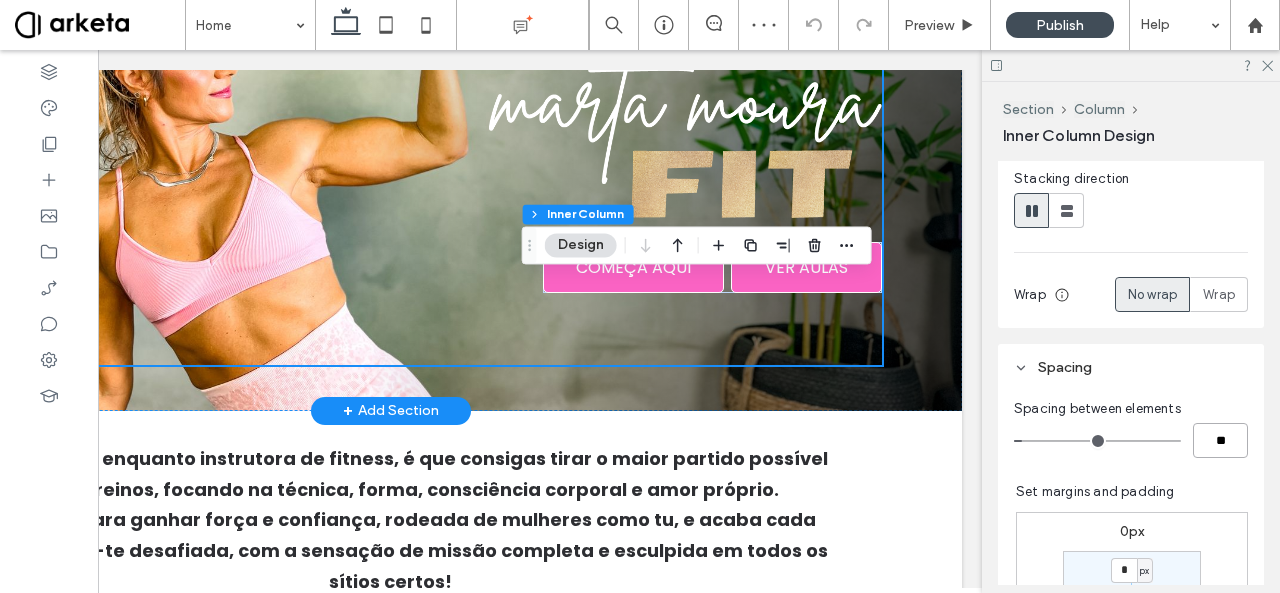 click on "**" at bounding box center (1220, 440) 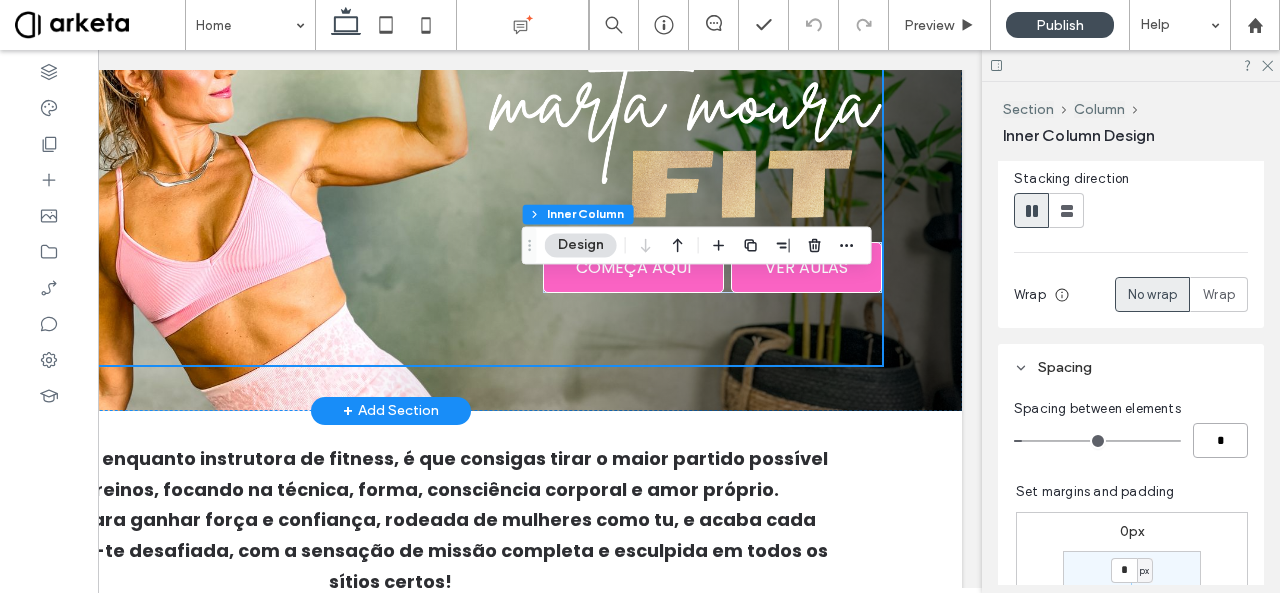 type on "*" 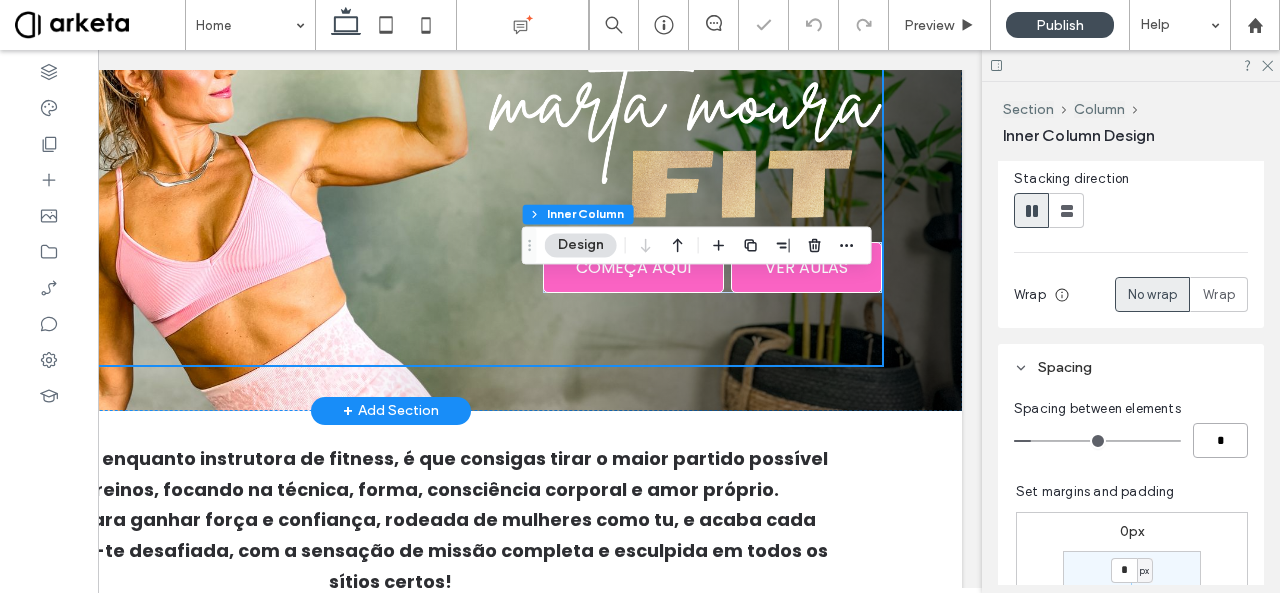 type on "*" 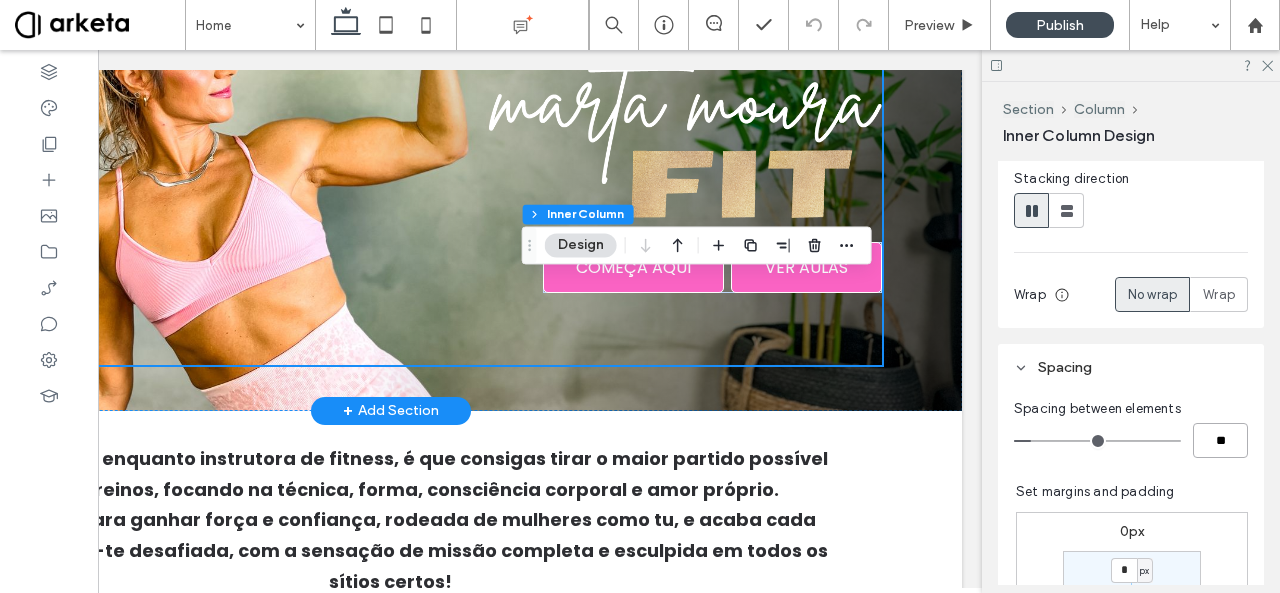 click on "**" at bounding box center (1220, 440) 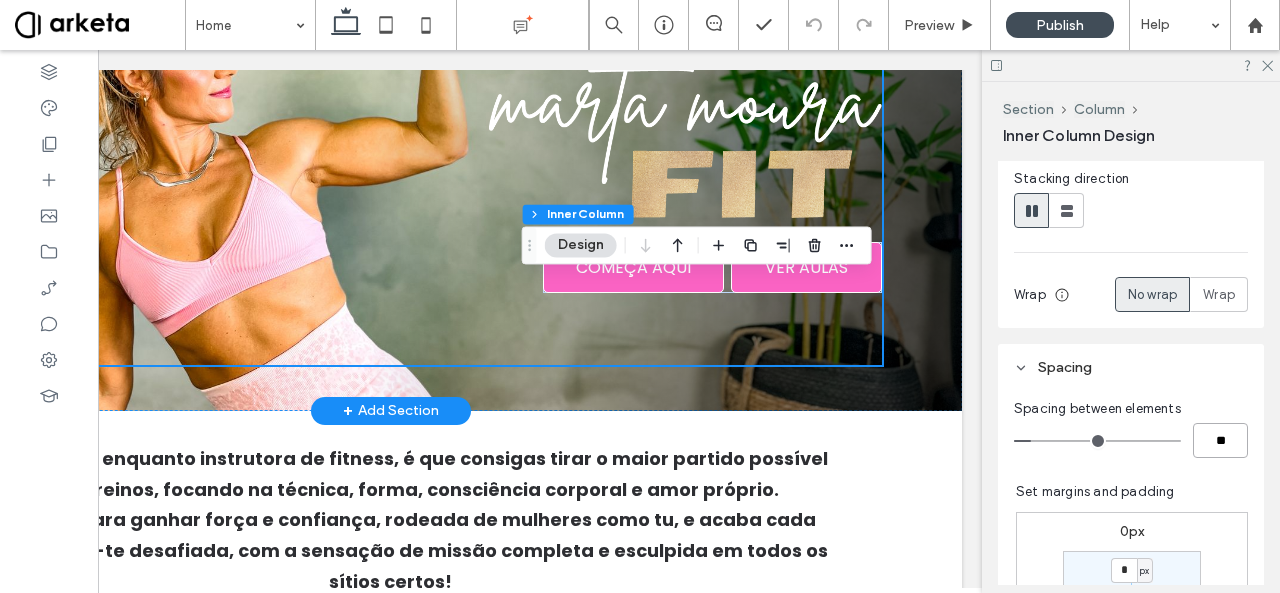 type on "**" 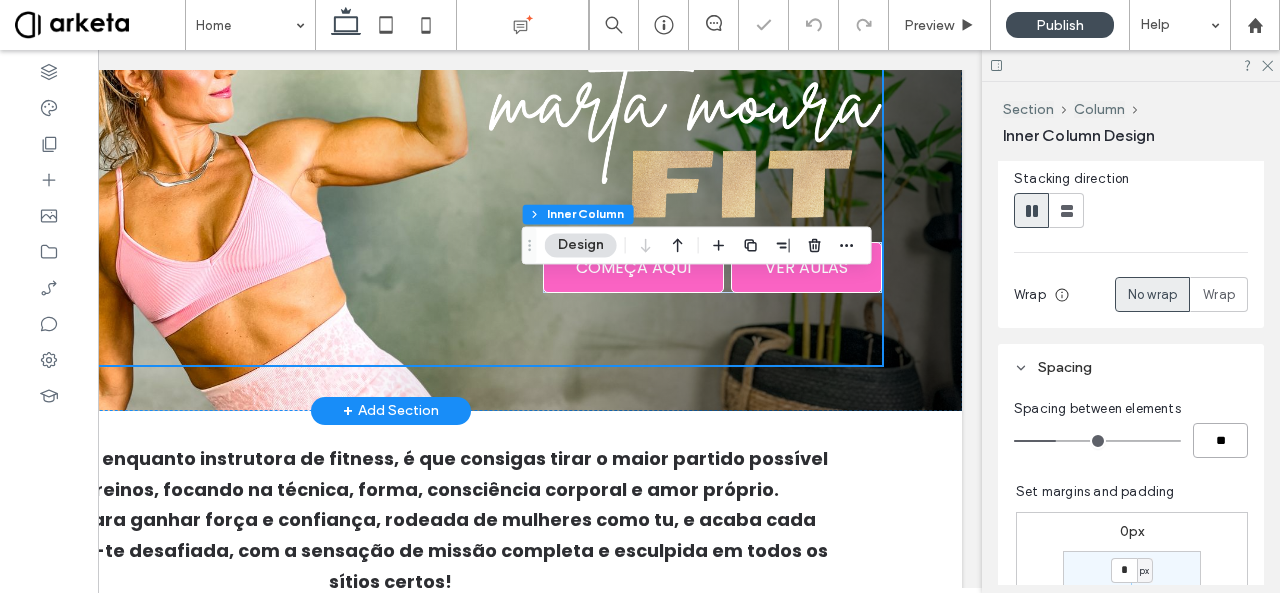 type on "*" 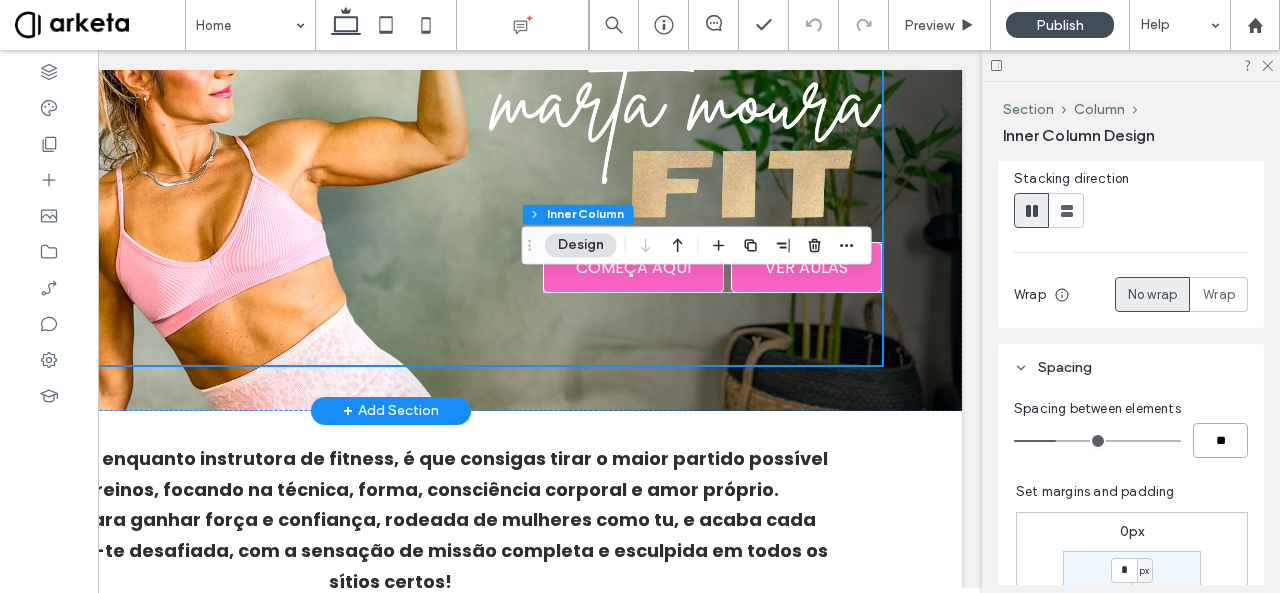 type on "**" 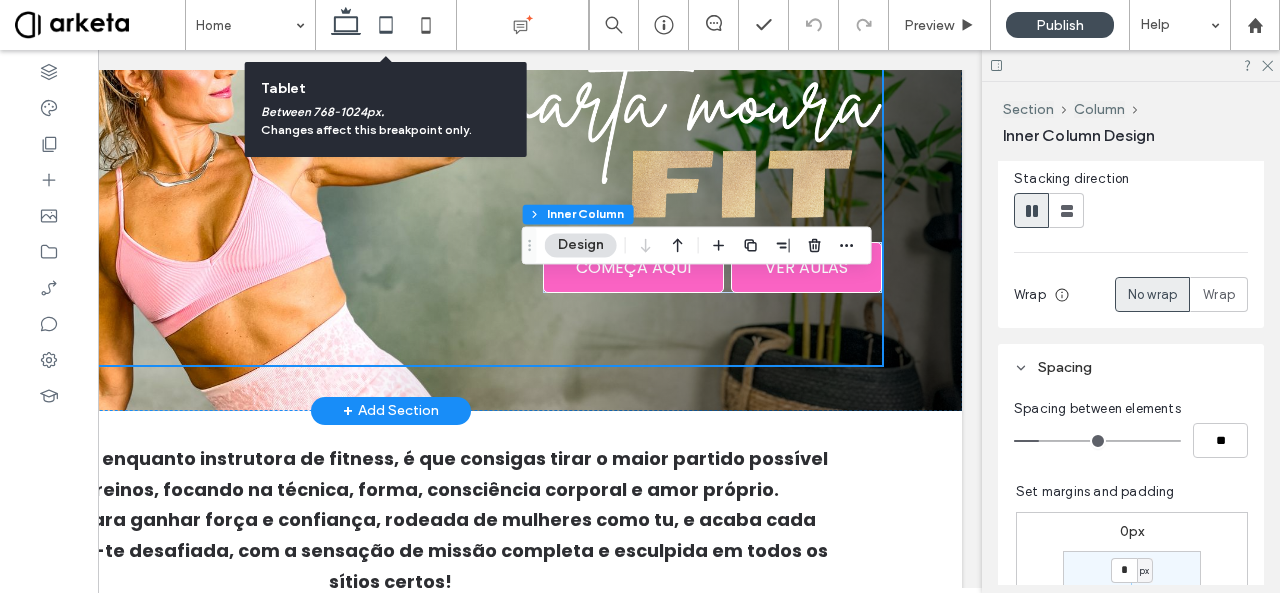 click 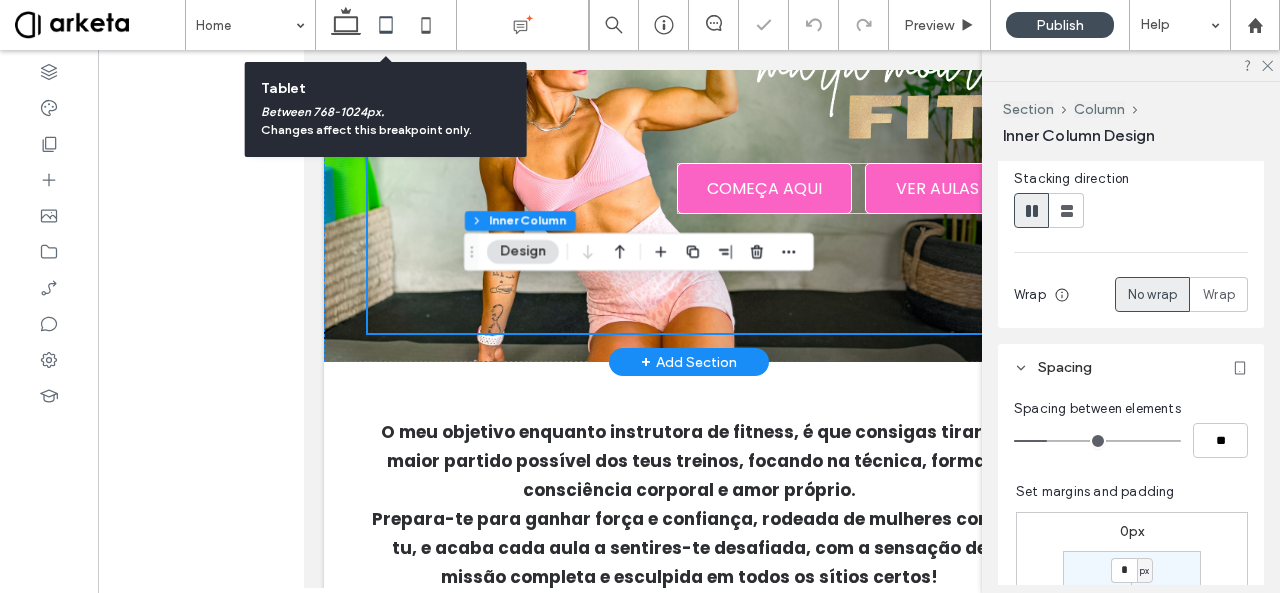 type on "*" 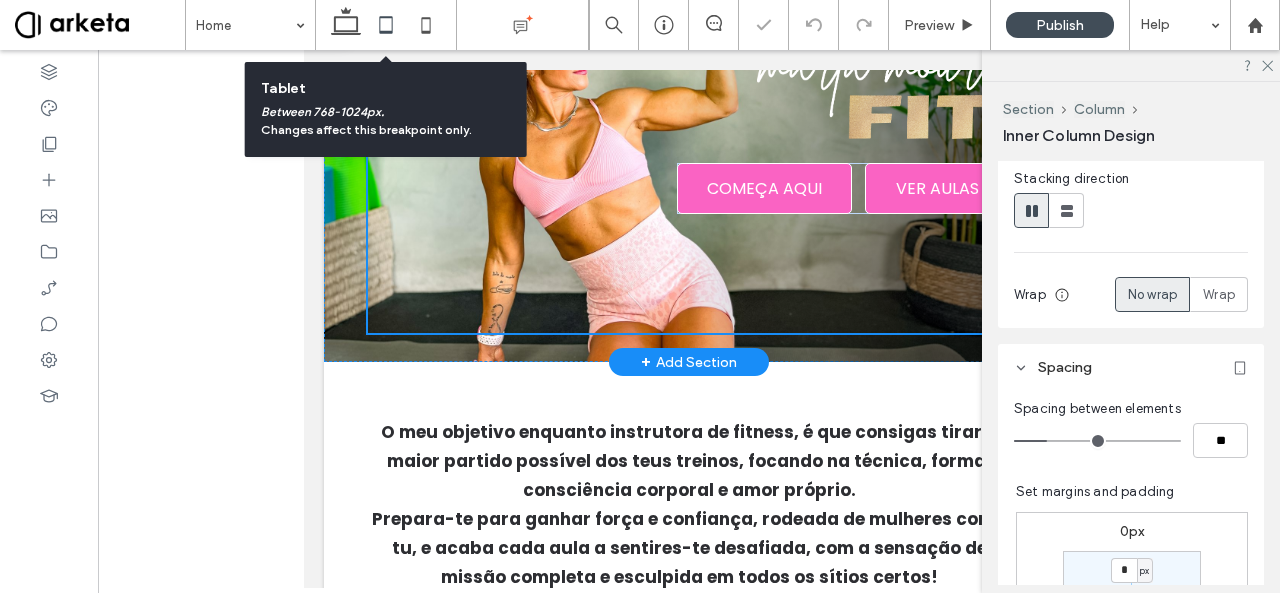 scroll, scrollTop: 0, scrollLeft: 0, axis: both 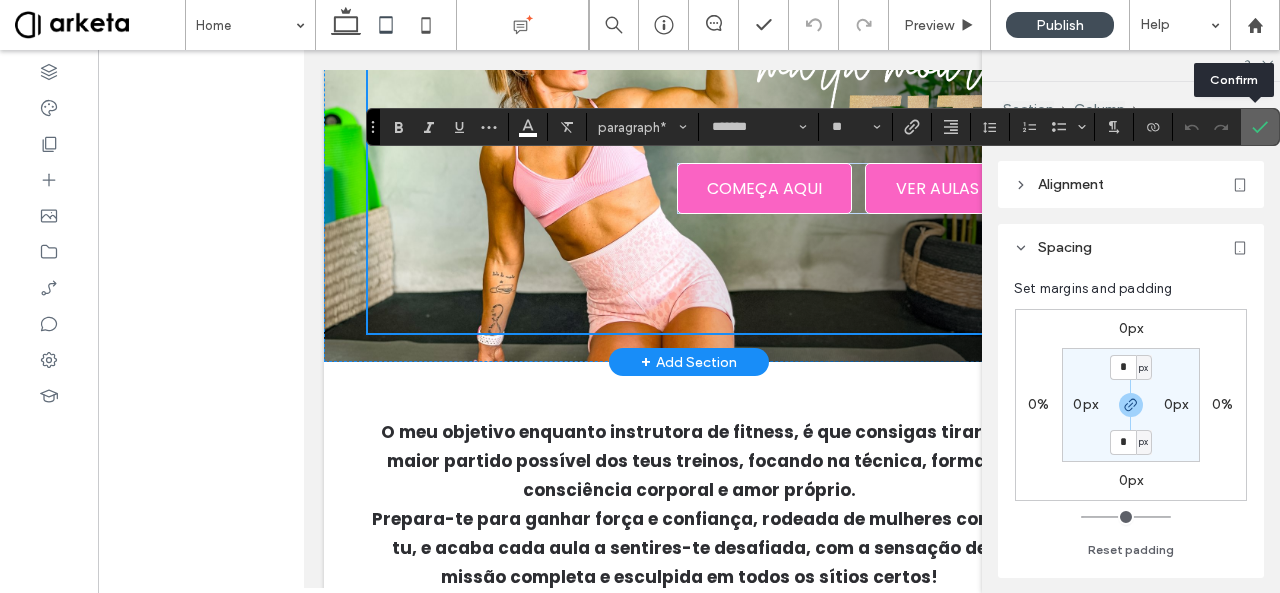 click at bounding box center (1256, 127) 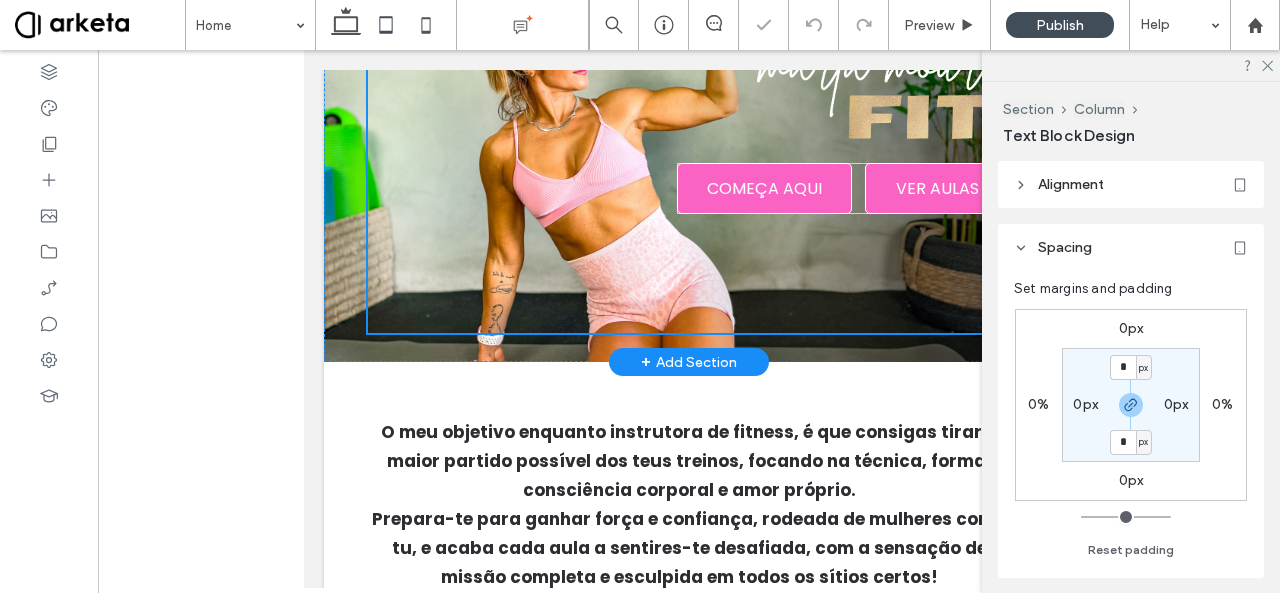 type on "**" 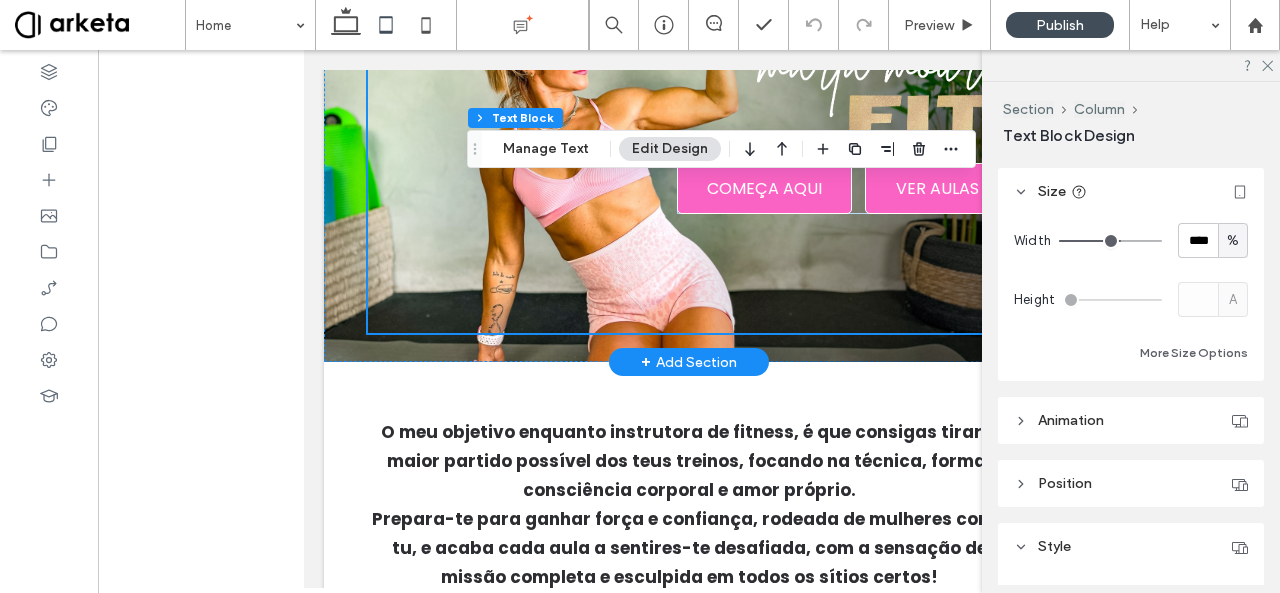 scroll, scrollTop: 434, scrollLeft: 0, axis: vertical 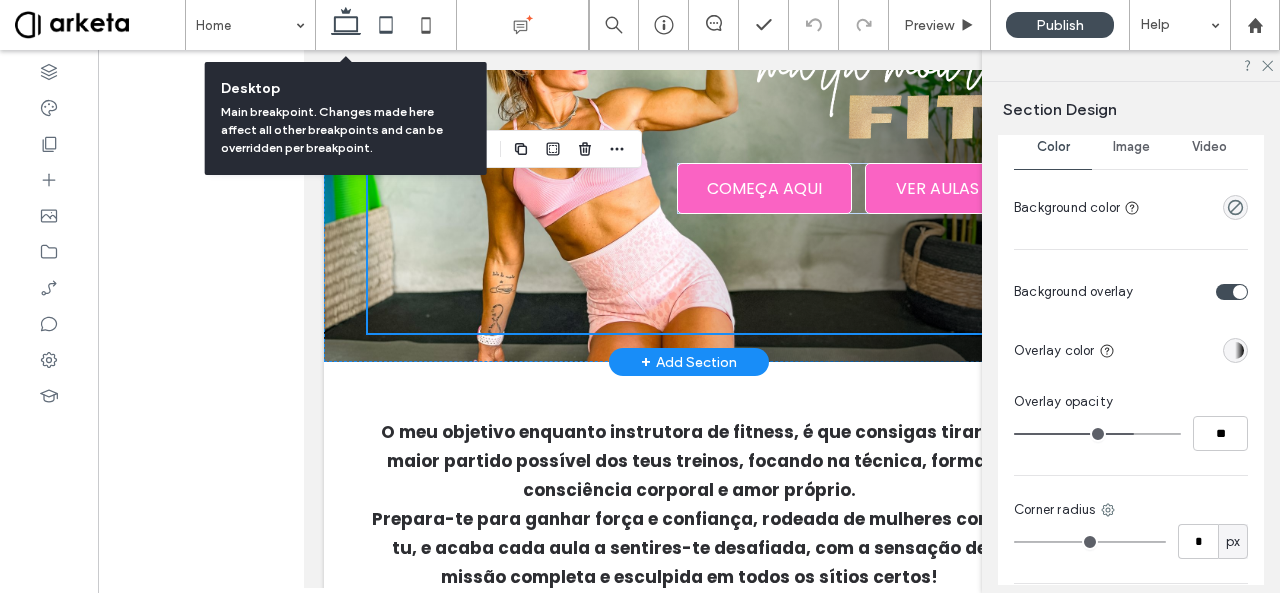 click 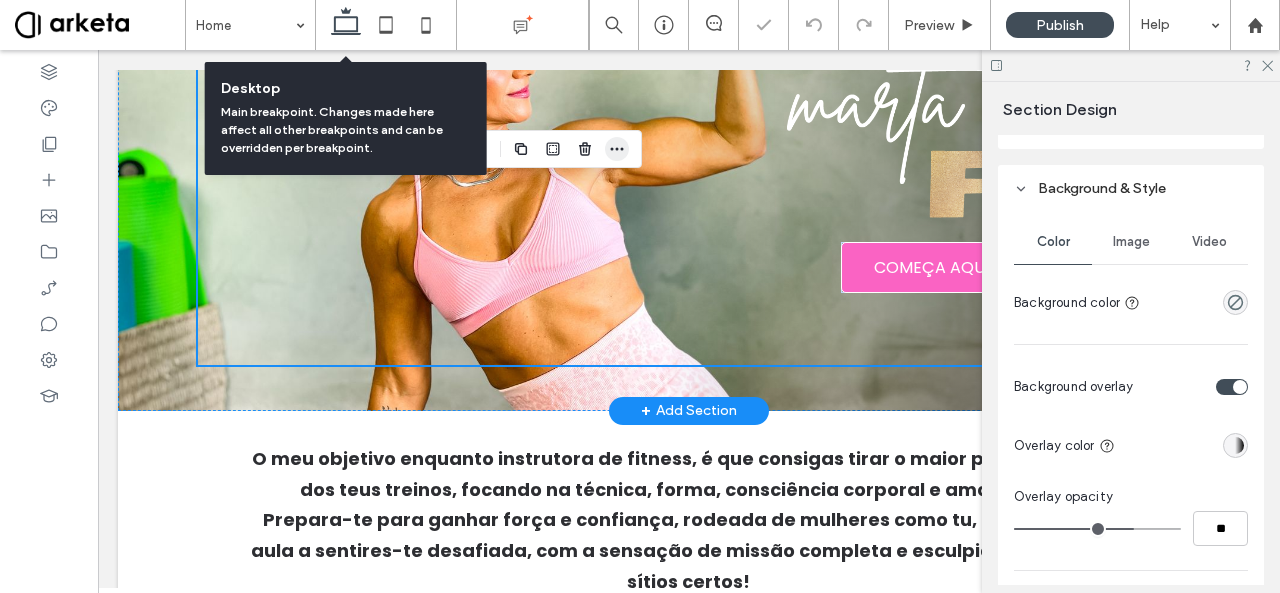 scroll, scrollTop: 878, scrollLeft: 0, axis: vertical 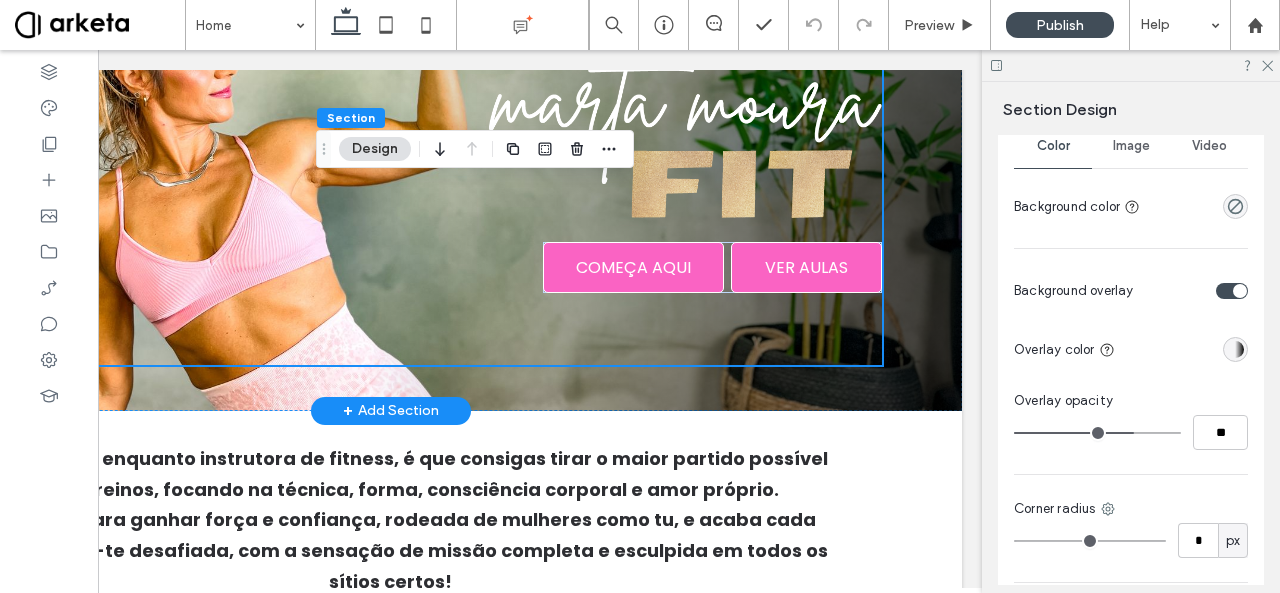 type on "***" 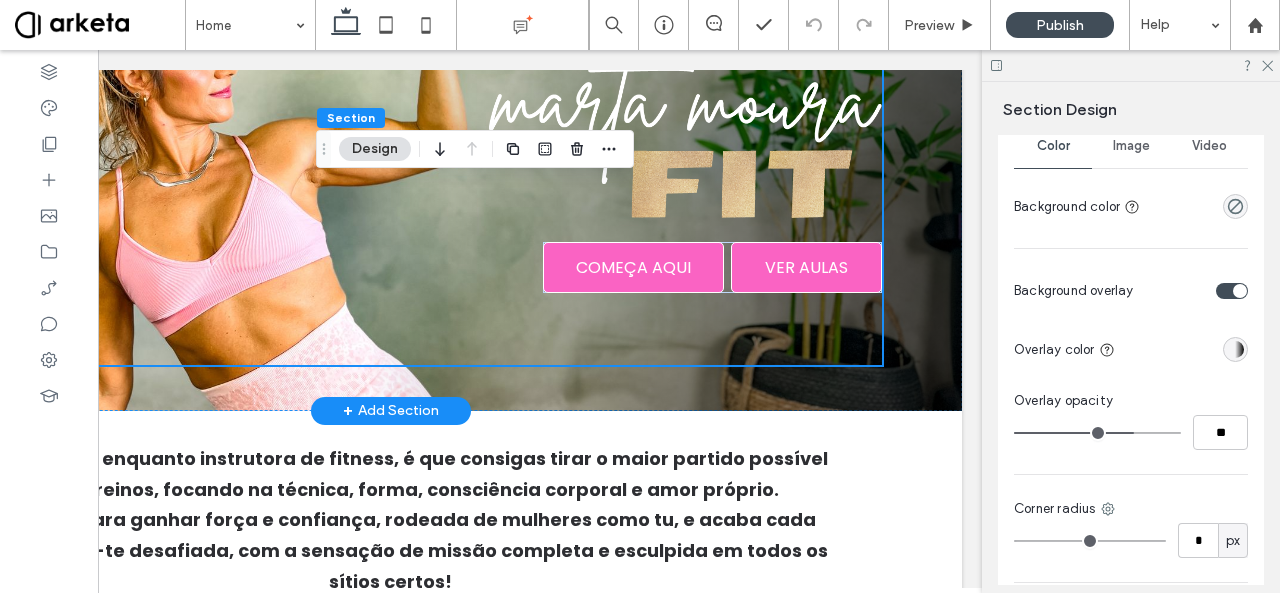type on "***" 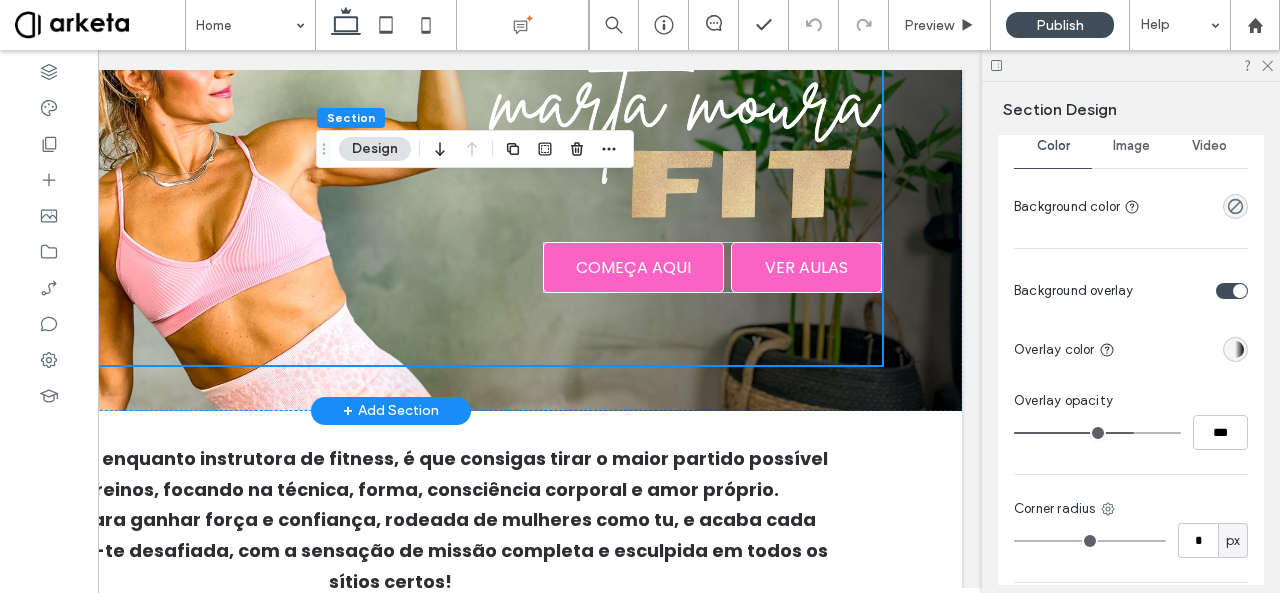 drag, startPoint x: 1127, startPoint y: 425, endPoint x: 1279, endPoint y: 417, distance: 152.21039 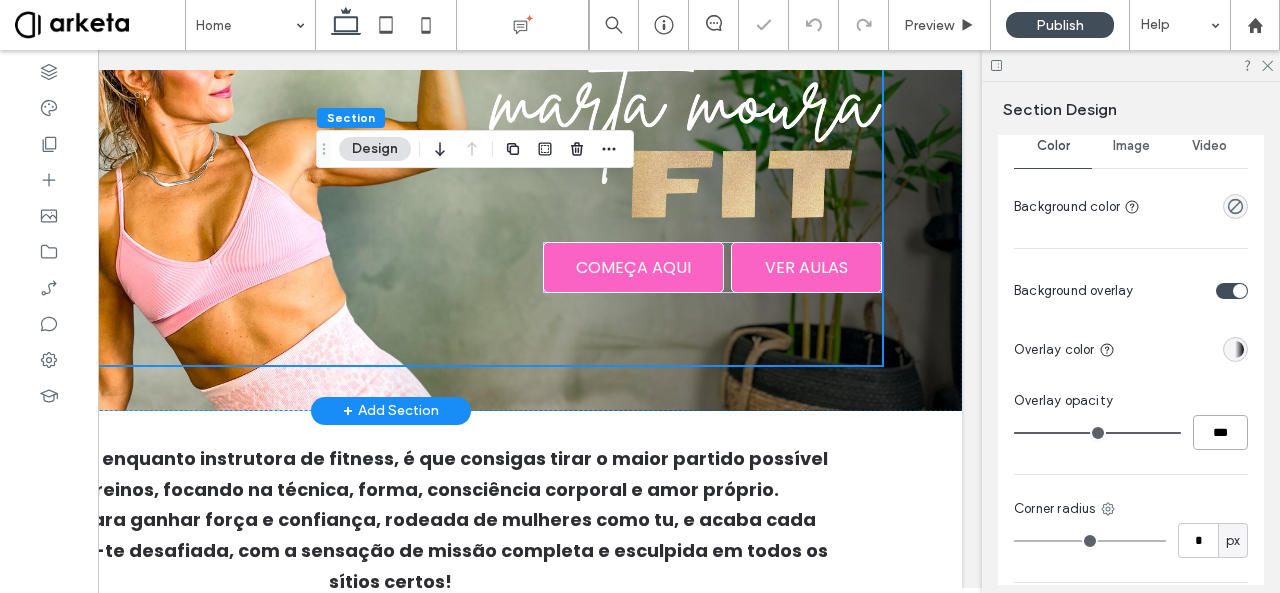 click on "***" at bounding box center [1220, 432] 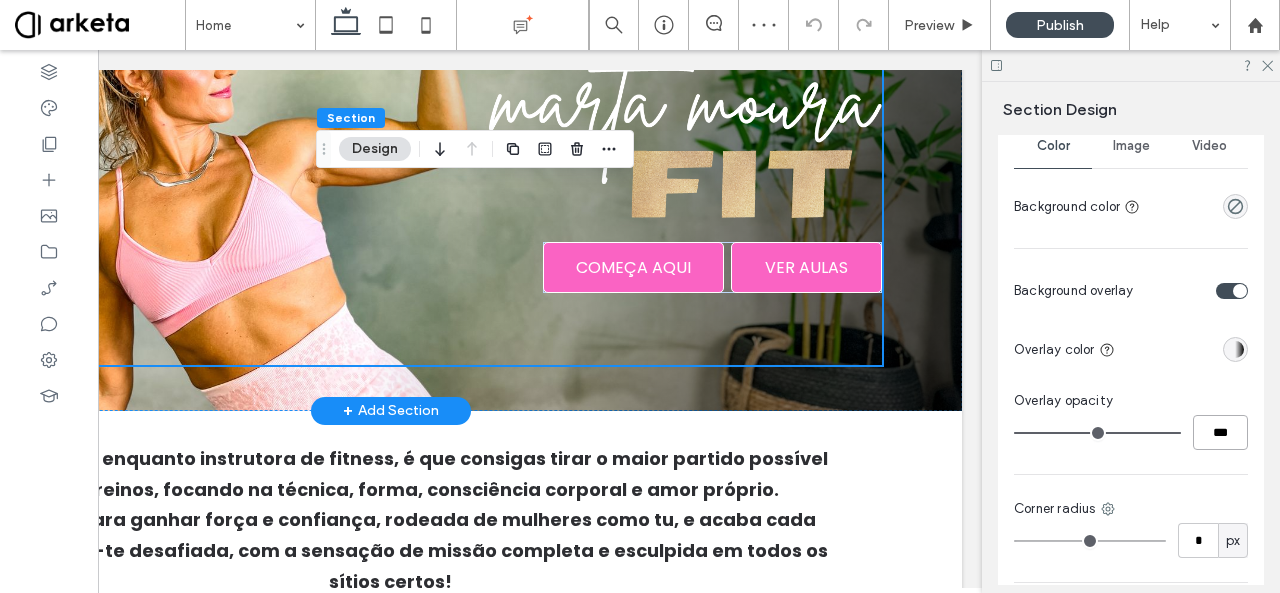 click on "***" at bounding box center [1220, 432] 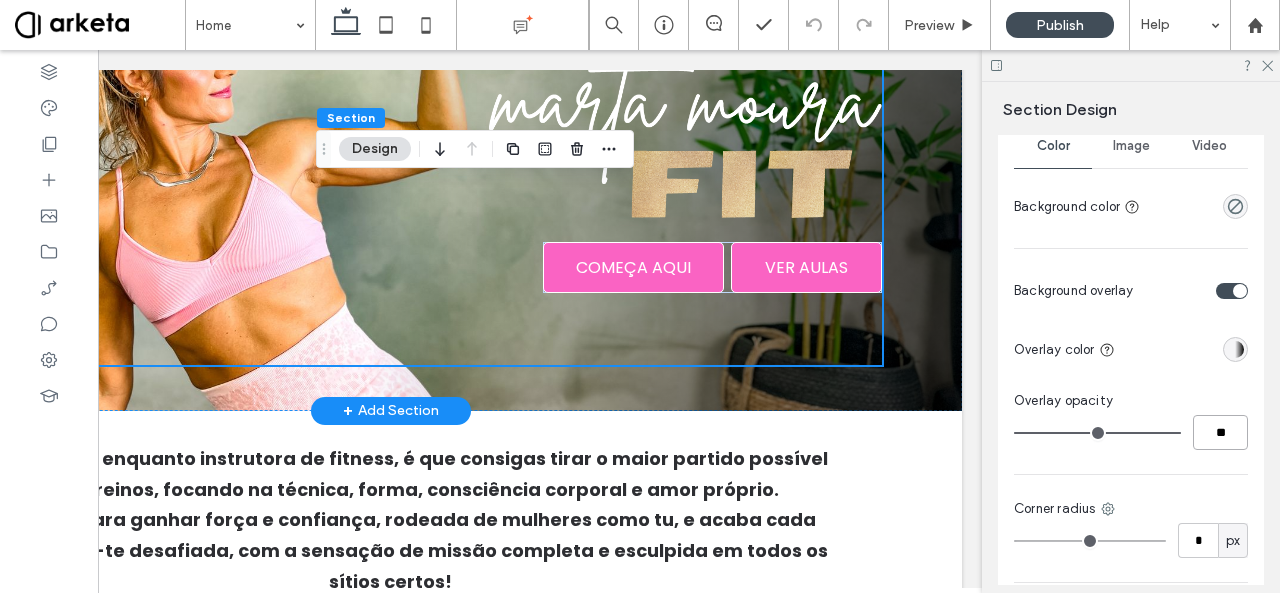 type on "**" 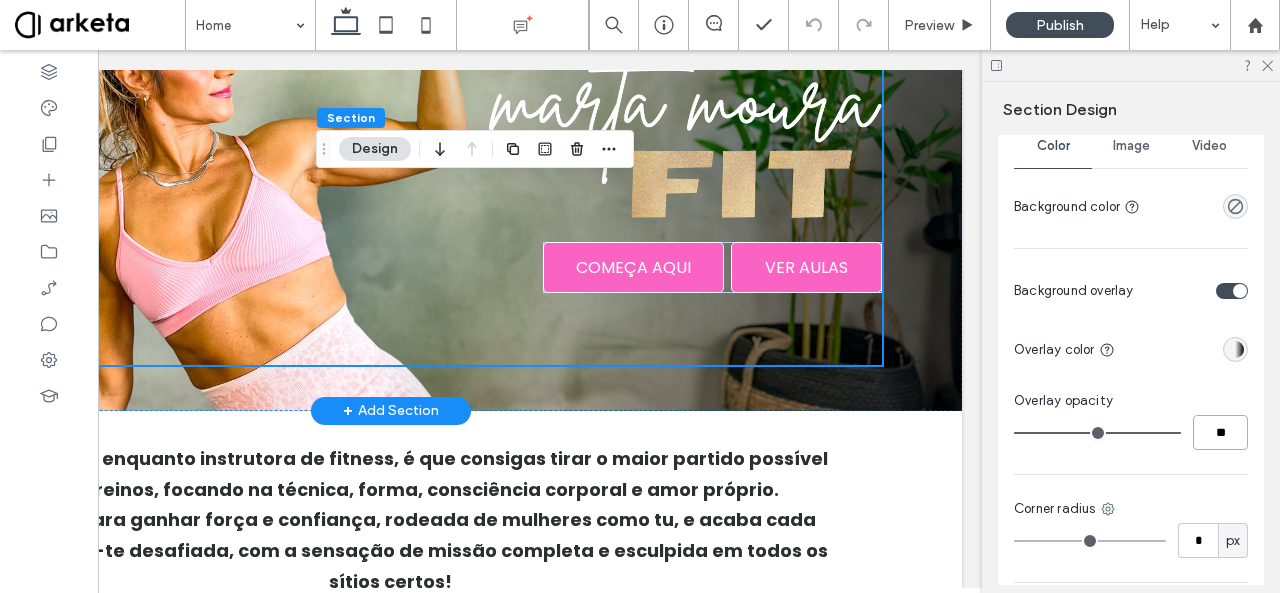 type on "**" 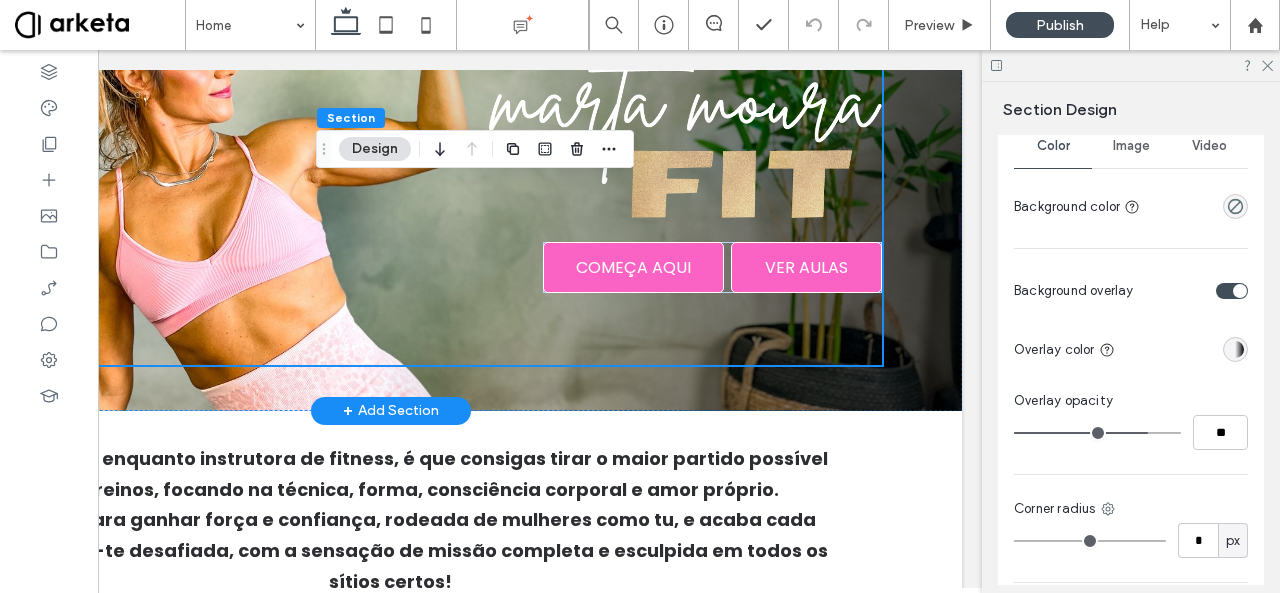 click at bounding box center (1235, 349) 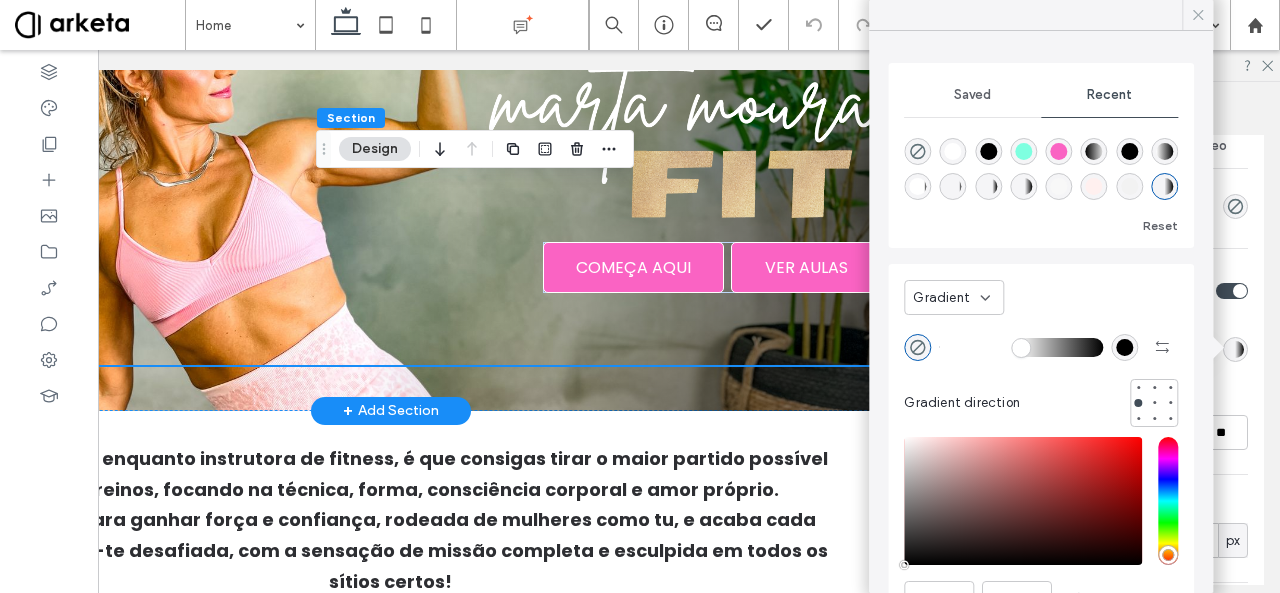 click 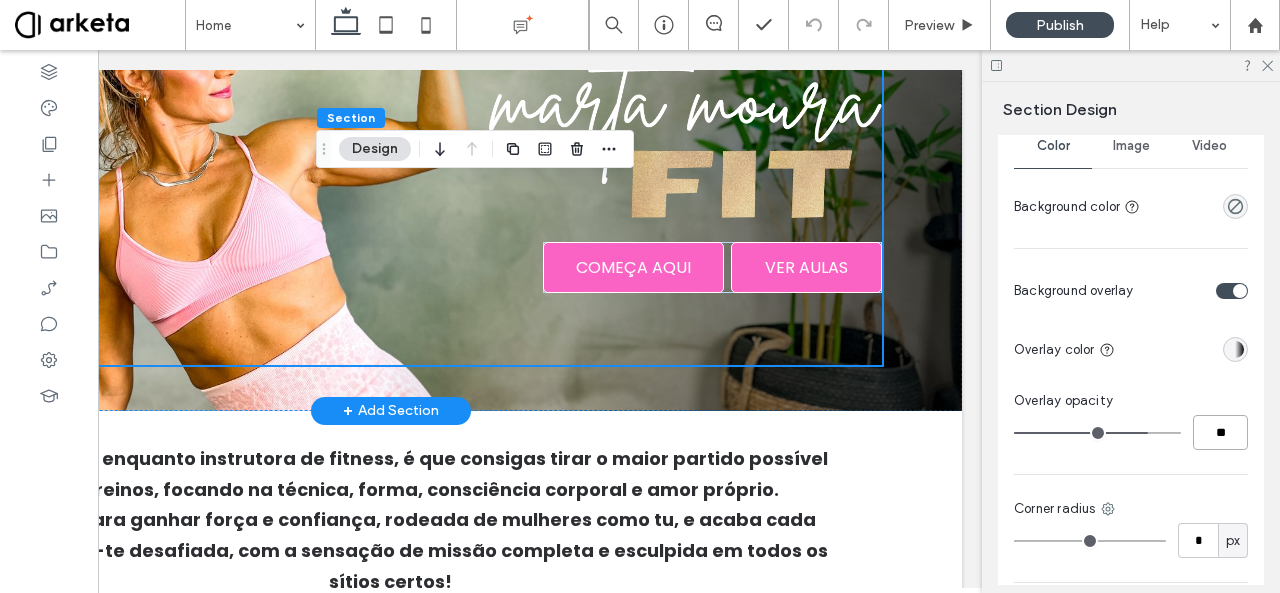 click on "**" at bounding box center [1220, 432] 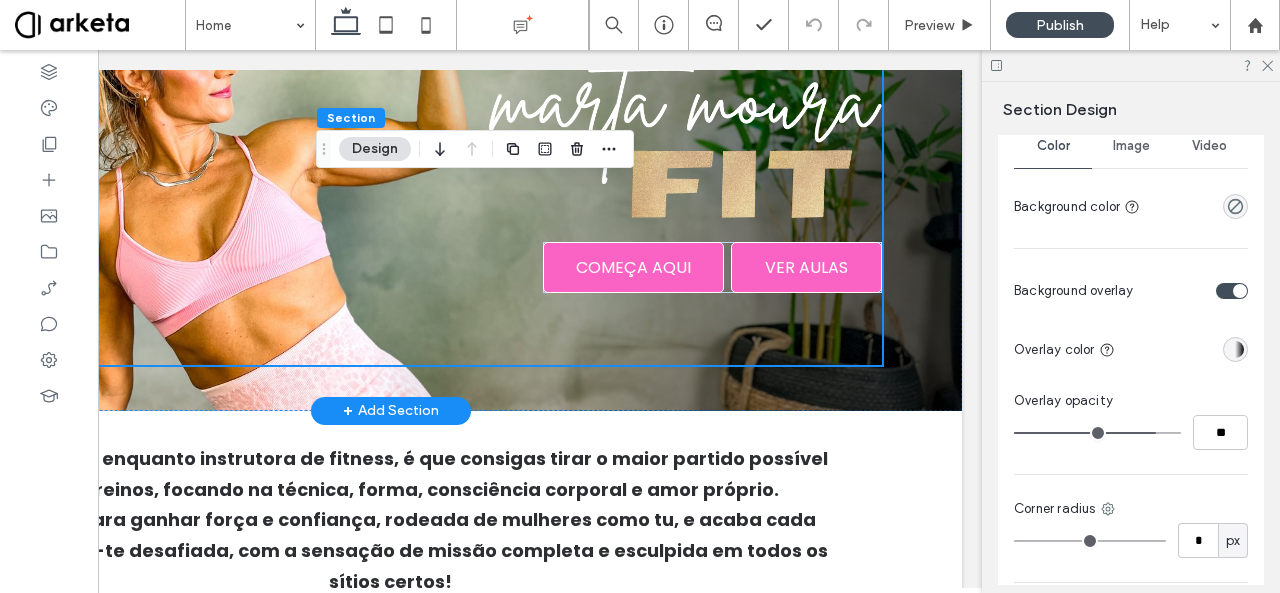 click at bounding box center (1235, 349) 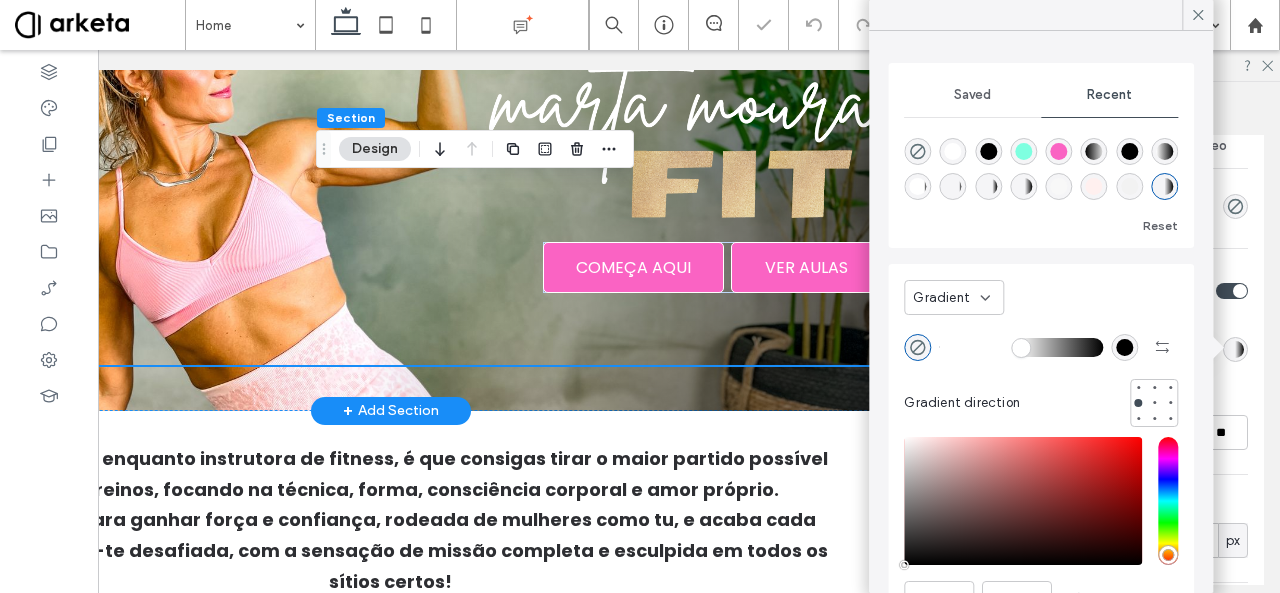 click at bounding box center [1021, 347] 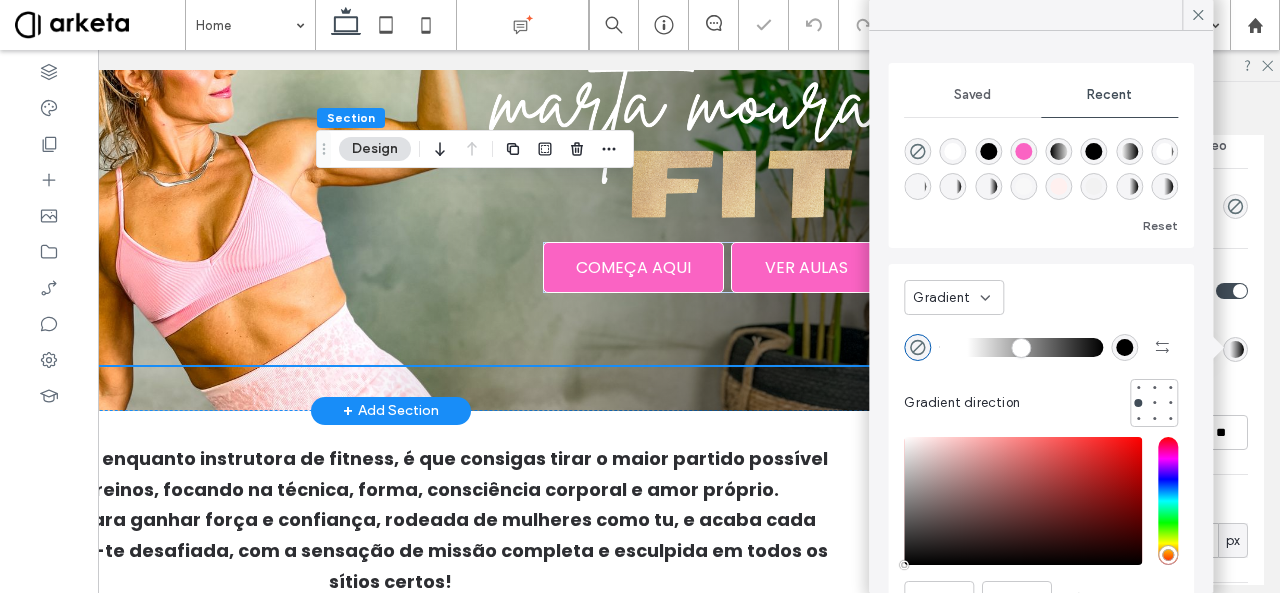 drag, startPoint x: 1008, startPoint y: 343, endPoint x: 970, endPoint y: 343, distance: 38 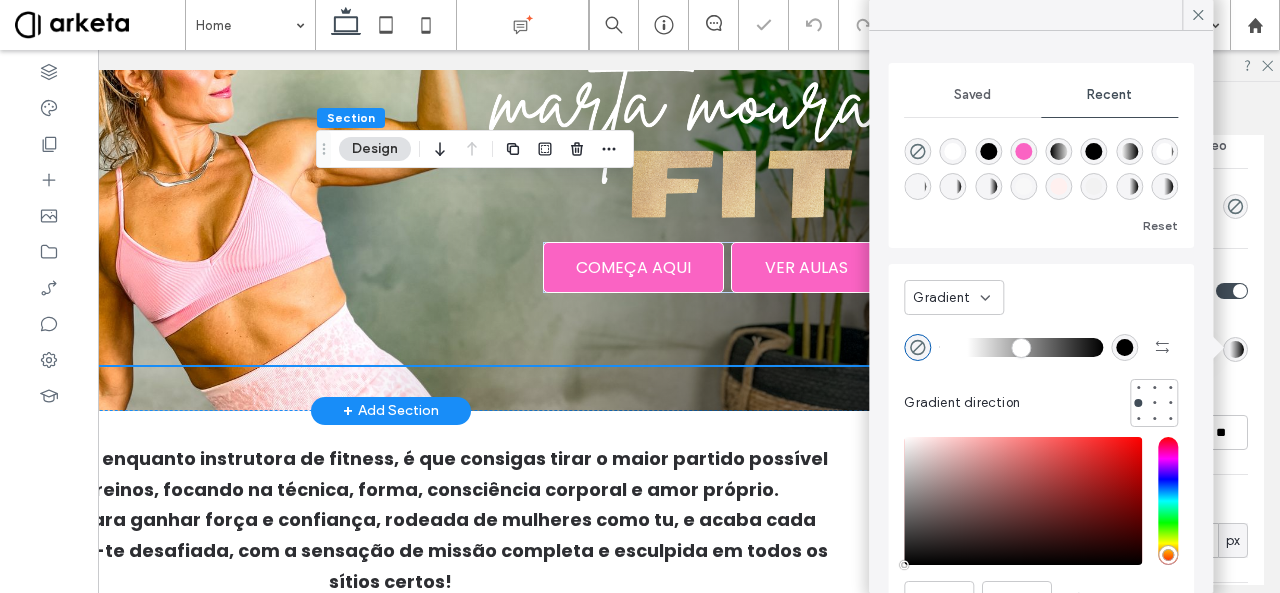 click at bounding box center (1021, 347) 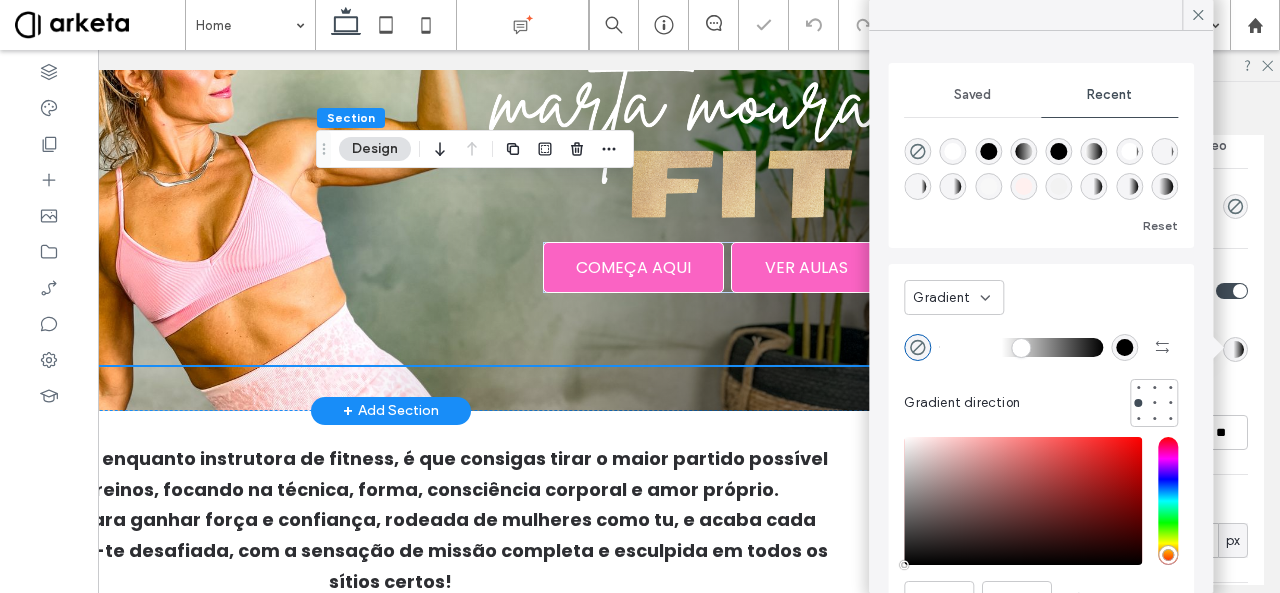 drag, startPoint x: 970, startPoint y: 343, endPoint x: 994, endPoint y: 345, distance: 24.083189 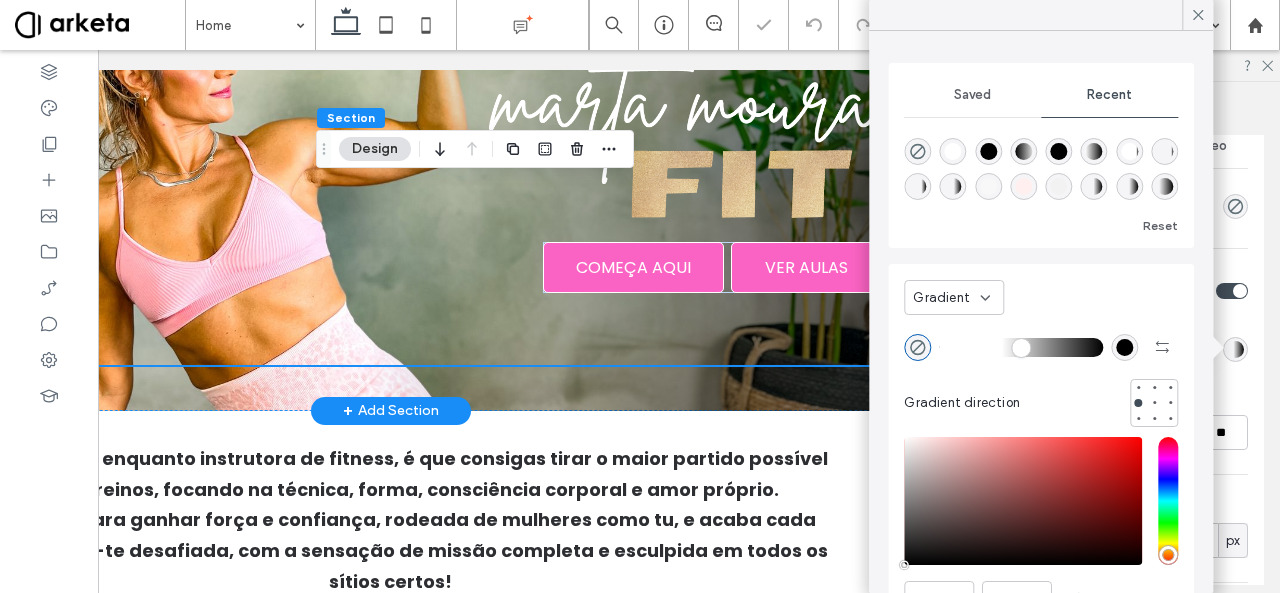 click at bounding box center (1021, 347) 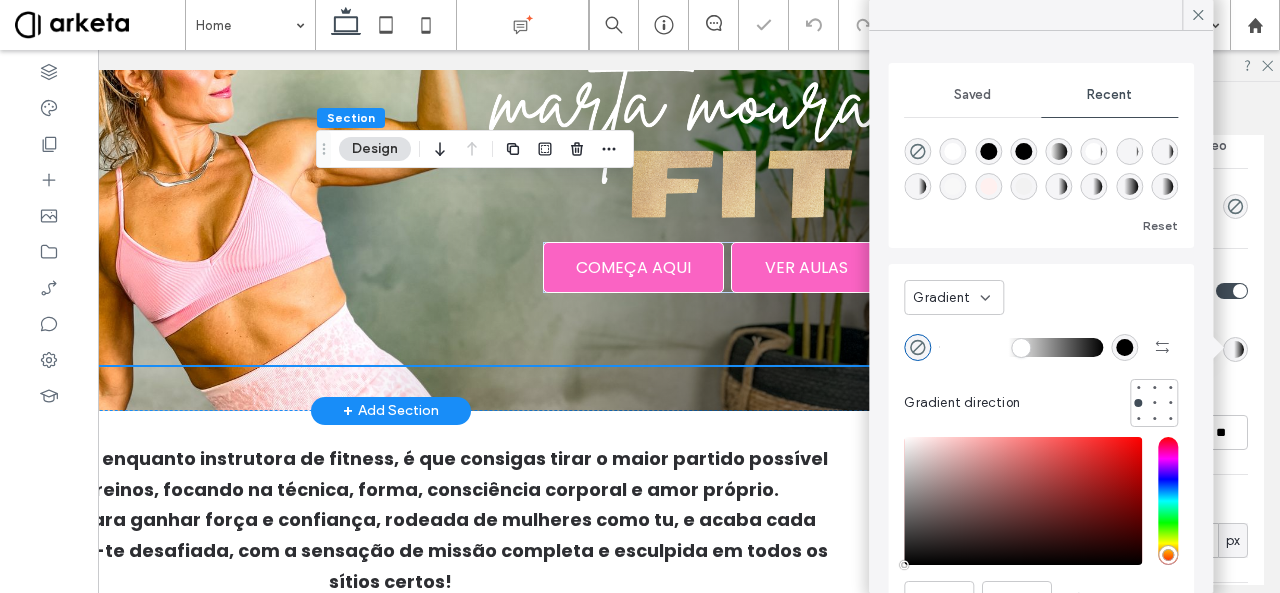 click at bounding box center (1021, 347) 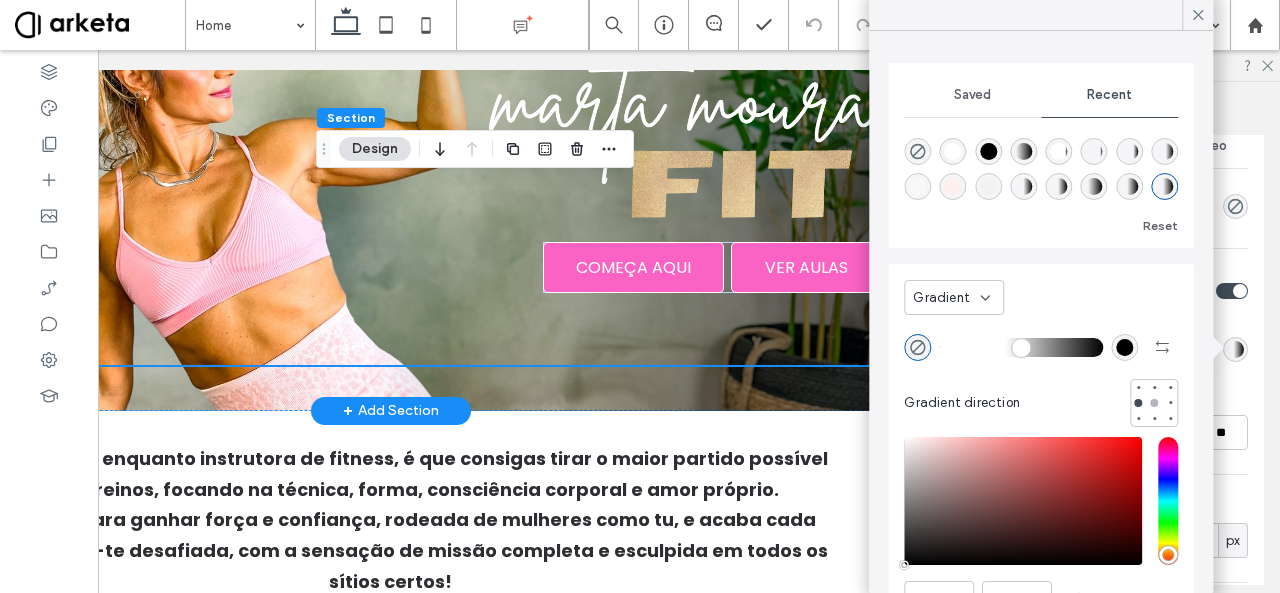 click at bounding box center [1154, 403] 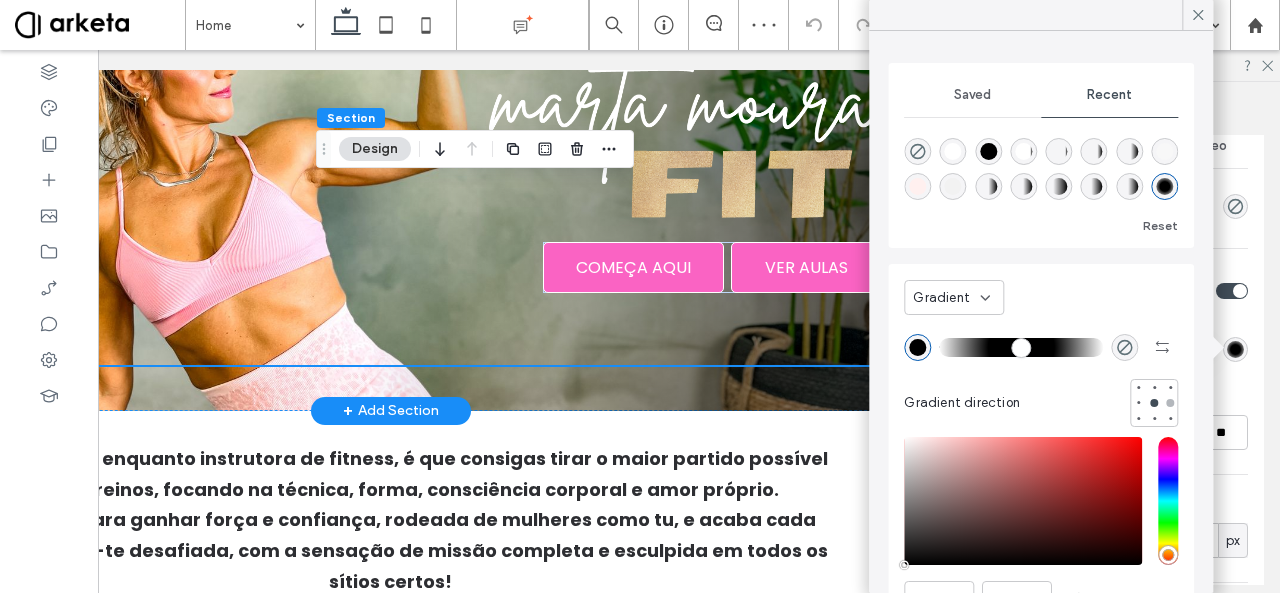 click at bounding box center (1170, 403) 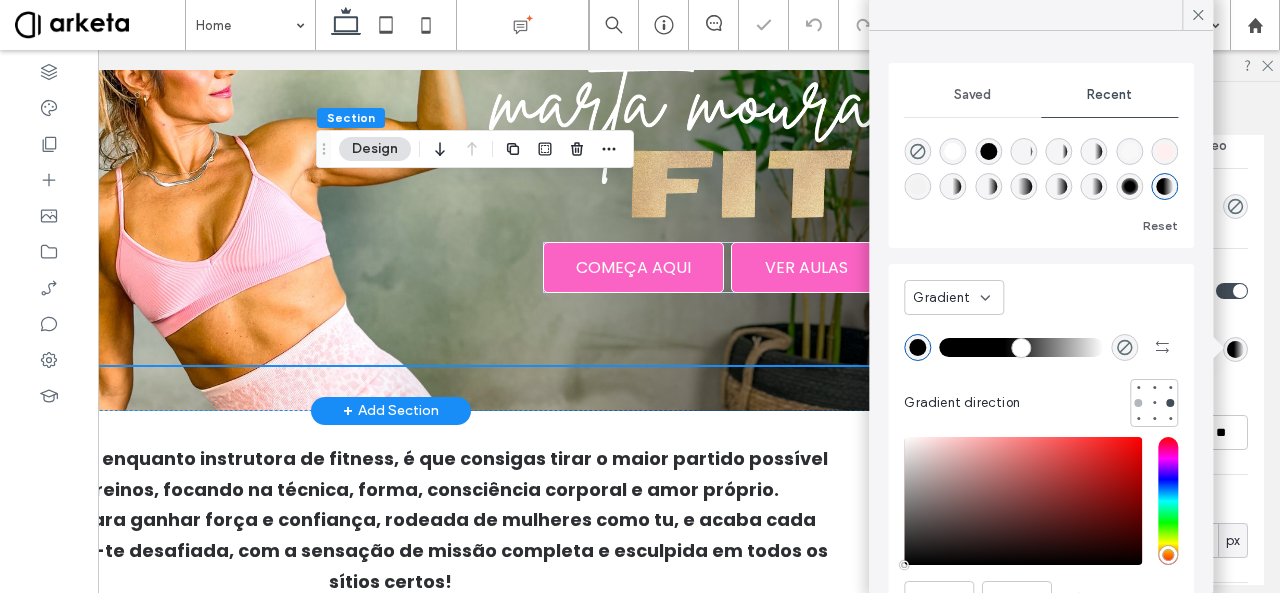 click at bounding box center (1138, 403) 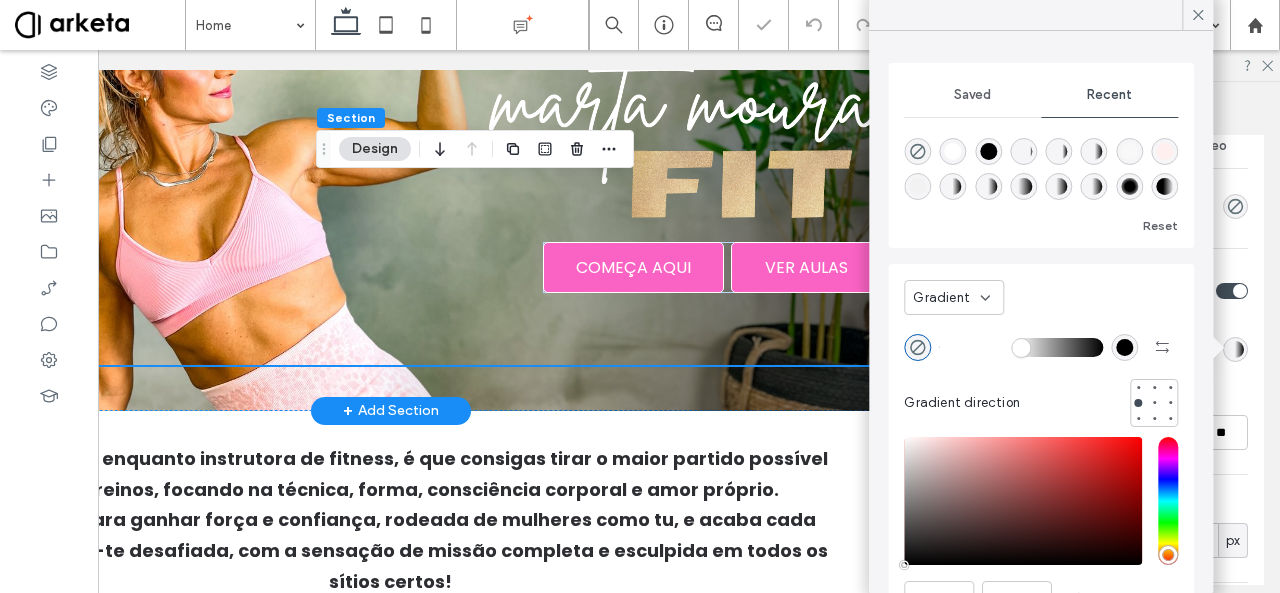 drag, startPoint x: 996, startPoint y: 351, endPoint x: 1012, endPoint y: 344, distance: 17.464249 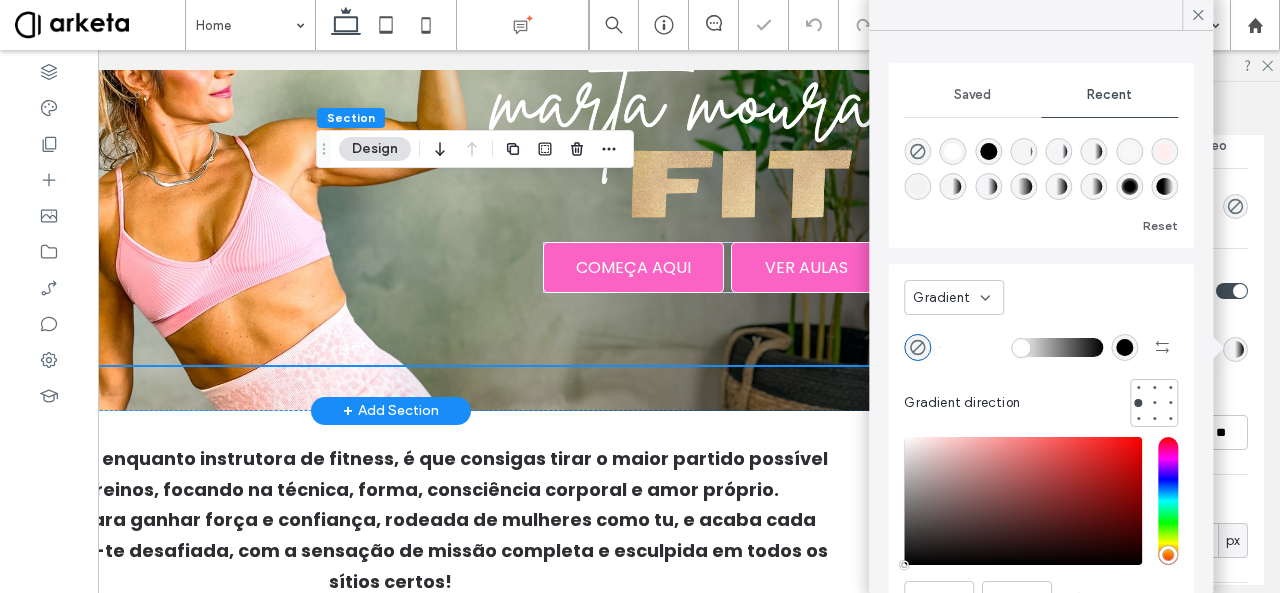 type on "**" 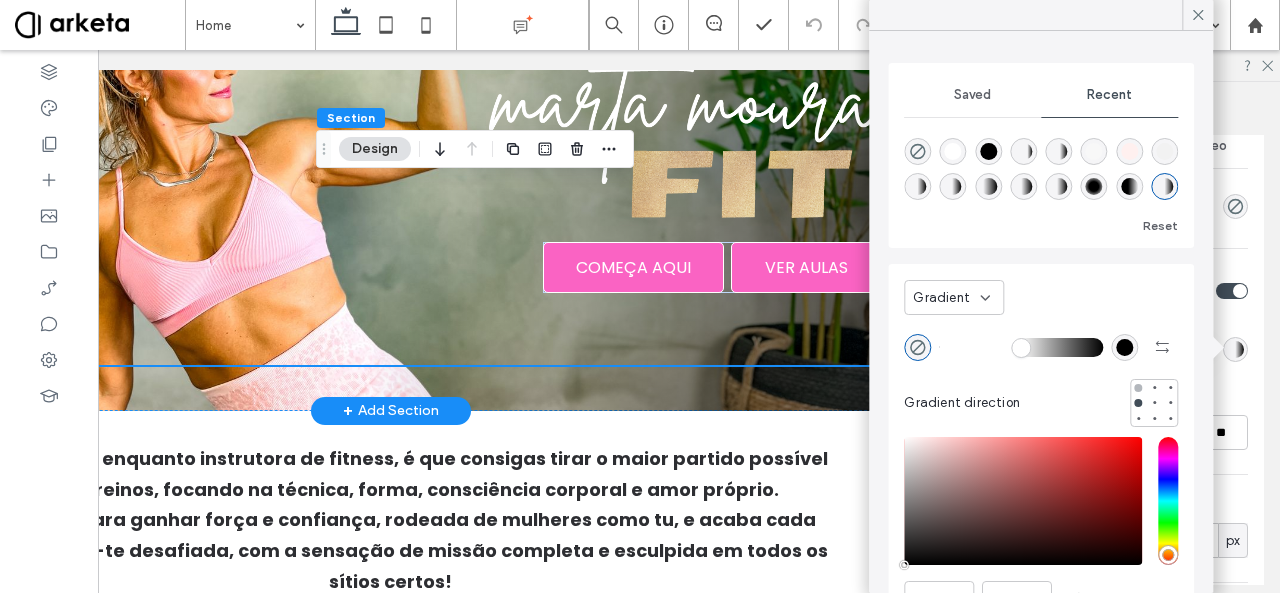 click at bounding box center (1138, 388) 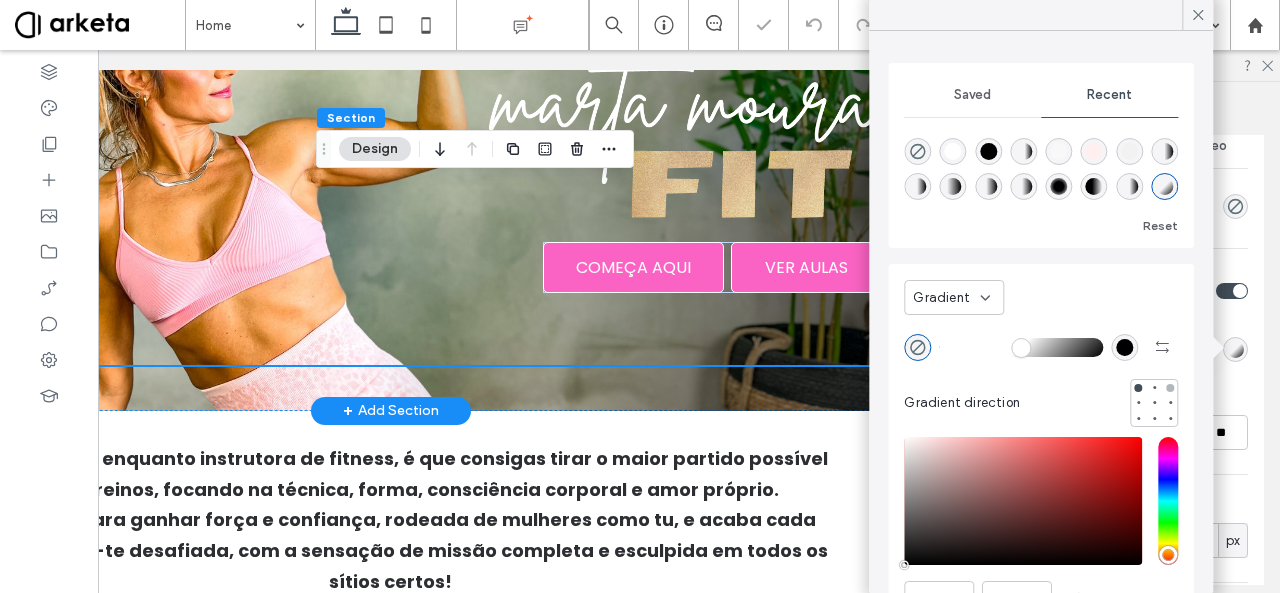 click at bounding box center [1170, 388] 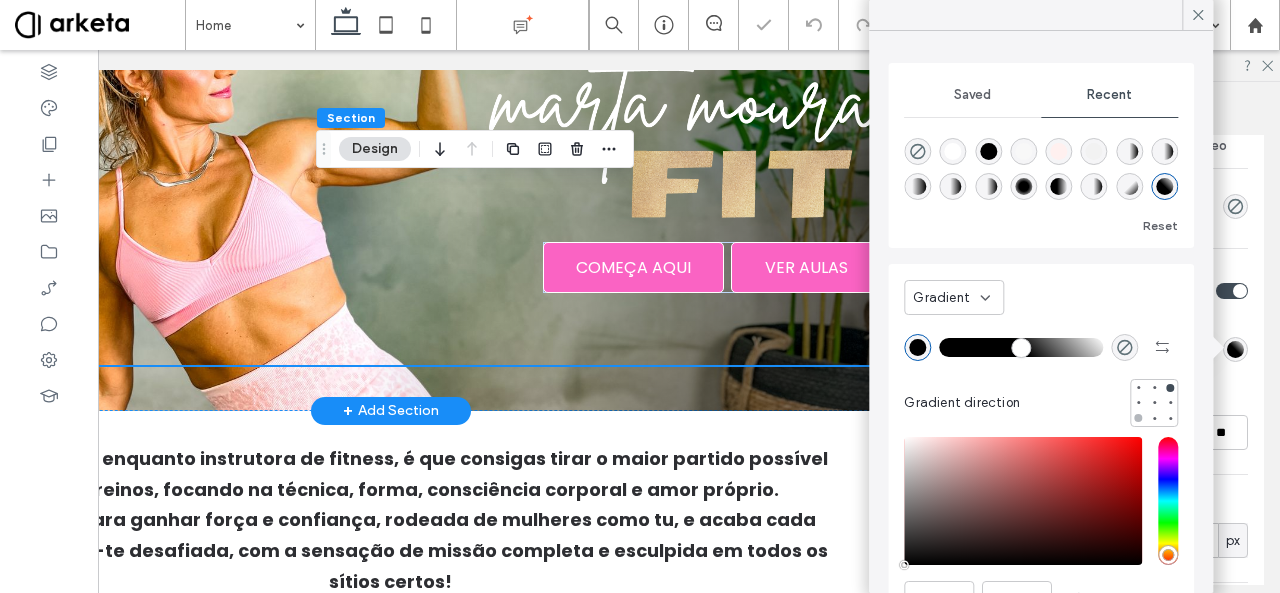 click at bounding box center (1138, 418) 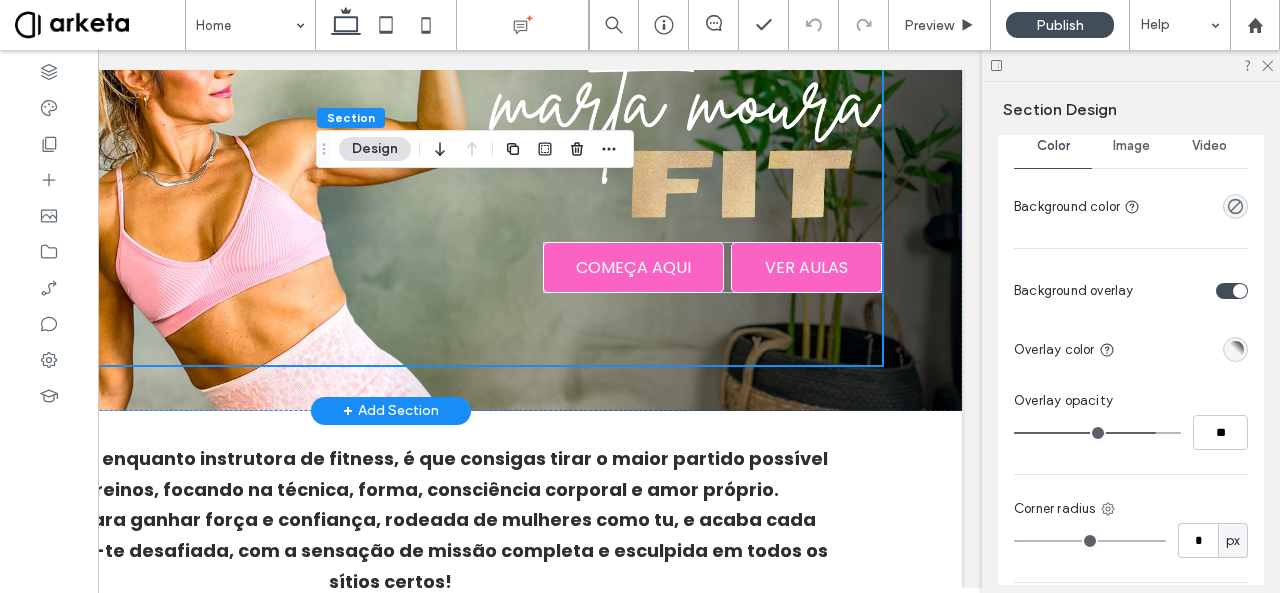 click at bounding box center (1235, 349) 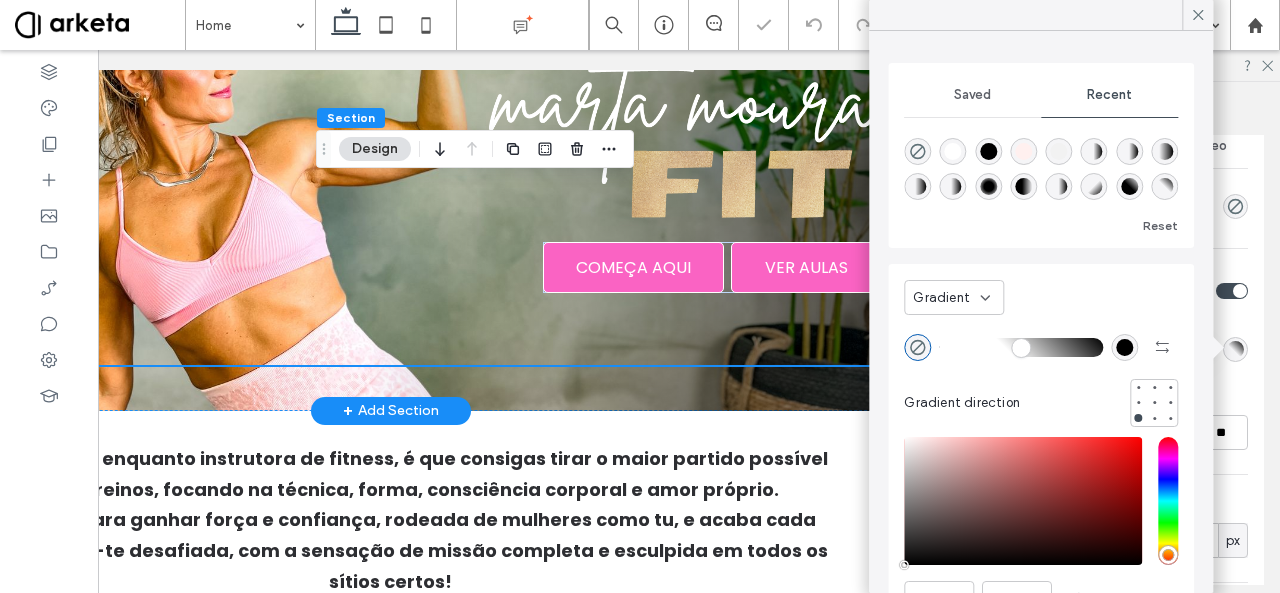 type on "**" 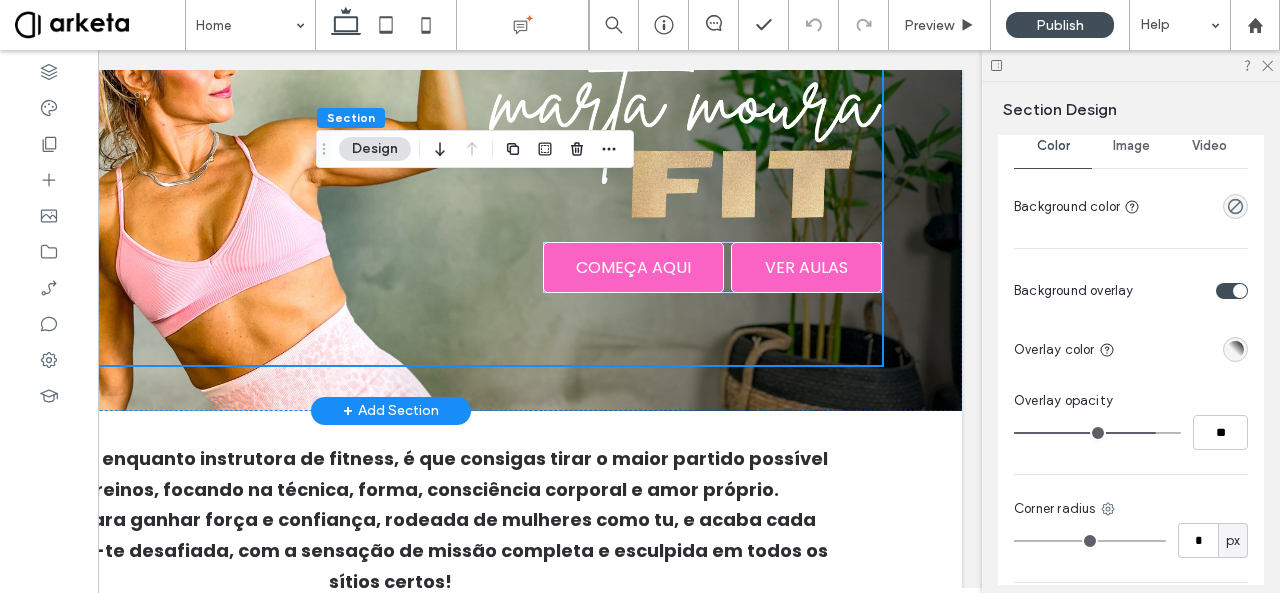 click at bounding box center (1235, 349) 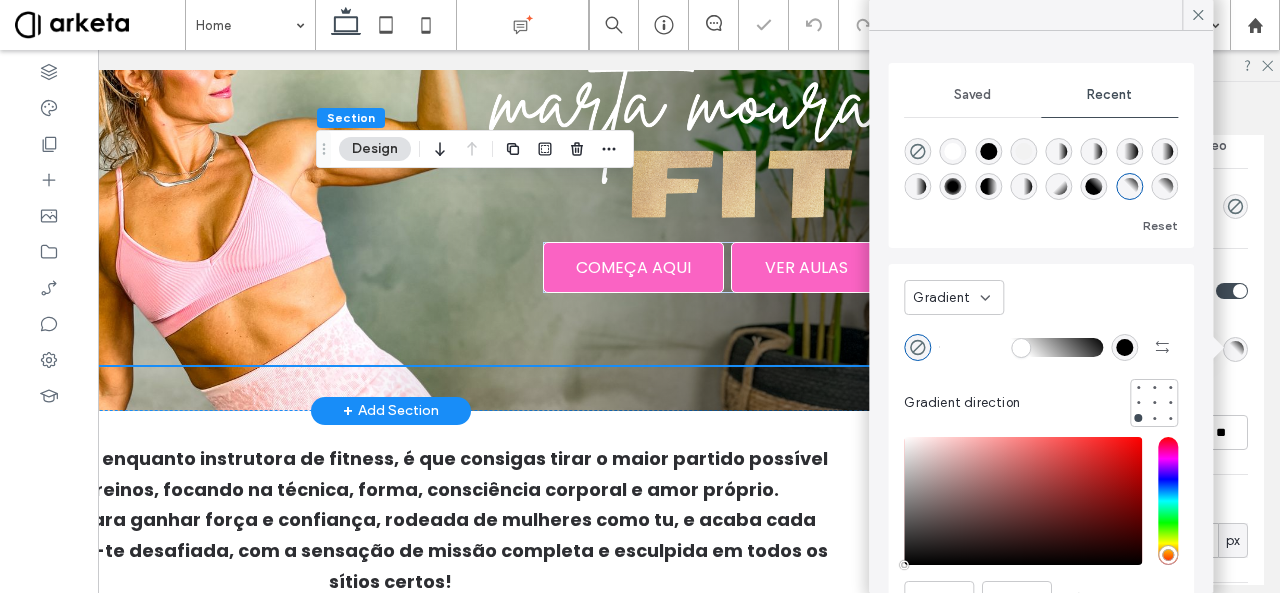 click at bounding box center [1021, 347] 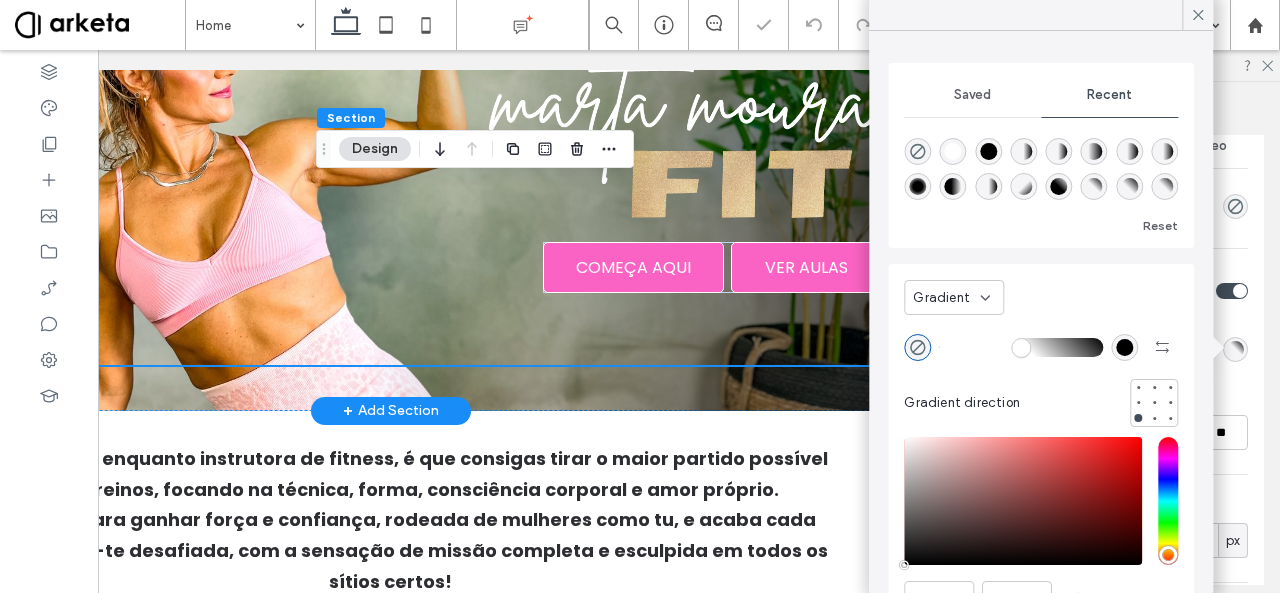 type on "**" 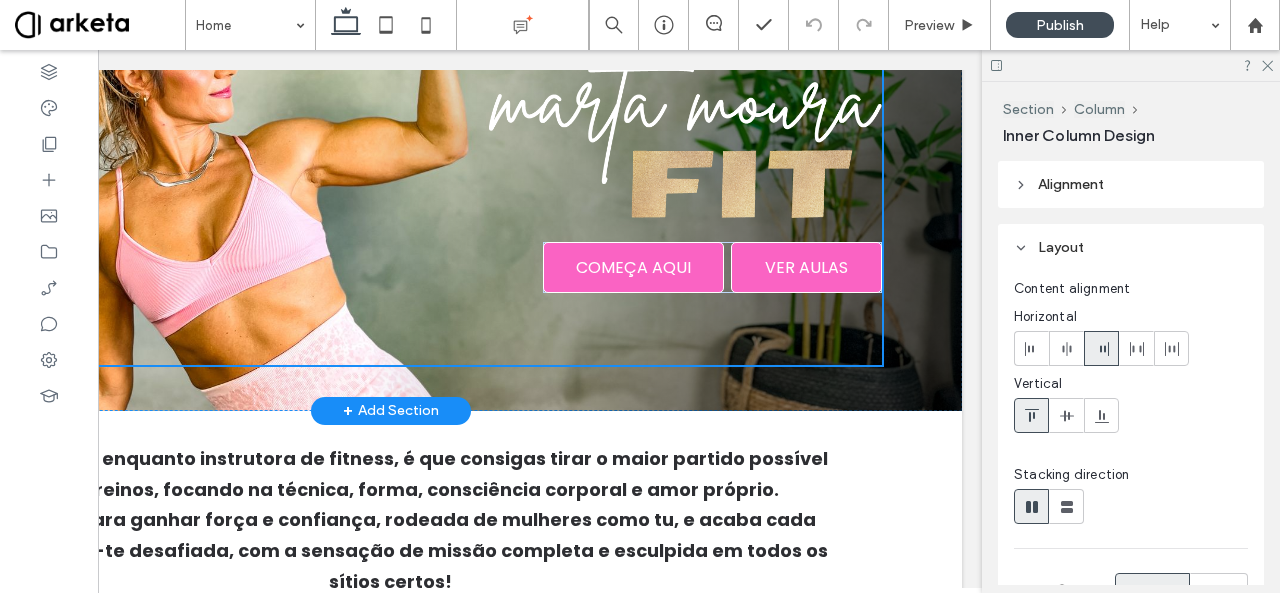 type on "**" 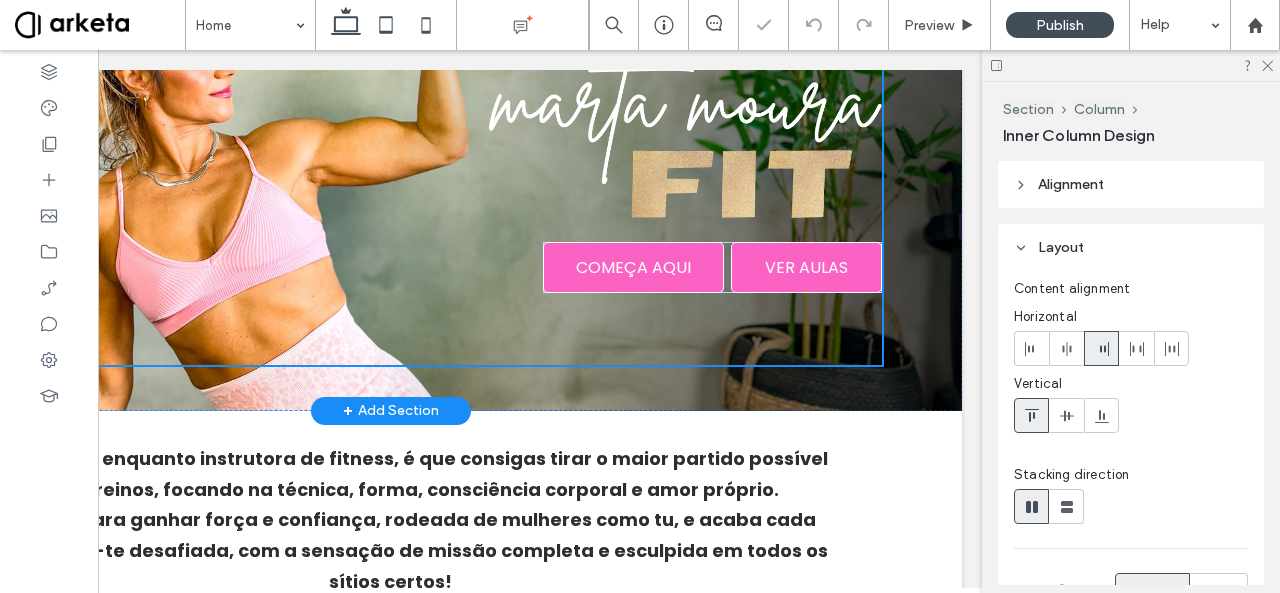 type on "**" 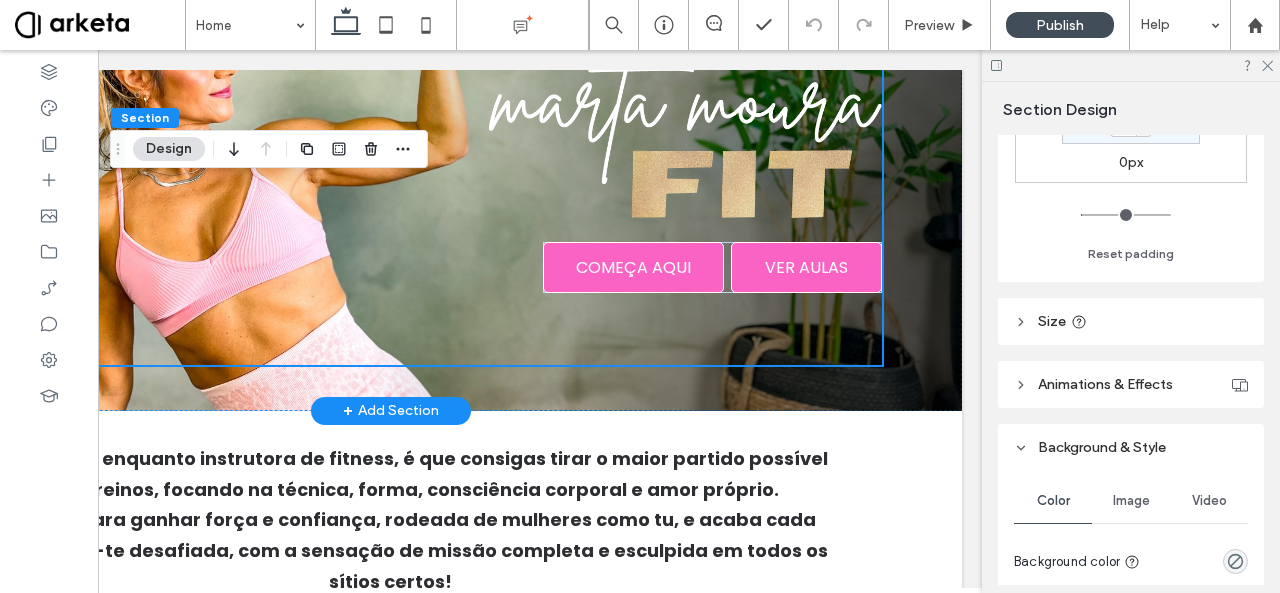 scroll, scrollTop: 546, scrollLeft: 0, axis: vertical 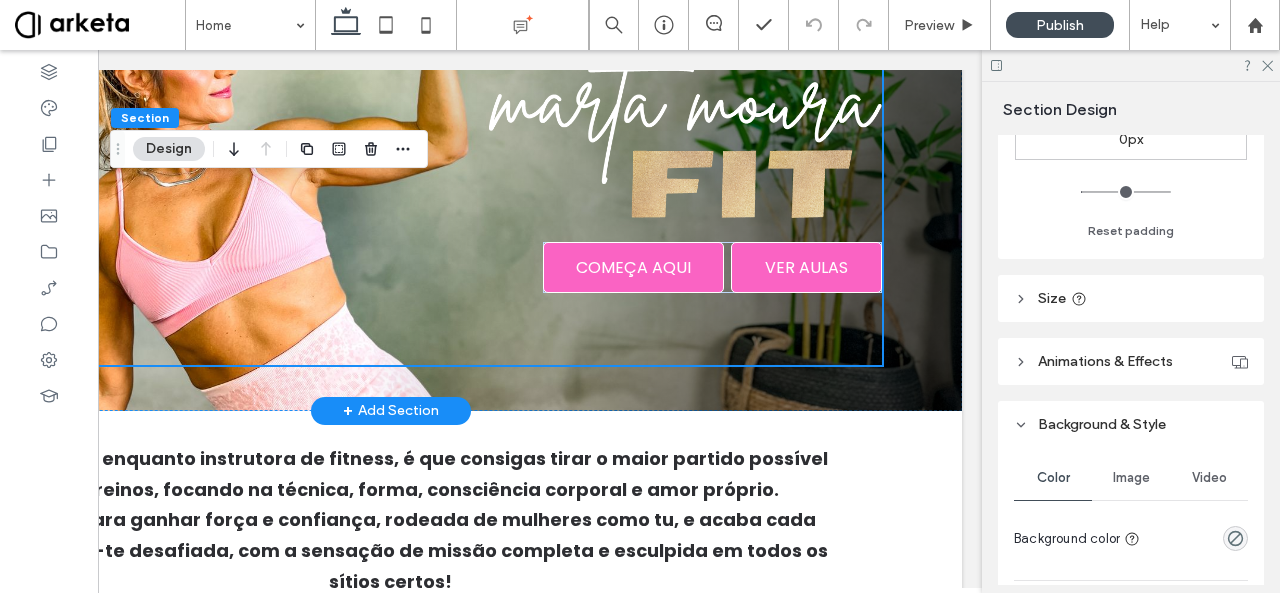 click on "Size" at bounding box center [1131, 298] 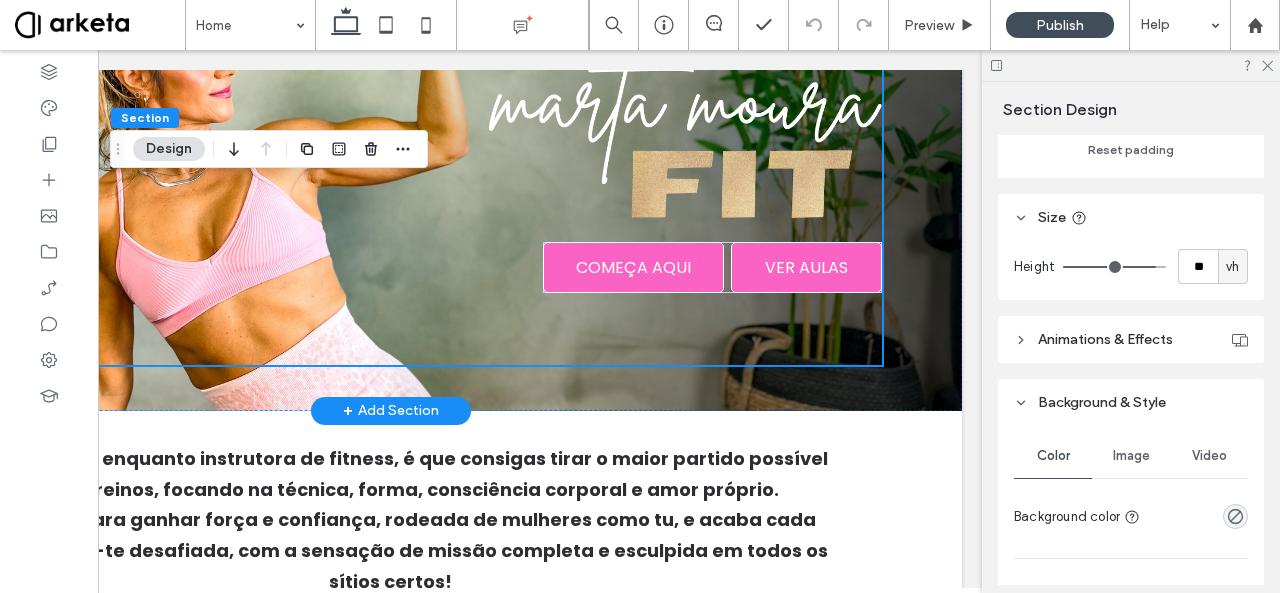 scroll, scrollTop: 628, scrollLeft: 0, axis: vertical 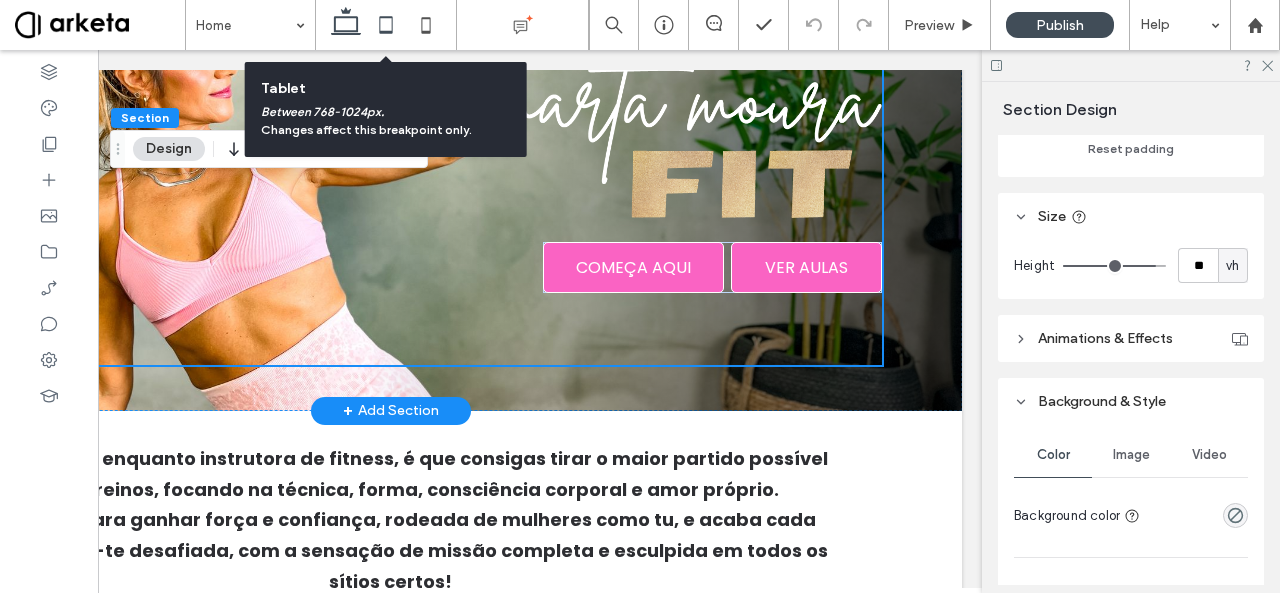 click 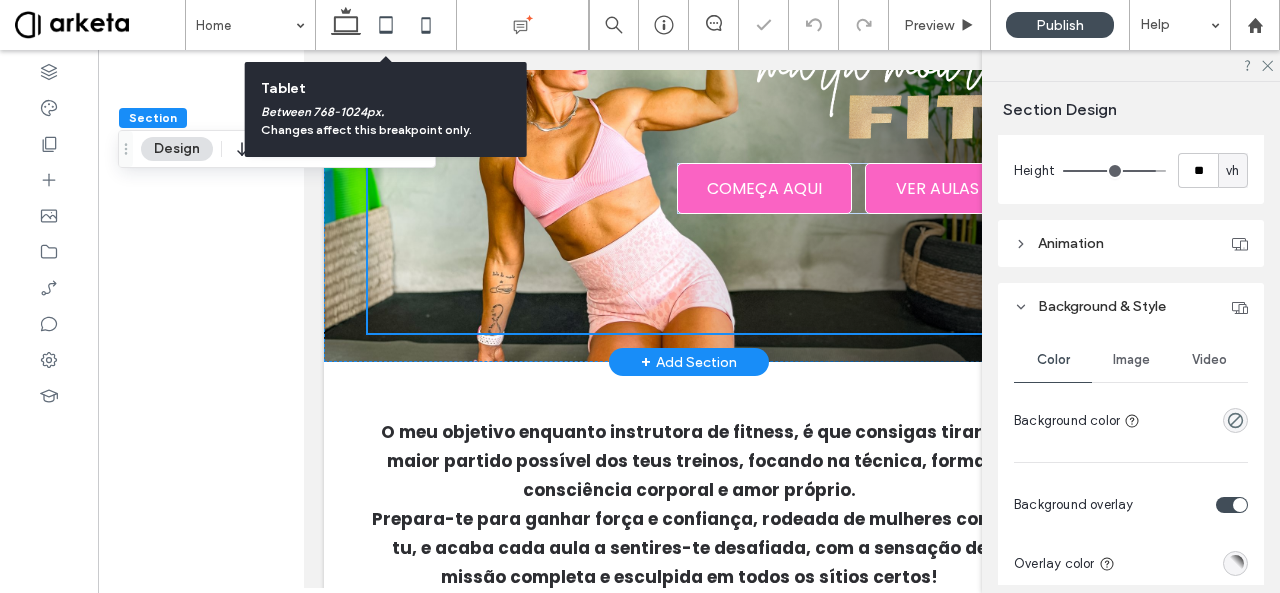 scroll, scrollTop: 0, scrollLeft: 0, axis: both 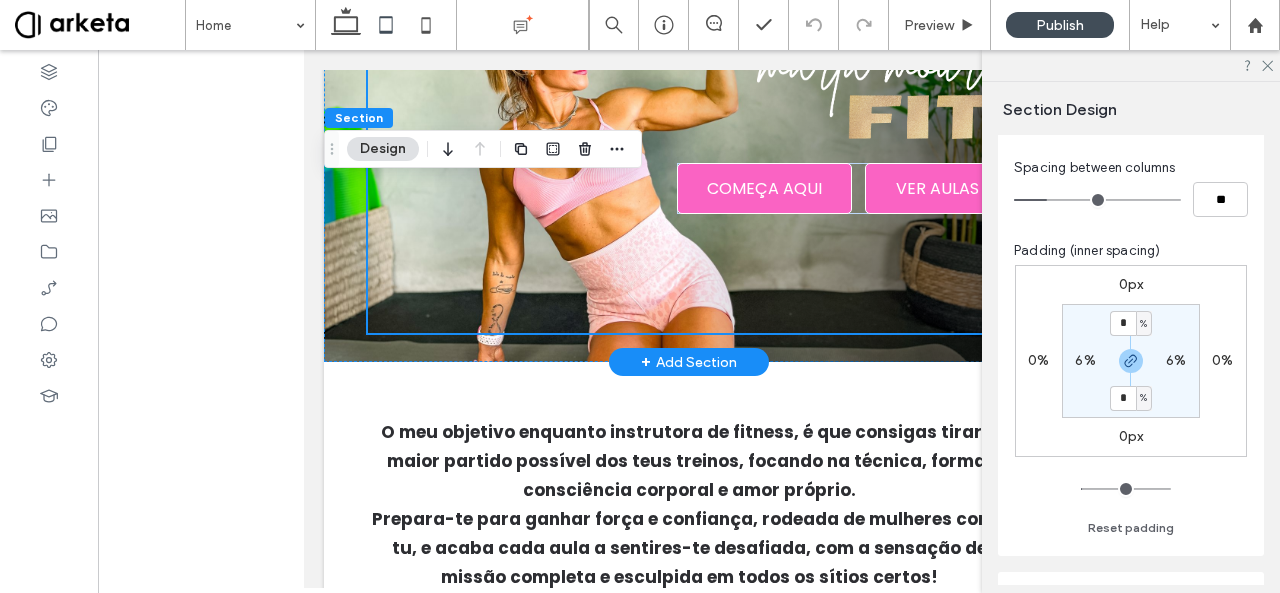 click on "6%" at bounding box center (1085, 360) 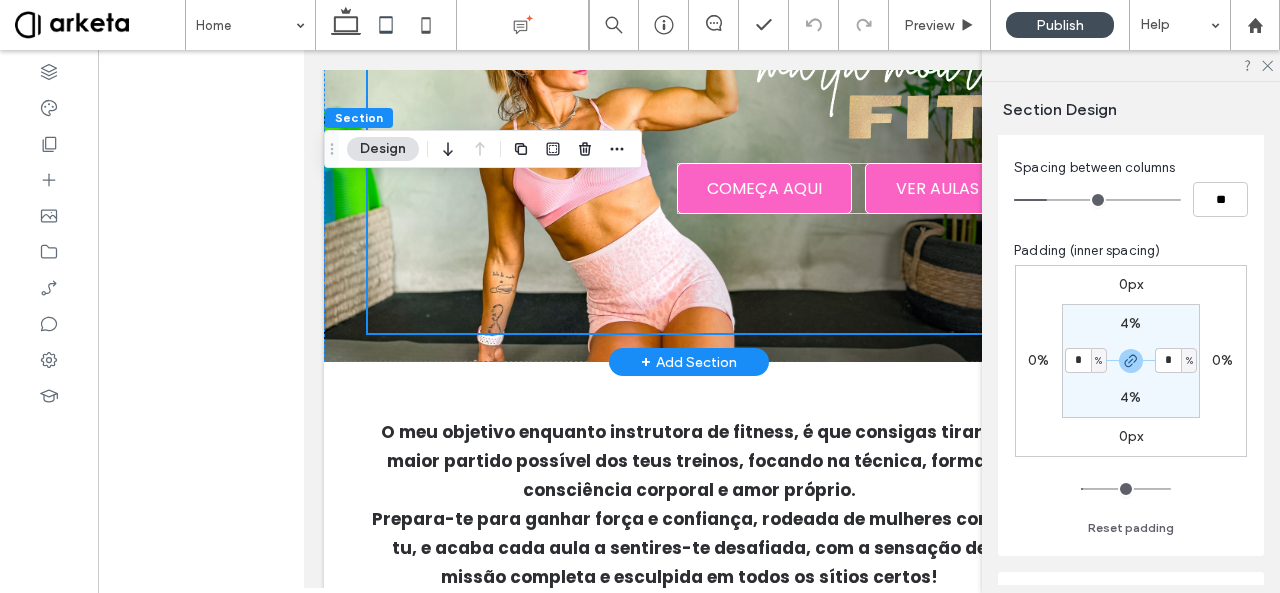 type on "*" 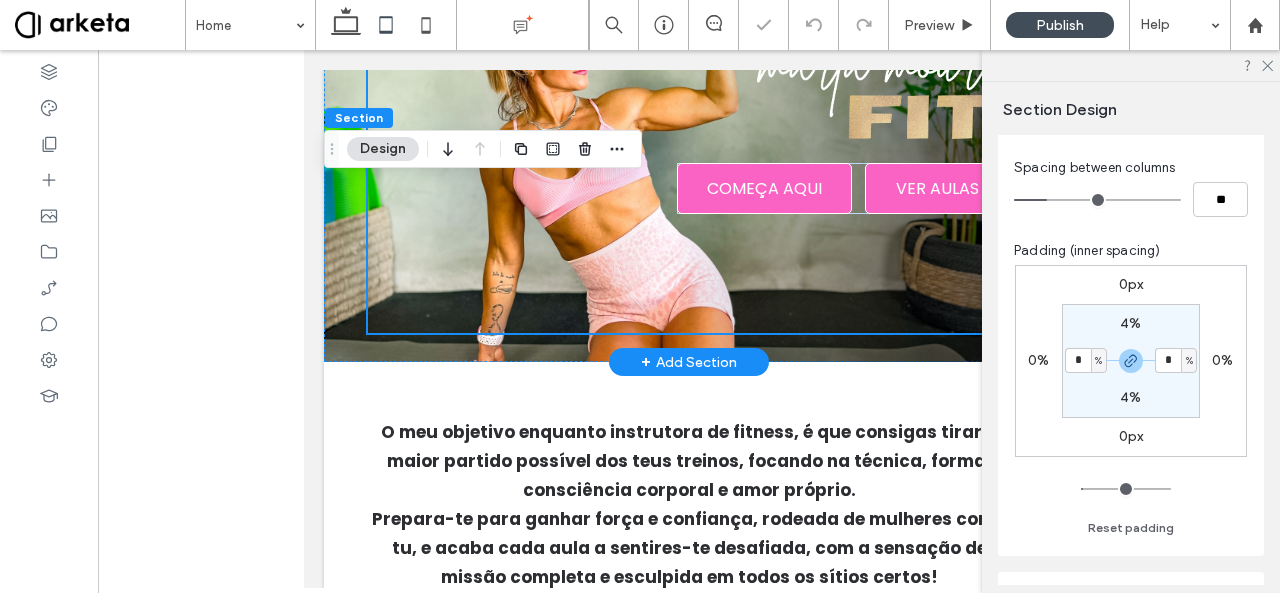 type on "*" 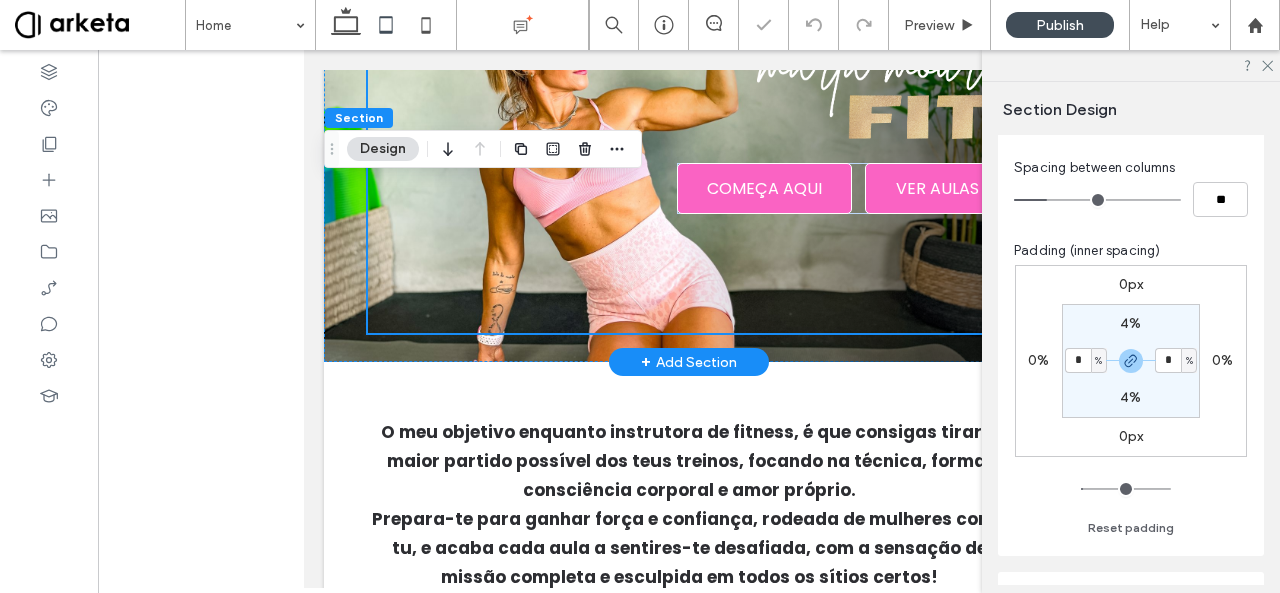 type on "*" 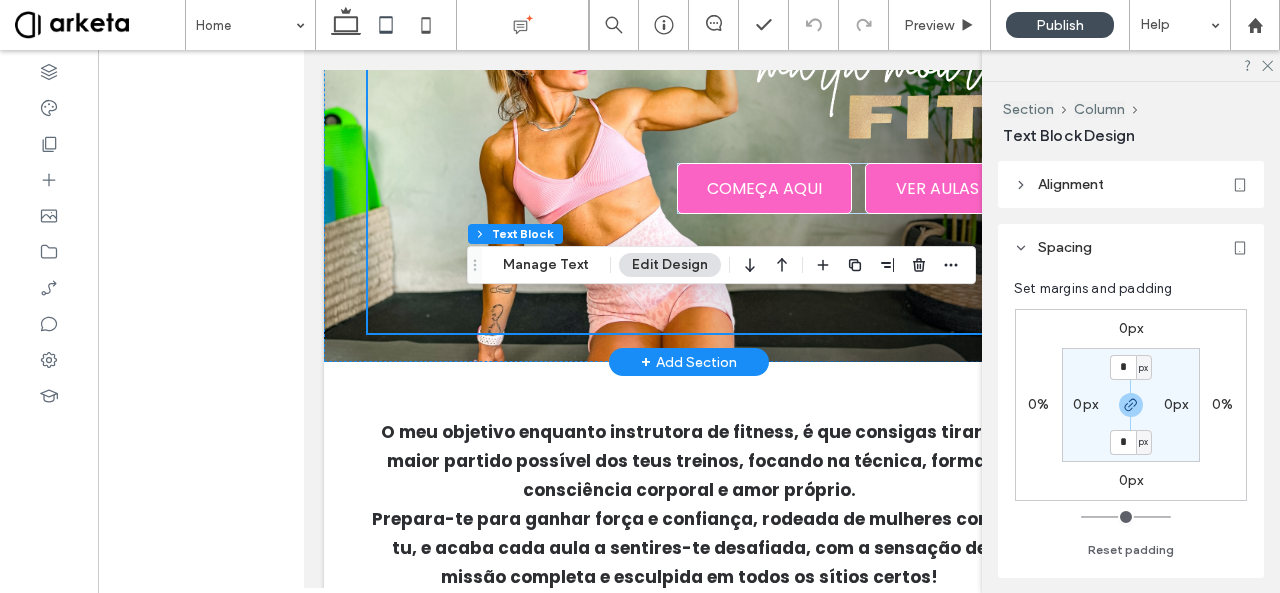 click on "0px 0% 0px 0% * px 0px * px 0px" at bounding box center [1131, 405] 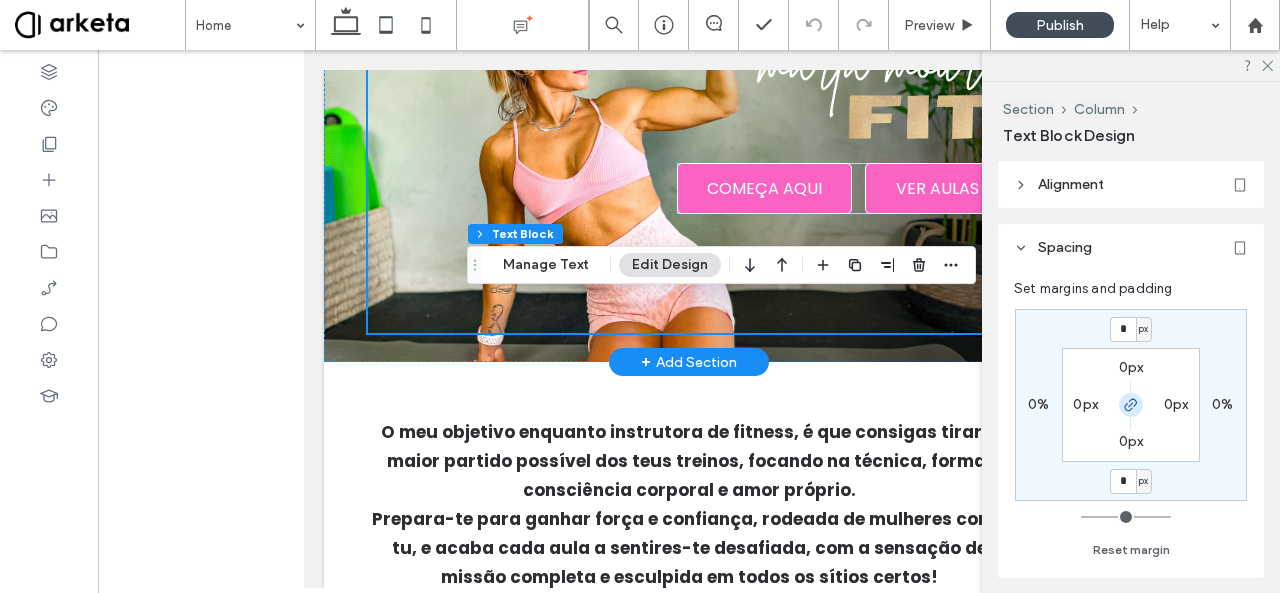 click 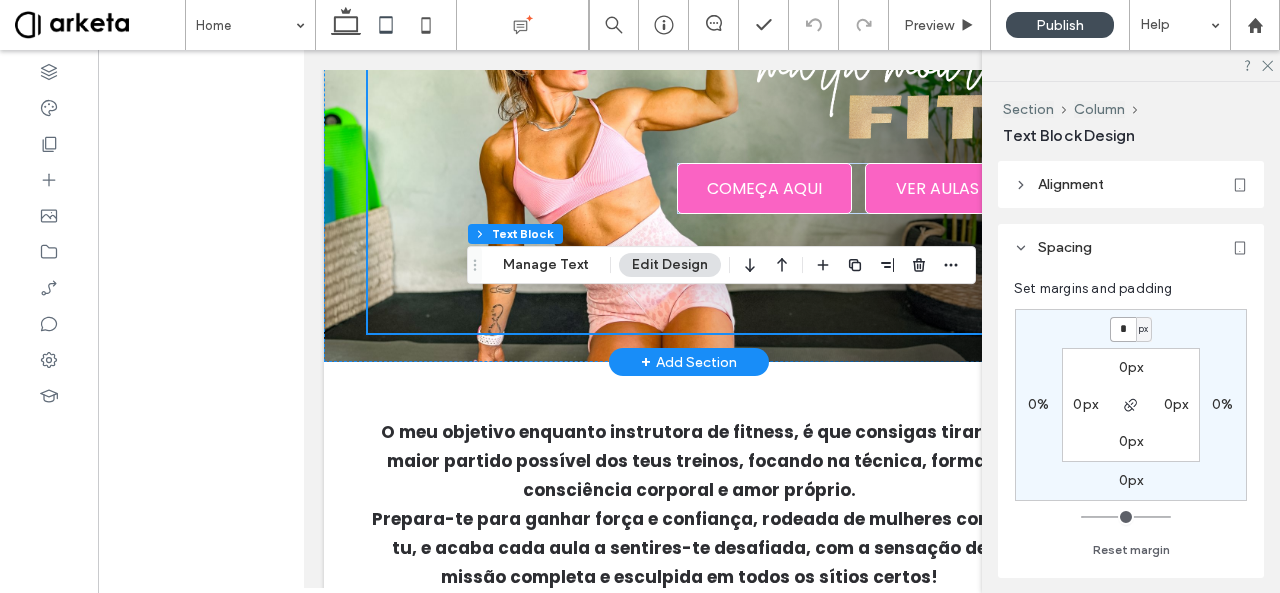 click on "*" at bounding box center (1123, 329) 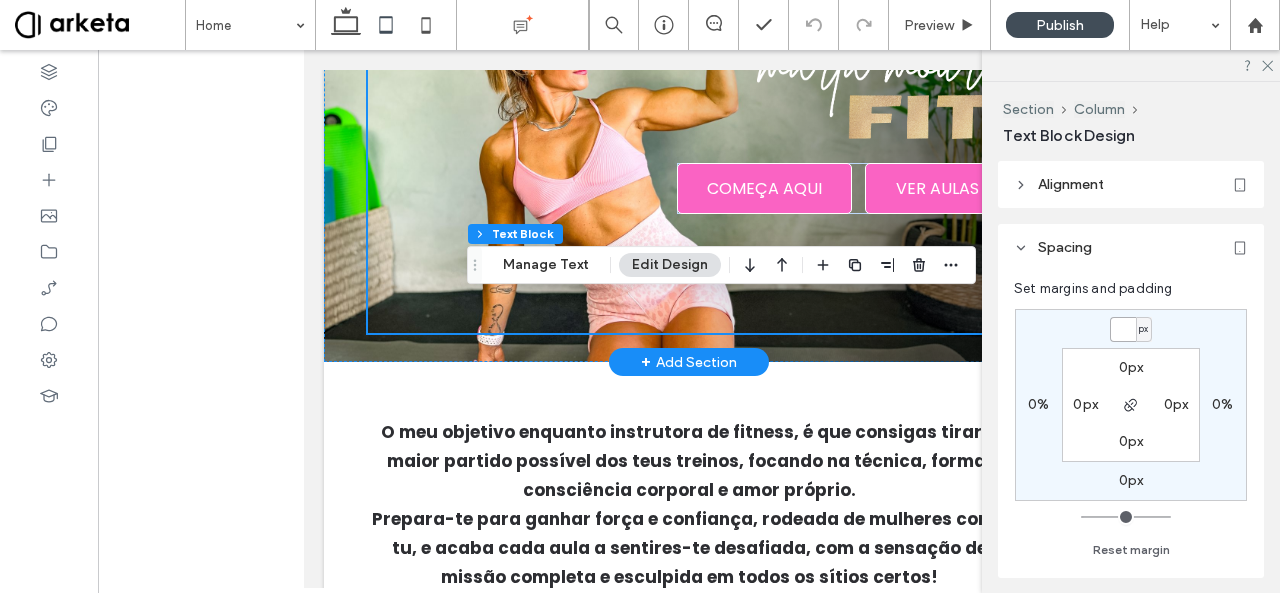 type 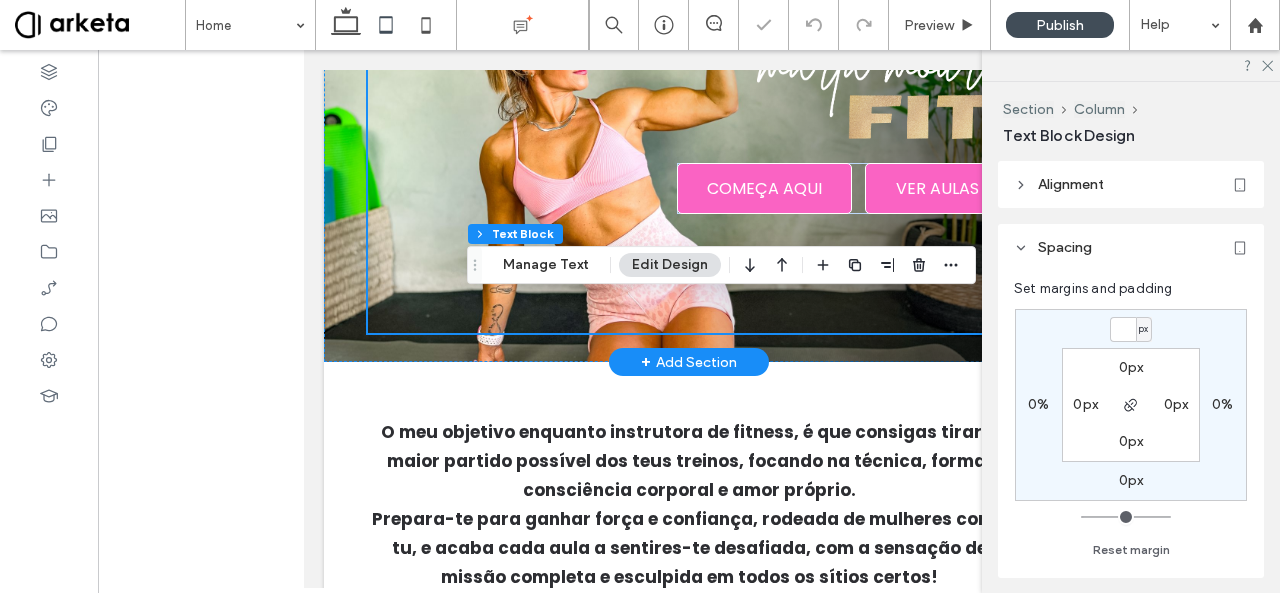 click on "0px" at bounding box center (1131, 367) 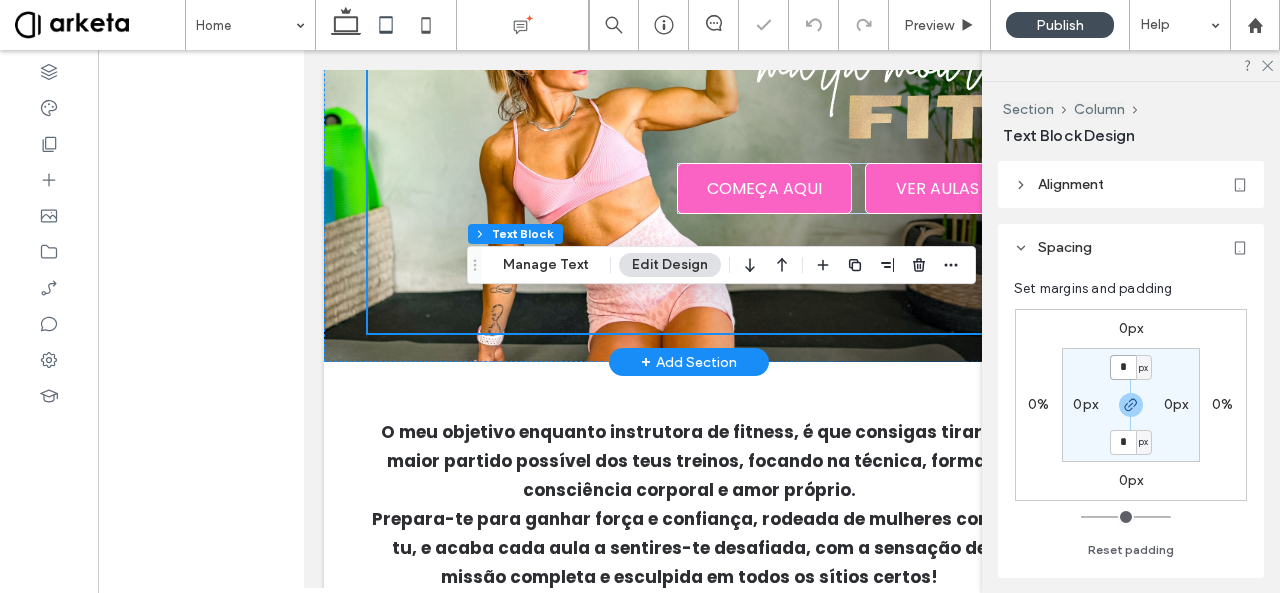 click on "*" at bounding box center (1123, 367) 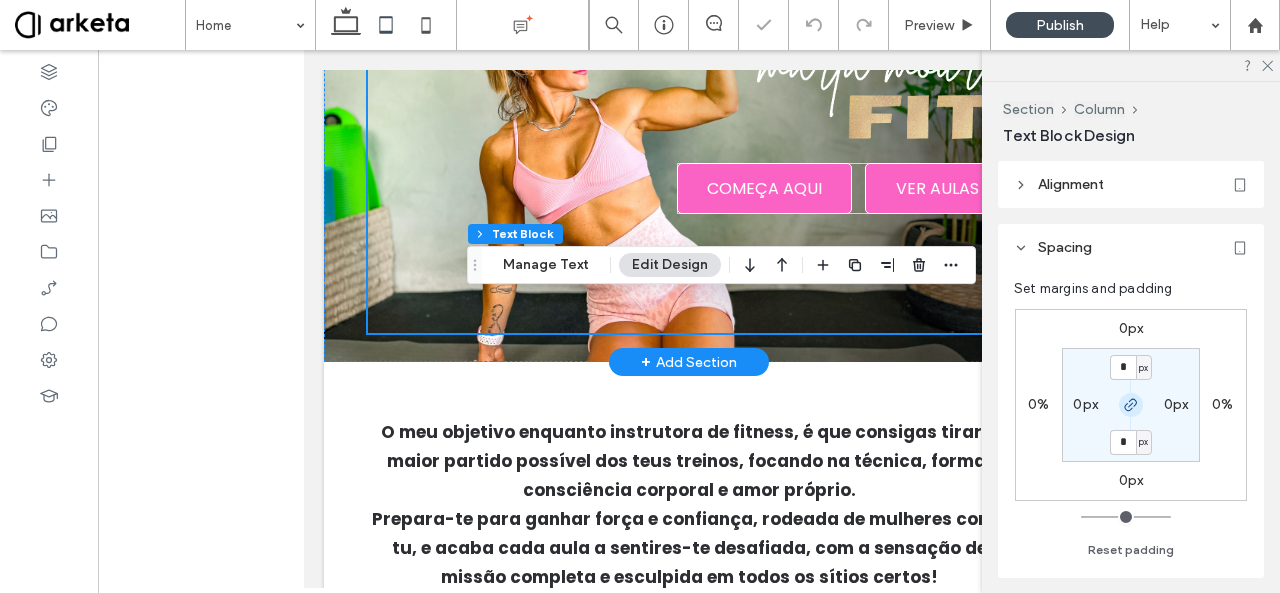 click 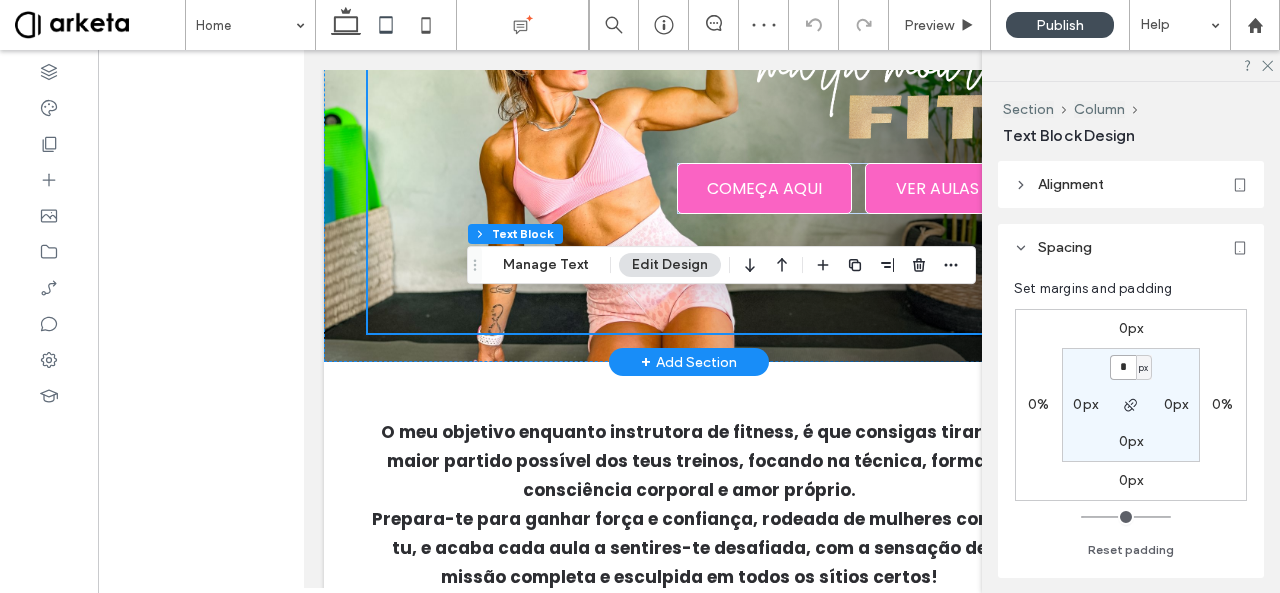 click on "*" at bounding box center (1123, 367) 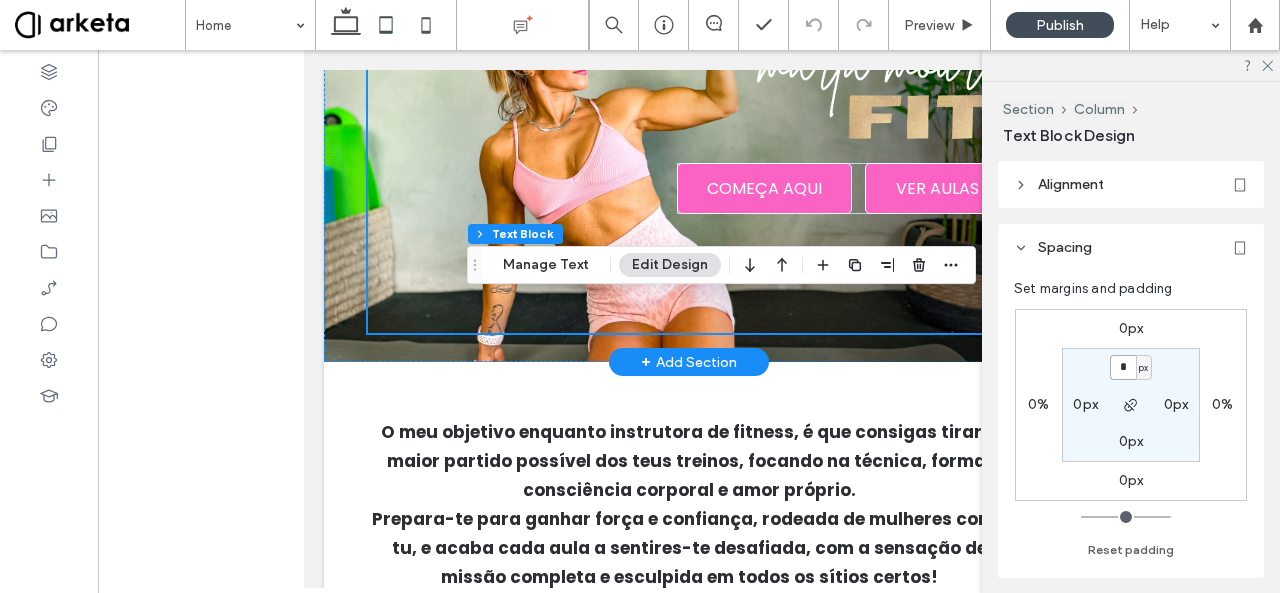 type on "*" 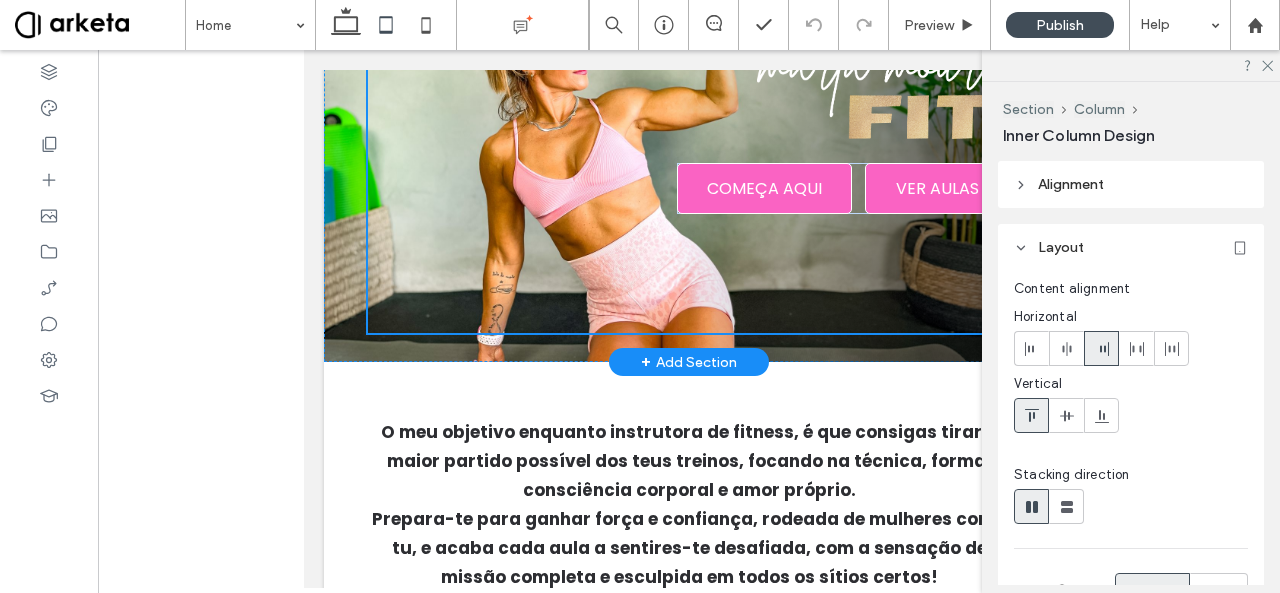 type on "**" 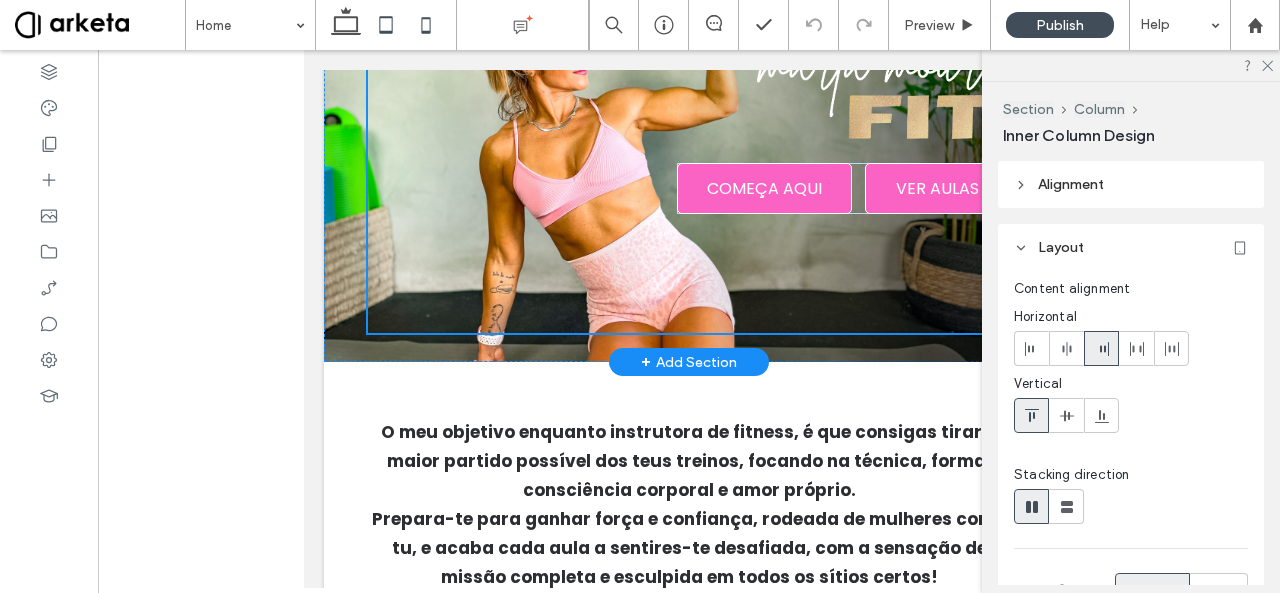 type on "**" 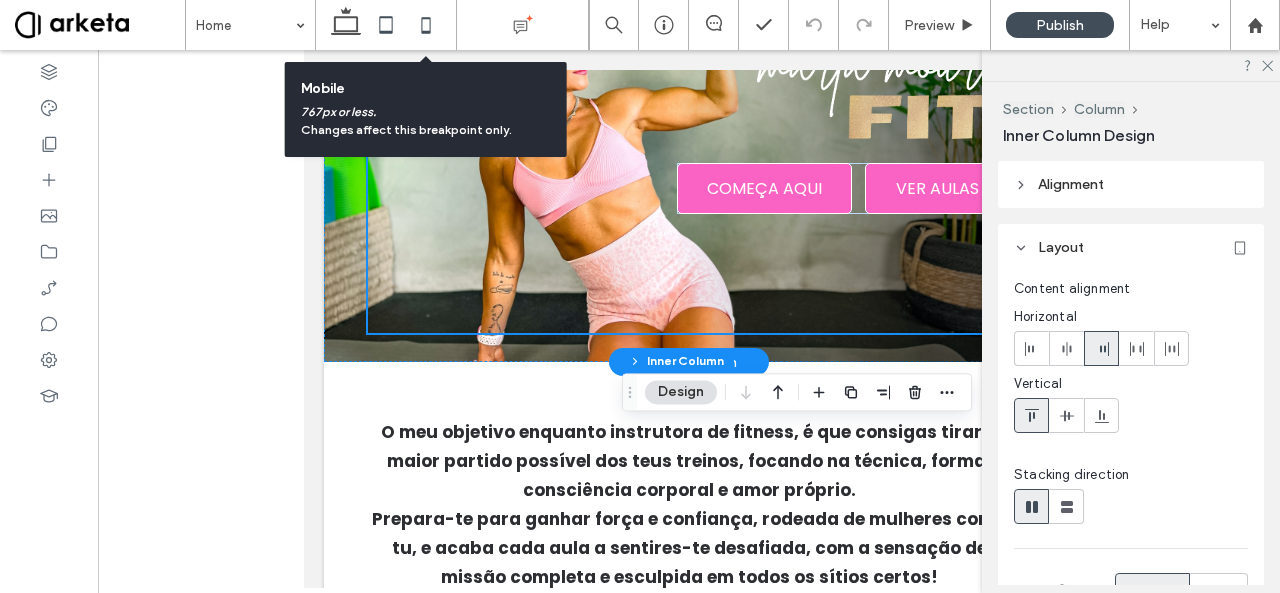 click 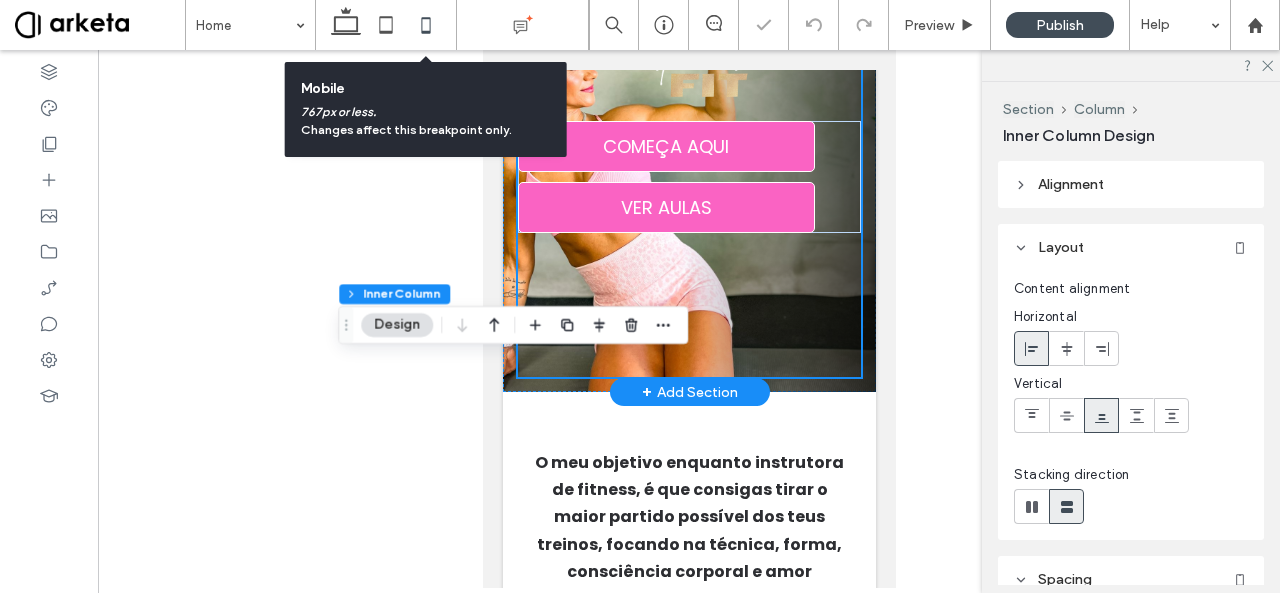 type on "**" 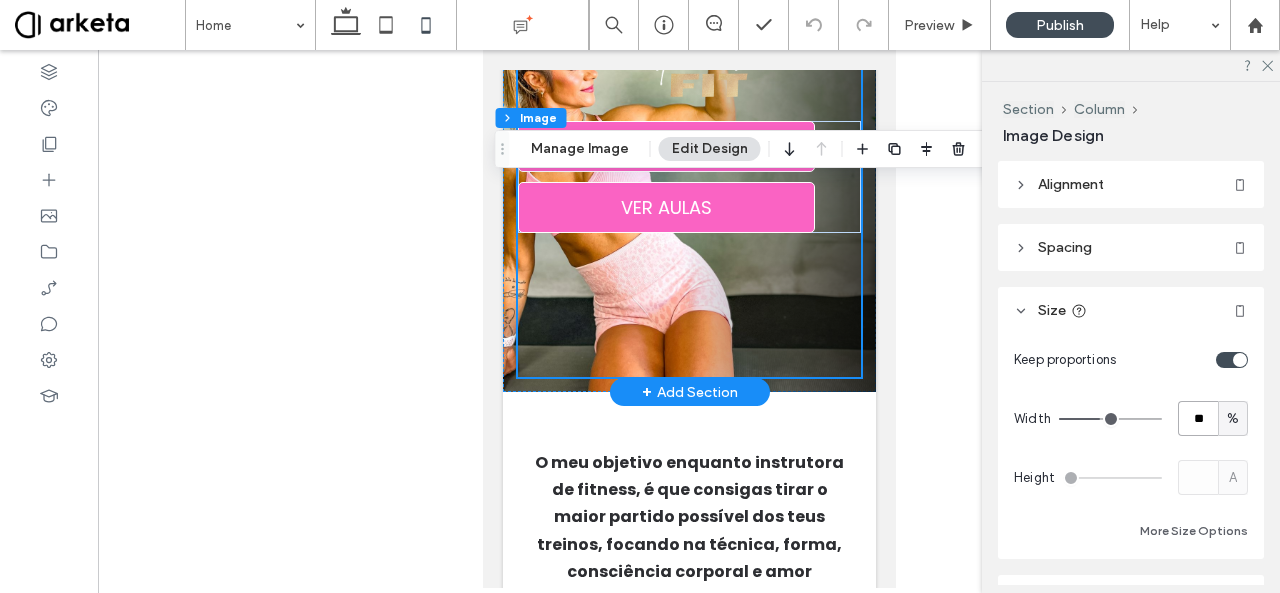 click on "**" at bounding box center [1198, 418] 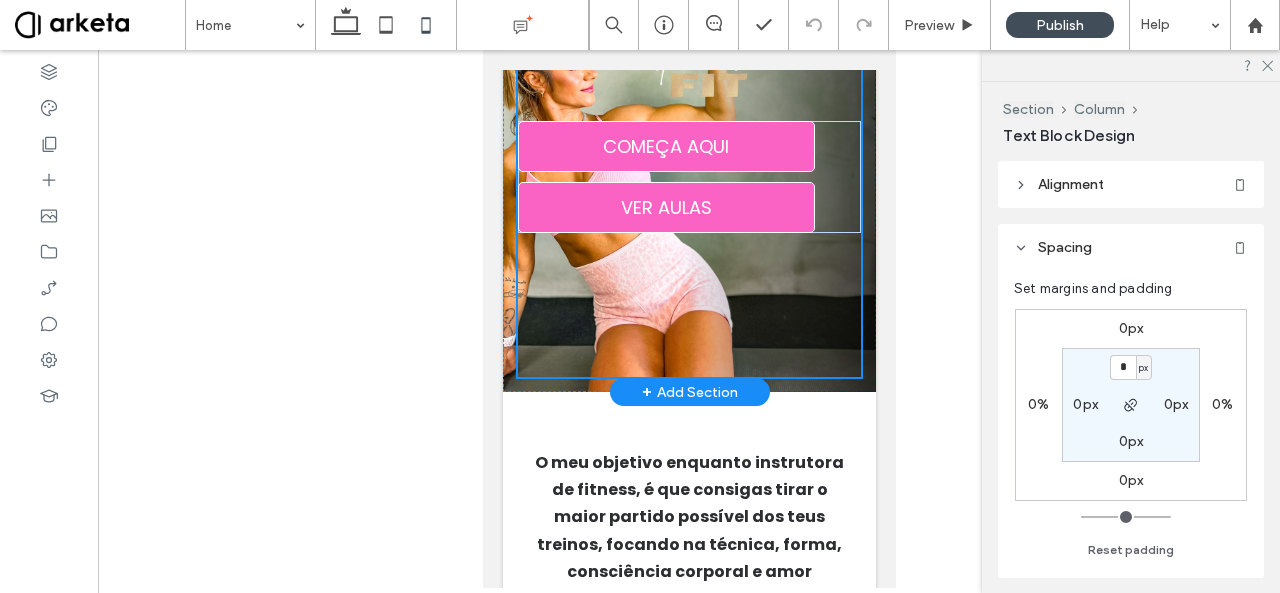 type on "**" 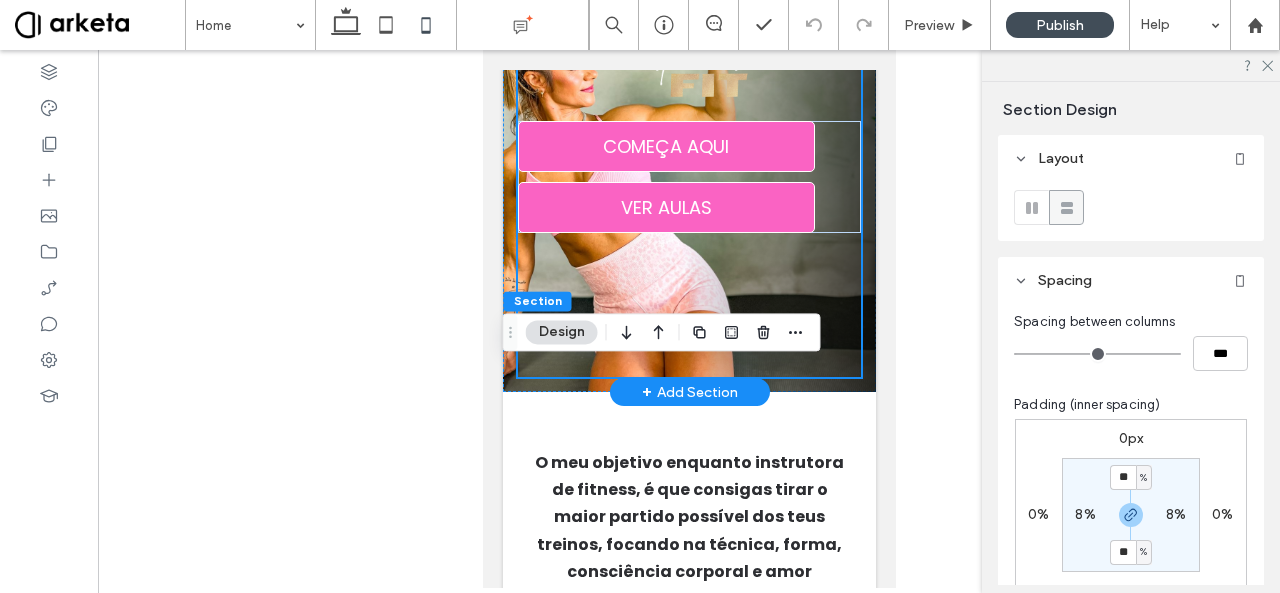 scroll, scrollTop: 102, scrollLeft: 0, axis: vertical 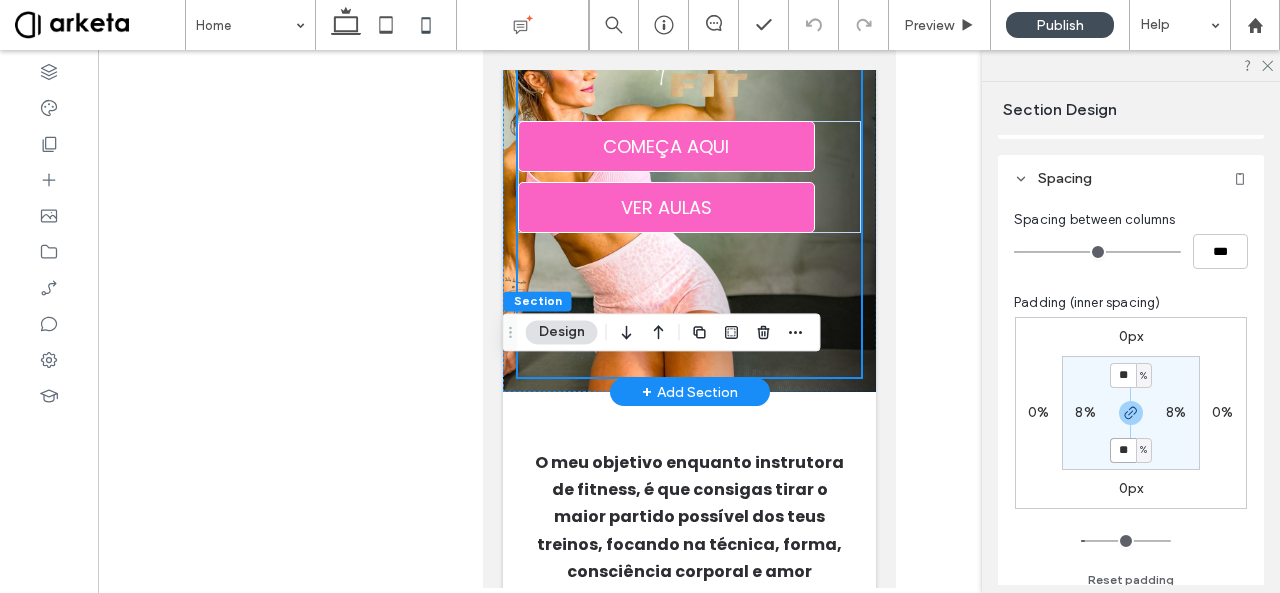 type on "**" 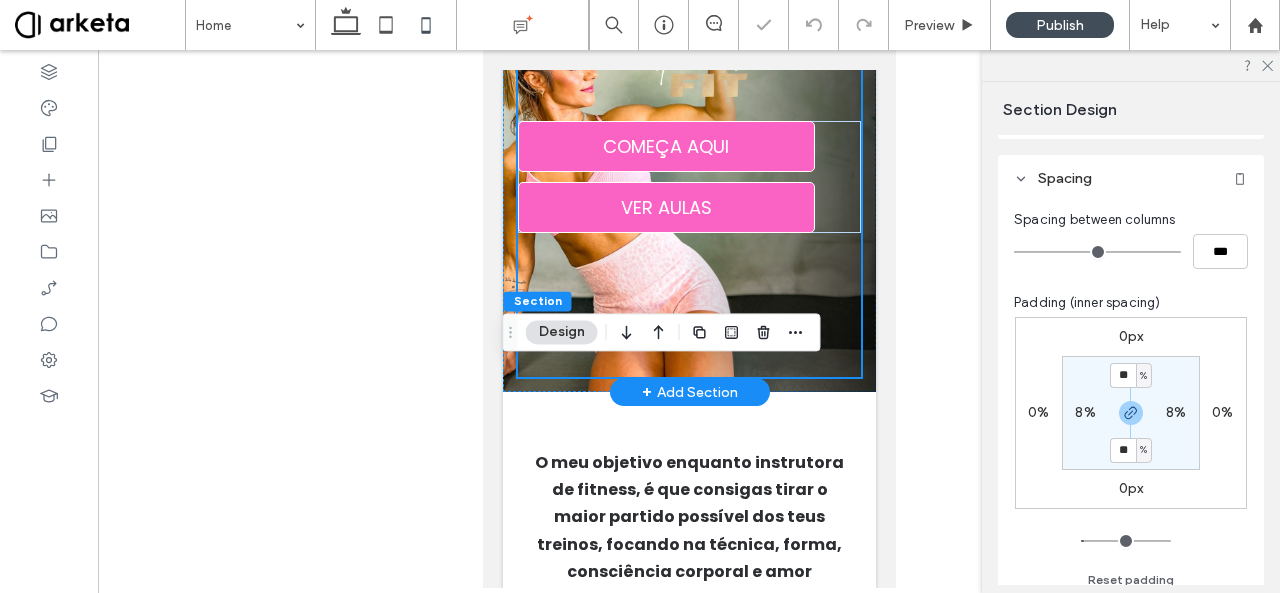 click on "8%" at bounding box center [1085, 412] 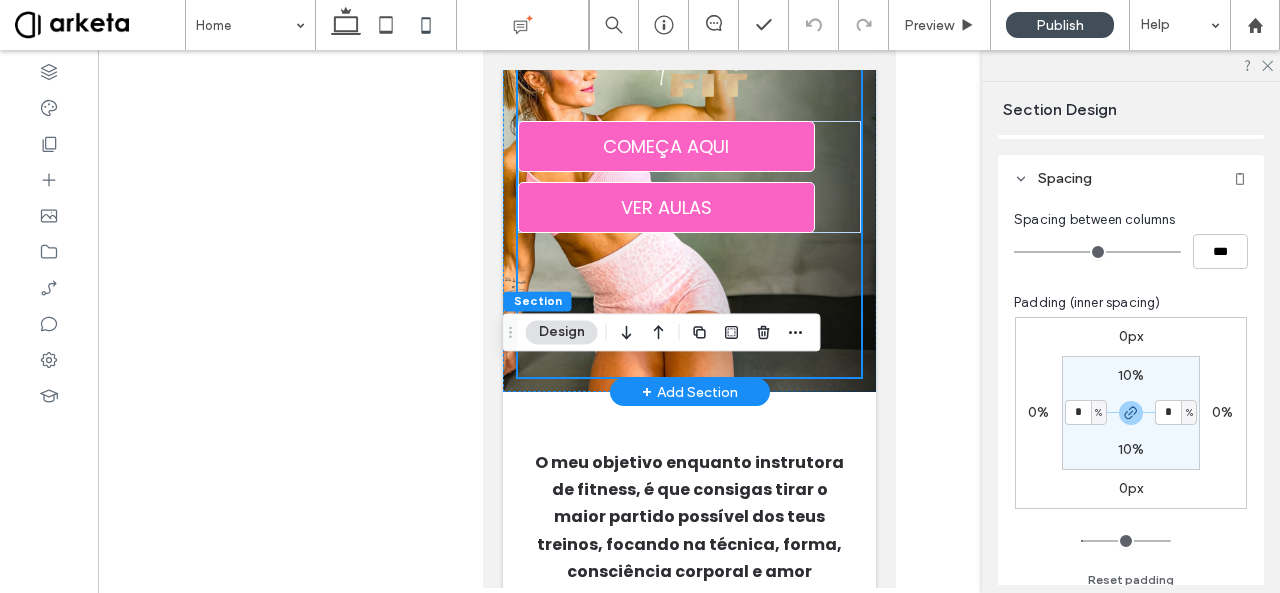 type on "*" 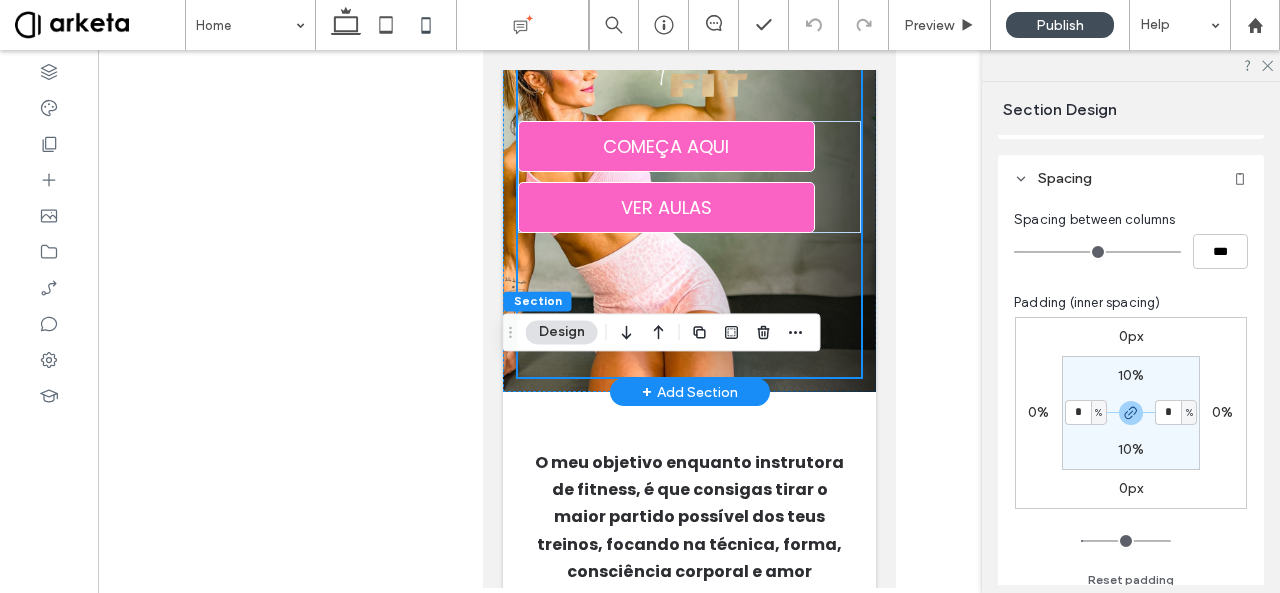 type on "*" 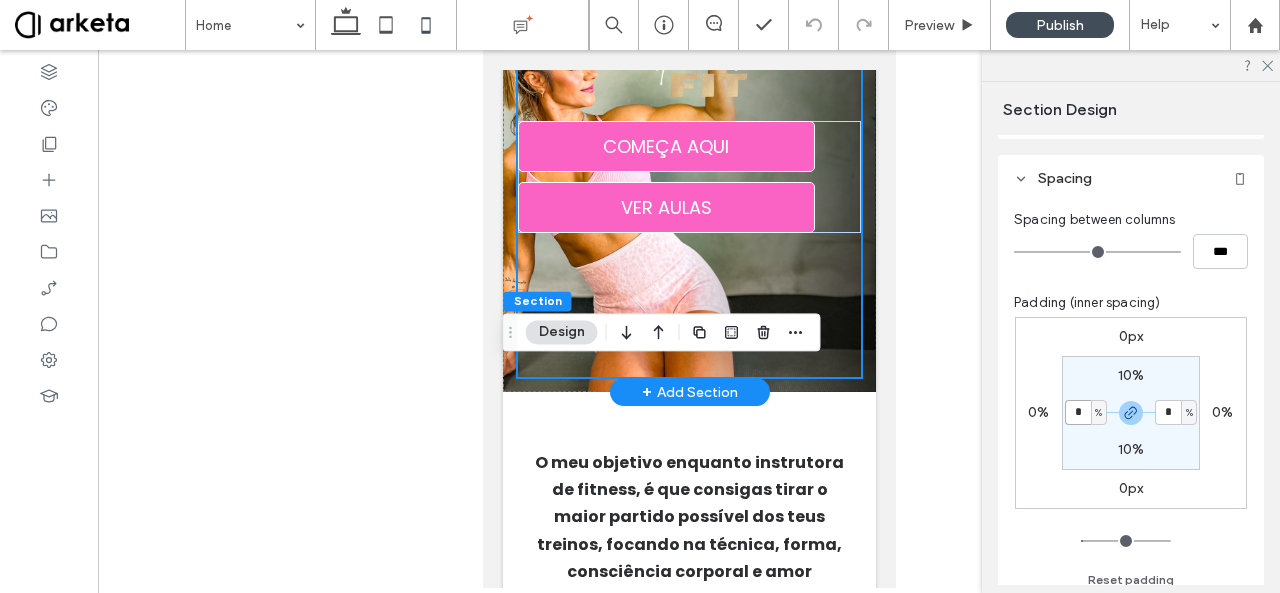 type on "*" 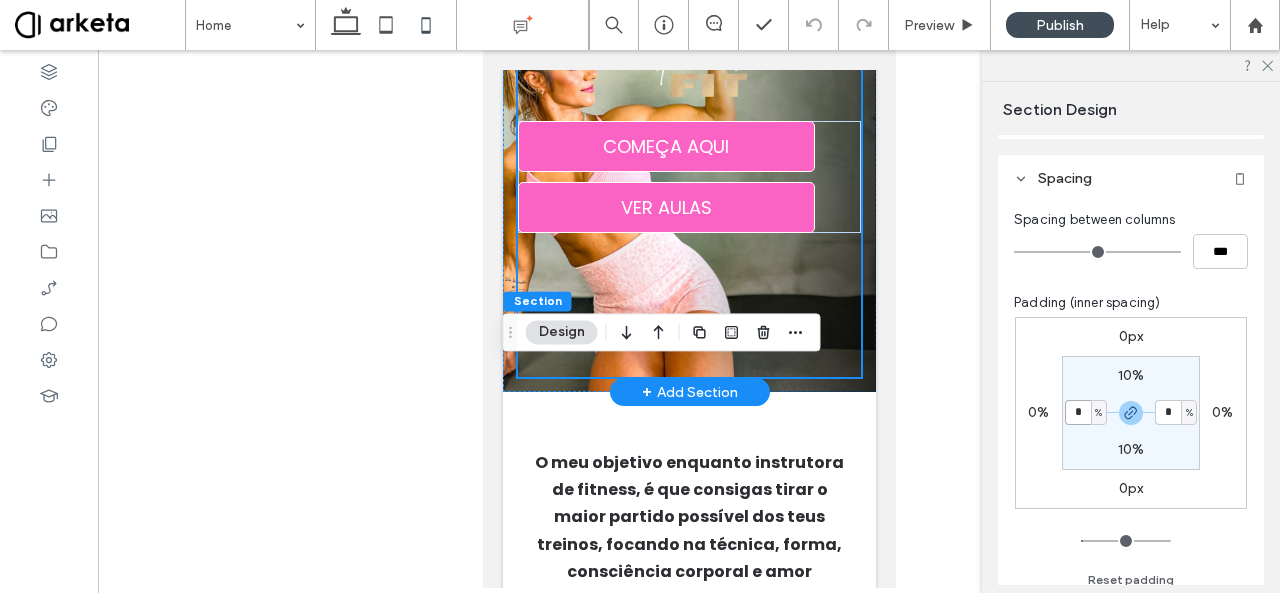 type on "*" 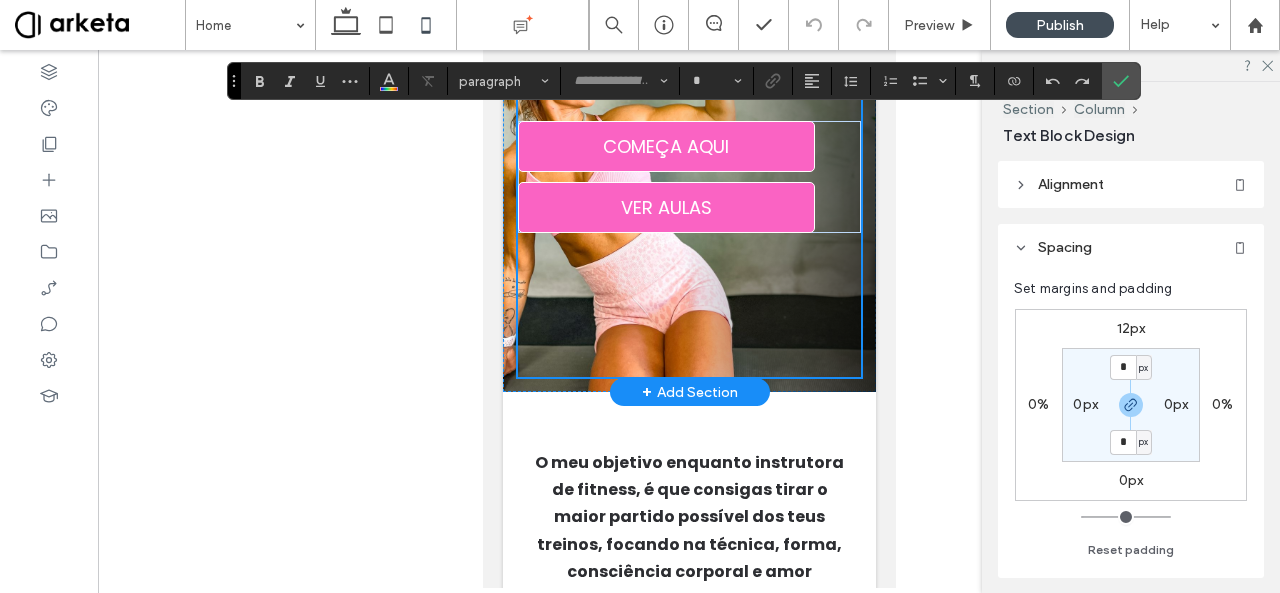 type on "*******" 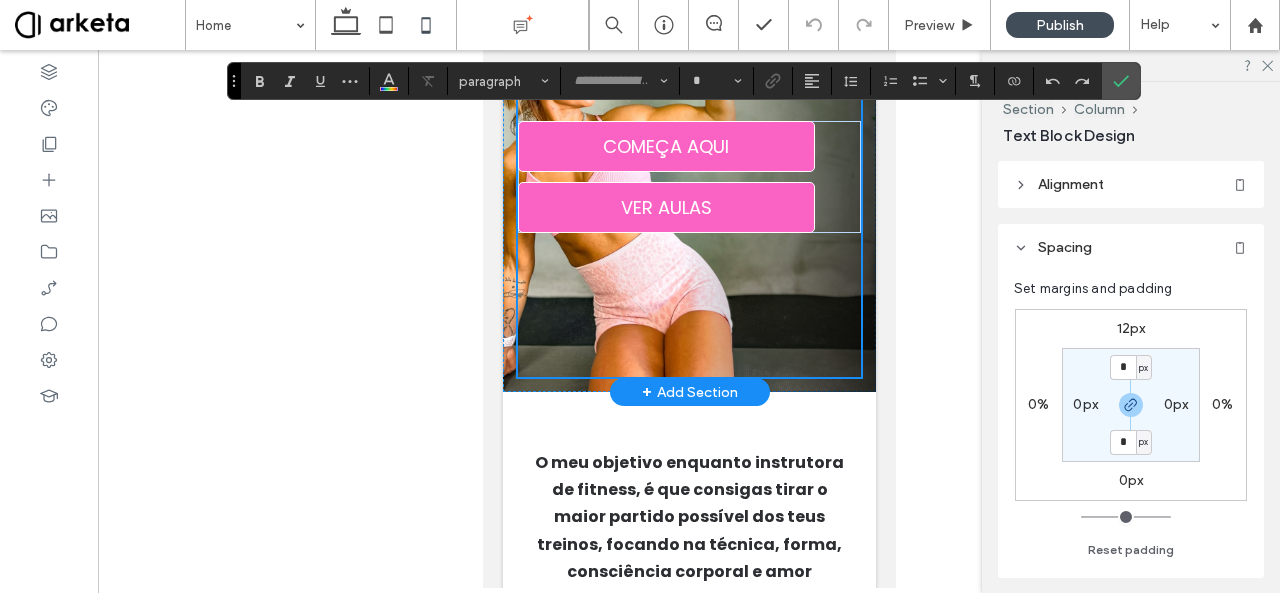 type on "**" 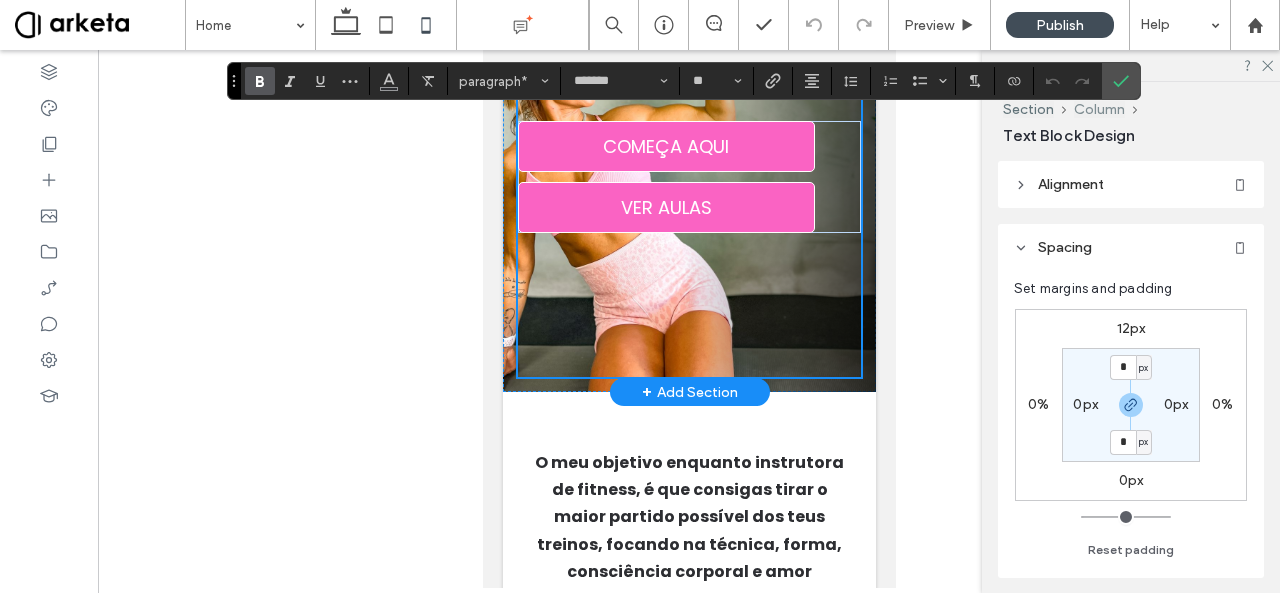 click on "Column" at bounding box center [1099, 109] 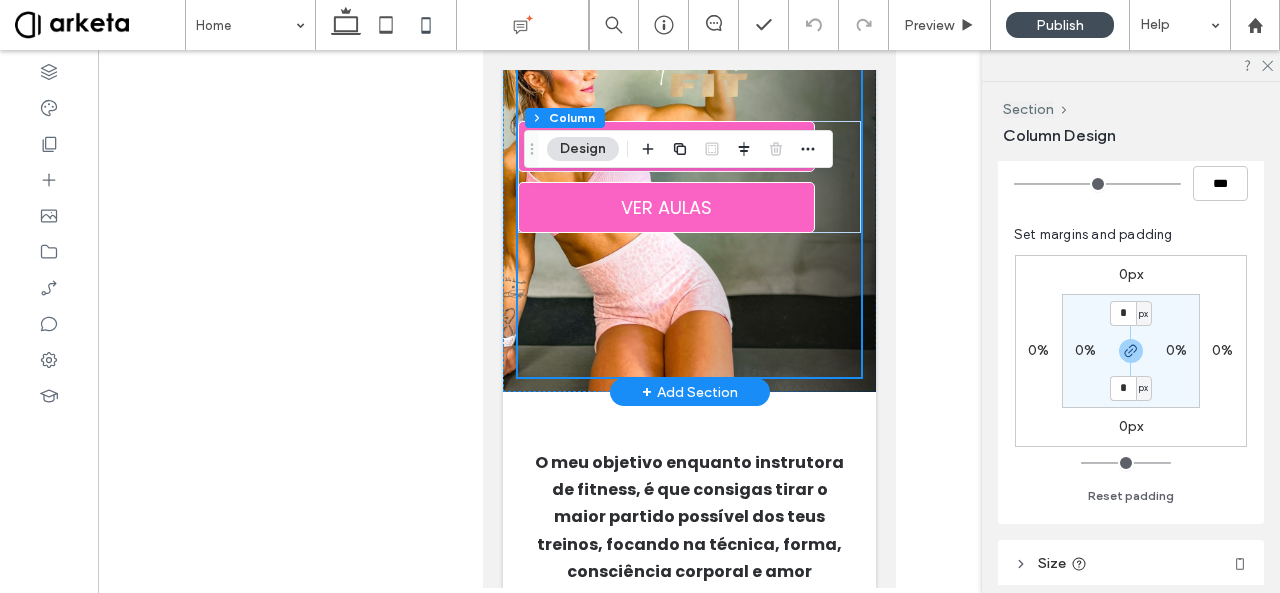scroll, scrollTop: 449, scrollLeft: 0, axis: vertical 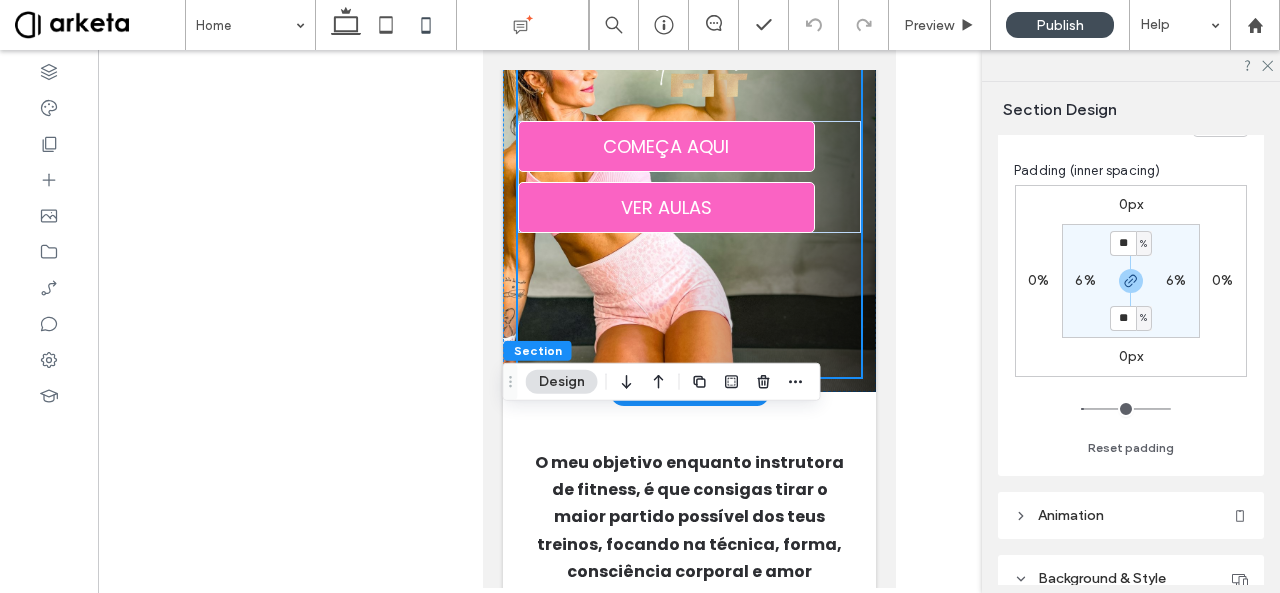 click on "6%" at bounding box center [1085, 280] 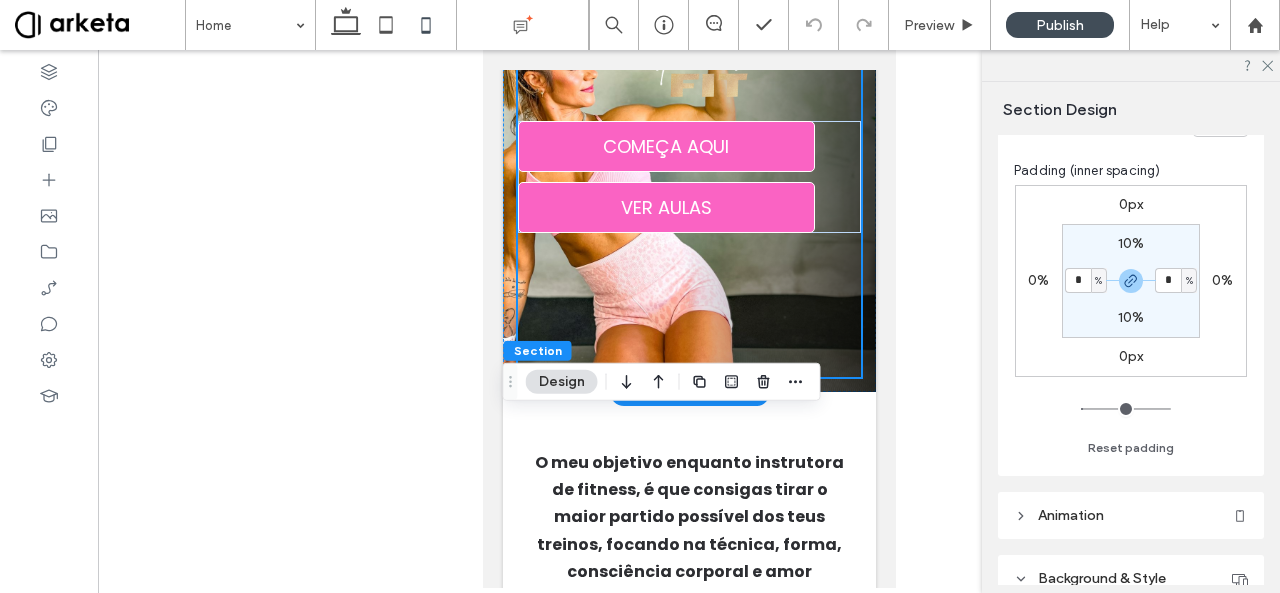 type on "*" 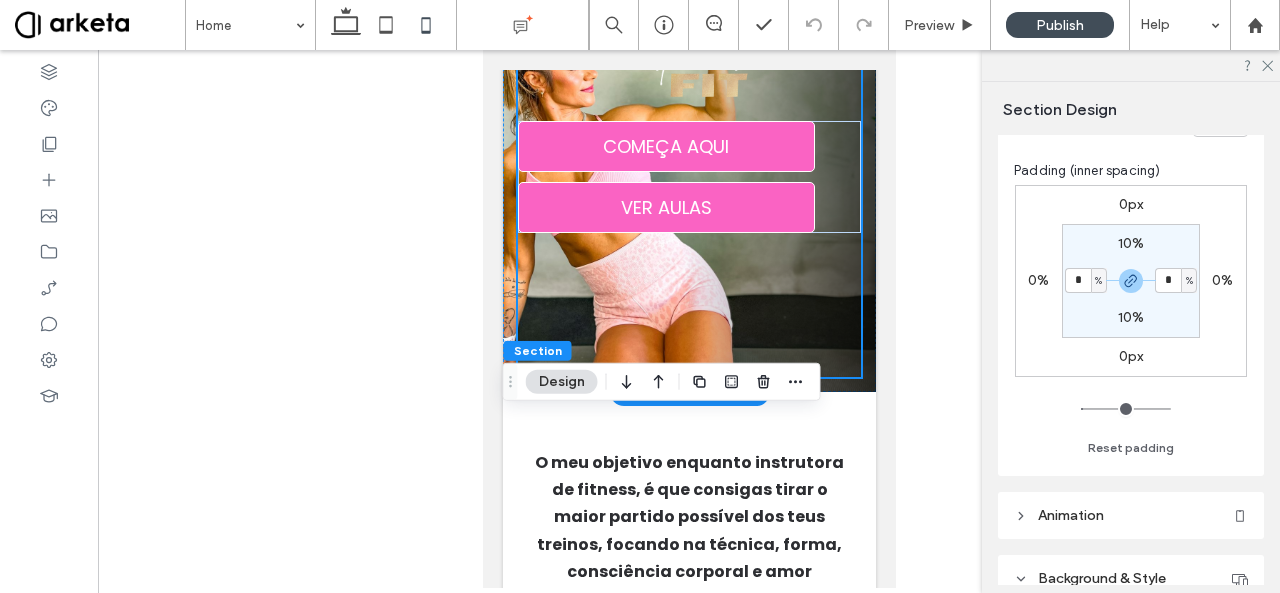 type on "*" 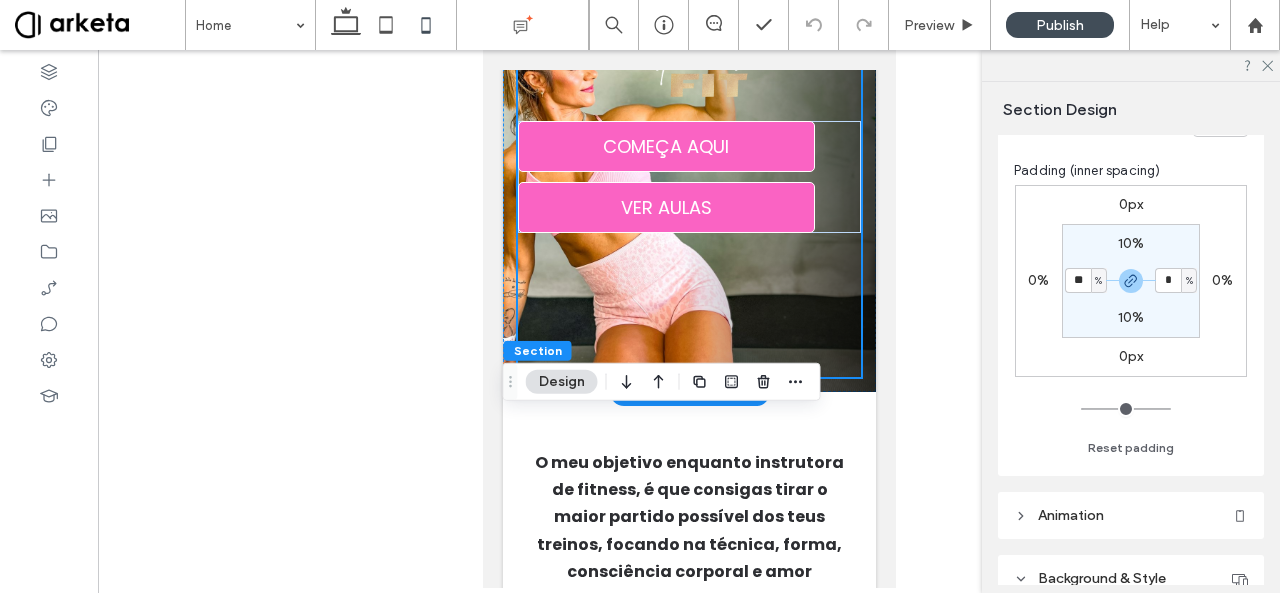 type on "**" 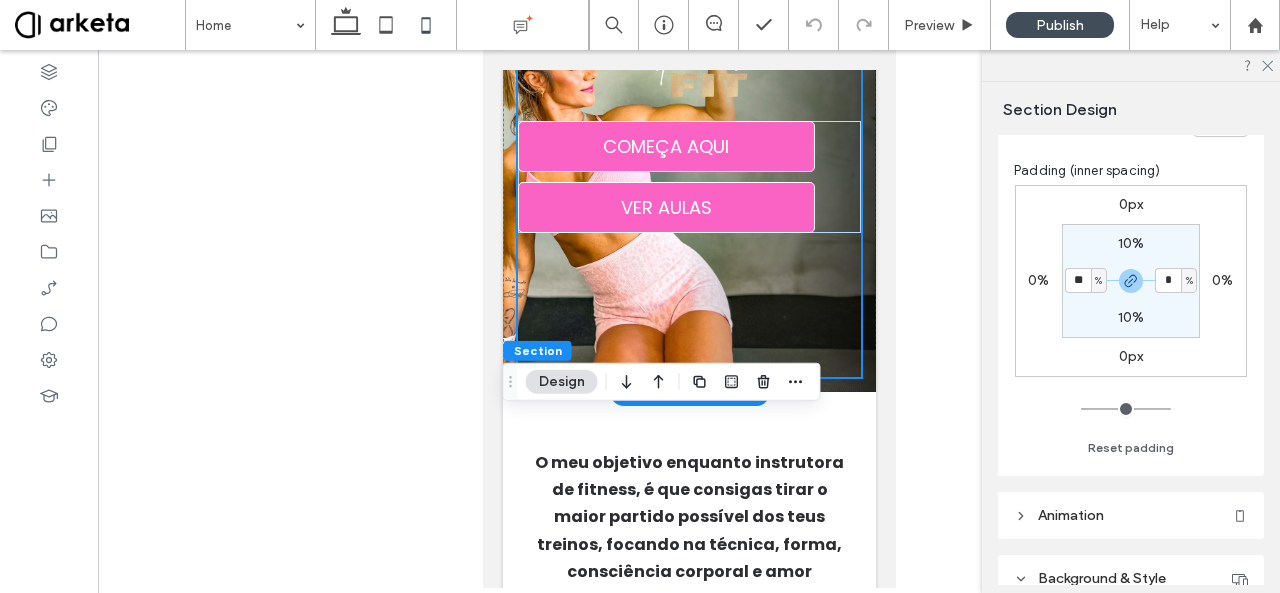 type on "*" 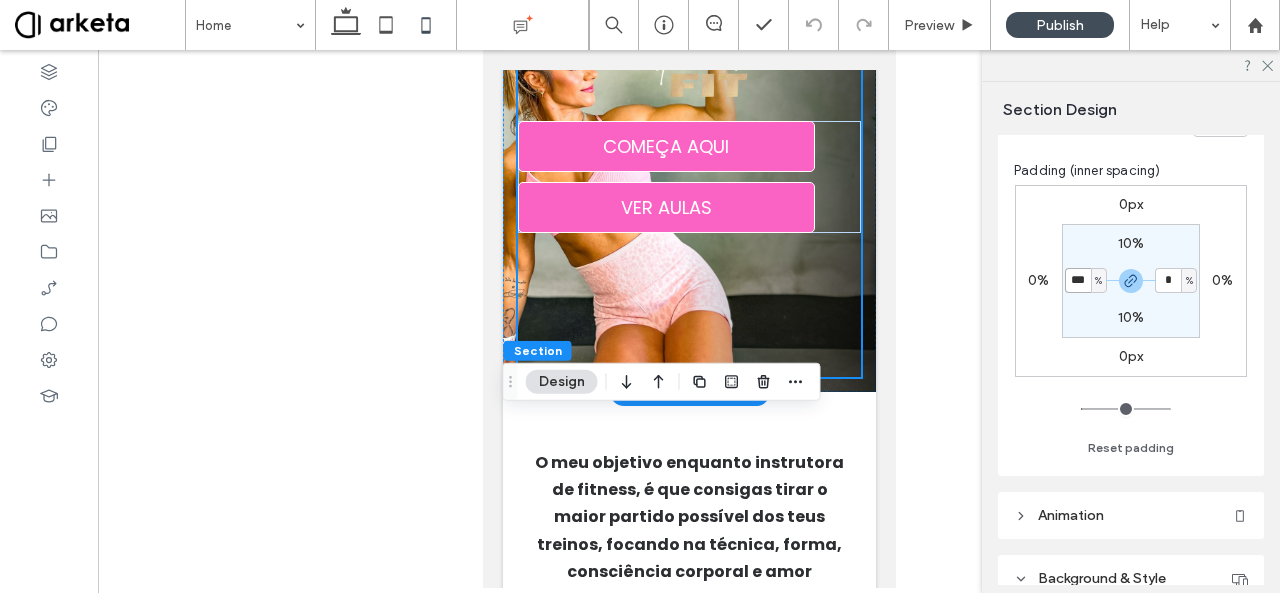 type on "***" 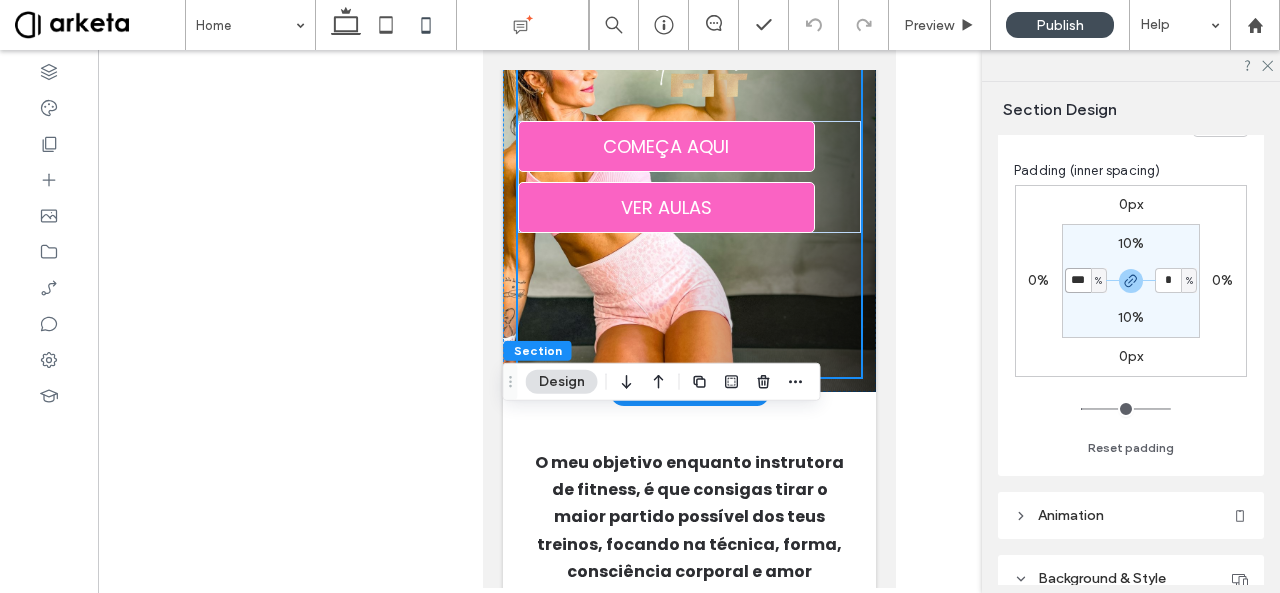 type on "*" 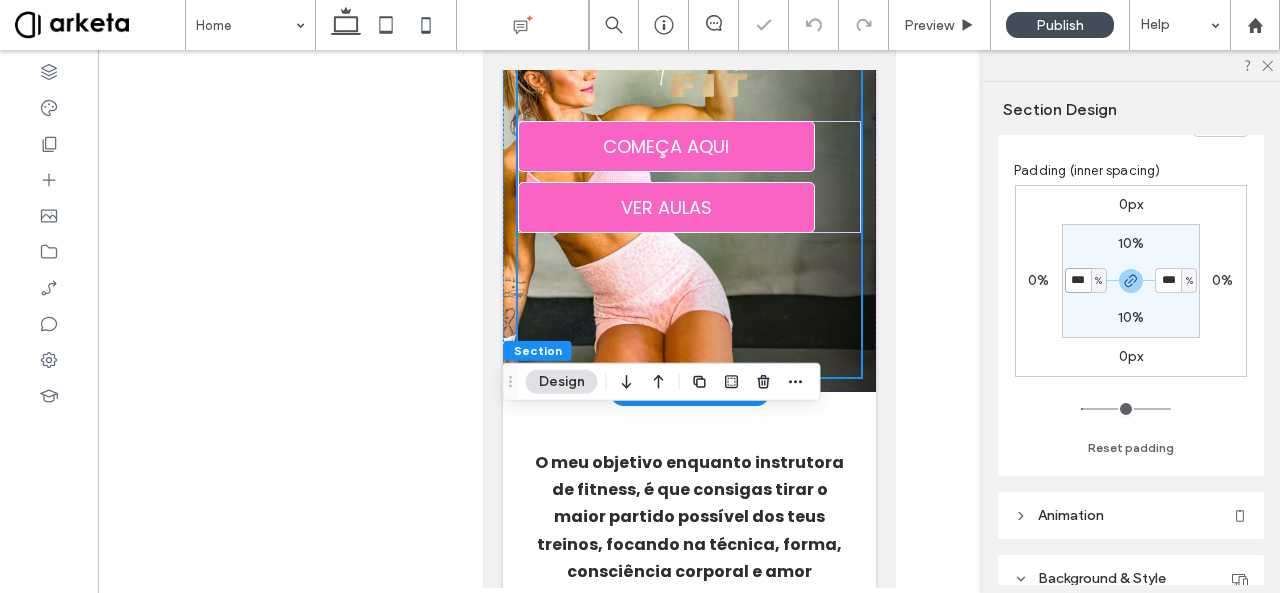 type on "*" 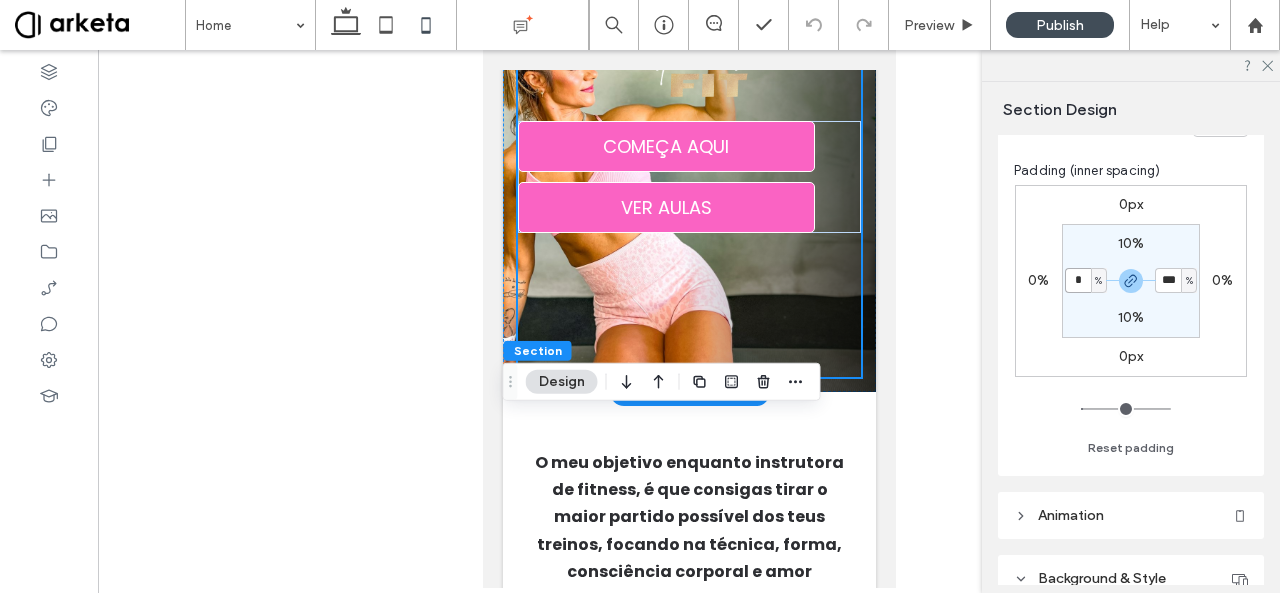 type on "*" 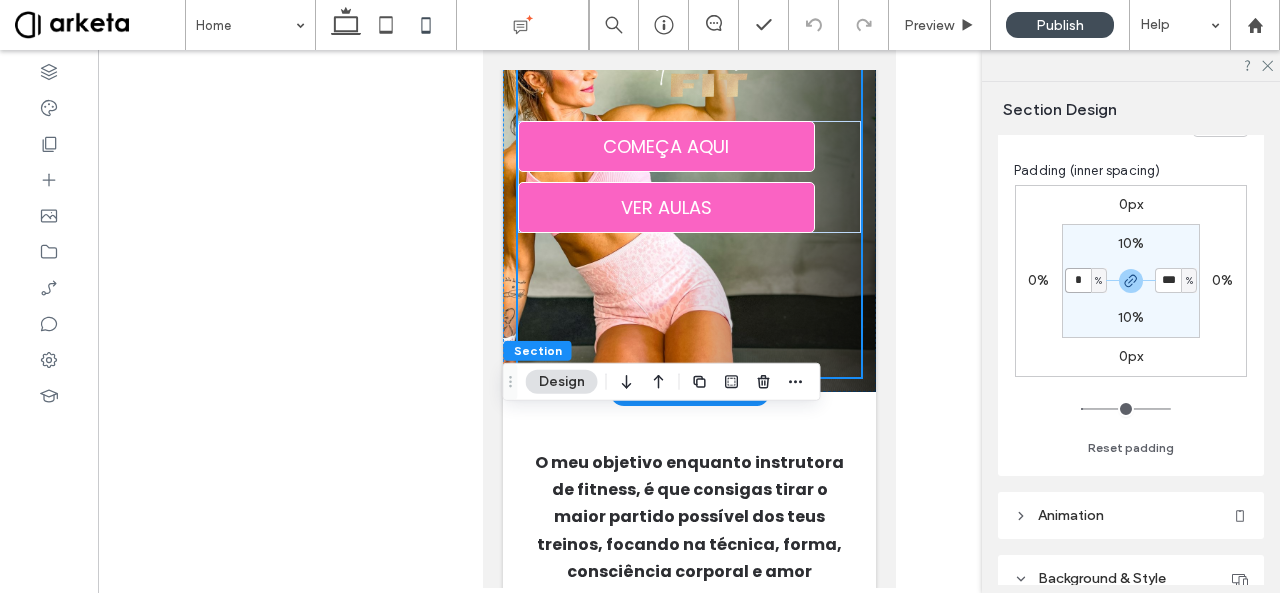 type on "*" 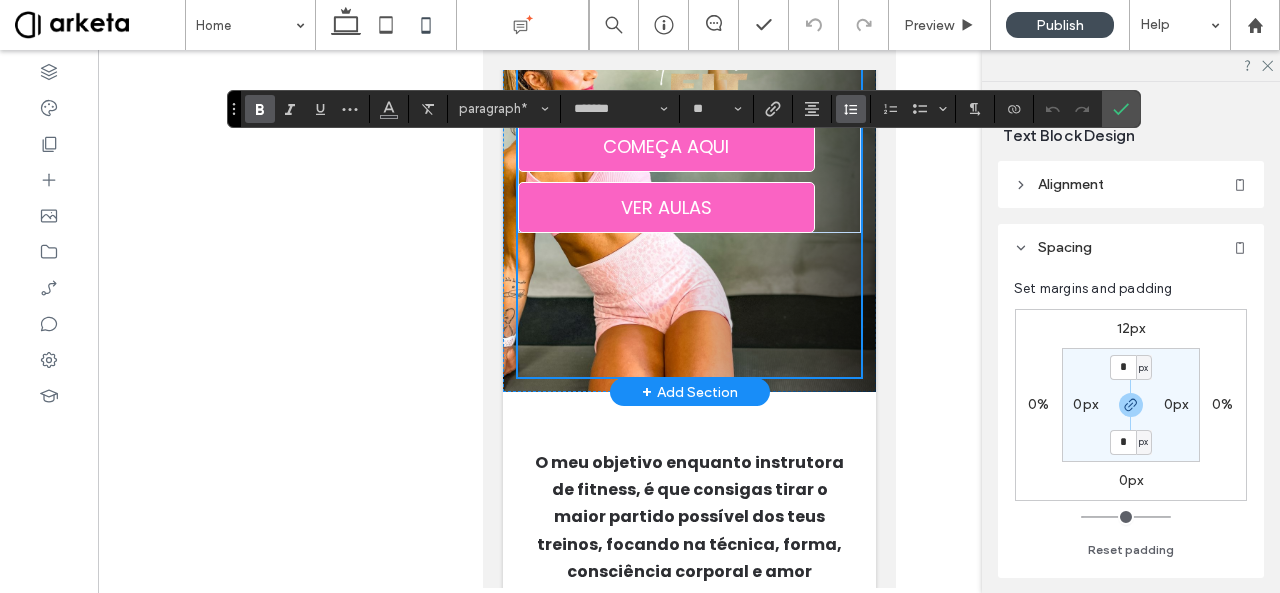 click 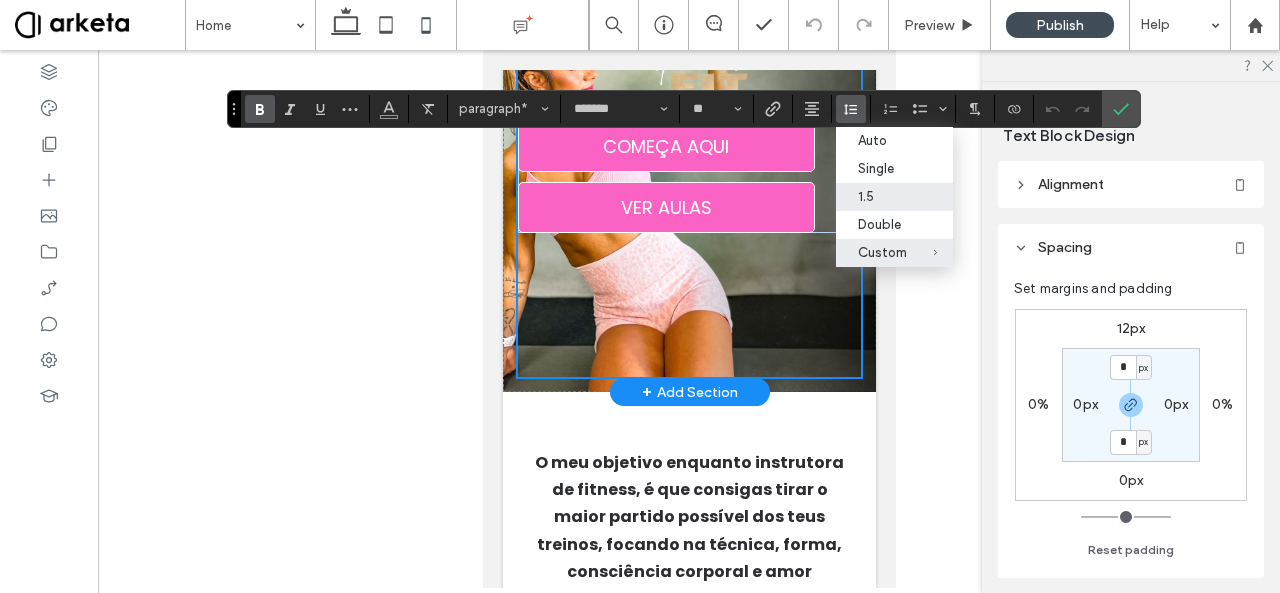 click on "1.5" at bounding box center [882, 196] 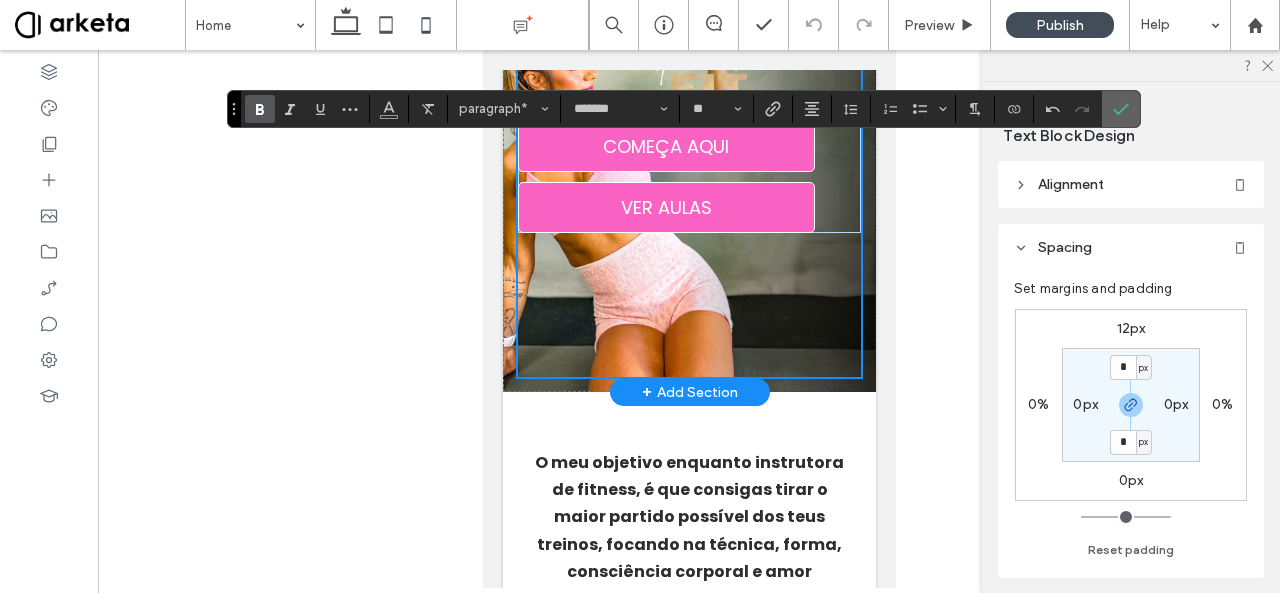 click at bounding box center [1121, 109] 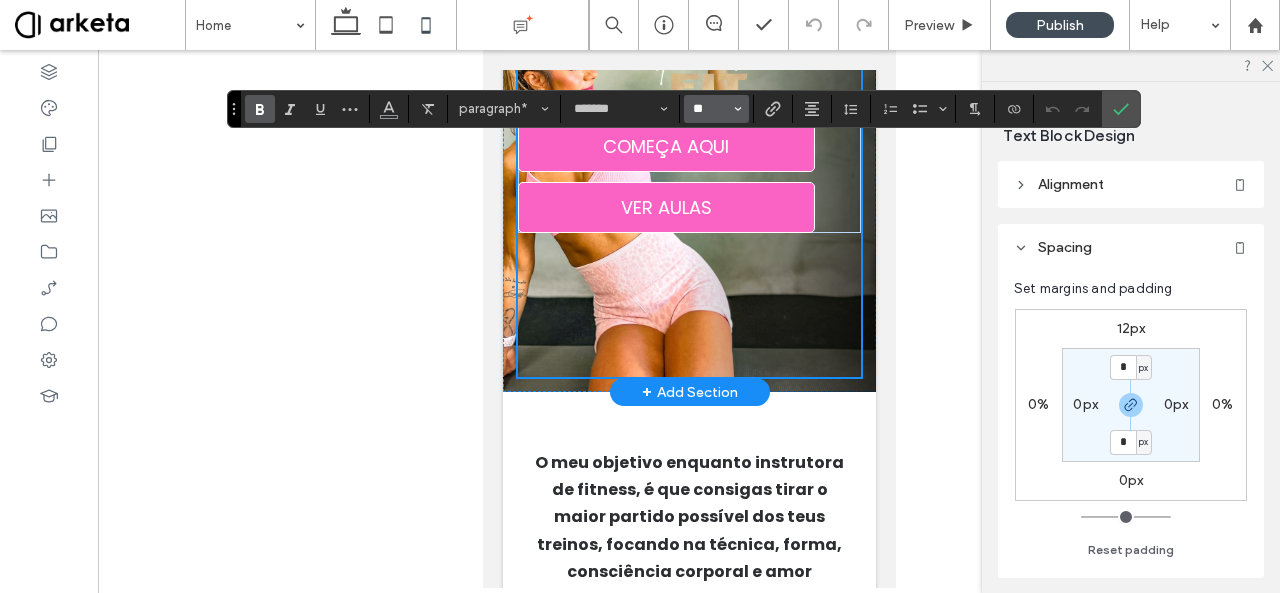 click on "**" at bounding box center [710, 109] 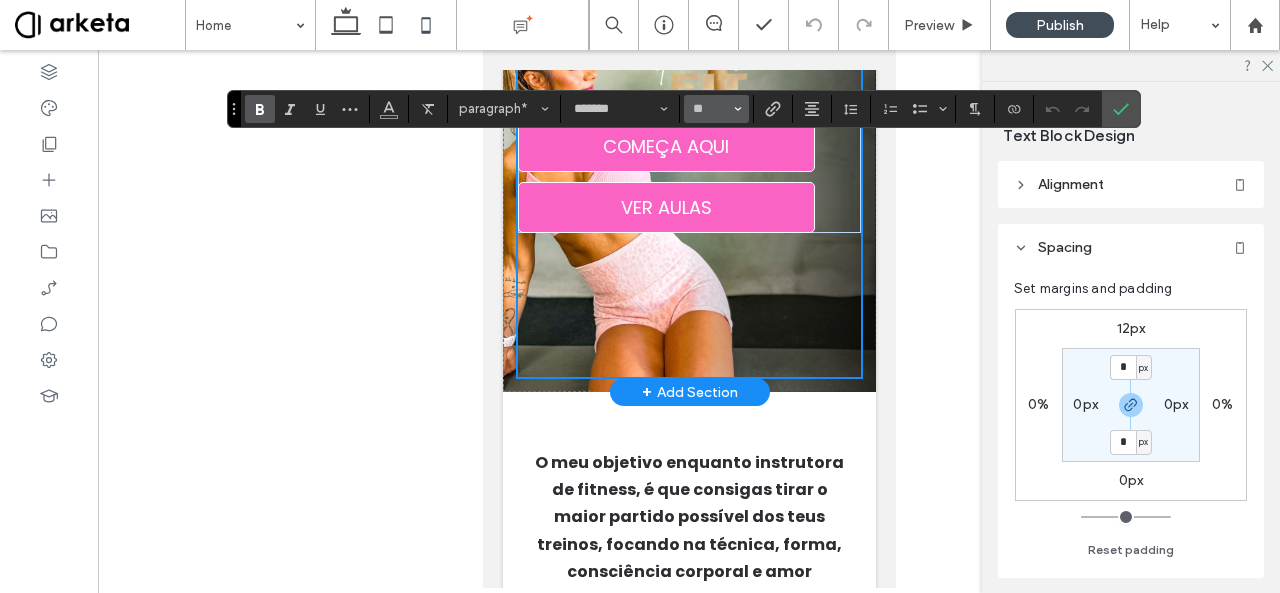 type on "**" 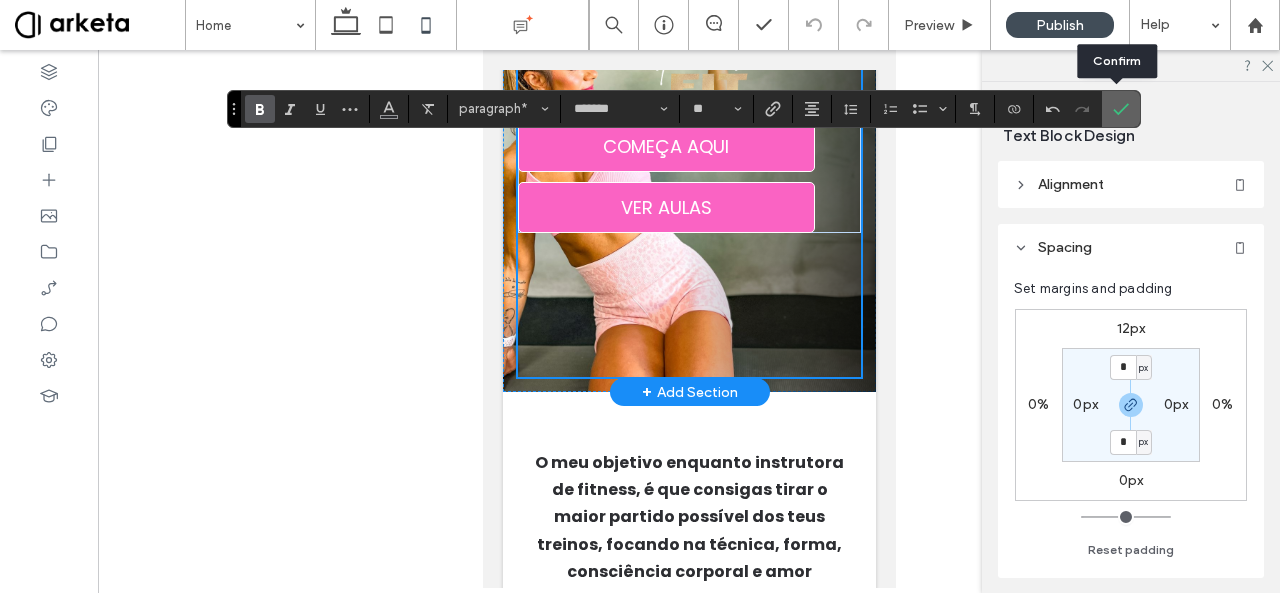 click at bounding box center (1121, 109) 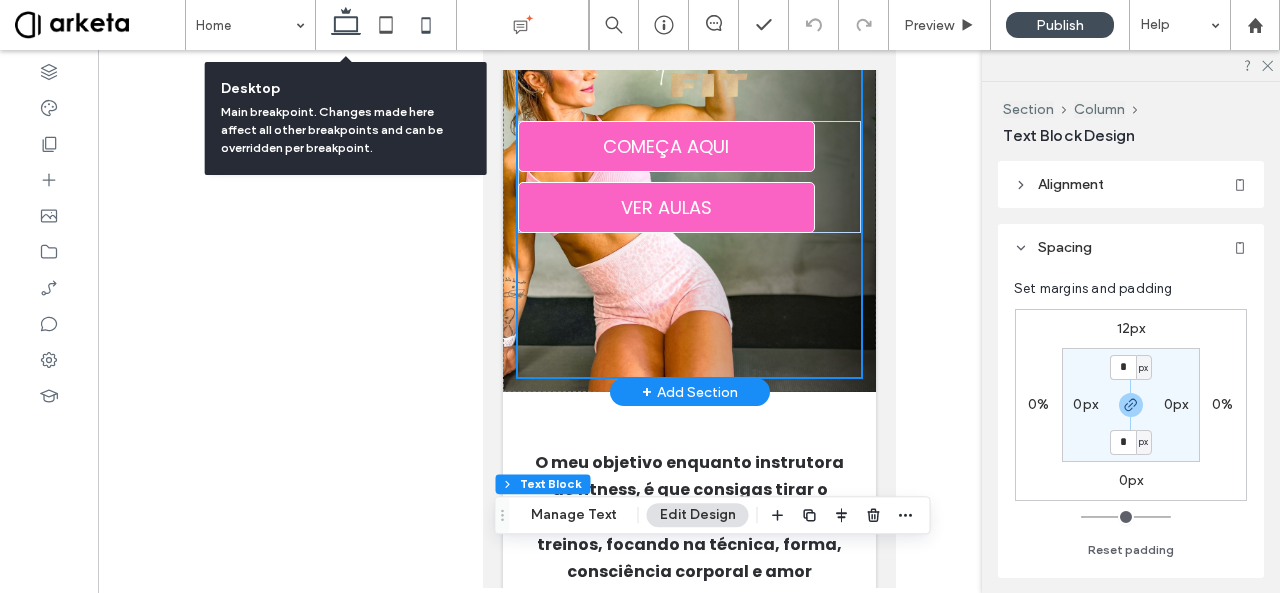 click 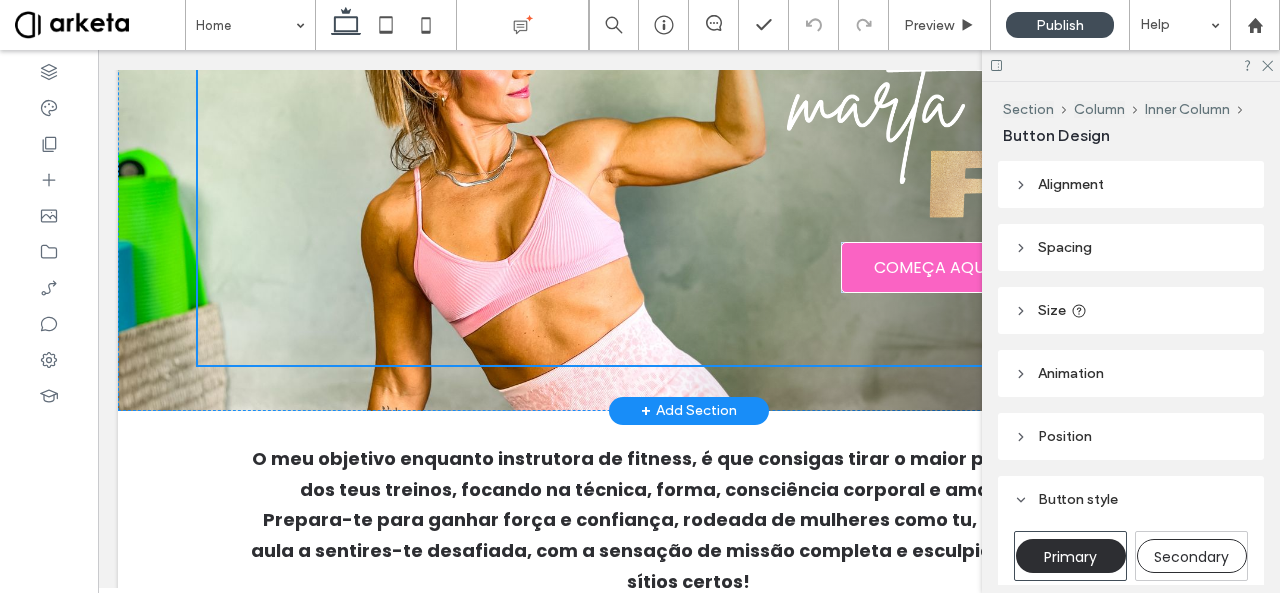 type on "***" 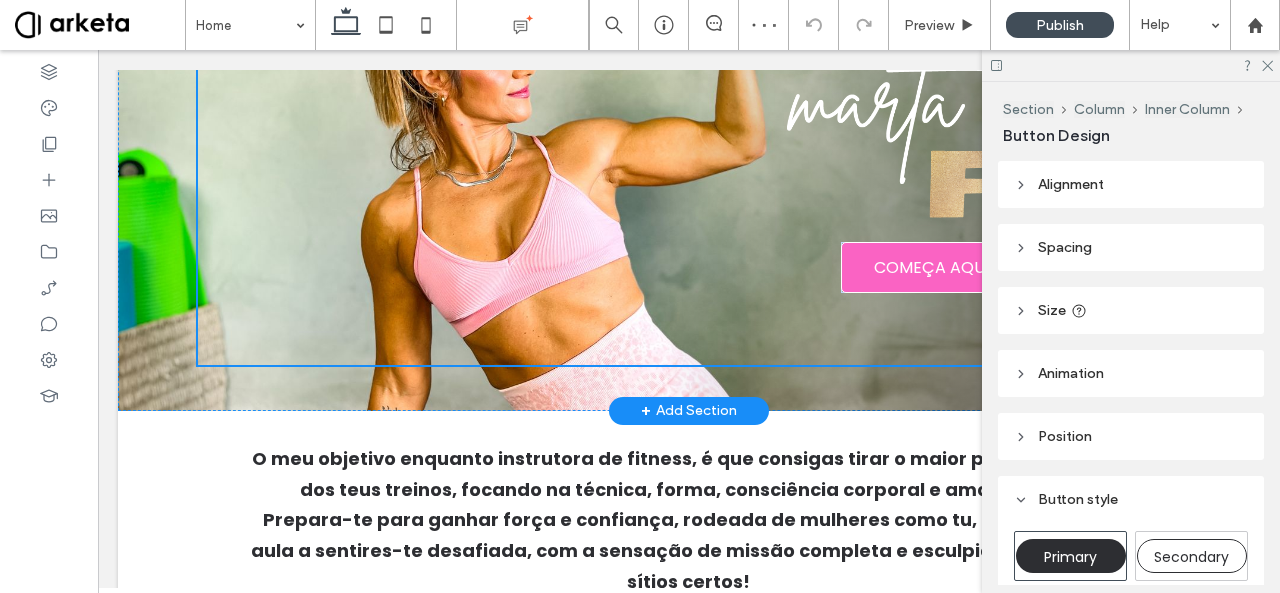 type on "***" 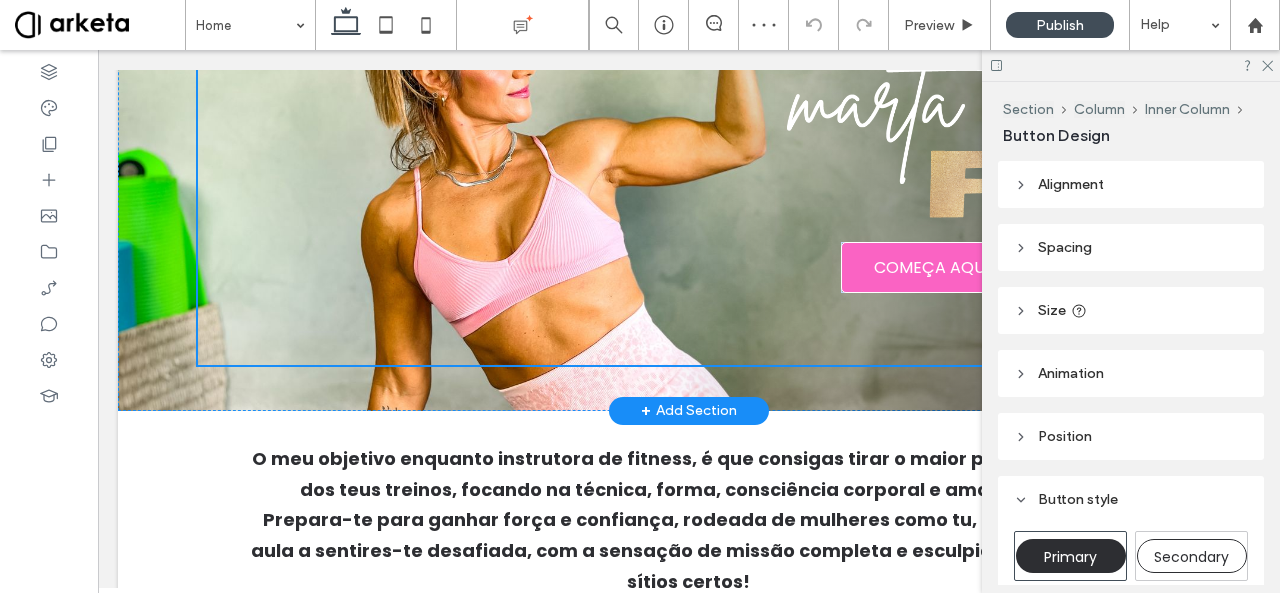 type on "***" 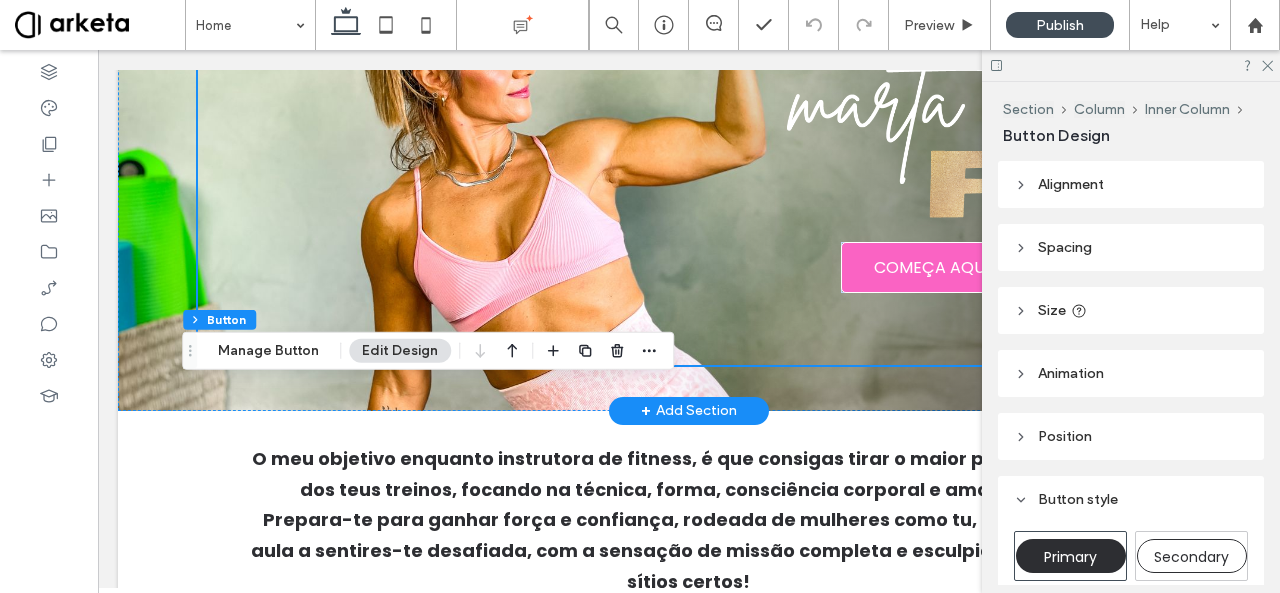 click on "Size" at bounding box center (1131, 310) 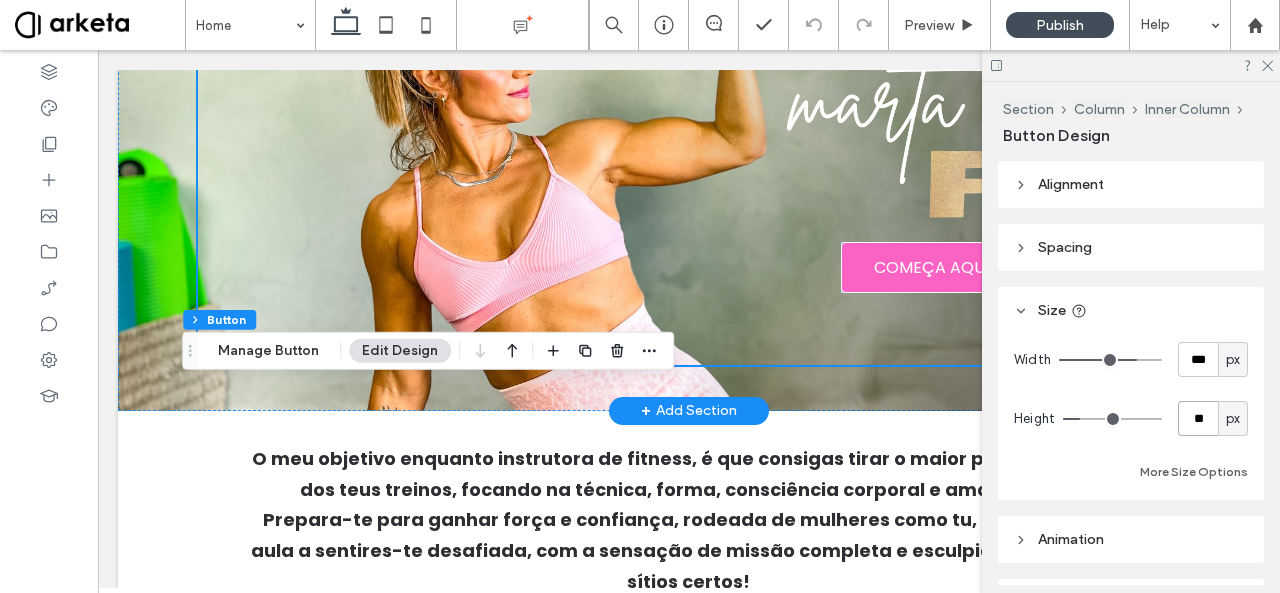click on "**" at bounding box center [1198, 418] 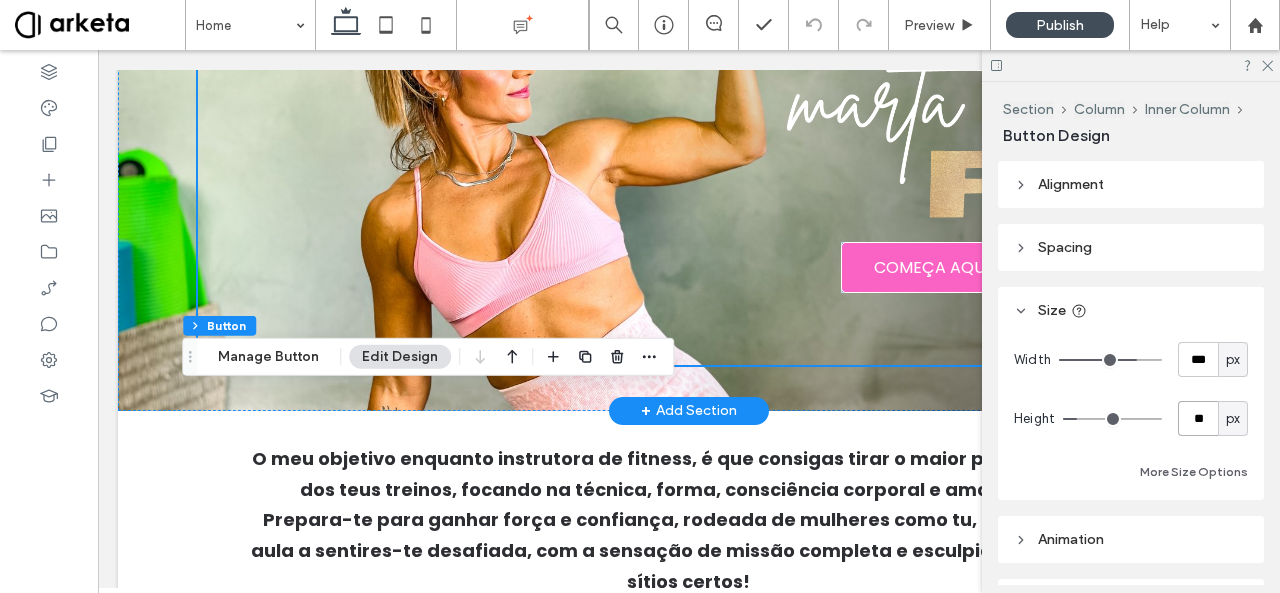 click on "**" at bounding box center (1198, 418) 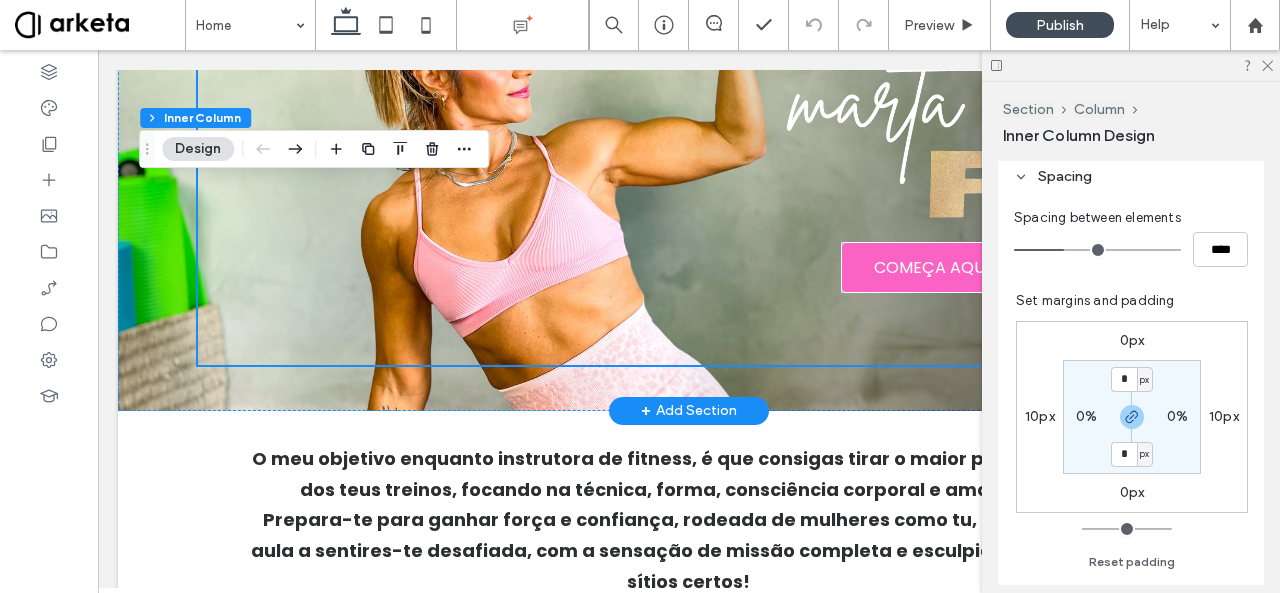 scroll, scrollTop: 414, scrollLeft: 0, axis: vertical 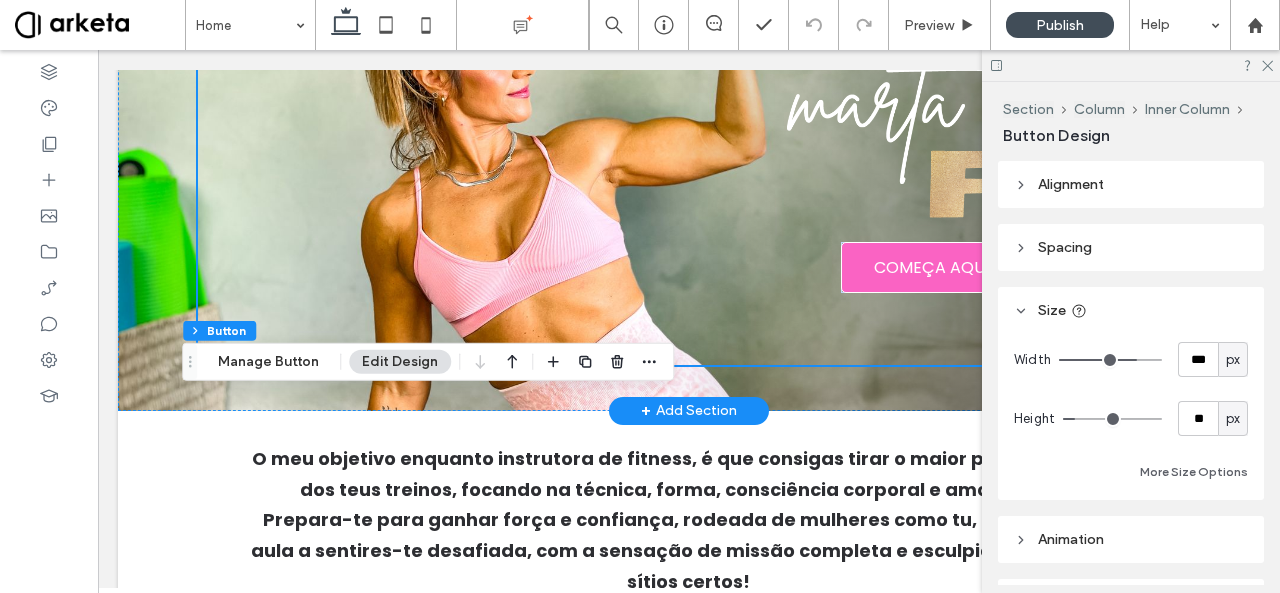 click on "Spacing" at bounding box center (1065, 247) 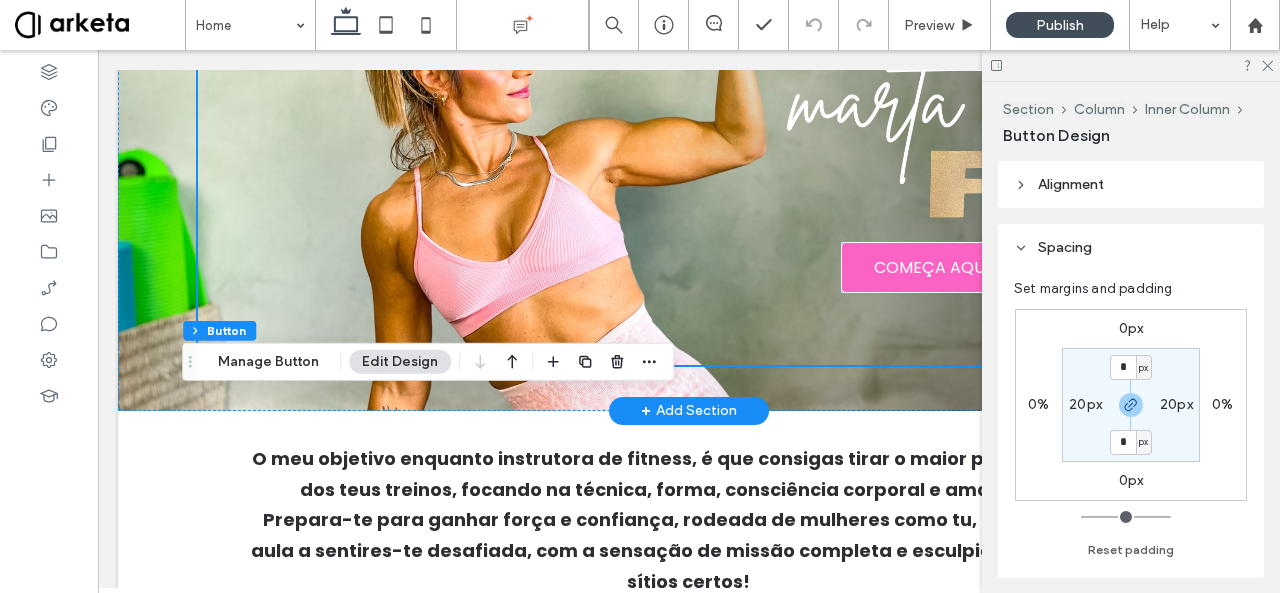 click on "20px" at bounding box center (1085, 404) 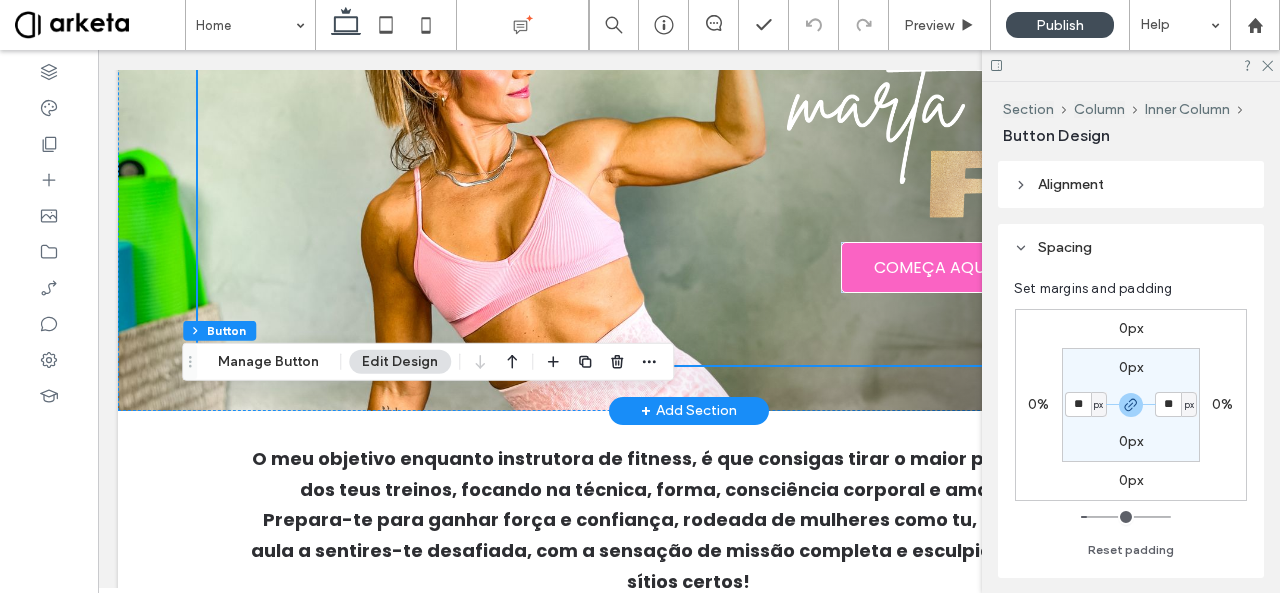 type on "**" 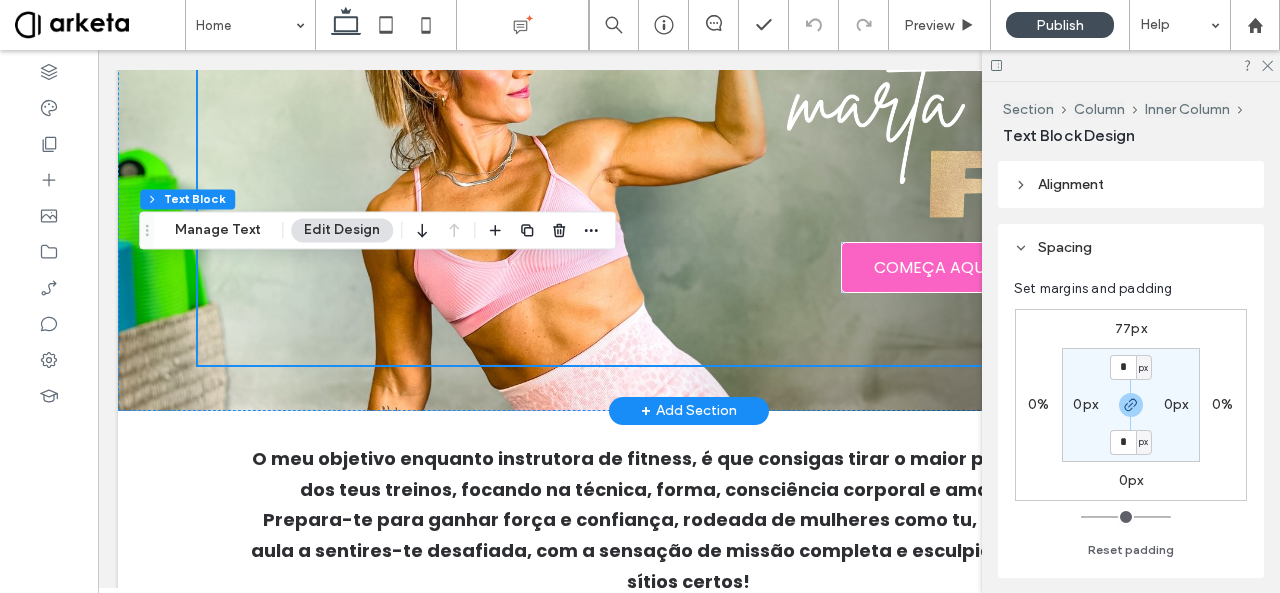 click on "77px" at bounding box center [1131, 328] 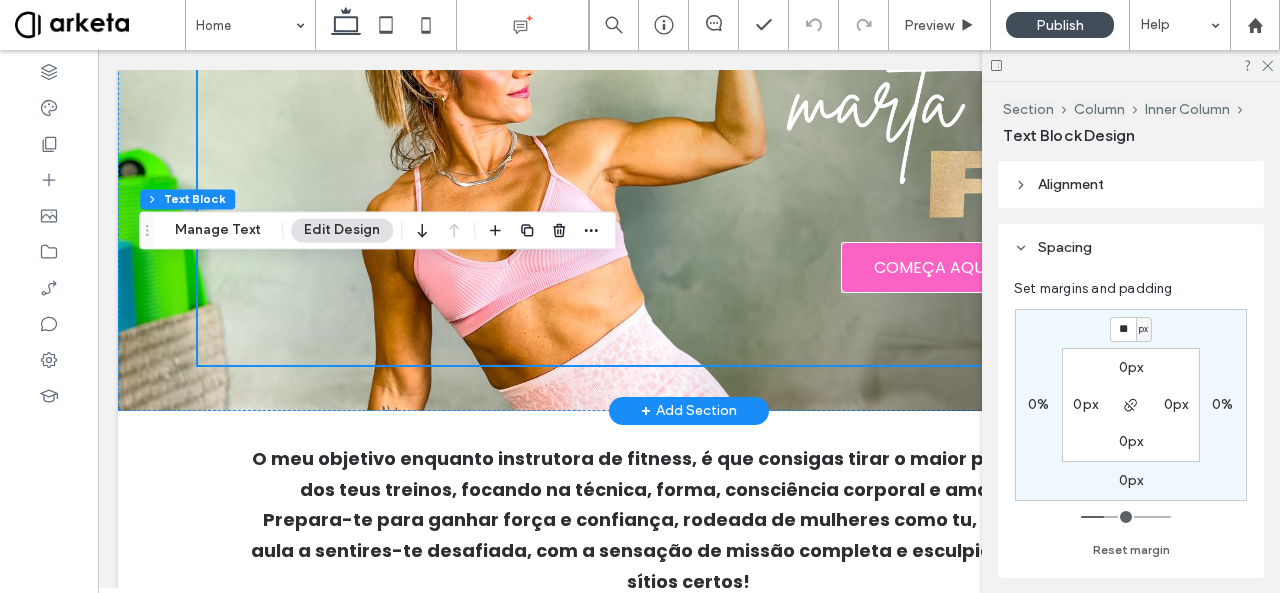 click on "**" at bounding box center (1123, 329) 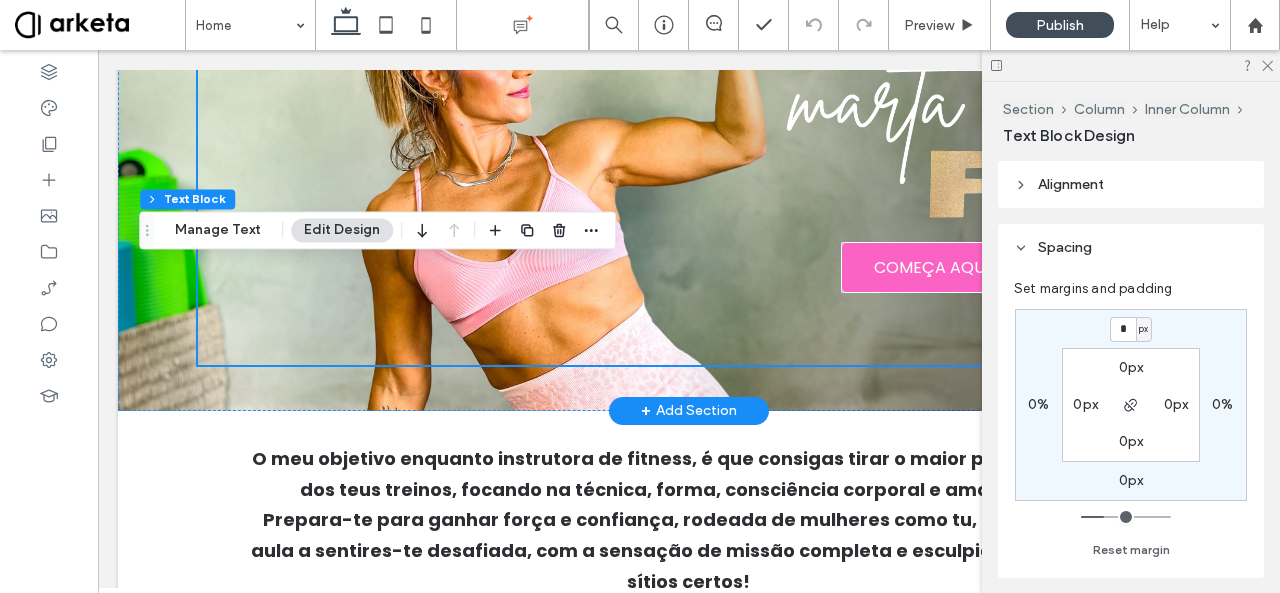 type 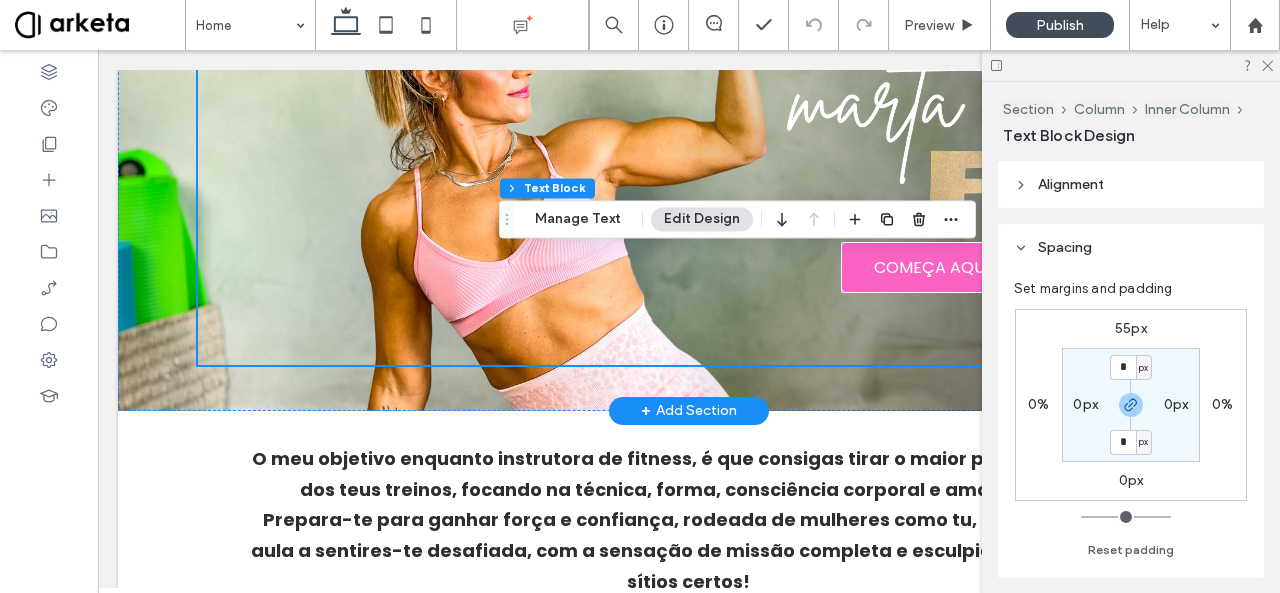 click on "55px" at bounding box center [1131, 328] 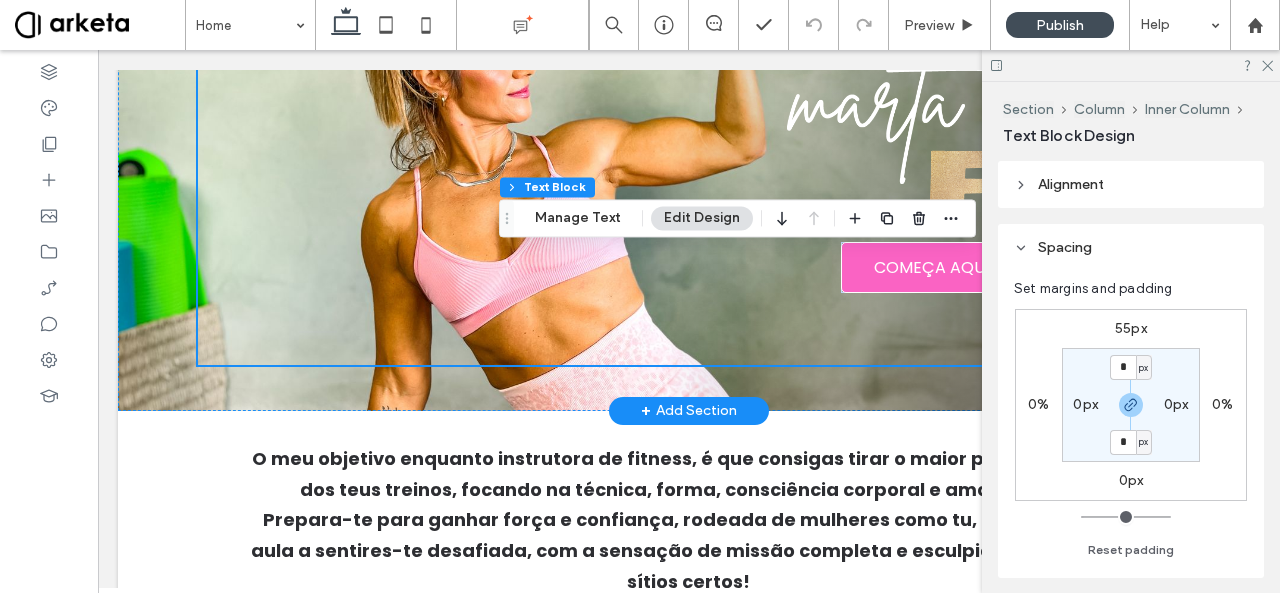 click on "55px" at bounding box center [1131, 328] 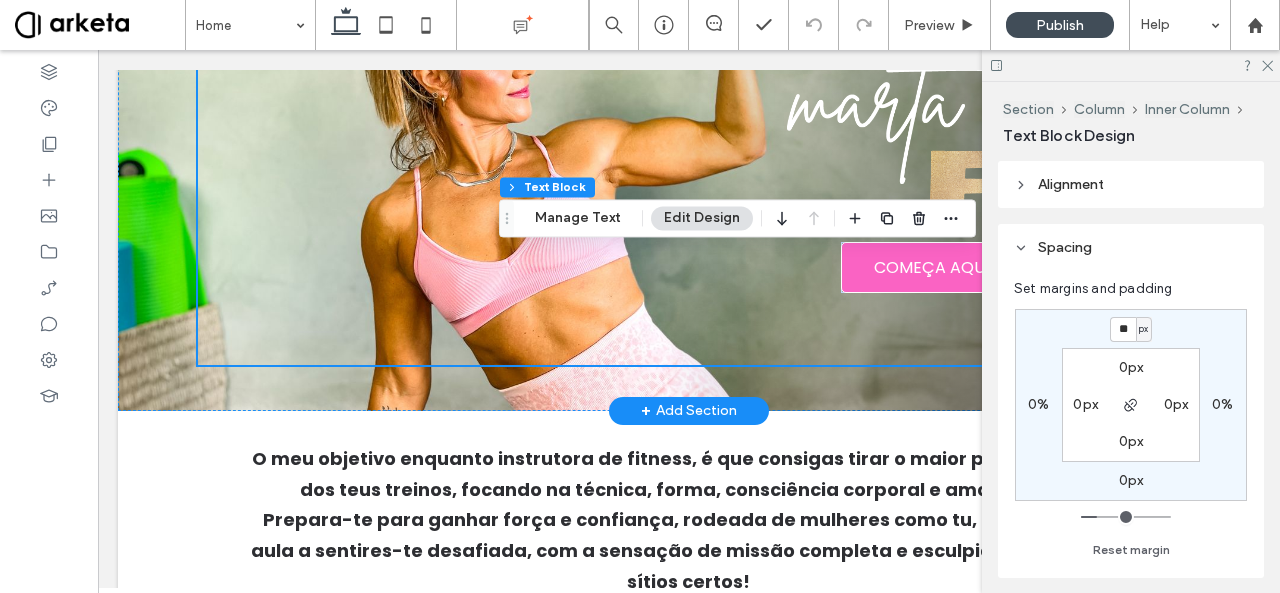 click on "**" at bounding box center (1123, 329) 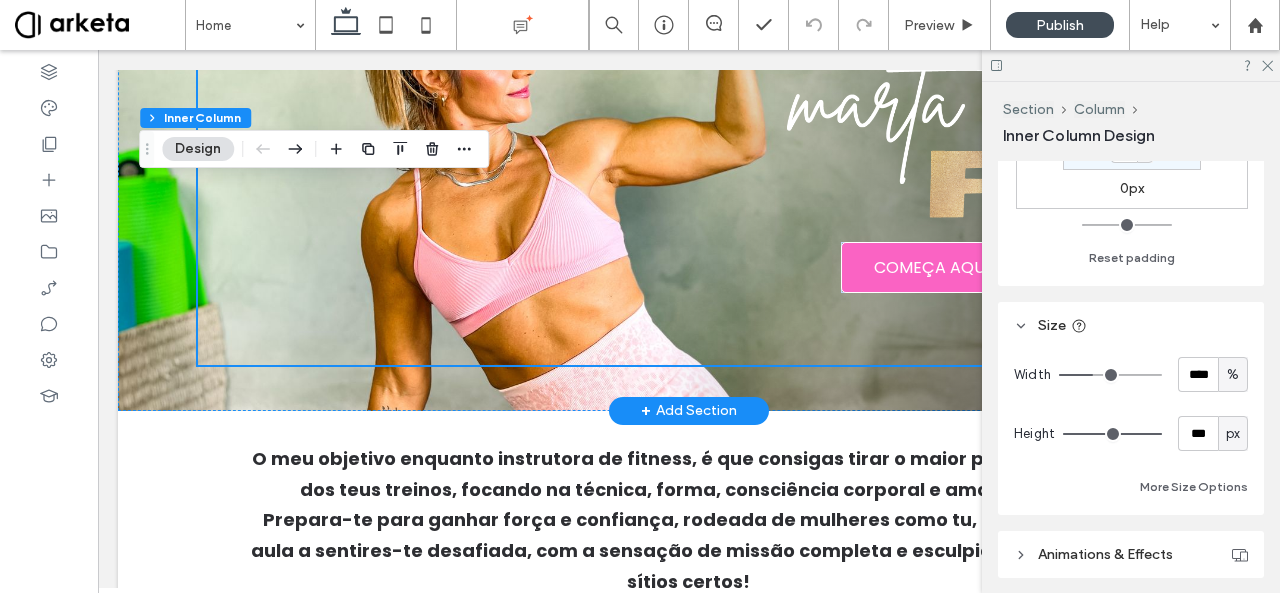scroll, scrollTop: 708, scrollLeft: 0, axis: vertical 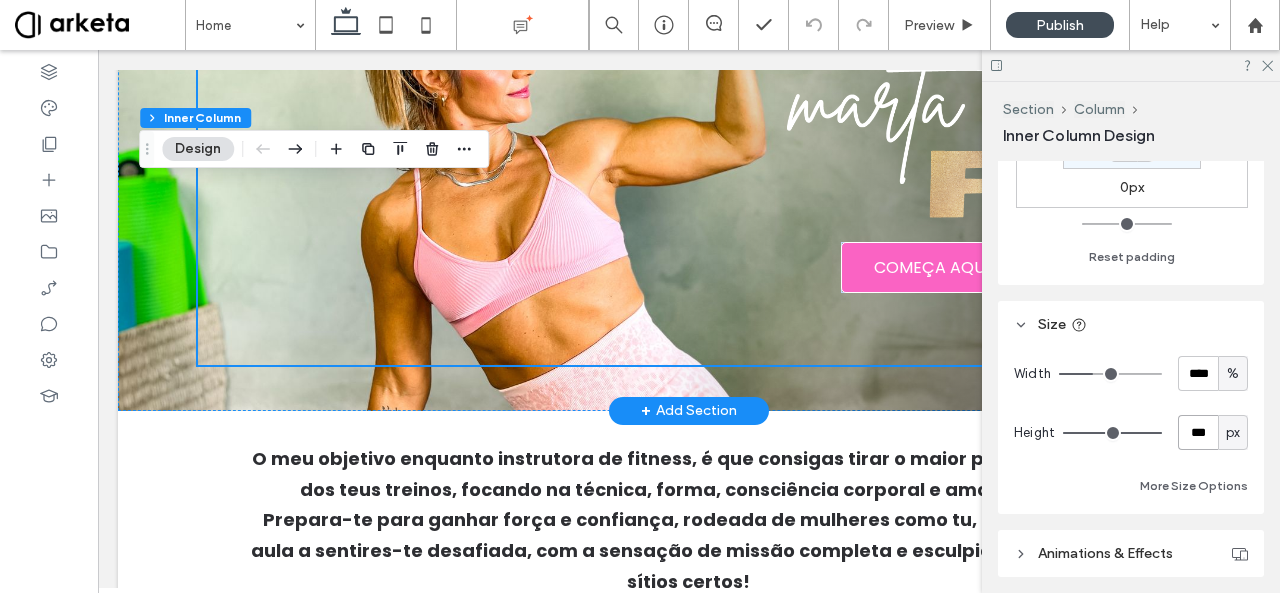 click on "***" at bounding box center (1198, 432) 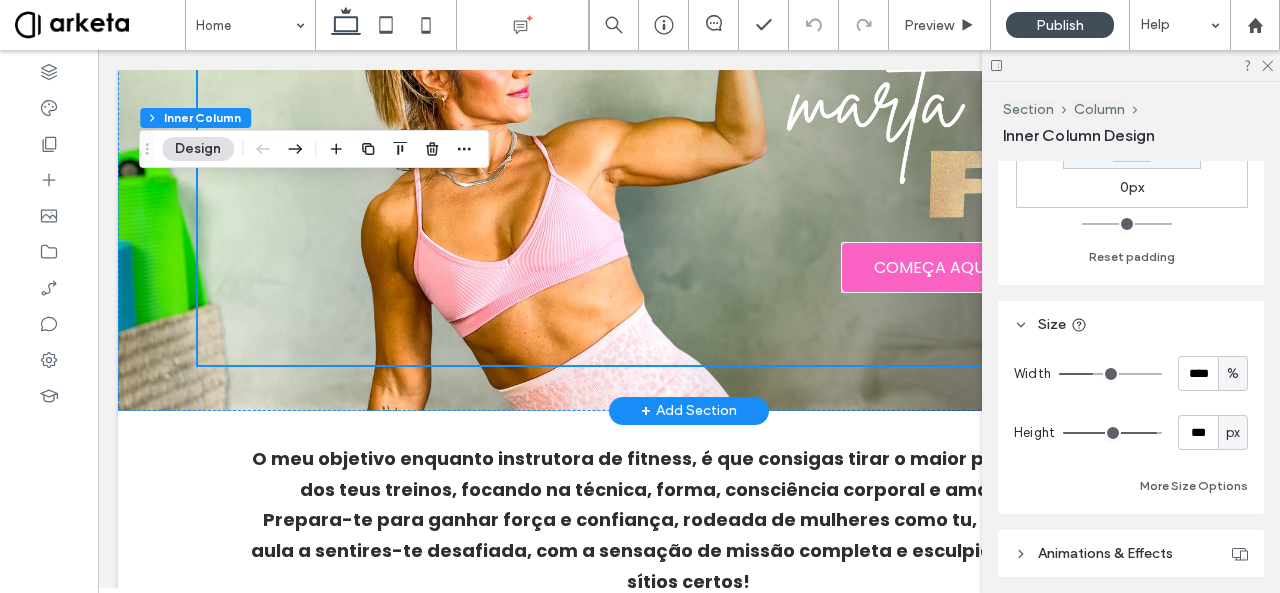 click on "%" at bounding box center [1233, 374] 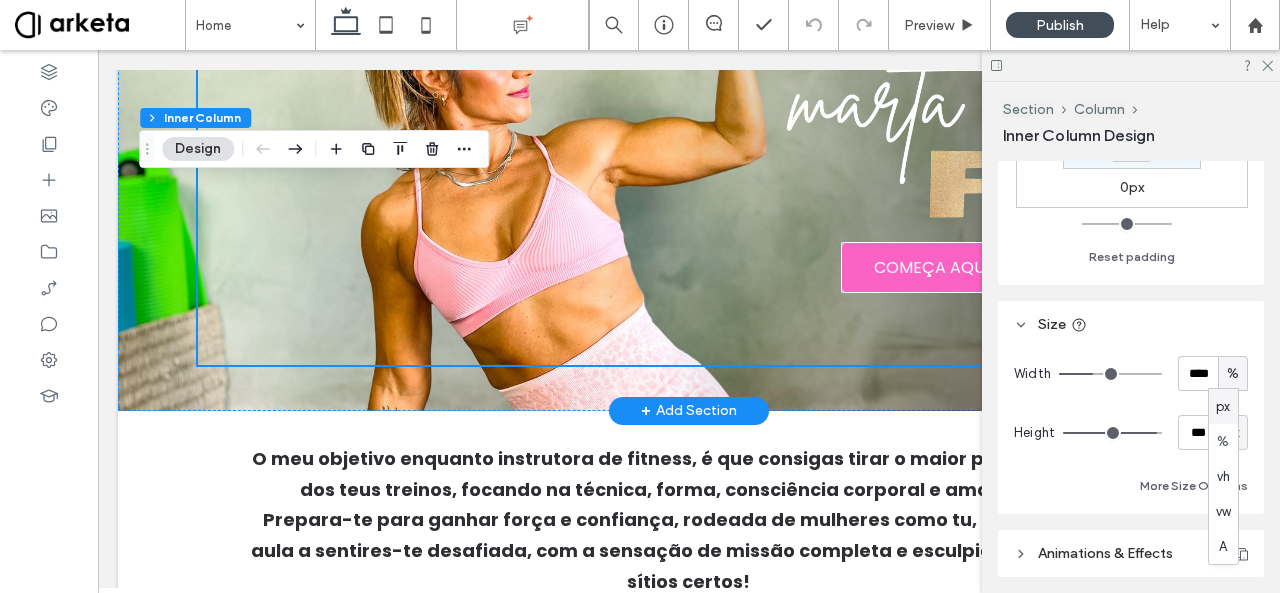 click on "px" at bounding box center [1223, 406] 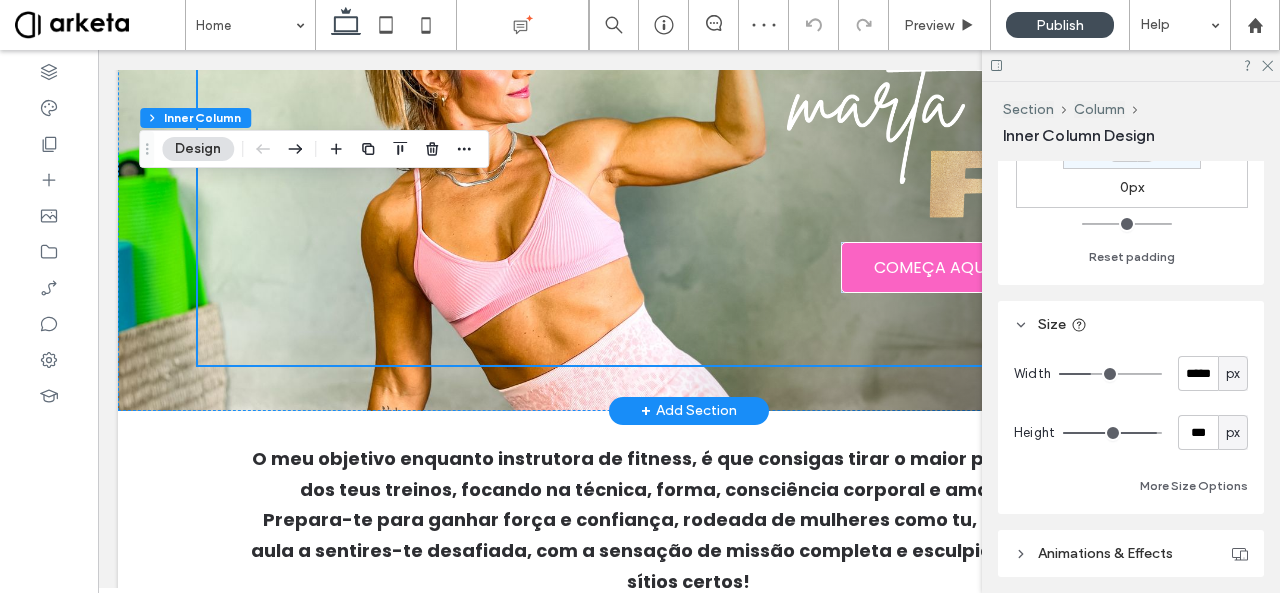 click on "px" at bounding box center (1233, 374) 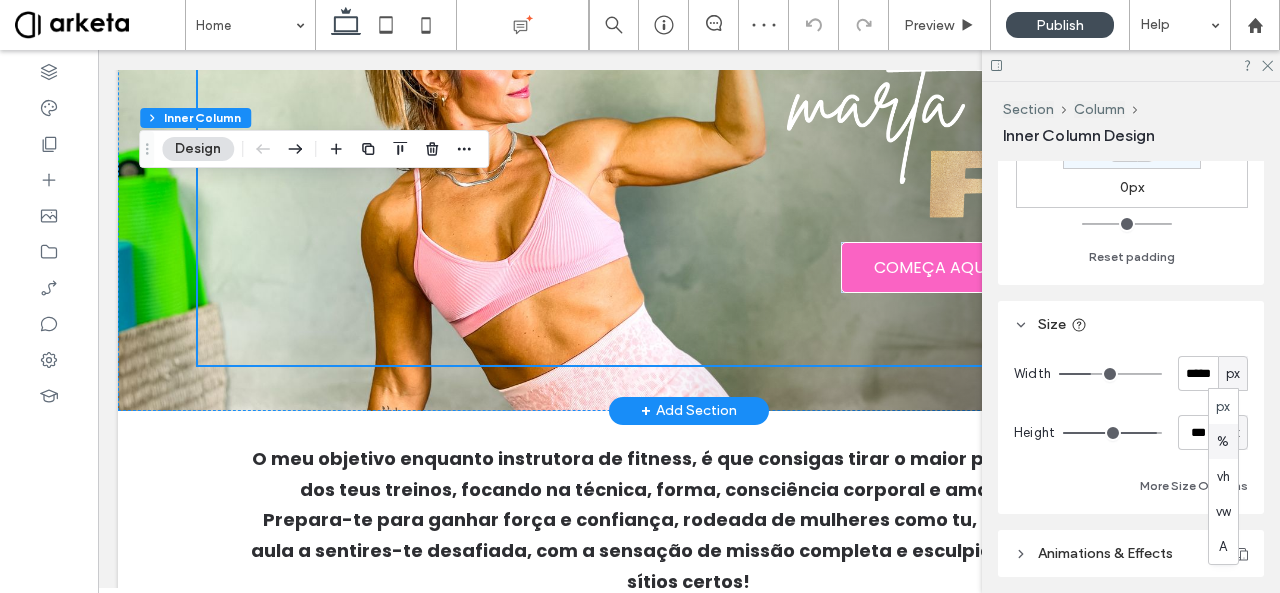 click on "%" at bounding box center [1223, 442] 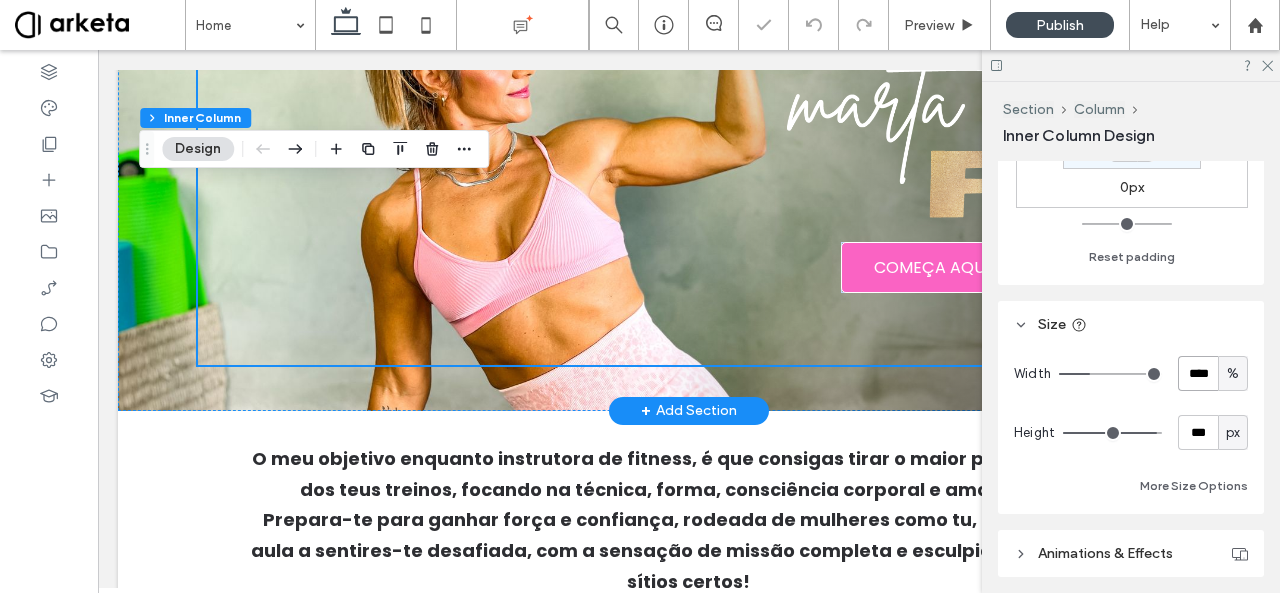 click on "****" at bounding box center [1198, 373] 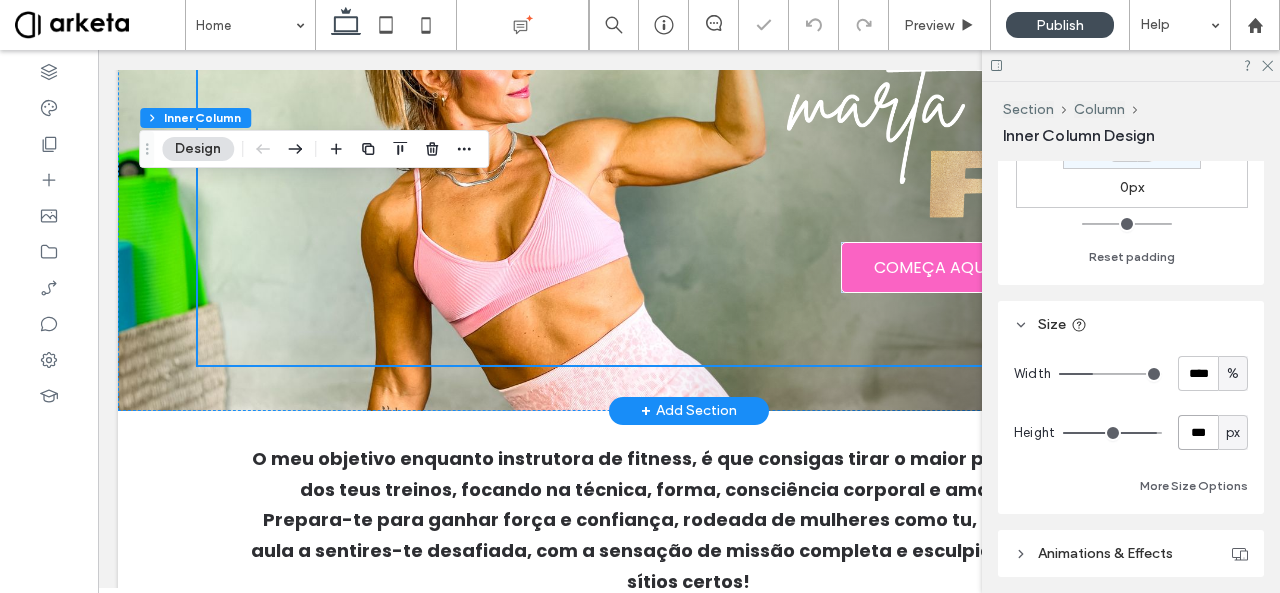 click on "***" at bounding box center (1198, 432) 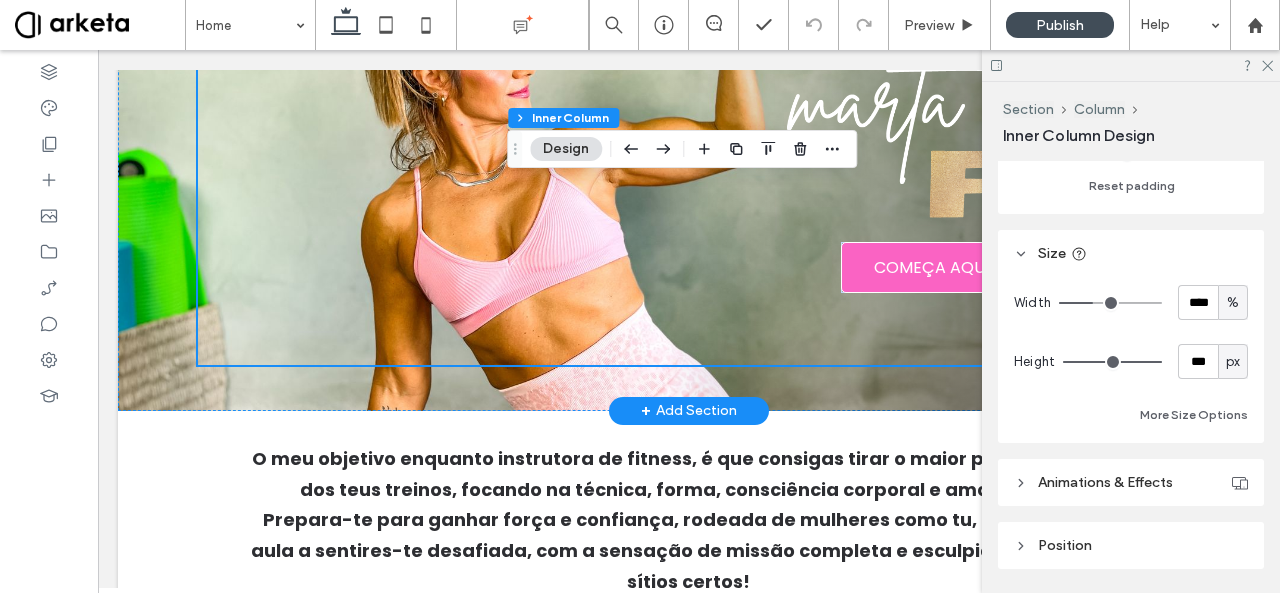 scroll, scrollTop: 783, scrollLeft: 0, axis: vertical 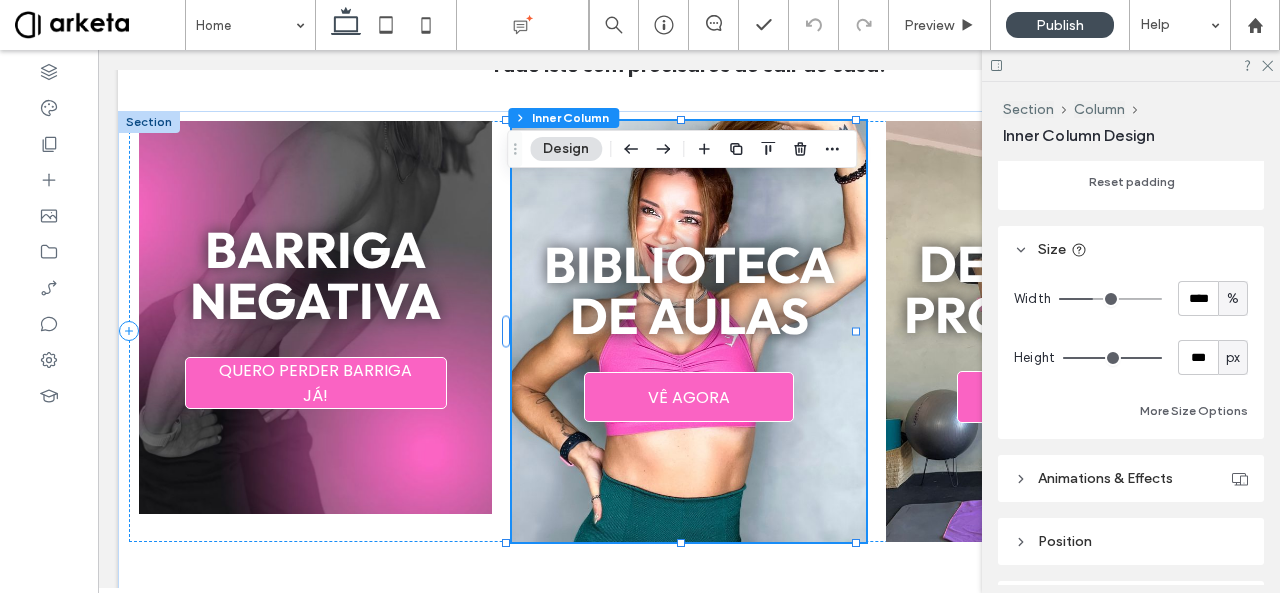 type on "***" 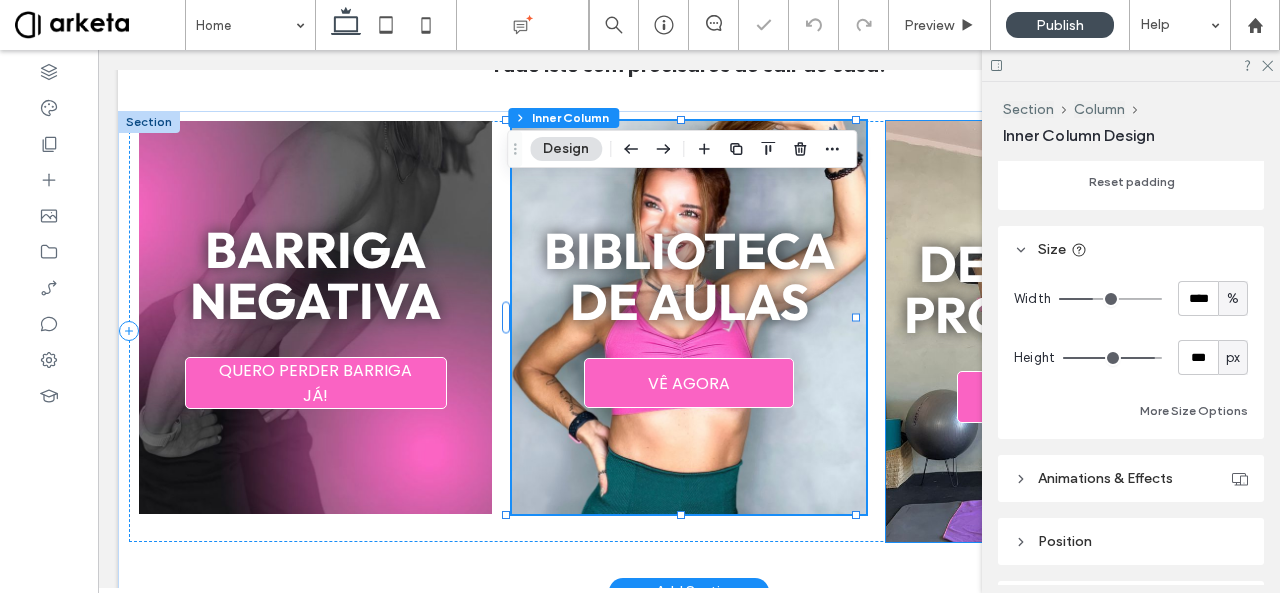 click on "Desafios e Programas
SABER MAIS" at bounding box center (1062, 331) 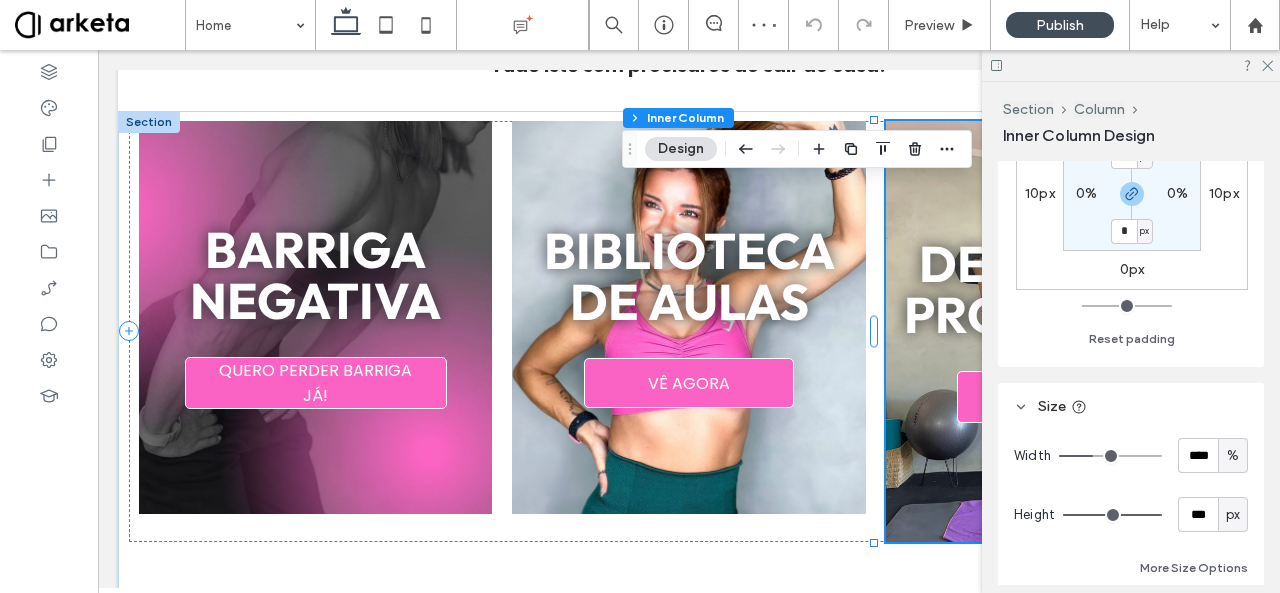 scroll, scrollTop: 686, scrollLeft: 0, axis: vertical 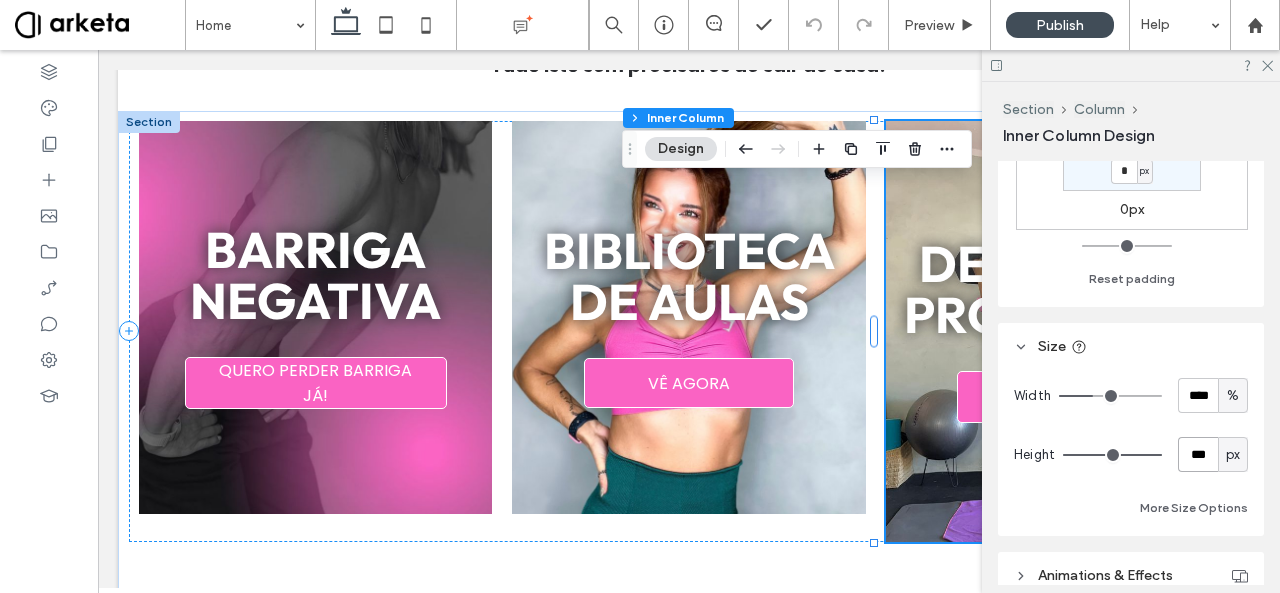click on "***" at bounding box center (1198, 454) 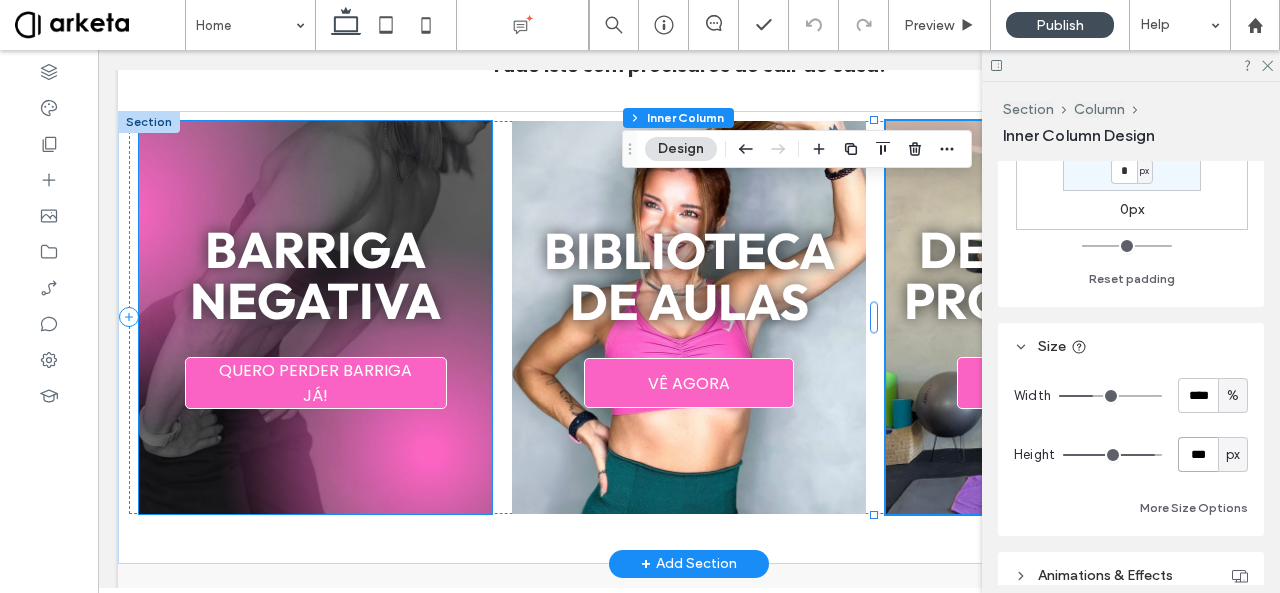 click on "barriga negativa" at bounding box center [315, 276] 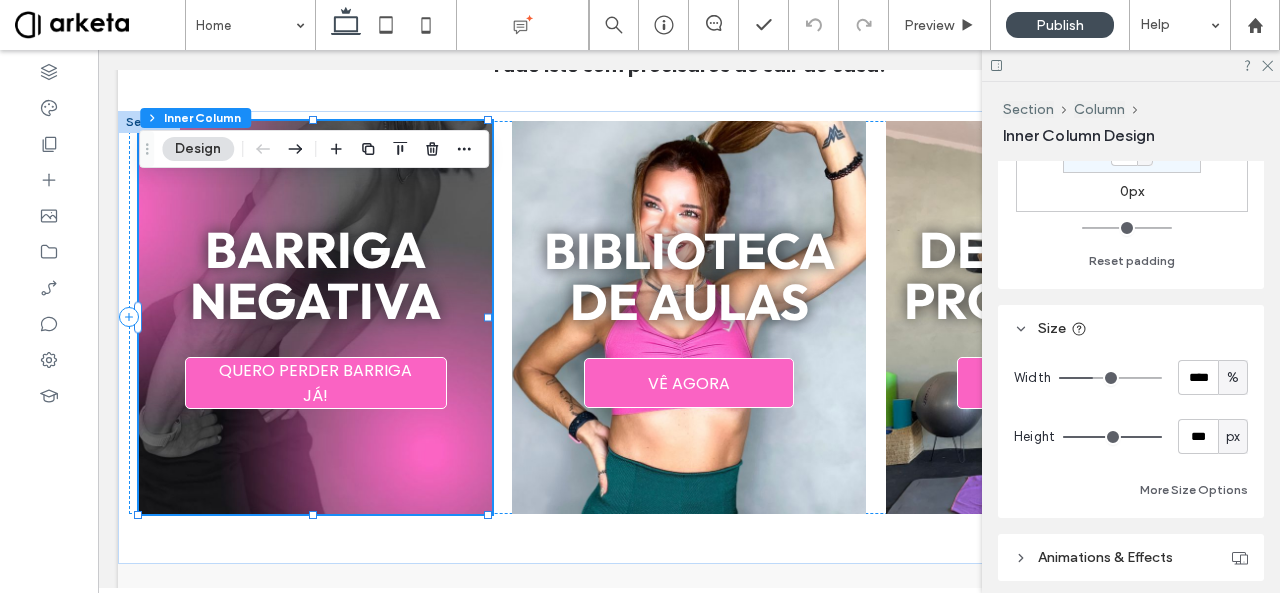 scroll, scrollTop: 705, scrollLeft: 0, axis: vertical 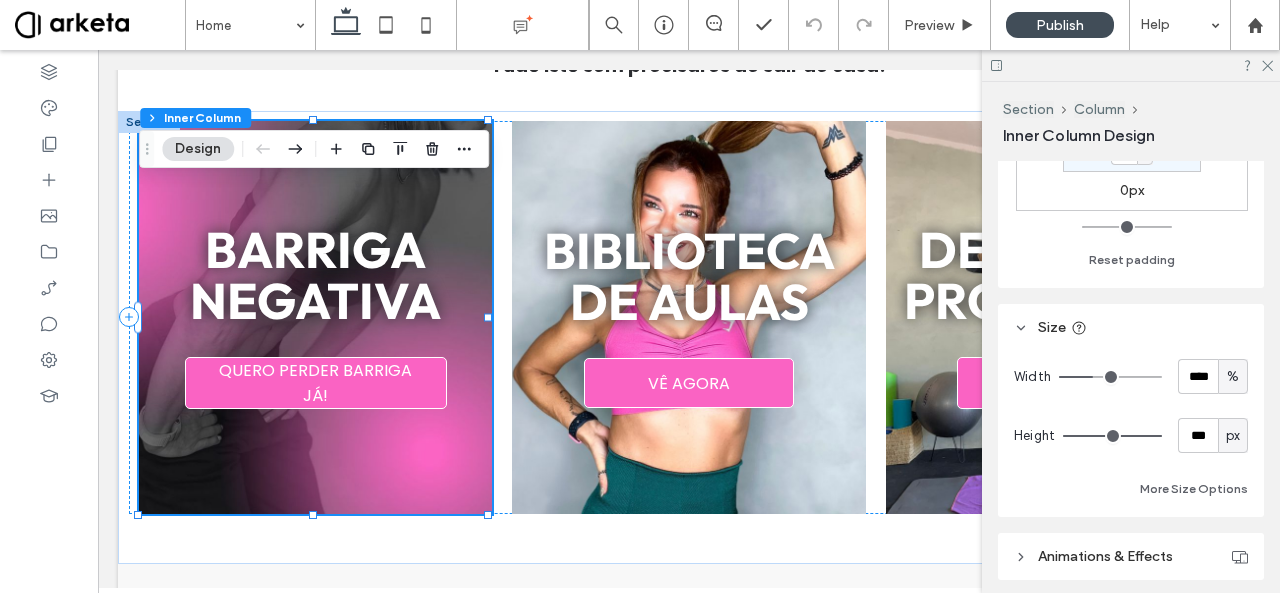 click on "px" at bounding box center (1233, 436) 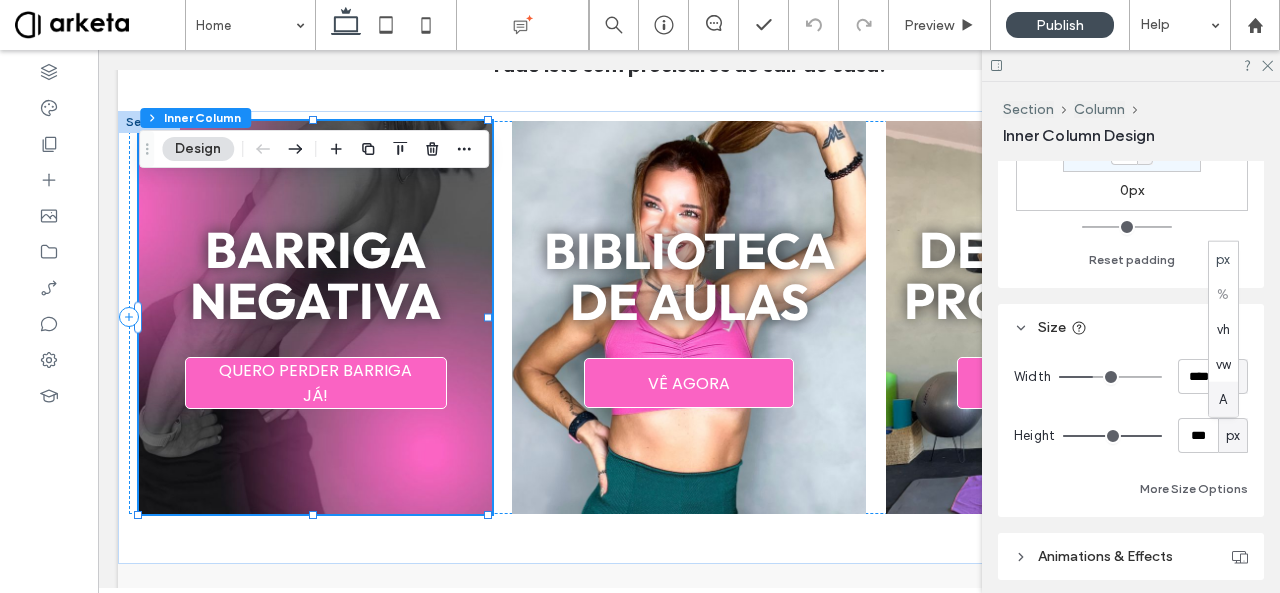 click on "A" at bounding box center (1223, 399) 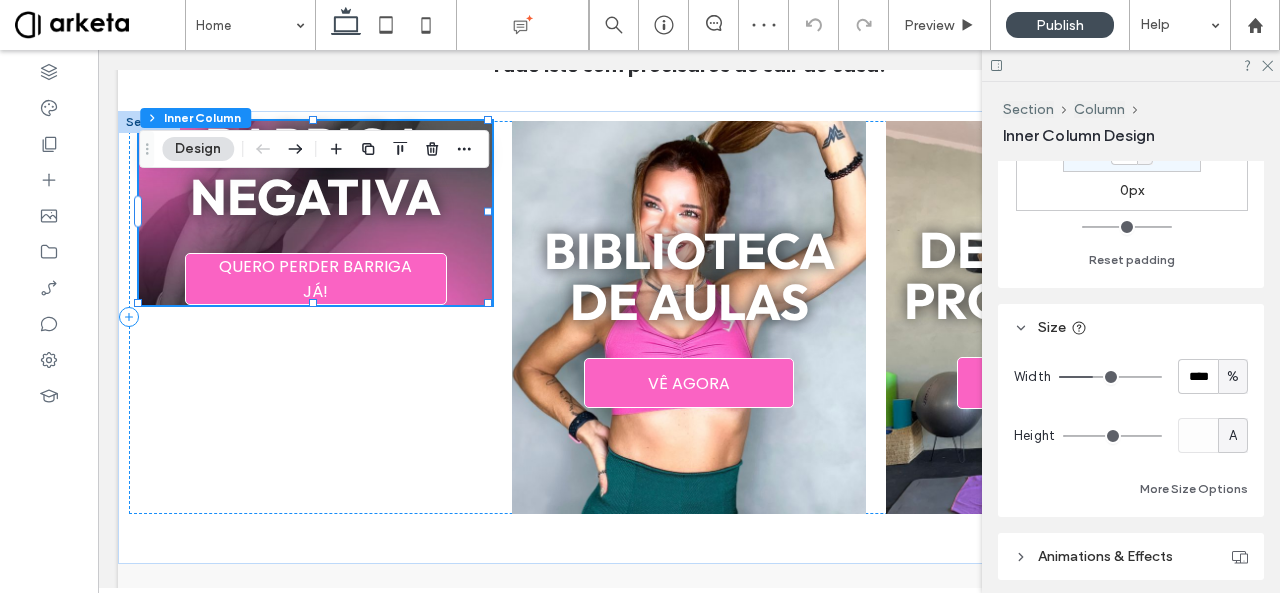 click on "A" at bounding box center (1233, 436) 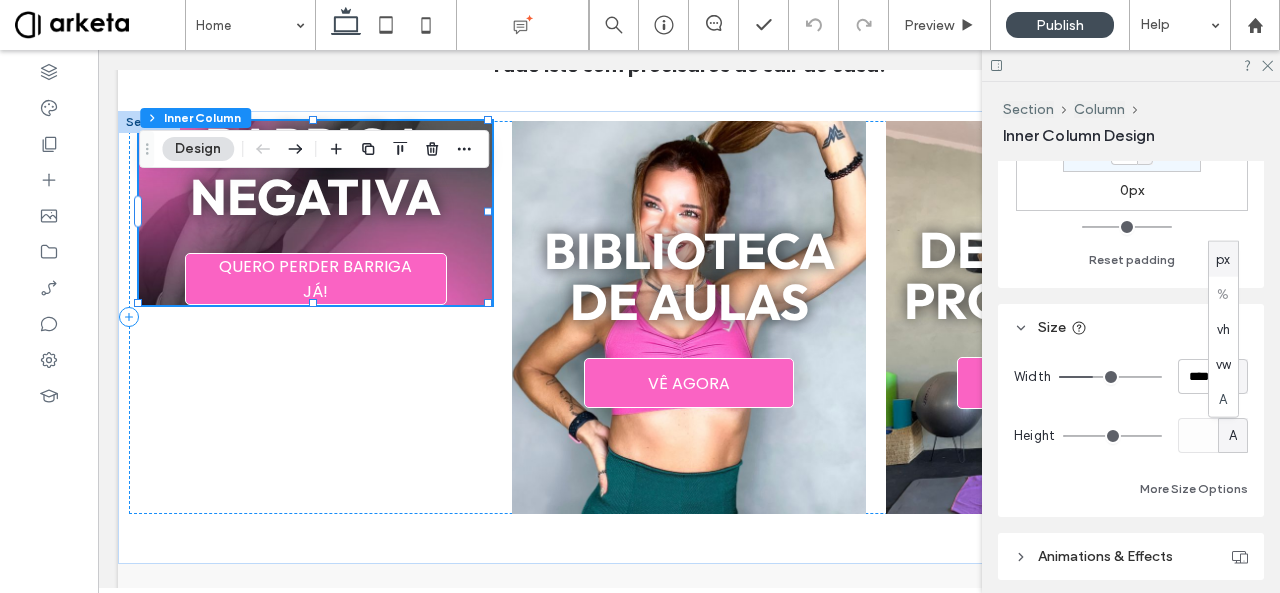 click on "px" at bounding box center (1223, 259) 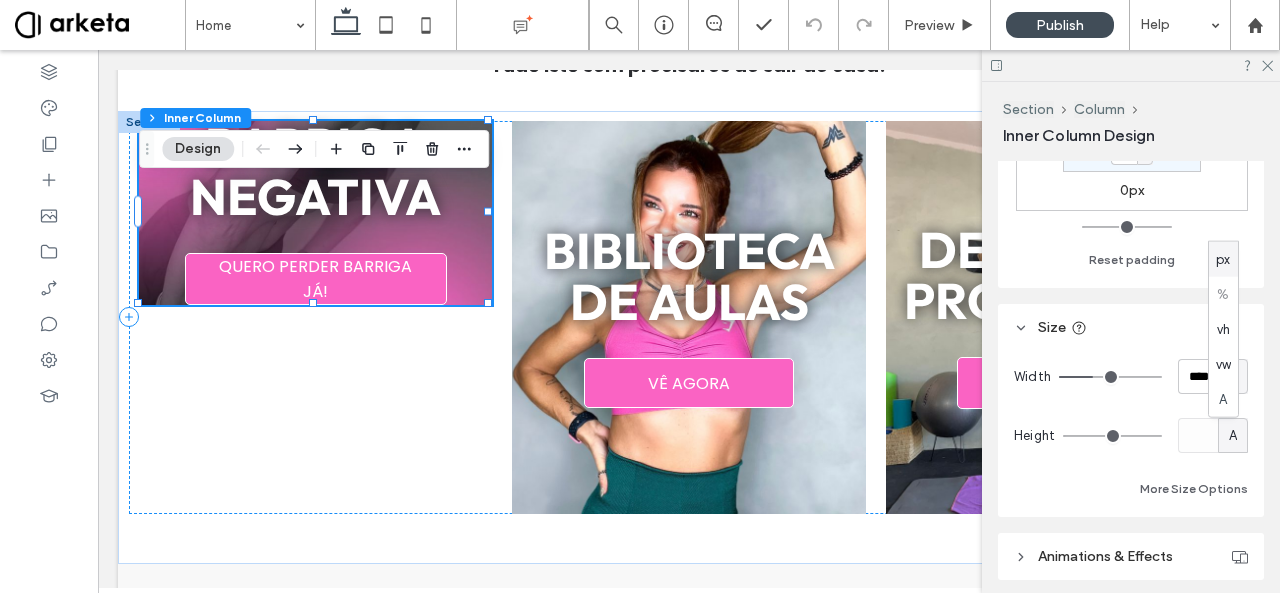 type on "***" 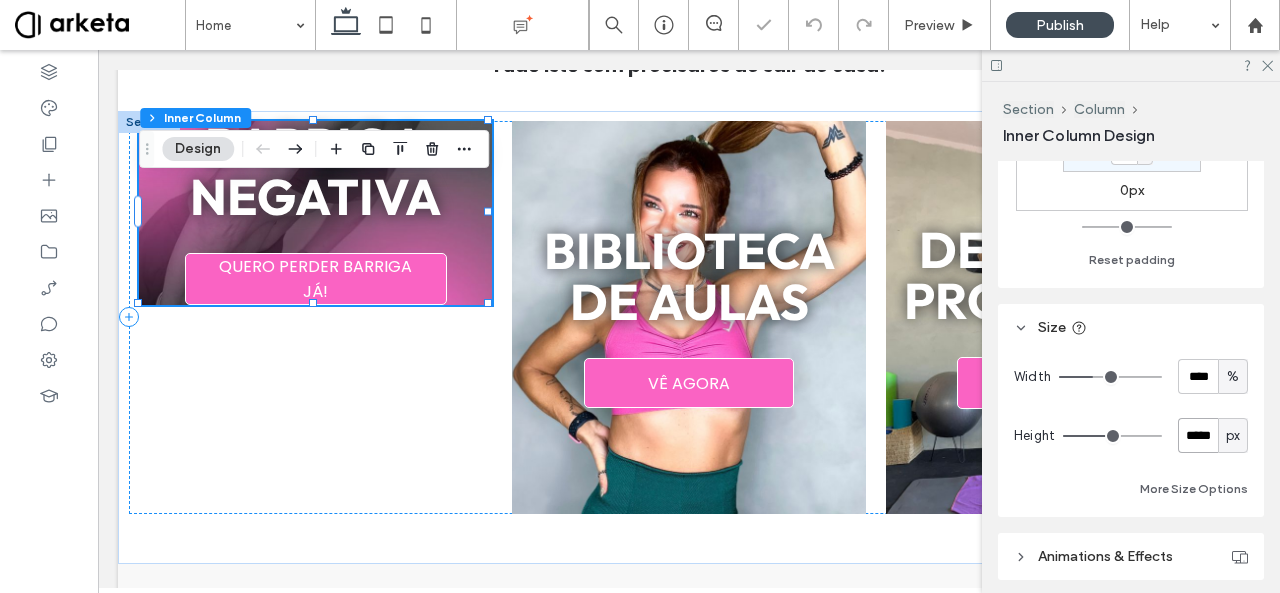 click on "*****" at bounding box center (1198, 435) 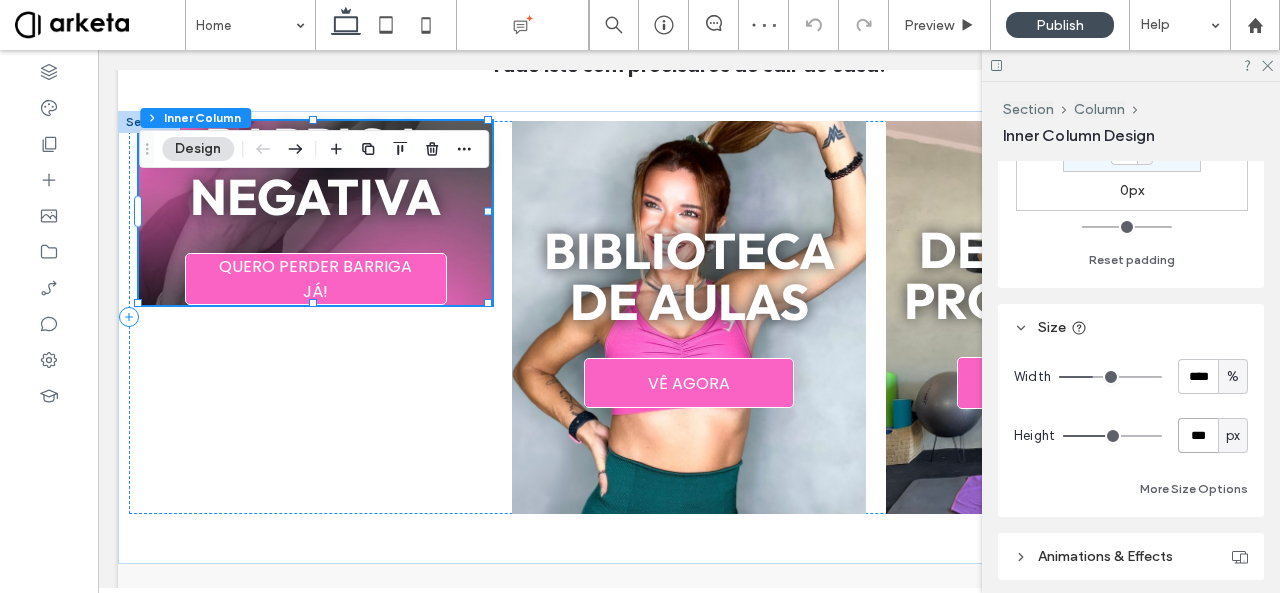 type on "***" 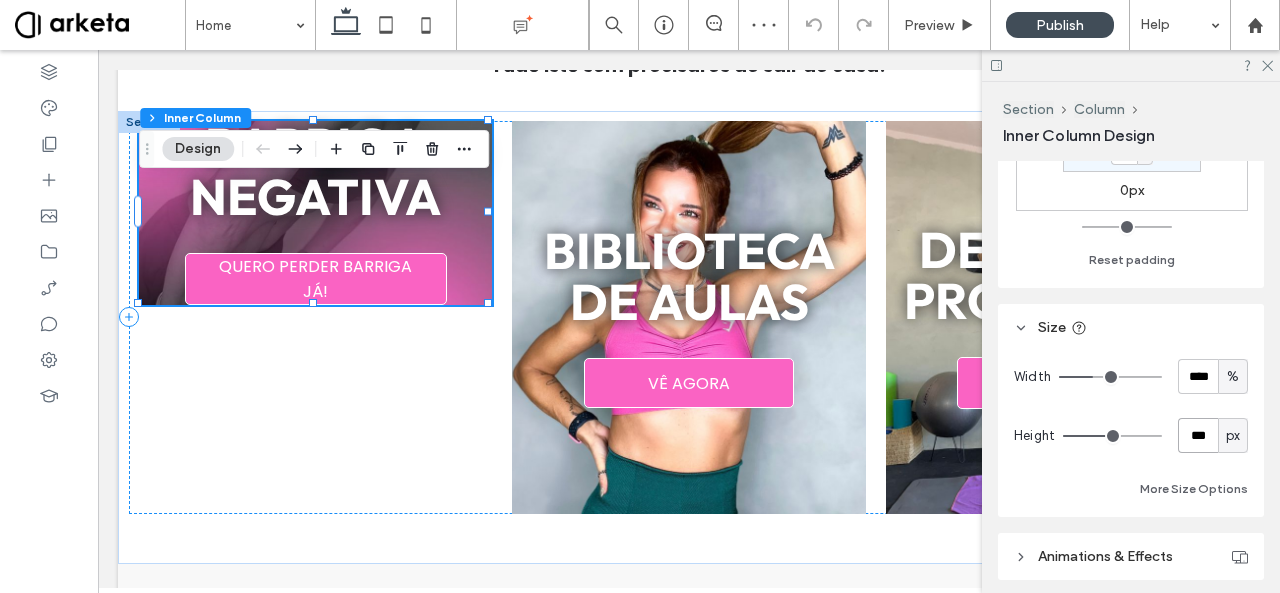type on "***" 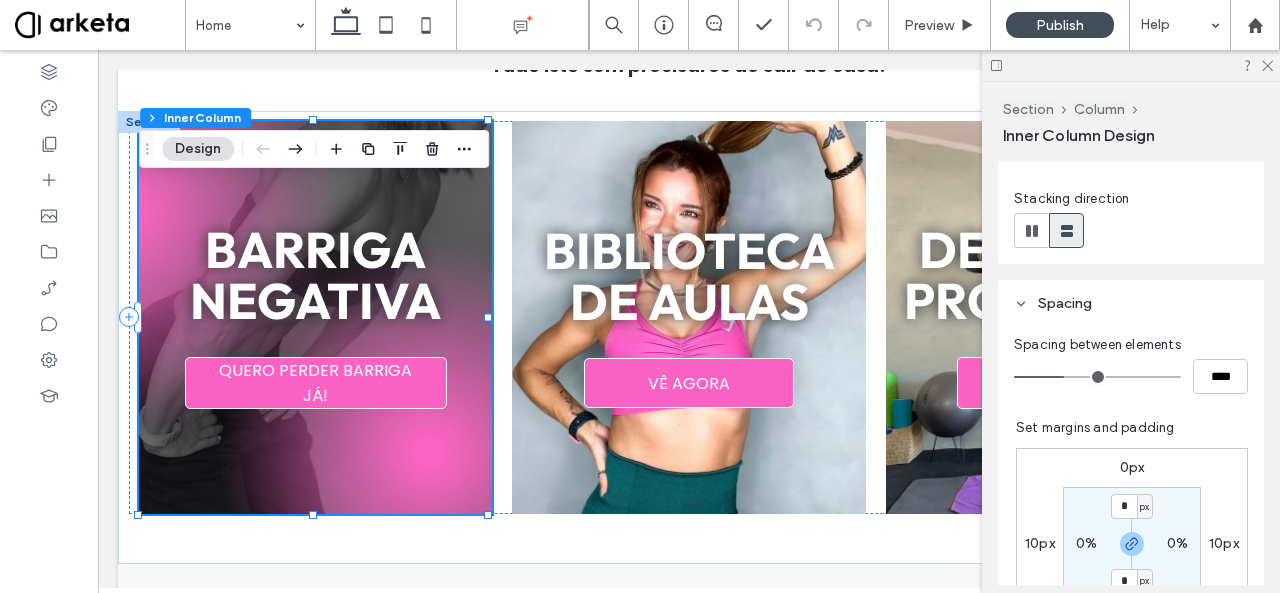 scroll, scrollTop: 260, scrollLeft: 0, axis: vertical 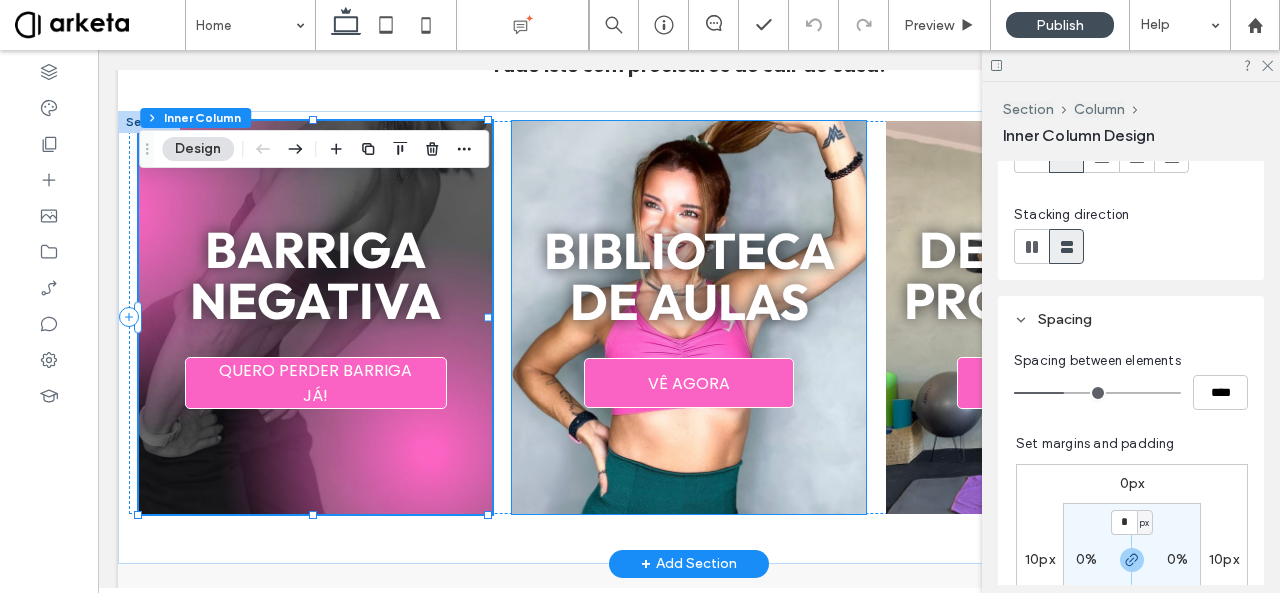 click on "Biblioteca de aulas
VÊ AGORA" at bounding box center (688, 317) 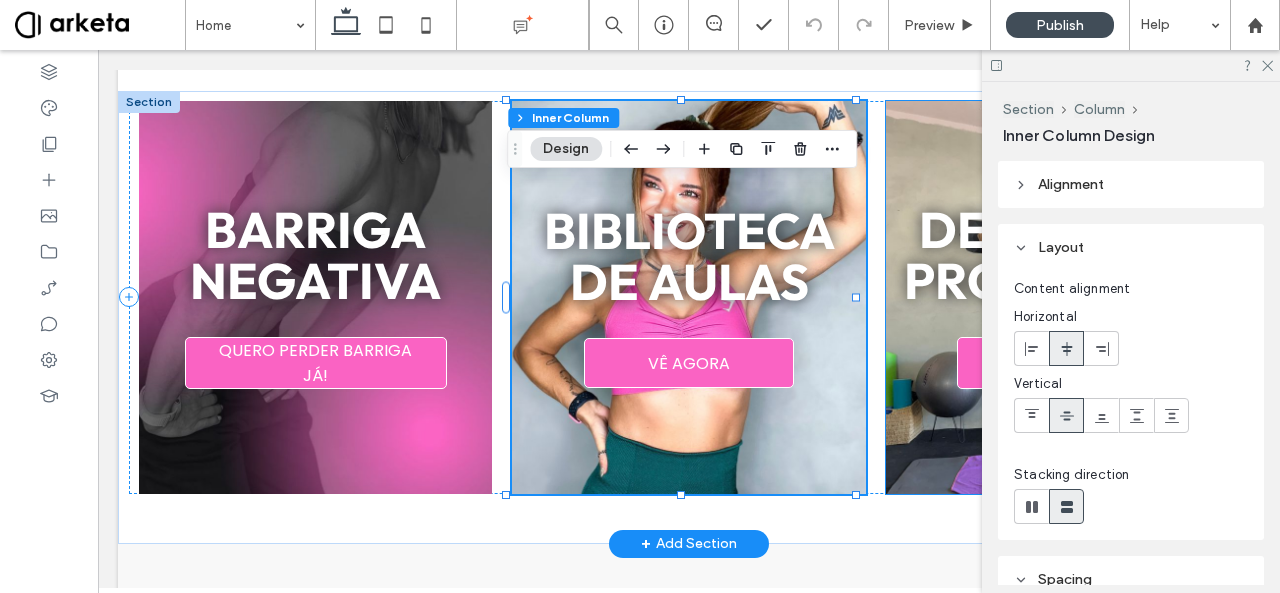 scroll, scrollTop: 803, scrollLeft: 0, axis: vertical 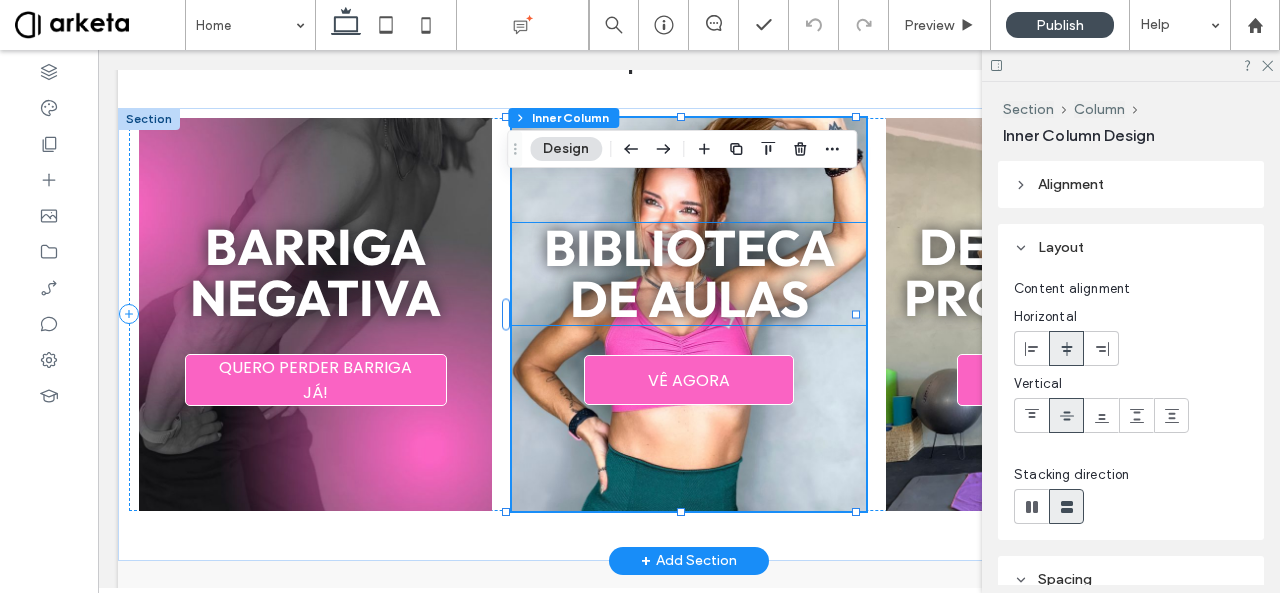 click on "Biblioteca de aulas" at bounding box center [689, 273] 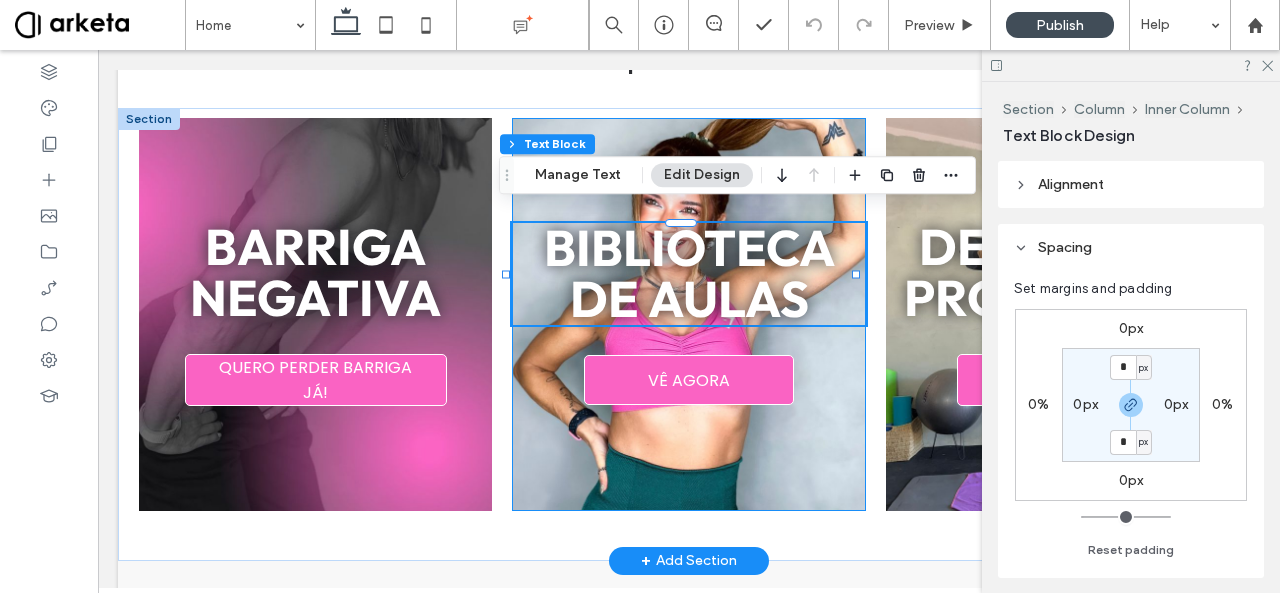 click on "Biblioteca de aulas
VÊ AGORA" at bounding box center (688, 314) 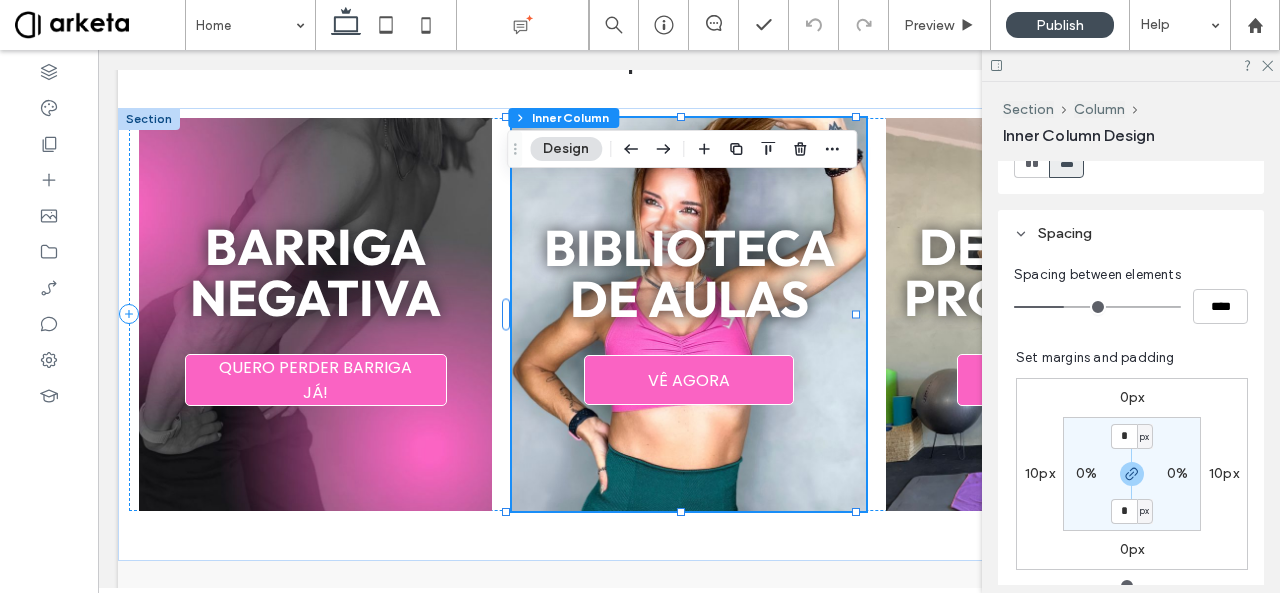 scroll, scrollTop: 437, scrollLeft: 0, axis: vertical 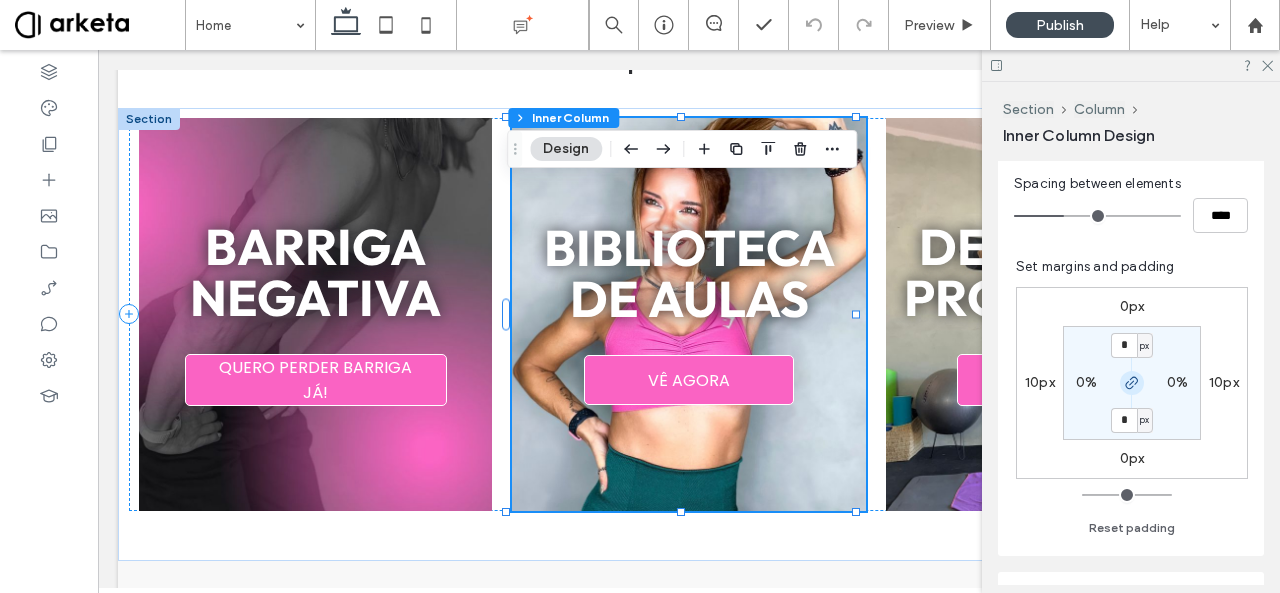 click at bounding box center (1132, 383) 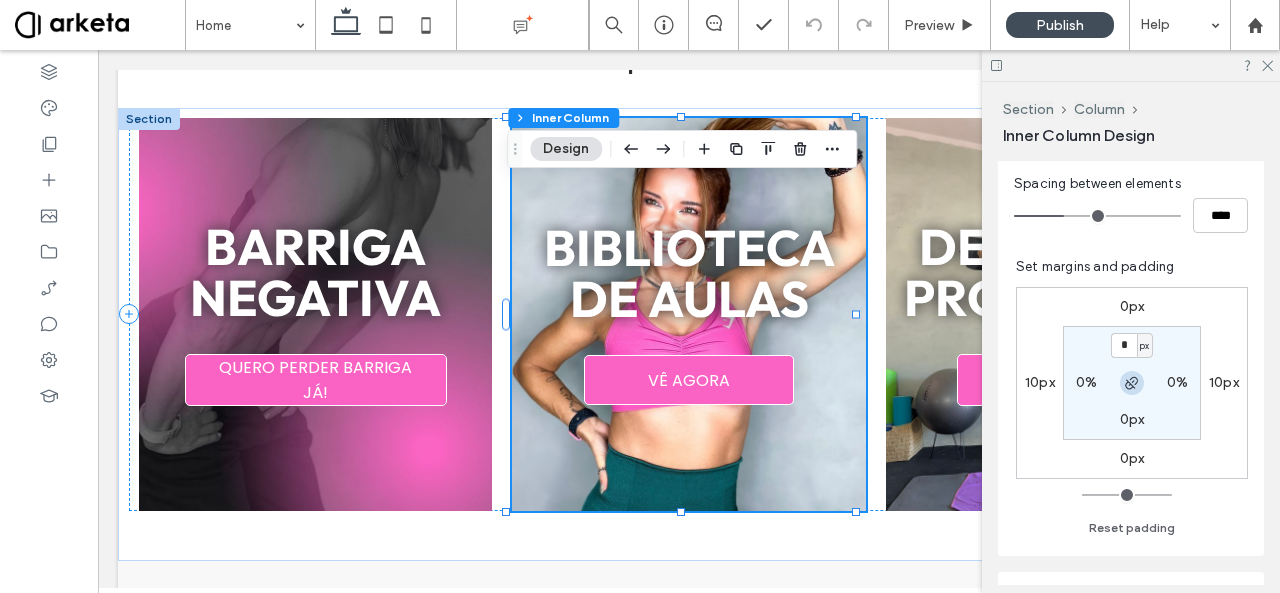 click 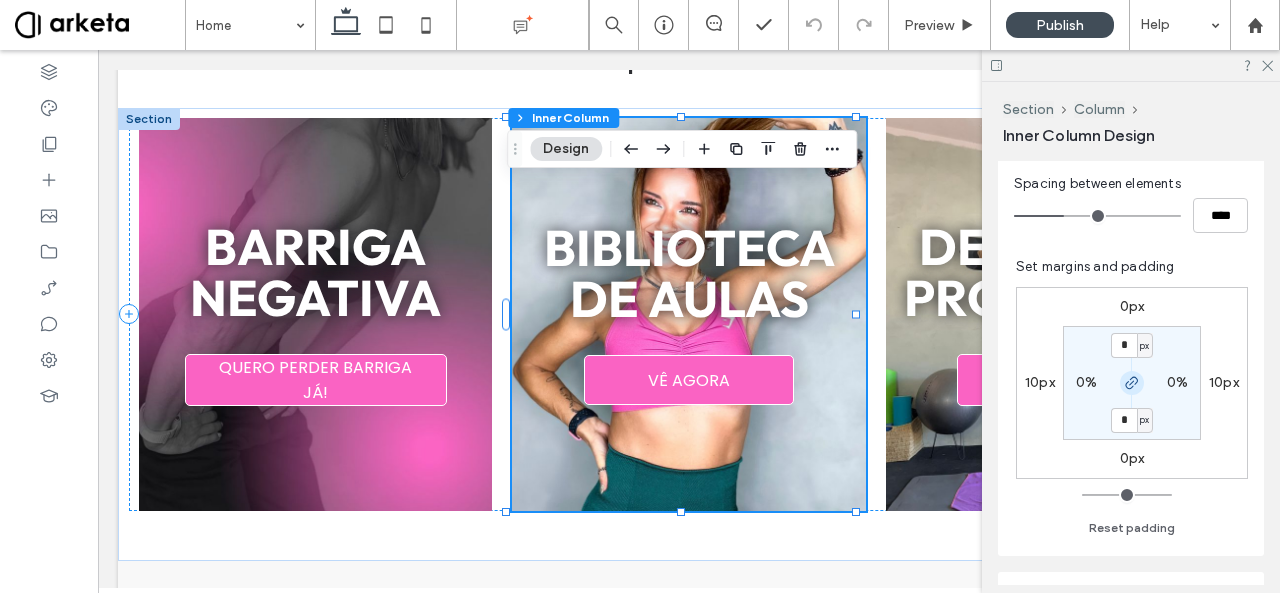 click 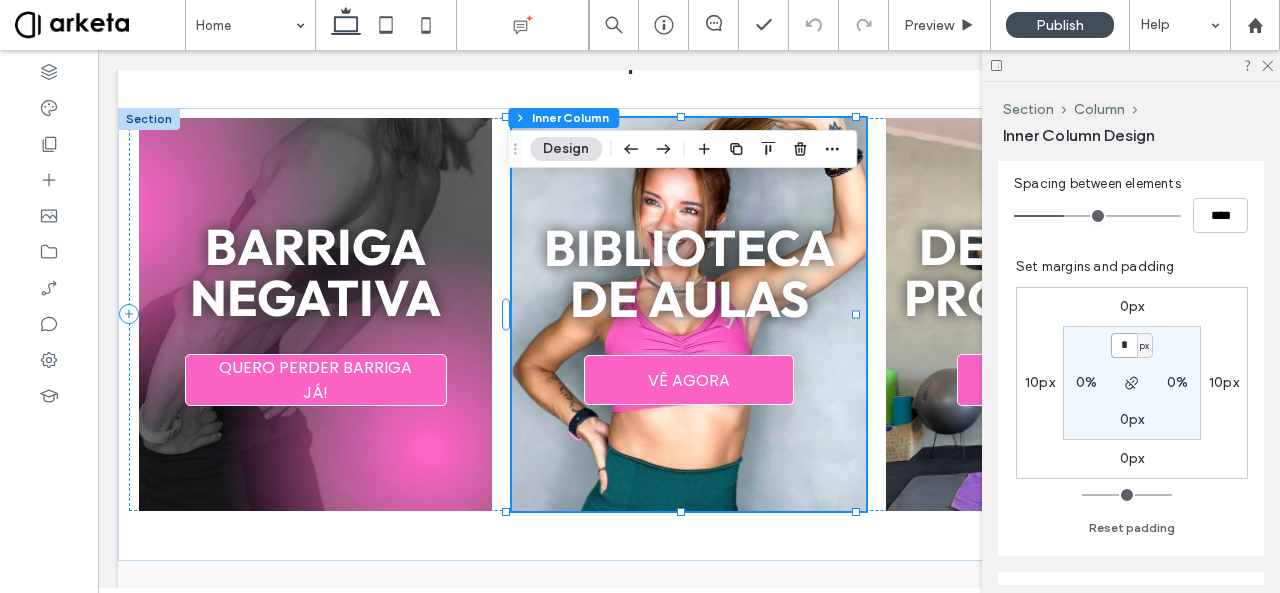 click on "*" at bounding box center (1124, 345) 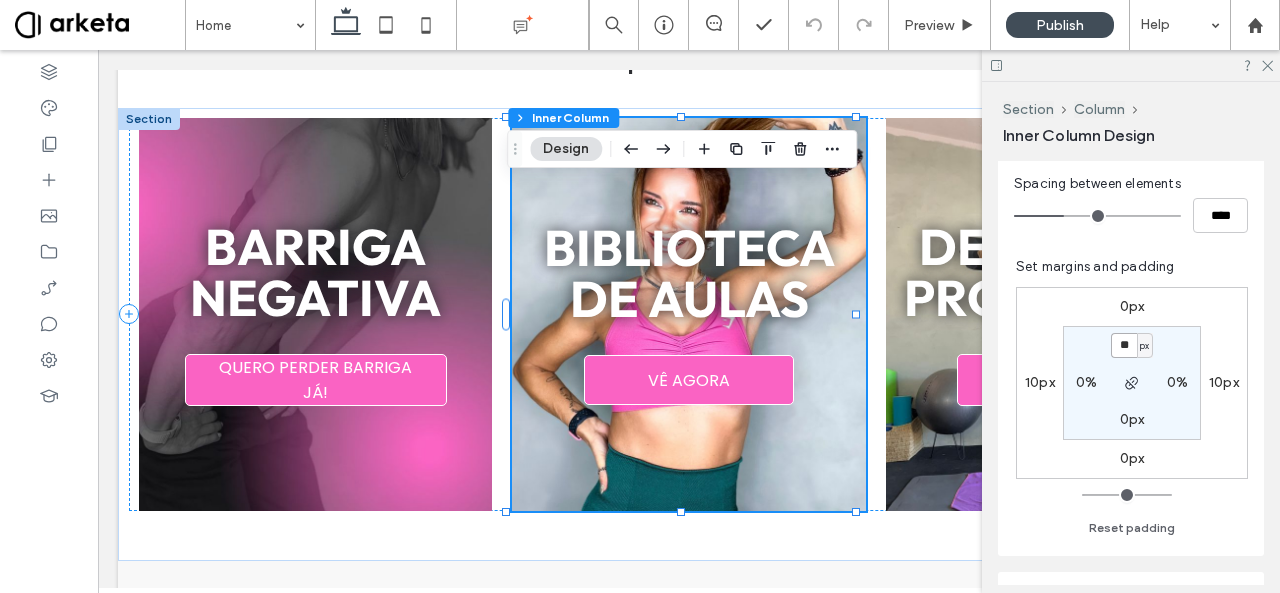 type on "**" 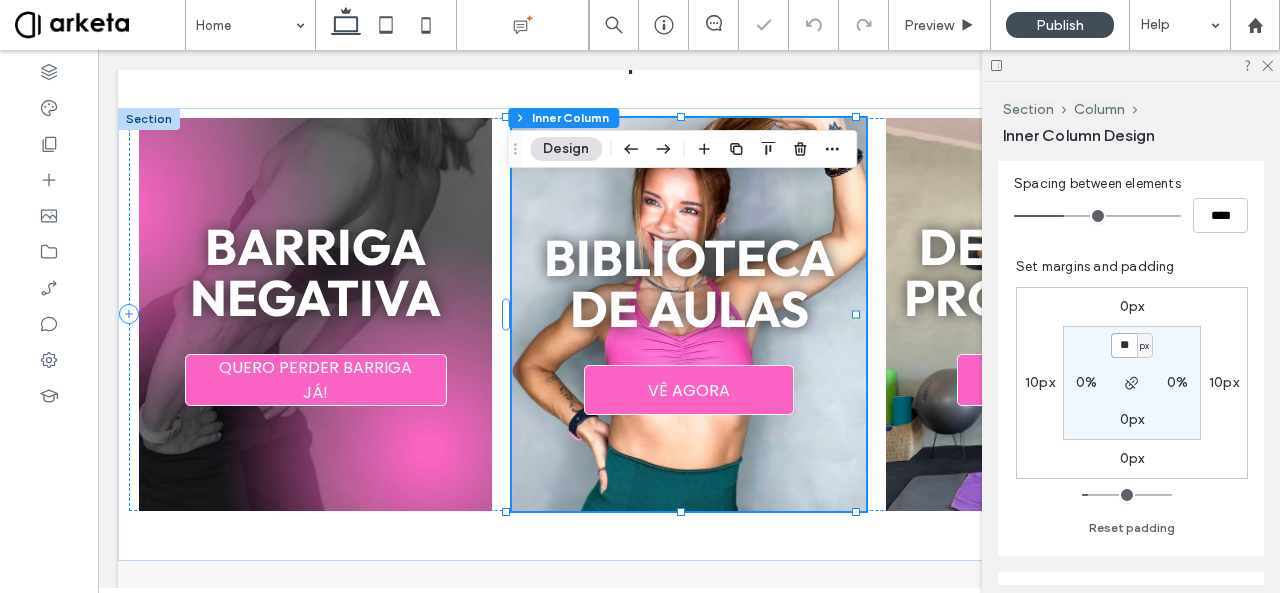 type on "*" 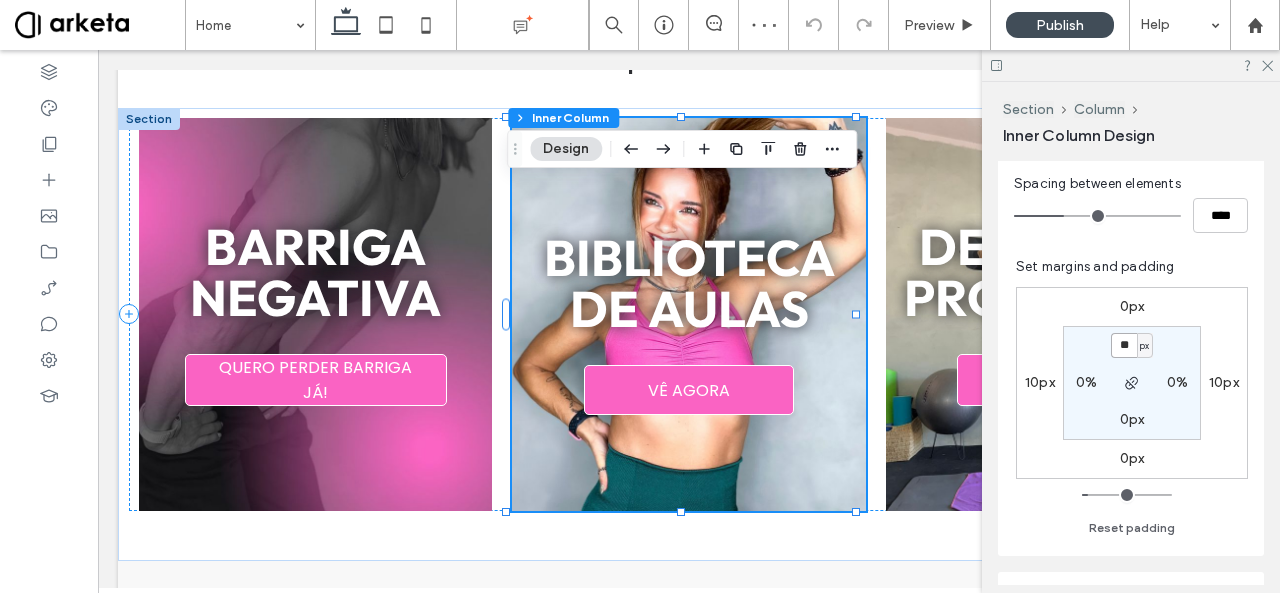 type on "**" 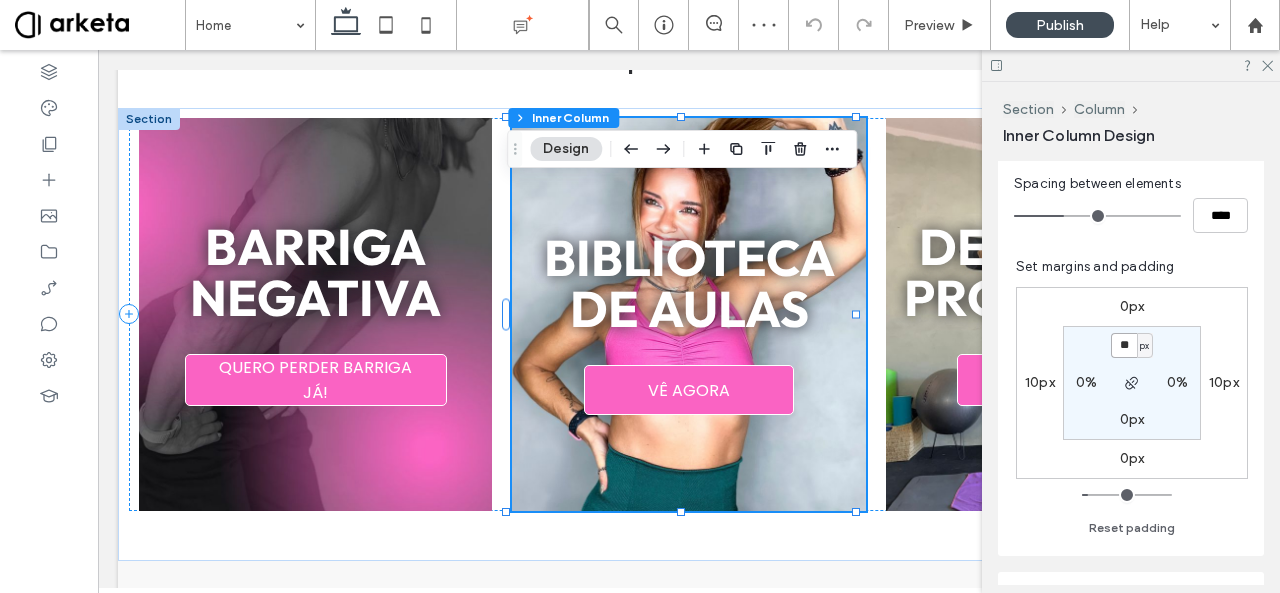type on "**" 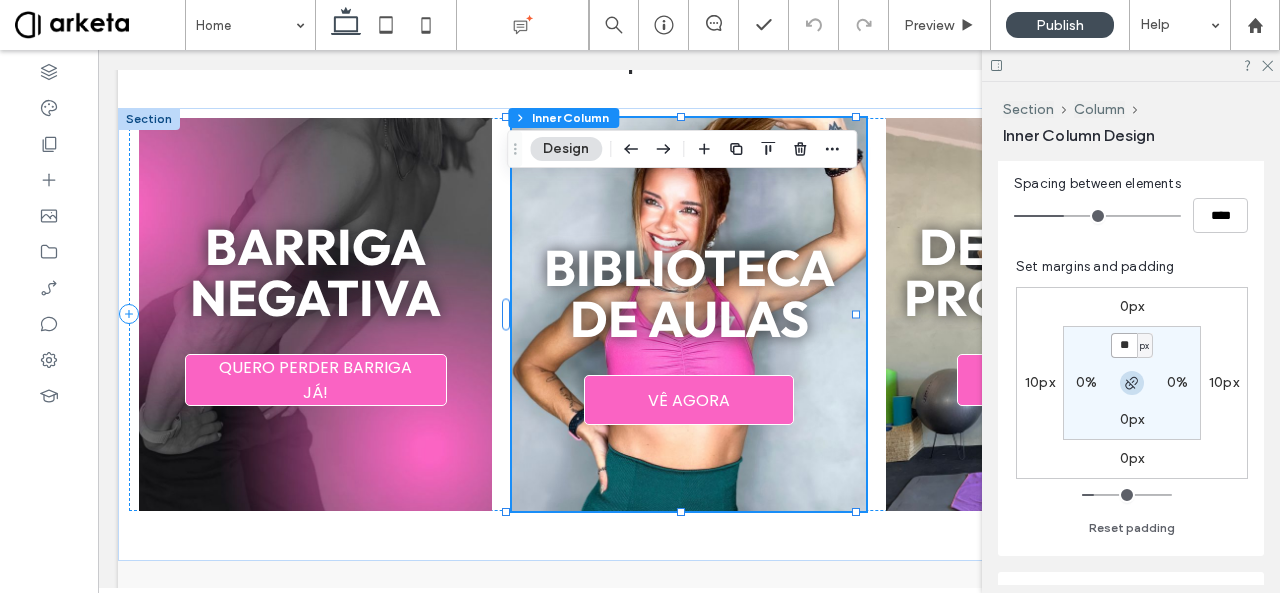 type on "**" 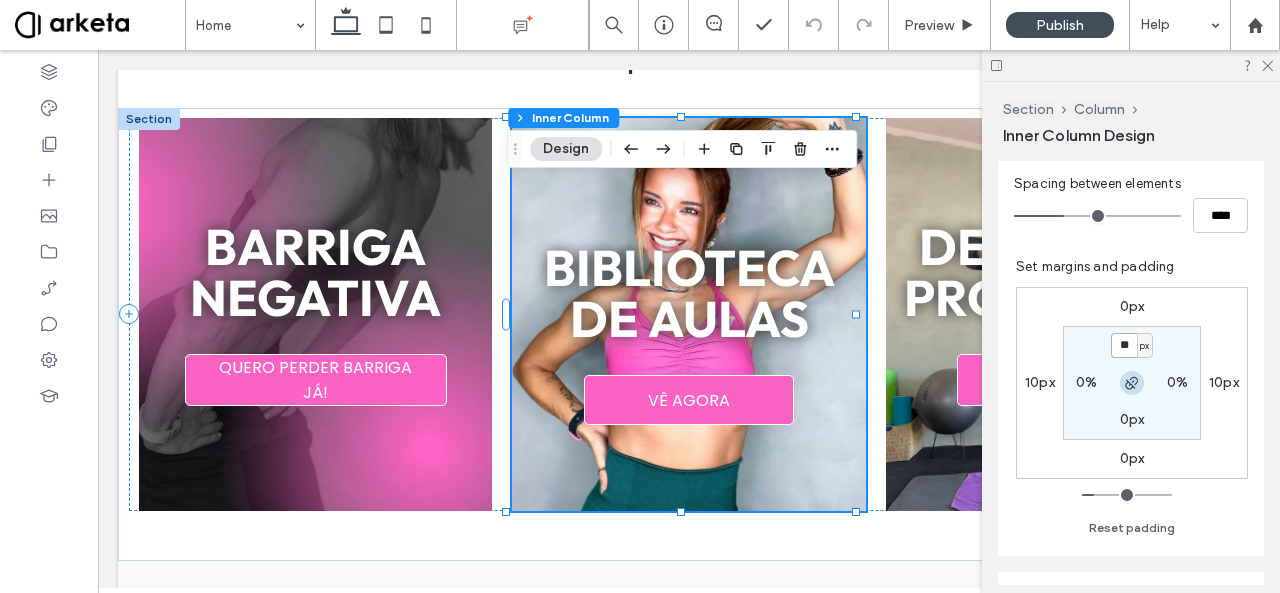 type on "**" 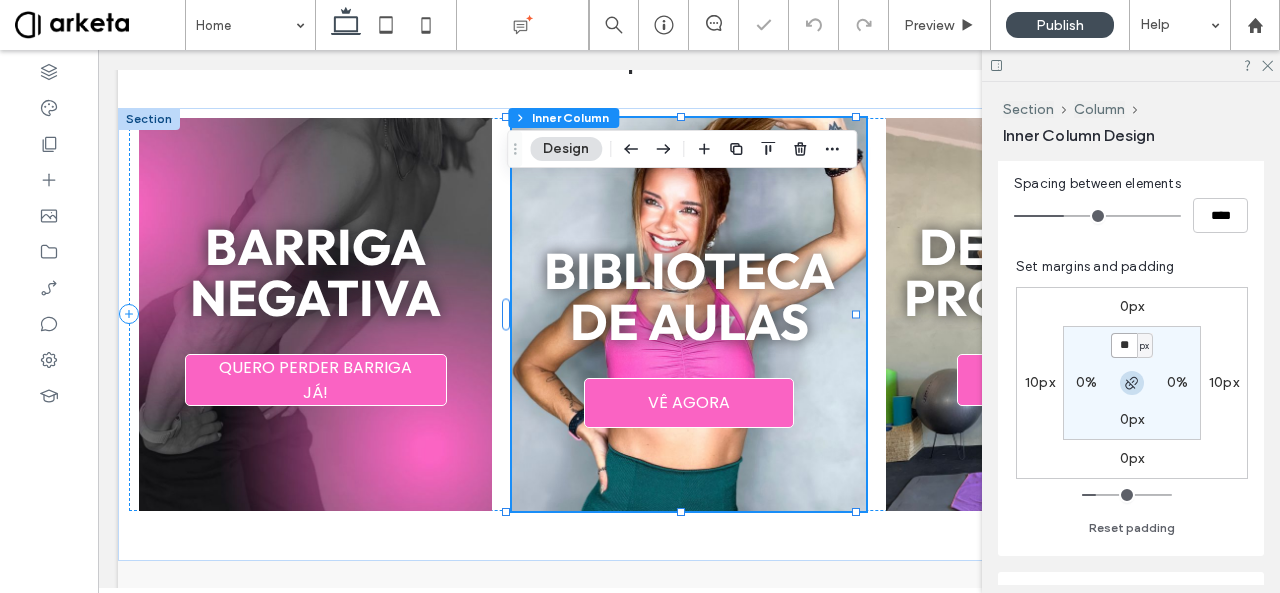 type on "*" 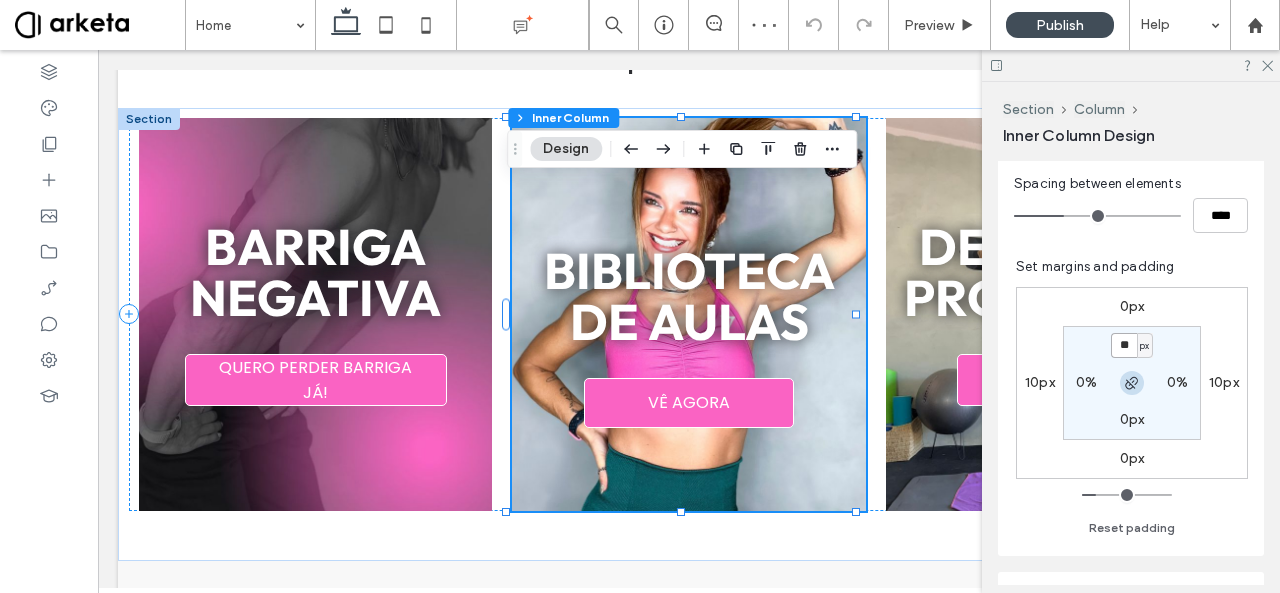 type on "**" 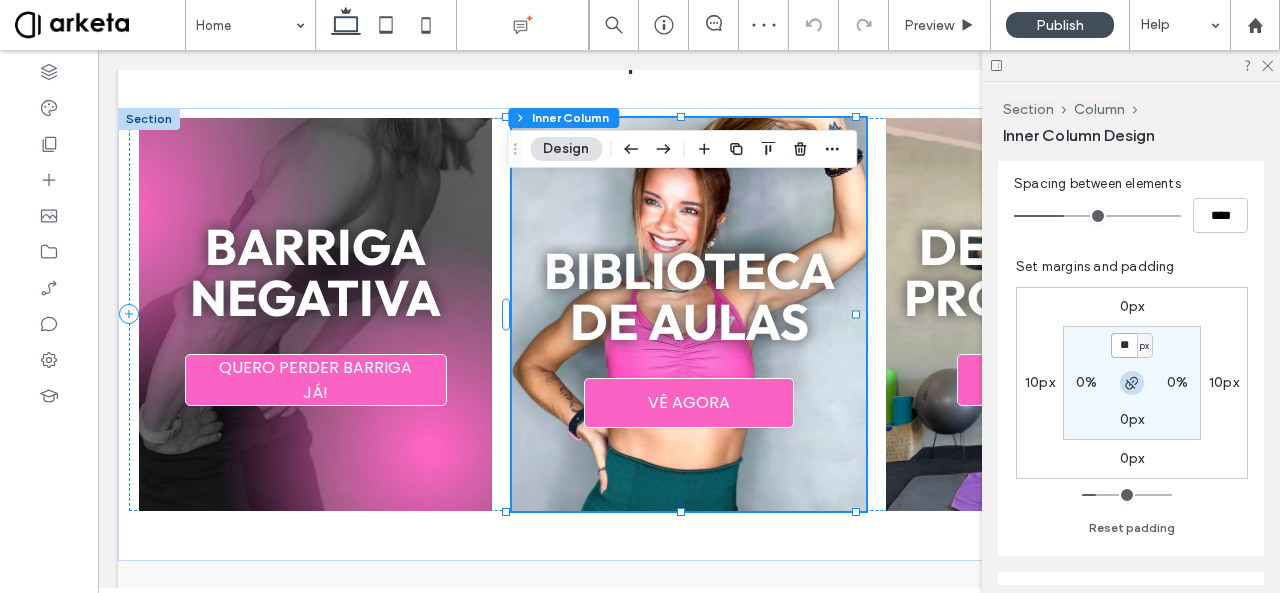 type on "**" 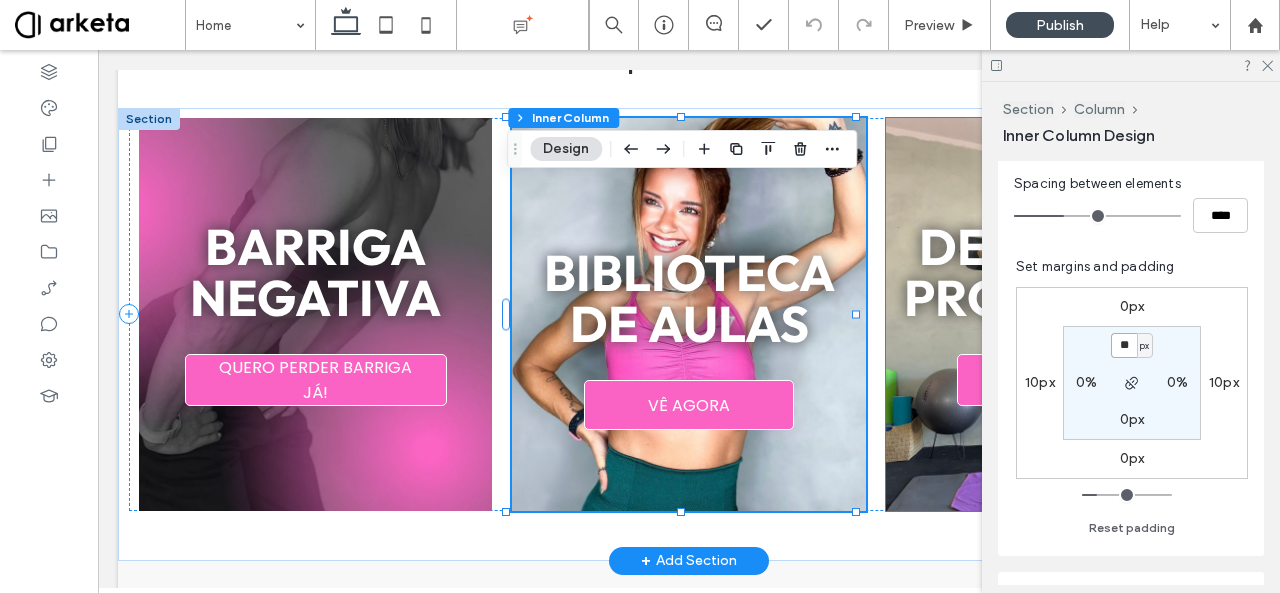 click on "Desafios e Programas" at bounding box center (1062, 272) 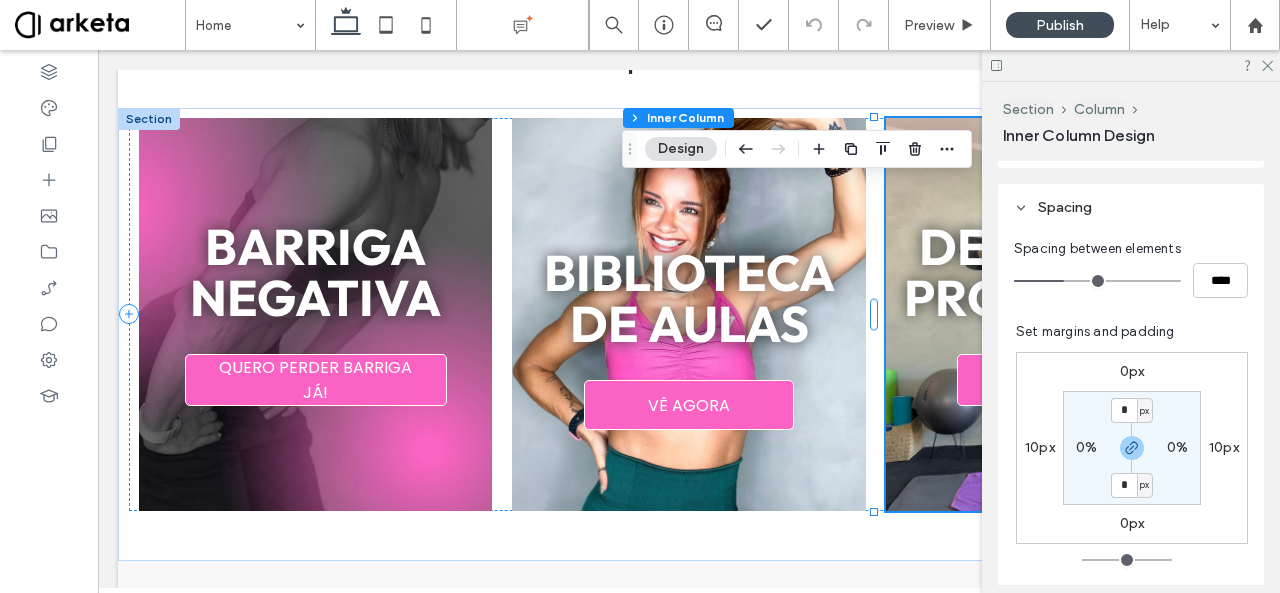 scroll, scrollTop: 379, scrollLeft: 0, axis: vertical 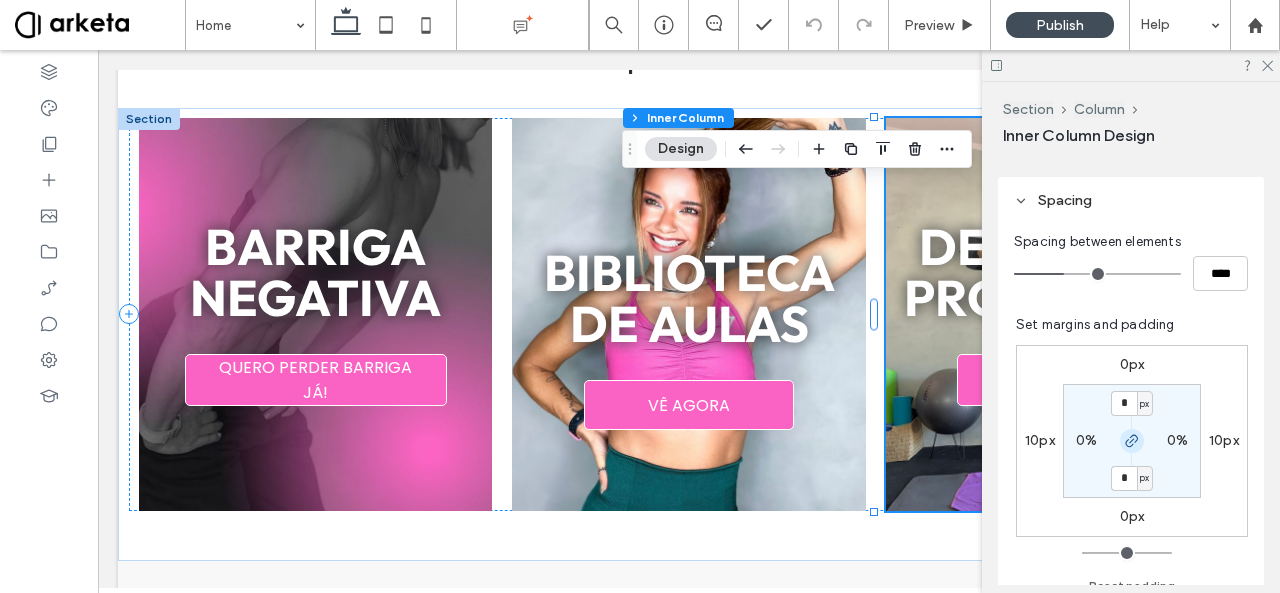 click at bounding box center (1132, 441) 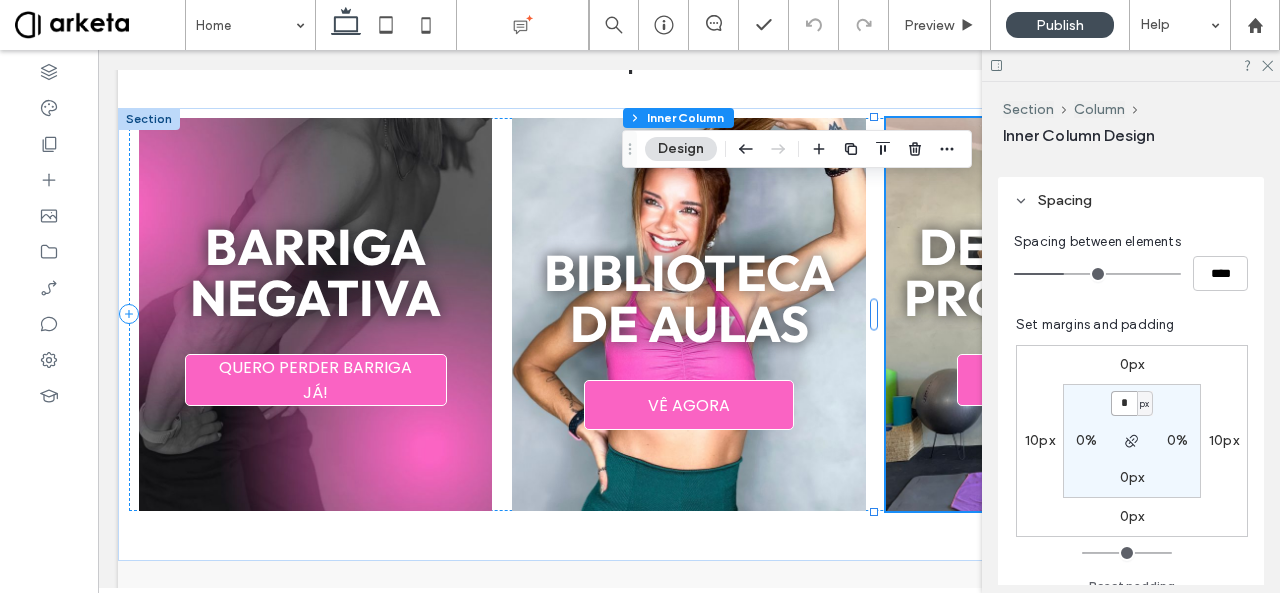 click on "*" at bounding box center [1124, 403] 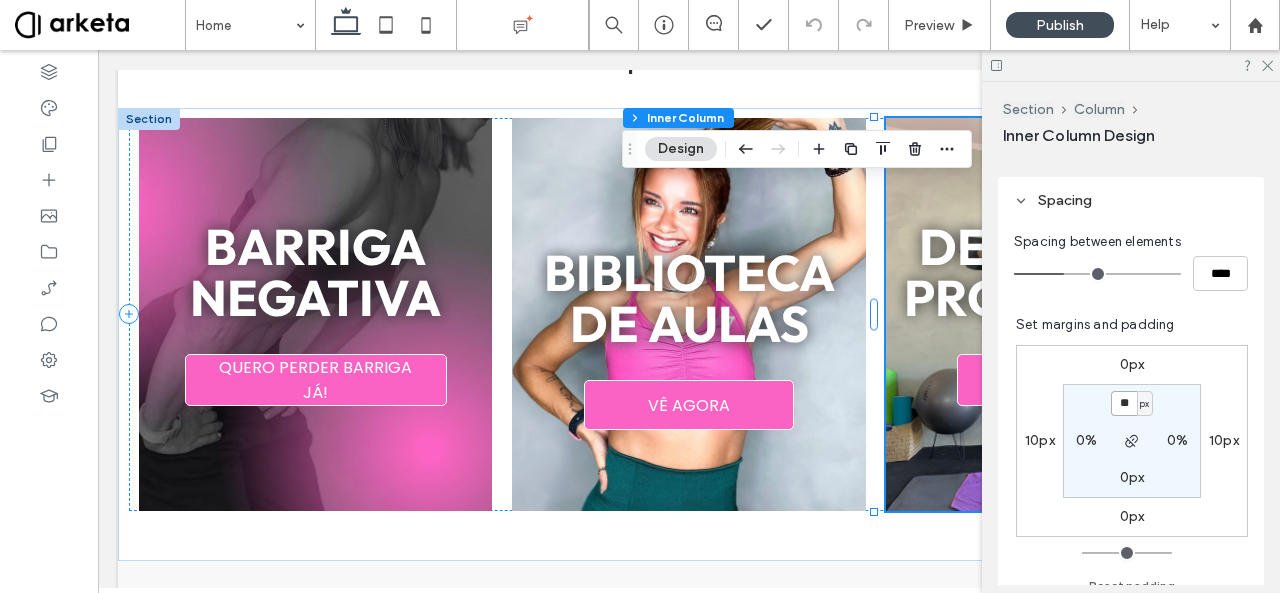 type on "**" 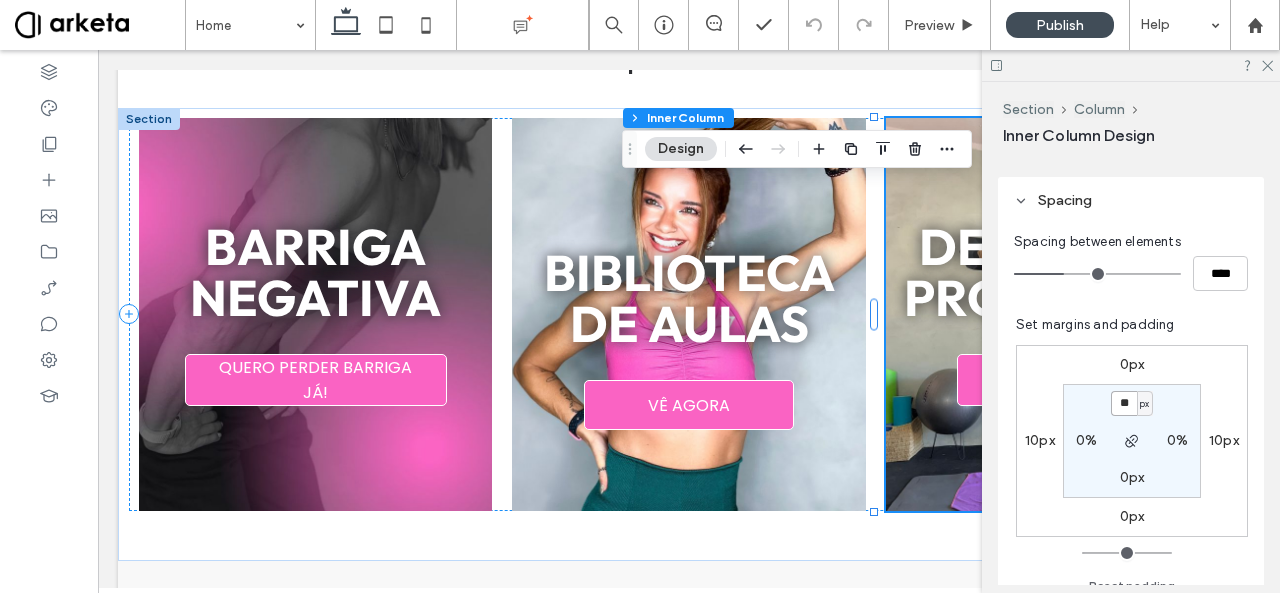 type on "**" 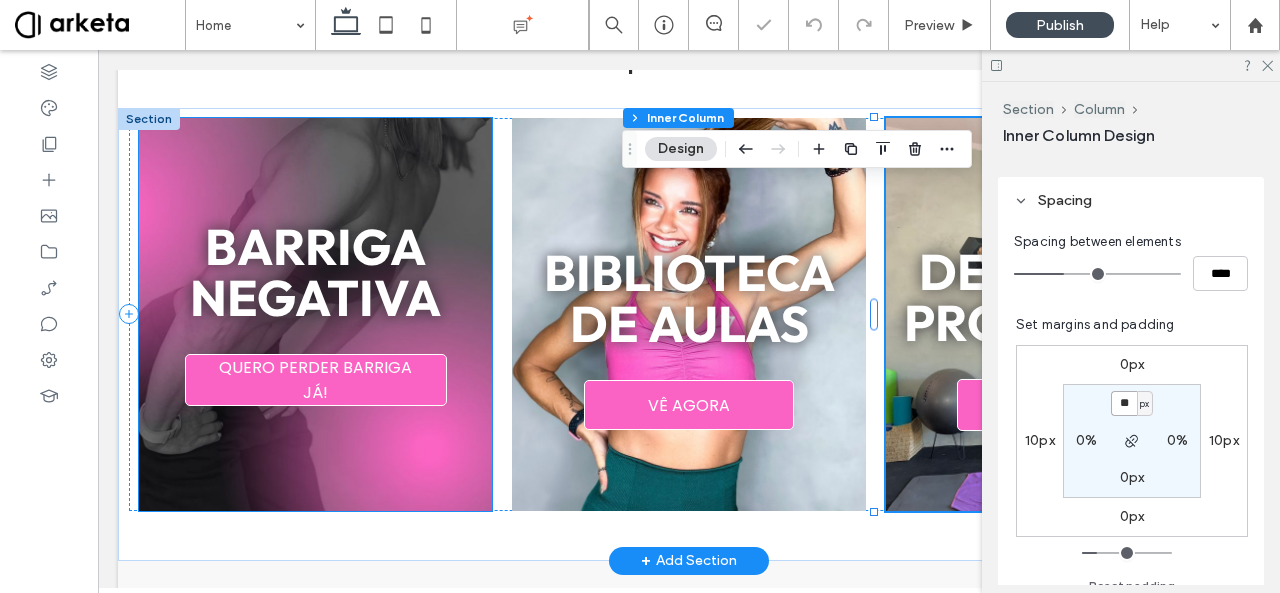 click on "barriga negativa
QUERO PERDER BARRIGA JÁ!" at bounding box center [315, 314] 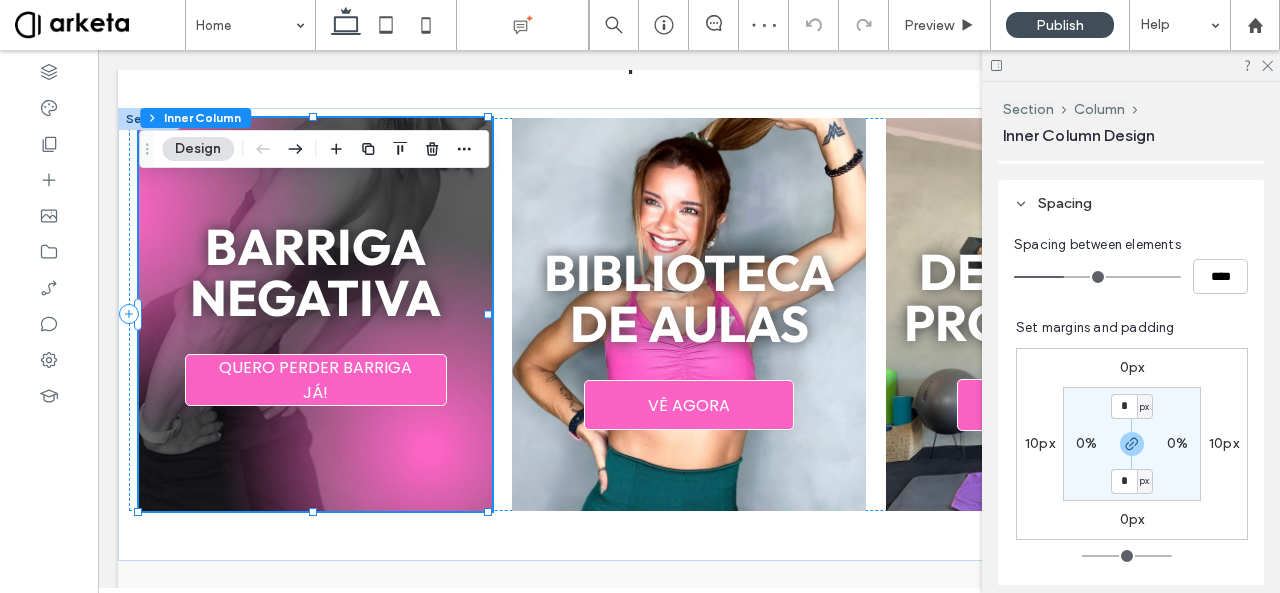 scroll, scrollTop: 436, scrollLeft: 0, axis: vertical 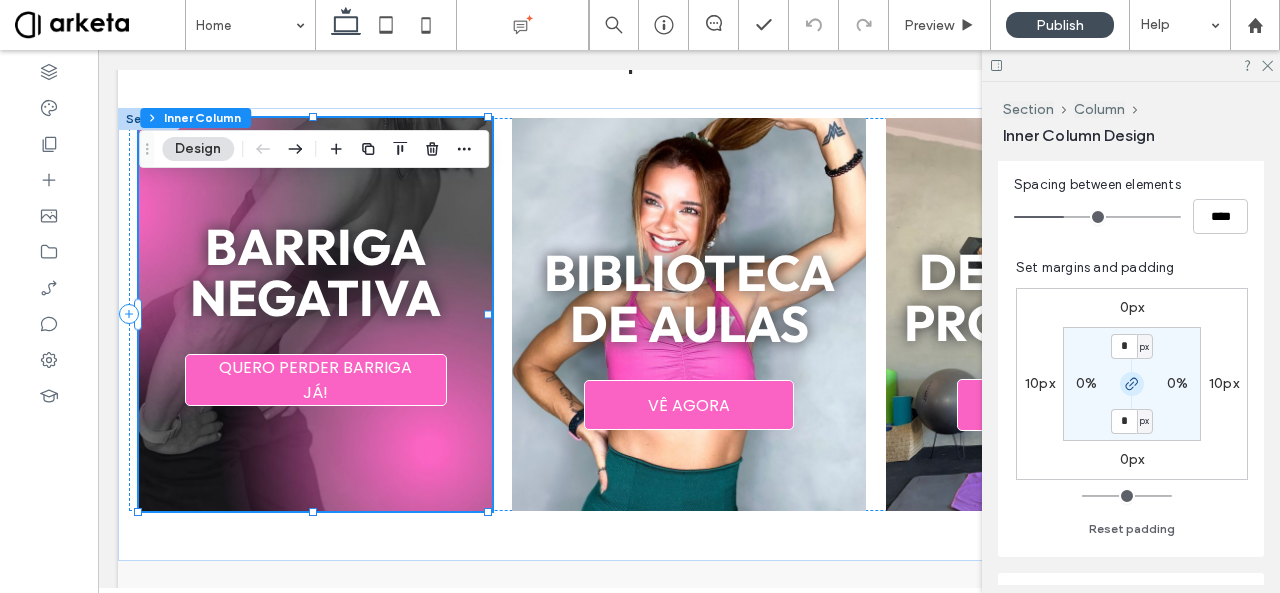 click 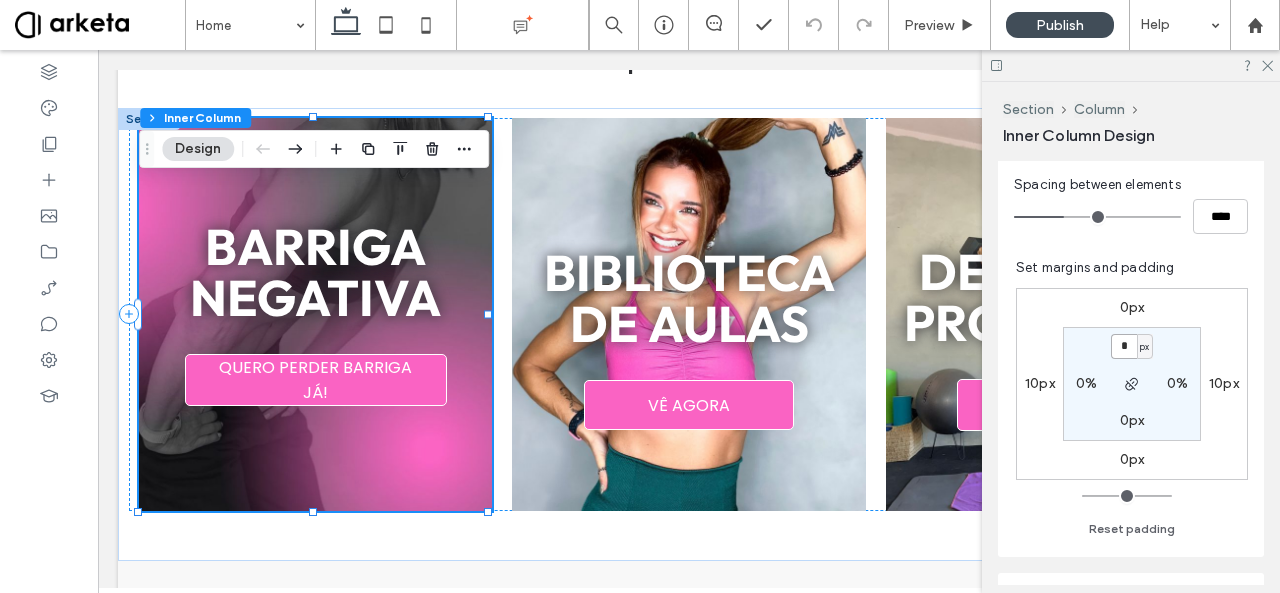 click on "*" at bounding box center (1124, 346) 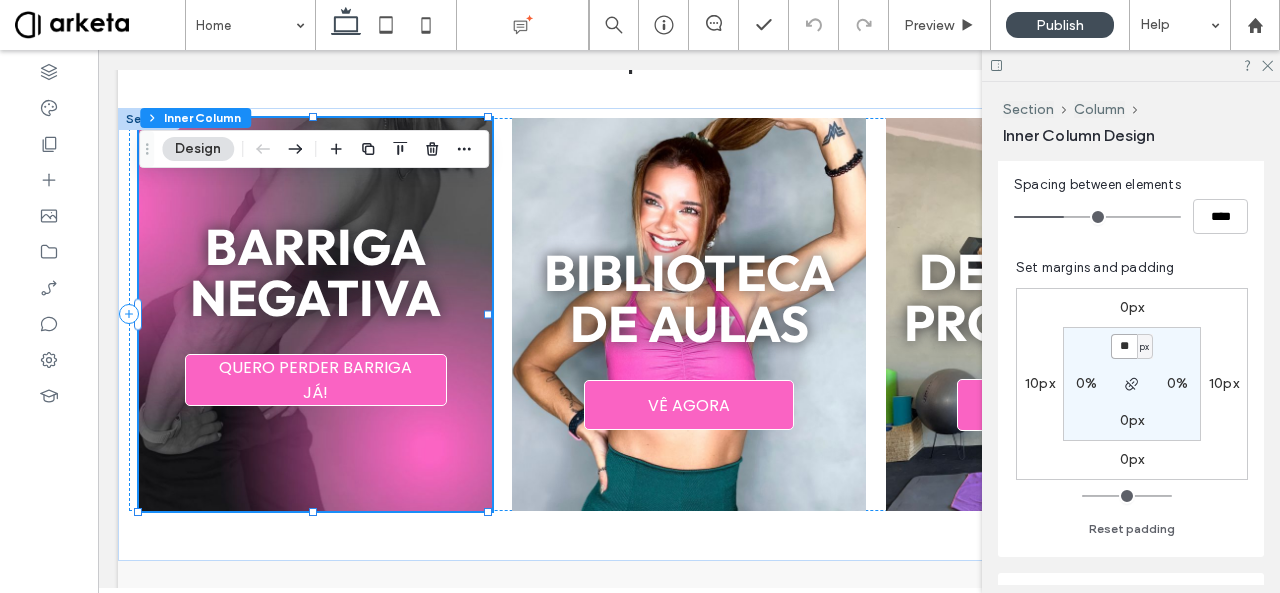 type on "**" 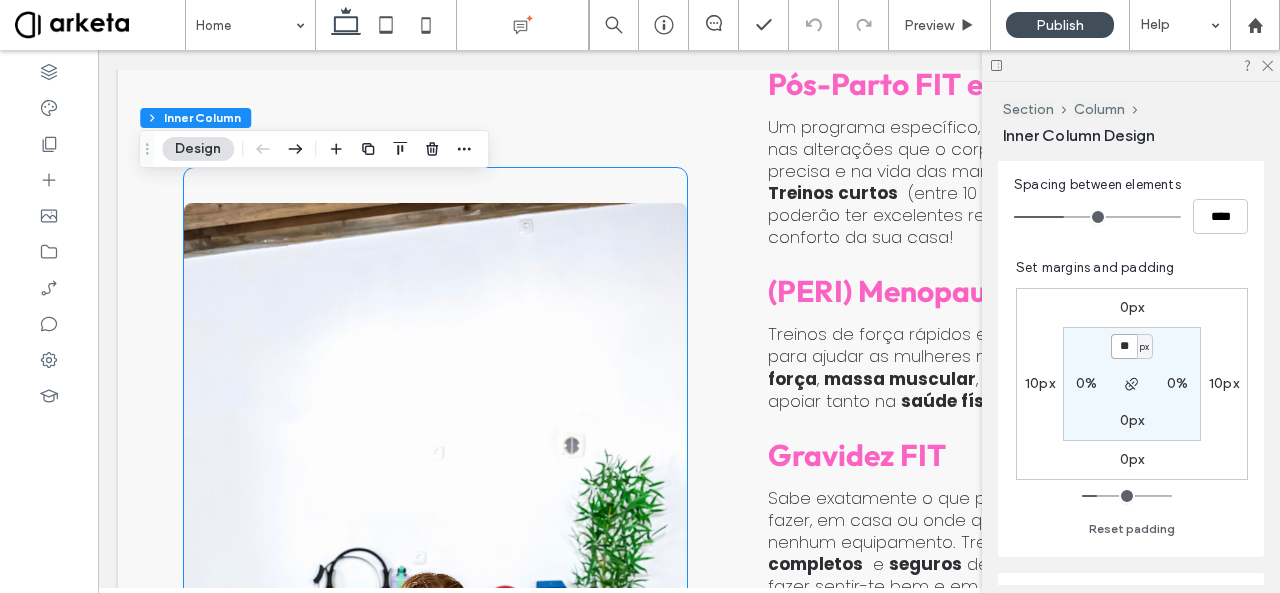 scroll, scrollTop: 1603, scrollLeft: 0, axis: vertical 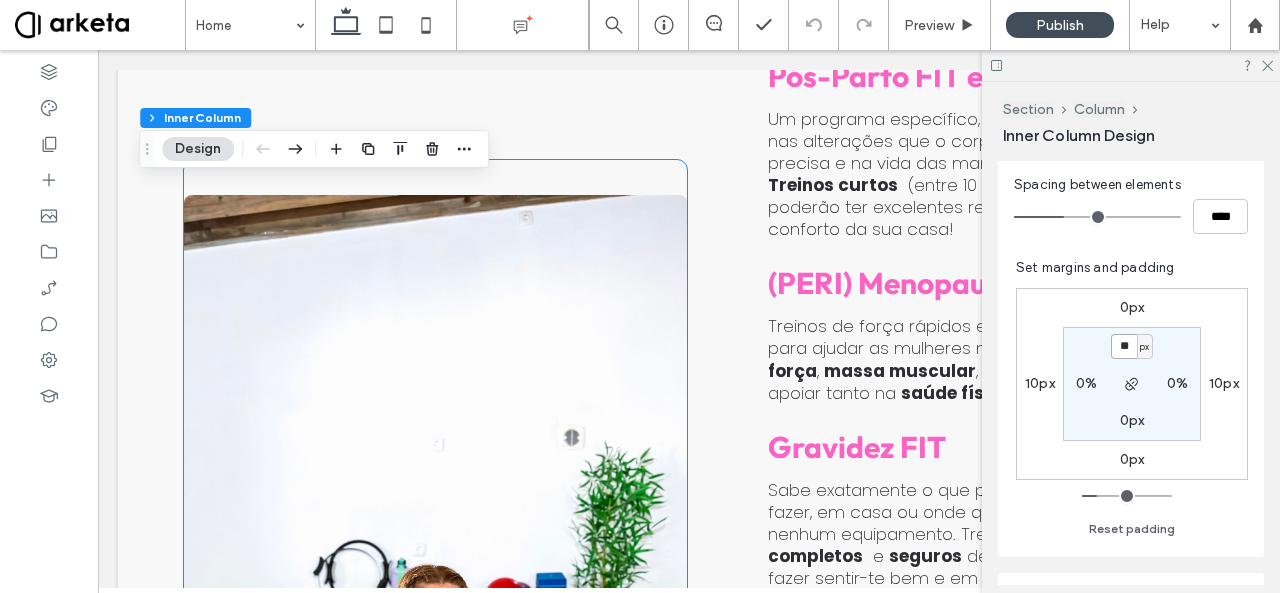 click at bounding box center [435, 636] 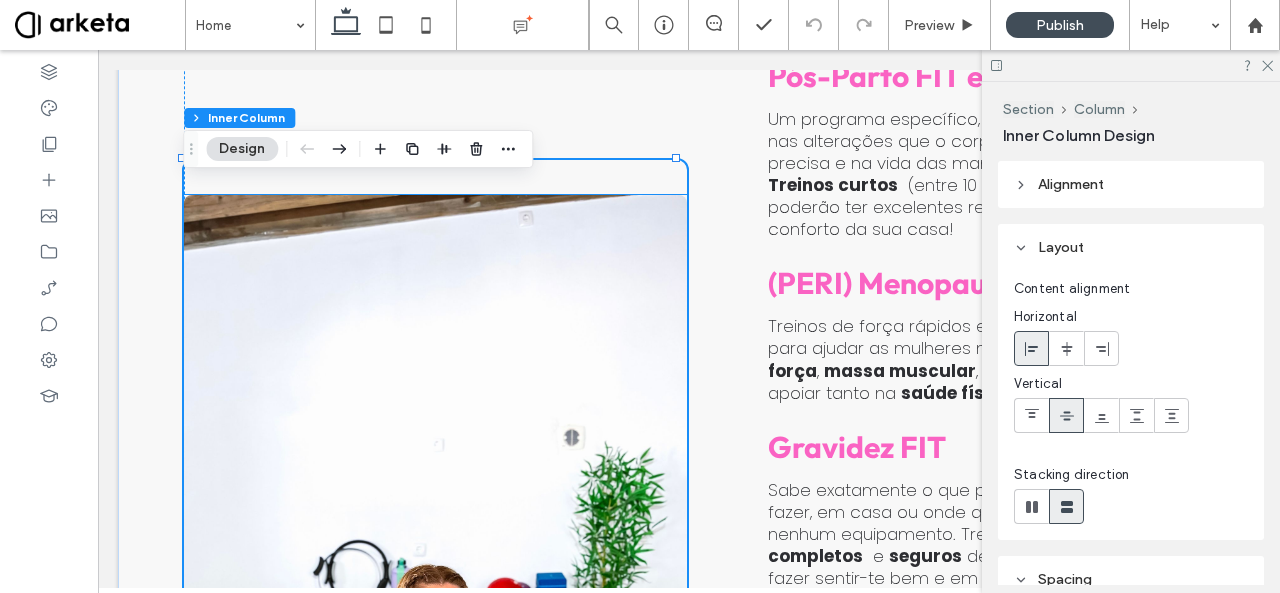 click at bounding box center (435, 636) 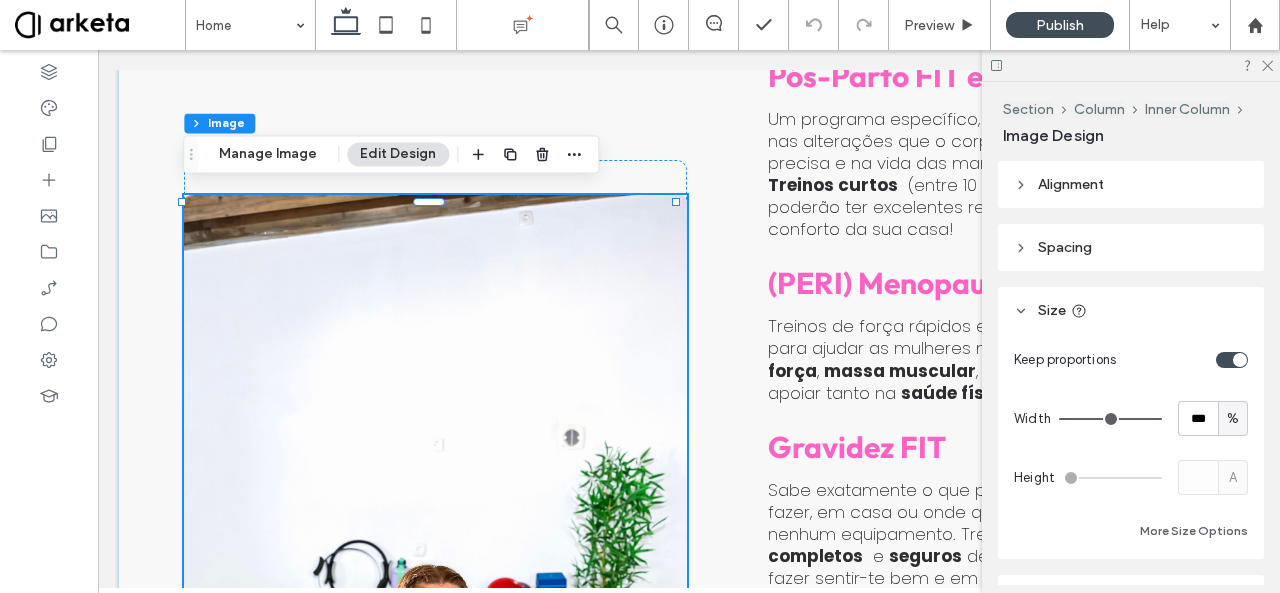 type on "*" 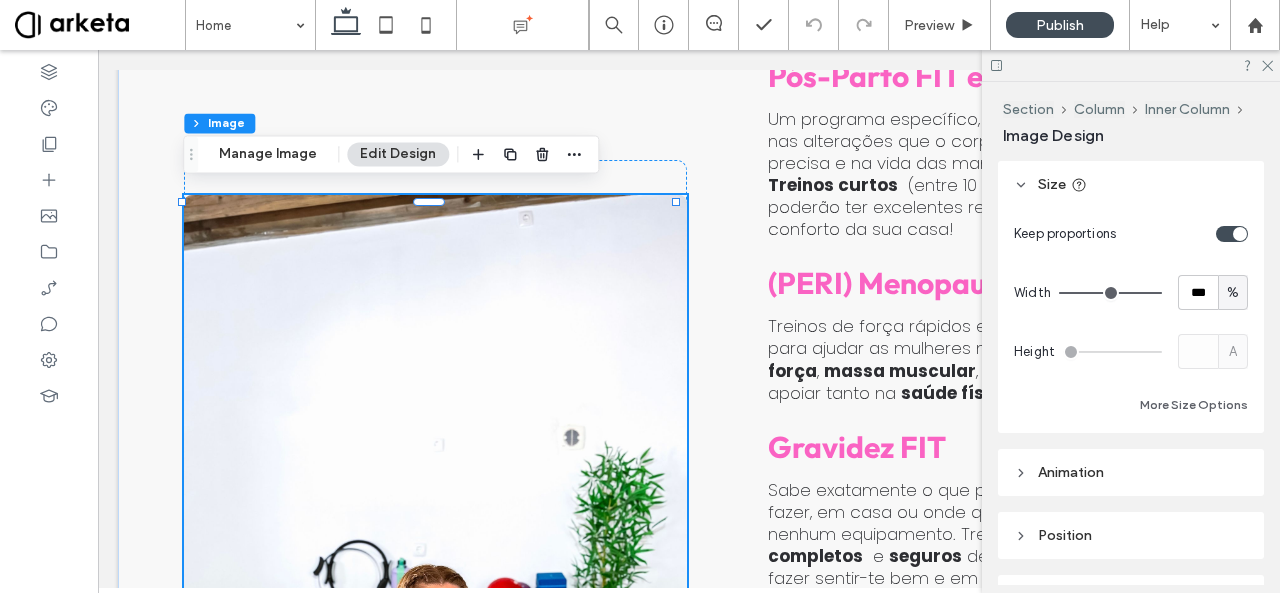 scroll, scrollTop: 125, scrollLeft: 0, axis: vertical 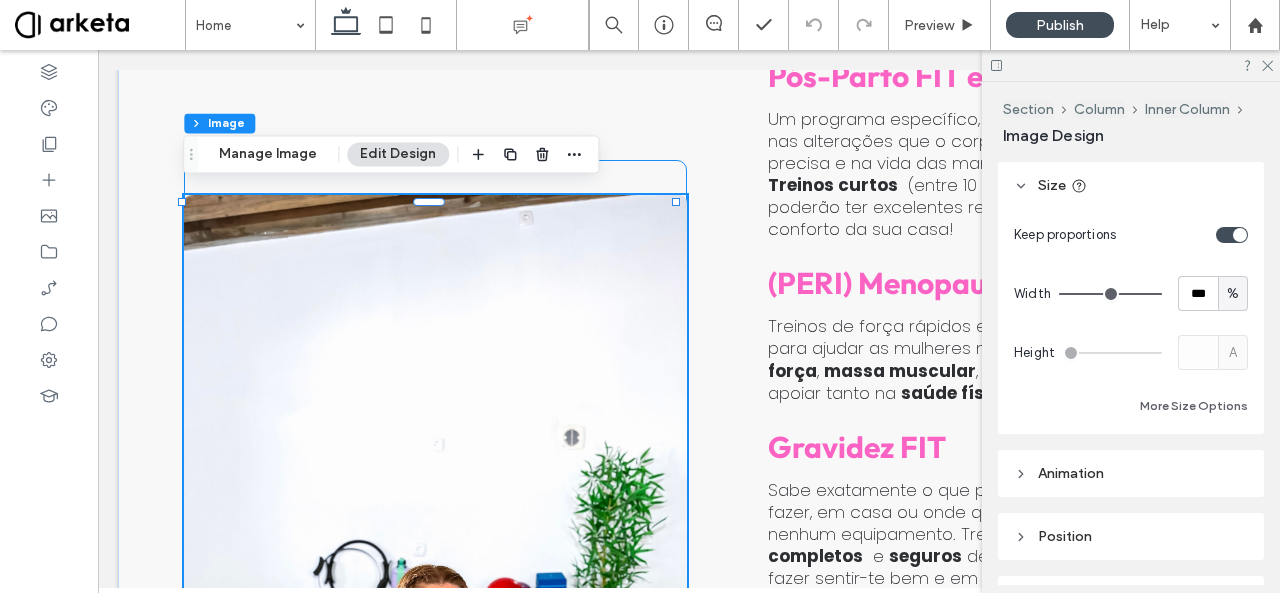 click at bounding box center (435, 636) 